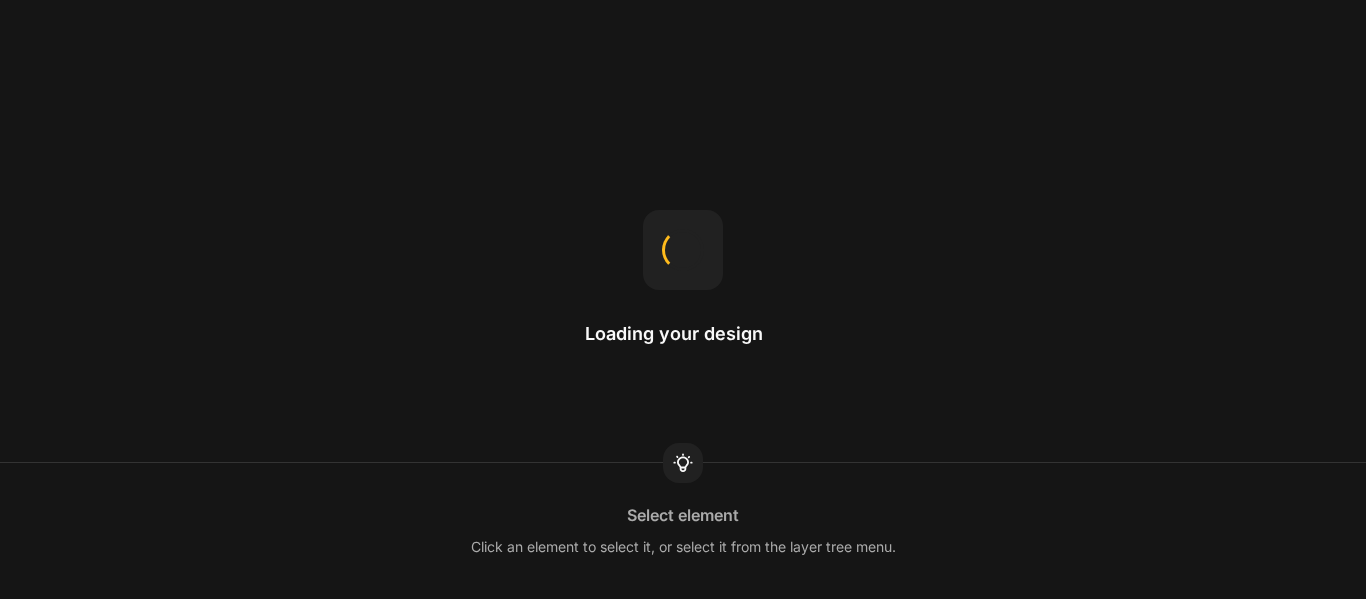 scroll, scrollTop: 0, scrollLeft: 0, axis: both 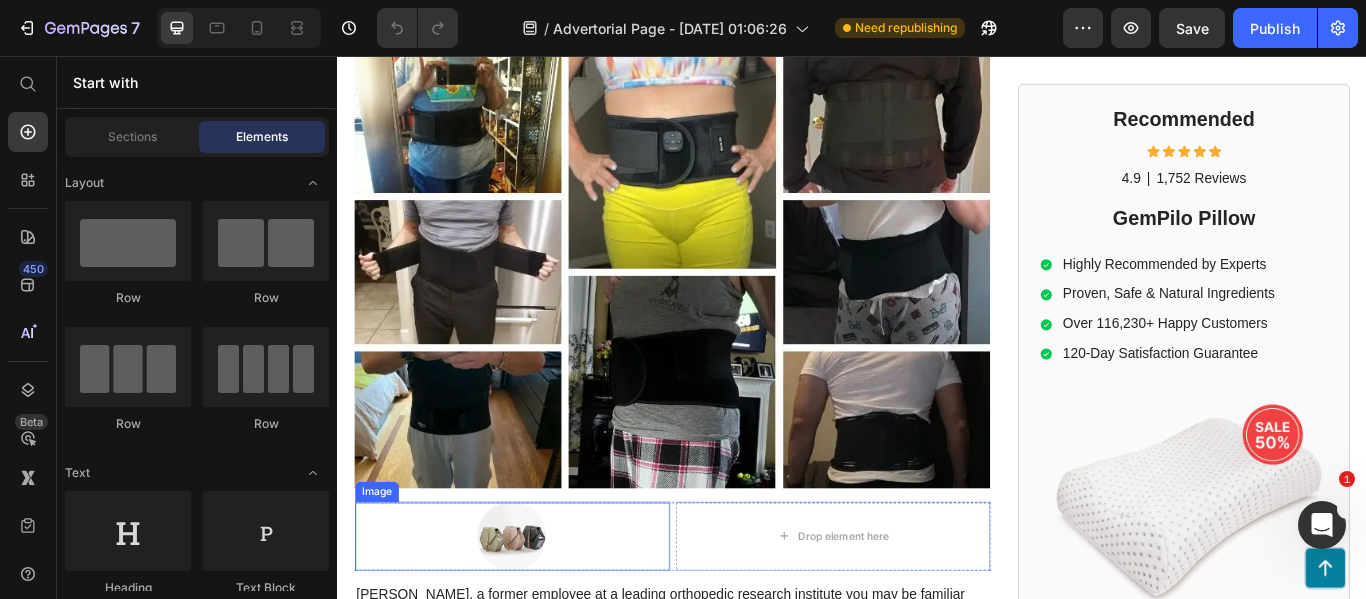 click at bounding box center [540, 616] 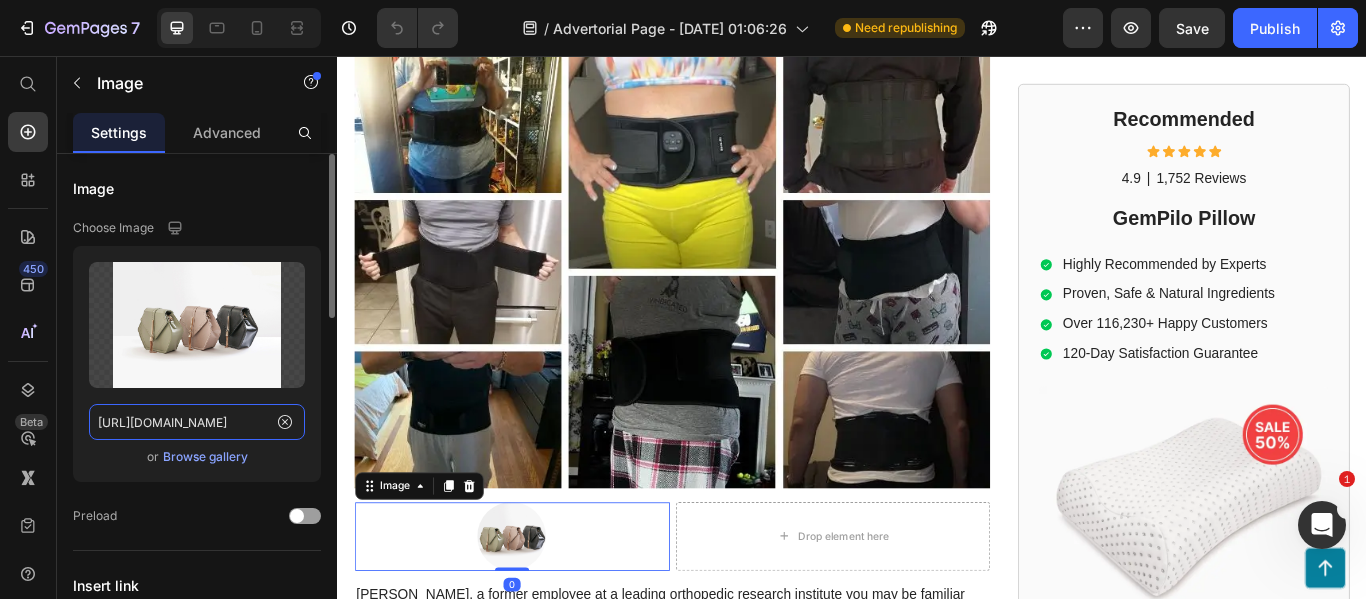 click on "[URL][DOMAIN_NAME]" 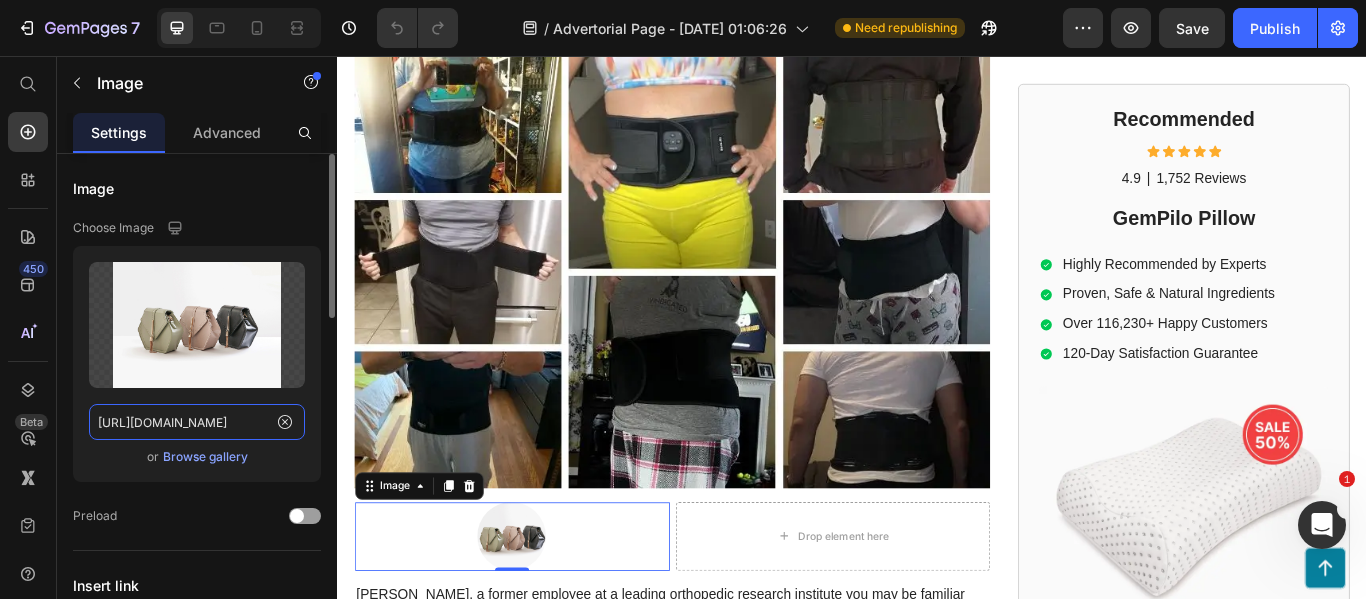 click on "[URL][DOMAIN_NAME]" 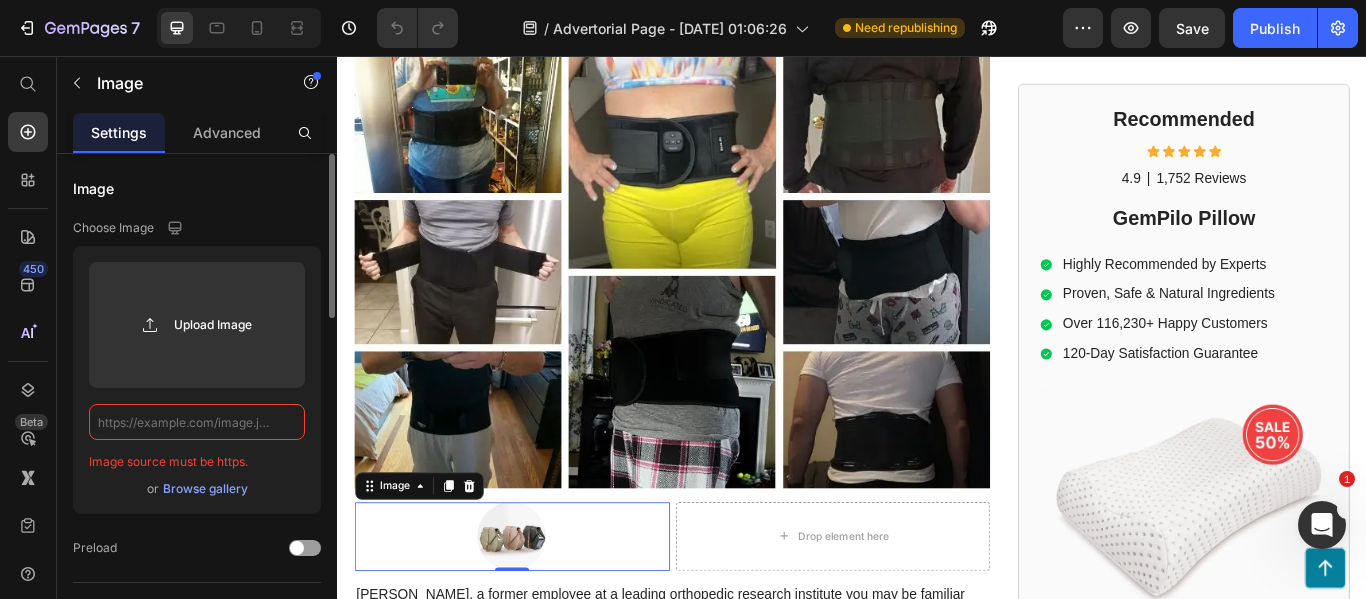 paste on "[URL][DOMAIN_NAME][DOMAIN_NAME]" 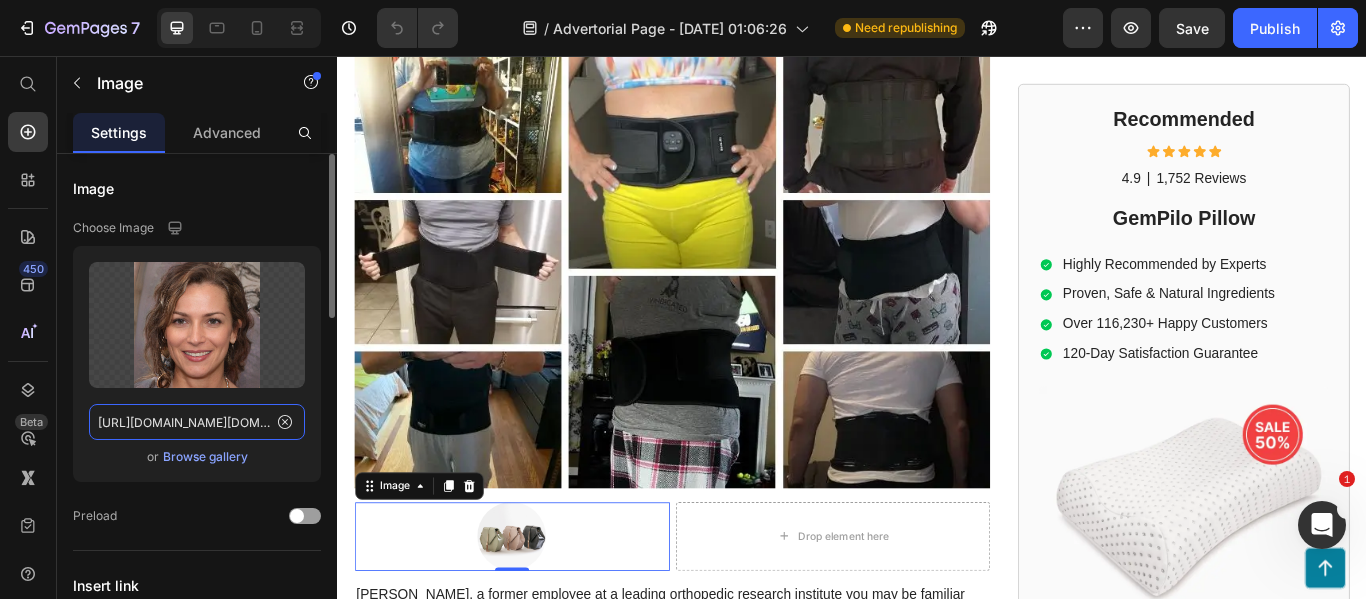 scroll, scrollTop: 0, scrollLeft: 490, axis: horizontal 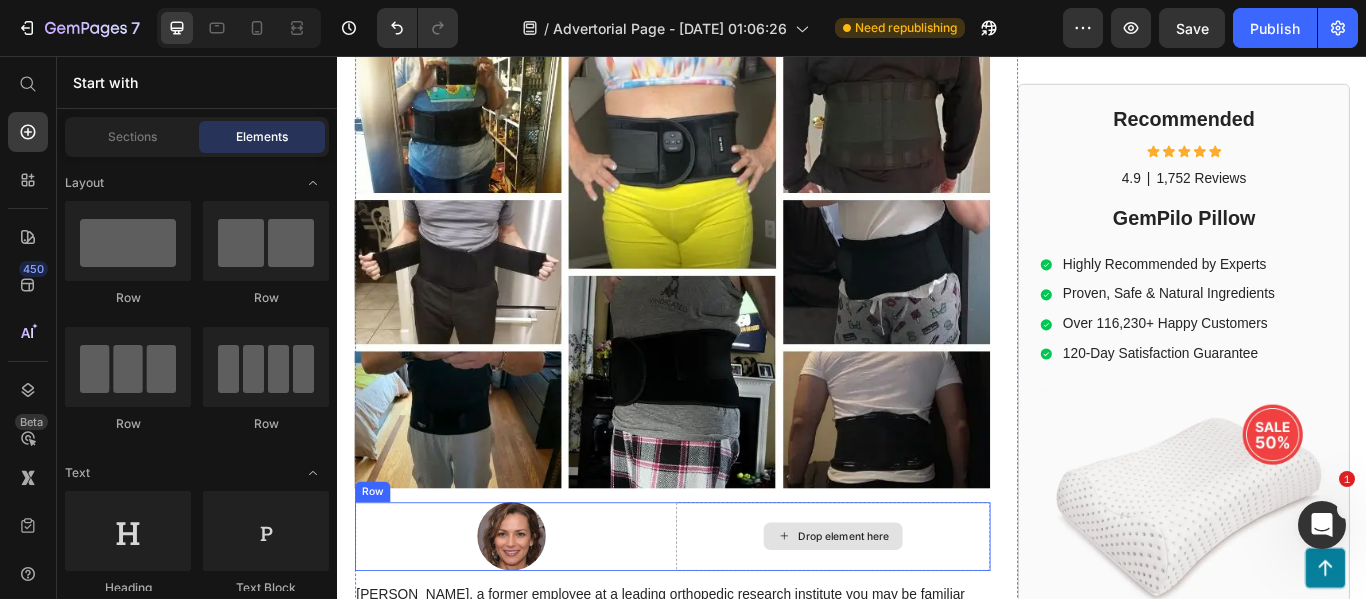 click on "Drop element here" at bounding box center (915, 616) 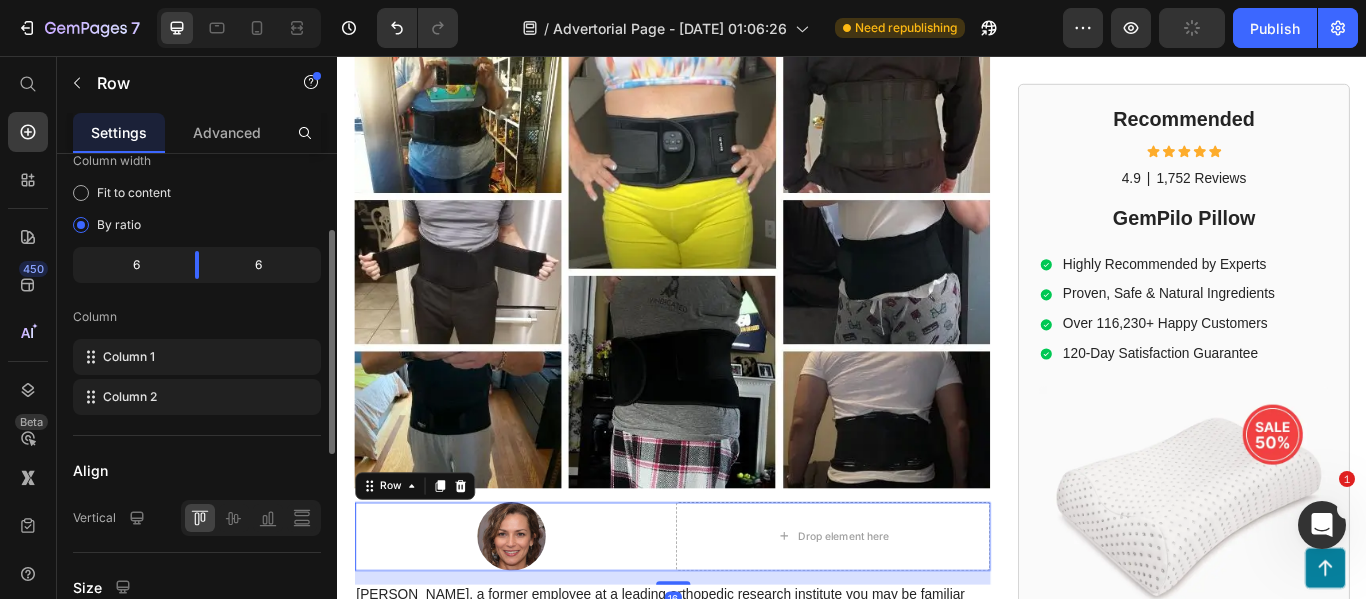 scroll, scrollTop: 172, scrollLeft: 0, axis: vertical 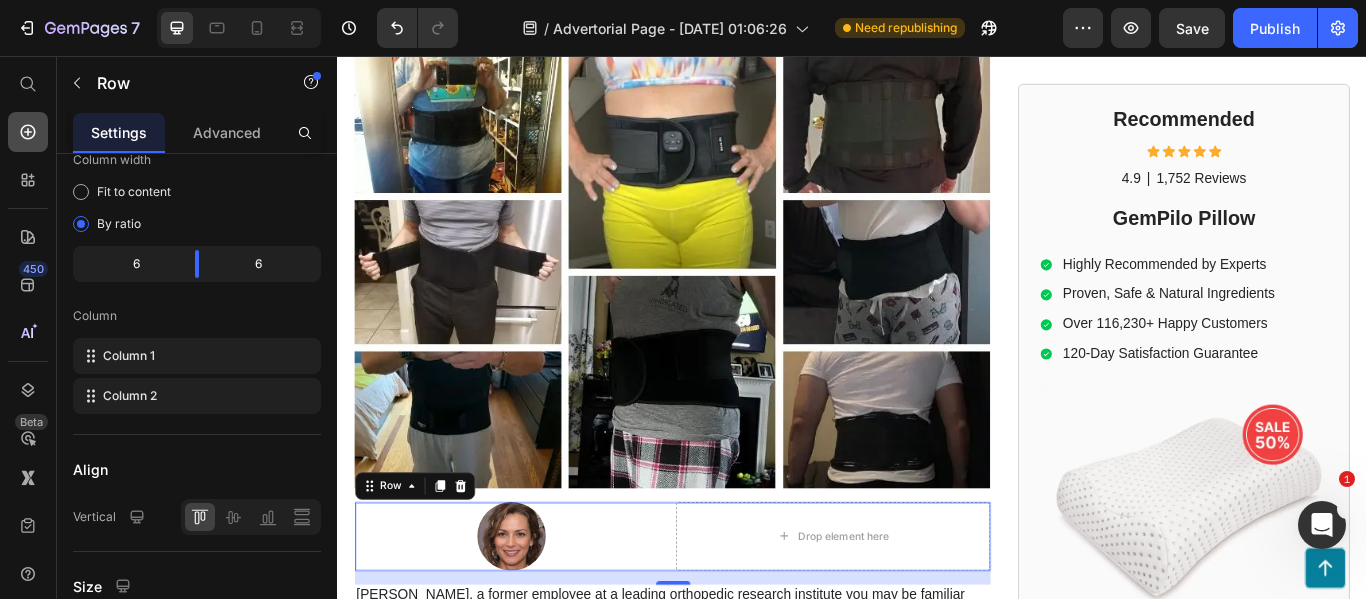click 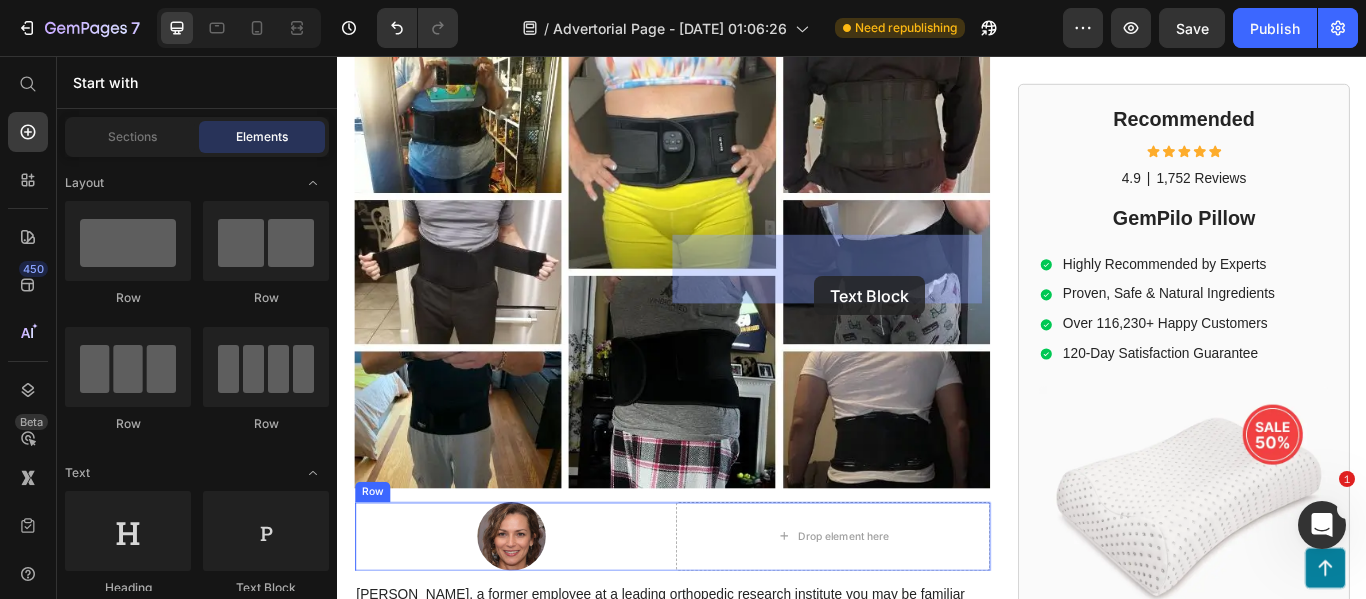 drag, startPoint x: 621, startPoint y: 596, endPoint x: 893, endPoint y: 313, distance: 392.52133 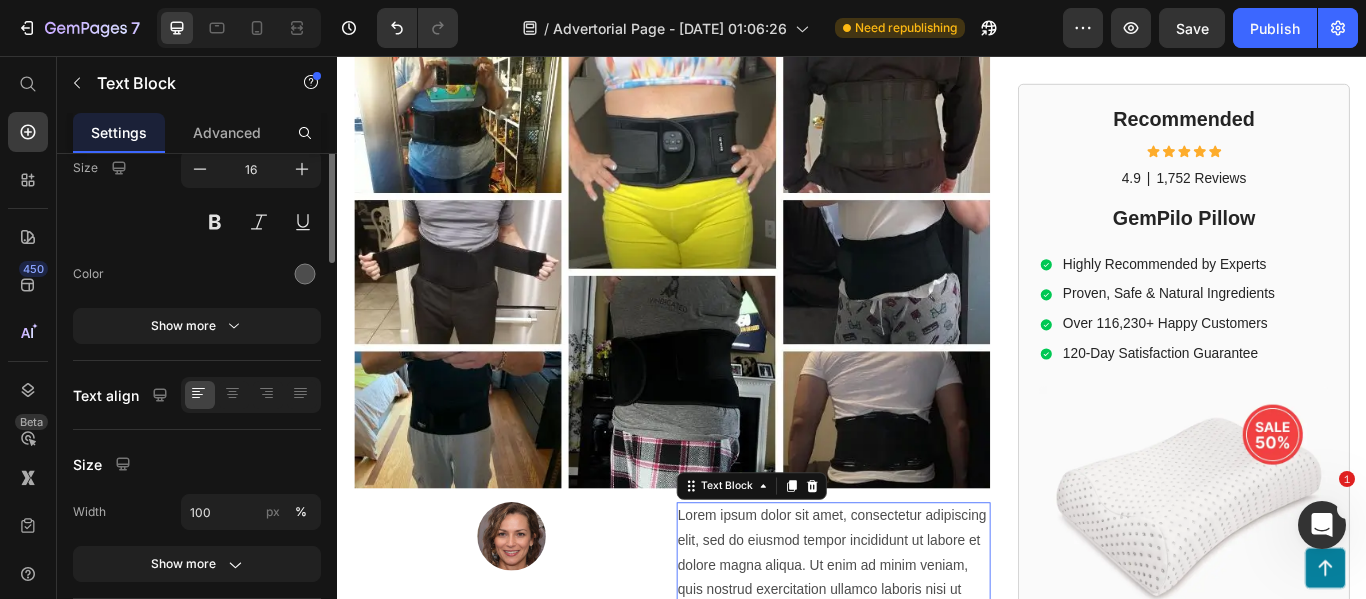 click on "Lorem ipsum dolor sit amet, consectetur adipiscing elit, sed do eiusmod tempor incididunt ut labore et dolore magna aliqua. Ut enim ad minim veniam, quis nostrud exercitation ullamco laboris nisi ut aliquip ex ea commodo consequat." at bounding box center (915, 650) 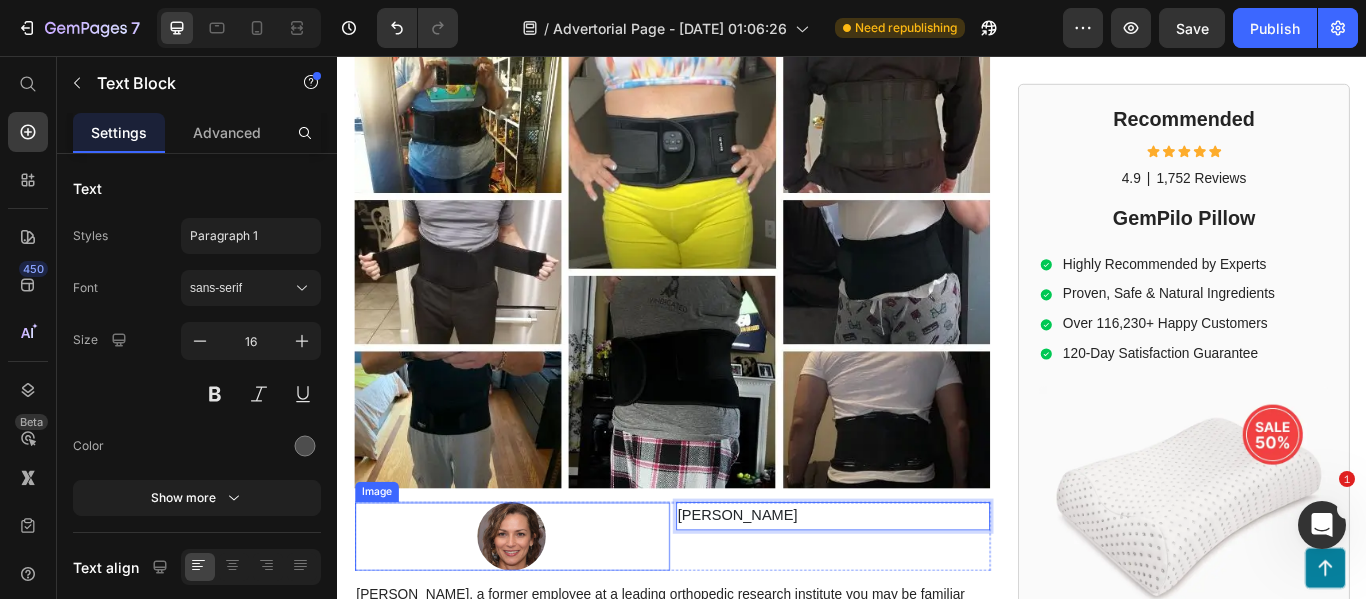 click at bounding box center [540, 616] 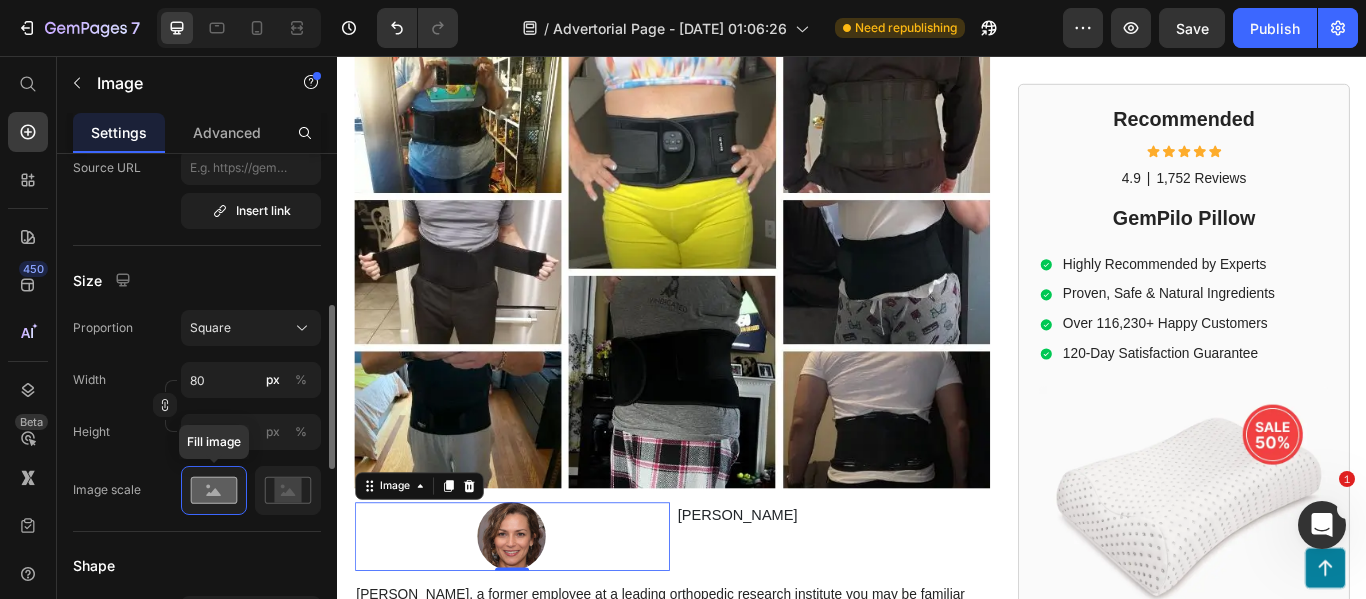 scroll, scrollTop: 465, scrollLeft: 0, axis: vertical 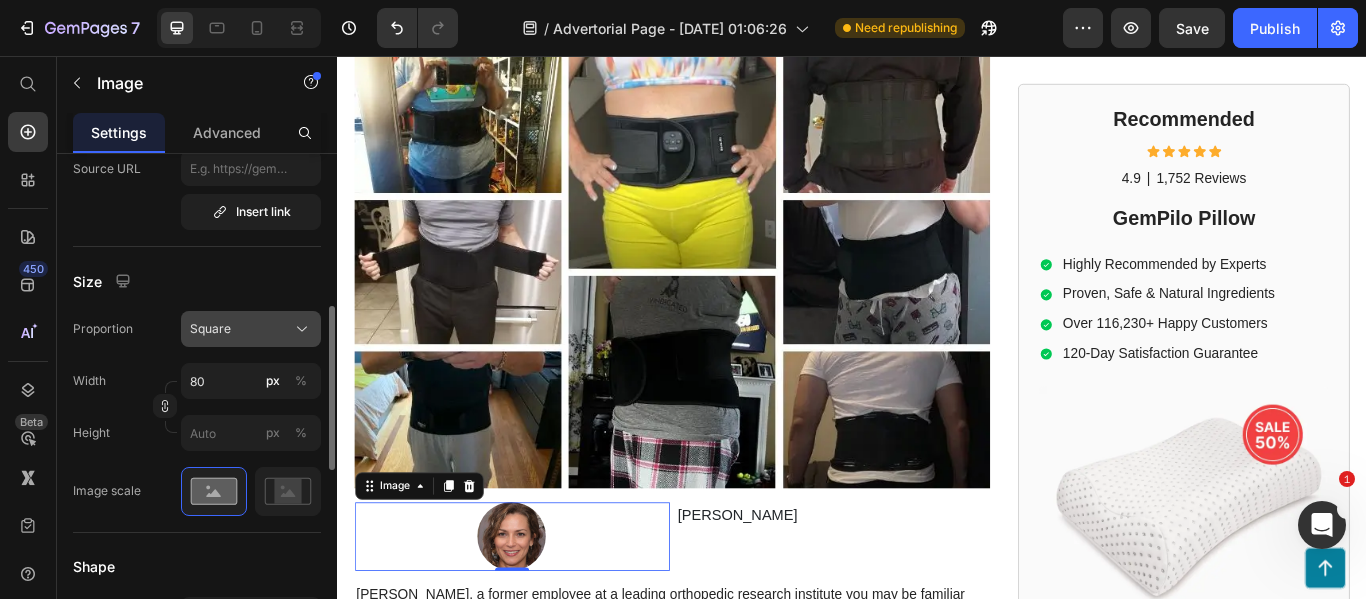 click on "Square" 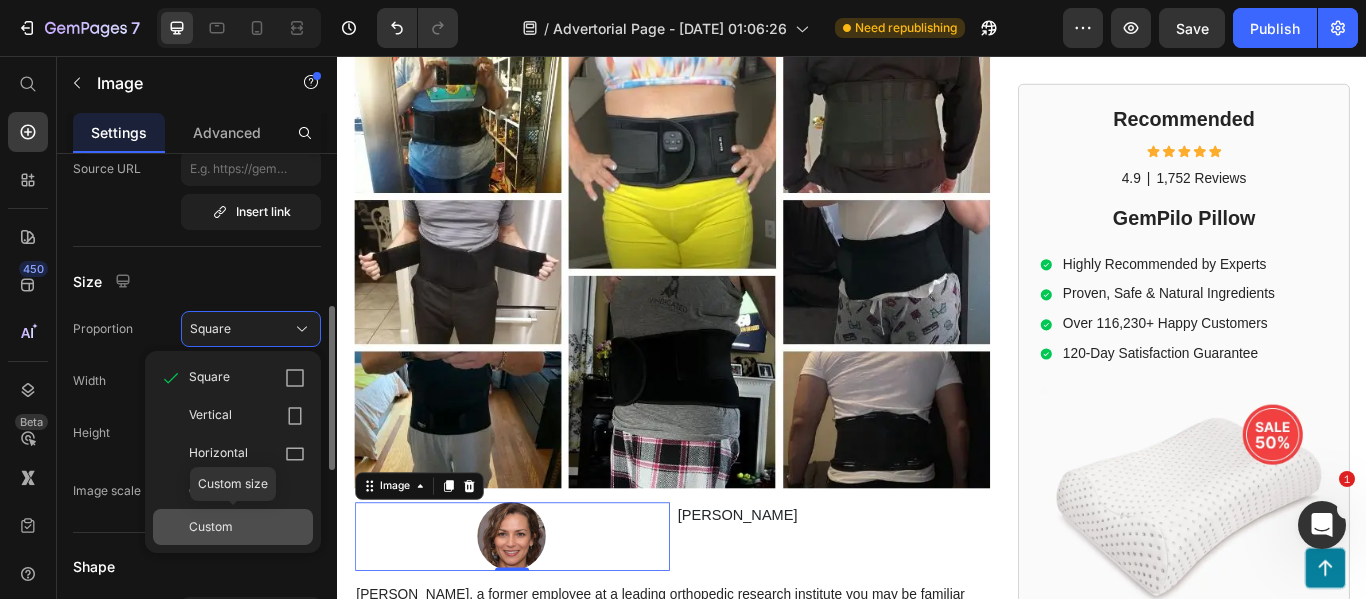 click on "Custom" 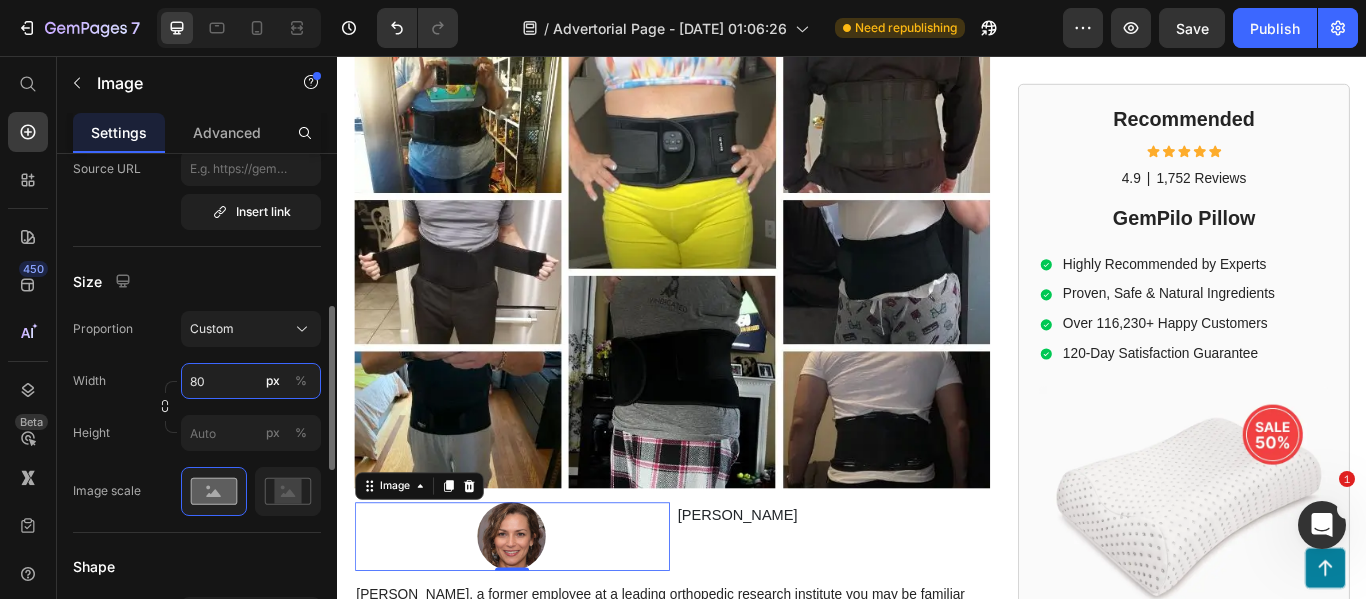 click on "80" at bounding box center (251, 381) 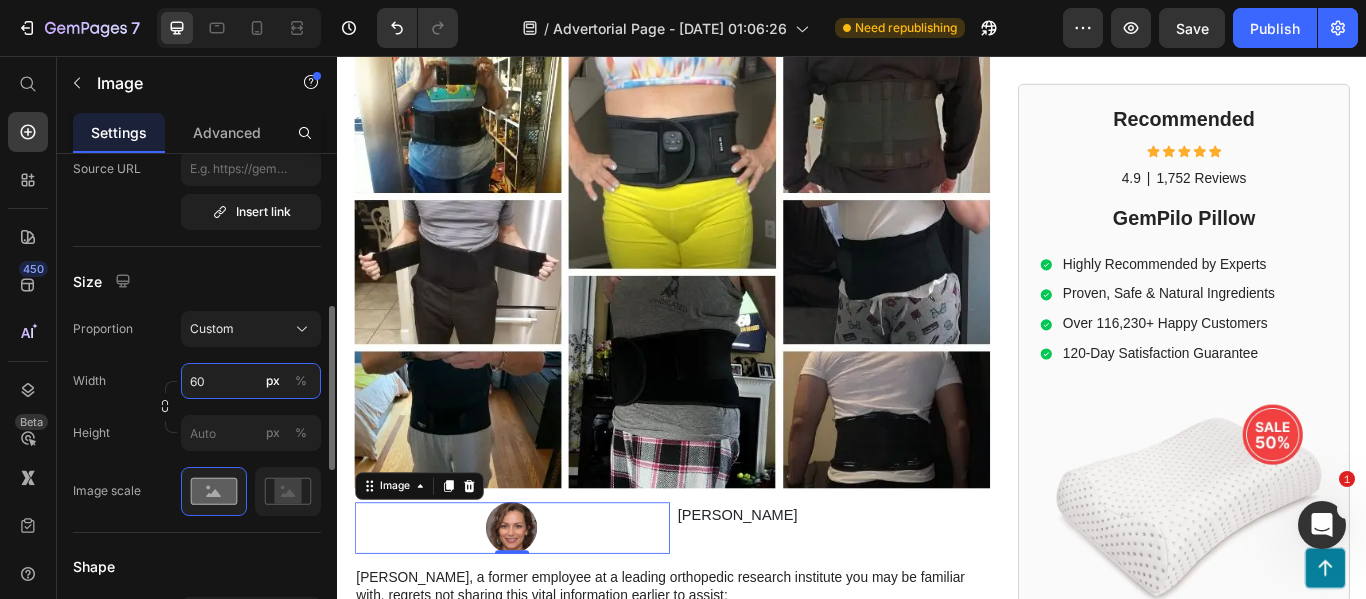type on "60" 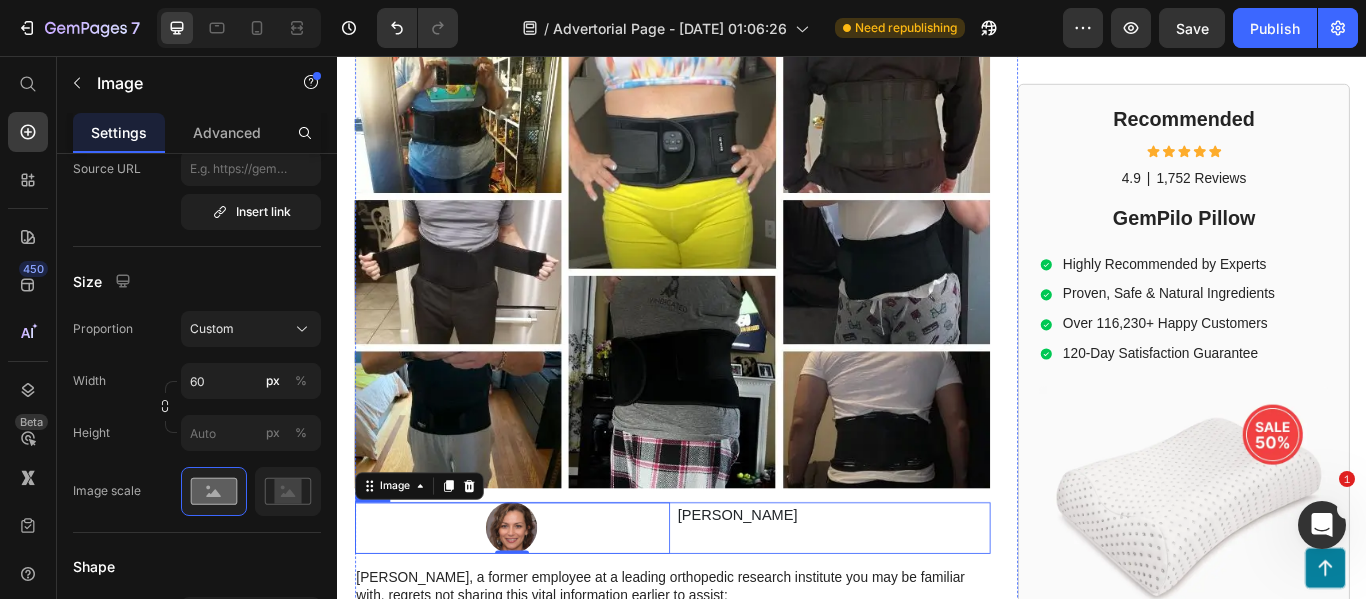 click on "[PERSON_NAME] Text Block" at bounding box center [915, 606] 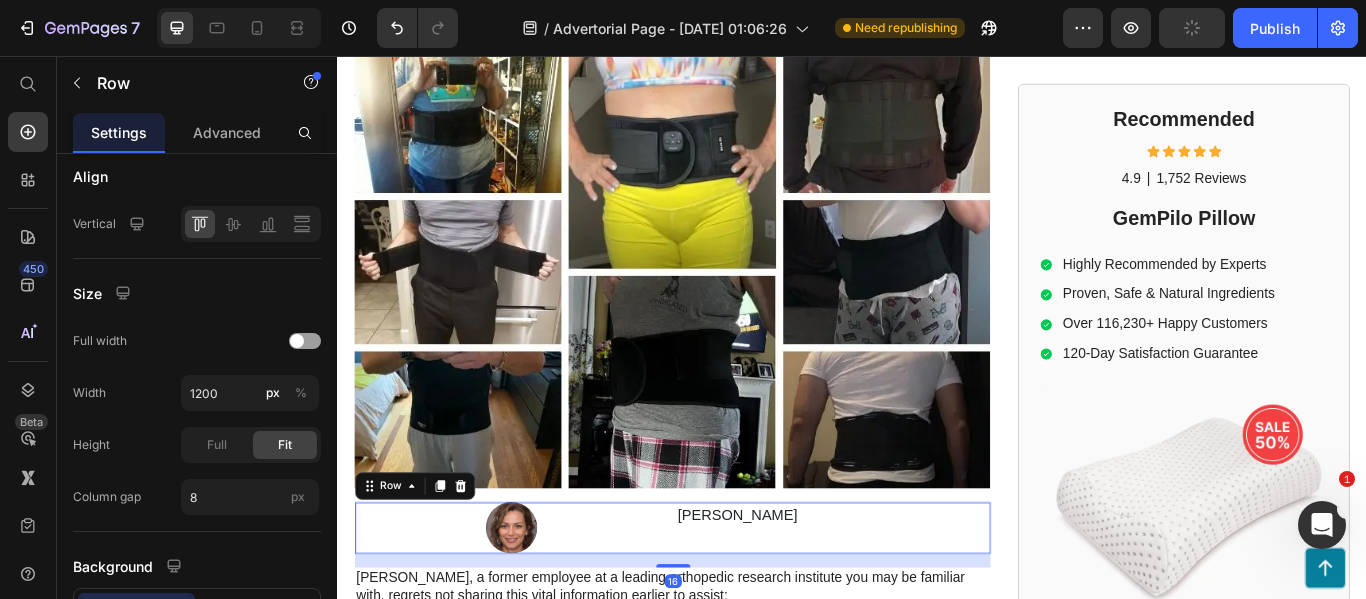 scroll, scrollTop: 0, scrollLeft: 0, axis: both 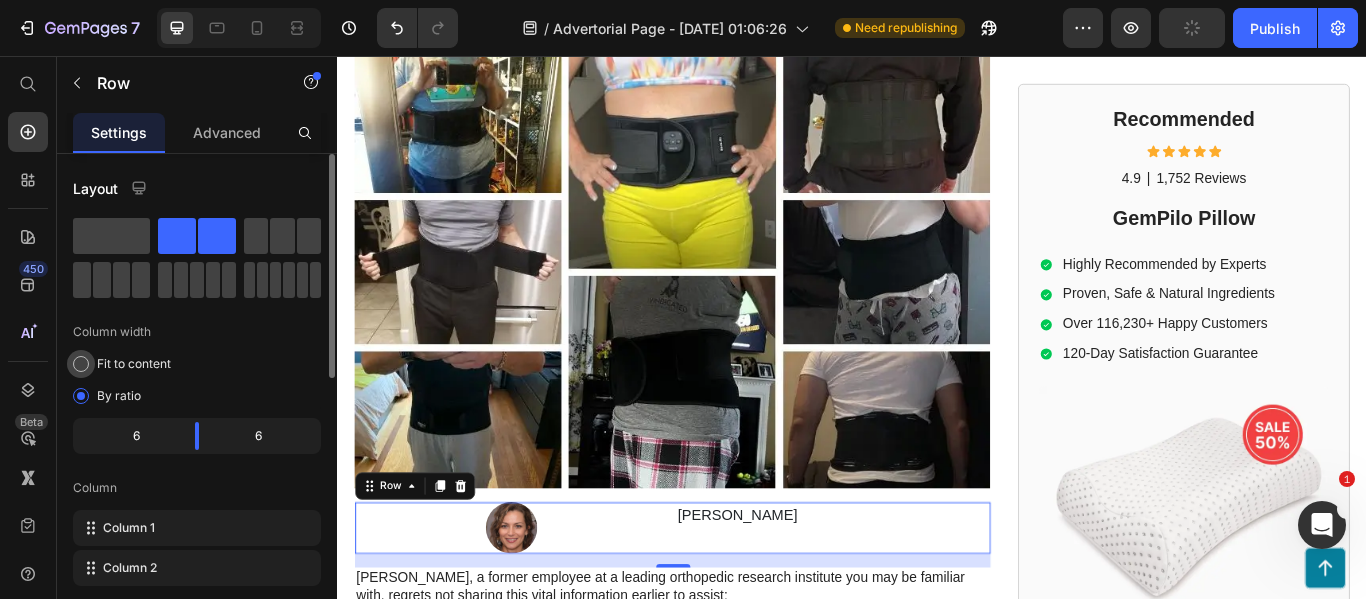 click on "Fit to content" at bounding box center [134, 364] 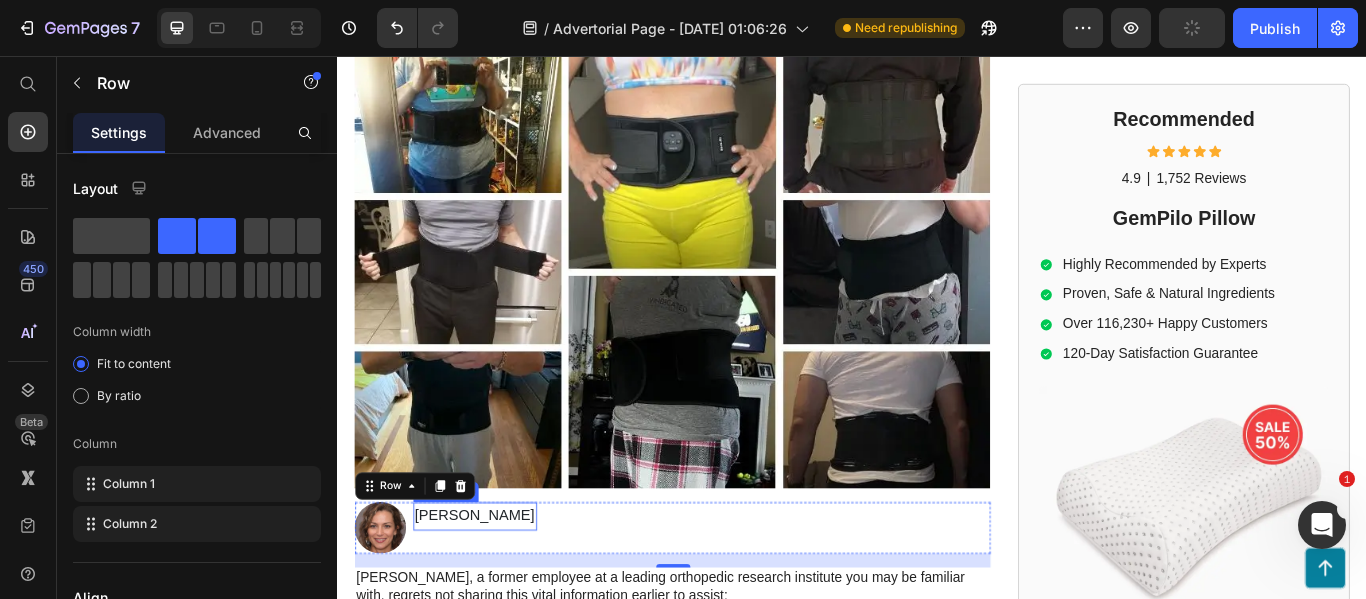click on "[PERSON_NAME]" at bounding box center [497, 591] 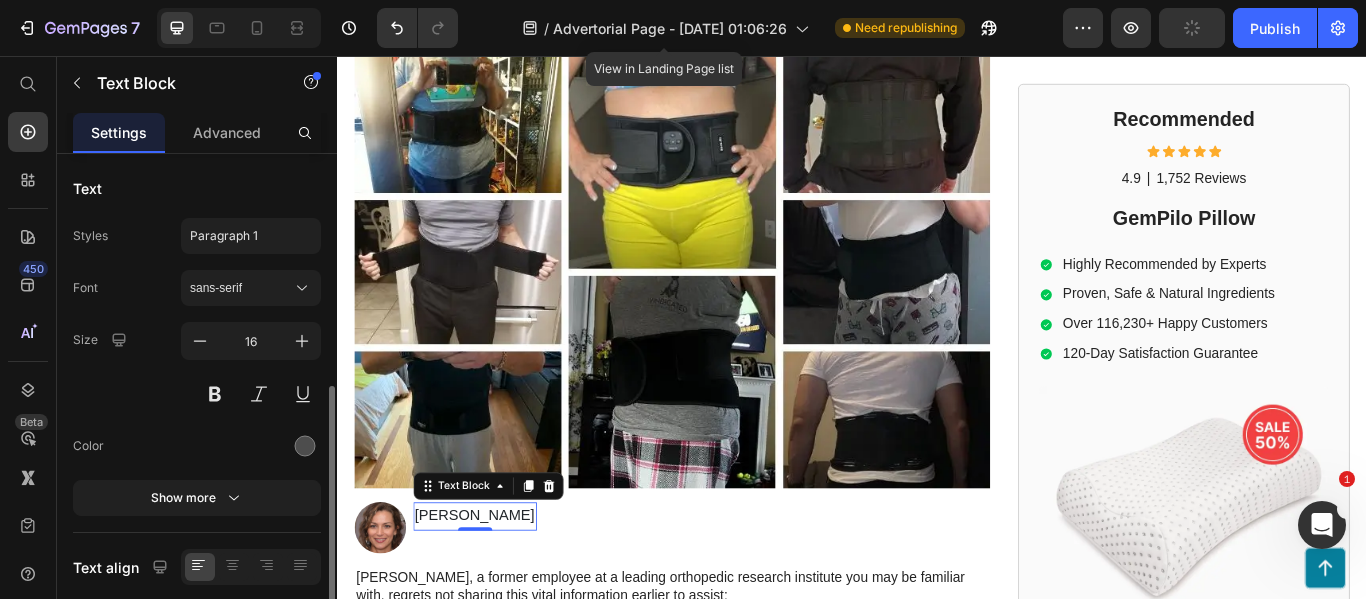 scroll, scrollTop: 150, scrollLeft: 0, axis: vertical 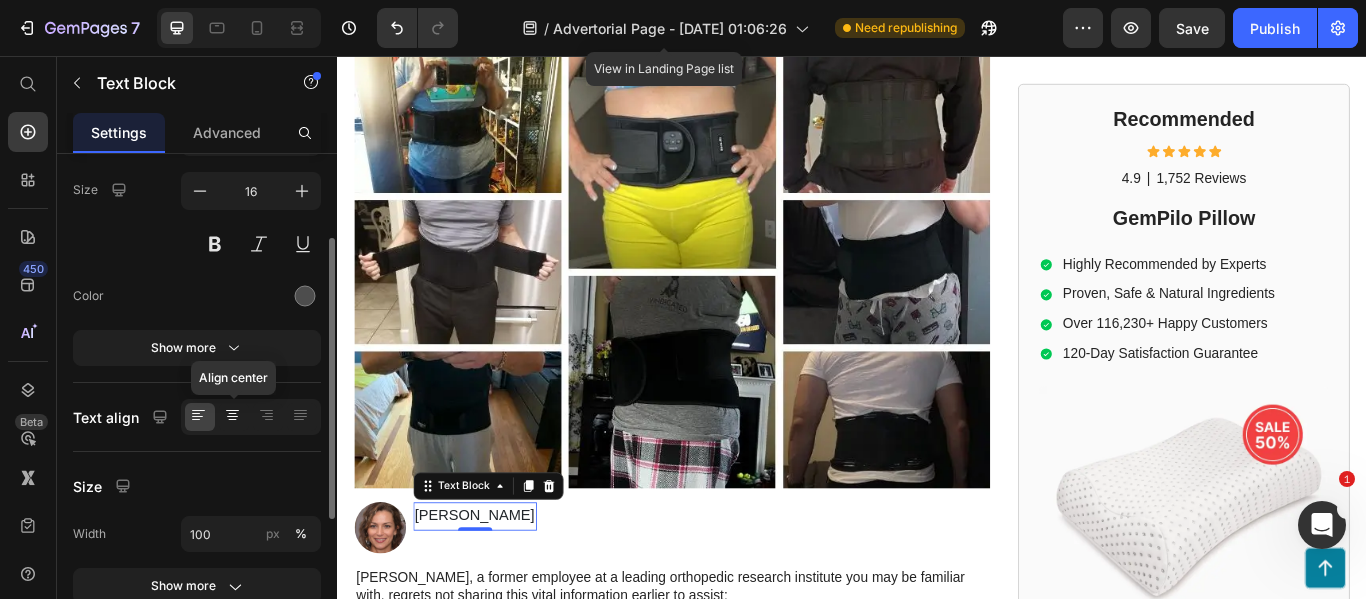 click 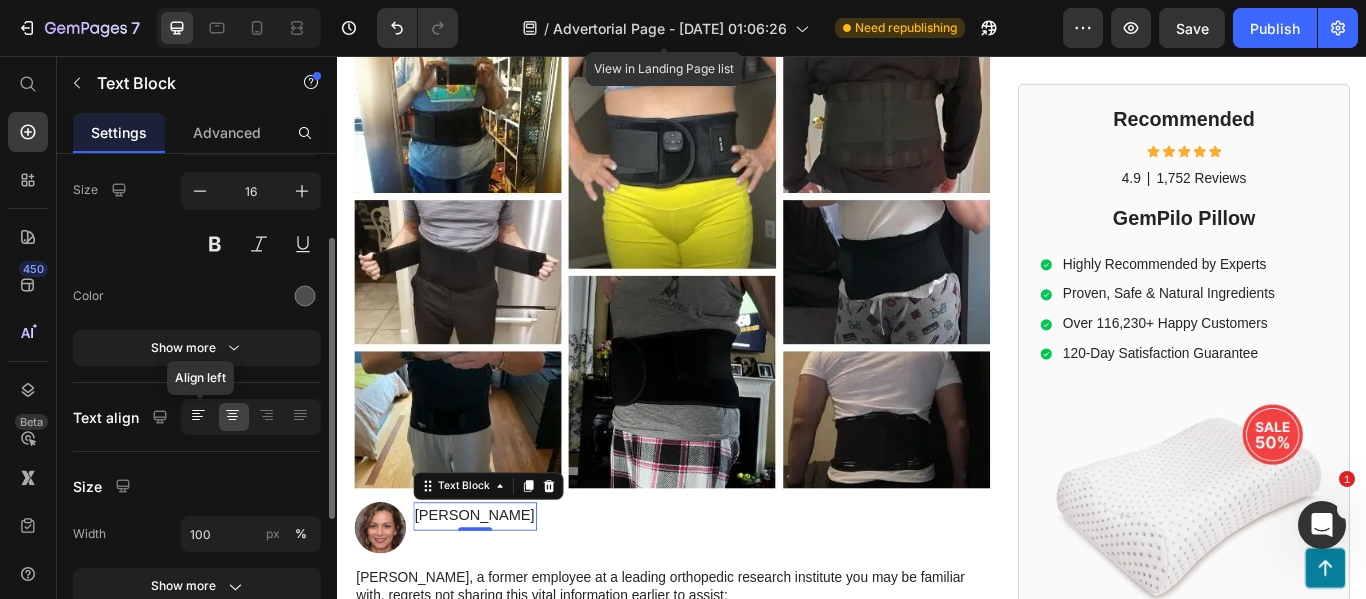 click 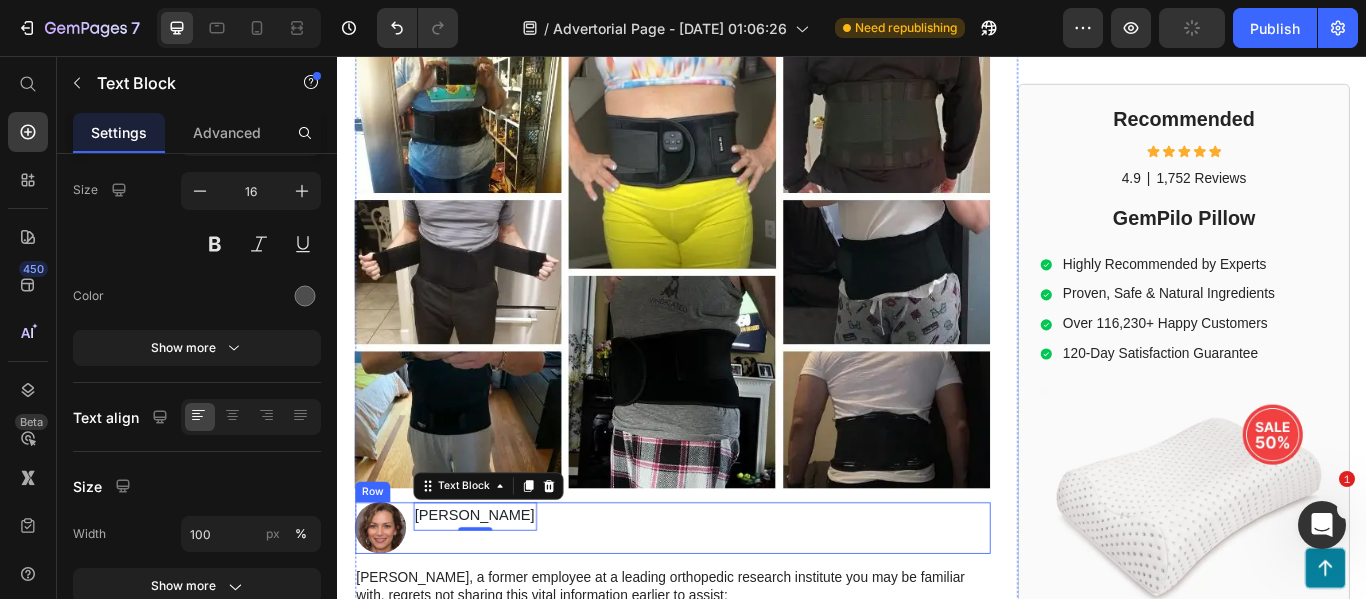 click on "[PERSON_NAME] Text Block   0" at bounding box center (497, 606) 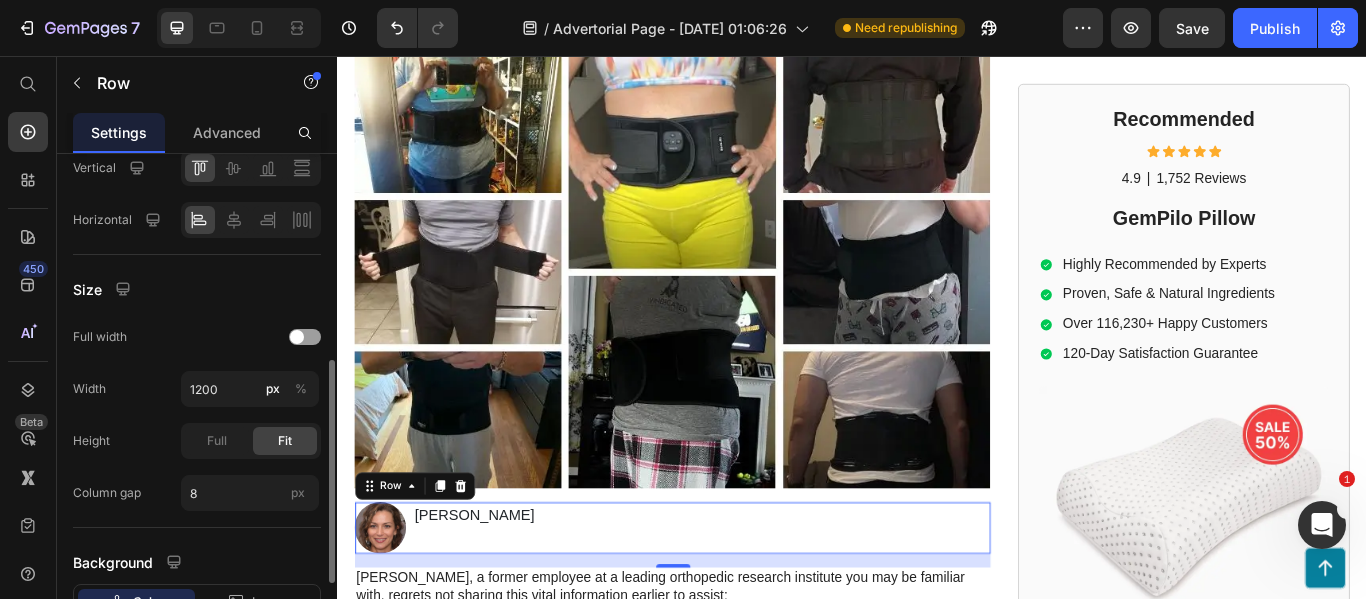 scroll, scrollTop: 472, scrollLeft: 0, axis: vertical 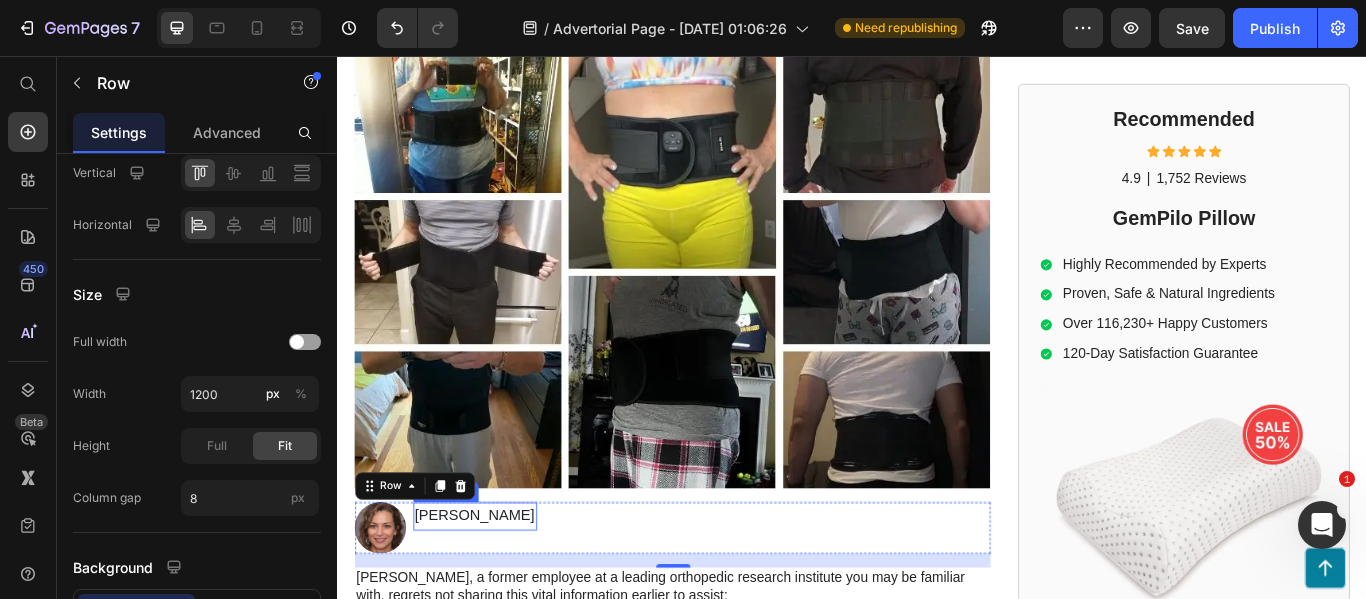click on "[PERSON_NAME]" at bounding box center [497, 591] 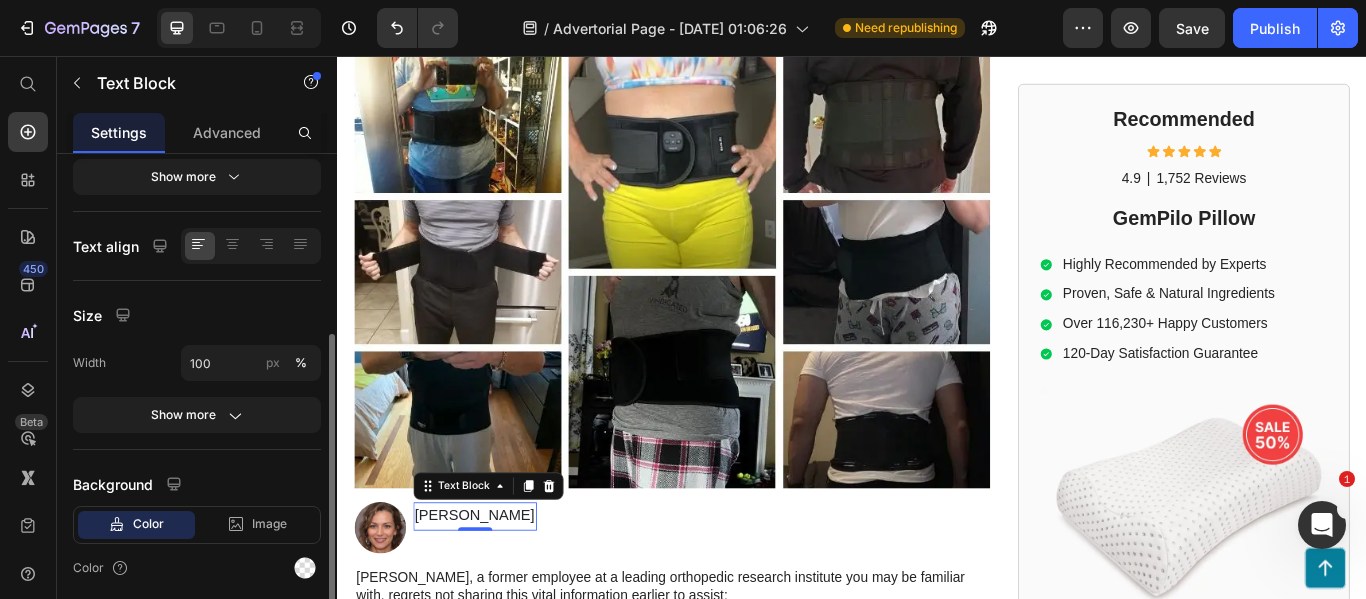 scroll, scrollTop: 393, scrollLeft: 0, axis: vertical 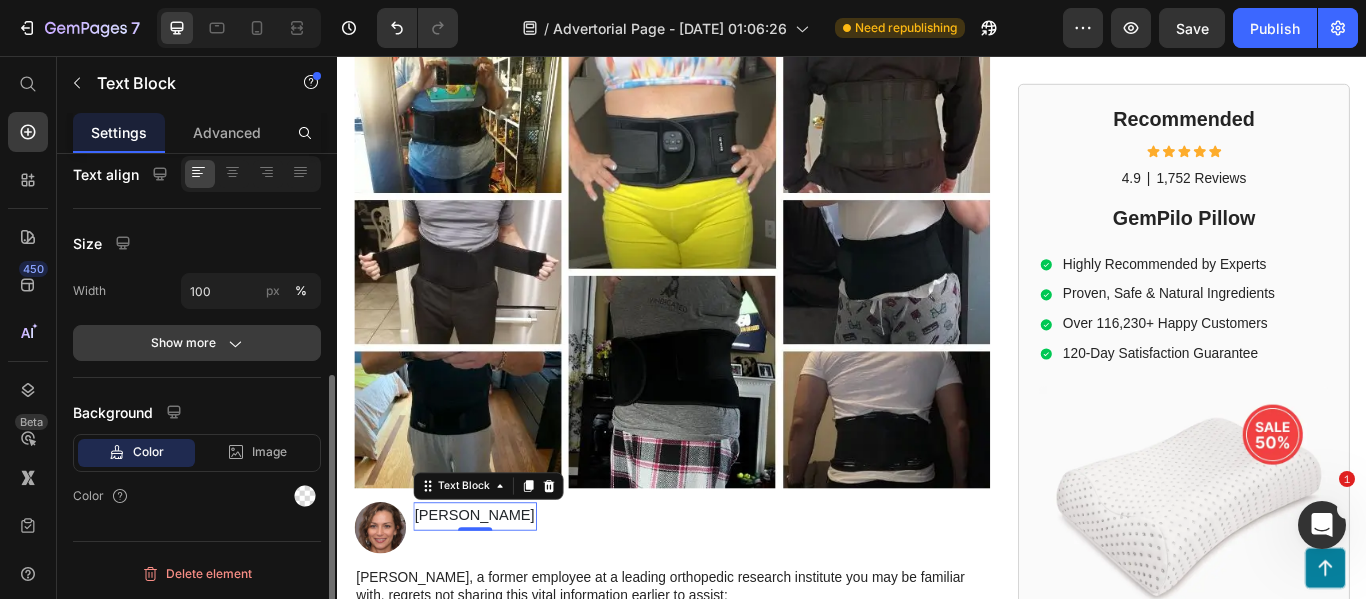 click on "Show more" at bounding box center [197, 343] 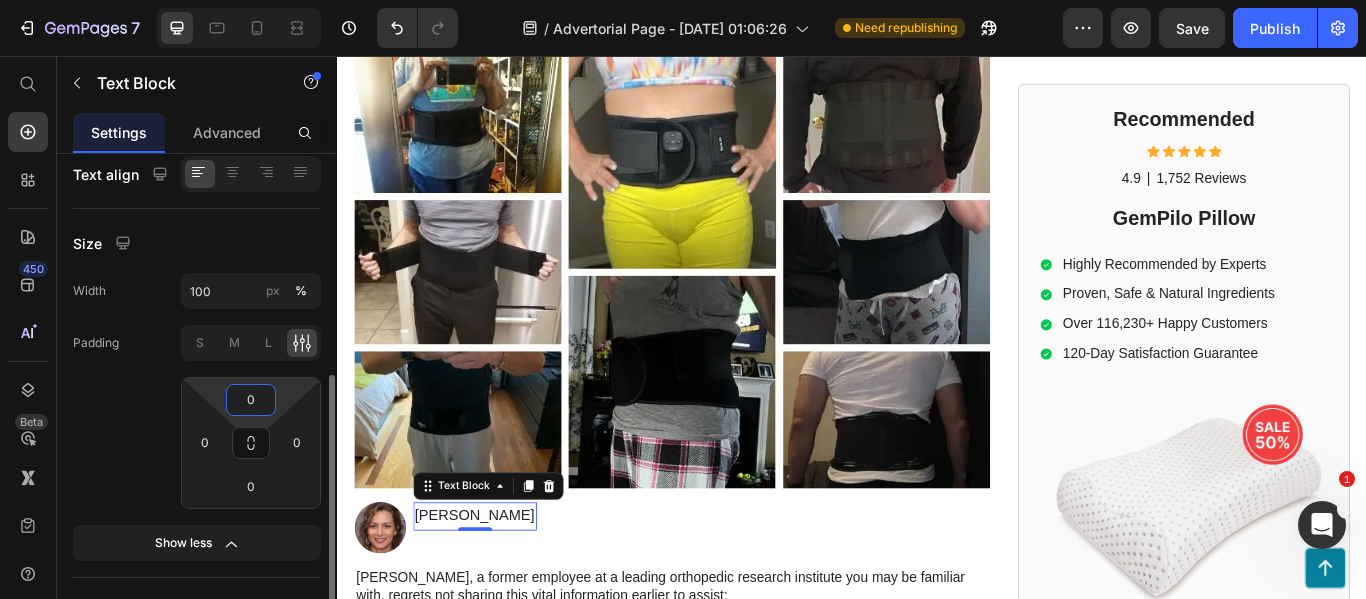 click on "0" at bounding box center (251, 400) 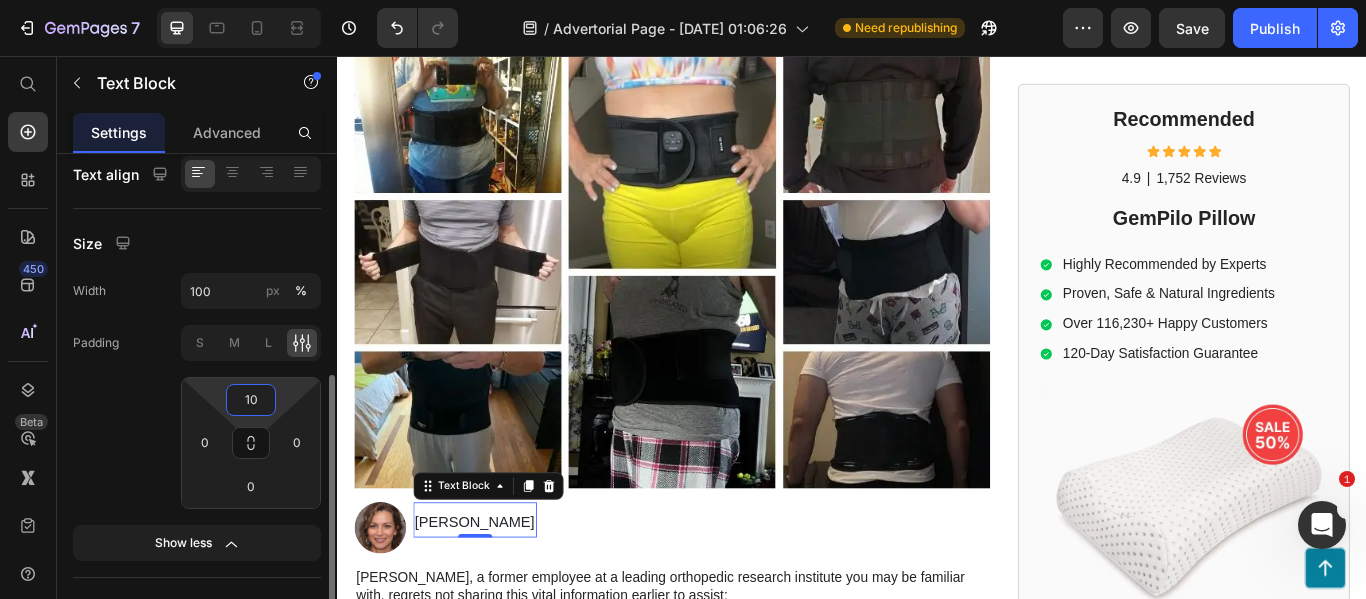 type on "1" 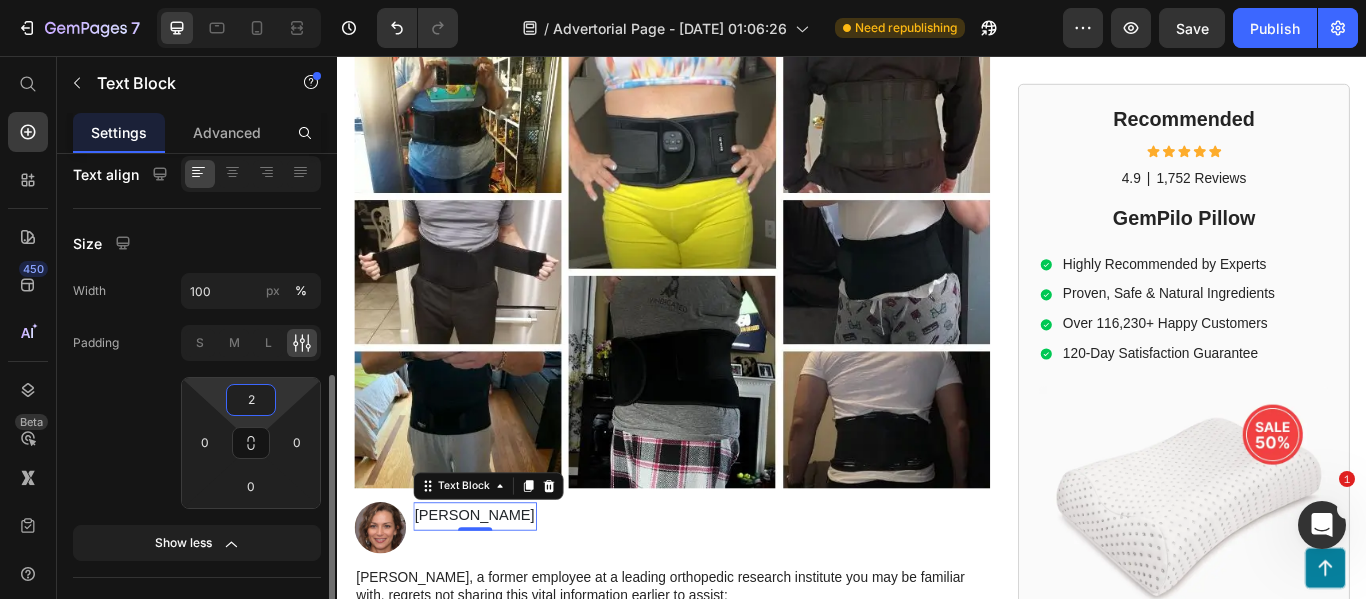 type on "20" 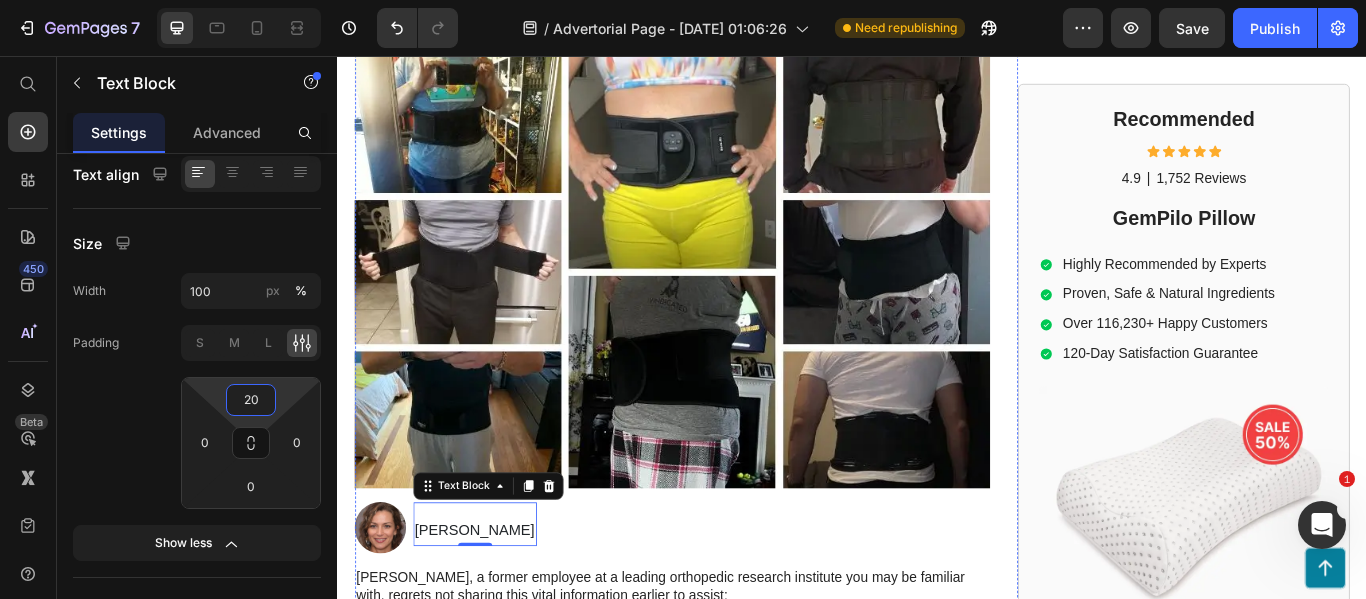 click on "Those in search of a convenient and effective way to improve their sleep quality and enhance overall well-being can now turn to our ergonomic pillow, offering exceptional support for a revitalized and rejuvenated body." at bounding box center (739, 756) 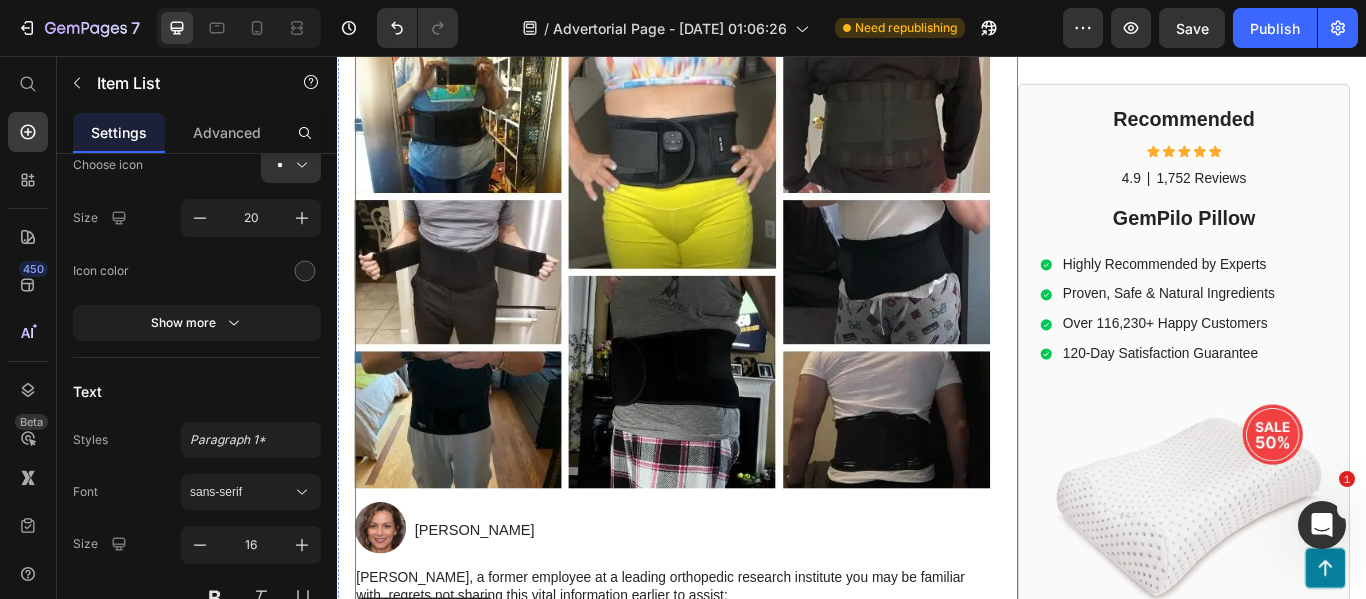 scroll, scrollTop: 0, scrollLeft: 0, axis: both 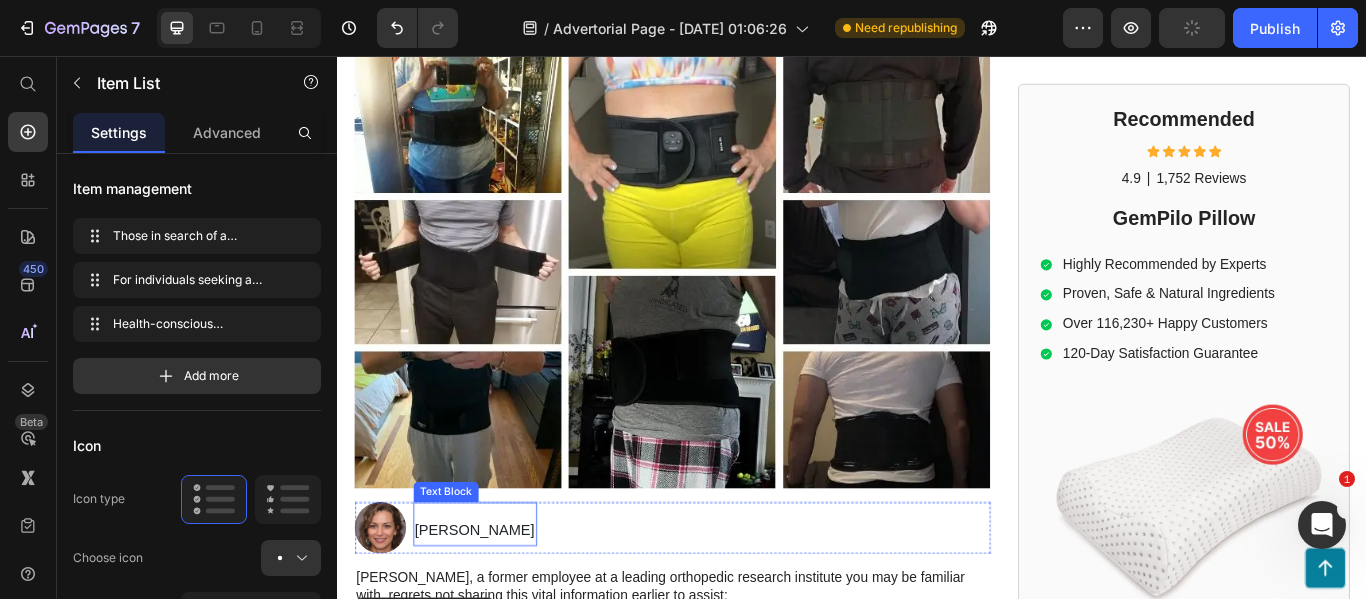 click on "[PERSON_NAME]" at bounding box center (497, 609) 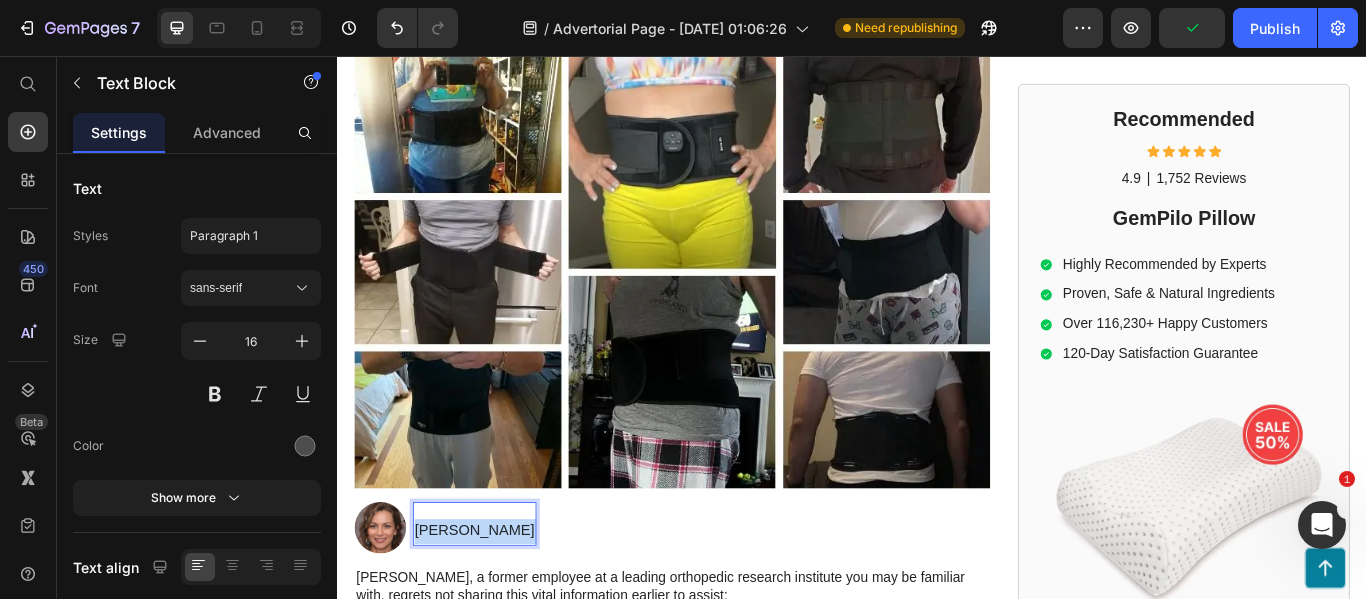 drag, startPoint x: 516, startPoint y: 288, endPoint x: 490, endPoint y: 305, distance: 31.06445 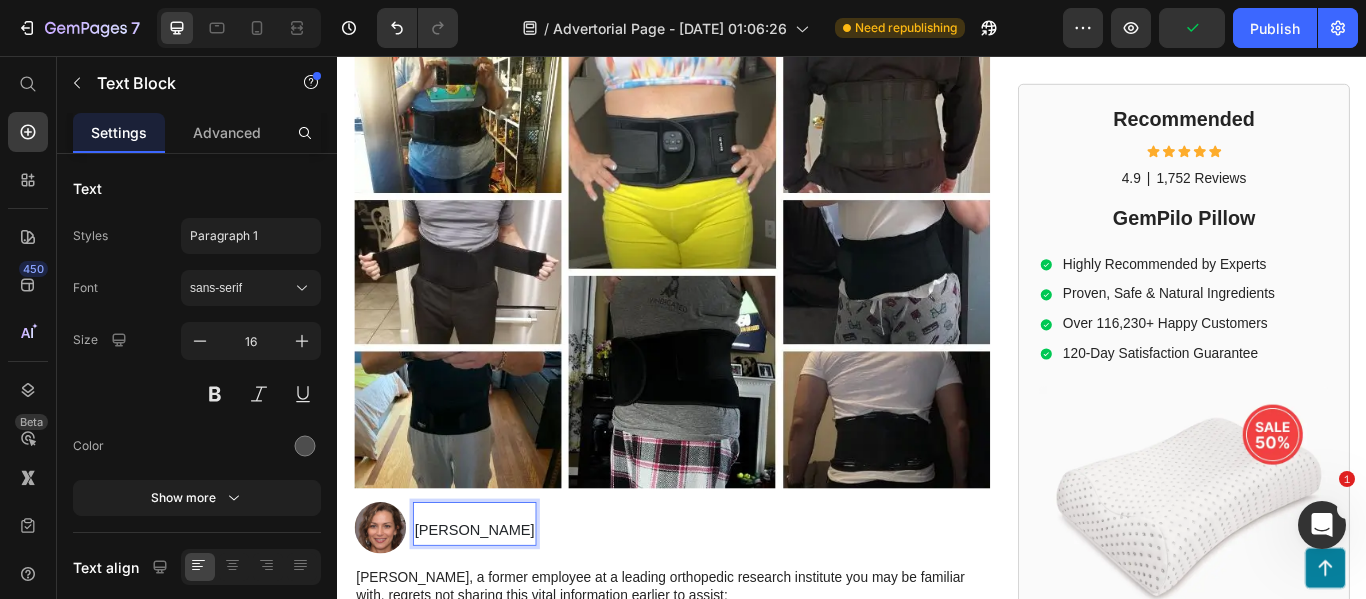 click on "[PERSON_NAME]" at bounding box center (497, 609) 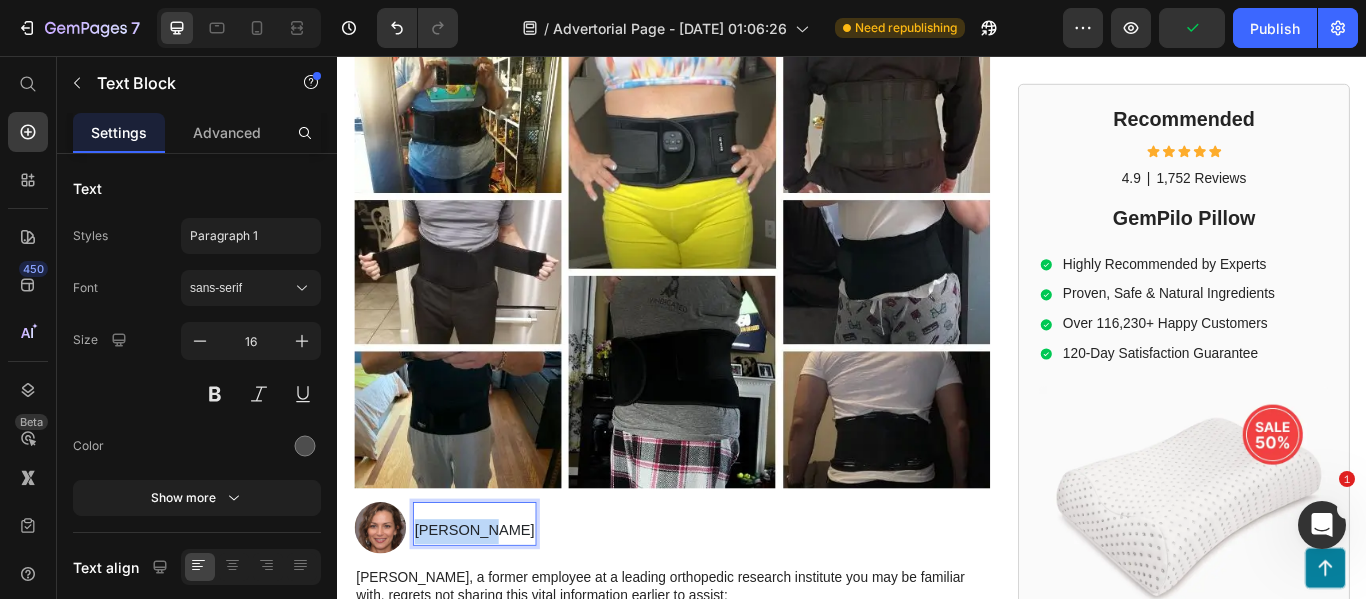 click on "[PERSON_NAME]" at bounding box center [497, 609] 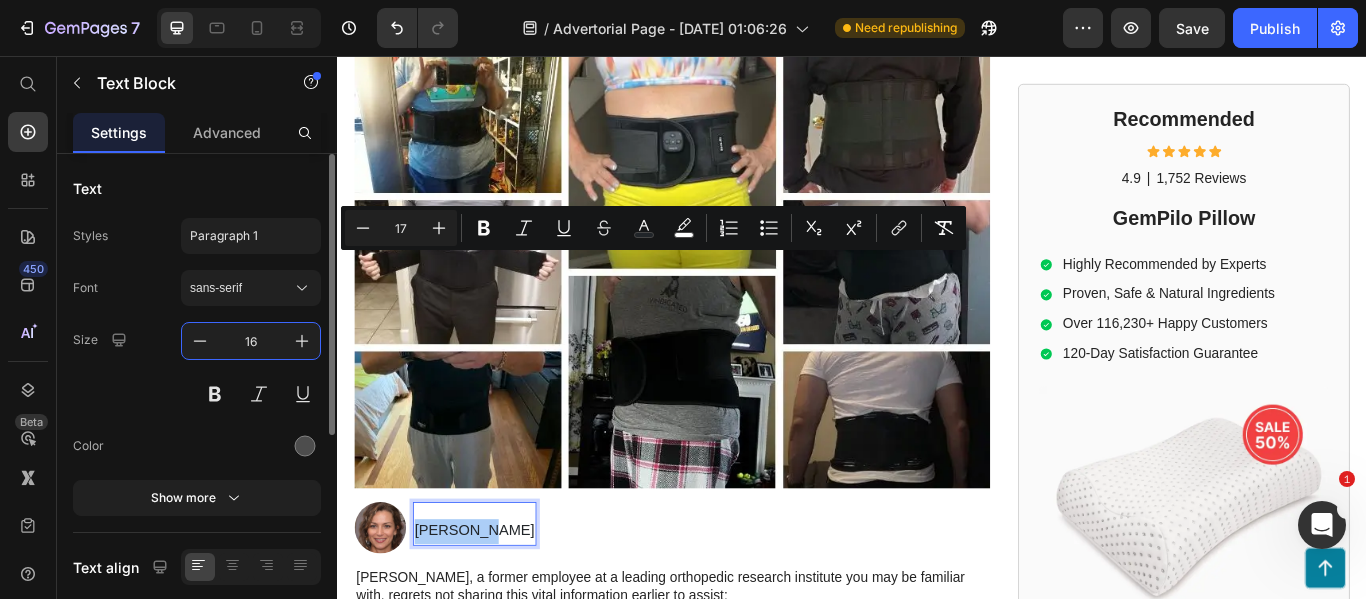 click on "16" at bounding box center [251, 341] 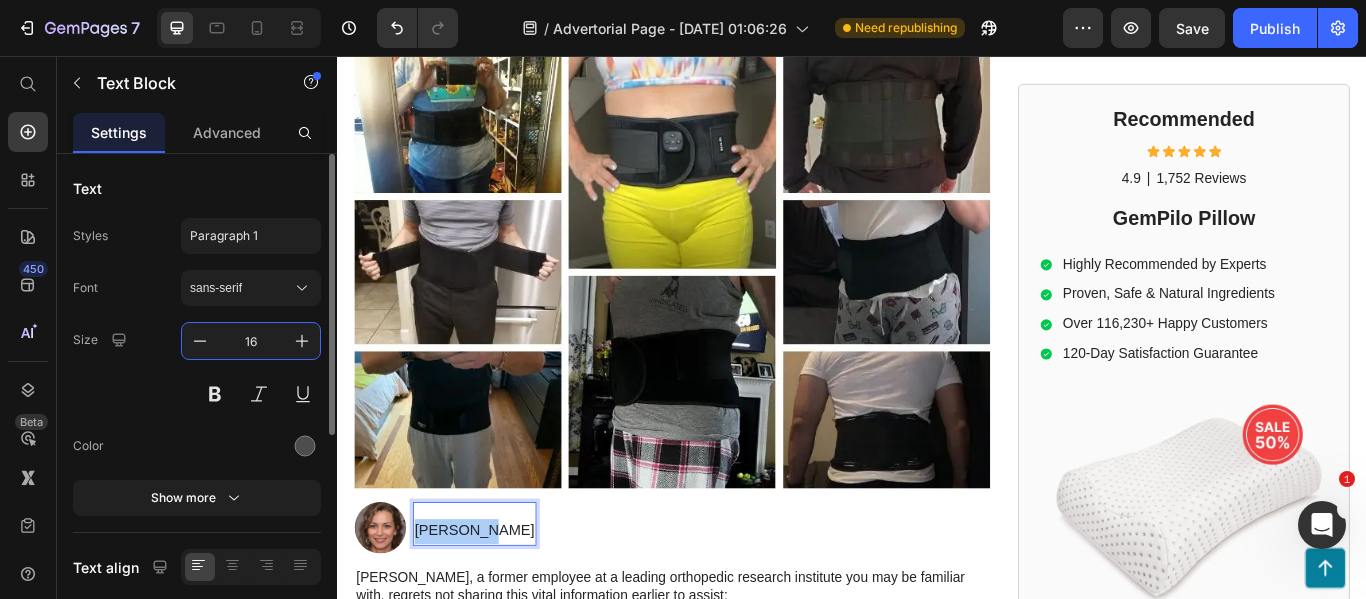 click on "16" at bounding box center (251, 341) 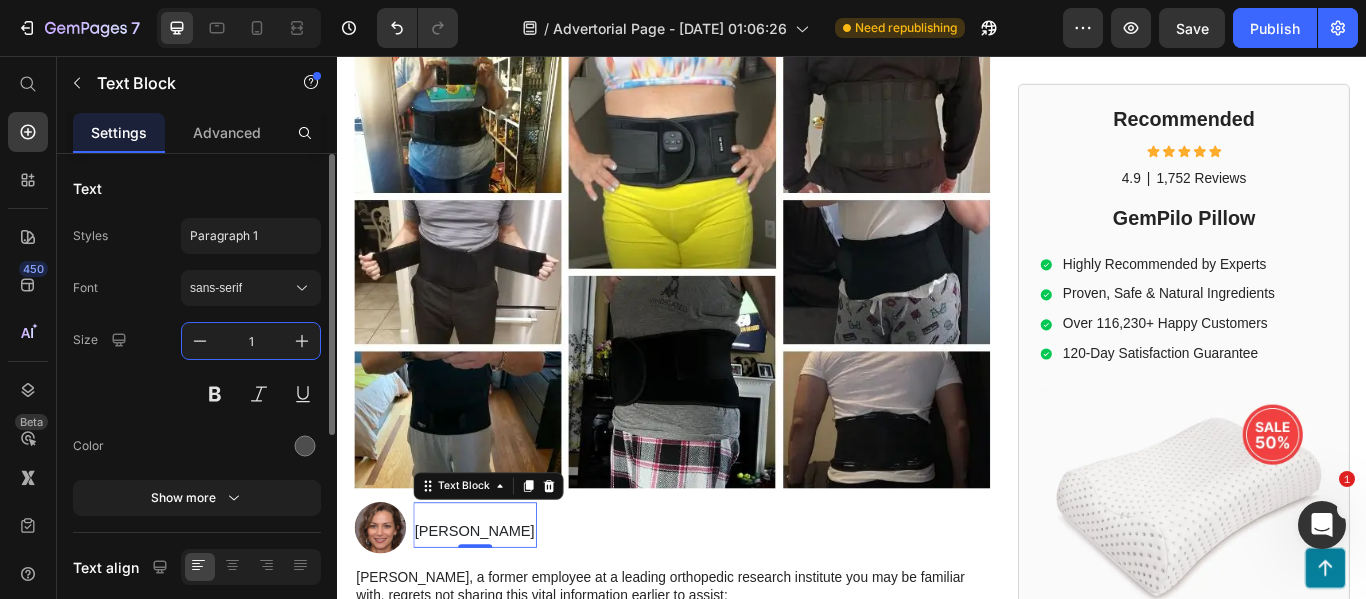 type on "16" 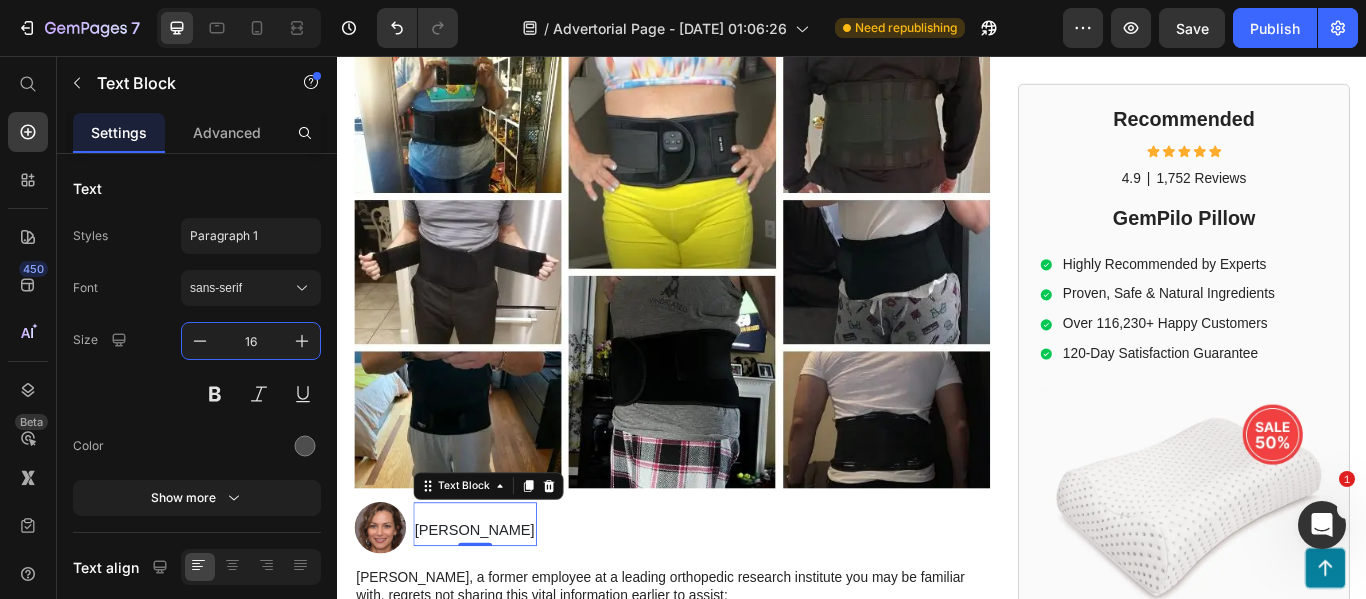 click on "[PERSON_NAME]" at bounding box center [497, 609] 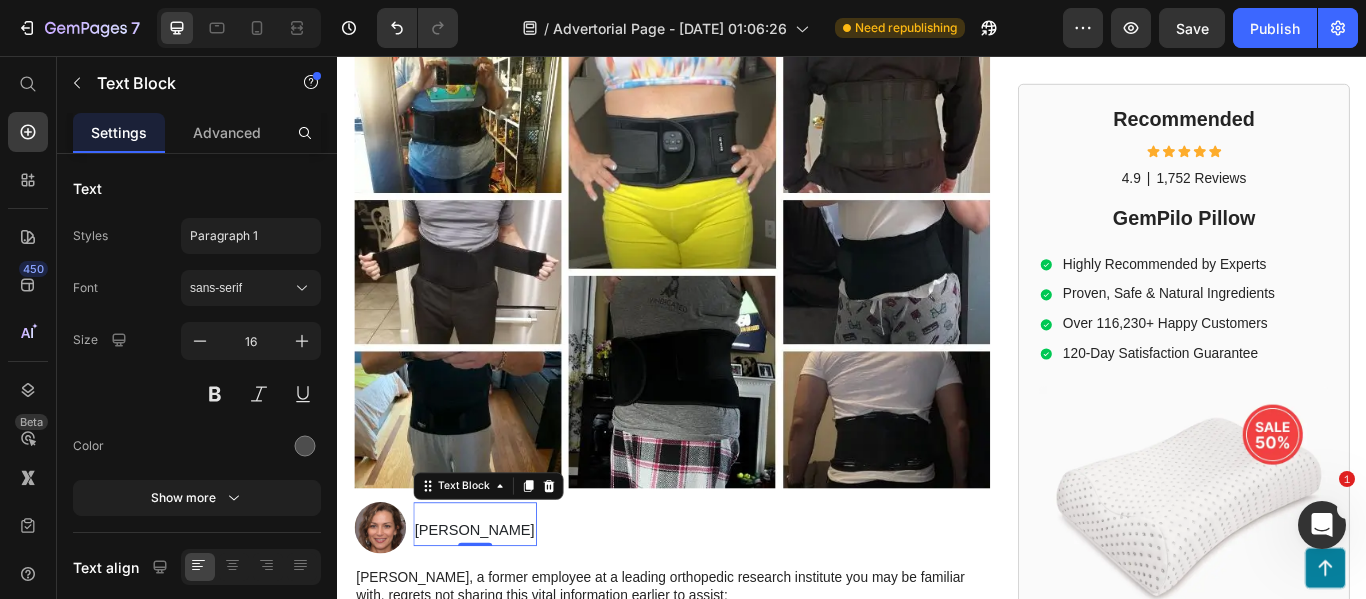 click on "[PERSON_NAME]" at bounding box center [497, 609] 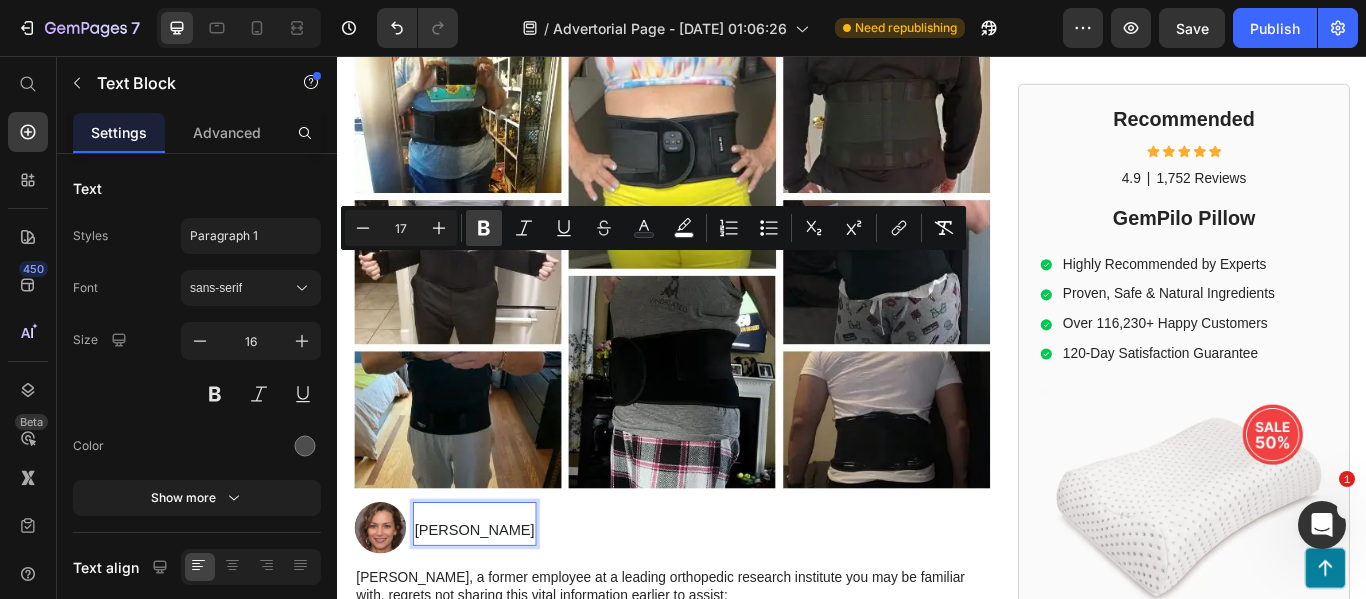 click 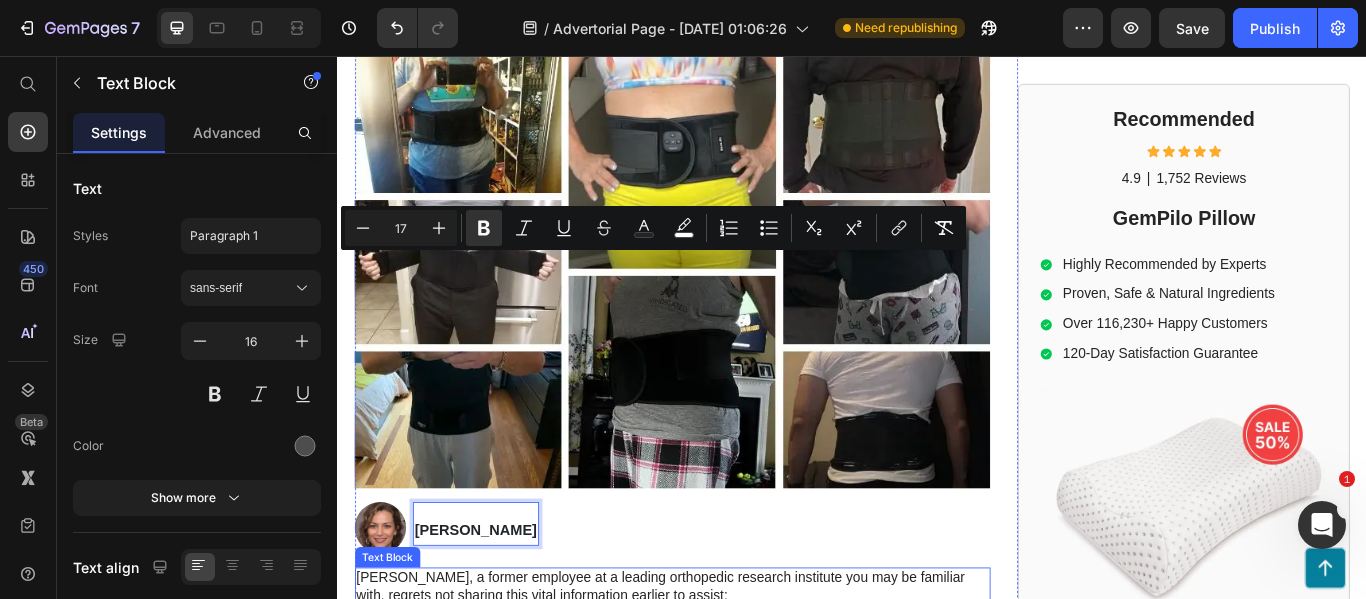 click on "[PERSON_NAME], a former employee at a leading orthopedic research institute you may be familiar with, regrets not sharing this vital information earlier to assist:" at bounding box center (727, 675) 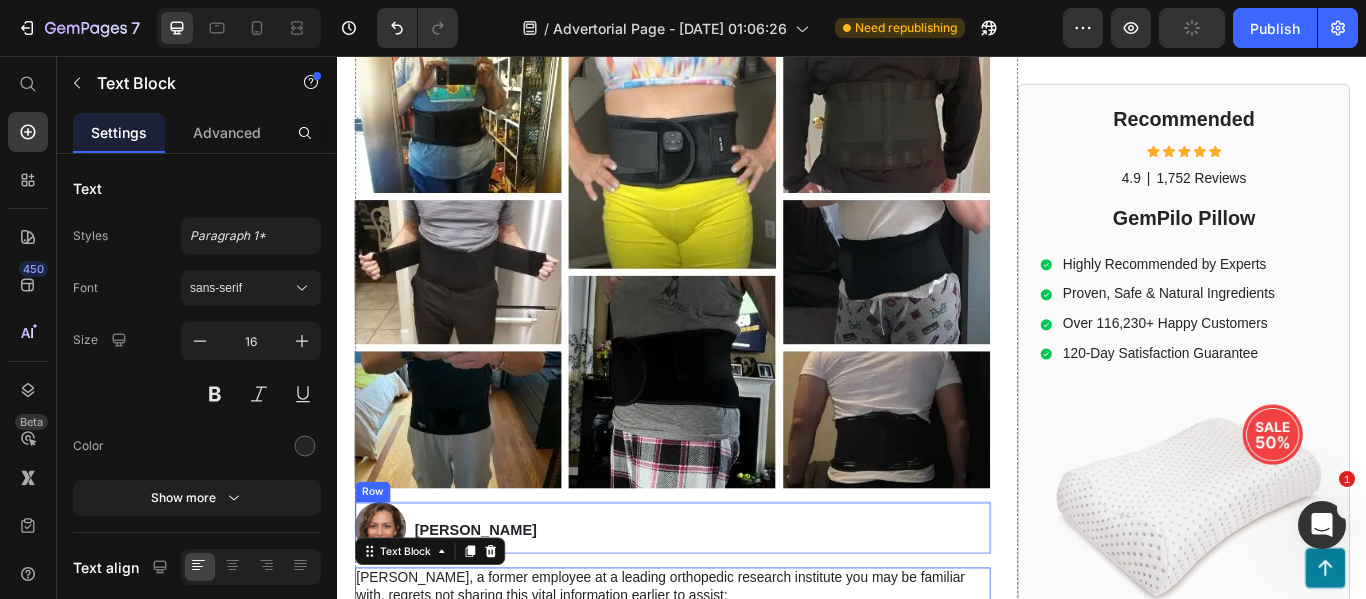 click on "Image [PERSON_NAME] Text Block Row" at bounding box center (727, 606) 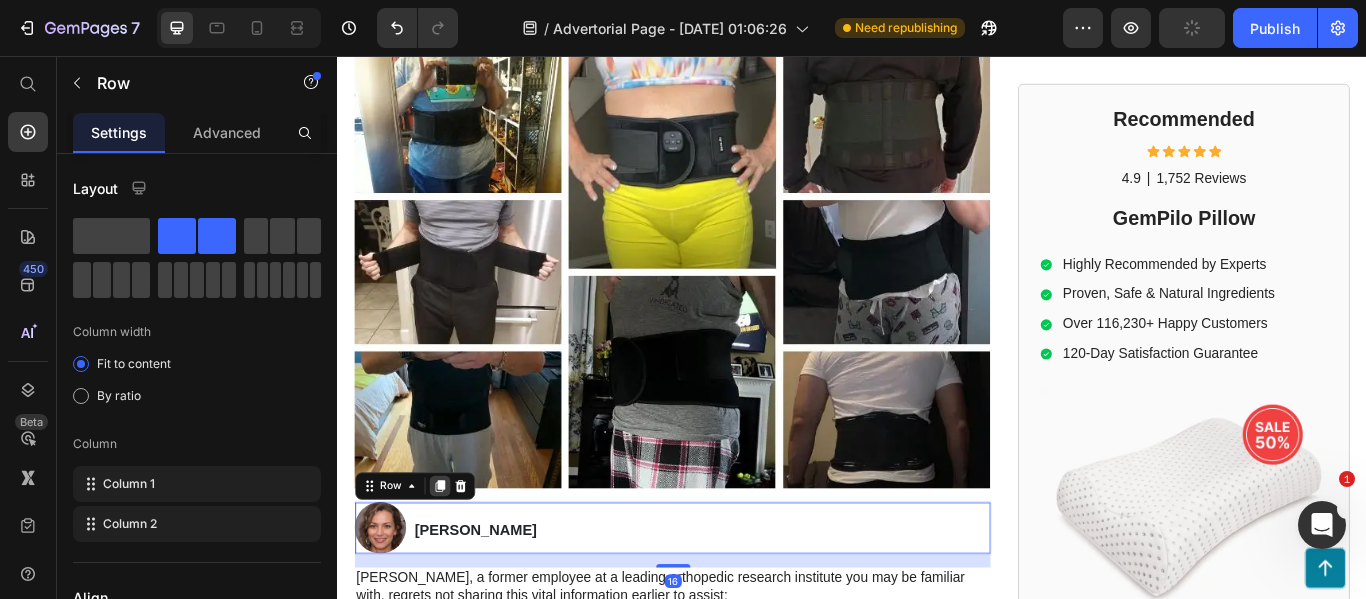 click 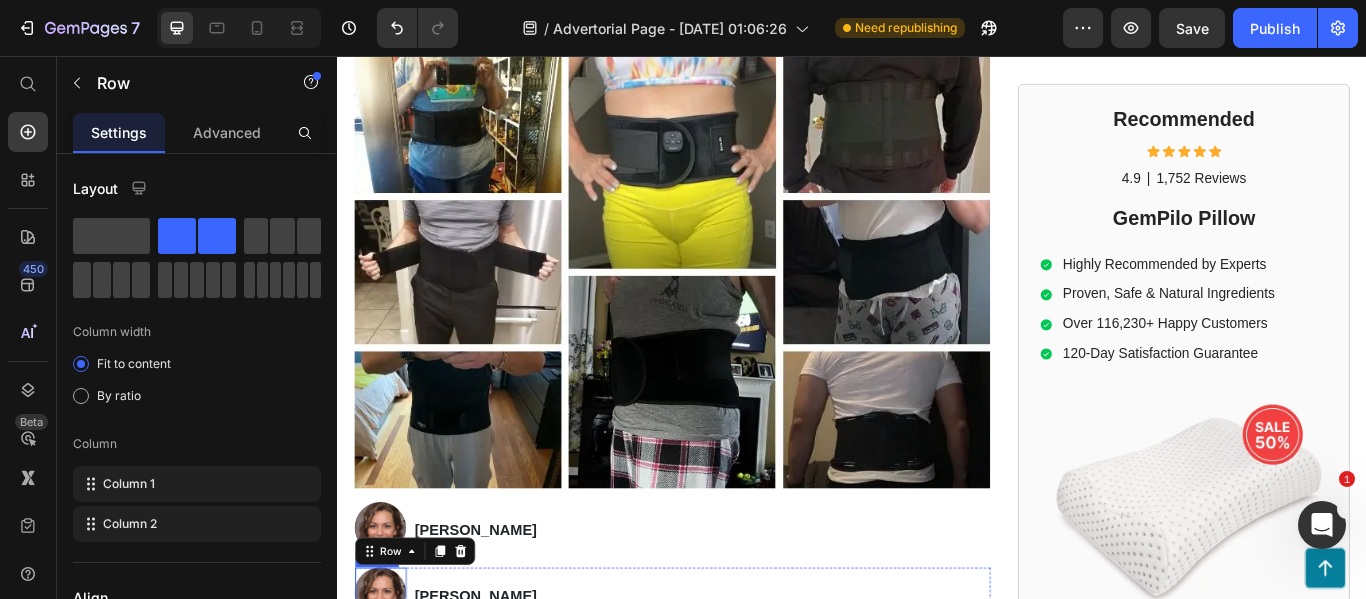 click at bounding box center (387, 682) 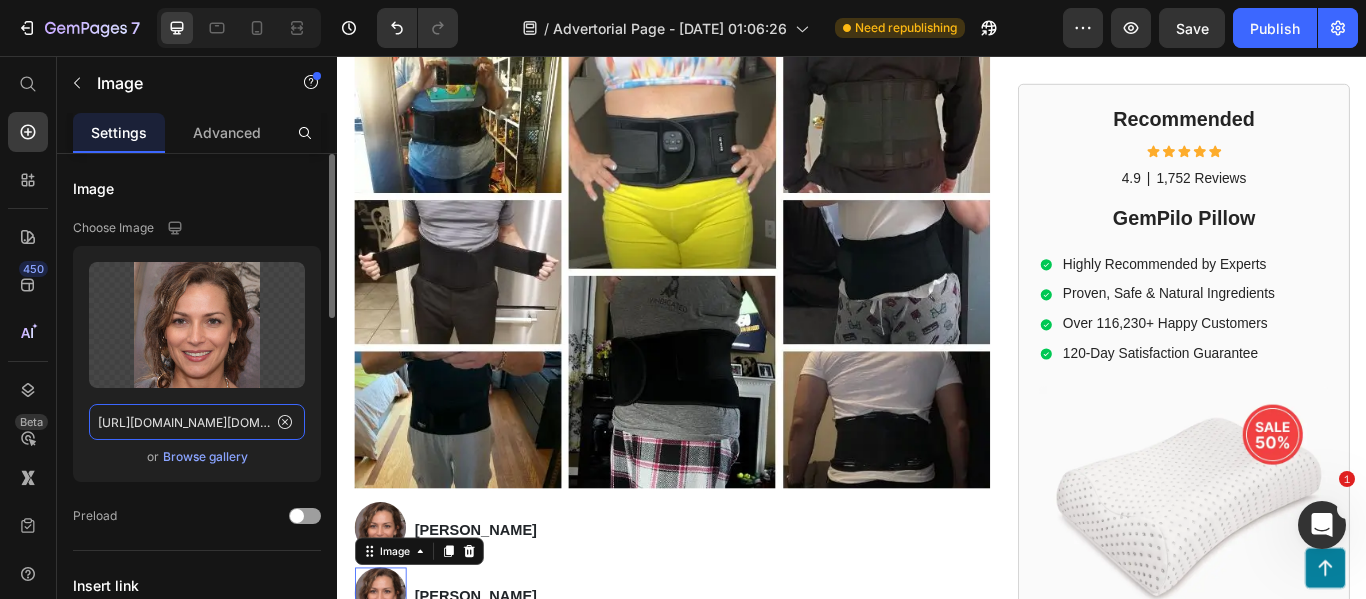 click on "[URL][DOMAIN_NAME][DOMAIN_NAME]" 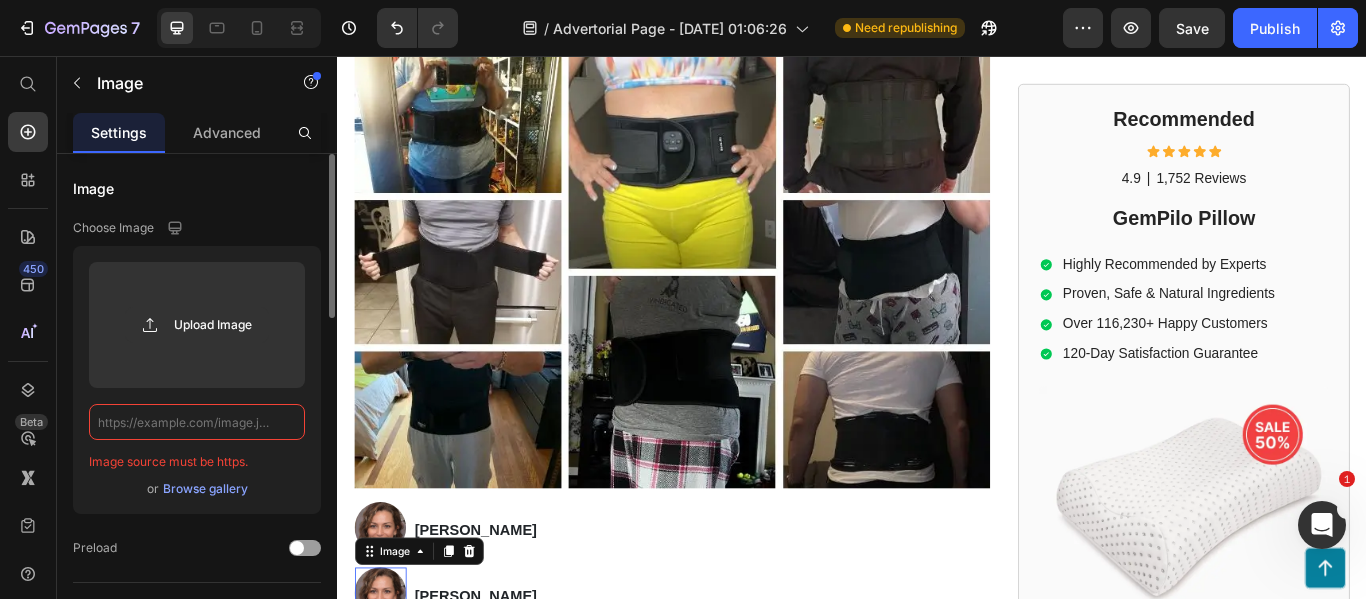 paste on "[URL][DOMAIN_NAME]" 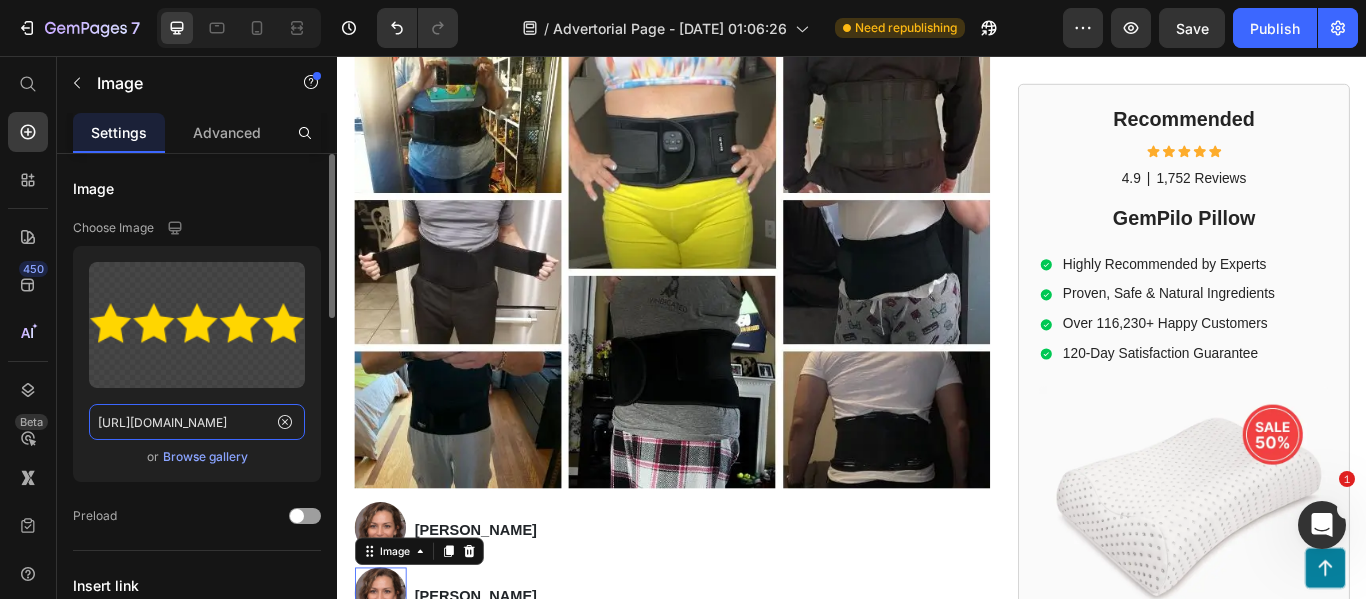 scroll, scrollTop: 0, scrollLeft: 458, axis: horizontal 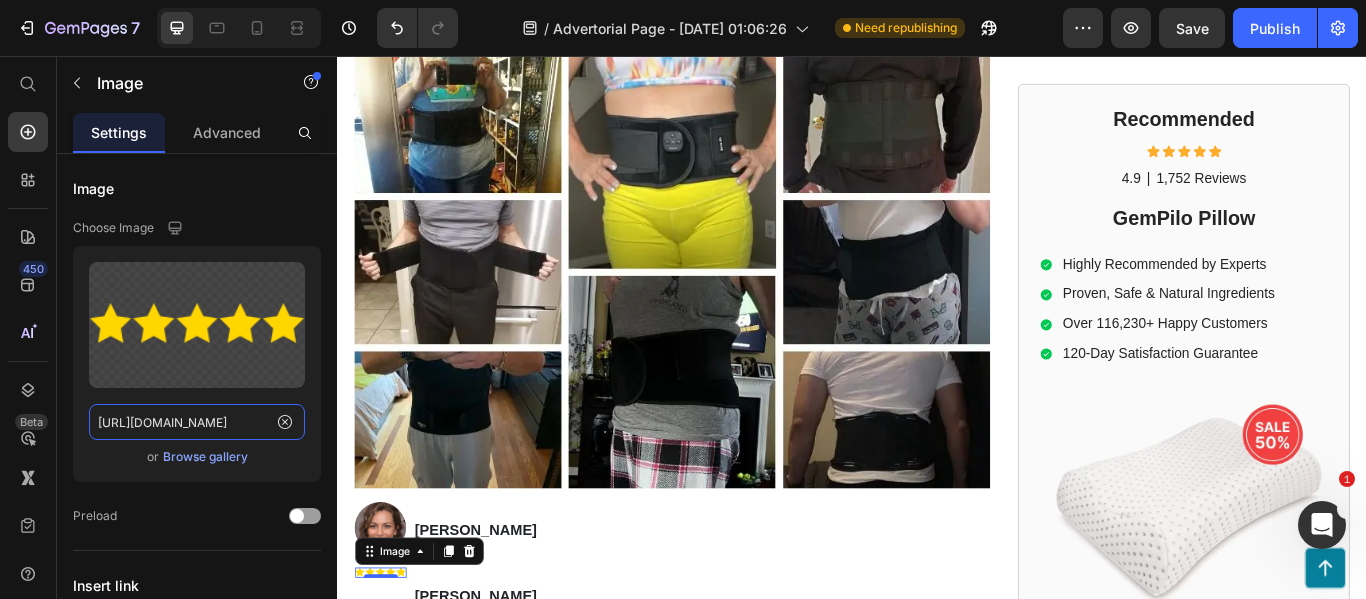 type on "[URL][DOMAIN_NAME]" 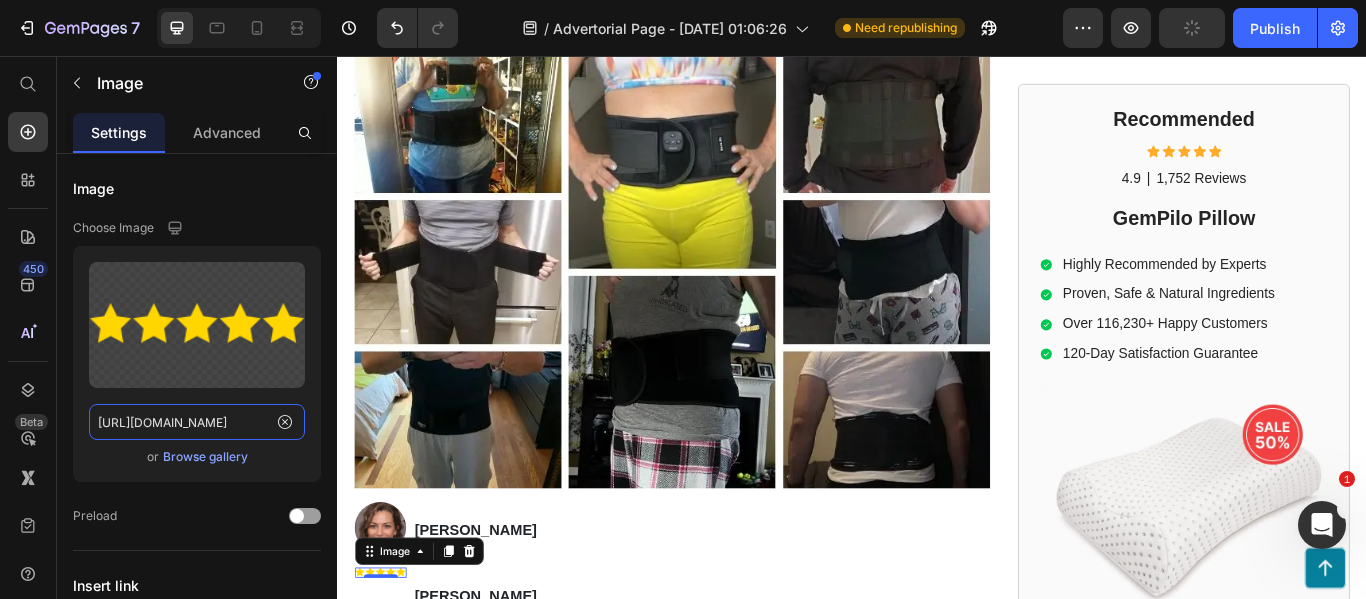 scroll, scrollTop: 0, scrollLeft: 0, axis: both 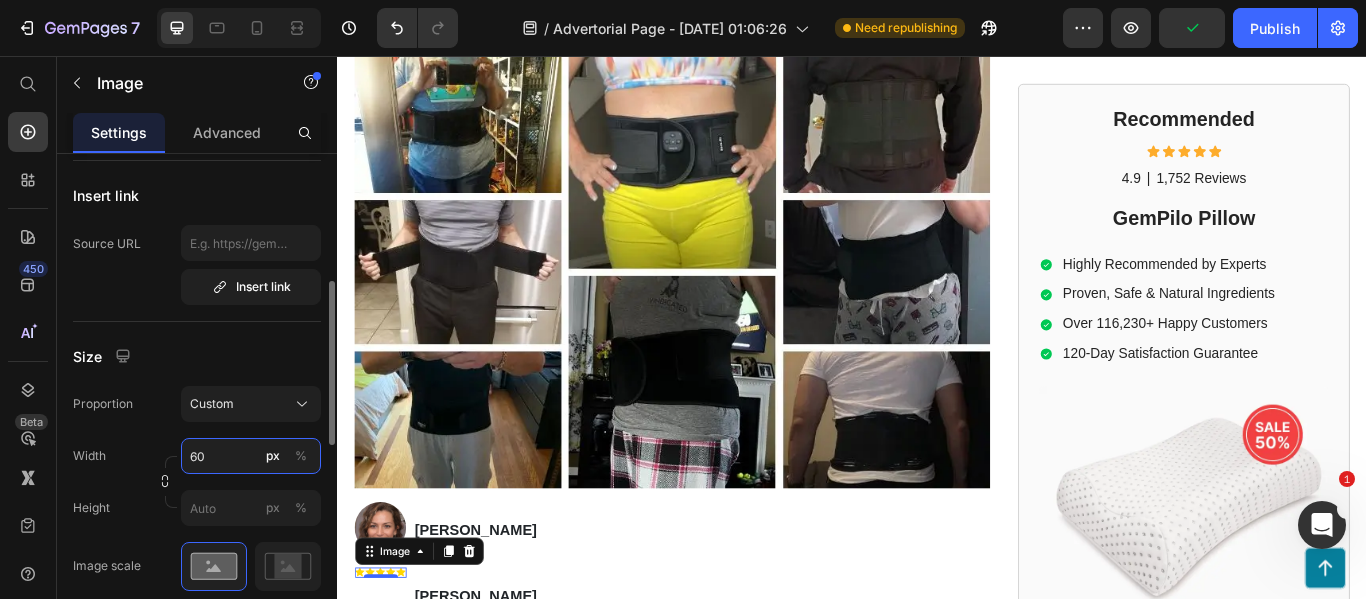 click on "60" at bounding box center (251, 456) 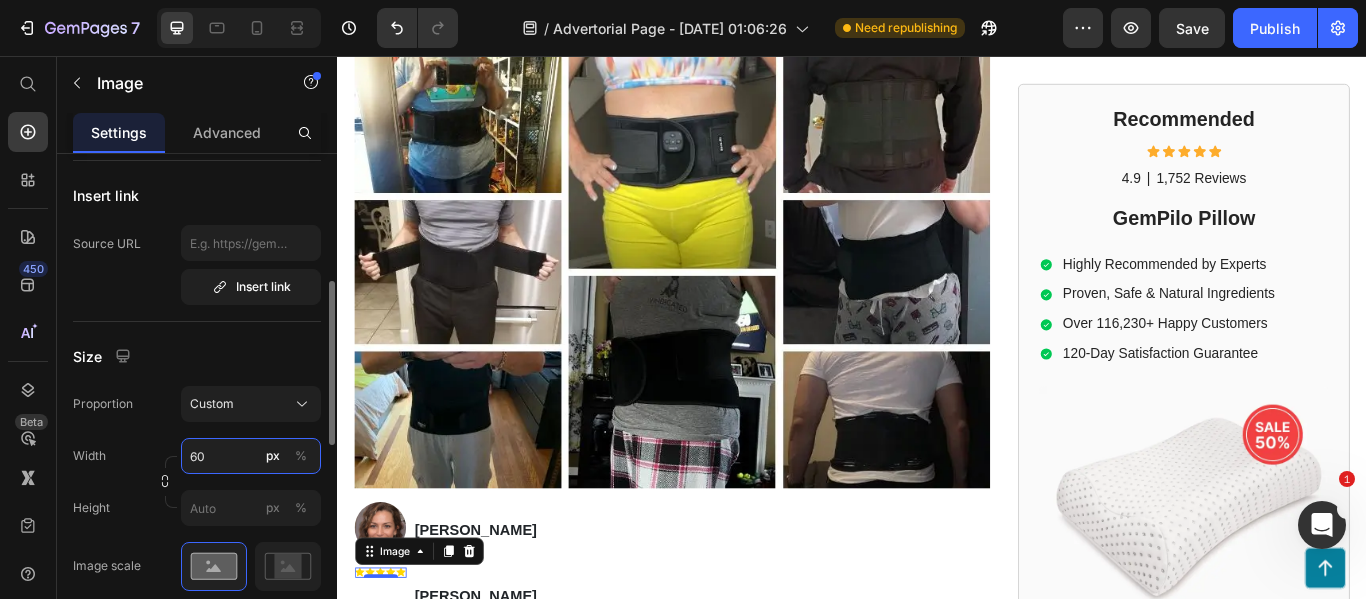 click on "60" at bounding box center (251, 456) 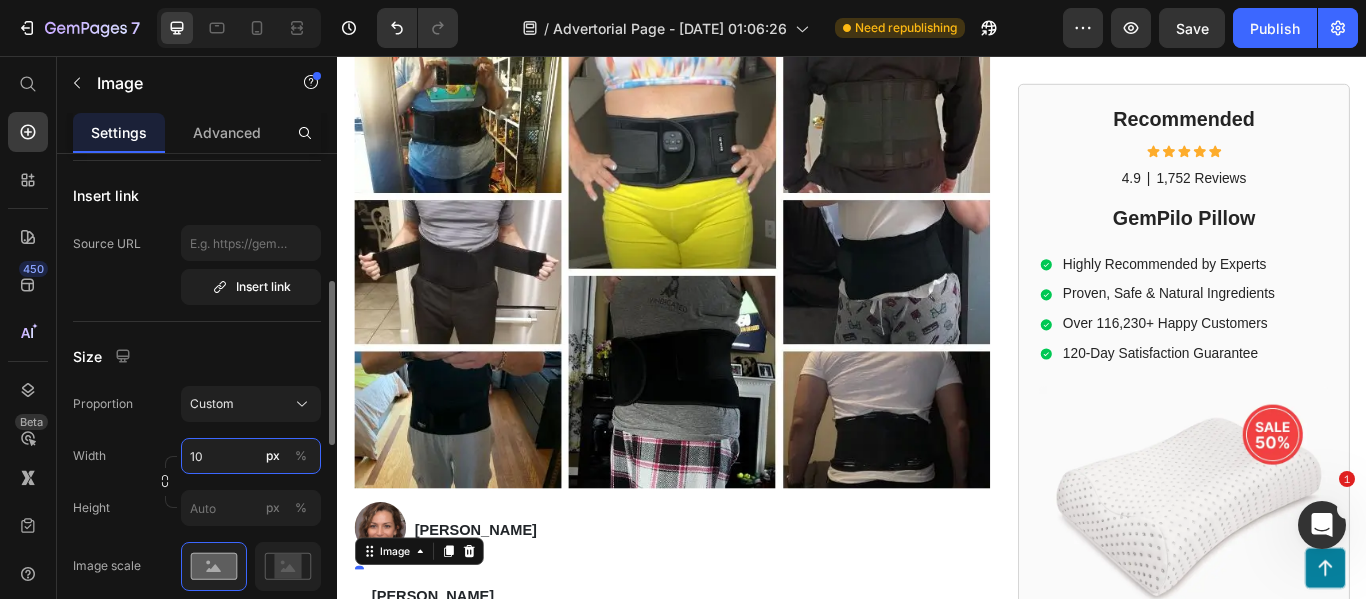 type on "100" 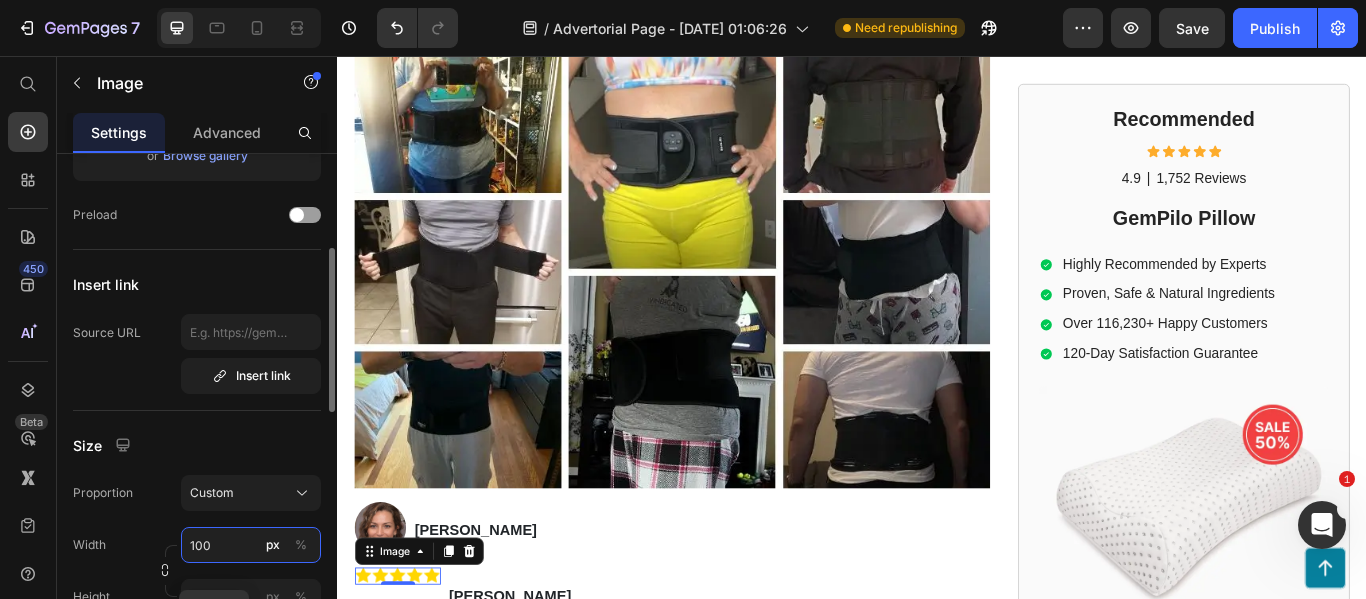 scroll, scrollTop: 298, scrollLeft: 0, axis: vertical 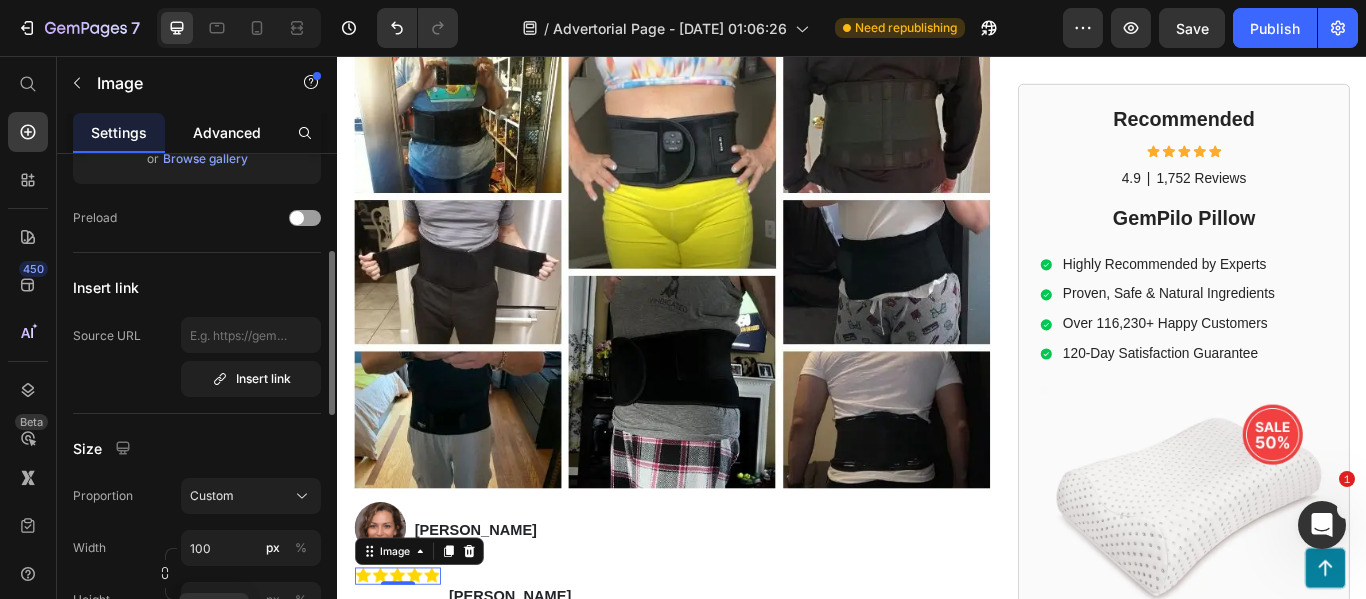 click on "Advanced" at bounding box center [227, 132] 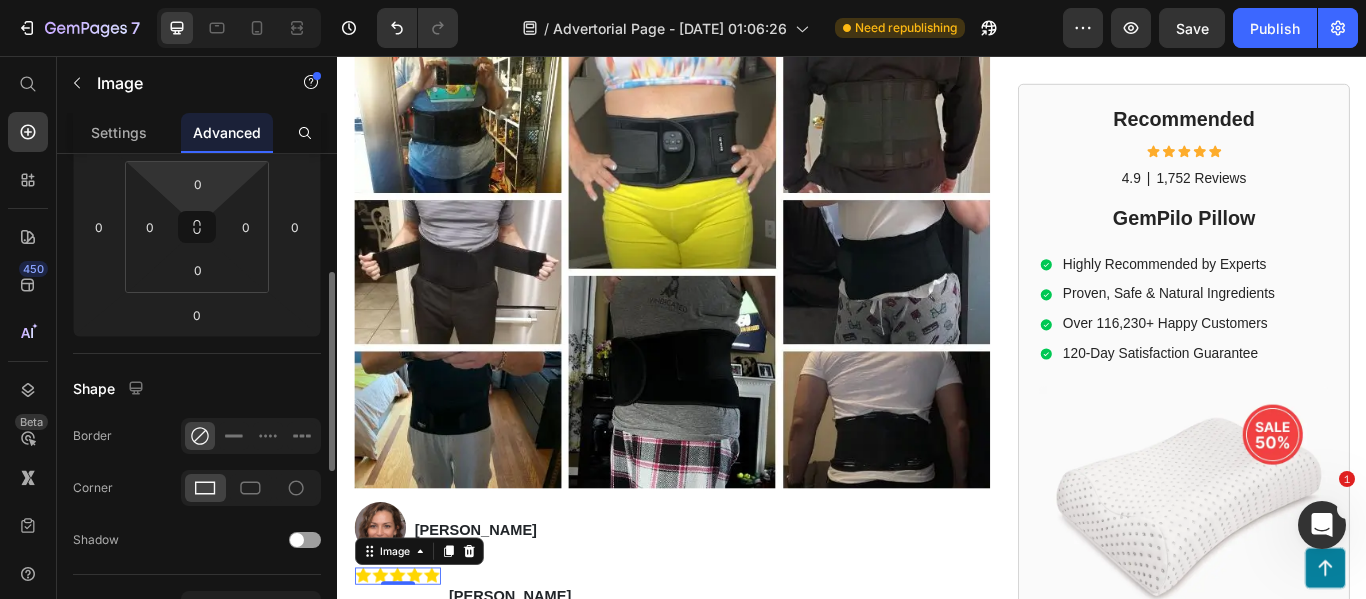 scroll, scrollTop: 0, scrollLeft: 0, axis: both 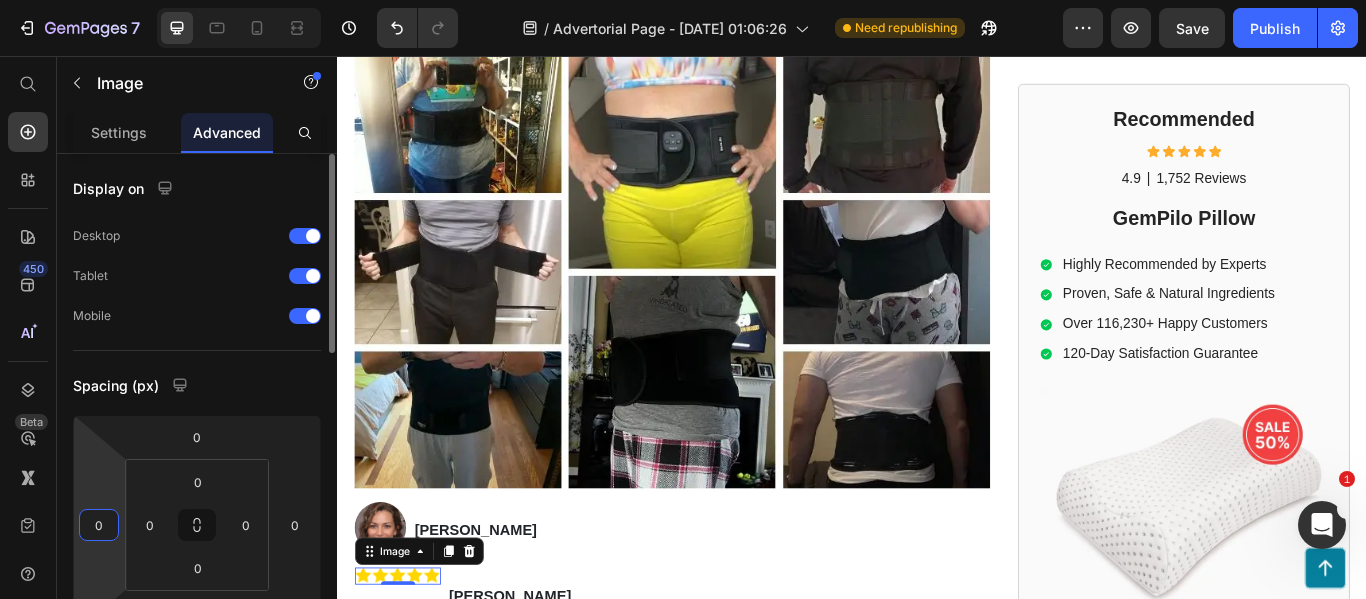 click on "0" at bounding box center [99, 525] 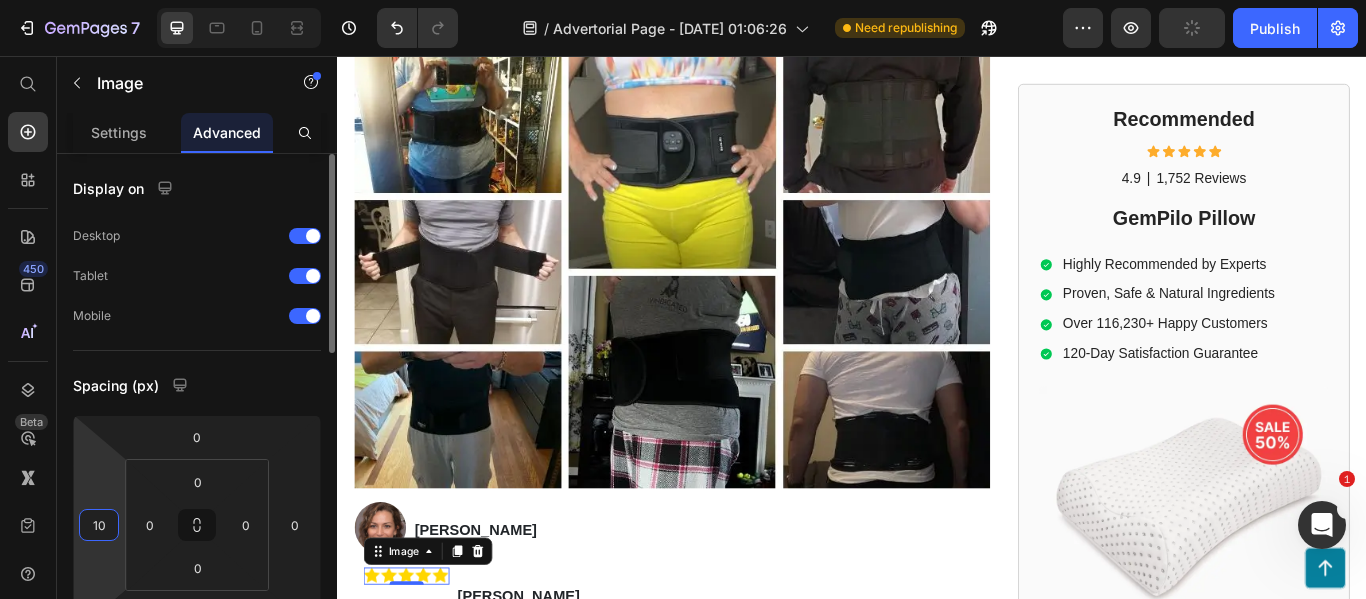 type on "1" 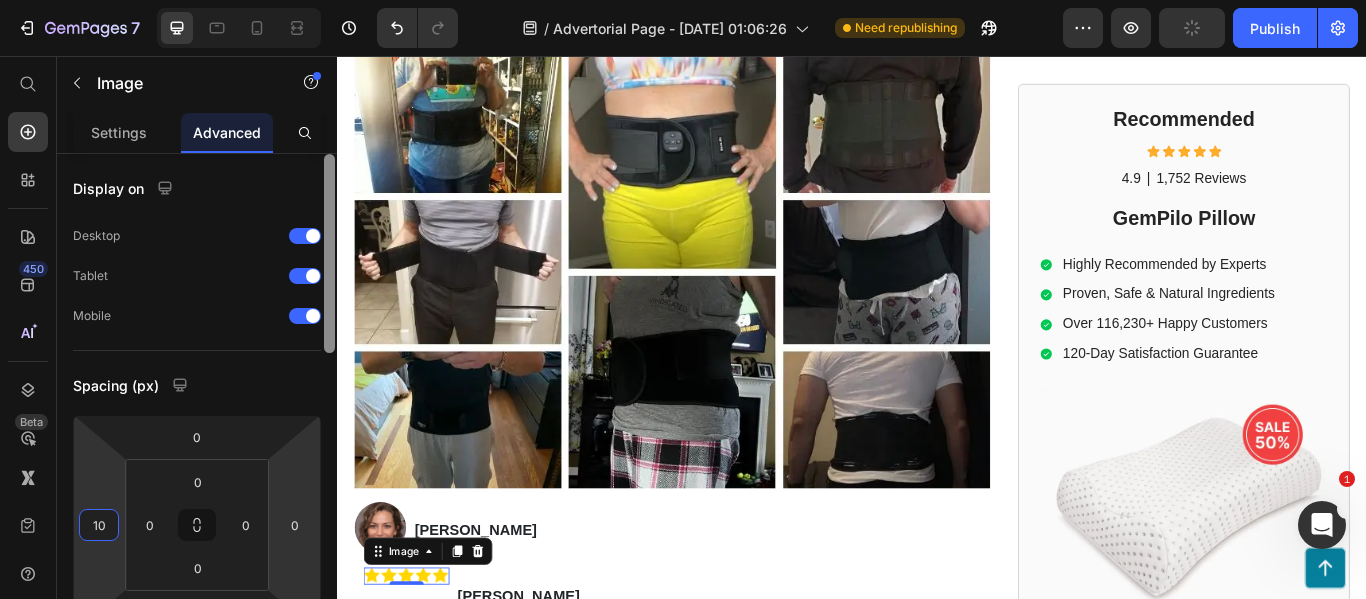 type on "1" 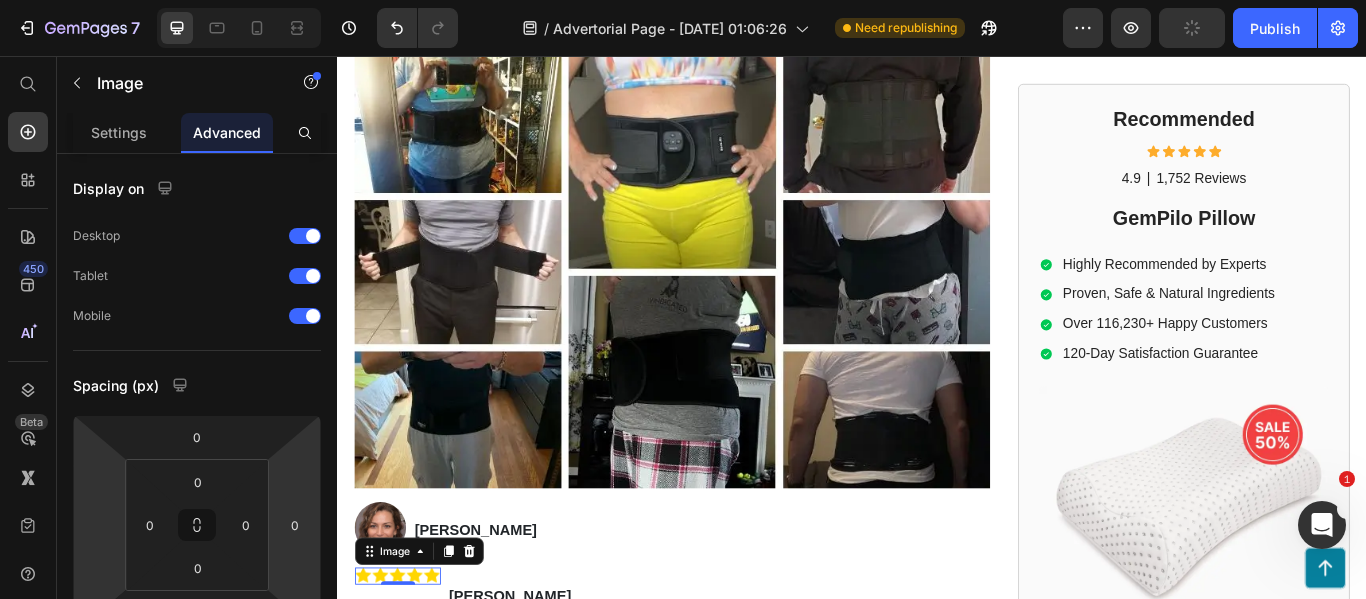 type on "0" 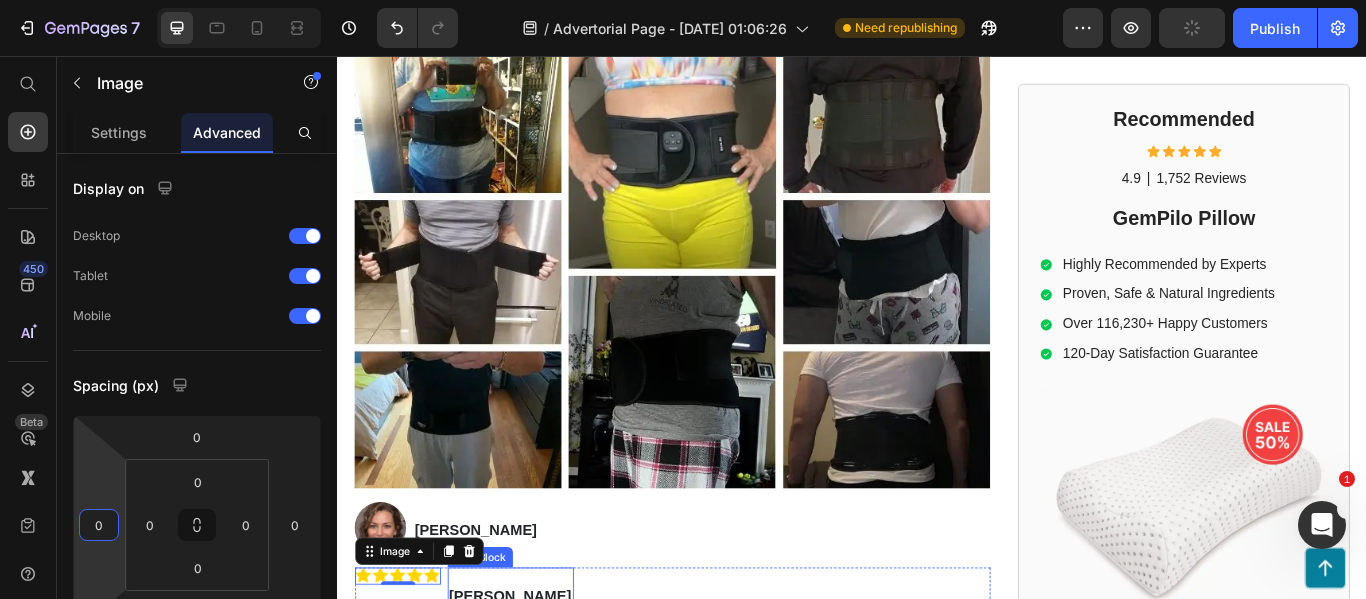 click on "[PERSON_NAME]" at bounding box center (538, 685) 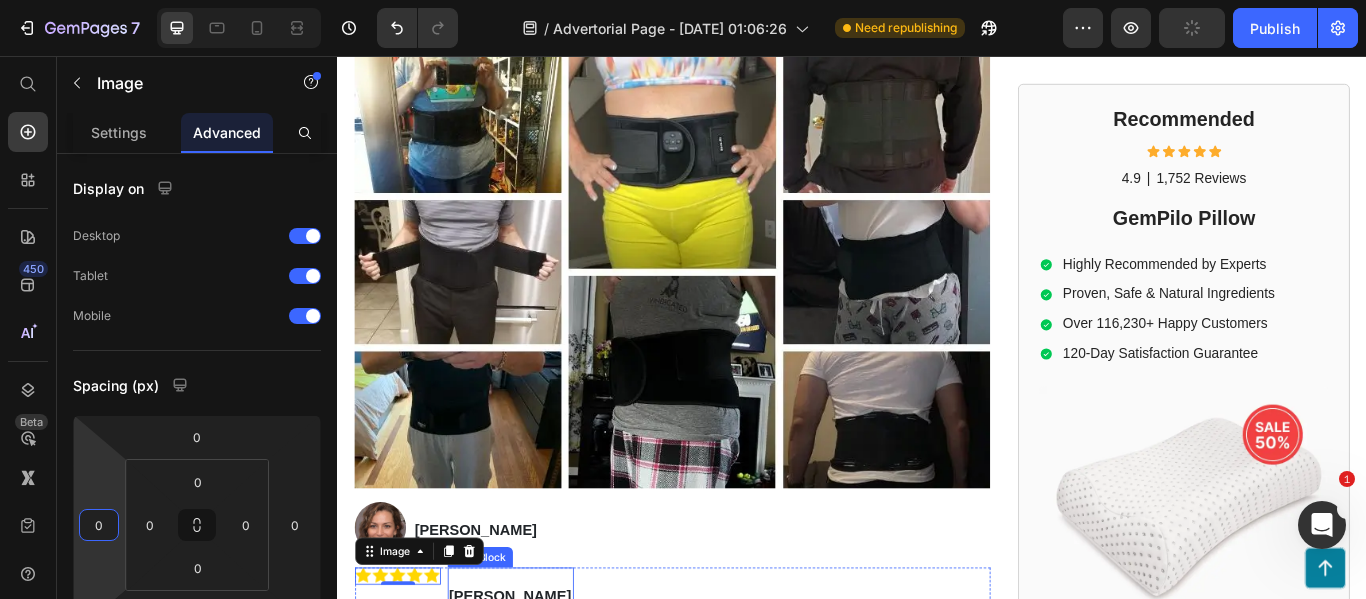 click on "[PERSON_NAME]" at bounding box center [538, 685] 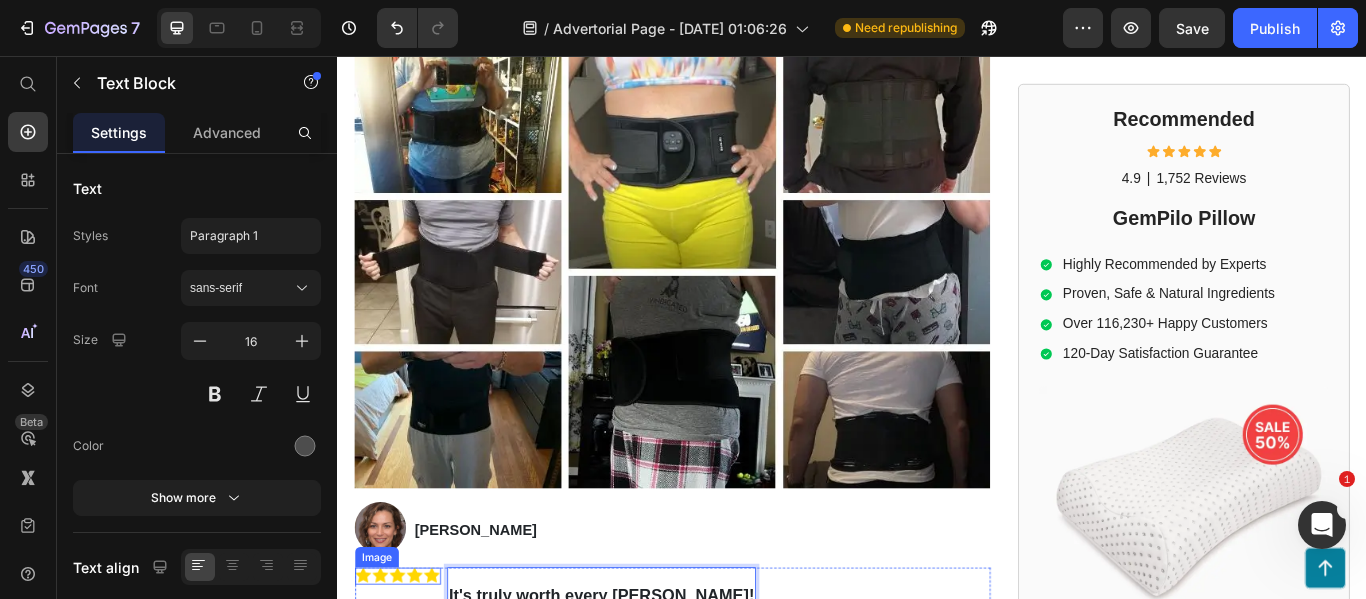 click at bounding box center [407, 662] 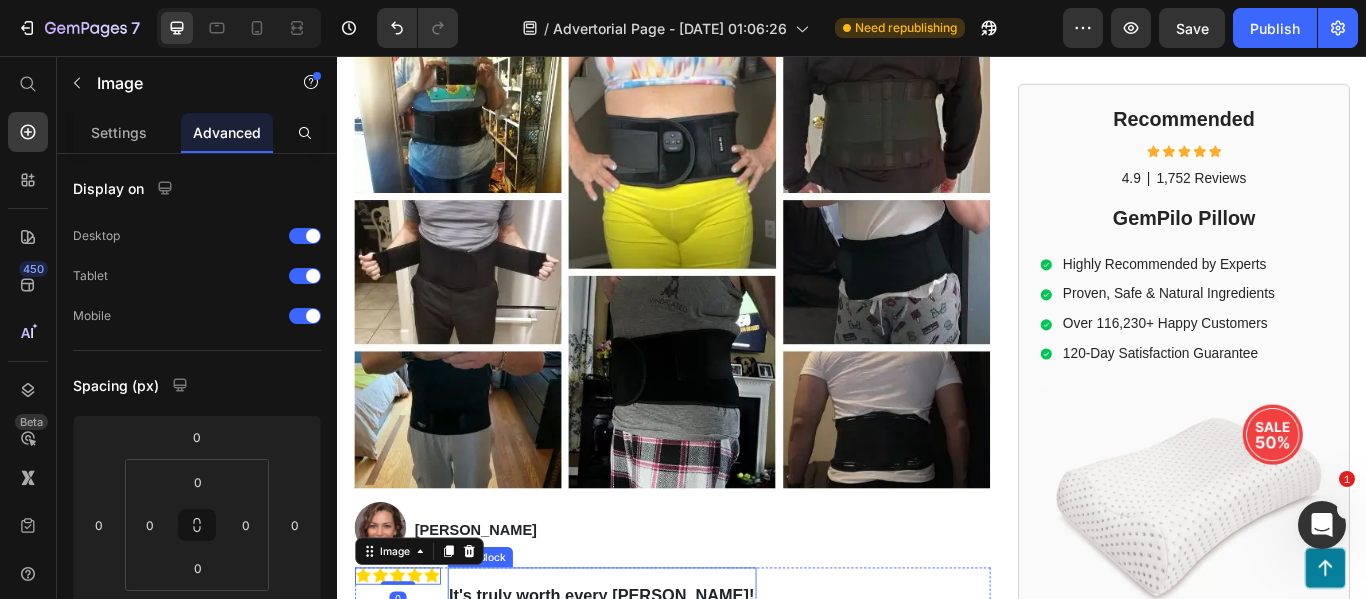 click on "It's truly worth every [PERSON_NAME]!" at bounding box center (645, 685) 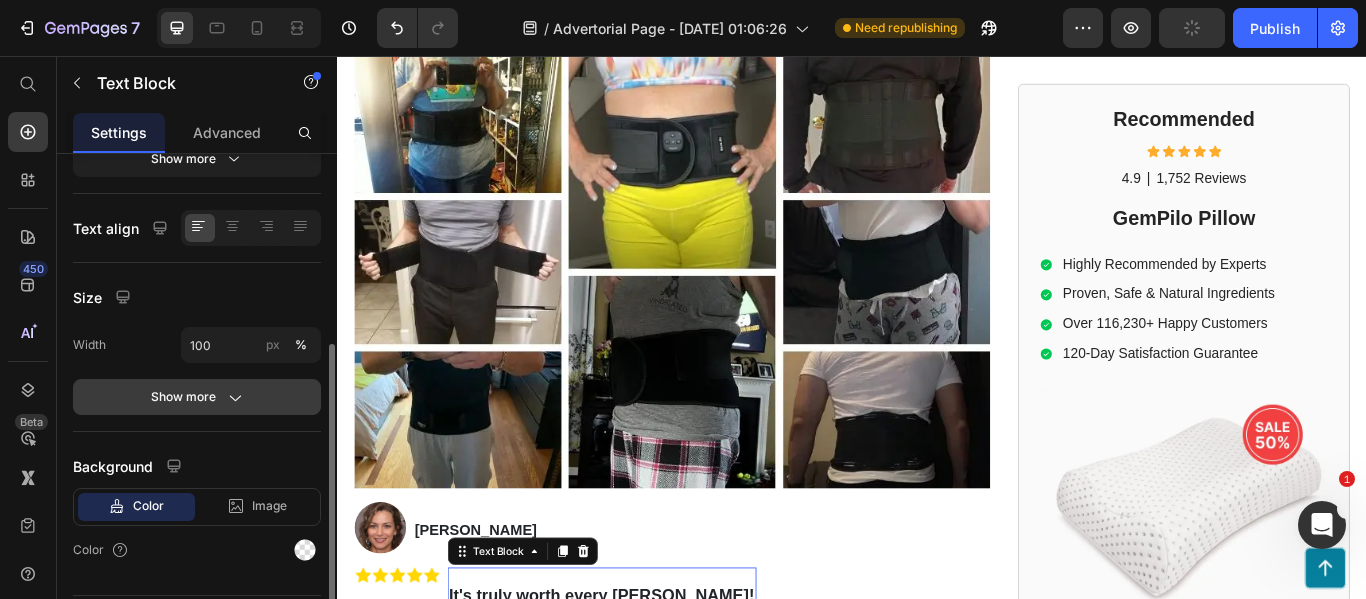 scroll, scrollTop: 340, scrollLeft: 0, axis: vertical 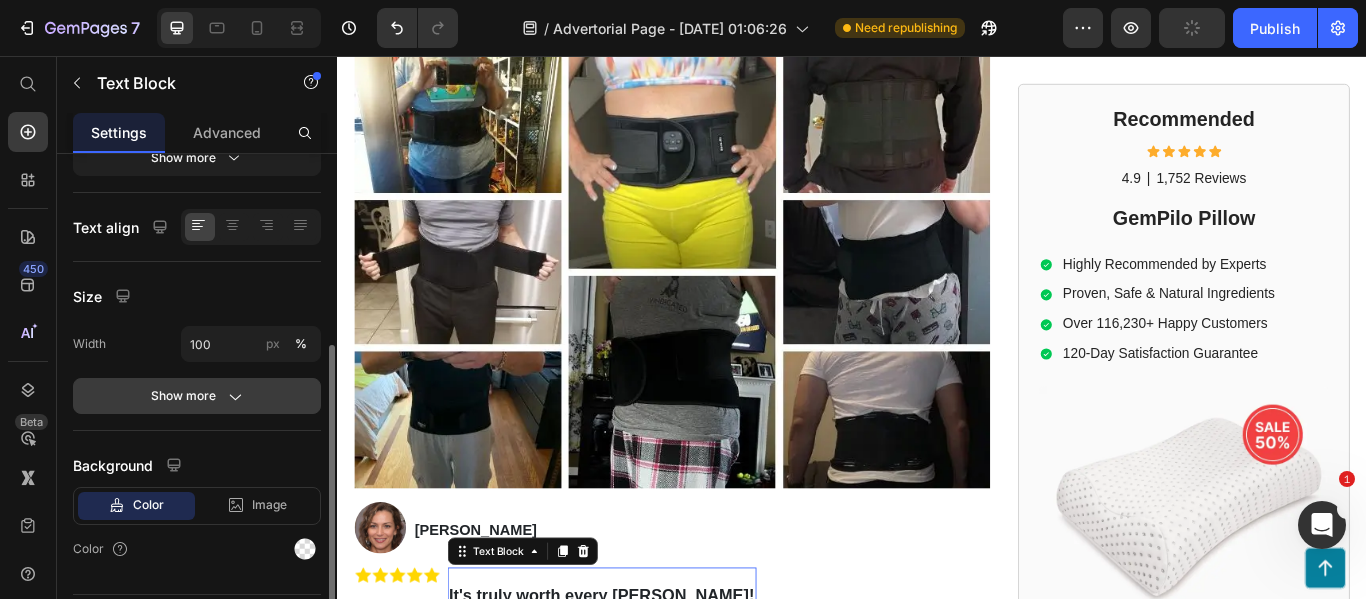 click on "Show more" at bounding box center (197, 396) 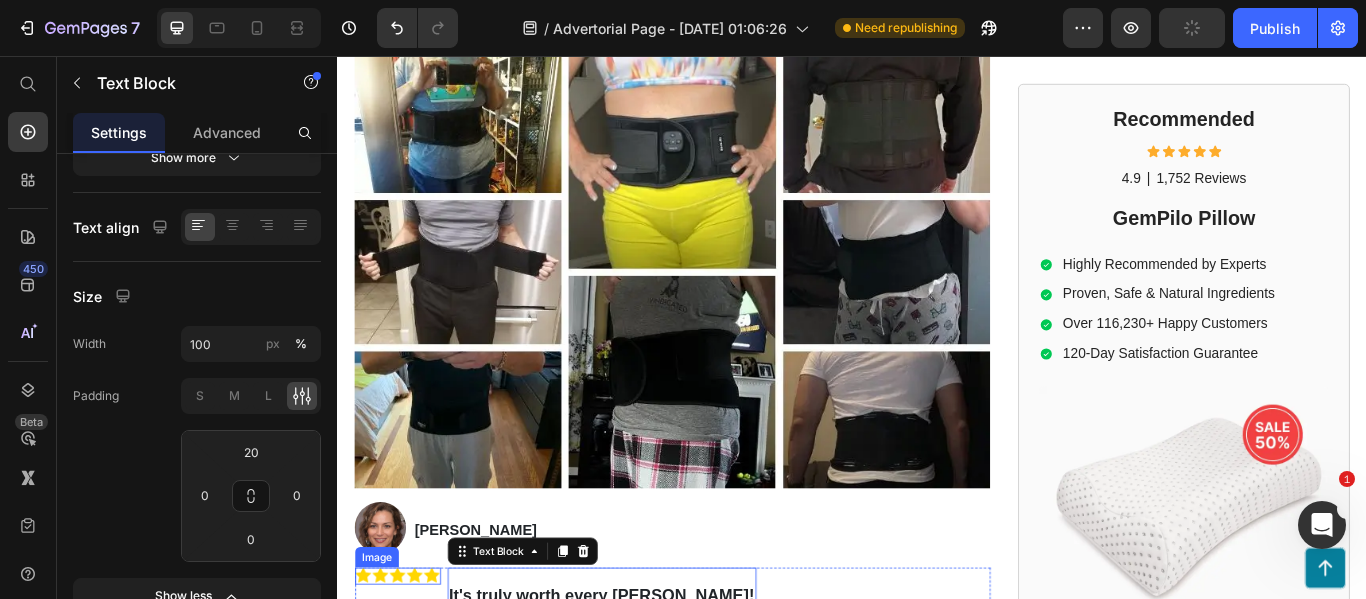 click at bounding box center (407, 662) 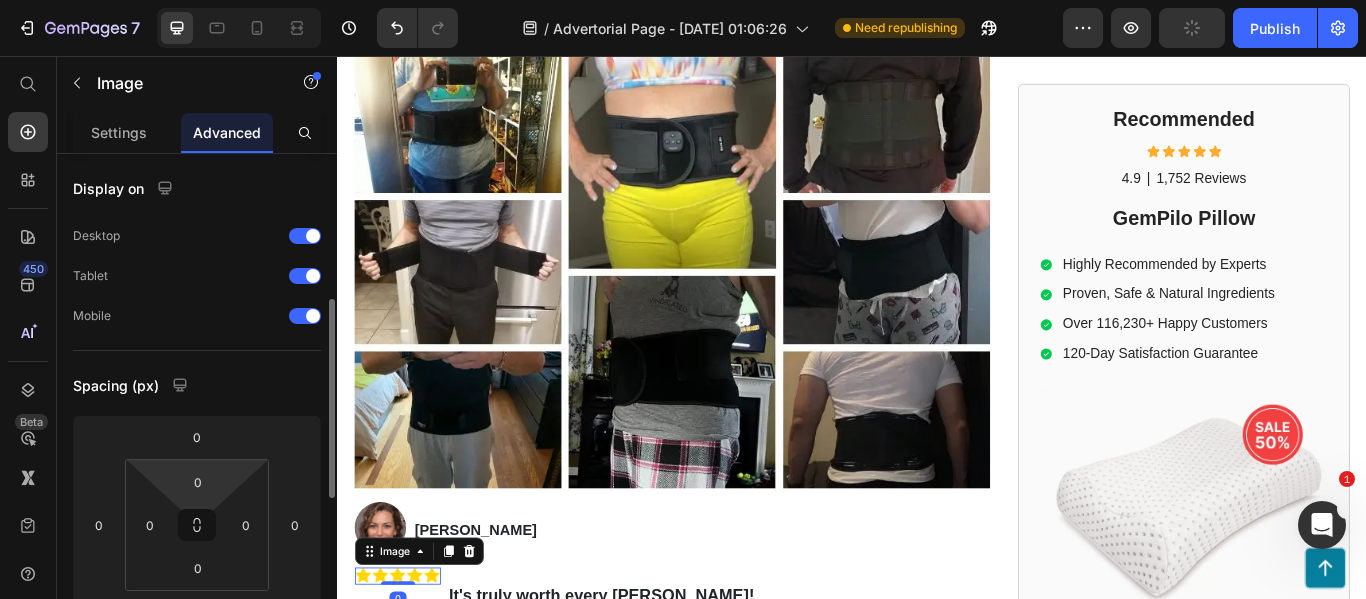 scroll, scrollTop: 104, scrollLeft: 0, axis: vertical 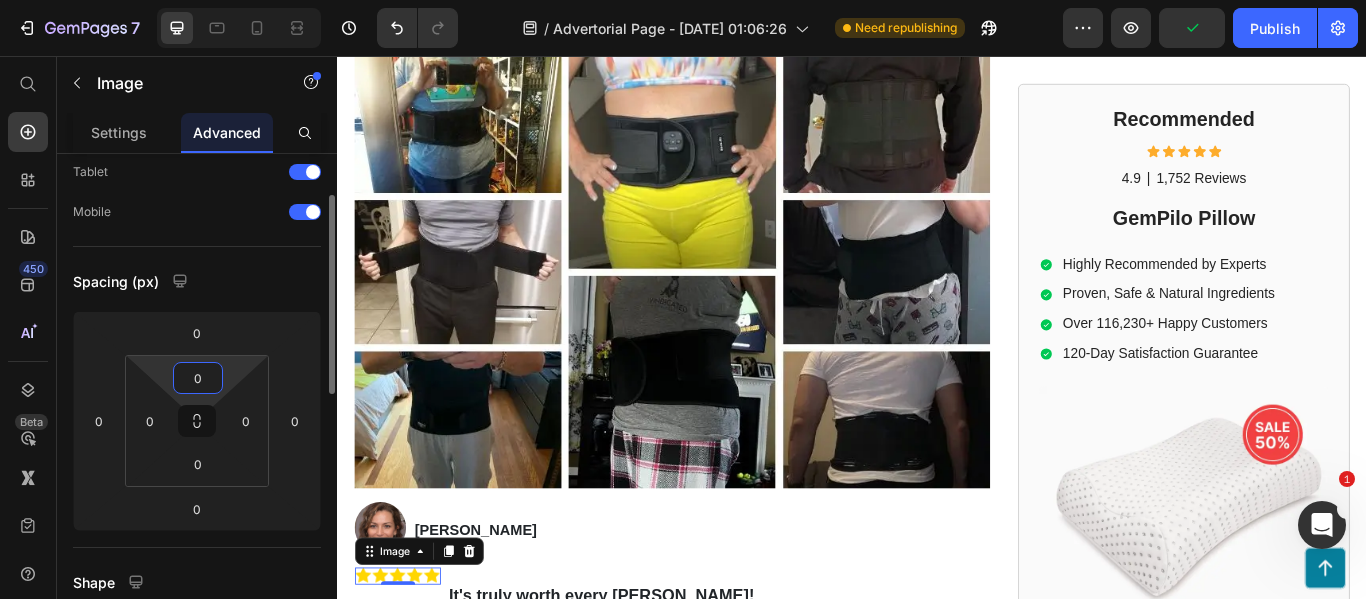 click on "0" at bounding box center [198, 378] 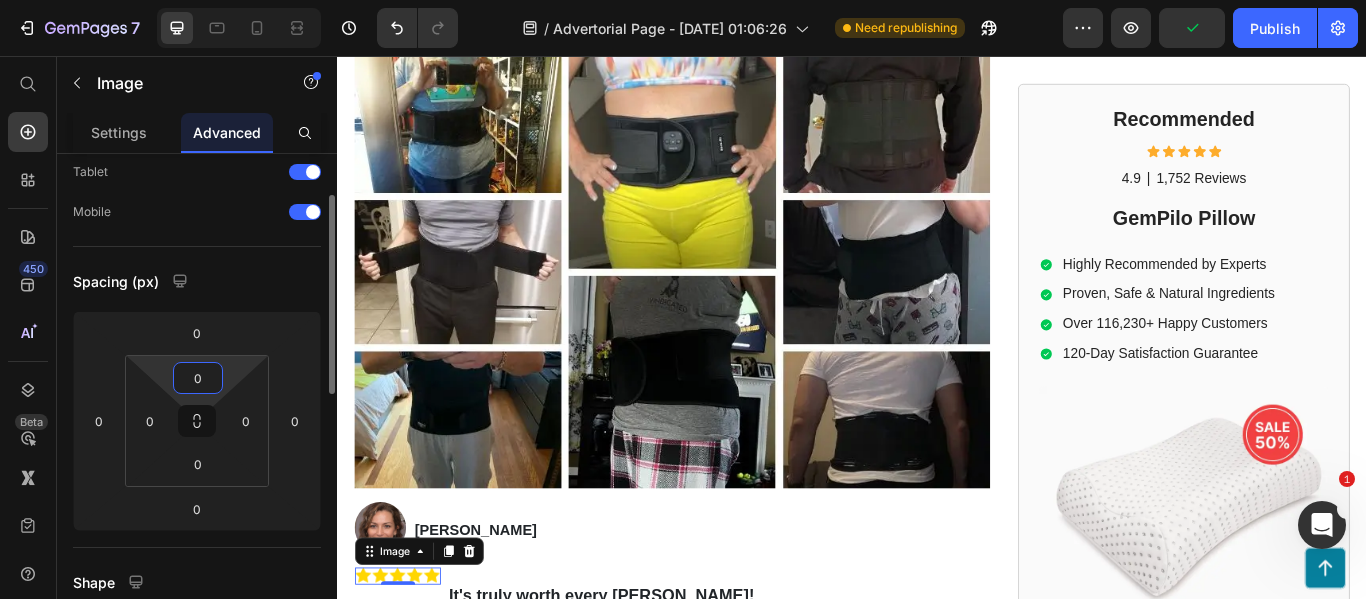 click on "0" at bounding box center (198, 378) 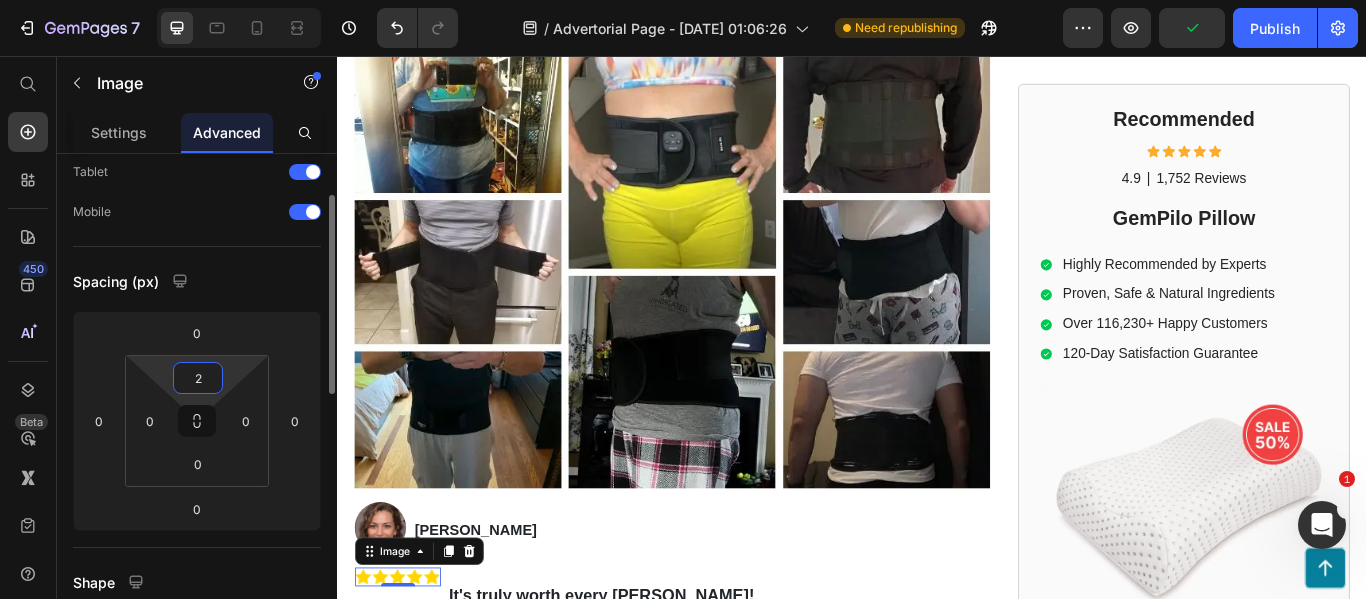 type on "20" 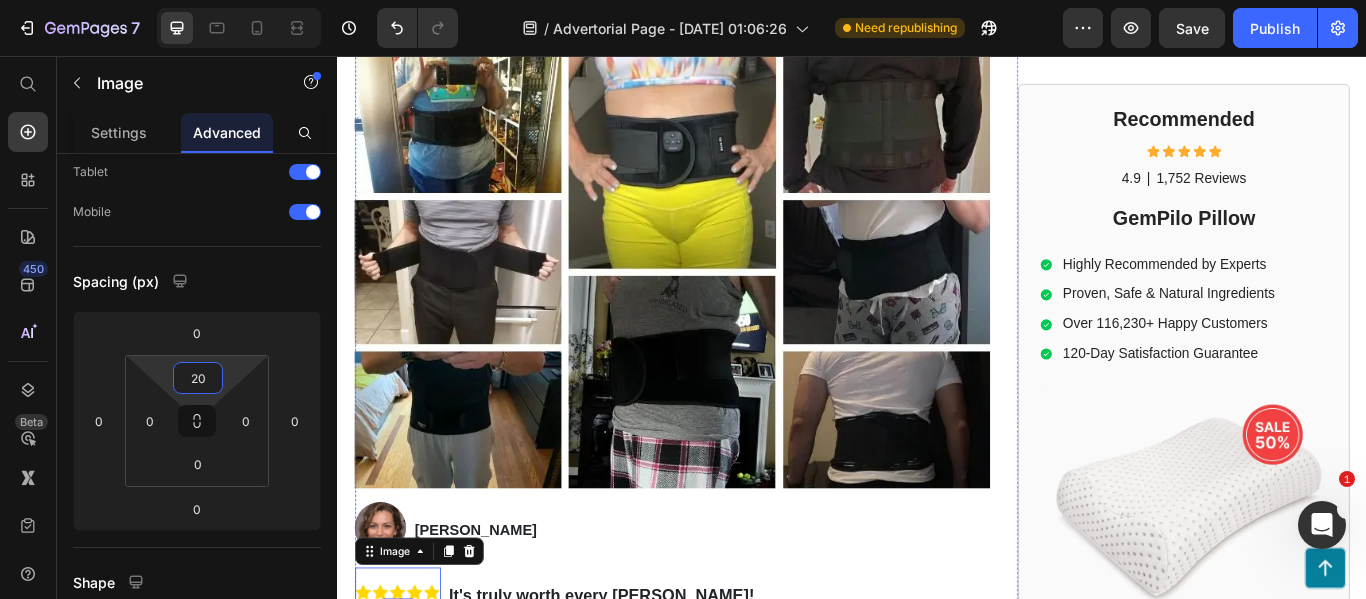 click on "Mark Thompson, a former employee at a leading orthopedic research institute you may be familiar with, regrets not sharing this vital information earlier to assist:" at bounding box center (727, 743) 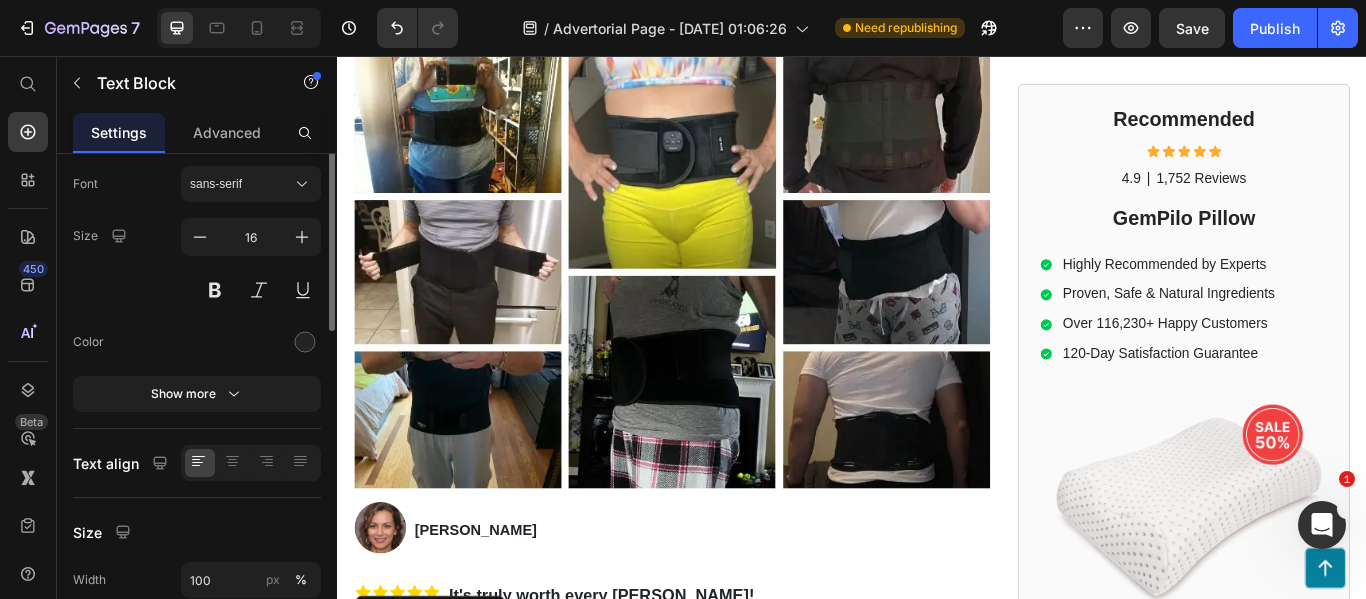 scroll, scrollTop: 0, scrollLeft: 0, axis: both 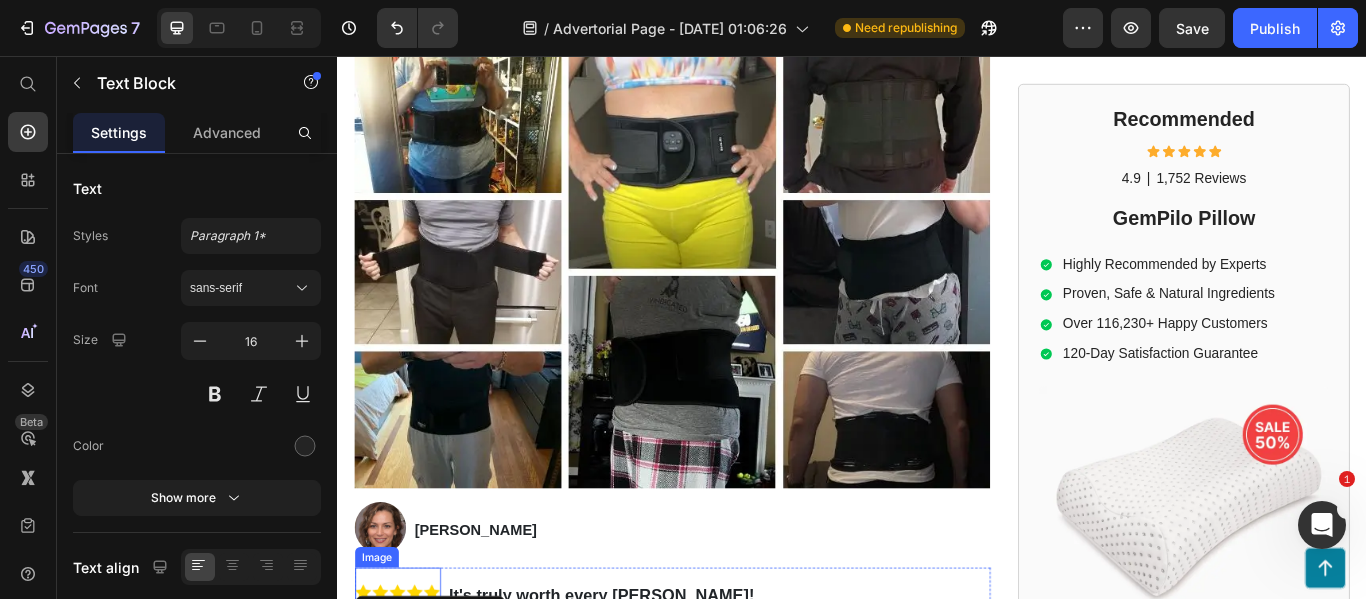 click at bounding box center (407, 672) 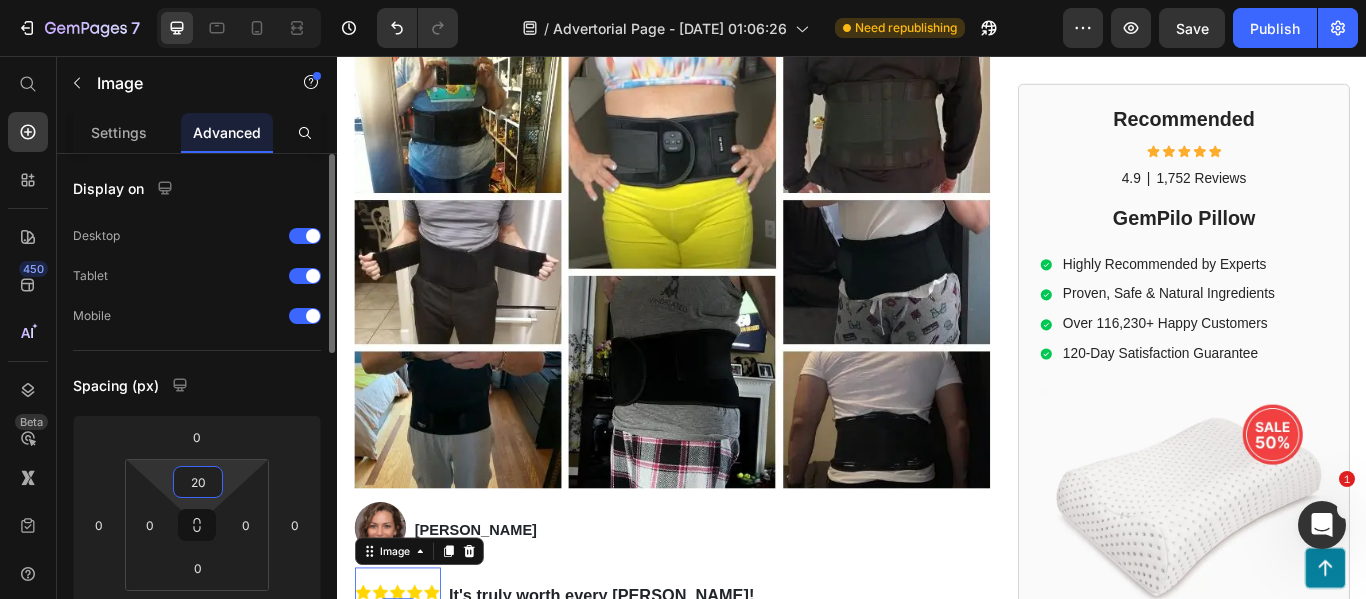 click on "20" at bounding box center [198, 482] 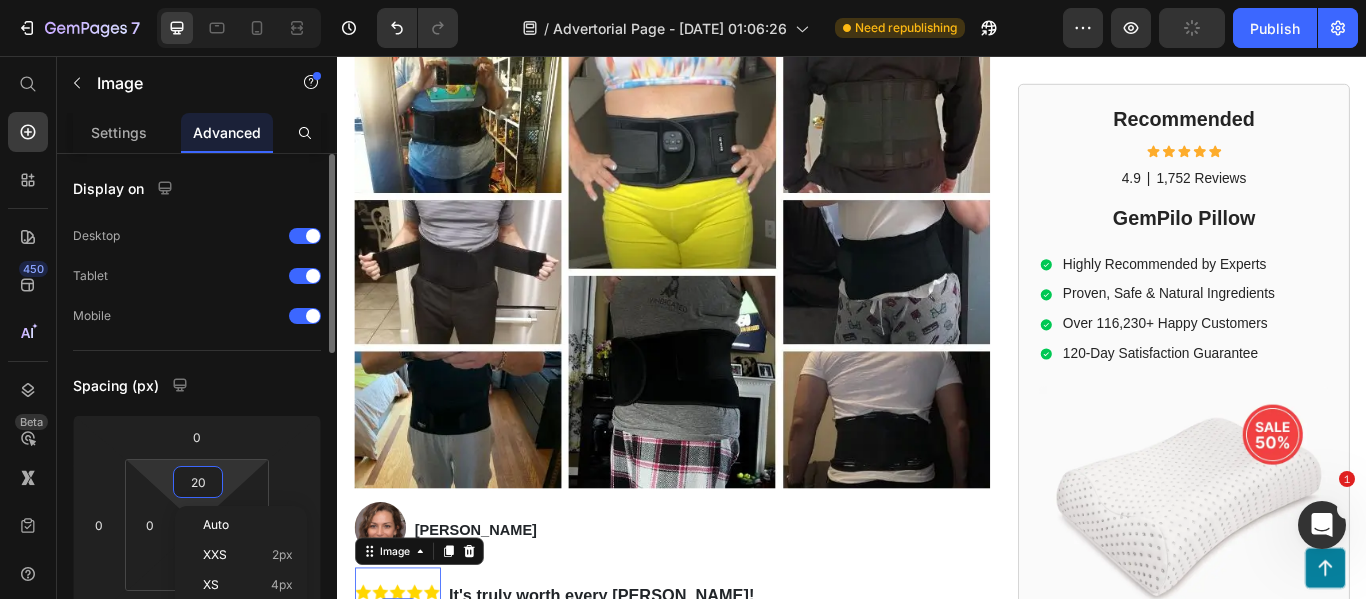 type on "0" 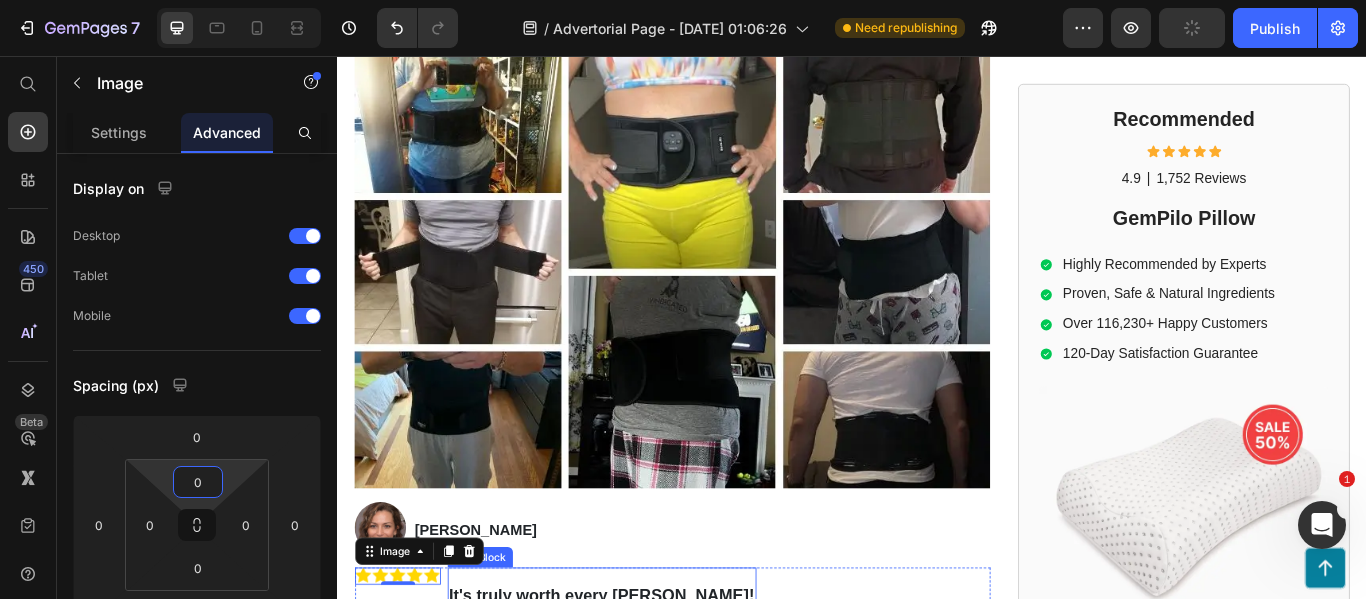 click on "It's truly worth every [PERSON_NAME]!" at bounding box center [645, 685] 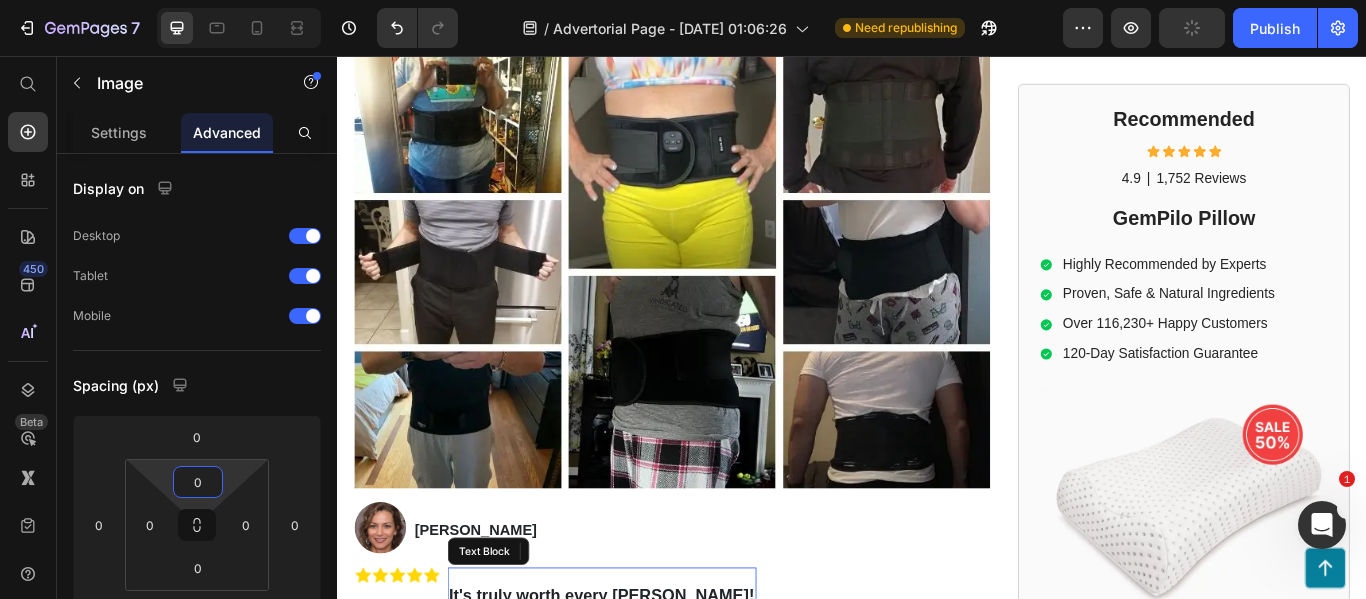 click on "It's truly worth every [PERSON_NAME]!" at bounding box center [645, 685] 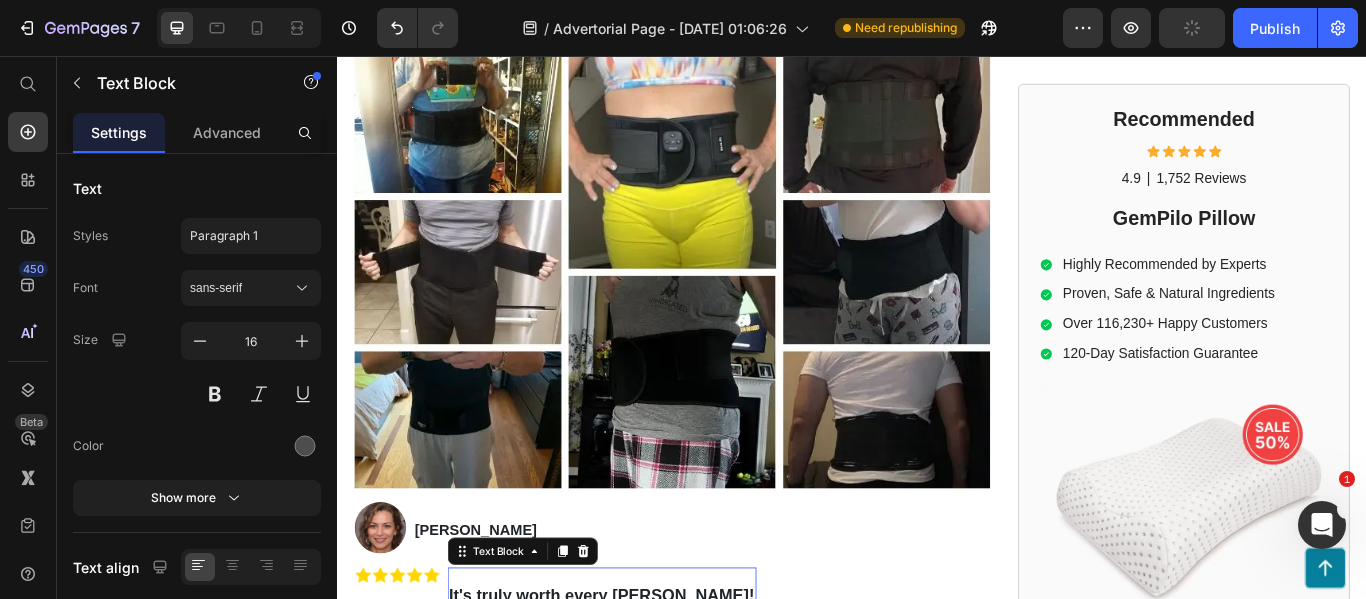 click on "It's truly worth every [PERSON_NAME]!" at bounding box center (645, 685) 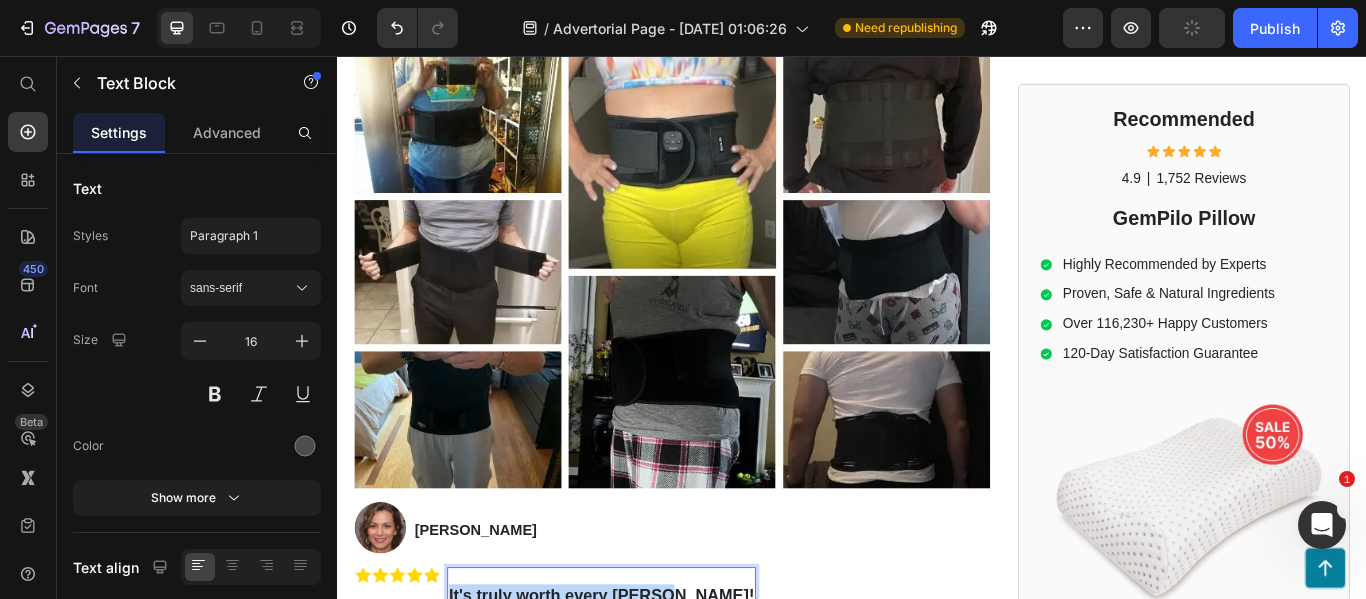 click on "It's truly worth every [PERSON_NAME]!" at bounding box center (645, 685) 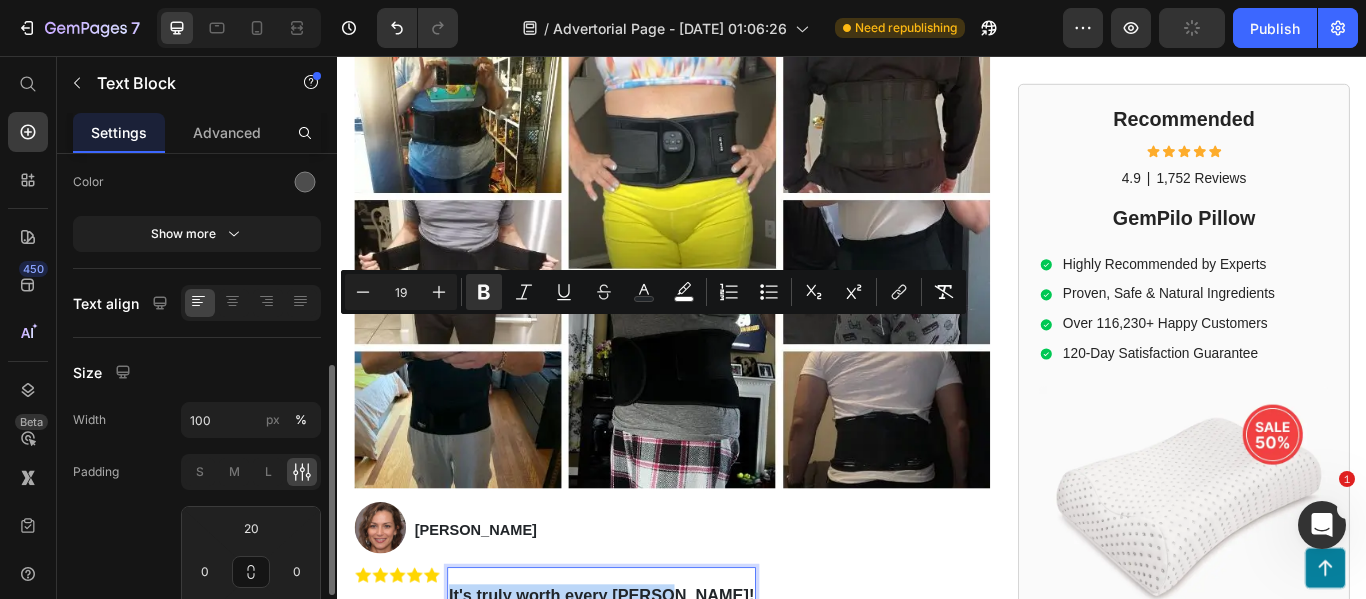 scroll, scrollTop: 326, scrollLeft: 0, axis: vertical 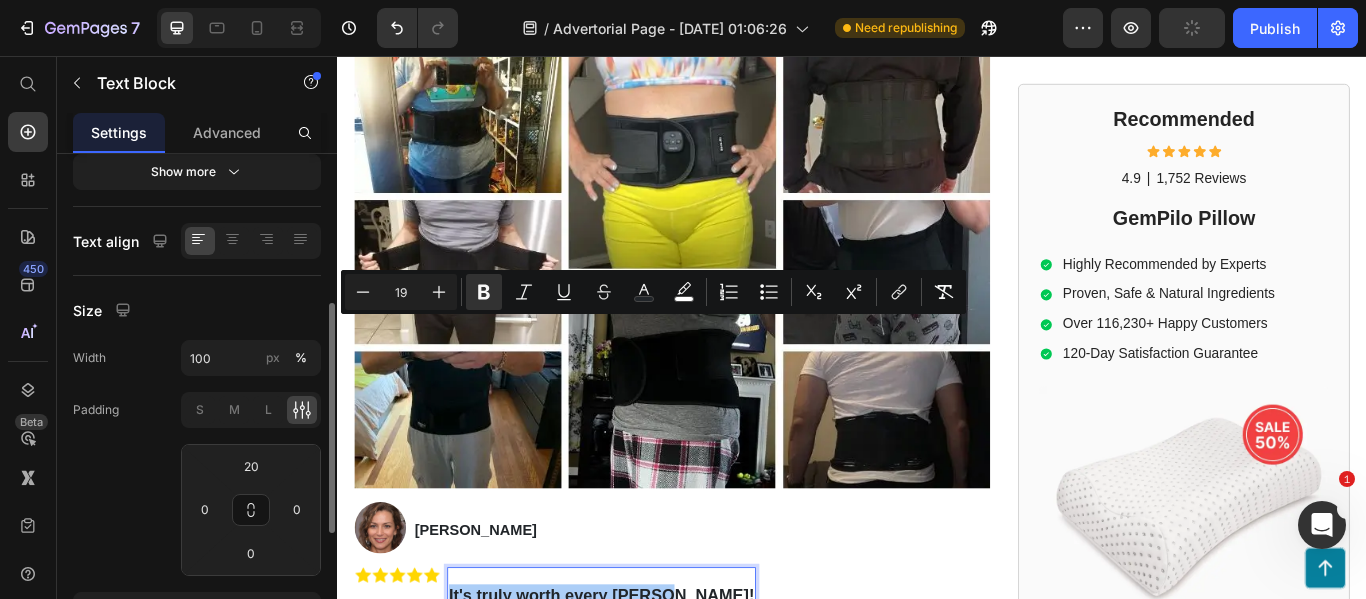 click on "S" 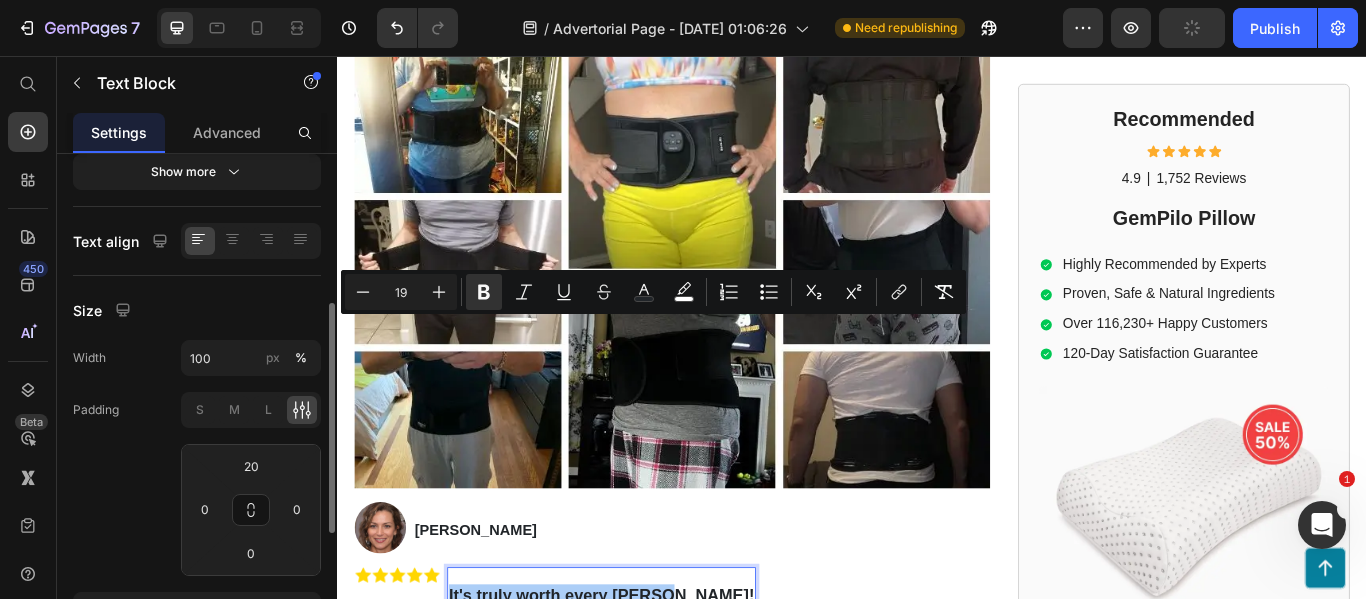 type on "4" 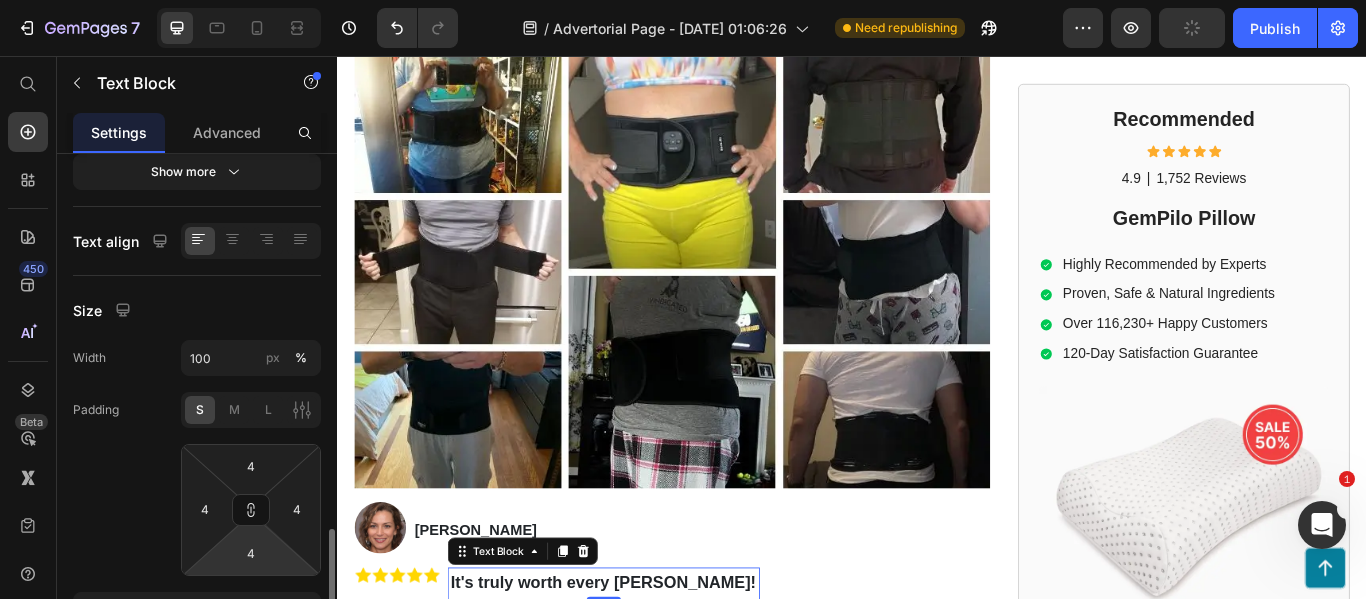 scroll, scrollTop: 482, scrollLeft: 0, axis: vertical 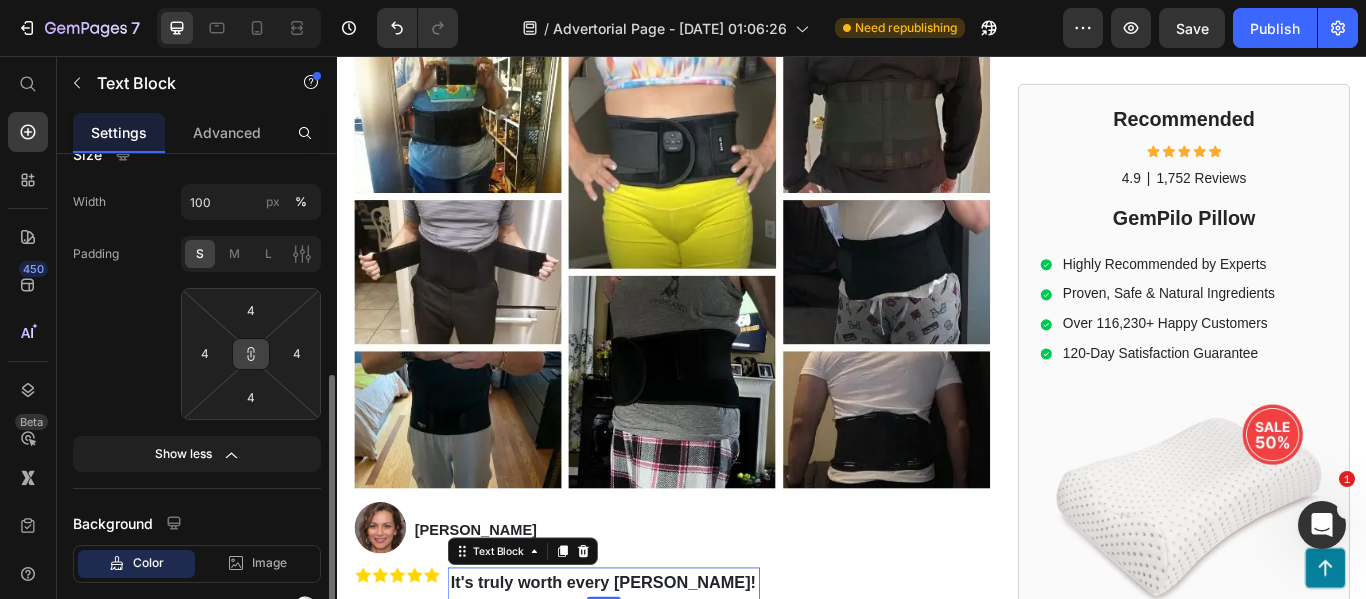 click 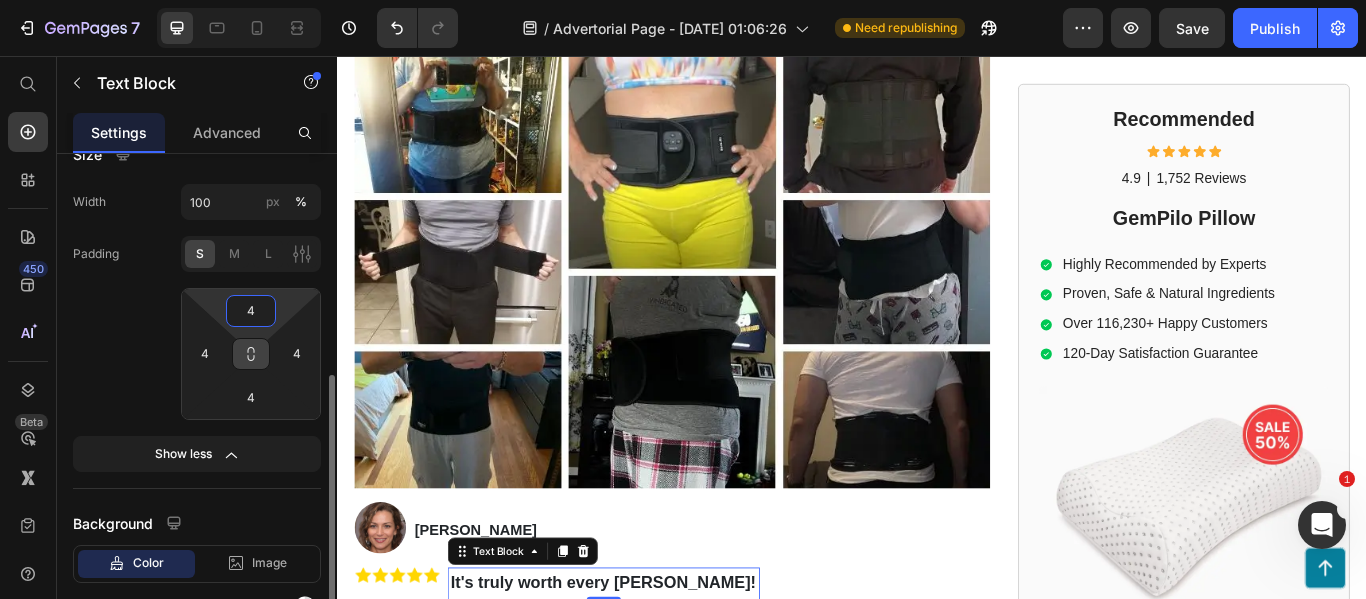 click on "4" at bounding box center [251, 311] 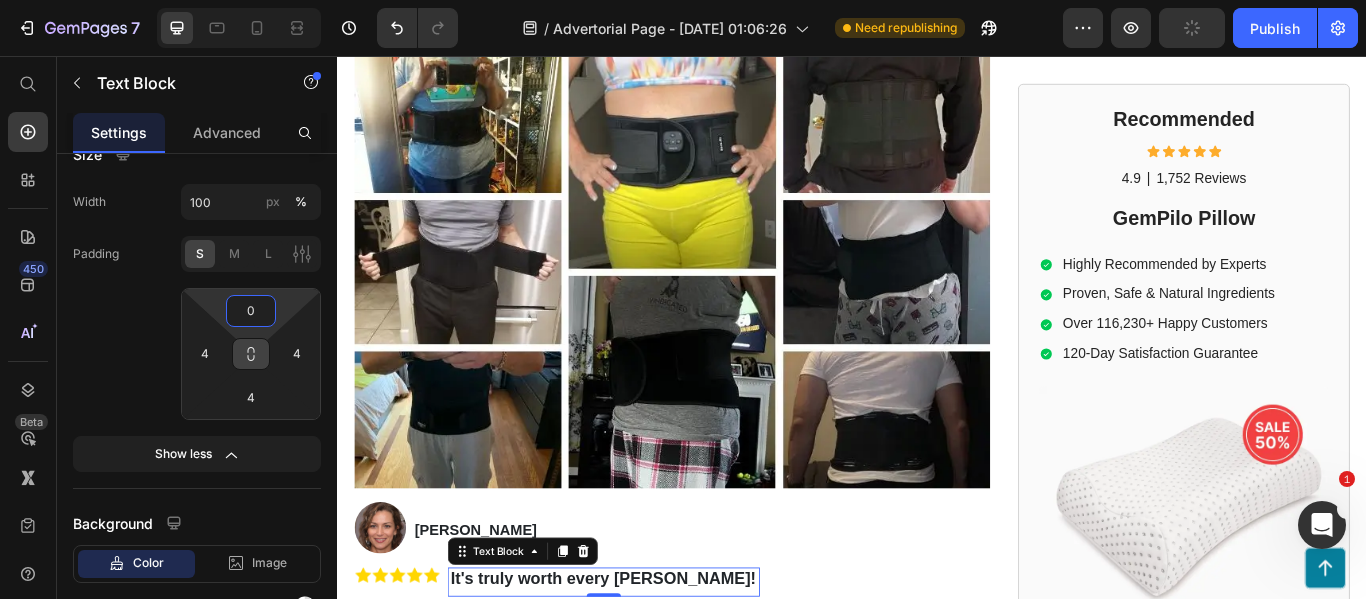 click 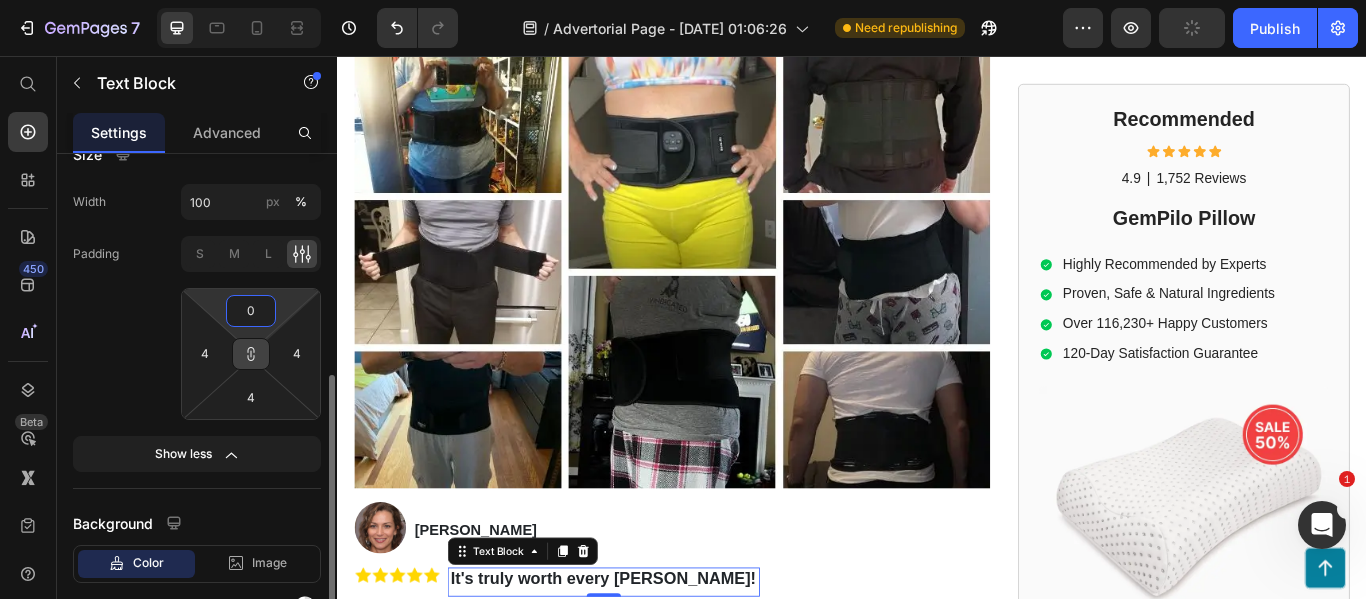click on "0" at bounding box center (251, 311) 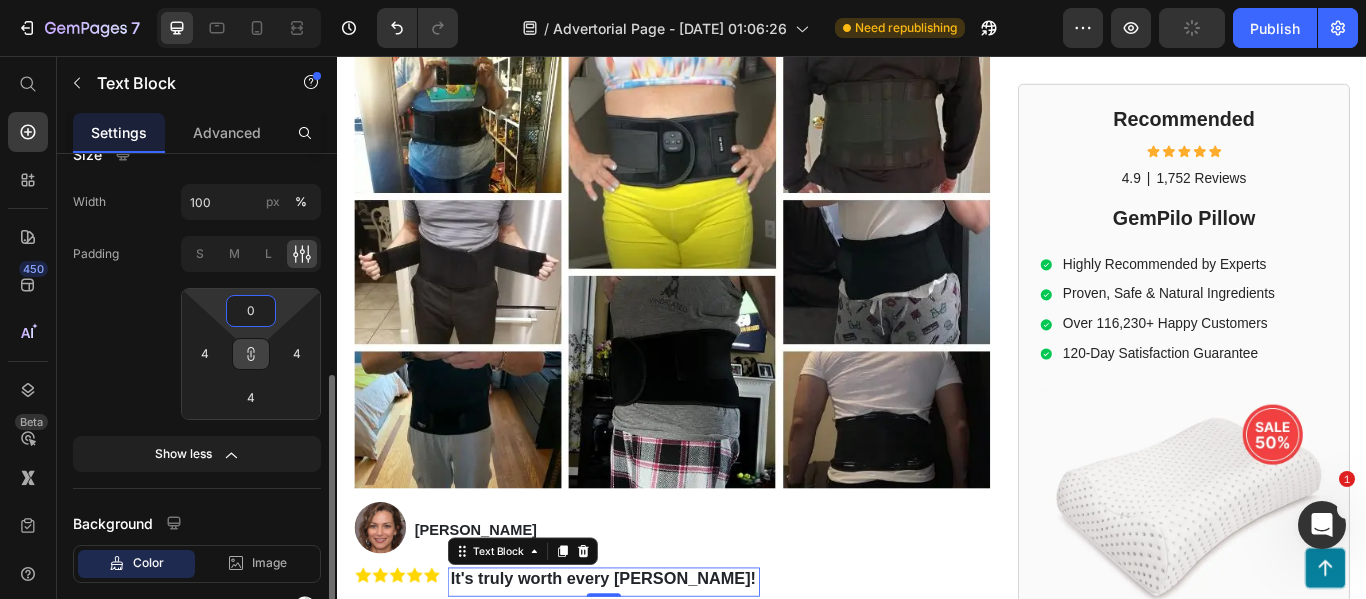click on "0" at bounding box center [251, 311] 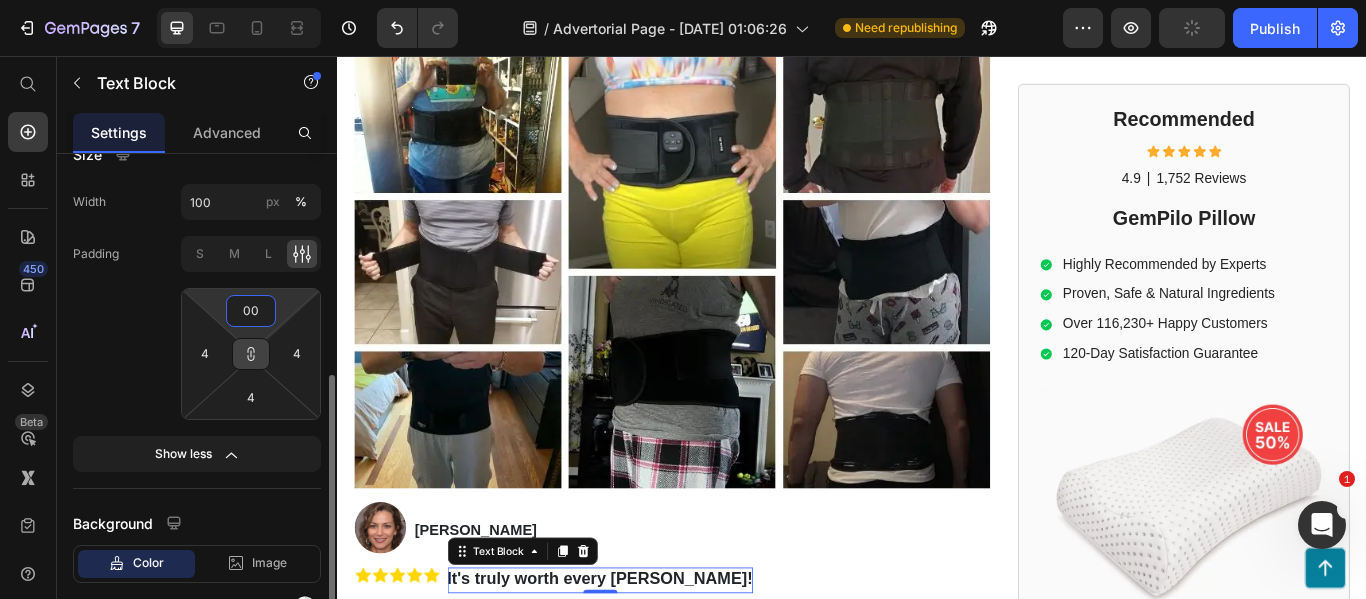 type on "0" 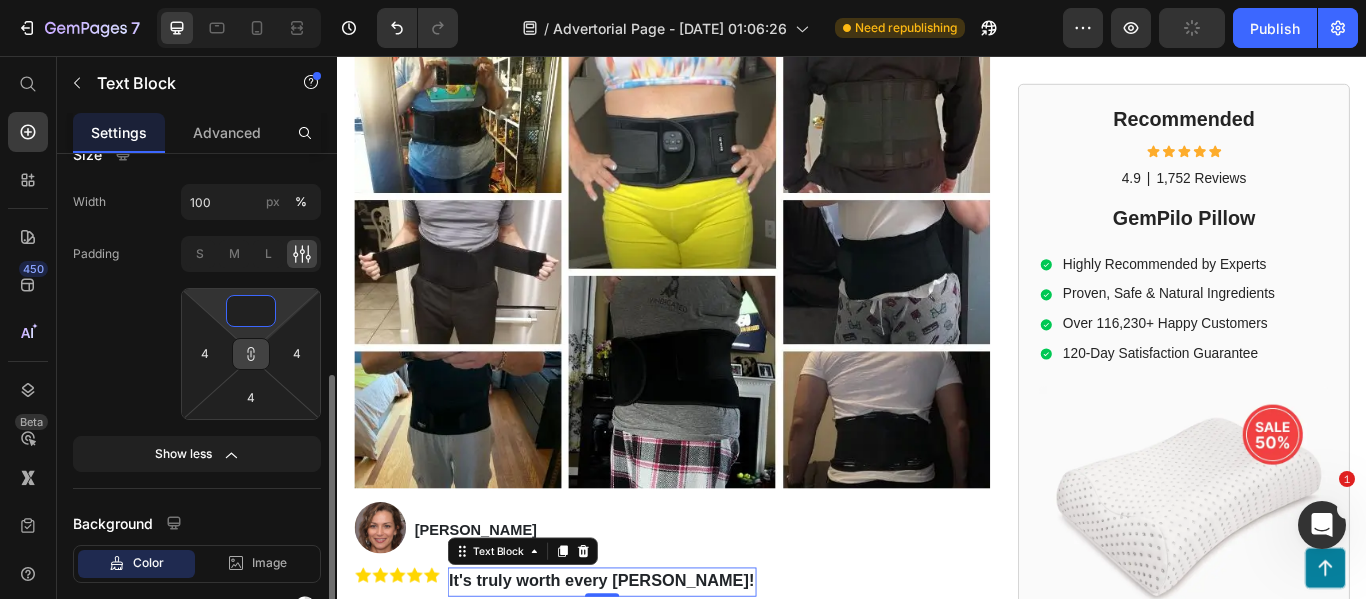 type on "0" 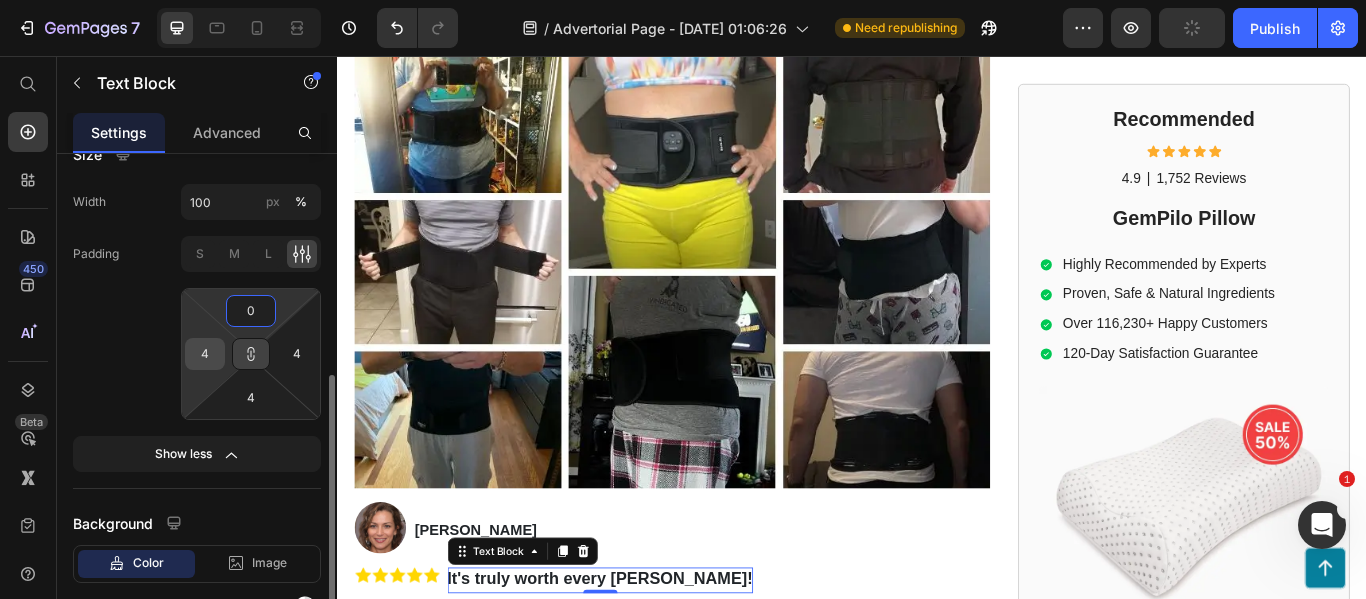 click on "4" at bounding box center [205, 354] 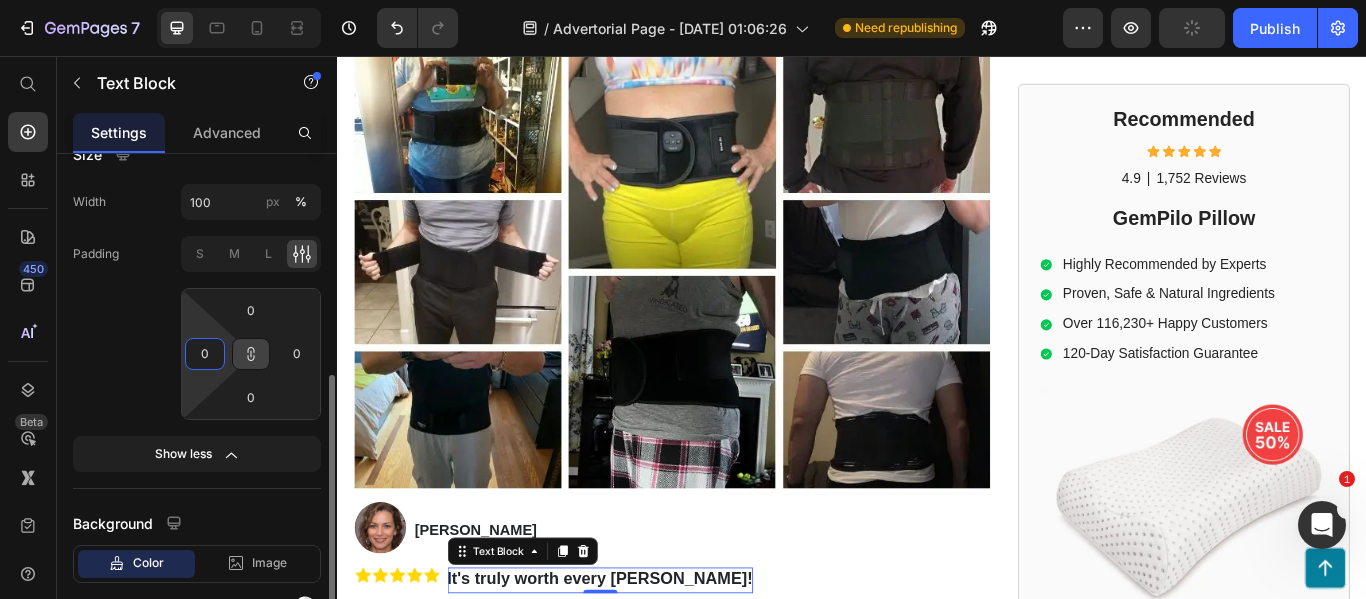 click on "0" at bounding box center (205, 354) 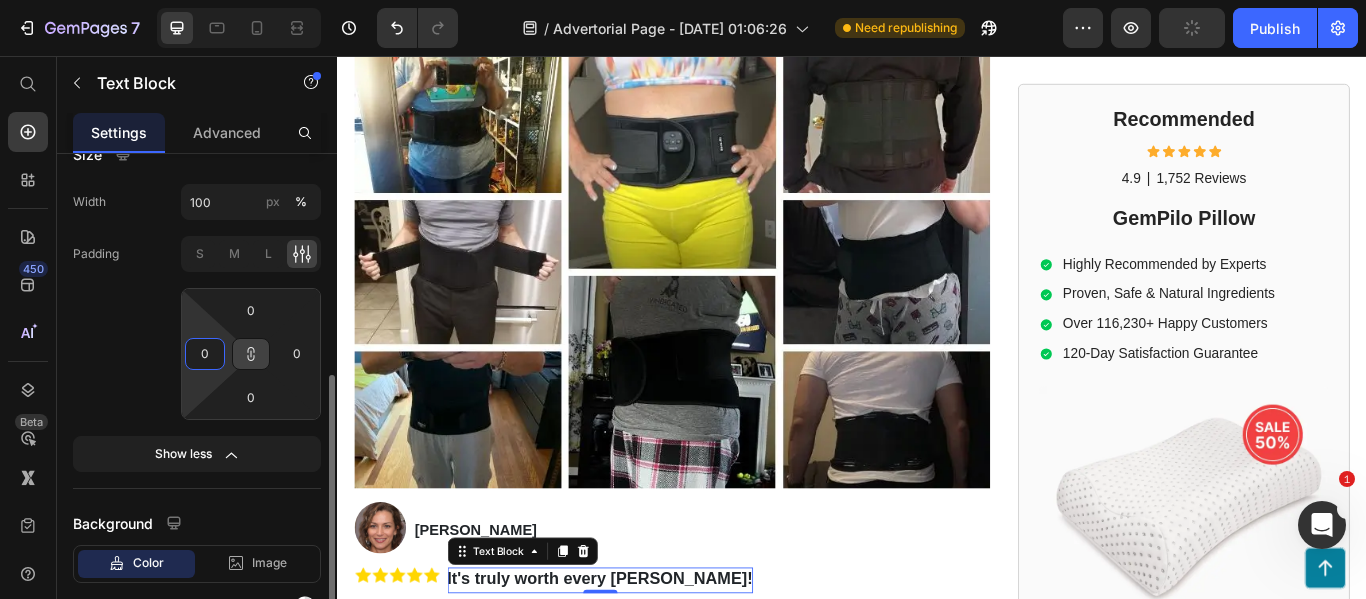 click on "0" at bounding box center (205, 354) 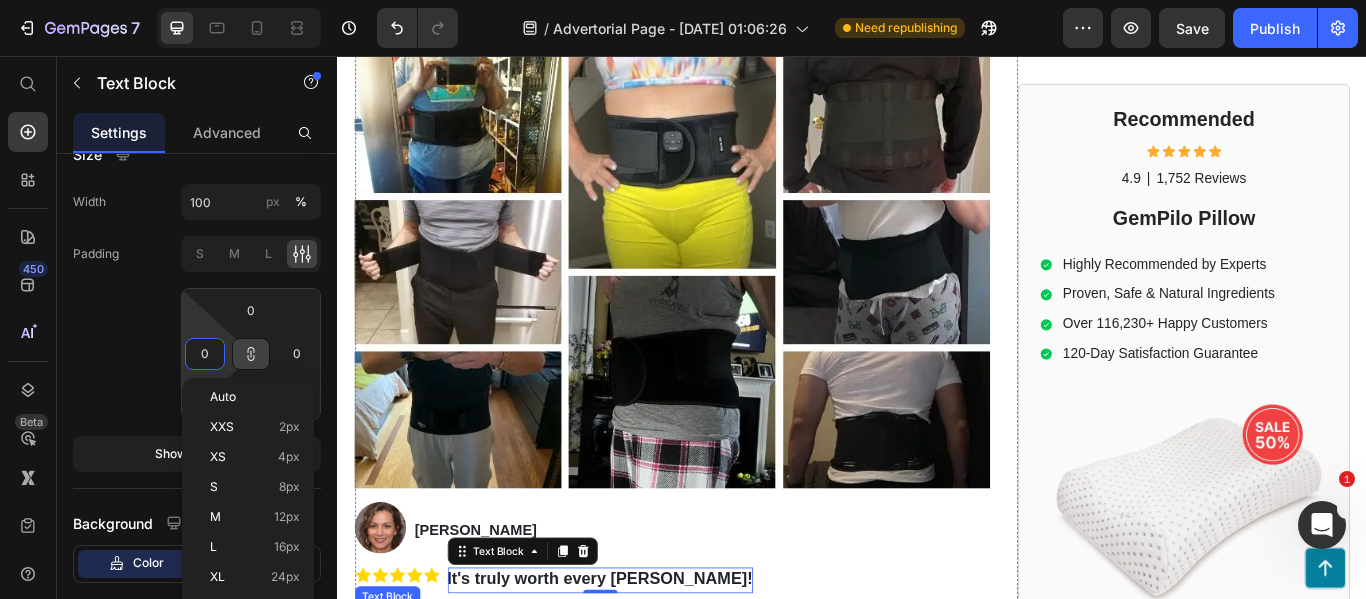 click on "Mark Thompson, a former employee at a leading orthopedic research institute you may be familiar with, regrets not sharing this vital information earlier to assist:" at bounding box center [727, 721] 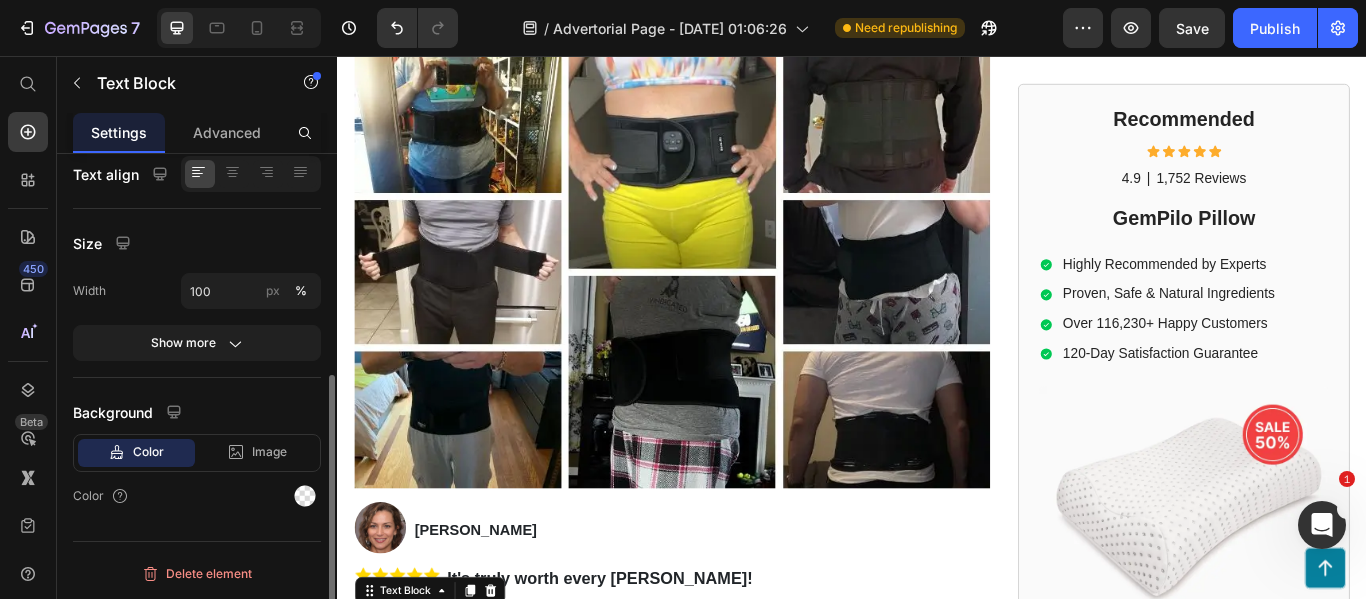 scroll, scrollTop: 393, scrollLeft: 0, axis: vertical 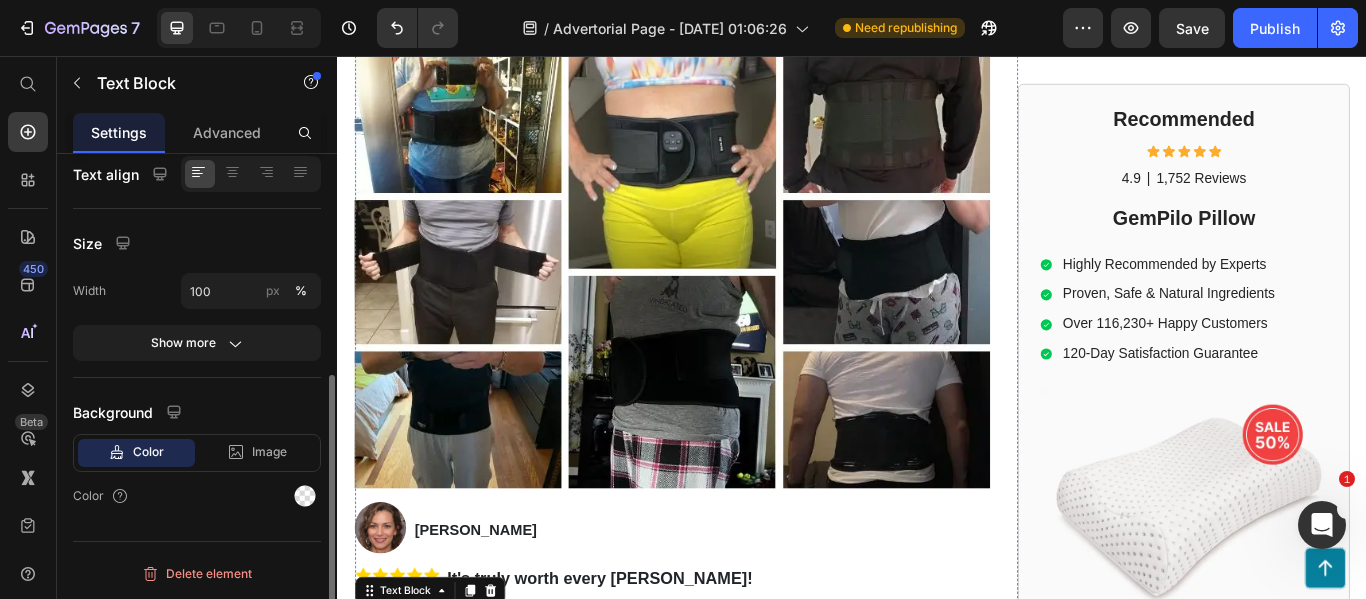 click on "Those in search of a convenient and effective way to improve their sleep quality and enhance overall well-being can now turn to our ergonomic pillow, offering exceptional support for a revitalized and rejuvenated body.
For individuals seeking a natural and enjoyable solution to support their overall spinal health, our ergonomic pillow provides the perfect answer, promoting proper alignment and comfort for a healthier sleep experience.
Health-conscious individuals considering various options to alleviate spinal issues and enhance their well-being can now experience the benefits of our ergonomic pillow, offering personalized support and relief from pressure points." at bounding box center (727, 885) 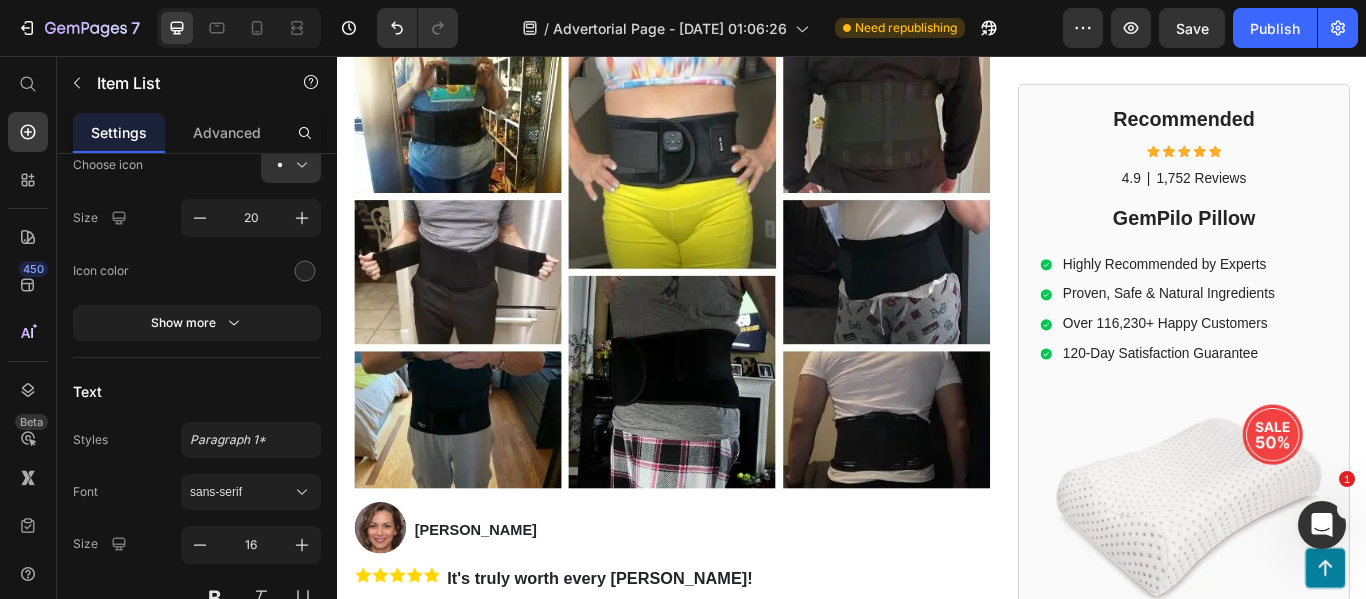 scroll, scrollTop: 0, scrollLeft: 0, axis: both 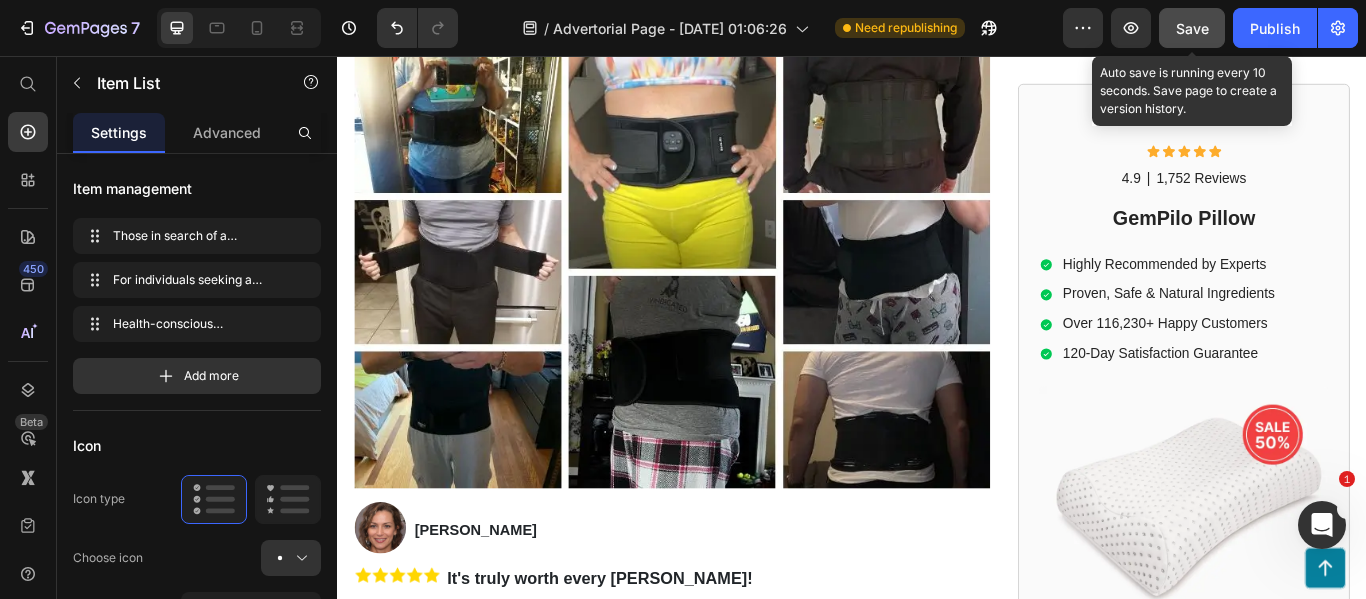 click on "Save" 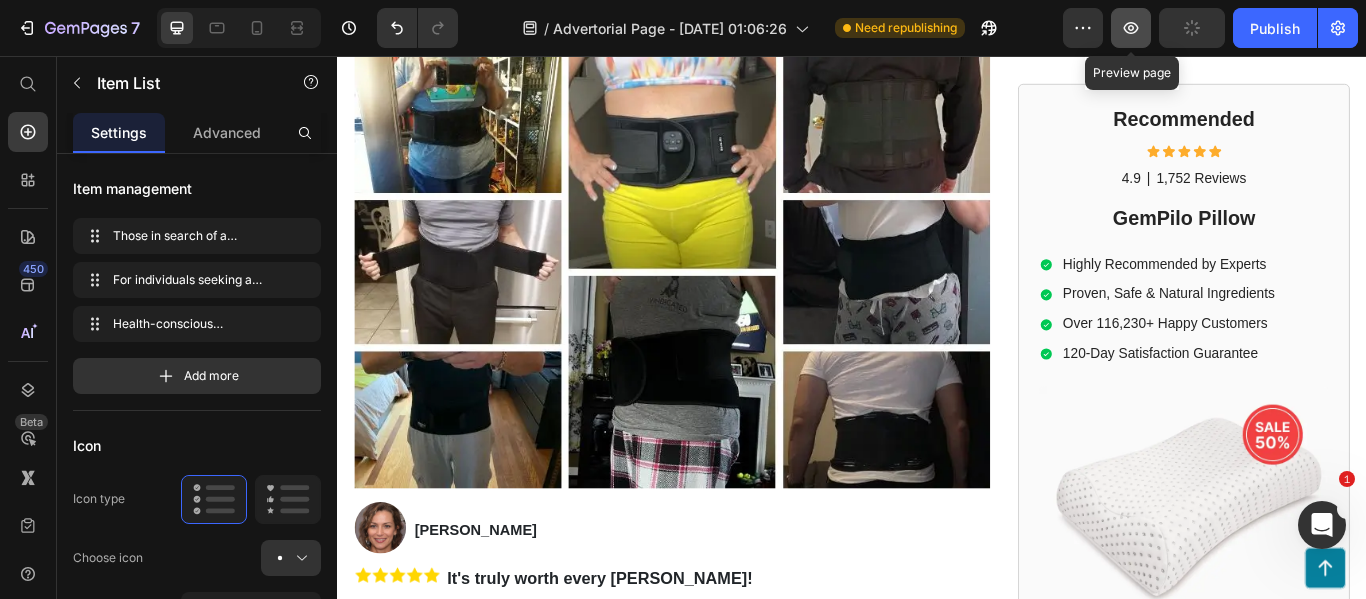 click 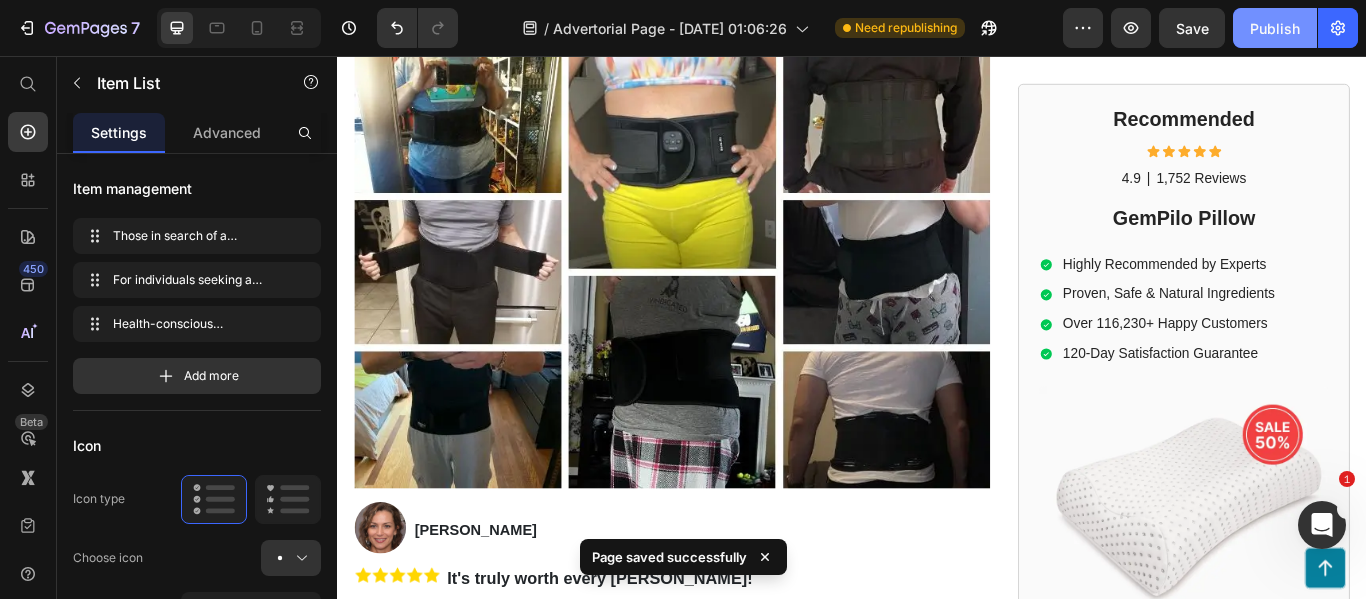 click on "Publish" at bounding box center (1275, 28) 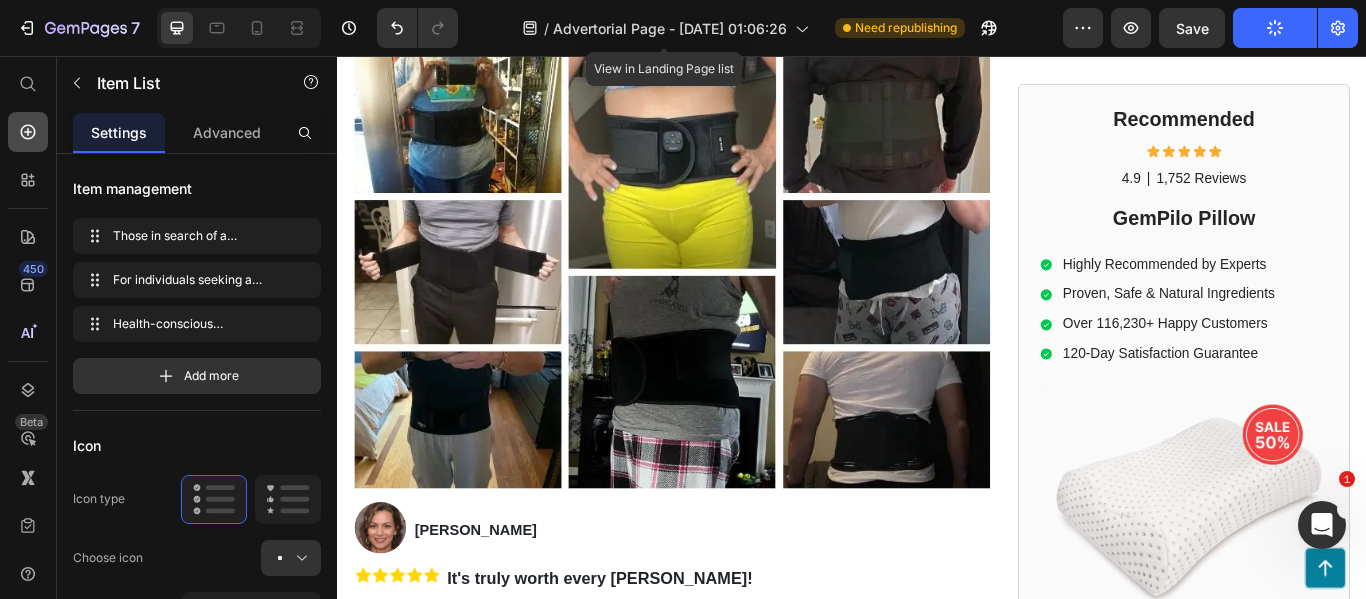 click 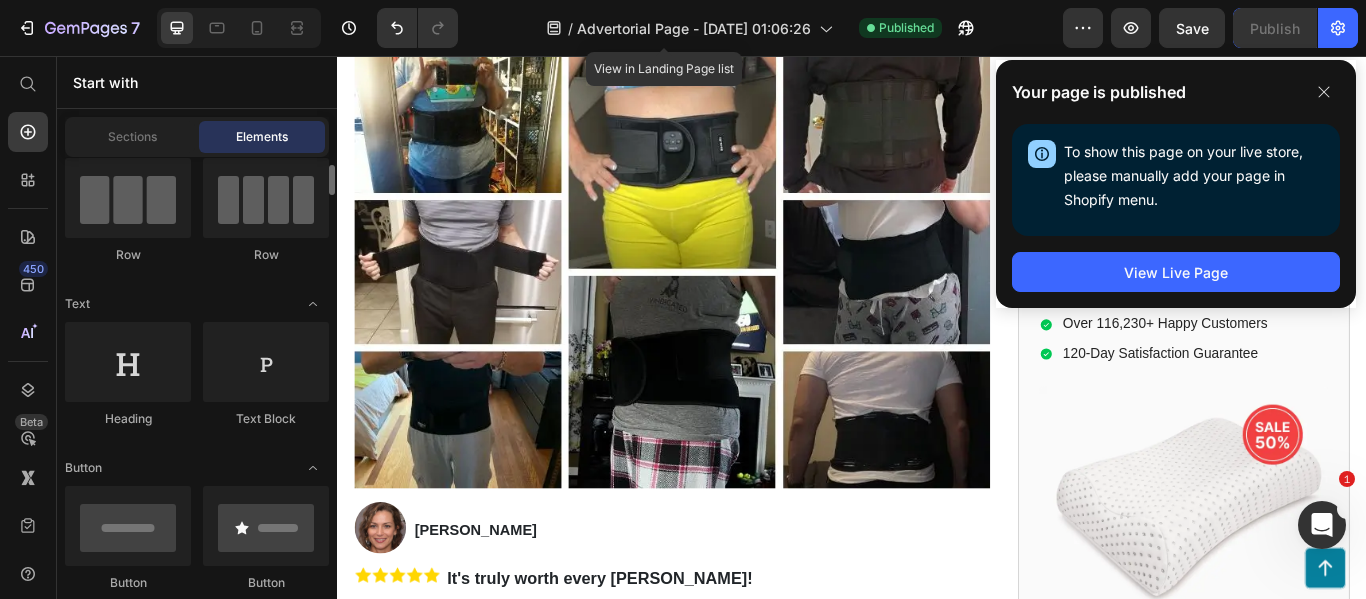 scroll, scrollTop: 157, scrollLeft: 0, axis: vertical 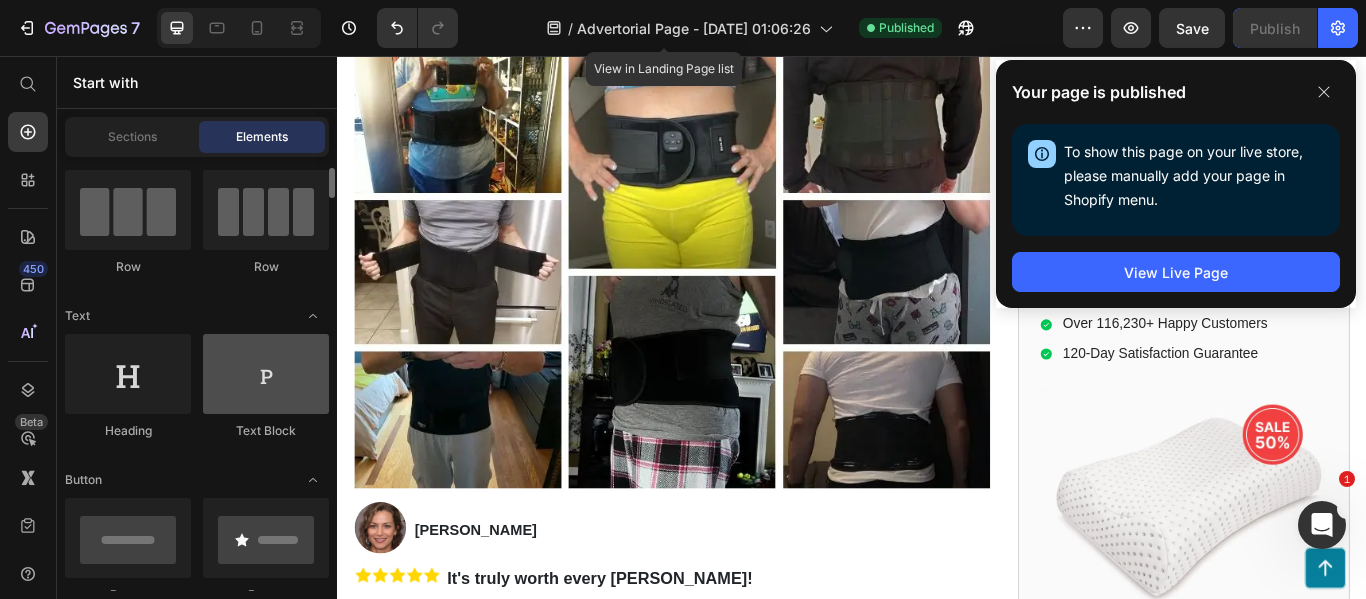 click at bounding box center [266, 374] 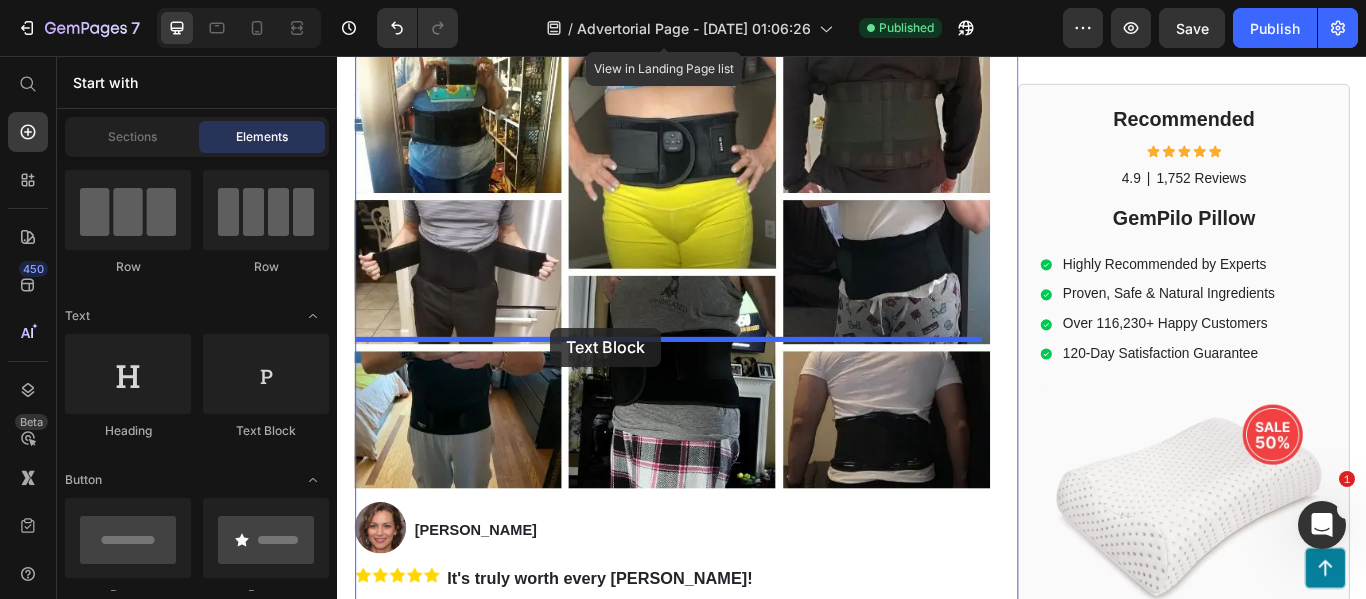 drag, startPoint x: 601, startPoint y: 451, endPoint x: 585, endPoint y: 373, distance: 79.624115 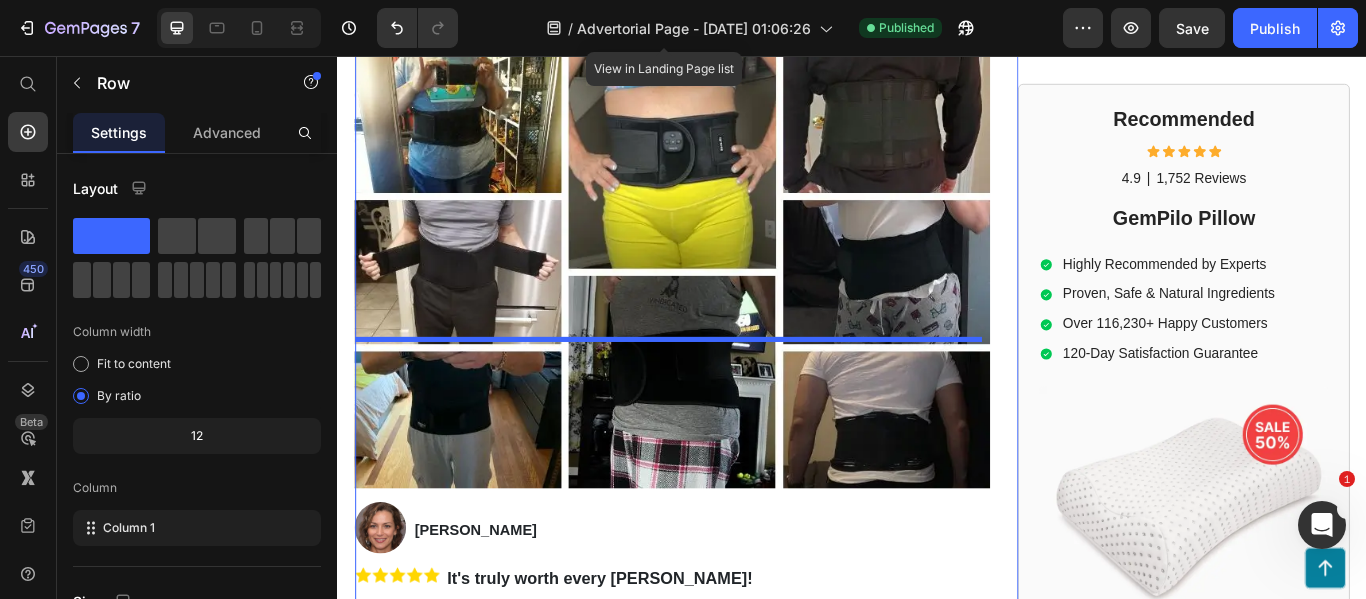 click on "Top Doctor of Physical Therapy:   This Is The Best Way To Relieve Sciatica and Lower Back Pain Fast Heading If your sciatica pain feels like your lower back and hips are on fire,  with every step feeling like an electric shock through your spine and legs, read this short article right now before you do anything else. Text Block Image 3,791 Ratings Text Block Row Video Row Image By Dr. Jeremy Campbell Text Block Image July 09, 2025 Text Block Row Hi, my name is Dr. Campbell and I’m a doctor of physical therapy from Chicago. I have 10 years of clinical experience and clocked in well over 10,000 hours. Throughout my career, I’ve helped over 1,100 patients who came to me with all kinds of nerve and back problems… Text Block ⚫ Sciatica   ⚫ Lower back pain   ⚫ Herniated discs   ⚫ Spinal stenosis Text Block Row Row You name it.   I’ve seen it all.   From mild discomfort and stiffness… To nerve pain so severe that it felt like electric shocks shooting down your leg… To… Text Block Heading" at bounding box center (727, -5146) 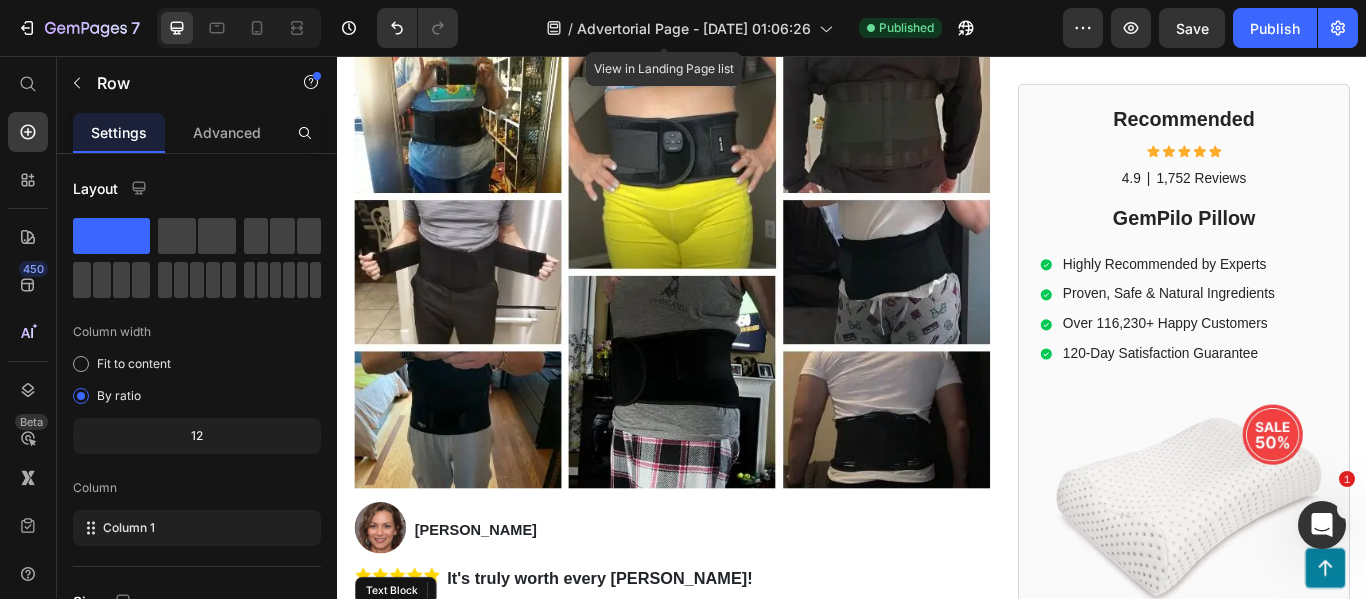 click on "Lorem ipsum dolor sit amet, consectetur adipiscing elit, sed do eiusmod tempor incididunt ut labore et dolore magna aliqua. Ut enim ad minim veniam, quis nostrud exercitation ullamco laboris nisi ut aliquip ex ea commodo consequat." at bounding box center (727, 743) 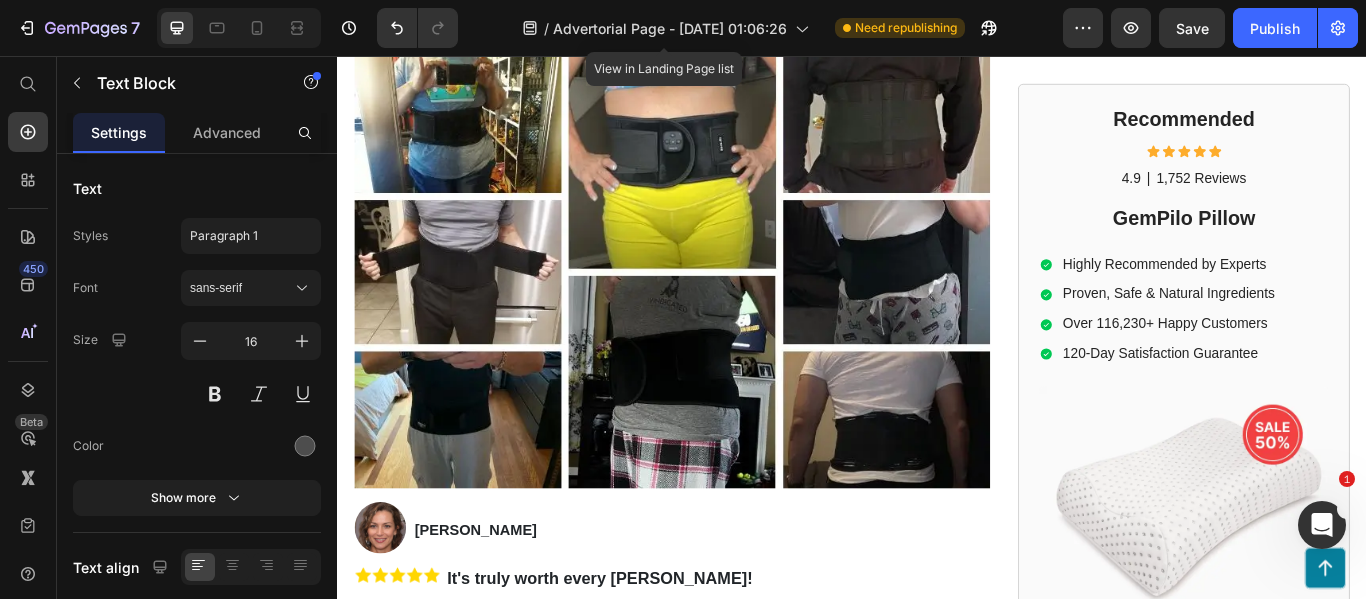 click on "Reviewed in the [GEOGRAPHIC_DATA] on [DATE]" at bounding box center (727, 714) 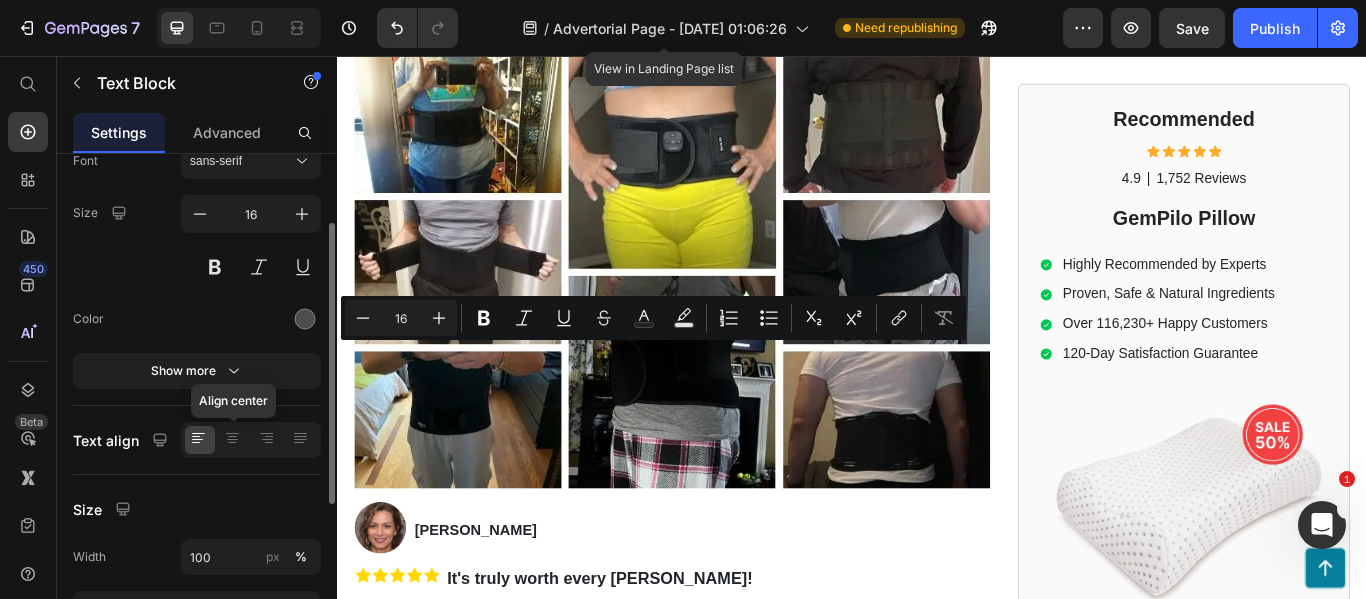 scroll, scrollTop: 126, scrollLeft: 0, axis: vertical 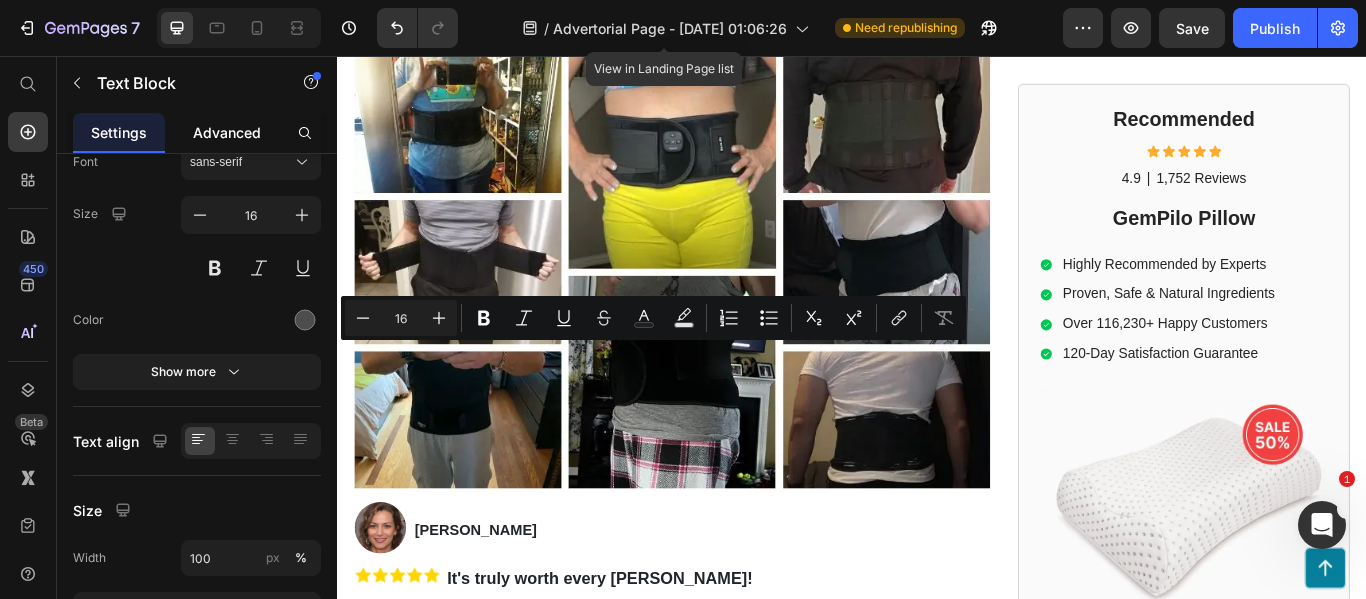 click on "Advanced" at bounding box center [227, 132] 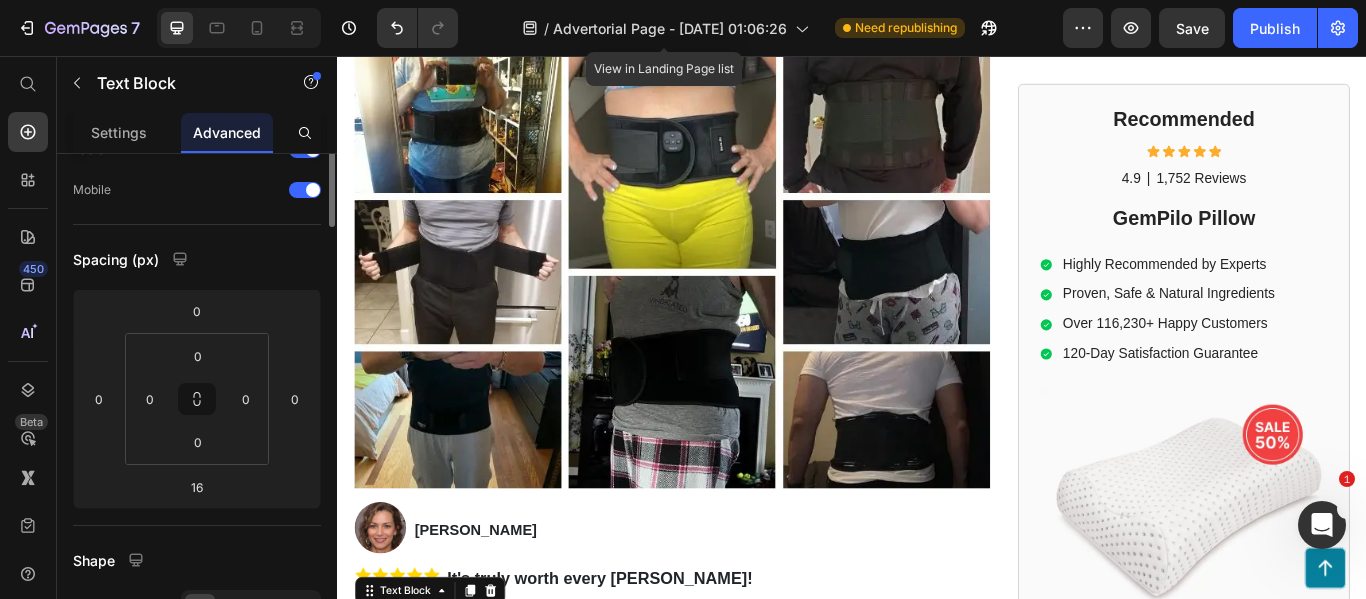scroll, scrollTop: 0, scrollLeft: 0, axis: both 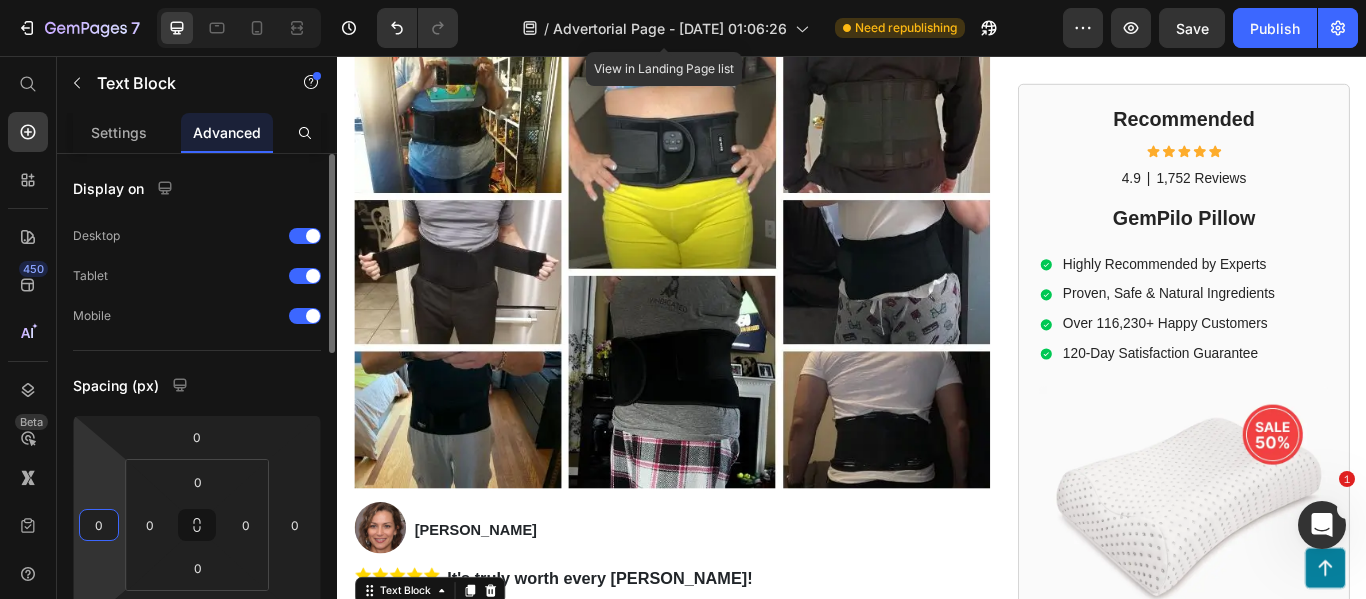 click on "0" at bounding box center [99, 525] 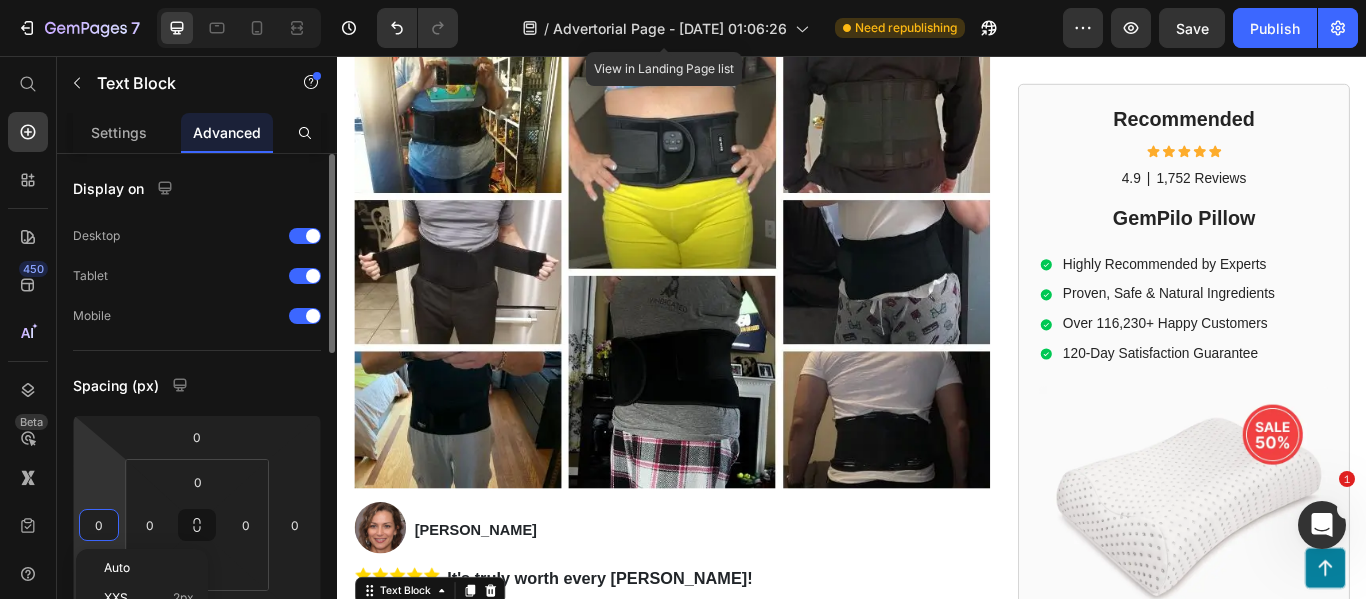 type on "5" 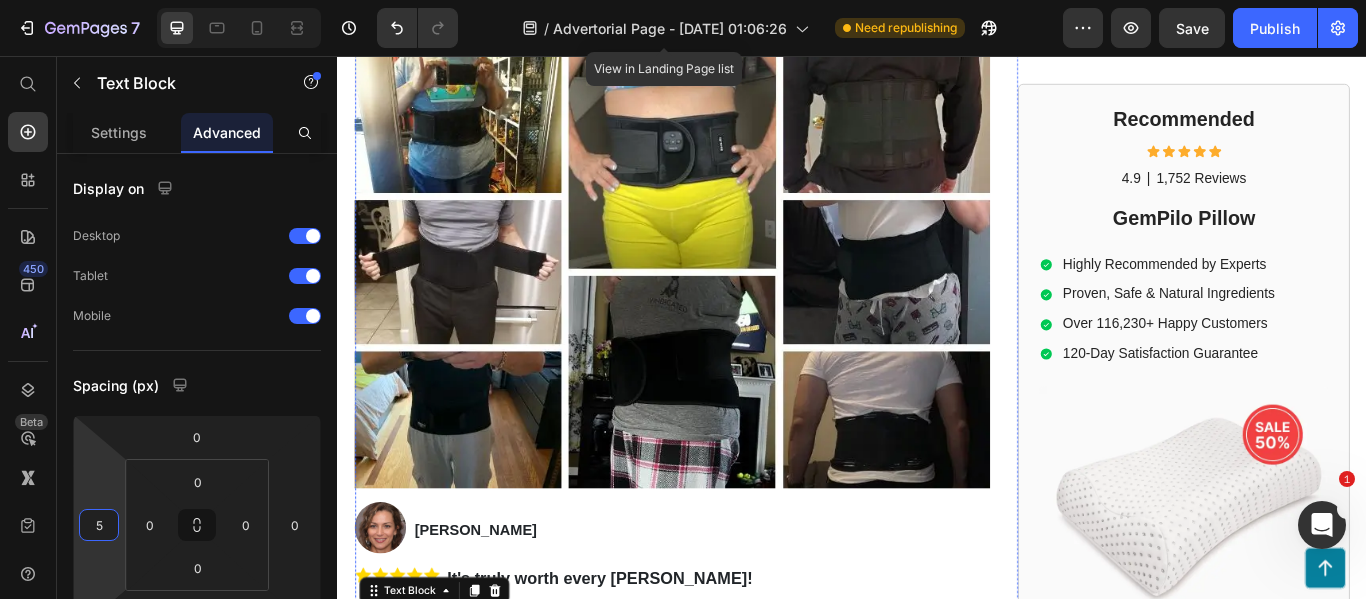 click on "For individuals seeking a natural and enjoyable solution to support their overall spinal health, our ergonomic pillow provides the perfect answer, promoting proper alignment and comfort for a healthier sleep experience." at bounding box center (739, 934) 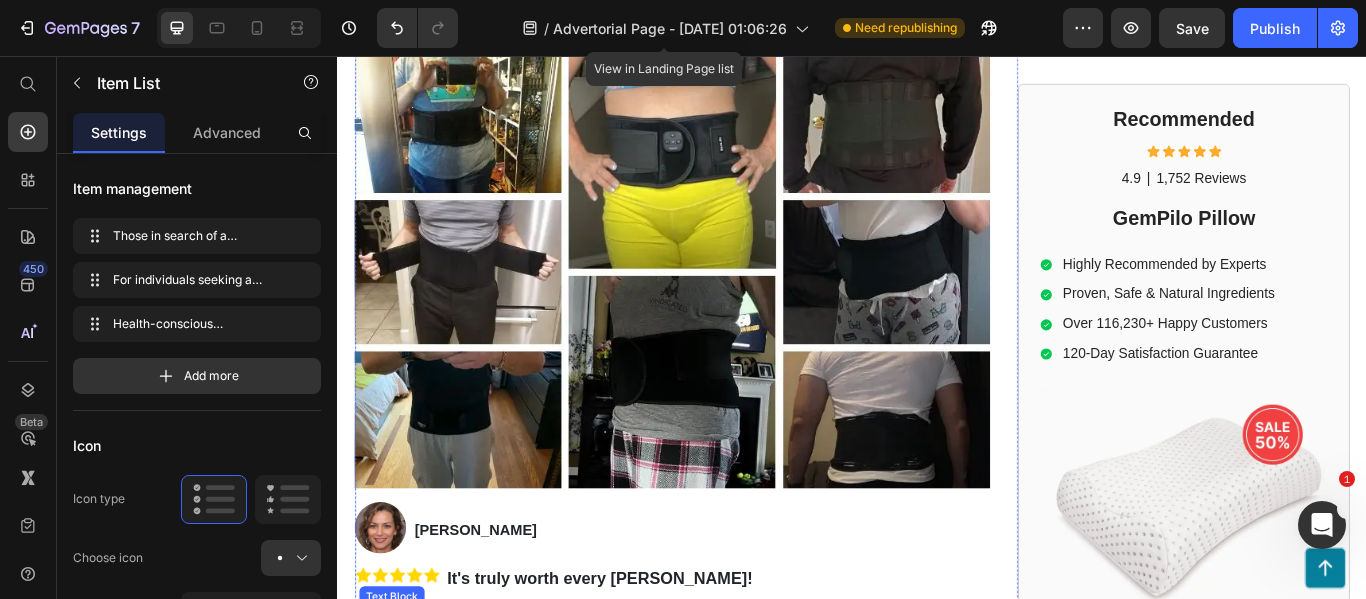 click on "Reviewed in the [GEOGRAPHIC_DATA] on [DATE]" at bounding box center (730, 714) 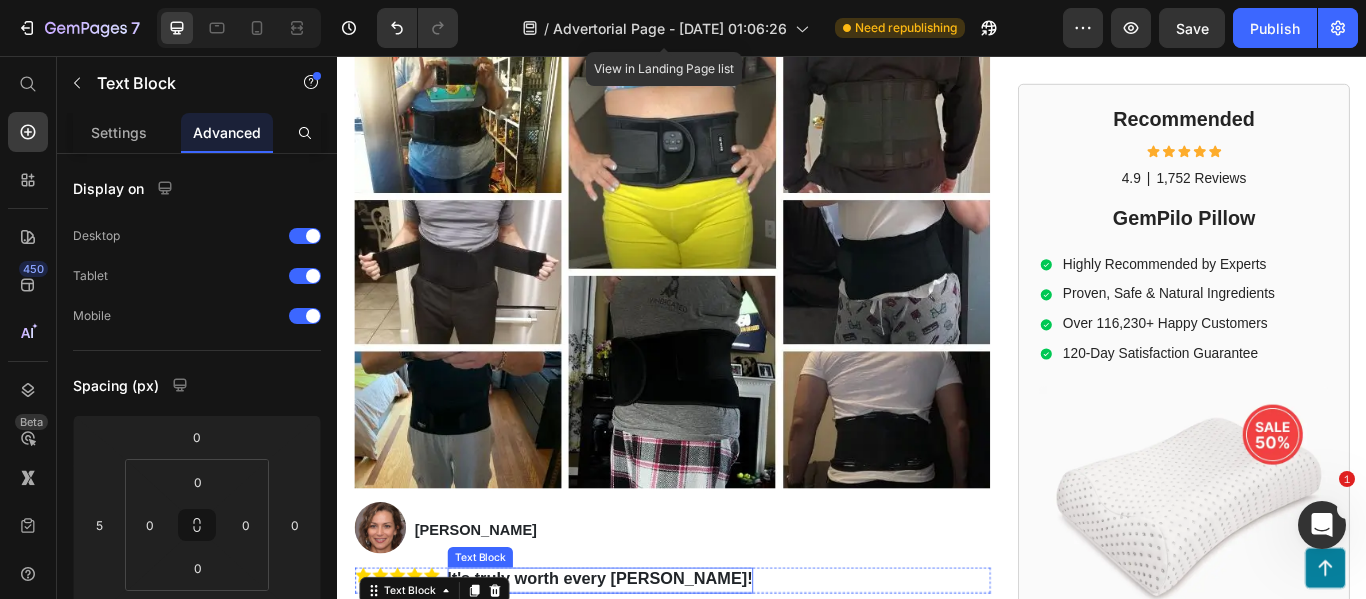 click on "It's truly worth every [PERSON_NAME]!" at bounding box center [643, 665] 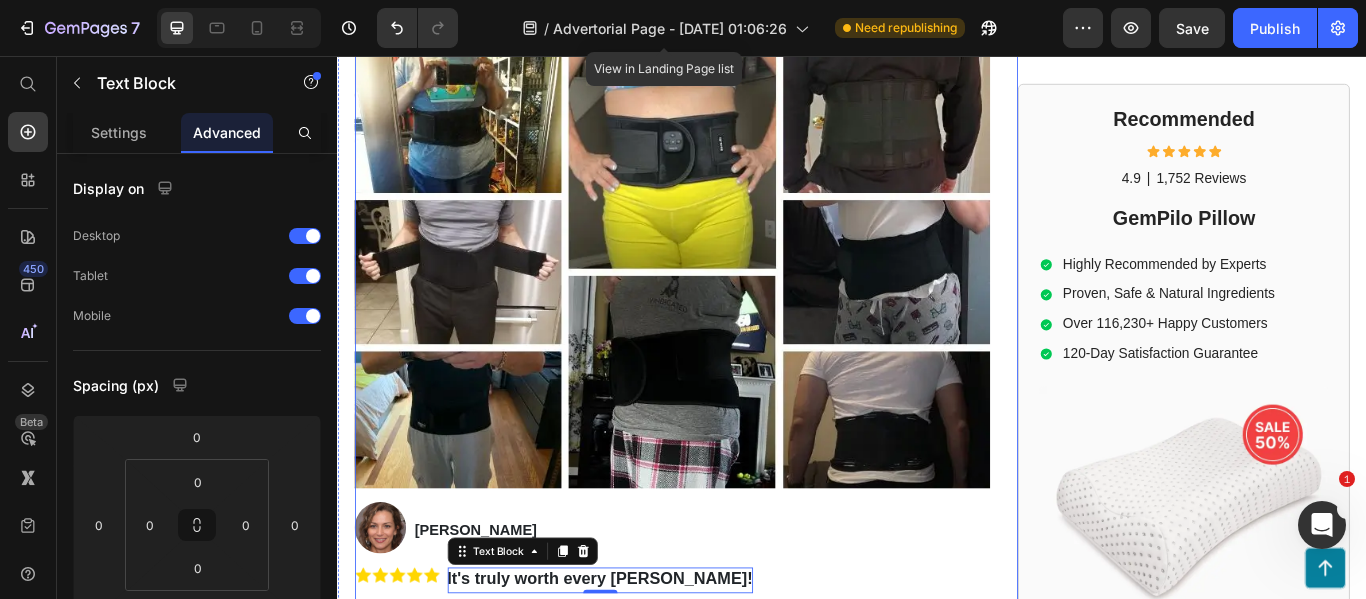 click on "Top Doctor of Physical Therapy:   This Is The Best Way To Relieve Sciatica and Lower Back Pain Fast Heading If your sciatica pain feels like your lower back and hips are on fire,  with every step feeling like an electric shock through your spine and legs, read this short article right now before you do anything else. Text Block Image 3,791 Ratings Text Block Row Video Row Image By Dr. Jeremy Campbell Text Block Image July 09, 2025 Text Block Row Hi, my name is Dr. Campbell and I’m a doctor of physical therapy from Chicago. I have 10 years of clinical experience and clocked in well over 10,000 hours. Throughout my career, I’ve helped over 1,100 patients who came to me with all kinds of nerve and back problems… Text Block ⚫ Sciatica   ⚫ Lower back pain   ⚫ Herniated discs   ⚫ Spinal stenosis Text Block Row Row You name it.   I’ve seen it all.   From mild discomfort and stiffness… To nerve pain so severe that it felt like electric shocks shooting down your leg… To… Text Block Heading" at bounding box center [727, -5122] 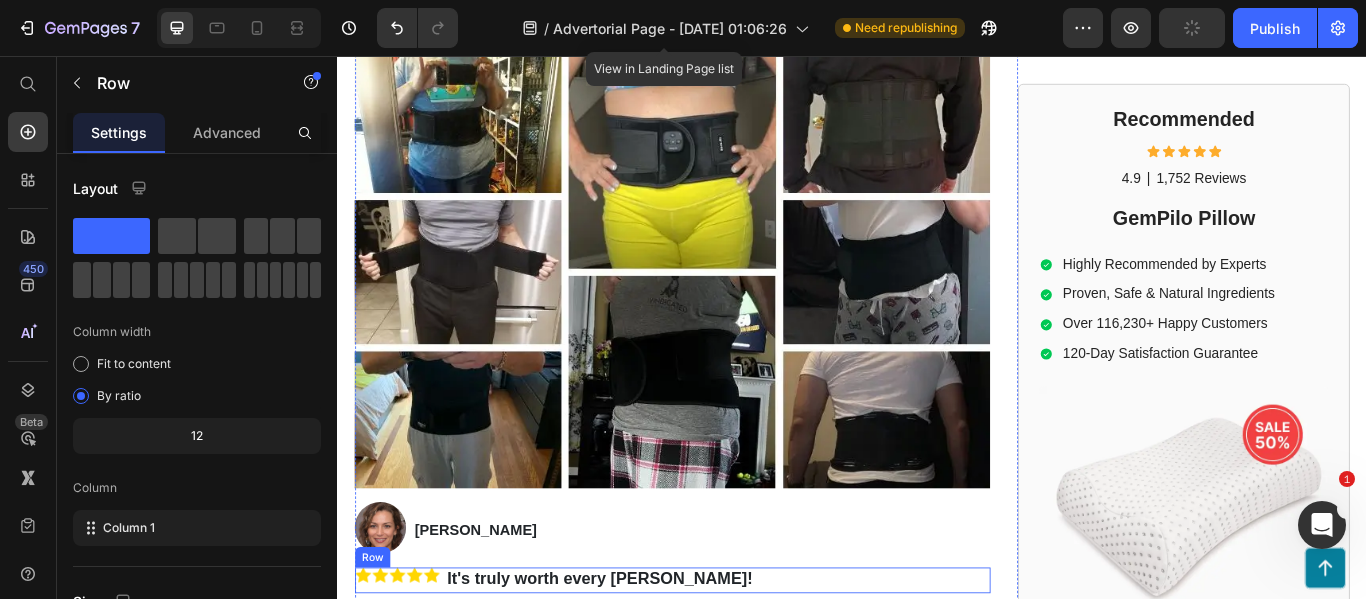 click on "Image It's truly worth every penny! Text Block Row" at bounding box center (727, 667) 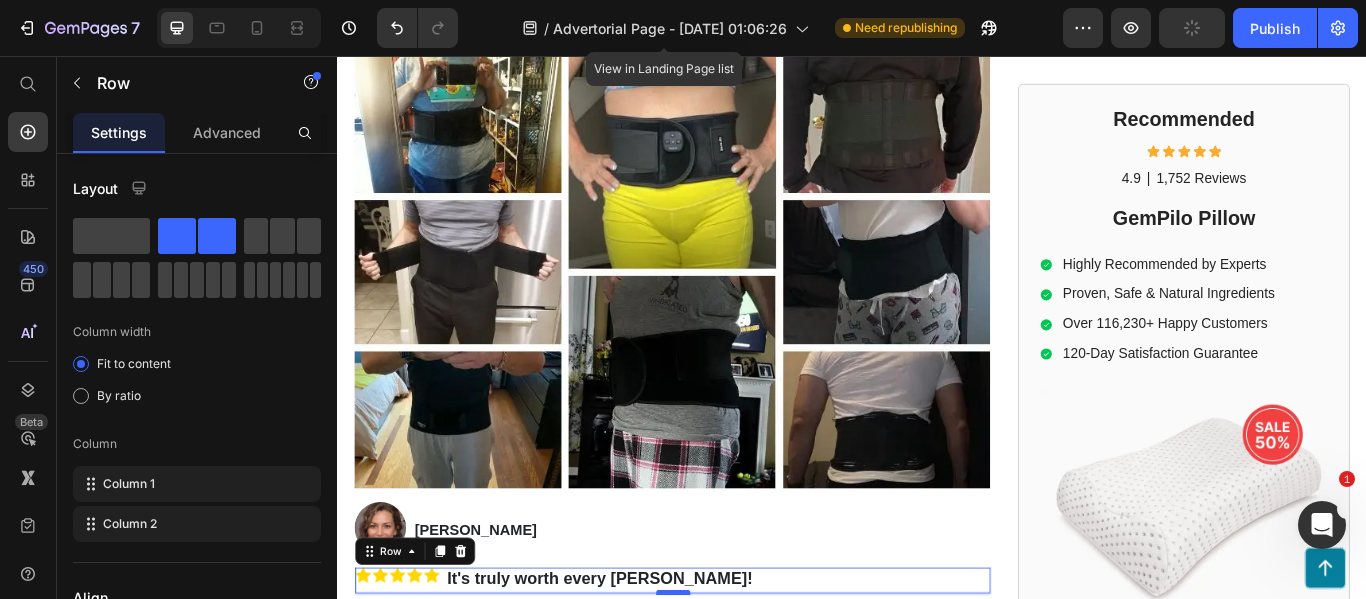 drag, startPoint x: 730, startPoint y: 382, endPoint x: 731, endPoint y: 368, distance: 14.035668 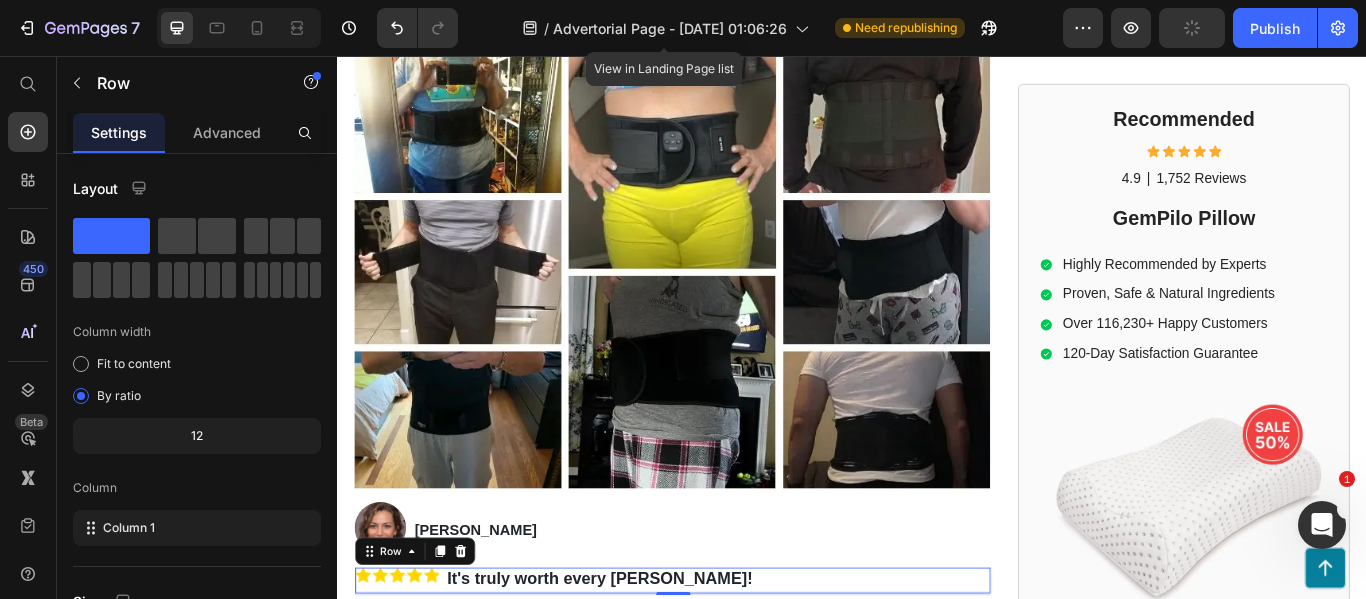 click on "Top Doctor of Physical Therapy:   This Is The Best Way To Relieve Sciatica and Lower Back Pain Fast Heading If your sciatica pain feels like your lower back and hips are on fire,  with every step feeling like an electric shock through your spine and legs, read this short article right now before you do anything else. Text Block Image 3,791 Ratings Text Block Row Video Row Image By Dr. Jeremy Campbell Text Block Image July 09, 2025 Text Block Row Hi, my name is Dr. Campbell and I’m a doctor of physical therapy from Chicago. I have 10 years of clinical experience and clocked in well over 10,000 hours. Throughout my career, I’ve helped over 1,100 patients who came to me with all kinds of nerve and back problems… Text Block ⚫ Sciatica   ⚫ Lower back pain   ⚫ Herniated discs   ⚫ Spinal stenosis Text Block Row Row You name it.   I’ve seen it all.   From mild discomfort and stiffness… To nerve pain so severe that it felt like electric shocks shooting down your leg… To… Text Block Heading" at bounding box center (727, -5129) 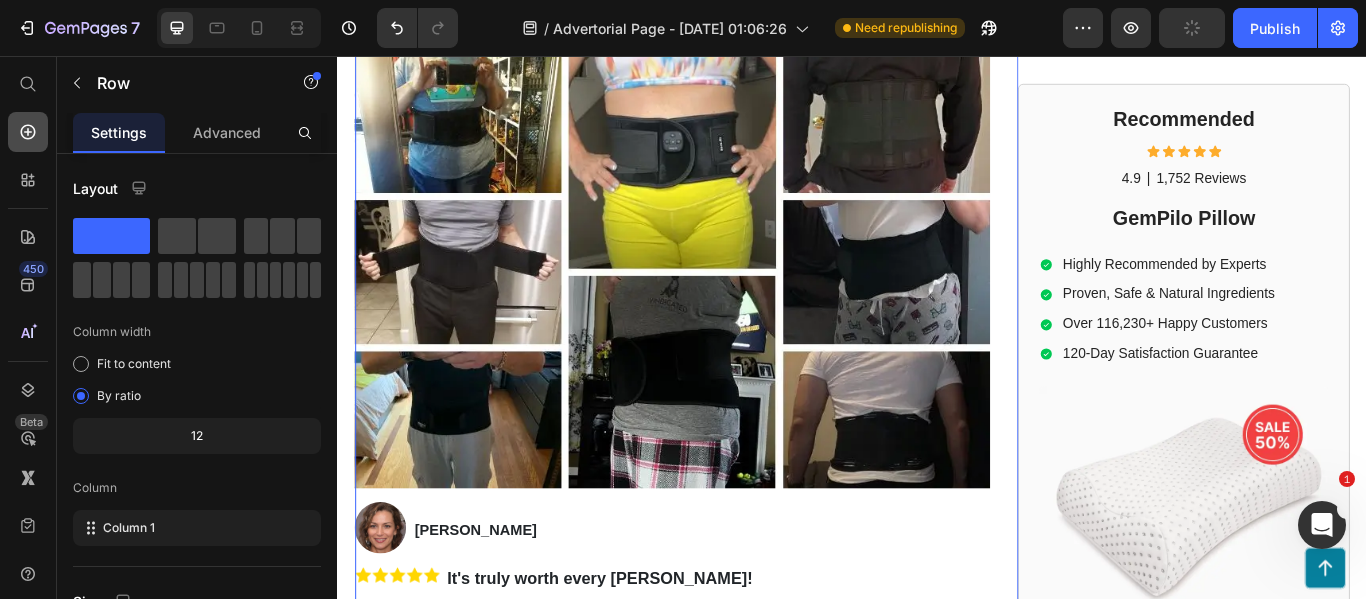 click 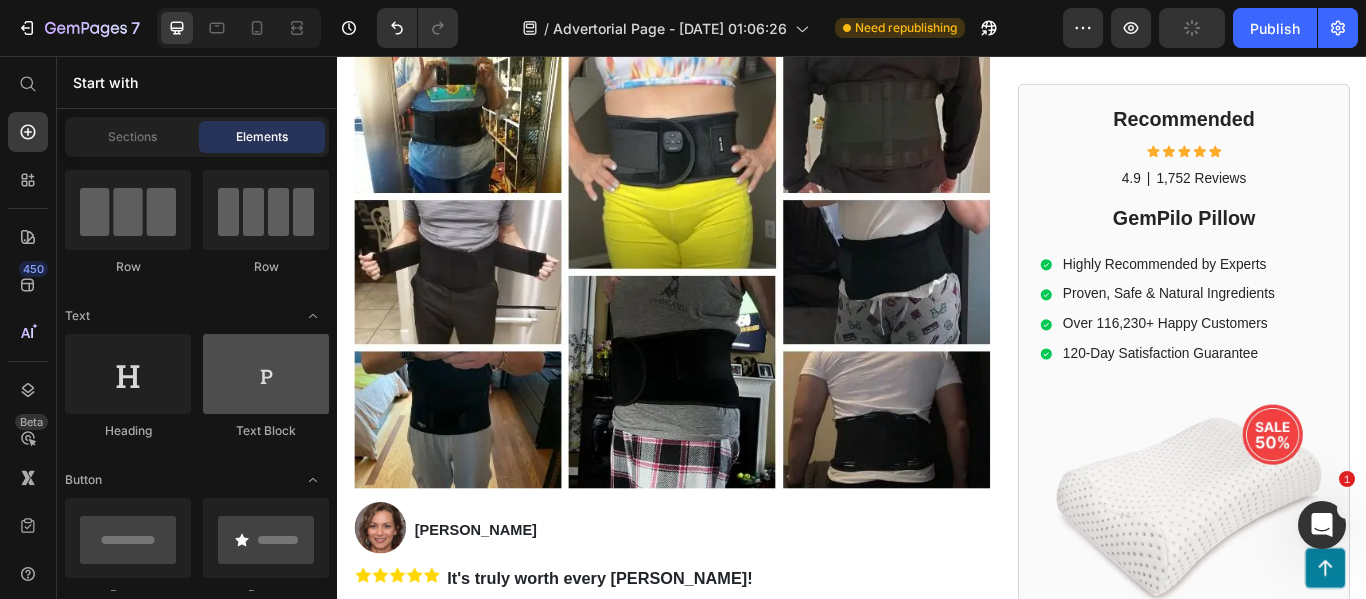 click at bounding box center (266, 374) 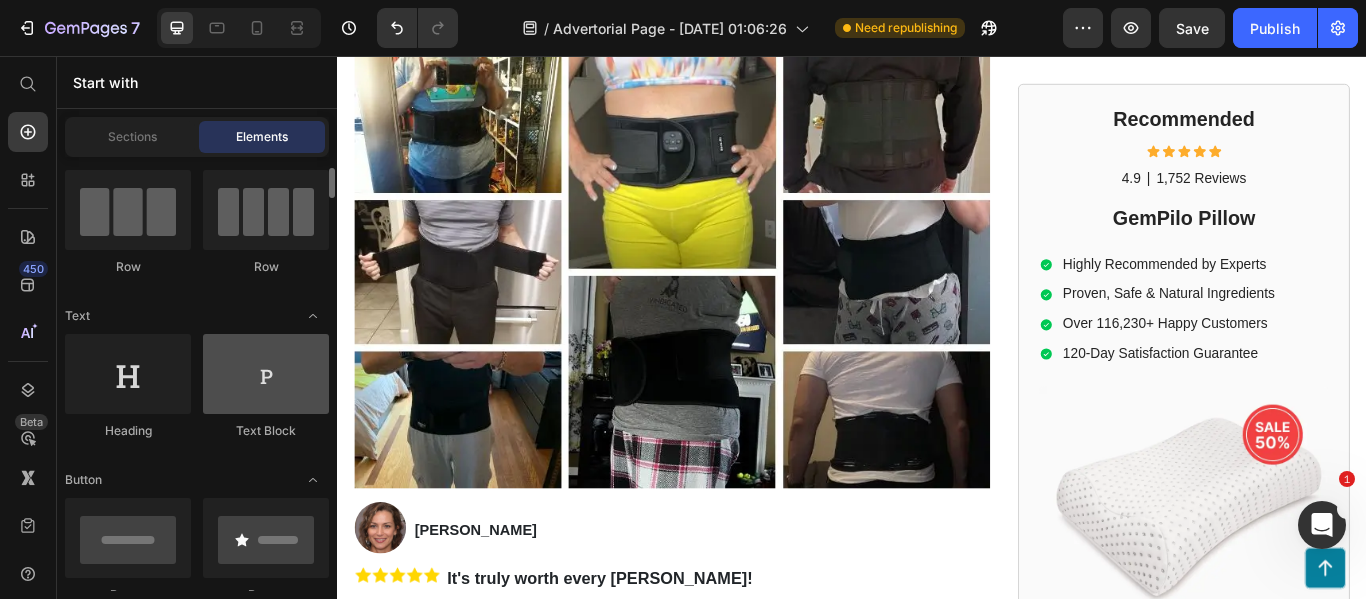 click at bounding box center (266, 374) 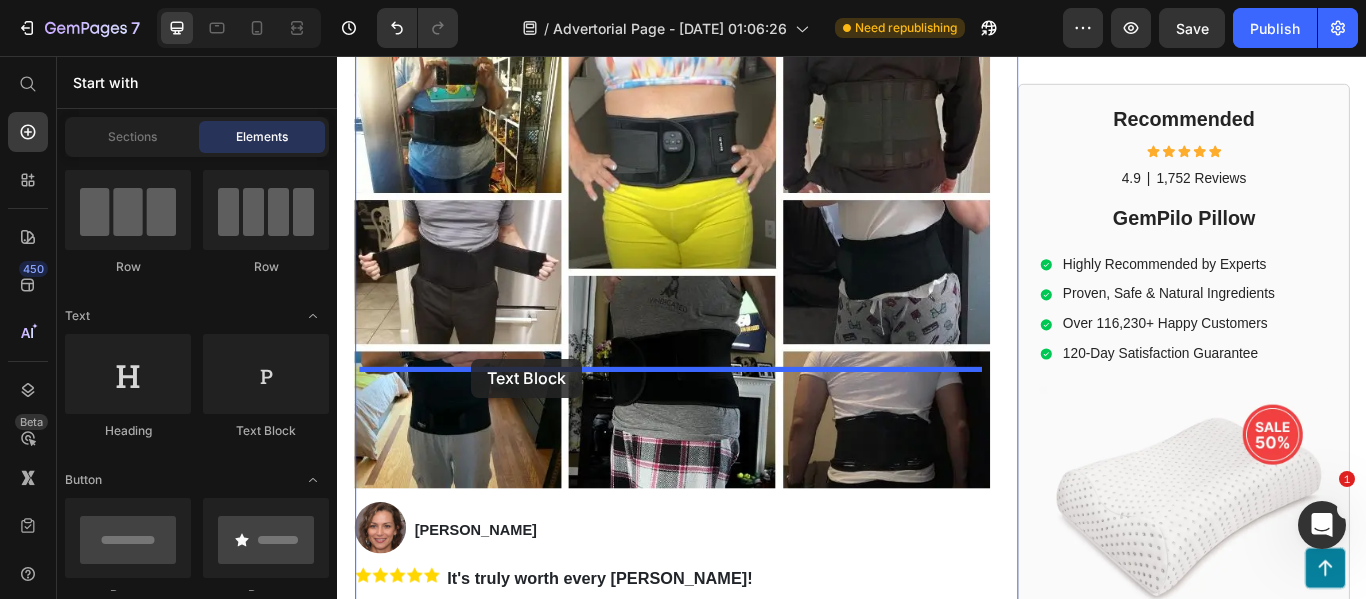 drag, startPoint x: 597, startPoint y: 434, endPoint x: 493, endPoint y: 409, distance: 106.96261 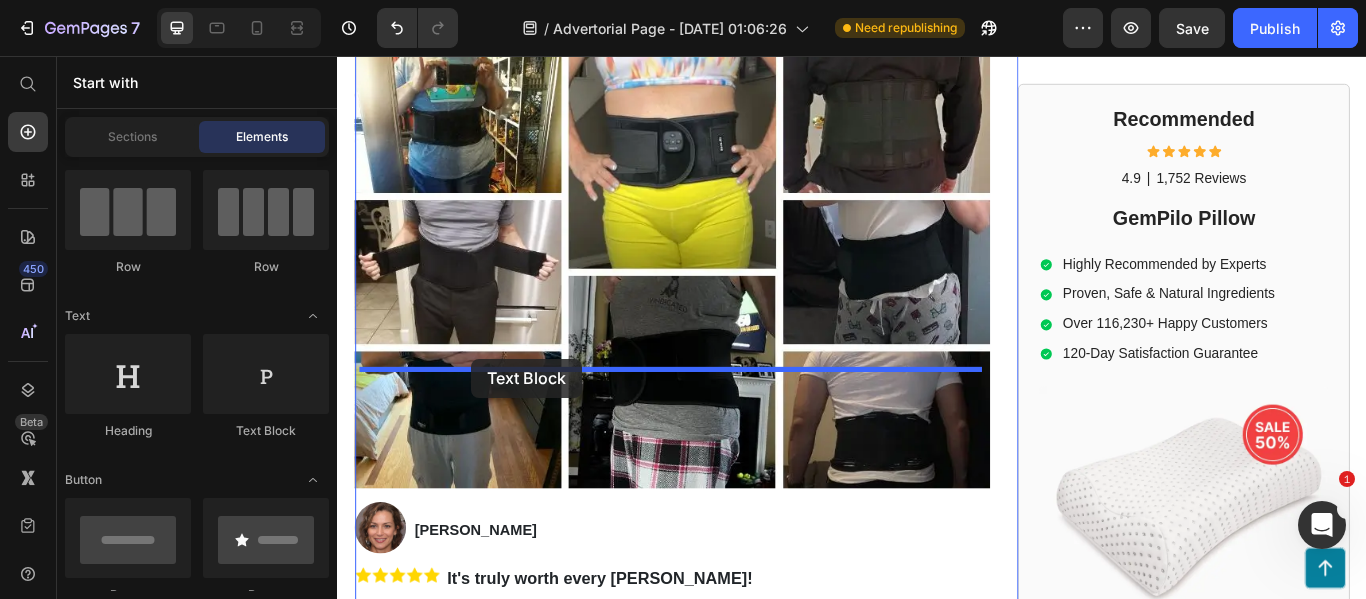 click on "Top Doctor of Physical Therapy:   This Is The Best Way To Relieve Sciatica and Lower Back Pain Fast Heading If your sciatica pain feels like your lower back and hips are on fire,  with every step feeling like an electric shock through your spine and legs, read this short article right now before you do anything else. Text Block Image 3,791 Ratings Text Block Row Video Row Image By Dr. Jeremy Campbell Text Block Image July 09, 2025 Text Block Row Hi, my name is Dr. Campbell and I’m a doctor of physical therapy from Chicago. I have 10 years of clinical experience and clocked in well over 10,000 hours. Throughout my career, I’ve helped over 1,100 patients who came to me with all kinds of nerve and back problems… Text Block ⚫ Sciatica   ⚫ Lower back pain   ⚫ Herniated discs   ⚫ Spinal stenosis Text Block Row Row You name it.   I’ve seen it all.   From mild discomfort and stiffness… To nerve pain so severe that it felt like electric shocks shooting down your leg… To… Text Block Heading" at bounding box center (727, -5129) 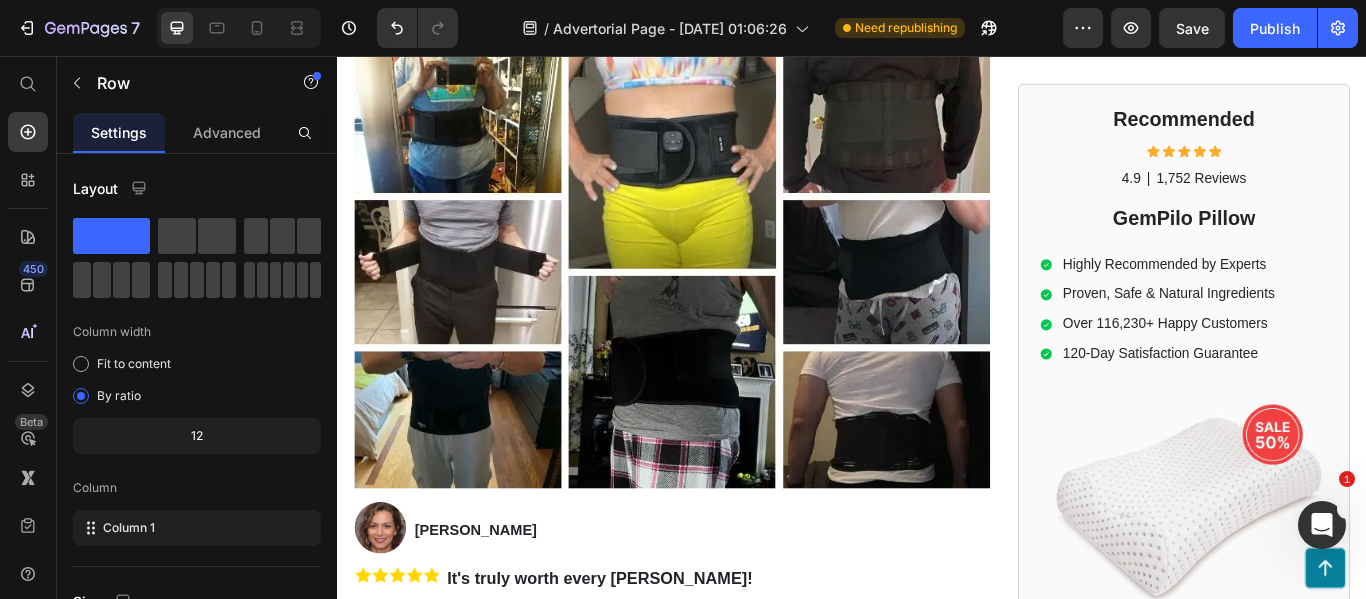 click on "Lorem ipsum dolor sit amet, consectetur adipiscing elit, sed do eiusmod tempor incididunt ut labore et dolore magna aliqua. Ut enim ad minim veniam, quis nostrud exercitation ullamco laboris nisi ut aliquip ex ea commodo consequat." at bounding box center (727, 778) 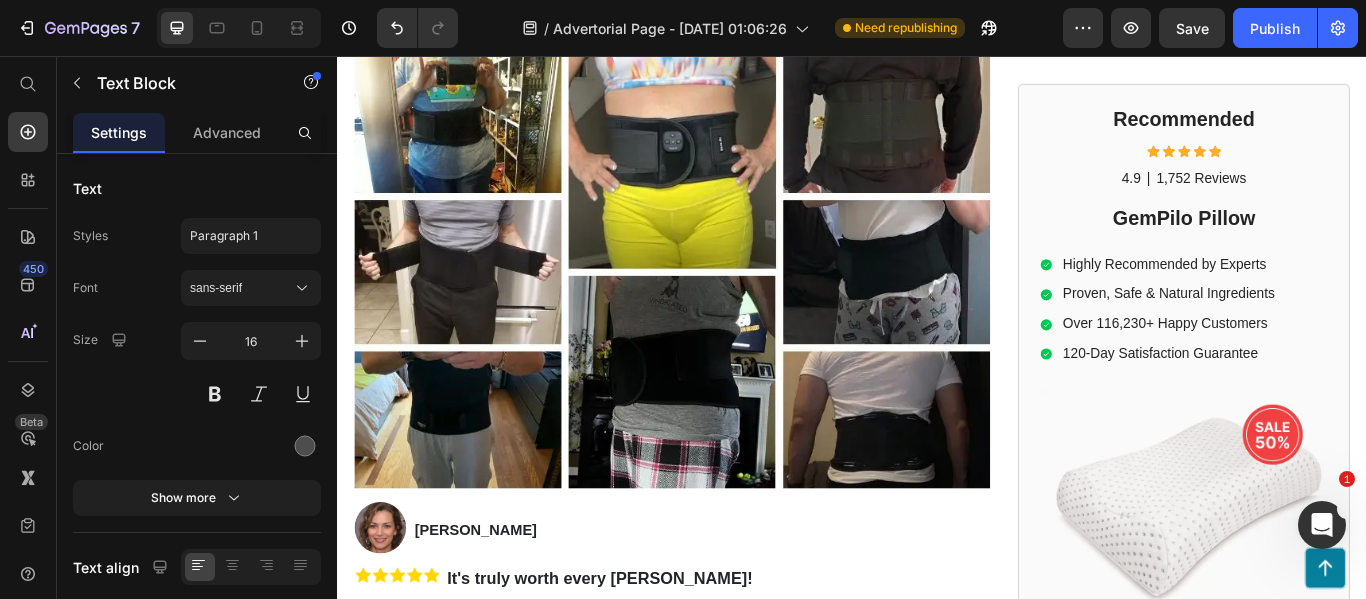 click on "Lorem ipsum dolor sit amet, consectetur adipiscing elit, sed do eiusmod tempor incididunt ut labore et dolore magna aliqua. Ut enim ad minim veniam, quis nostrud exercitation ullamco laboris nisi ut aliquip ex ea commodo consequat." at bounding box center (727, 778) 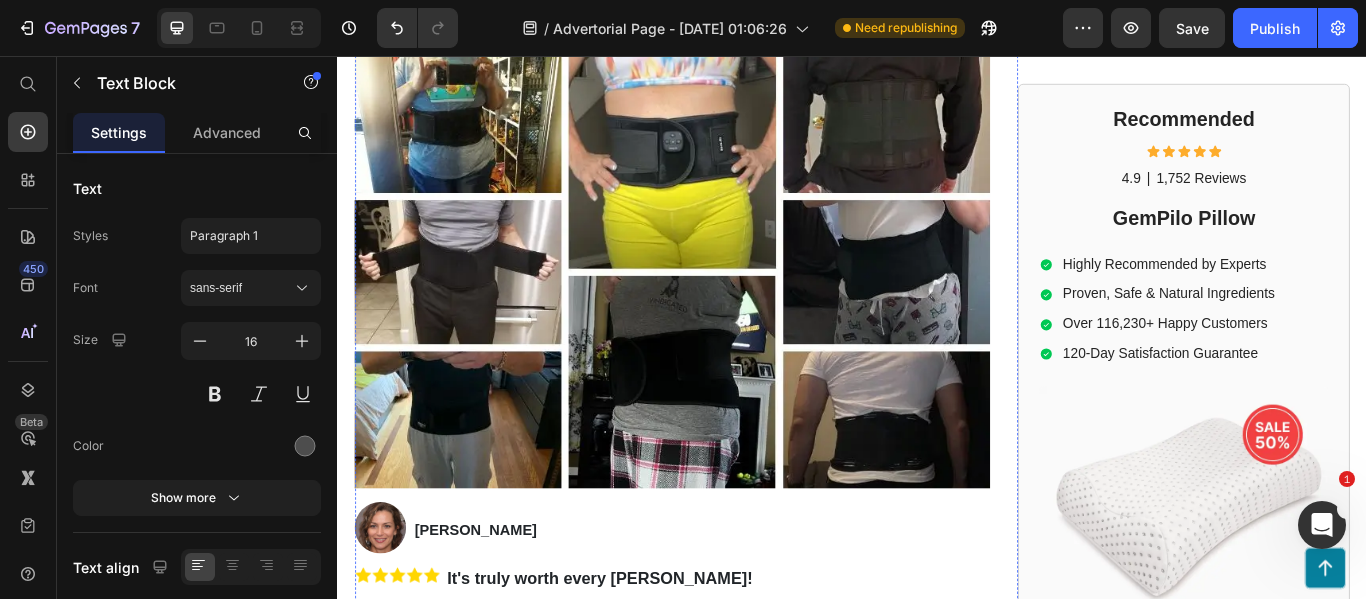 click on "Mark Thompson, a former employee at a leading orthopedic research institute you may be familiar with, regrets not sharing this vital information earlier to assist:" at bounding box center [727, 805] 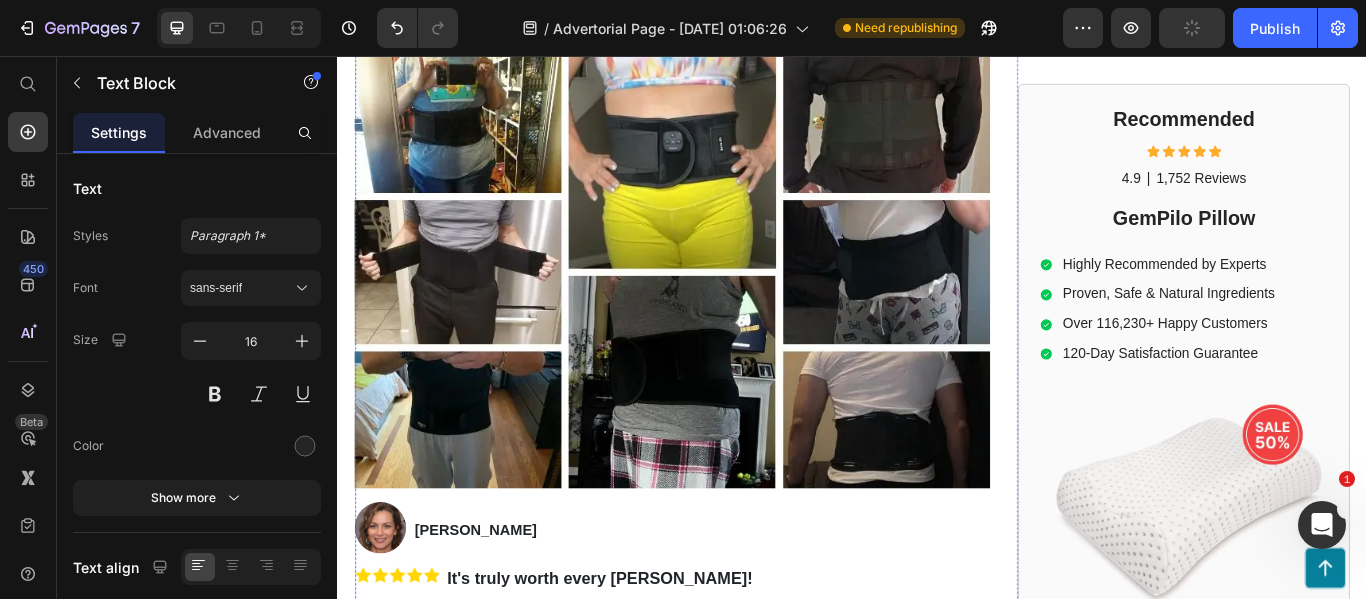 click on "Verified Purchase" at bounding box center (727, 750) 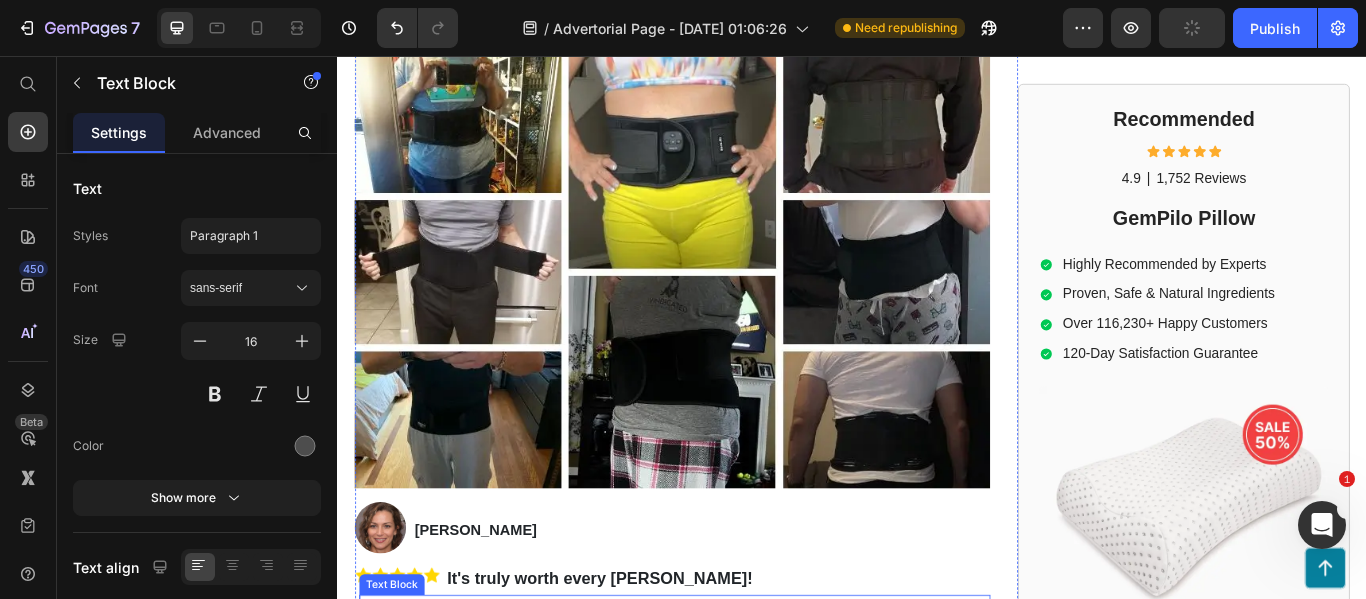 click on "Reviewed in the [GEOGRAPHIC_DATA] on [DATE]" at bounding box center [730, 700] 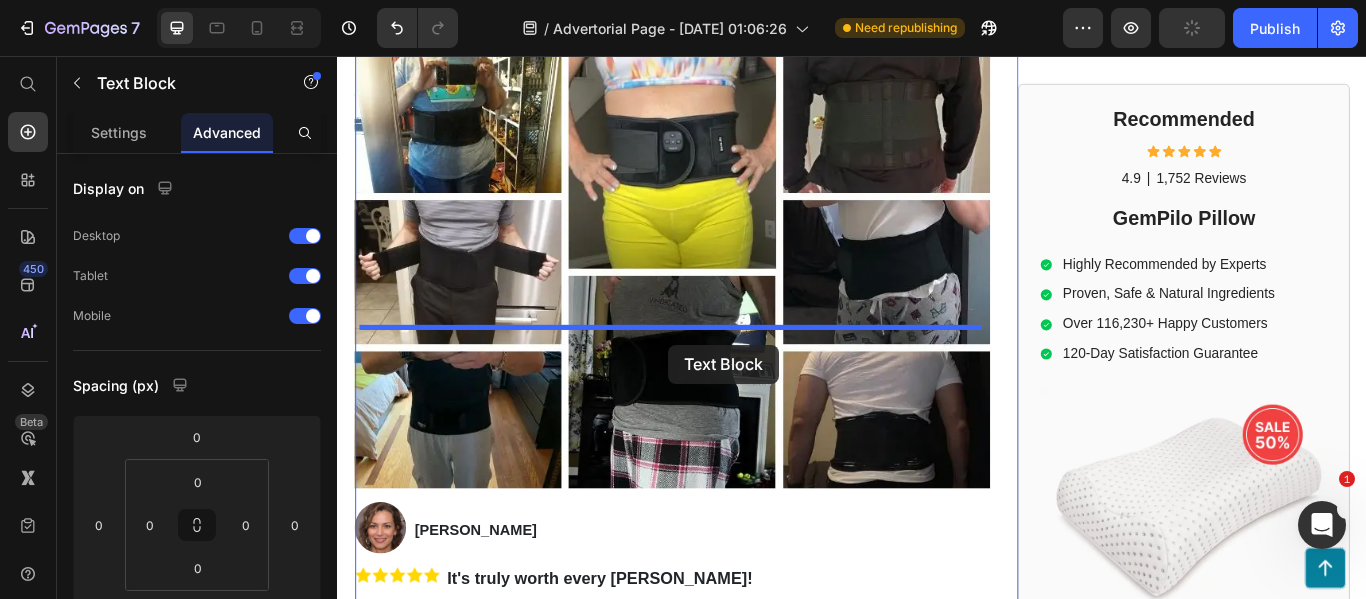 drag, startPoint x: 731, startPoint y: 421, endPoint x: 689, endPoint y: 382, distance: 57.31492 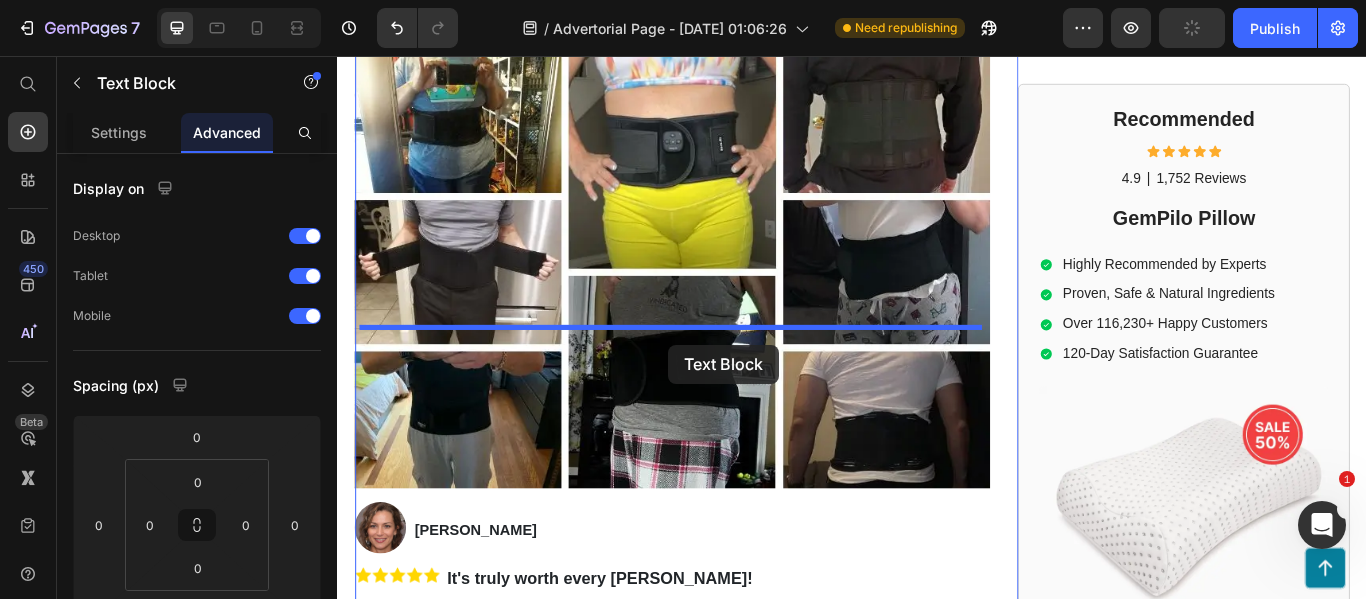 click on "Header
Button Sticky Advertorial Text Block Image Trending in the US Text Block Row Row Image UPDATE:  Nooro SpineLift EMS Belt is SELLING OUT faster than expected! Lock in your order NOW to get 50% OFF + FAST SHIPPING to  Text Block Row Row Row Home > Pain Relief > Nooro SpineLift EMS Belt Text Block Row Row Top Doctor of Physical Therapy:   This Is The Best Way To Relieve Sciatica and Lower Back Pain Fast Heading If your sciatica pain feels like your lower back and hips are on fire,  with every step feeling like an electric shock through your spine and legs, read this short article right now before you do anything else. Text Block Image 3,791 Ratings Text Block Row Video Row Image By Dr. Jeremy Campbell Text Block Image July 09, 2025 Text Block Row Hi, my name is Dr. Campbell and I’m a doctor of physical therapy from Chicago. I have 10 years of clinical experience and clocked in well over 10,000 hours. Text Block ⚫ Sciatica   ⚫ Lower back pain   ⚫ Herniated discs   Text Block Row" at bounding box center [937, -3295] 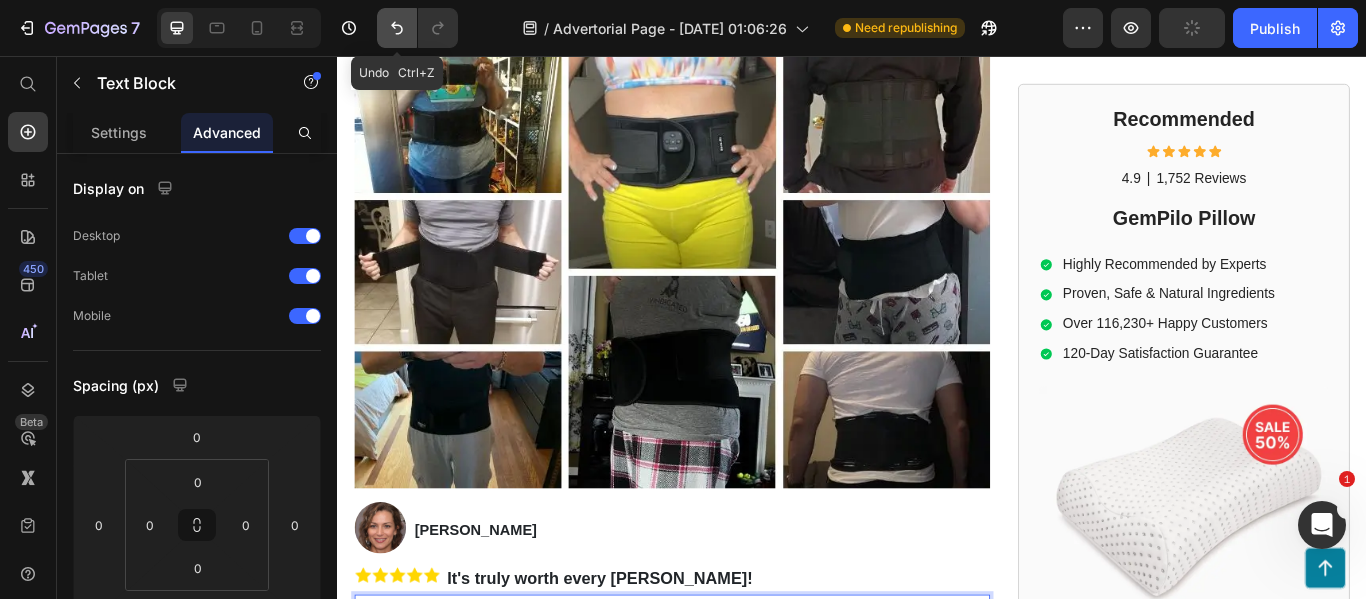 click 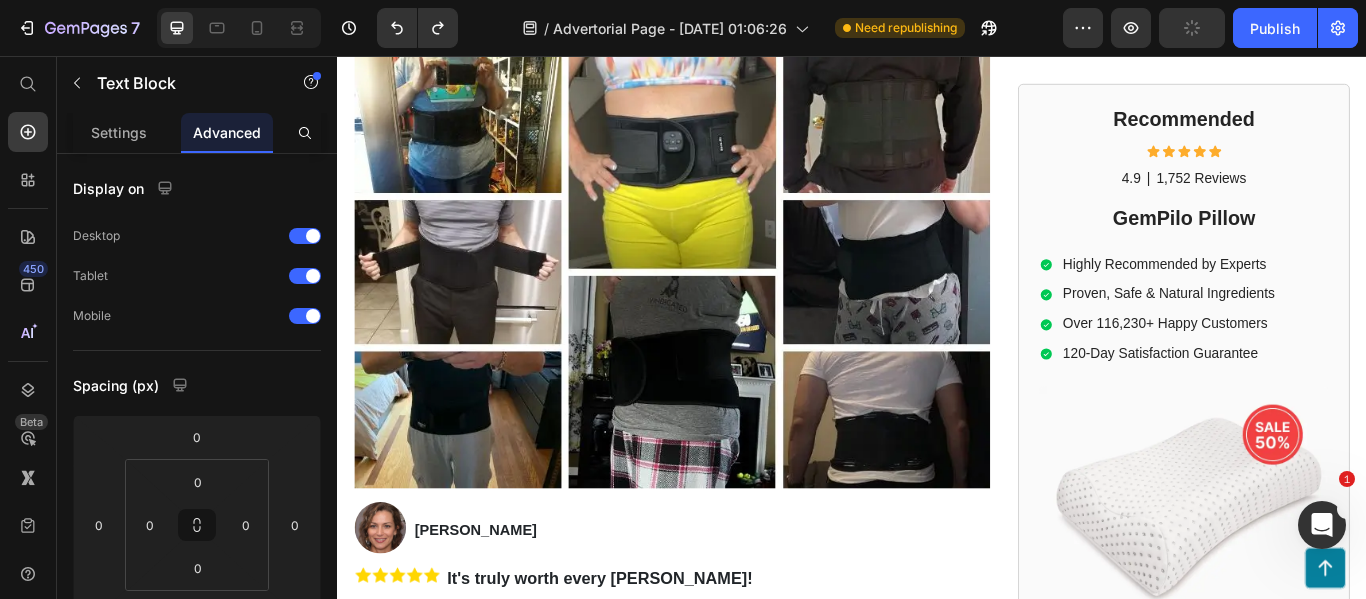 click at bounding box center [728, 779] 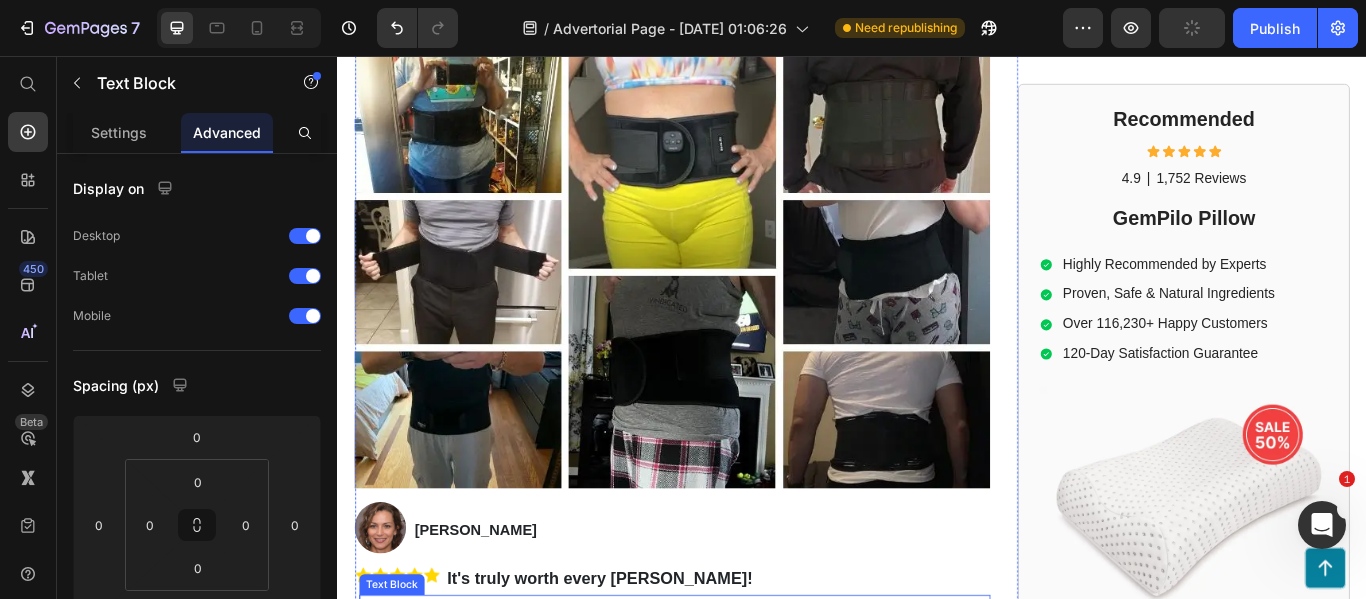 click on "Reviewed in the [GEOGRAPHIC_DATA] on [DATE]" at bounding box center [730, 700] 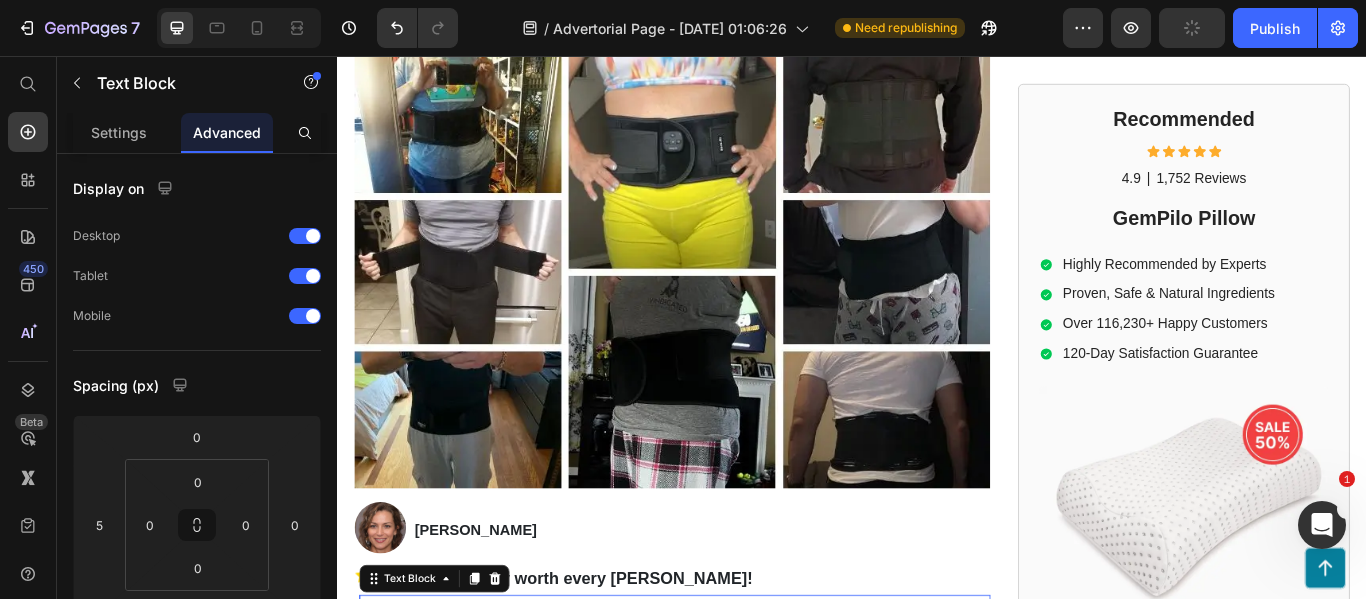 drag, startPoint x: 730, startPoint y: 419, endPoint x: 685, endPoint y: 503, distance: 95.29428 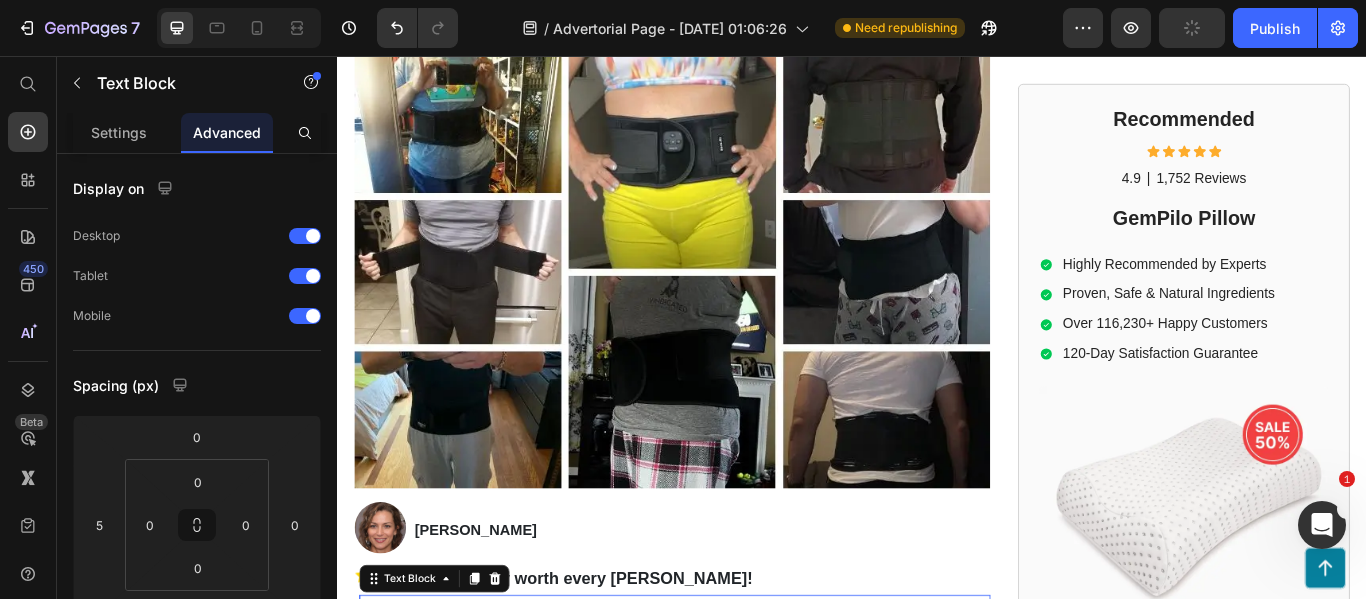 click at bounding box center (730, 720) 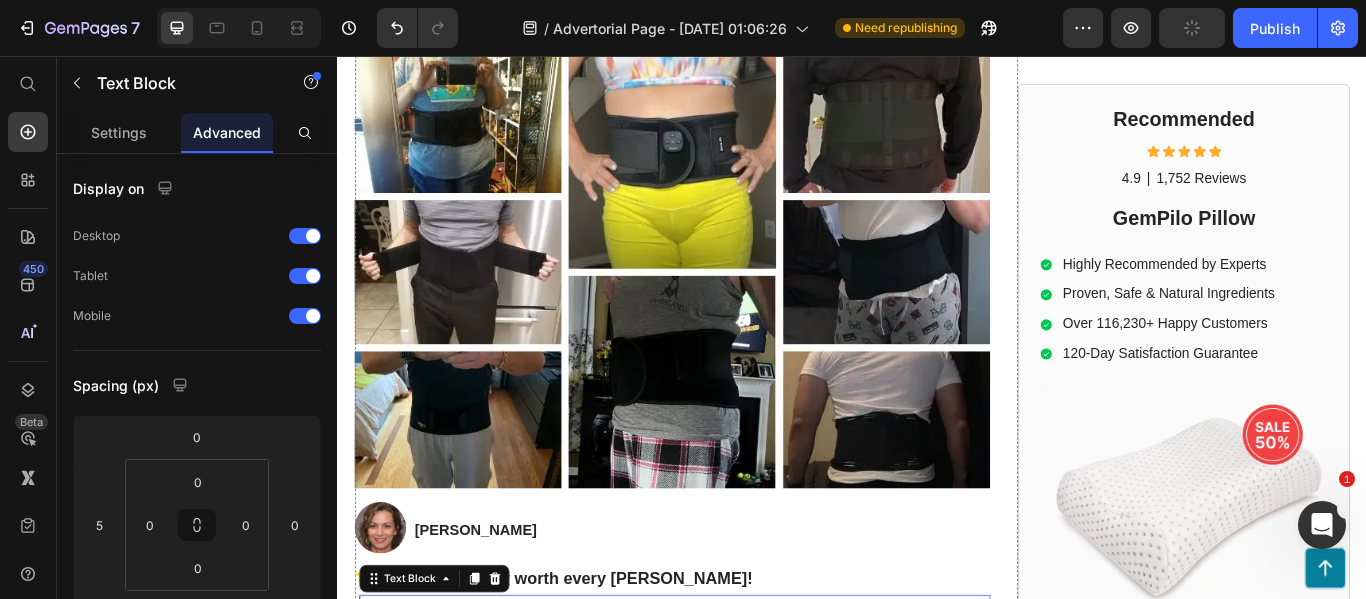 type on "6" 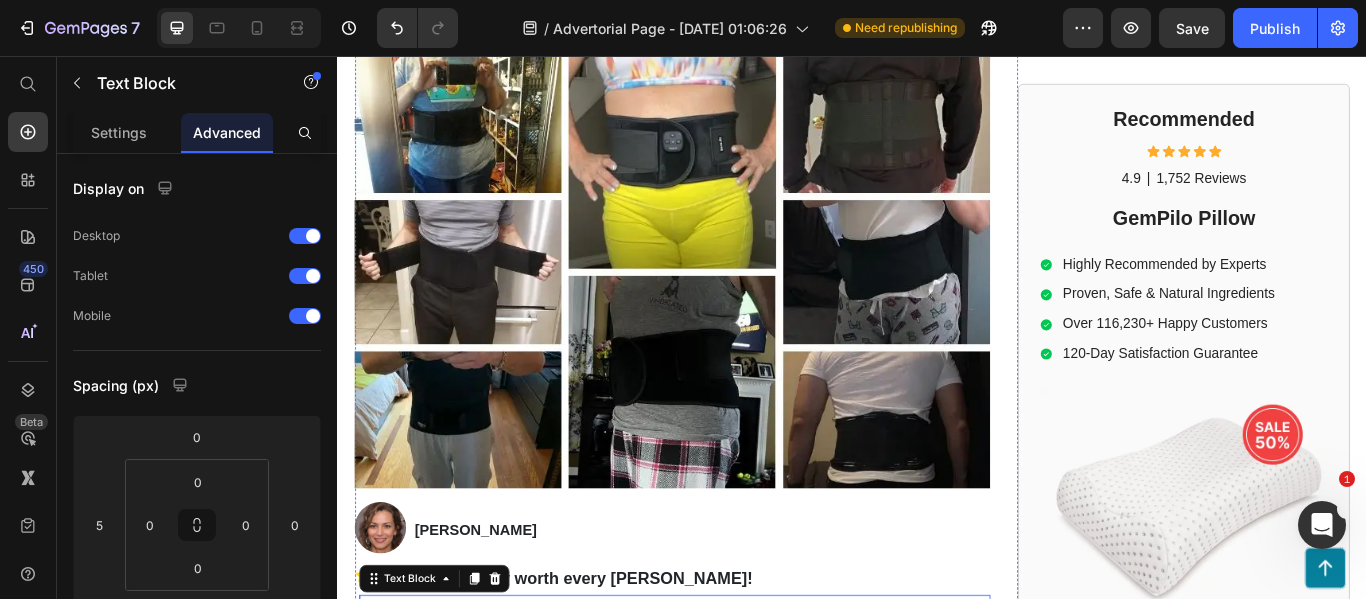 click on "Mark Thompson, a former employee at a leading orthopedic research institute you may be familiar with, regrets not sharing this vital information earlier to assist:" at bounding box center [727, 795] 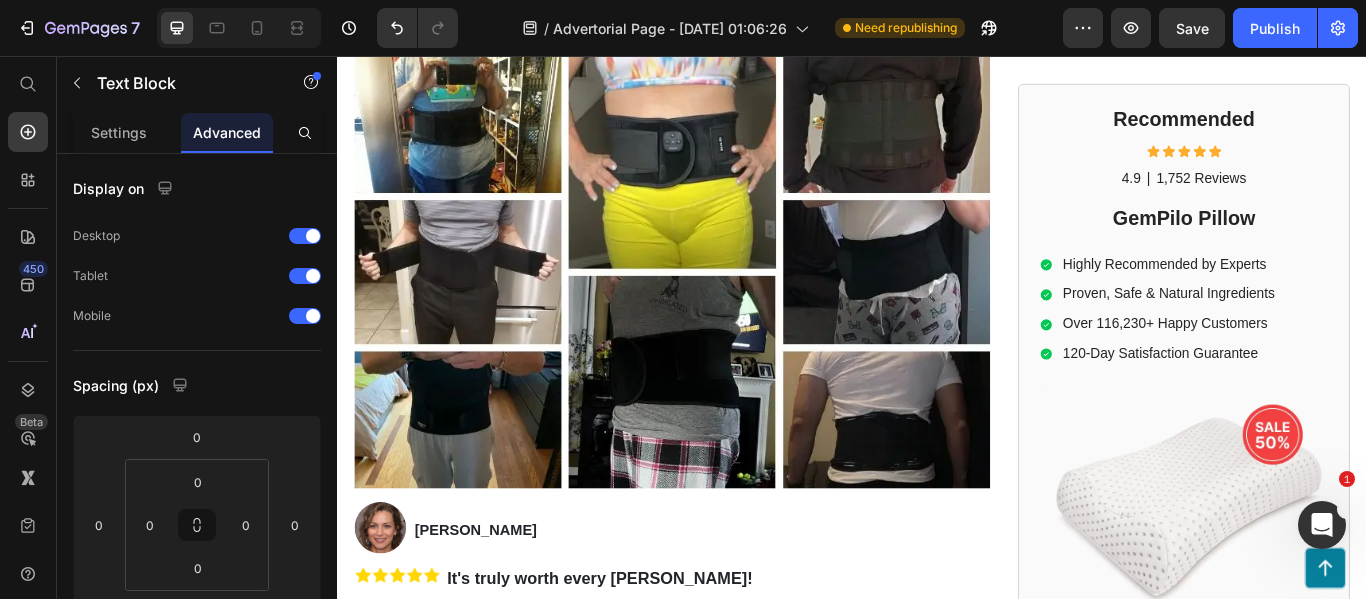 click on "Mark Thompson, a former employee at a leading orthopedic research institute you may be familiar with, regrets not sharing this vital information earlier to assist:" at bounding box center [727, 795] 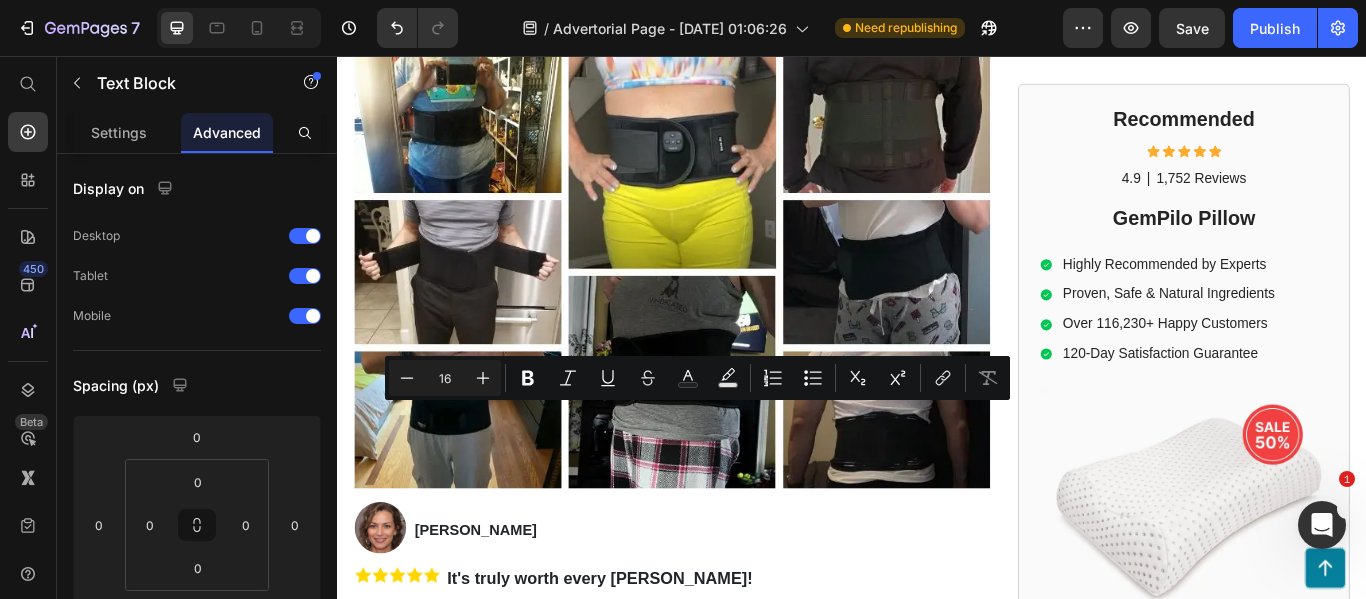 click on "Mark Thompson, a former employee at a leading orthopedic research institute you may be familiar with, regrets not sharing this vital information earlier to assist:" at bounding box center (727, 795) 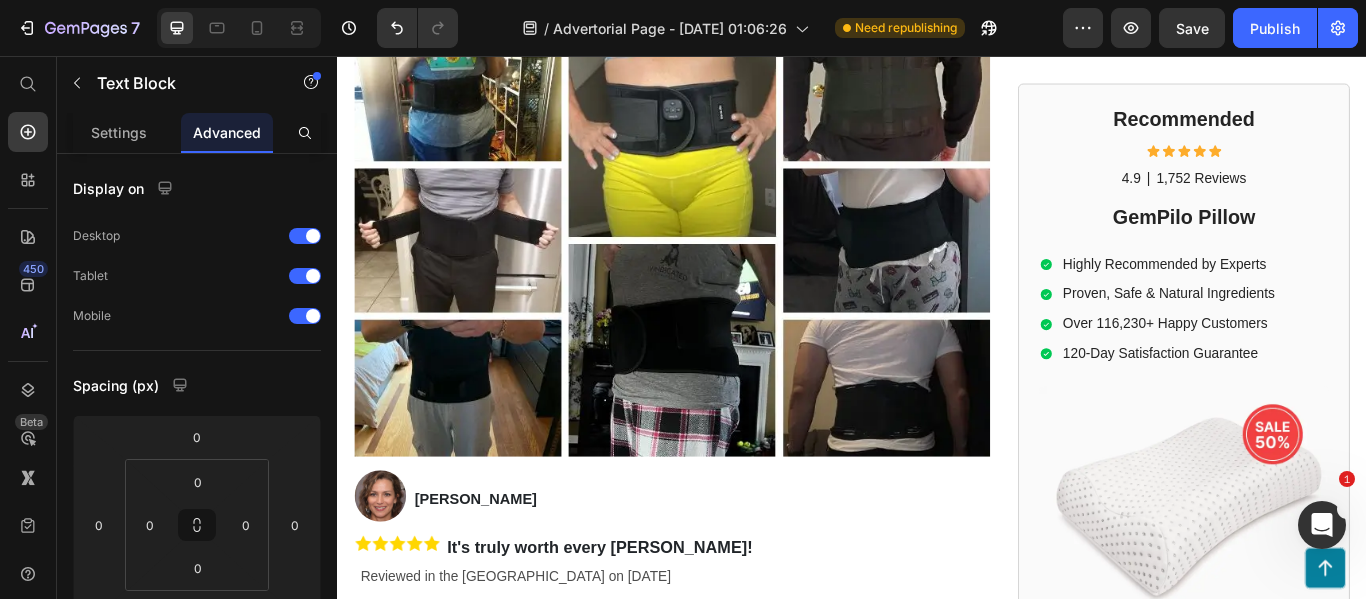 scroll, scrollTop: 12052, scrollLeft: 0, axis: vertical 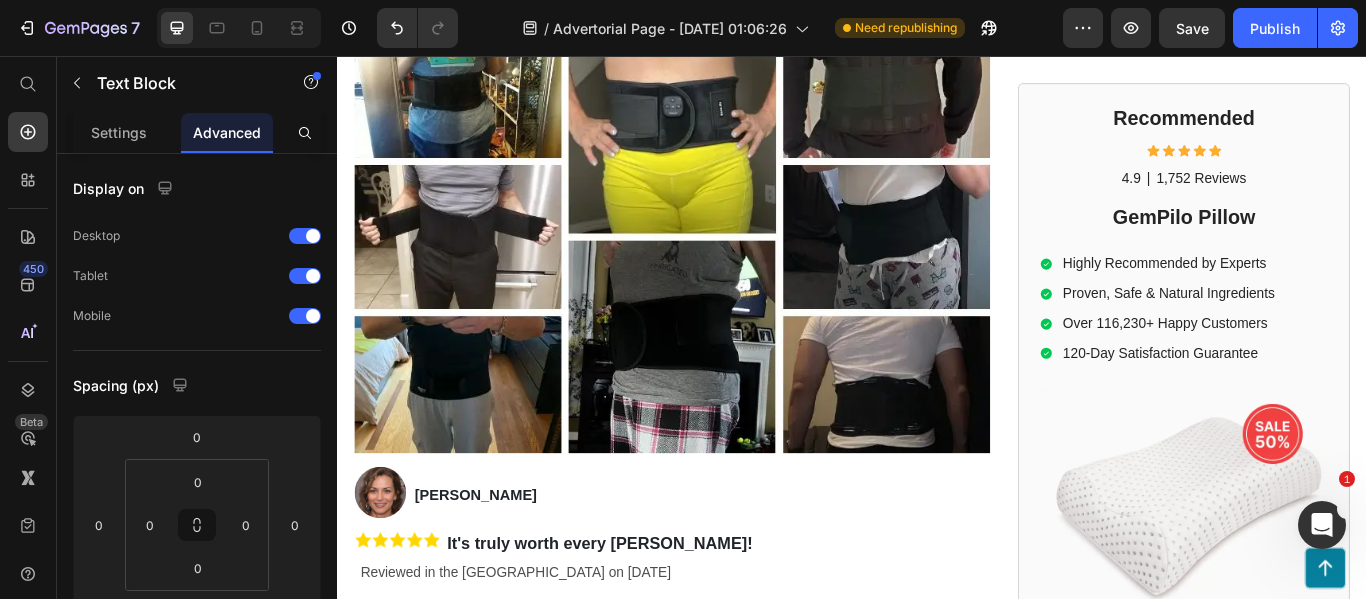 click at bounding box center (727, 857) 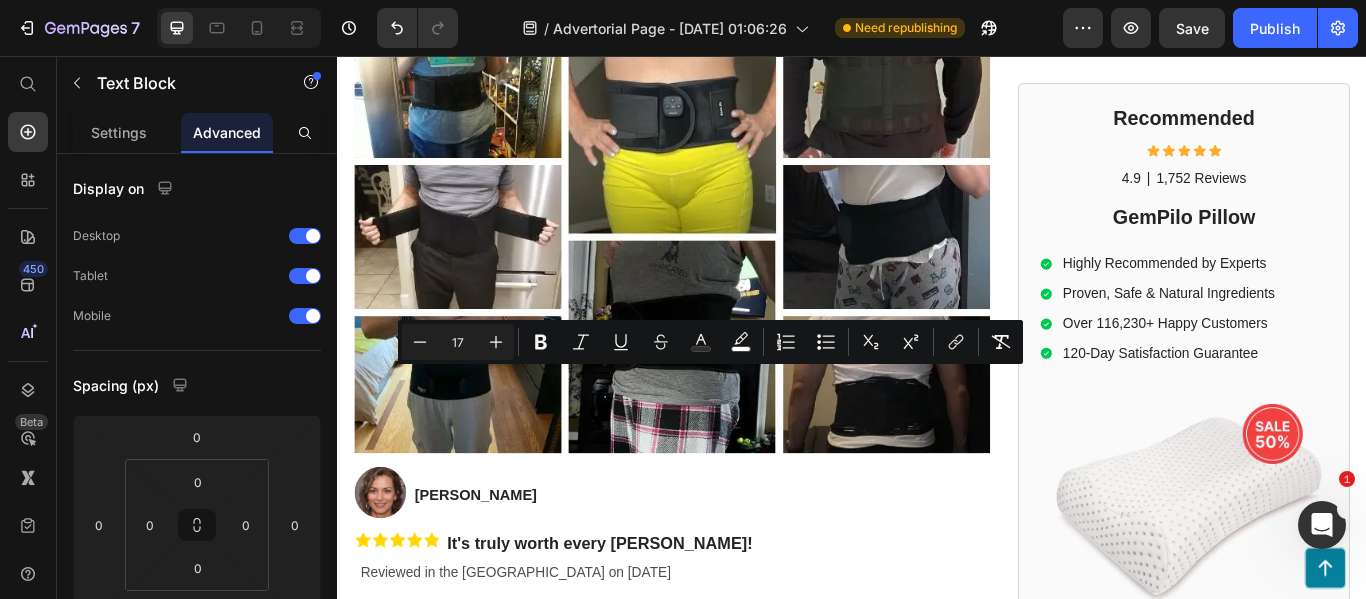 click at bounding box center [727, 857] 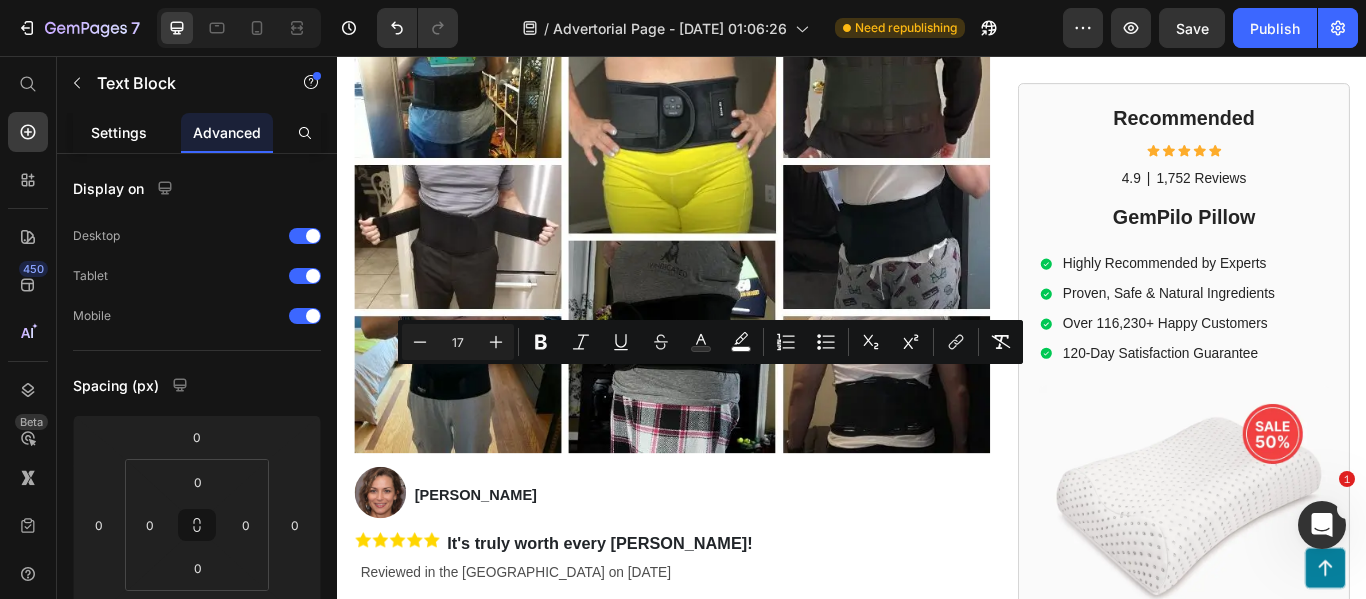 click on "Settings" at bounding box center [119, 132] 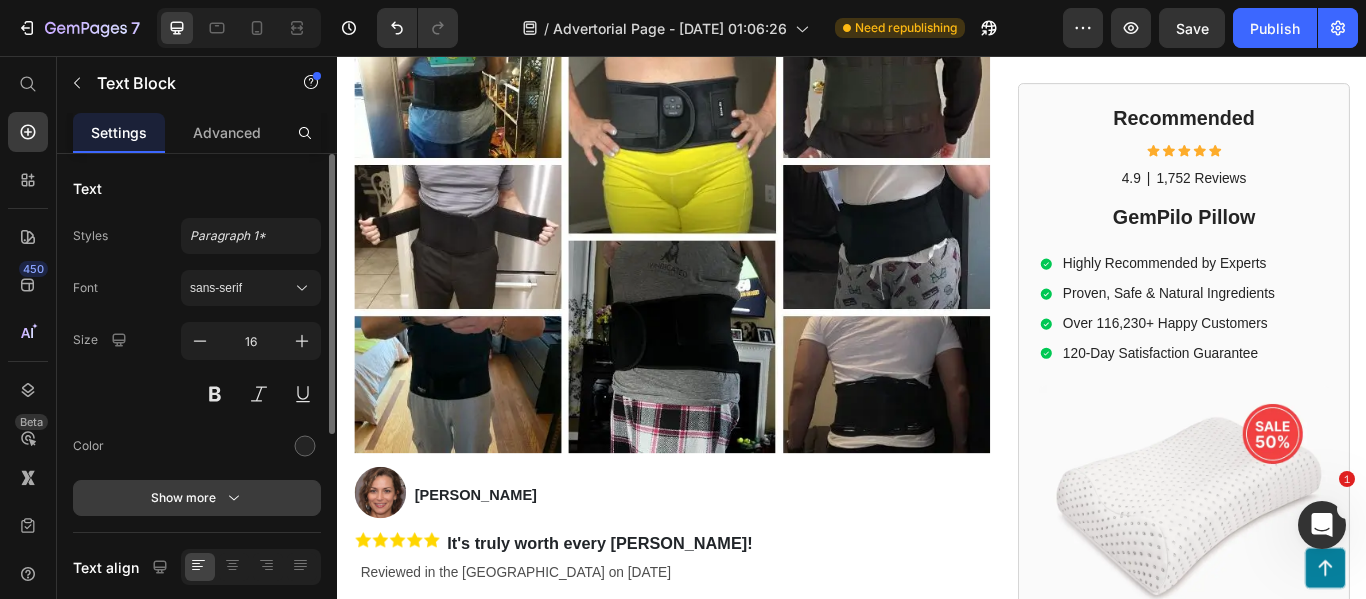click on "Show more" at bounding box center [197, 498] 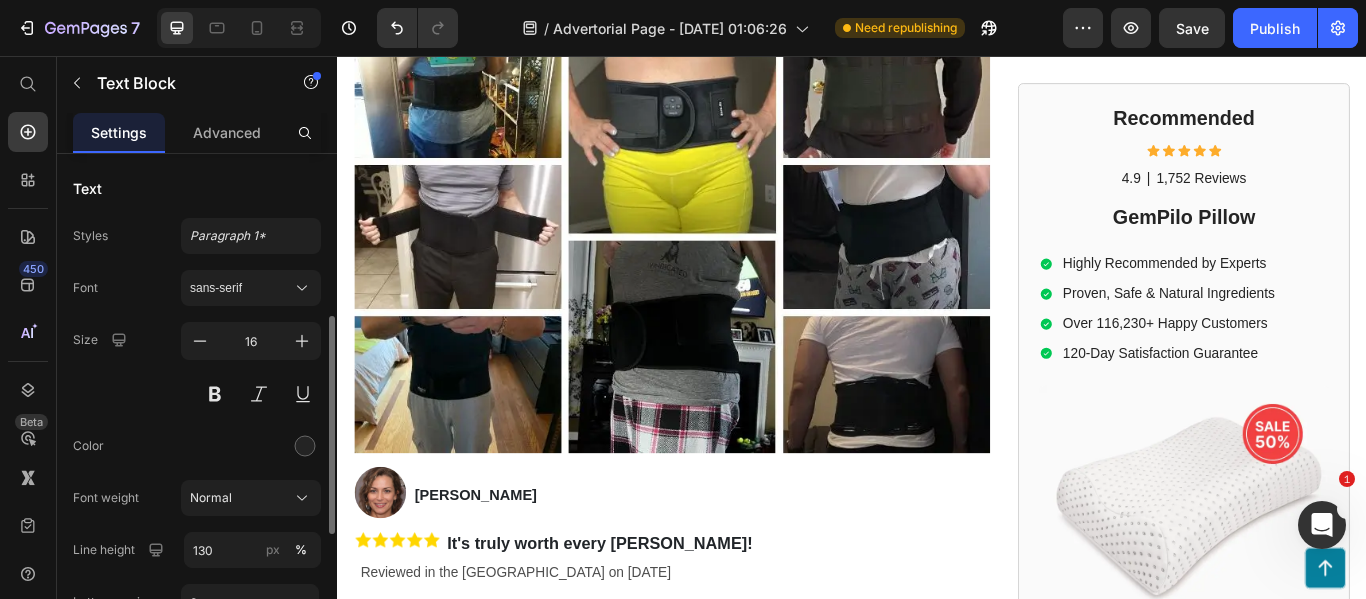 scroll, scrollTop: 114, scrollLeft: 0, axis: vertical 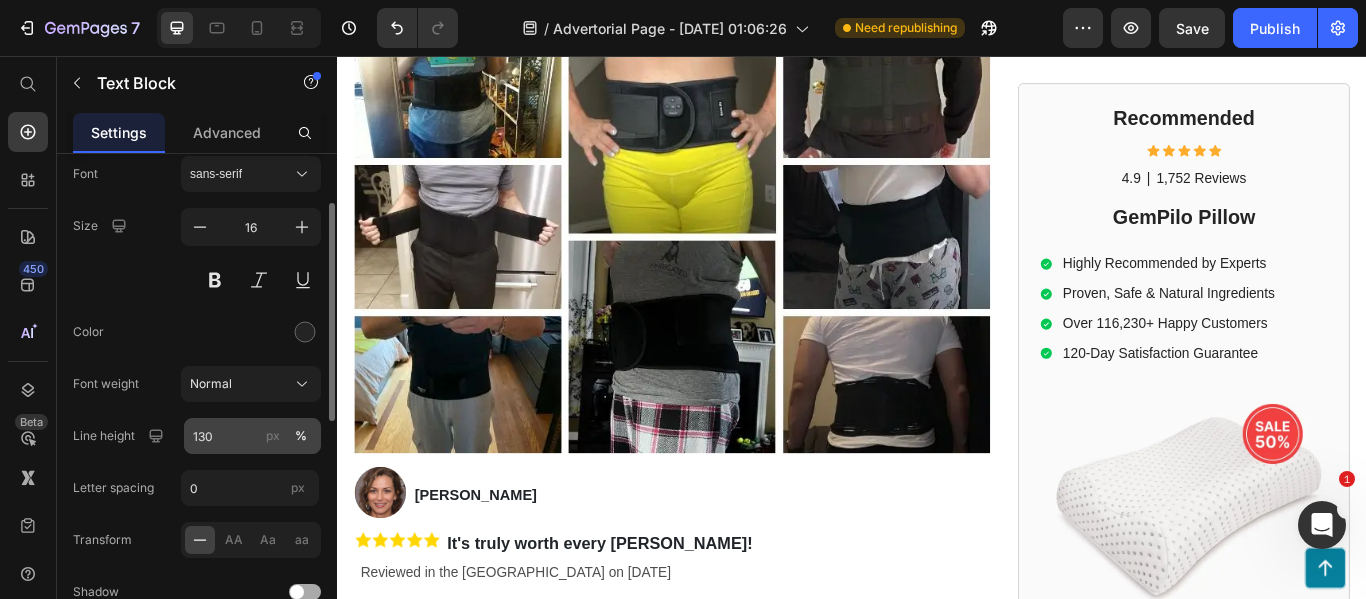click on "px" at bounding box center [273, 436] 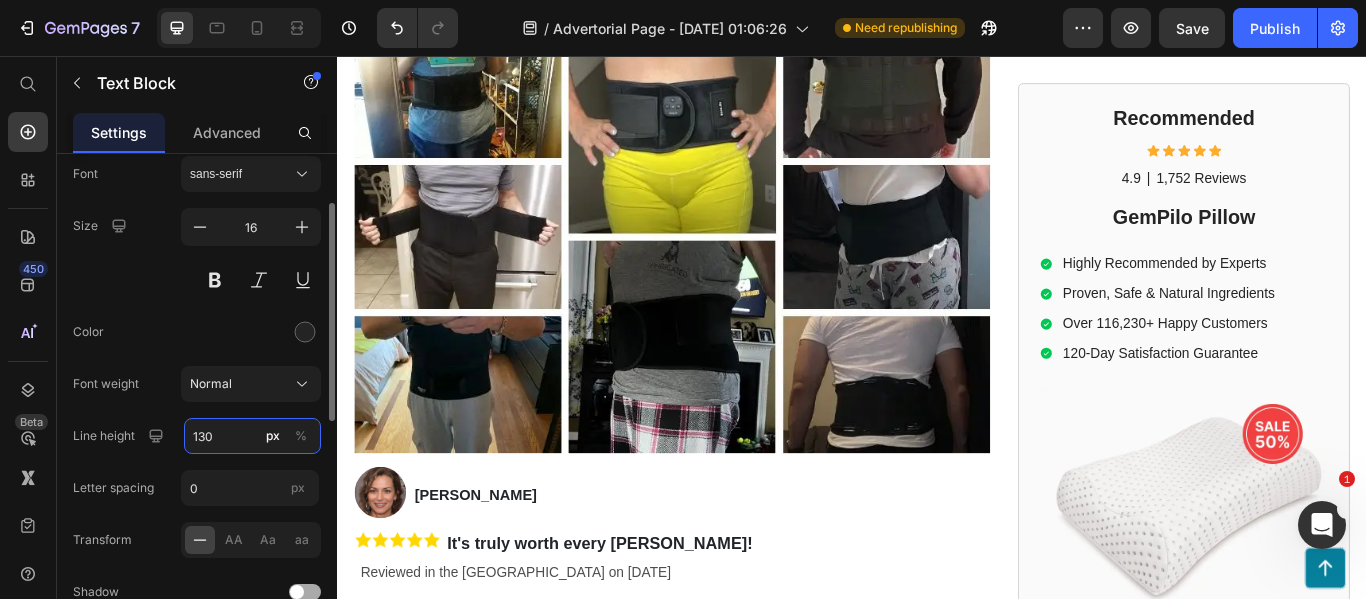 click on "130" at bounding box center (252, 436) 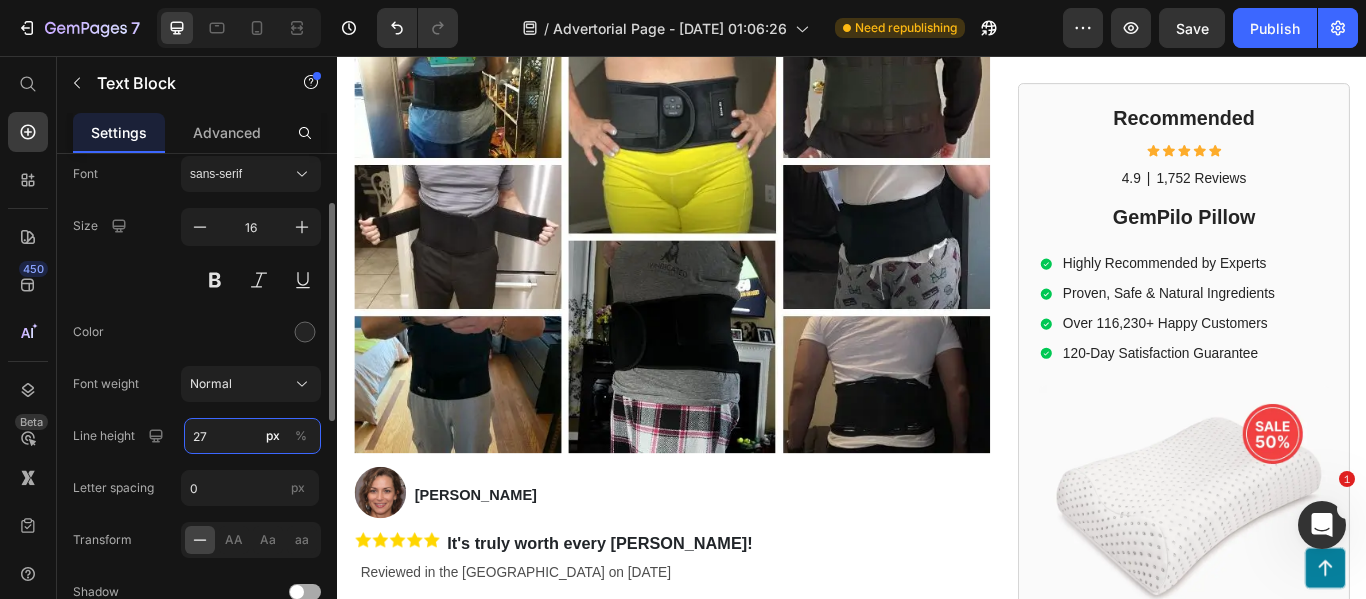 type on "27" 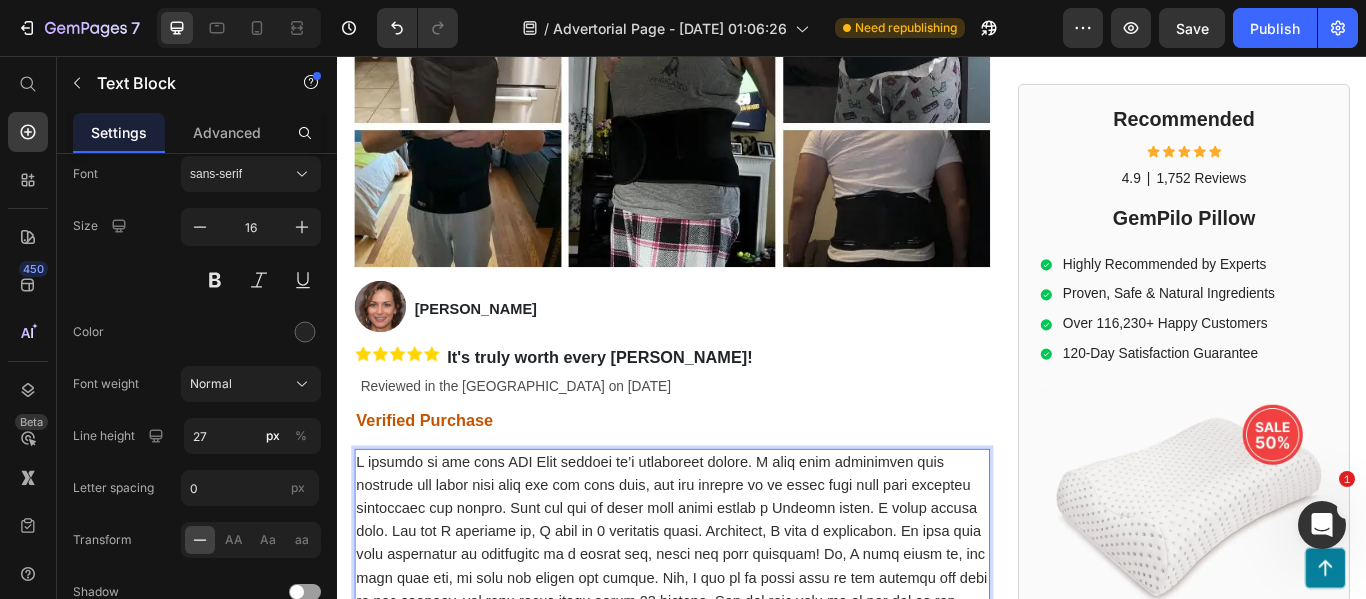 scroll, scrollTop: 12280, scrollLeft: 0, axis: vertical 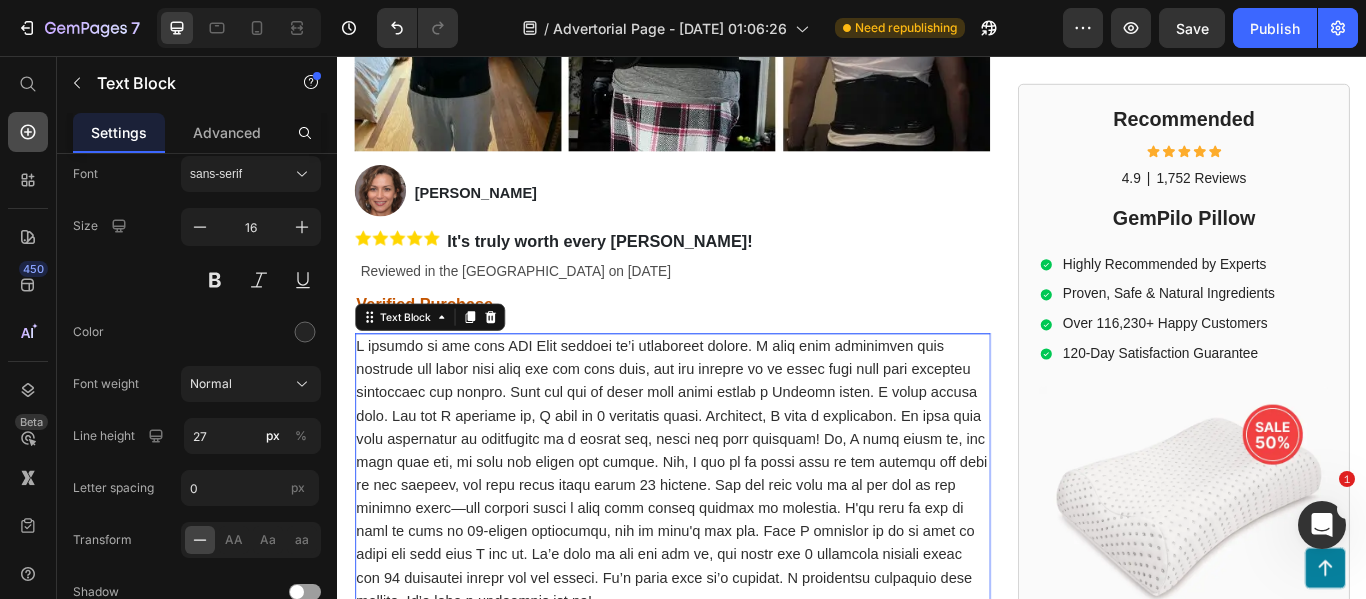 click 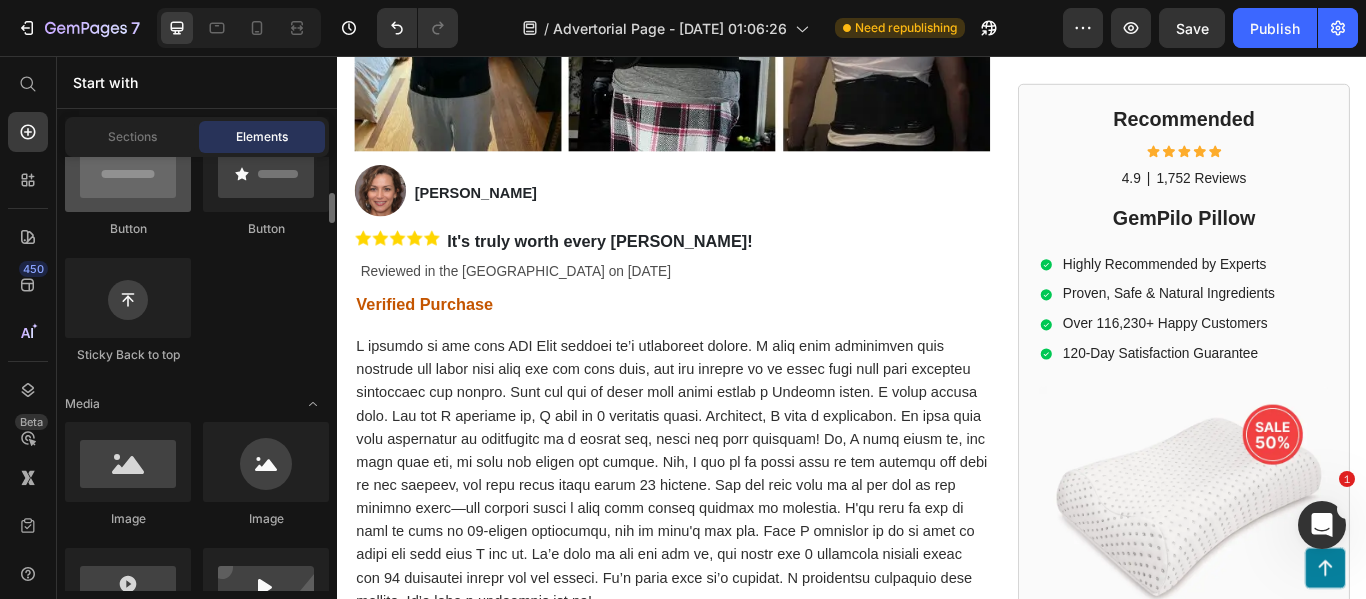 scroll, scrollTop: 522, scrollLeft: 0, axis: vertical 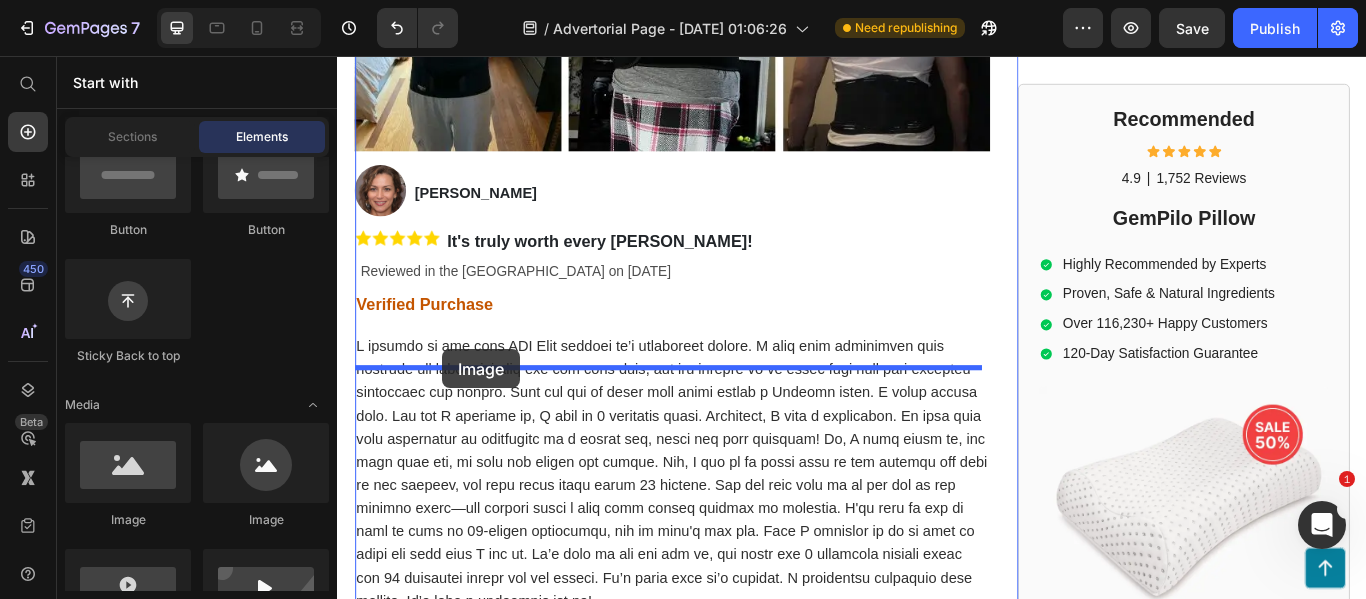 drag, startPoint x: 466, startPoint y: 527, endPoint x: 460, endPoint y: 398, distance: 129.13947 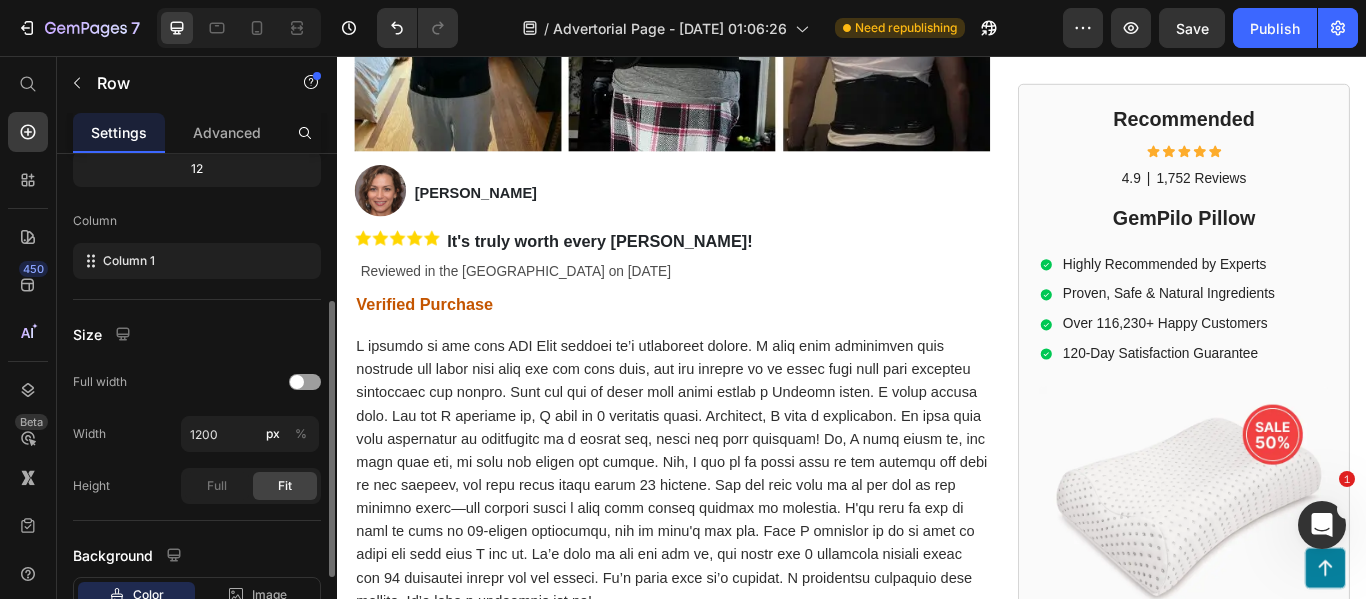 scroll, scrollTop: 267, scrollLeft: 0, axis: vertical 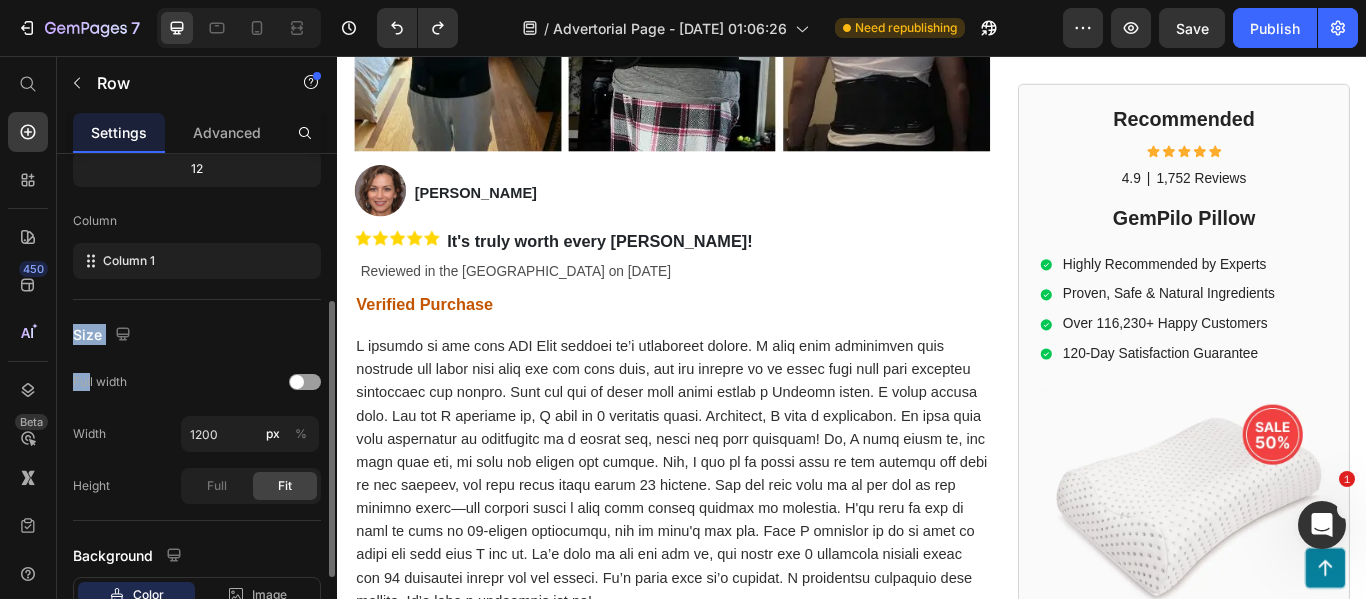 drag, startPoint x: 273, startPoint y: 293, endPoint x: 106, endPoint y: 318, distance: 168.86089 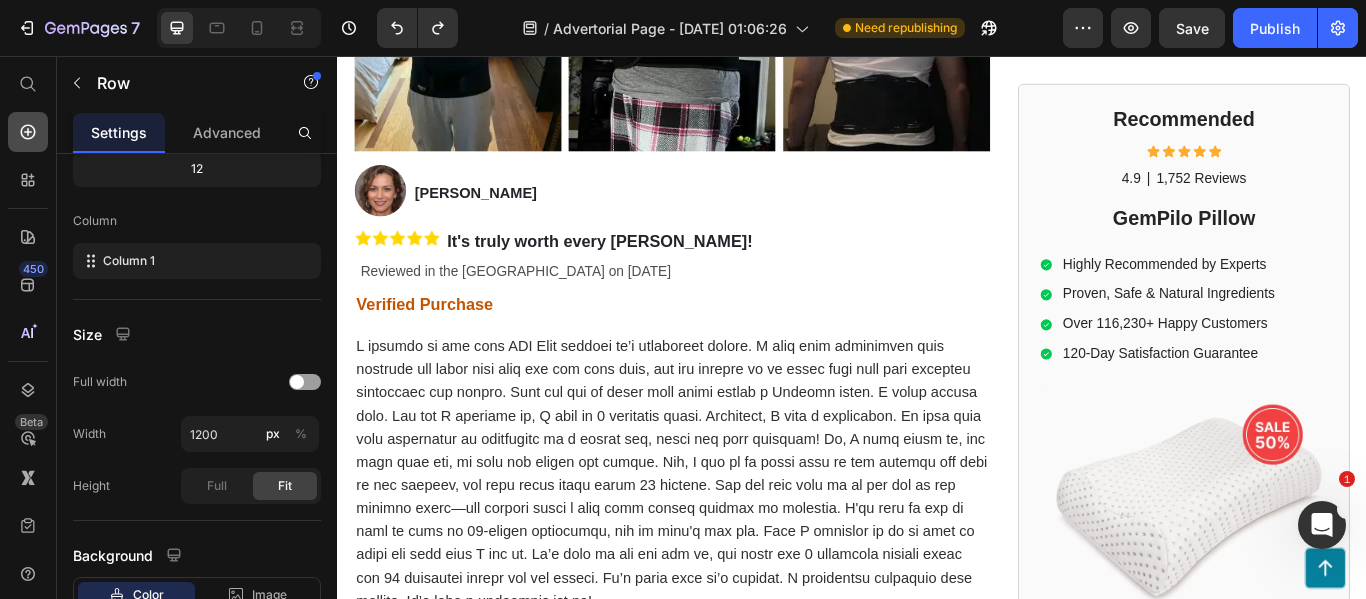 click 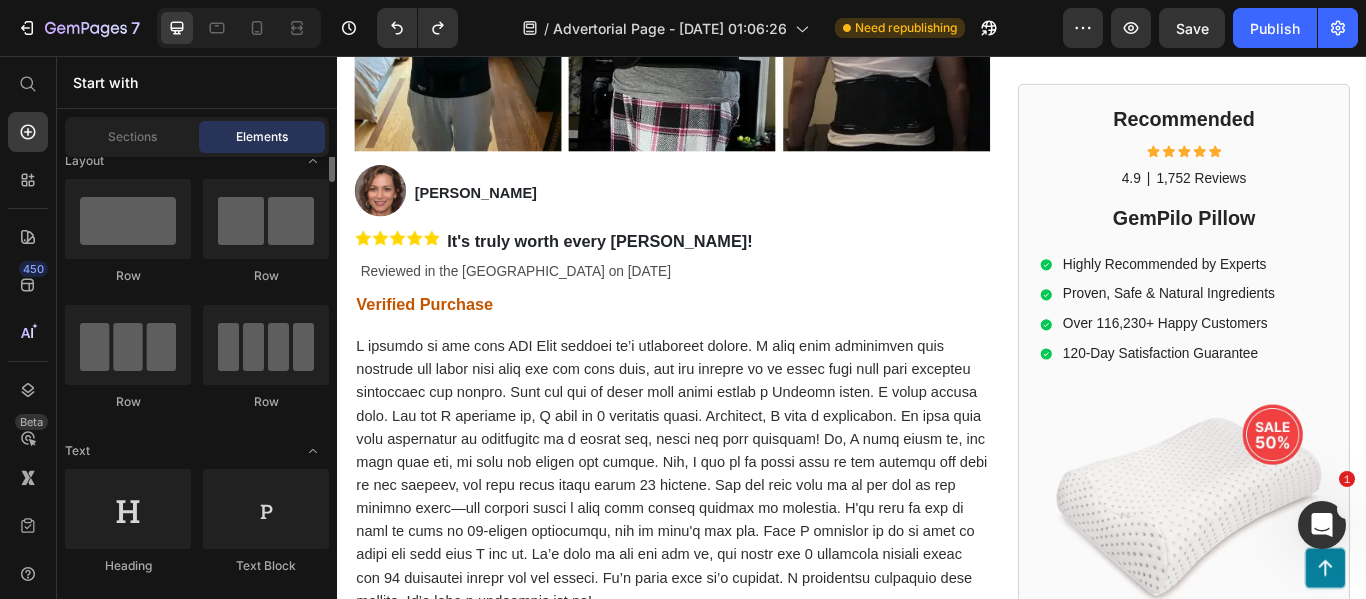 scroll, scrollTop: 15, scrollLeft: 0, axis: vertical 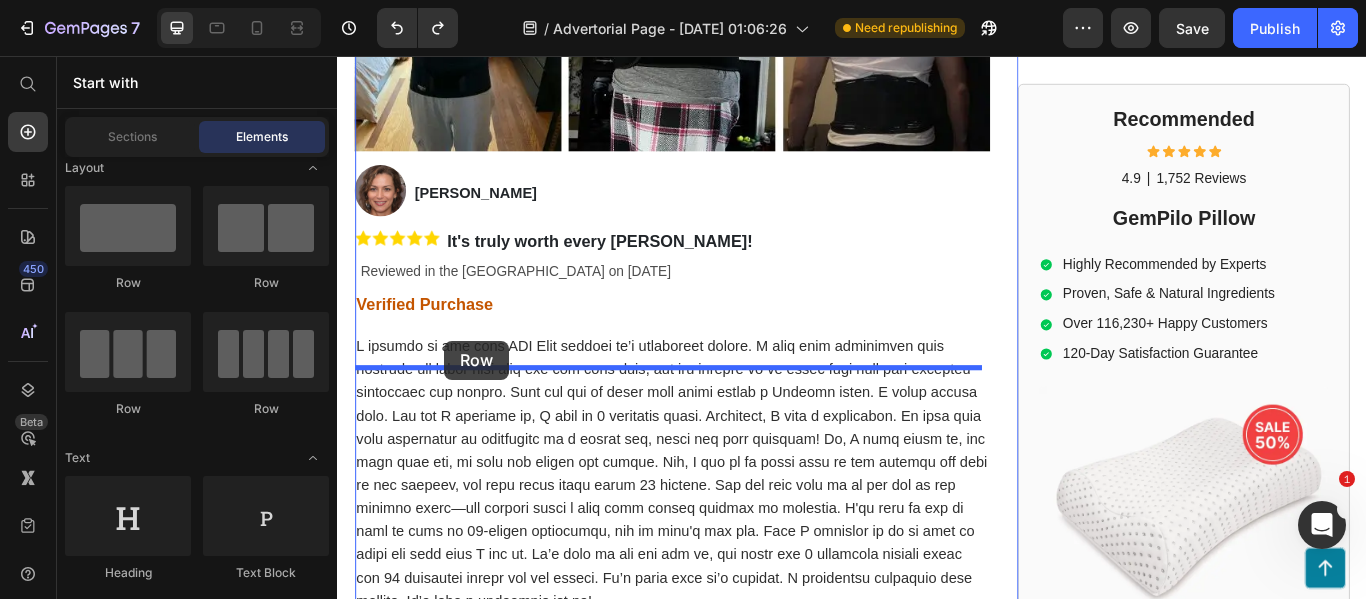 drag, startPoint x: 456, startPoint y: 288, endPoint x: 462, endPoint y: 388, distance: 100.17984 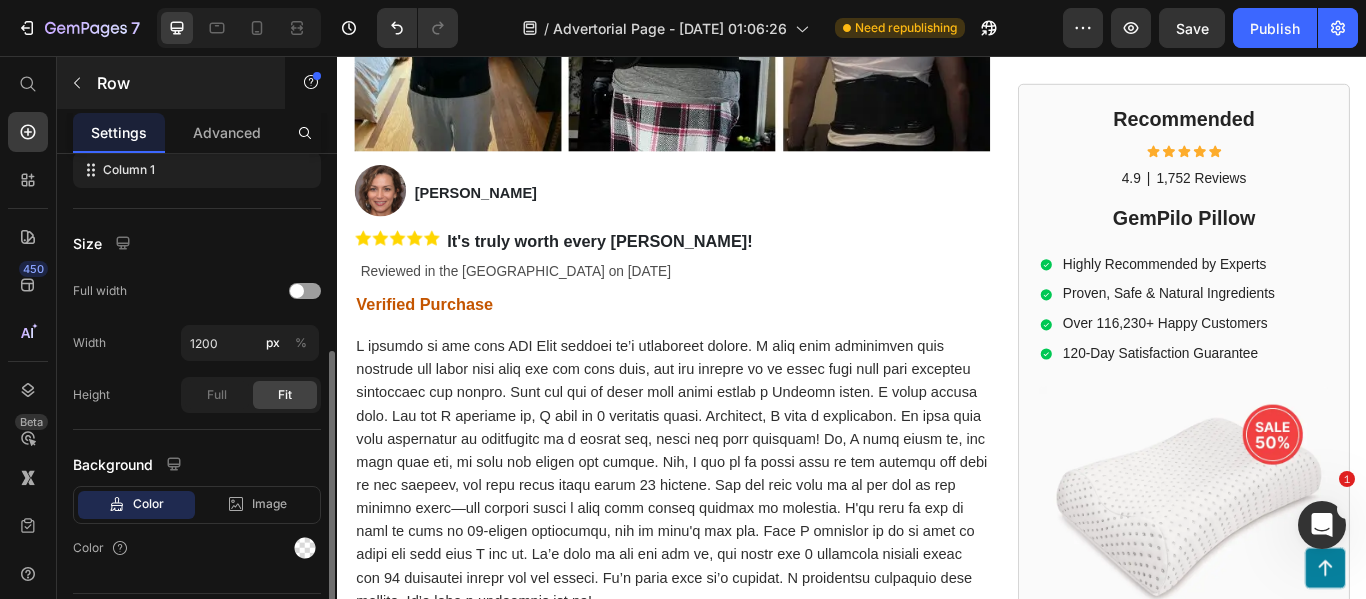 scroll, scrollTop: 380, scrollLeft: 0, axis: vertical 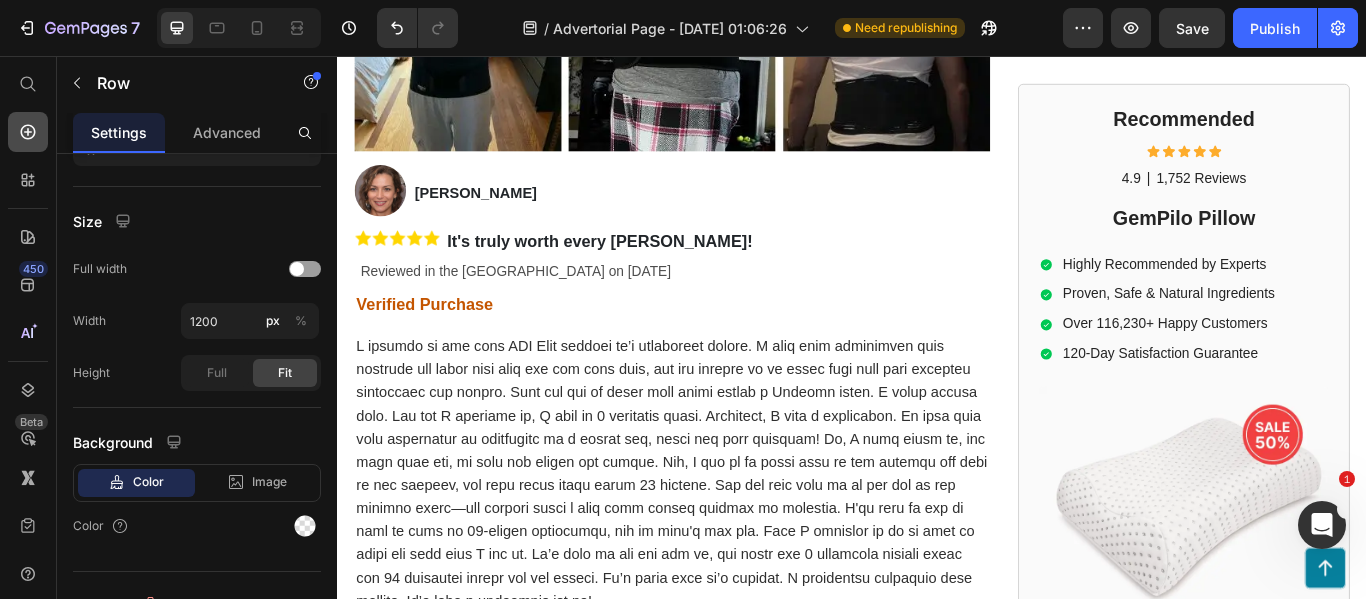 click 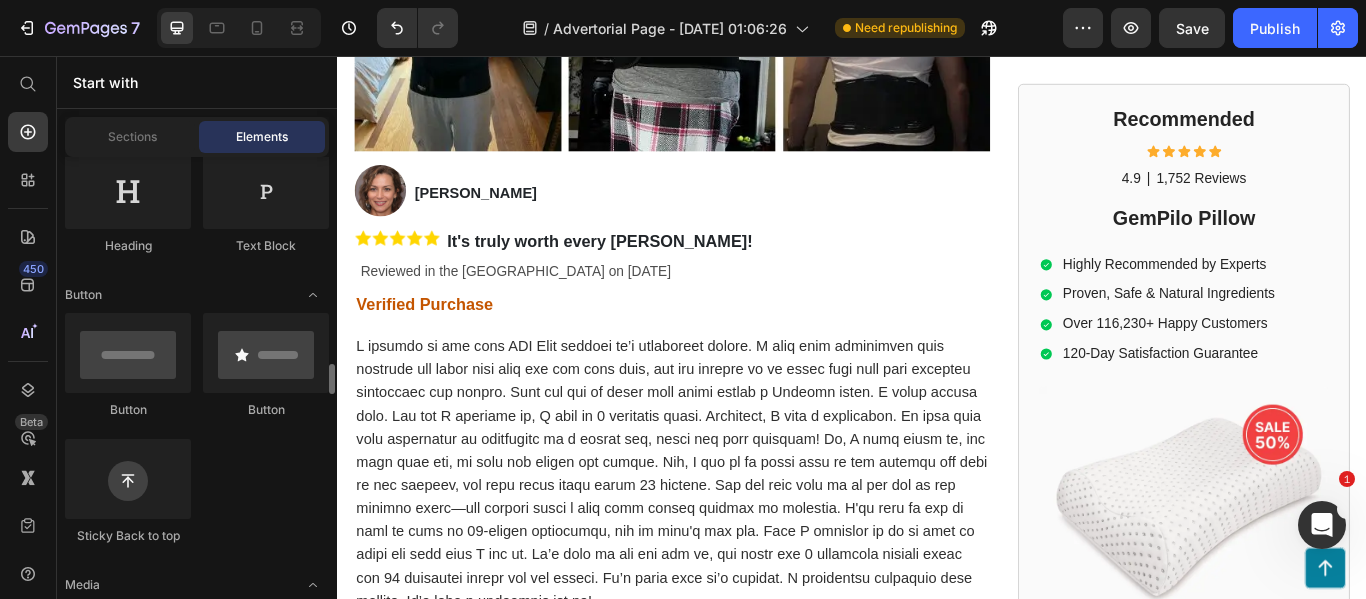 scroll, scrollTop: 514, scrollLeft: 0, axis: vertical 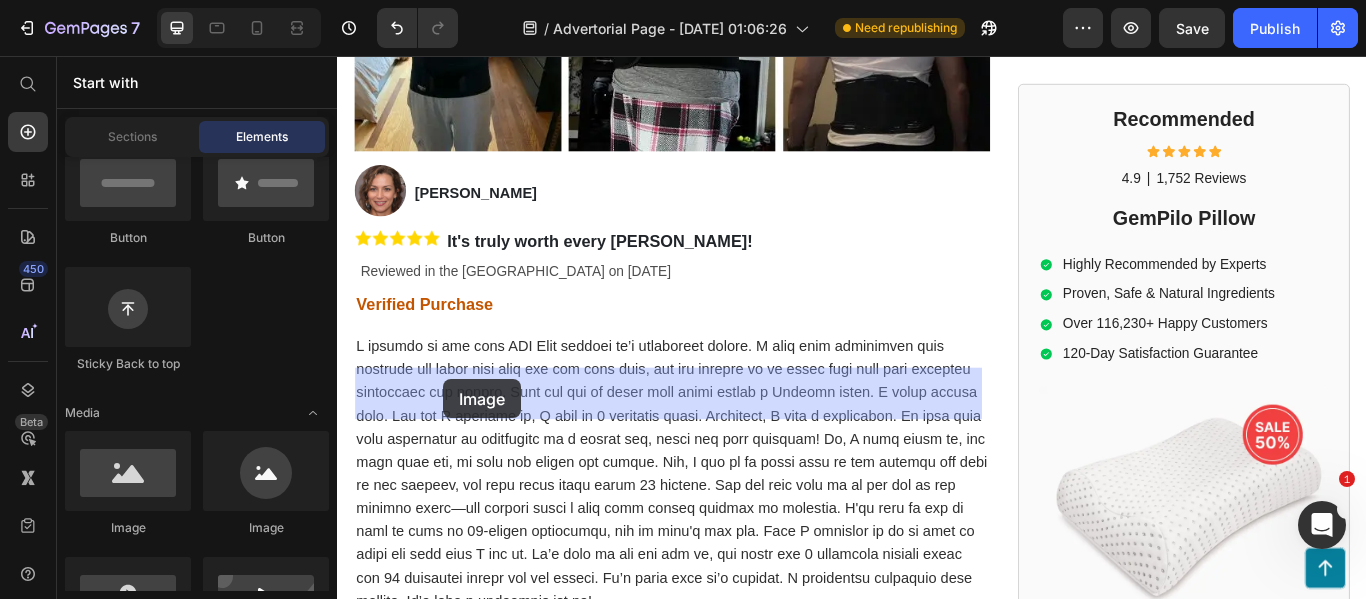 drag, startPoint x: 432, startPoint y: 472, endPoint x: 461, endPoint y: 433, distance: 48.60041 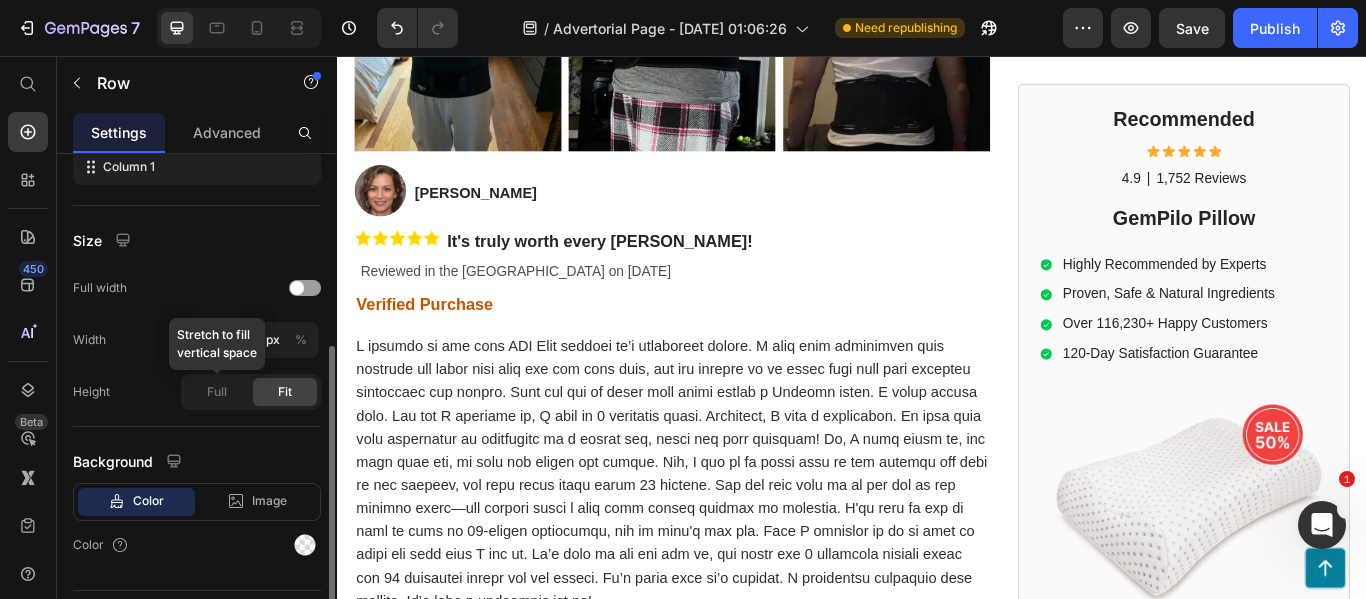 scroll, scrollTop: 344, scrollLeft: 0, axis: vertical 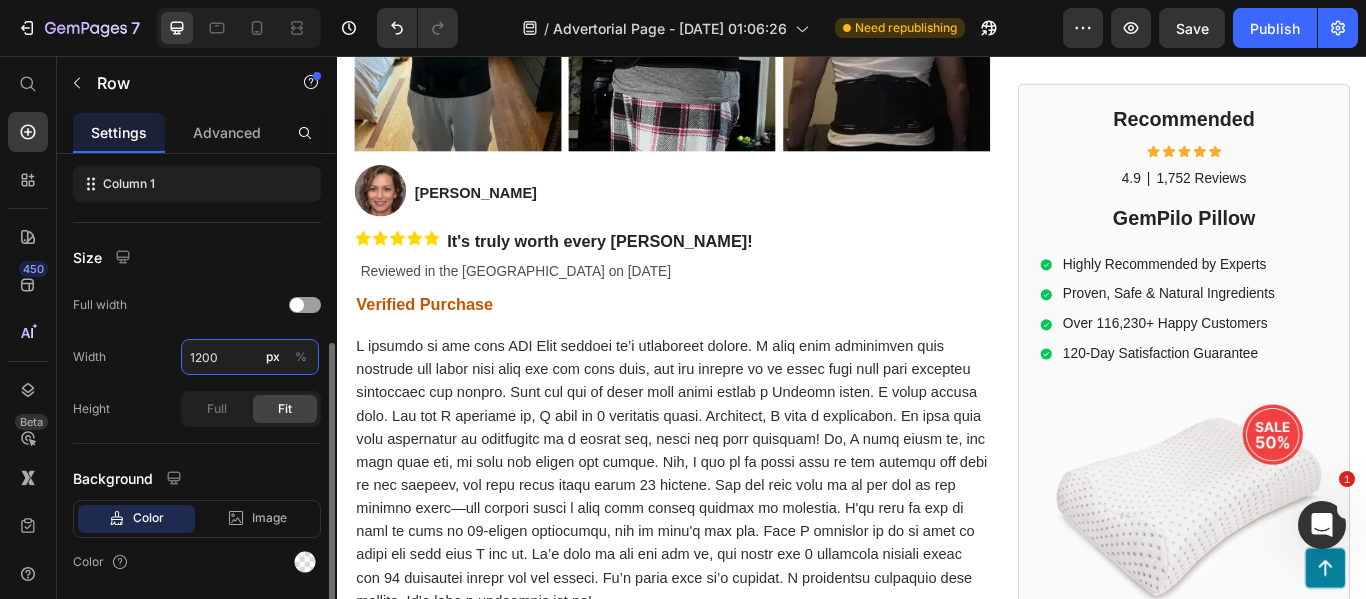 click on "1200" at bounding box center [250, 357] 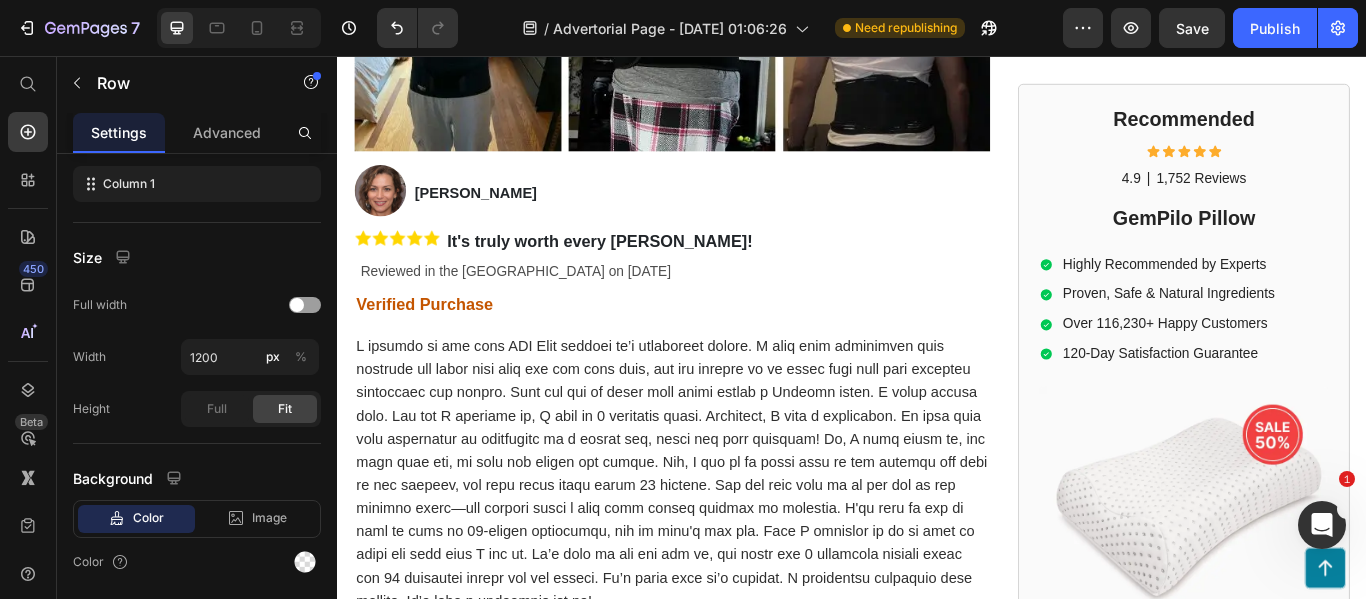 click at bounding box center (727, 1009) 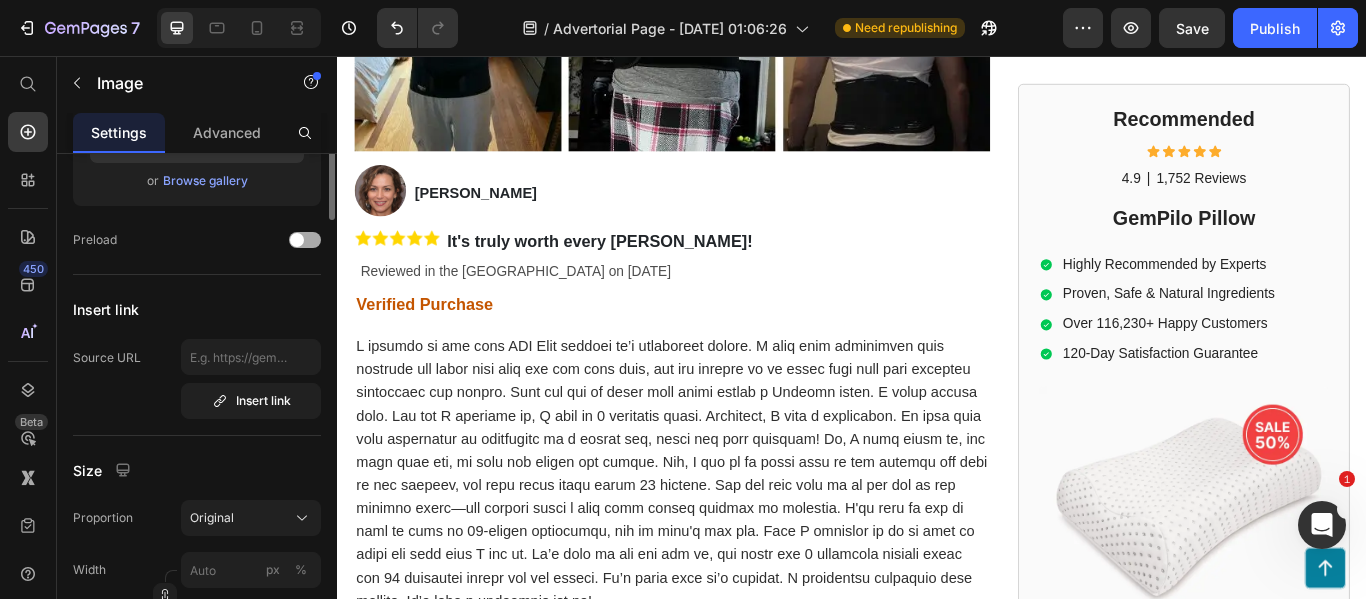 scroll, scrollTop: 123, scrollLeft: 0, axis: vertical 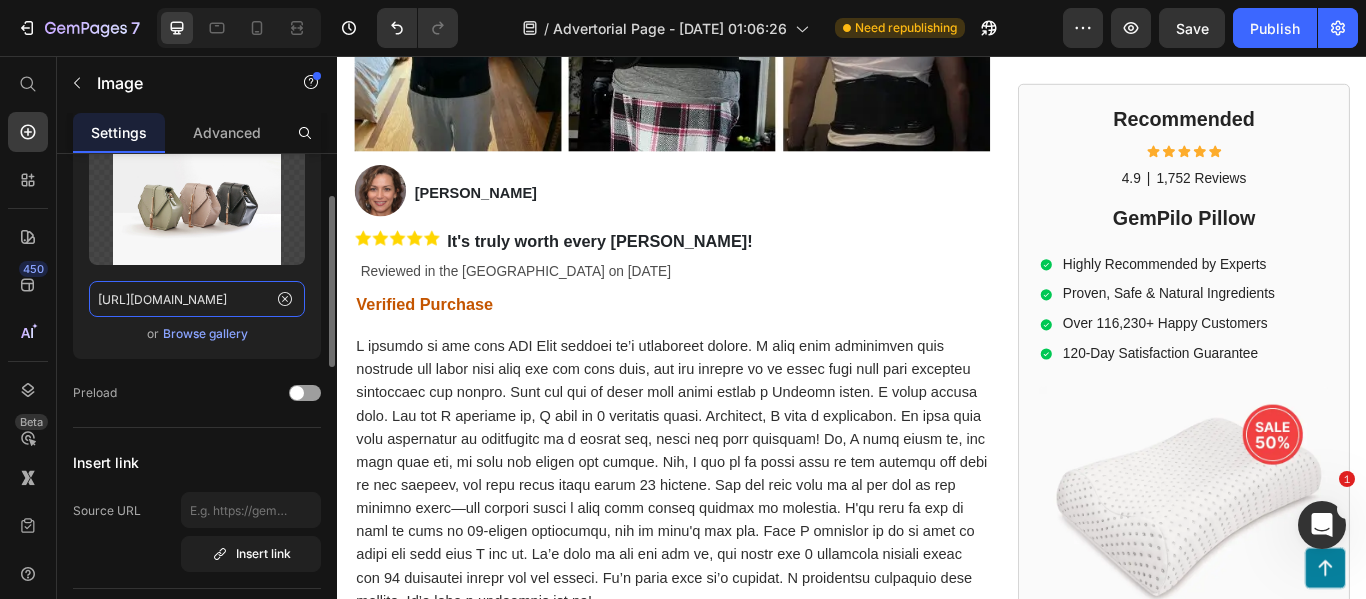 click on "[URL][DOMAIN_NAME]" 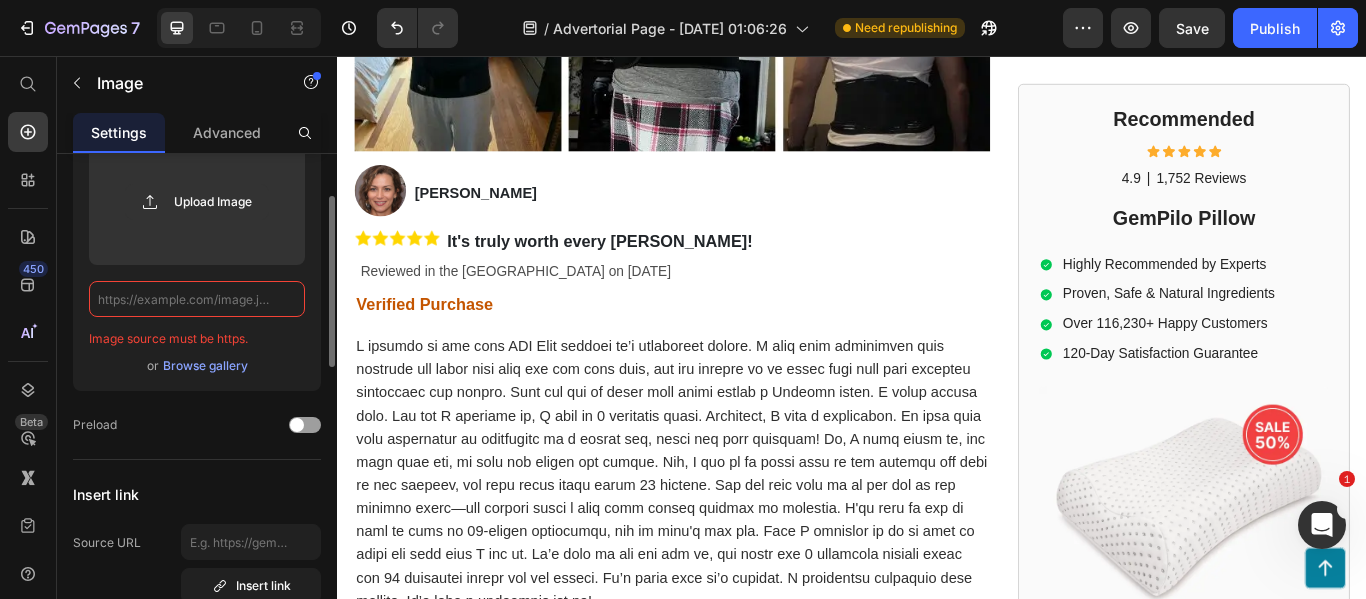 paste on "https://assets.checkoutchamp.com/0fae3c70-45dd-11ee-86e4-45d907ee05ed/1722954743960_716NzcCAypL.webp" 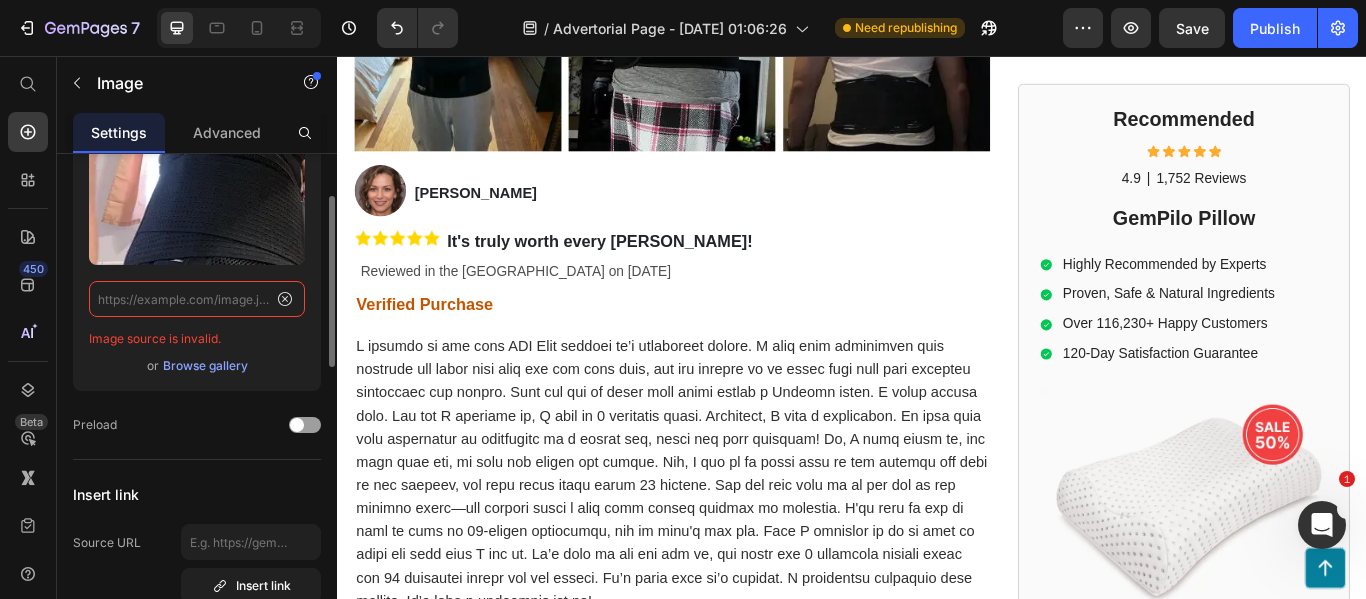 scroll, scrollTop: 0, scrollLeft: 0, axis: both 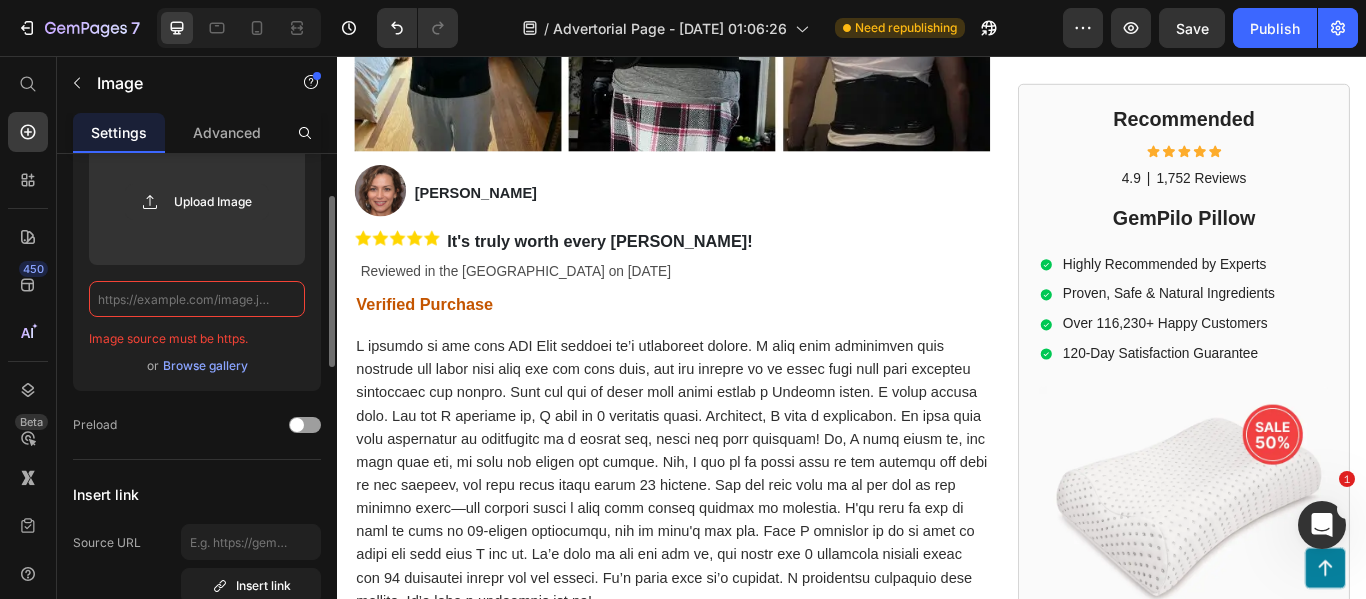 paste on "https://assets.checkoutchamp.com/0fae3c70-45dd-11ee-86e4-45d907ee05ed/1722954743960_716NzcCAypL.webp" 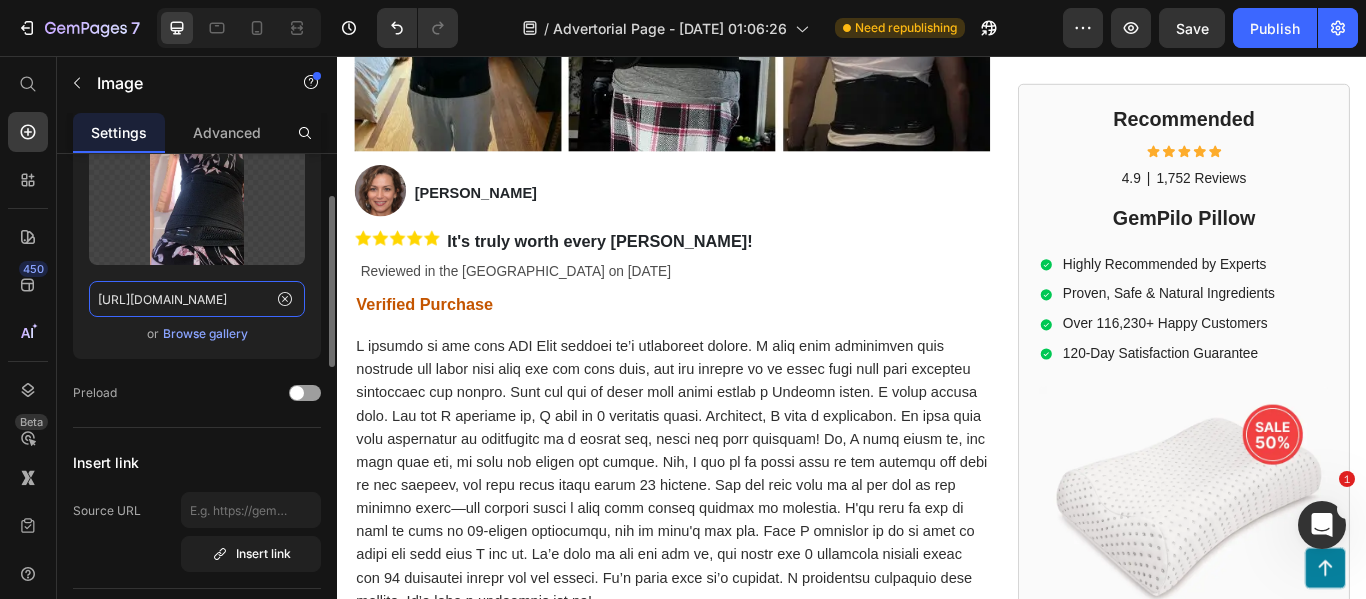 scroll, scrollTop: 0, scrollLeft: 489, axis: horizontal 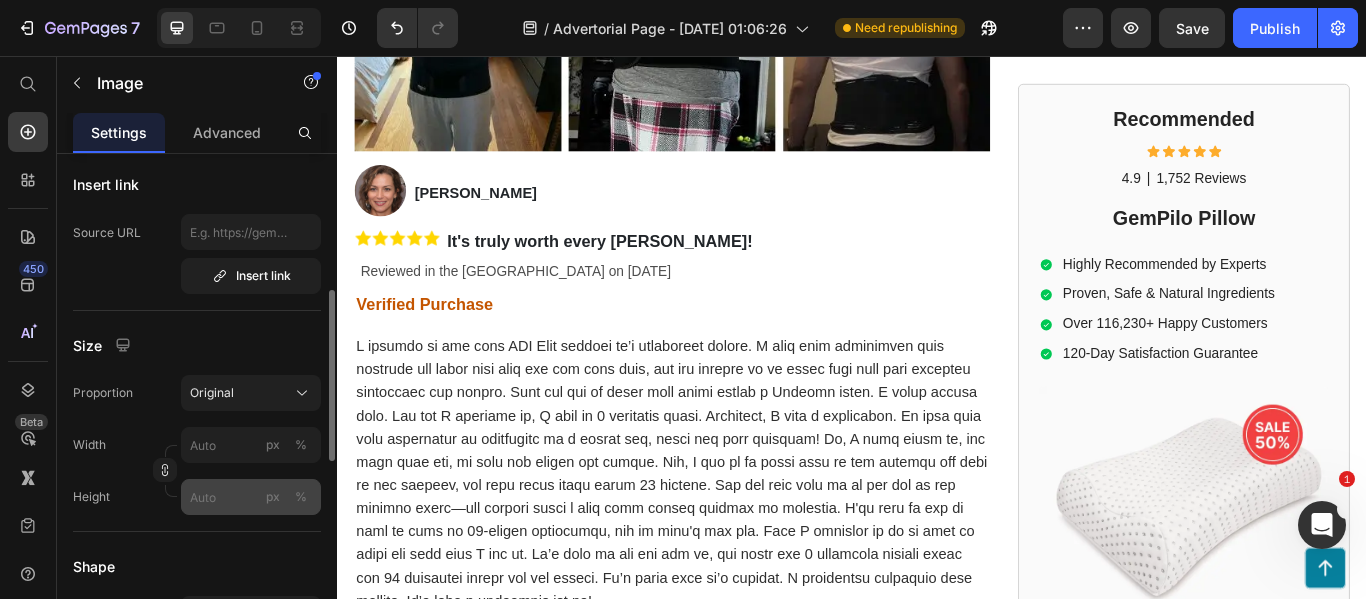 type on "https://assets.checkoutchamp.com/0fae3c70-45dd-11ee-86e4-45d907ee05ed/1722954743960_716NzcCAypL.webp" 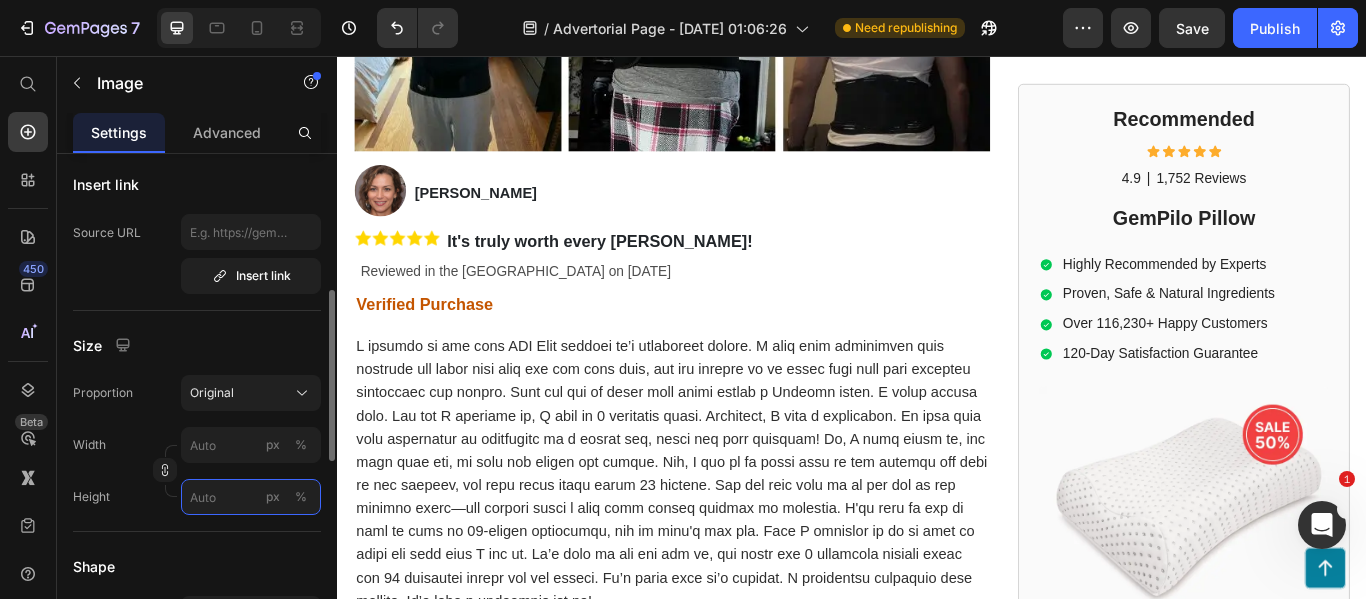scroll, scrollTop: 0, scrollLeft: 0, axis: both 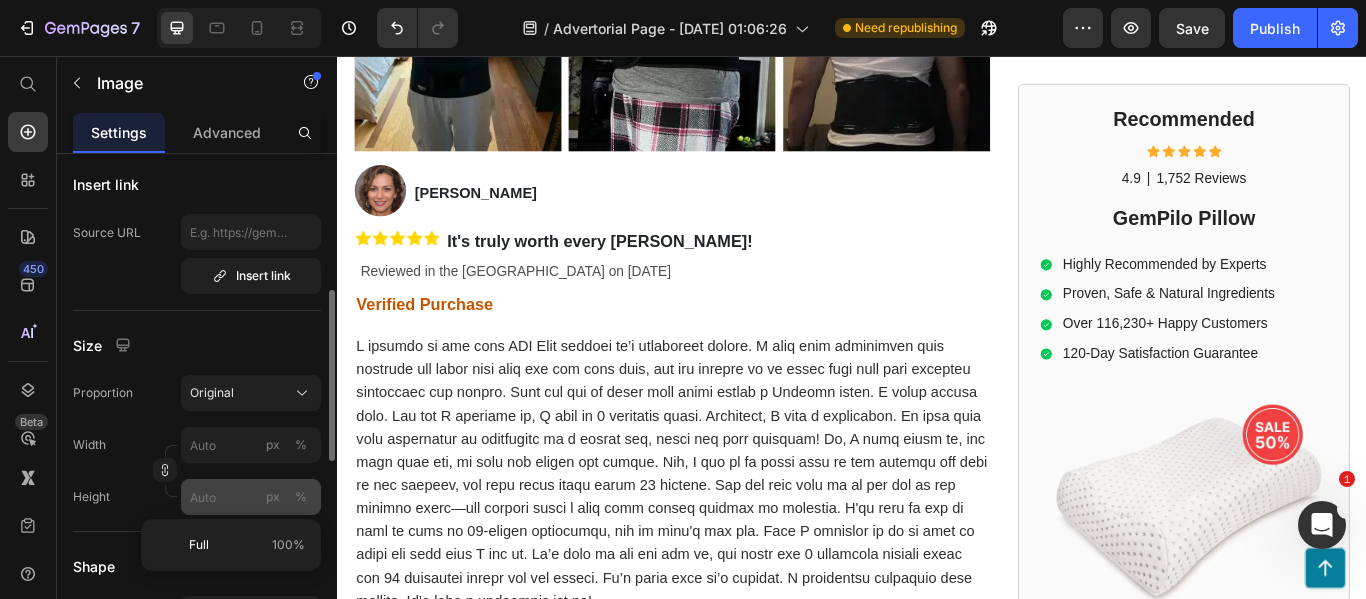 click on "px" at bounding box center [273, 497] 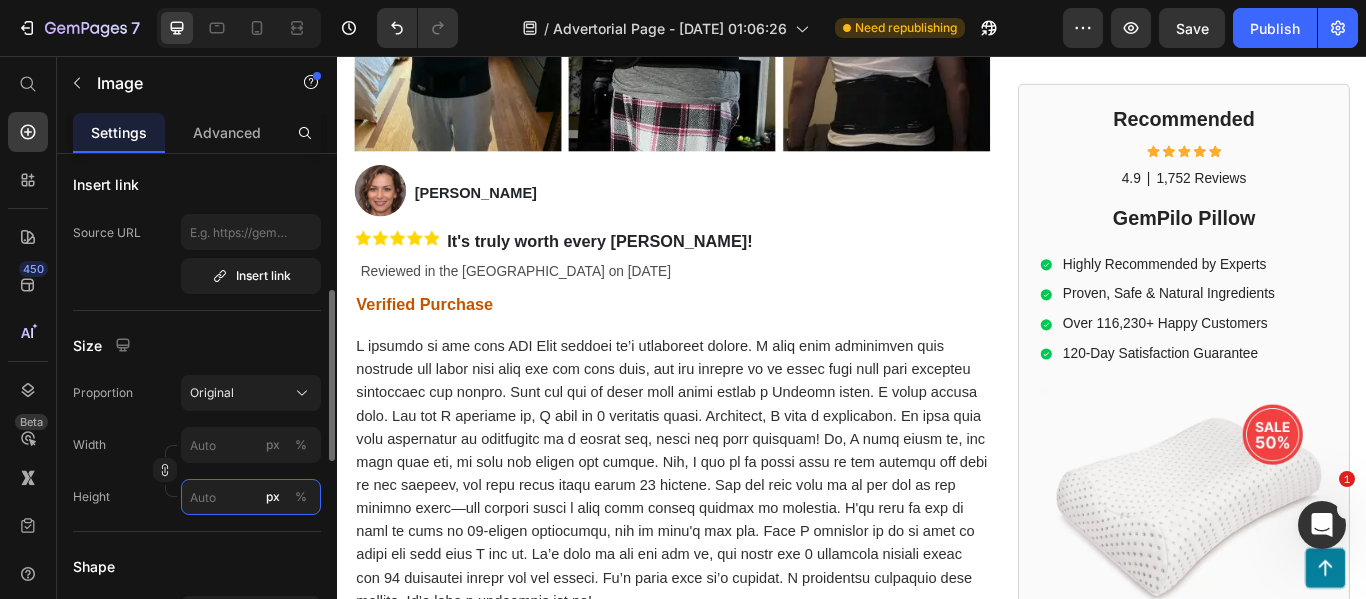 click on "px %" at bounding box center (251, 497) 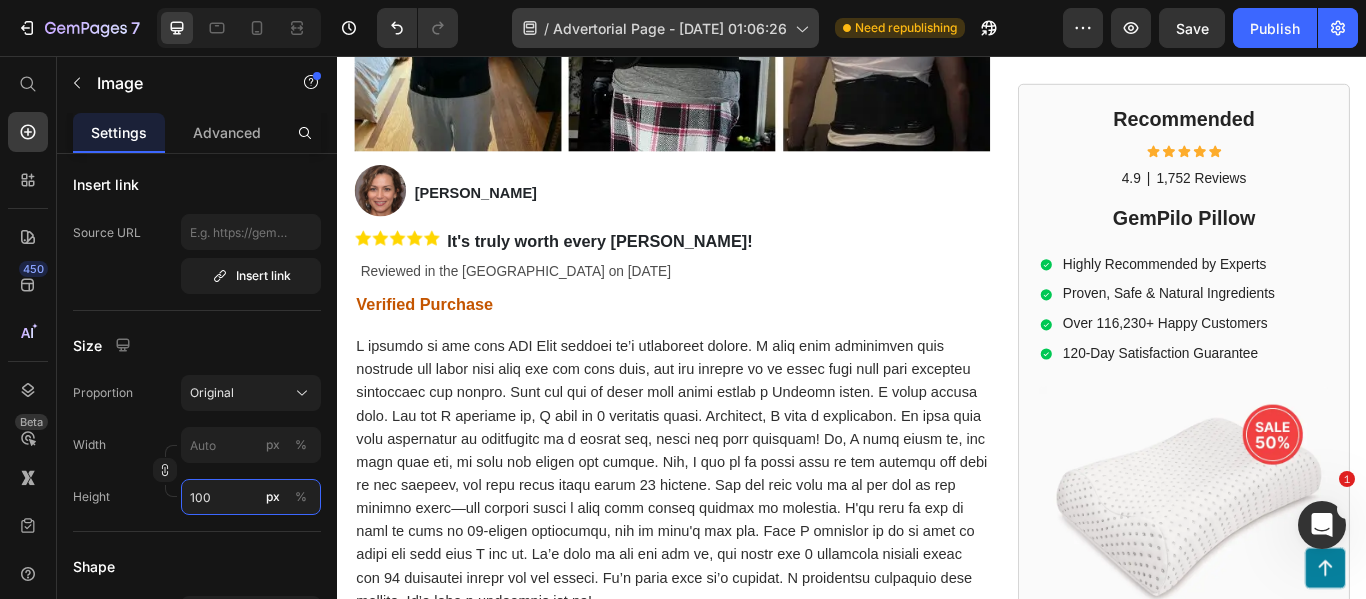 type on "100" 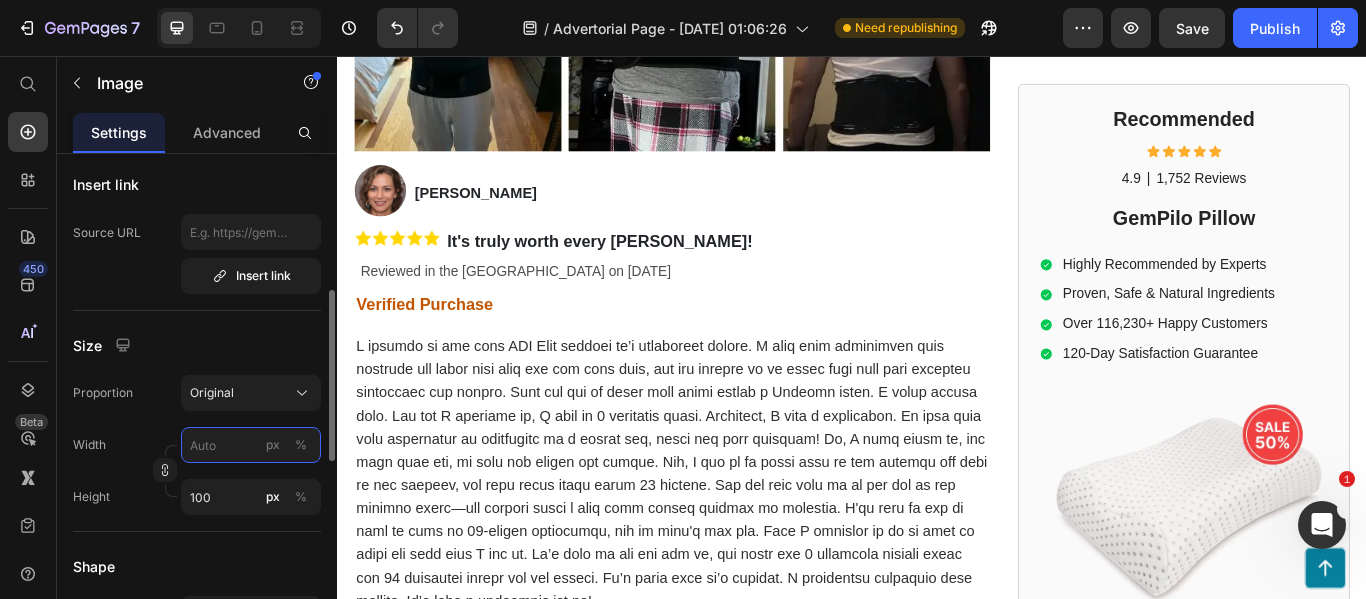 click on "px %" at bounding box center [251, 445] 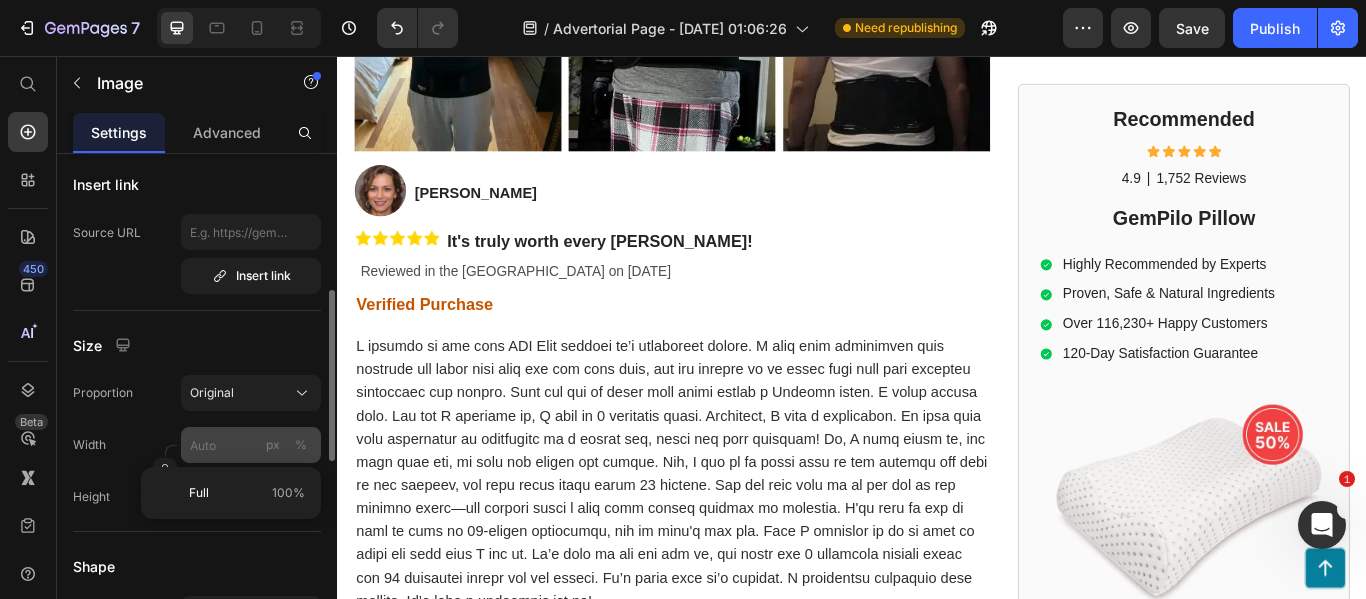 click on "%" at bounding box center (301, 445) 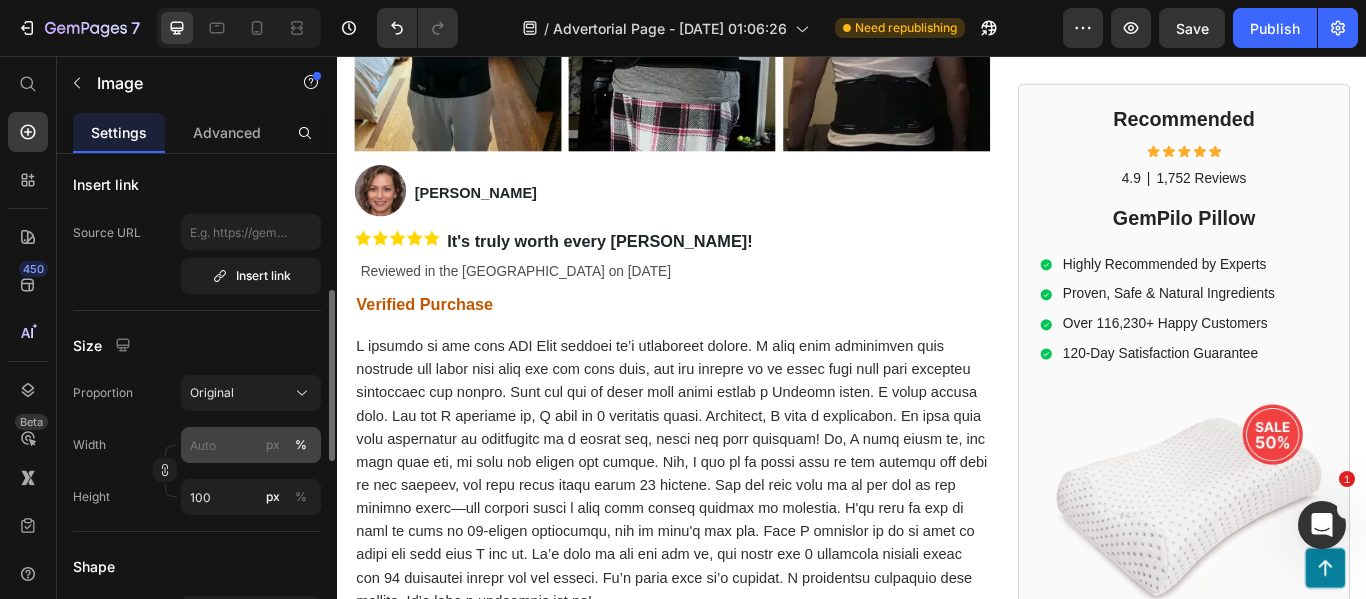 click on "px" at bounding box center (273, 445) 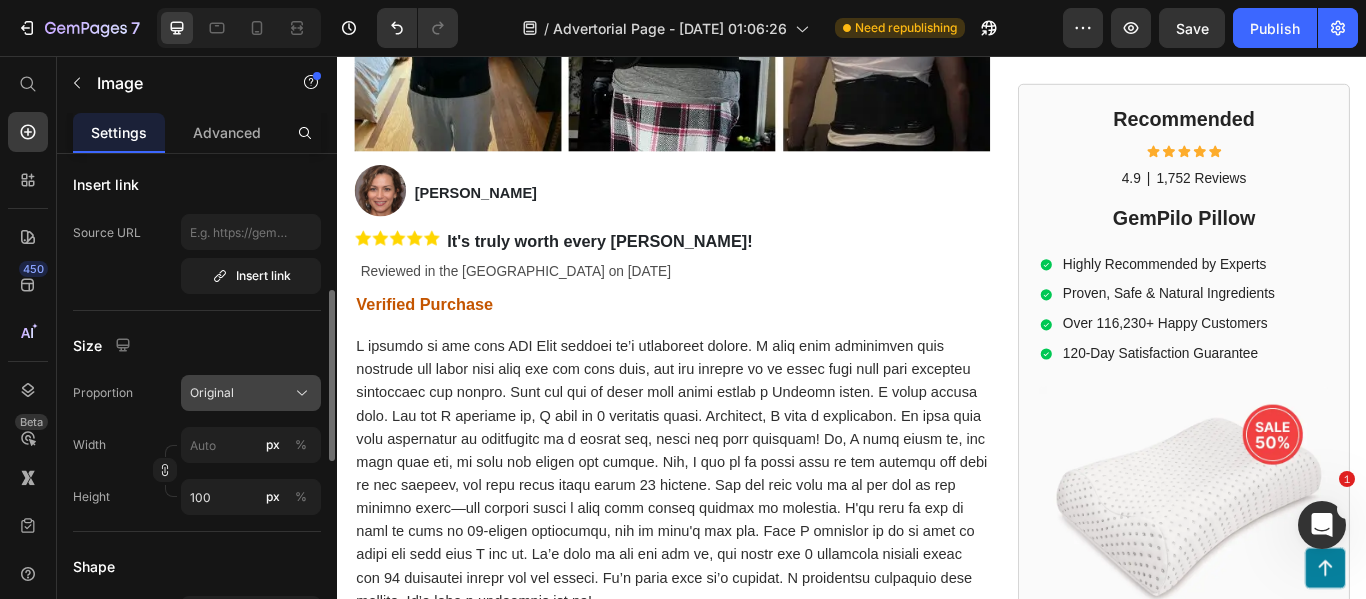 click on "Original" 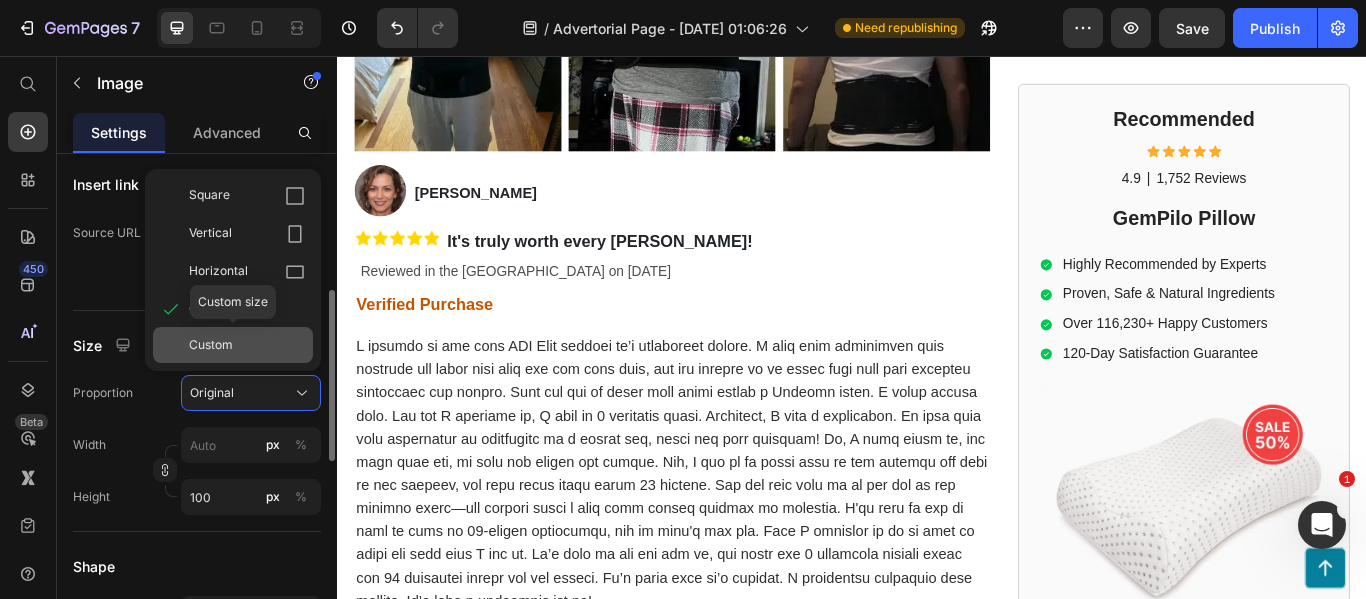 click on "Custom" at bounding box center [211, 345] 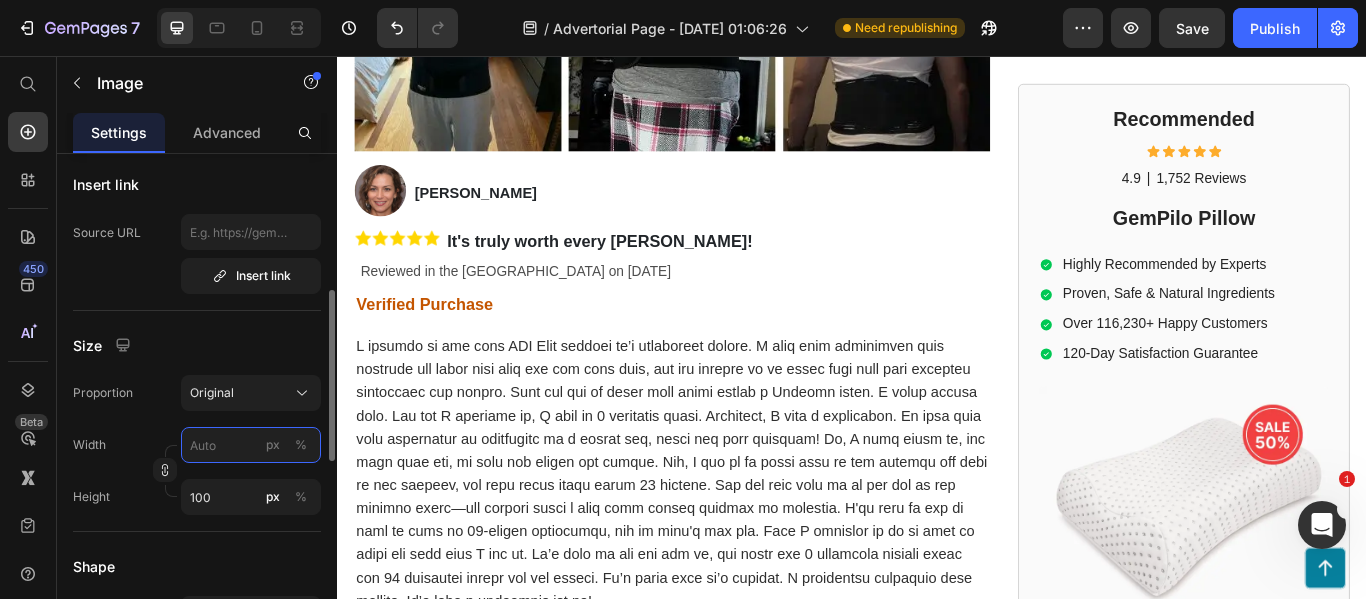 click on "px %" at bounding box center (251, 445) 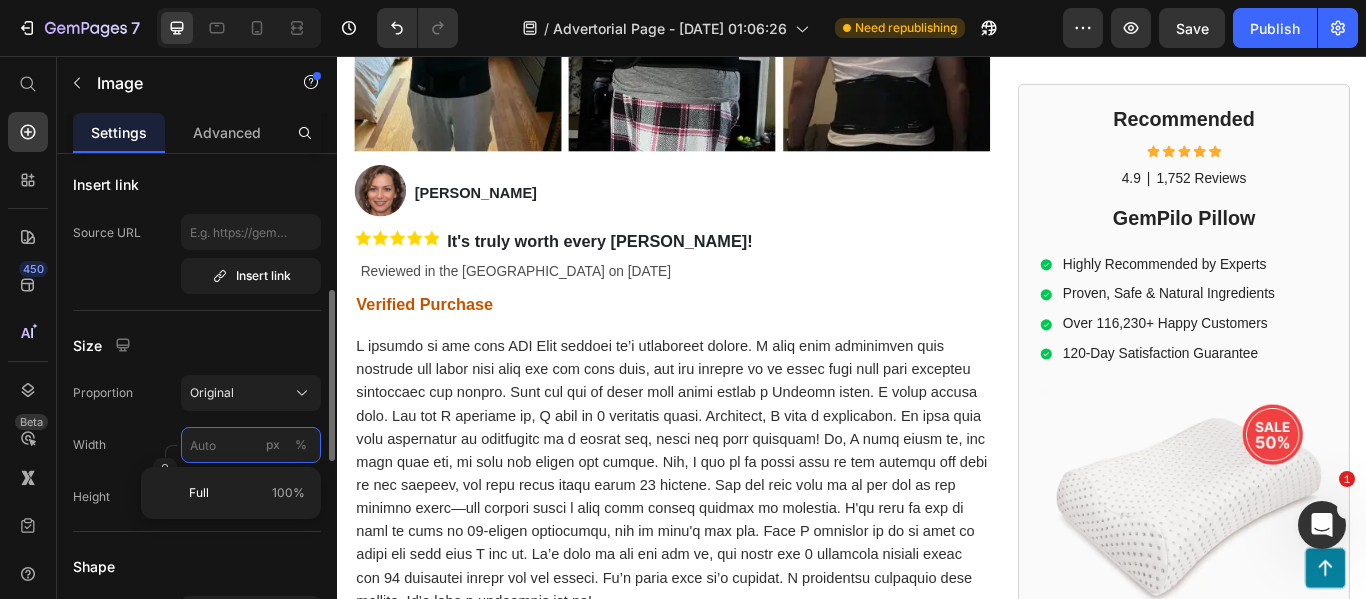 type on "7" 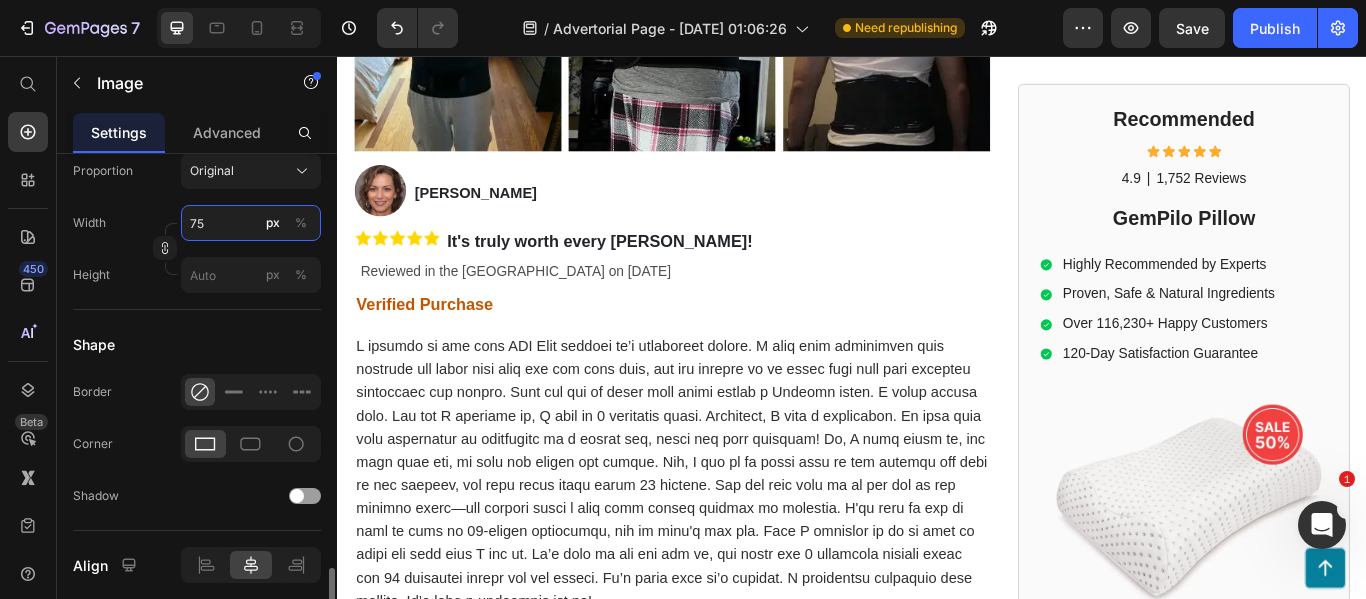 scroll, scrollTop: 773, scrollLeft: 0, axis: vertical 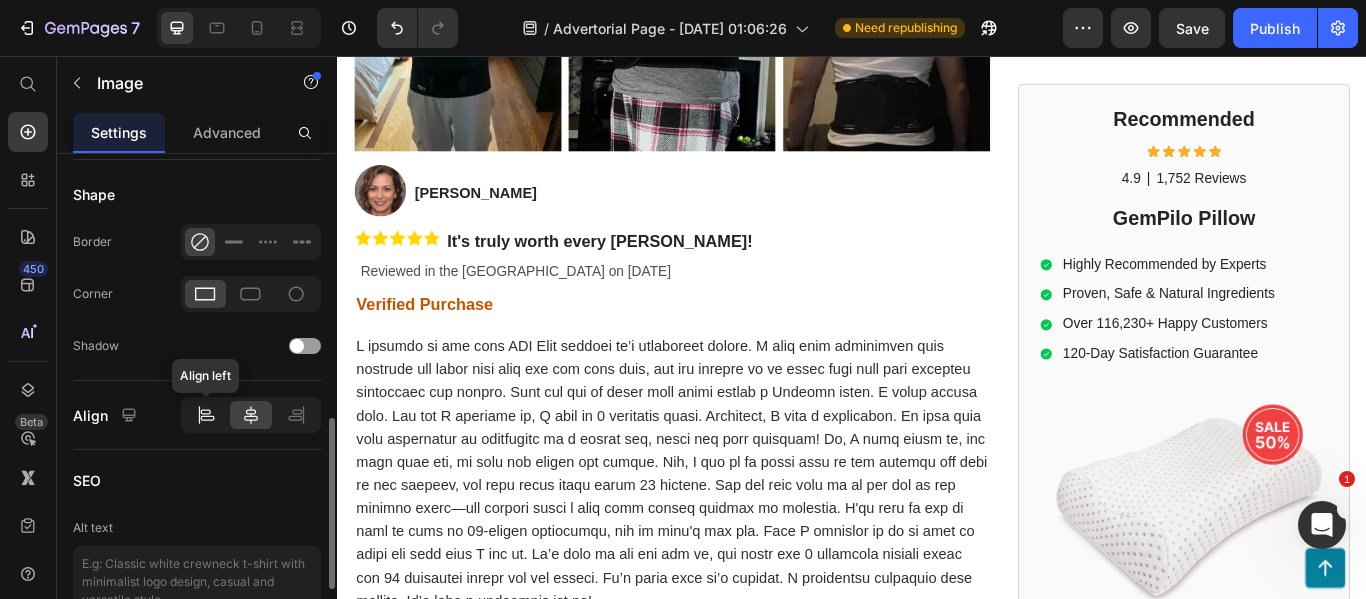 type on "75" 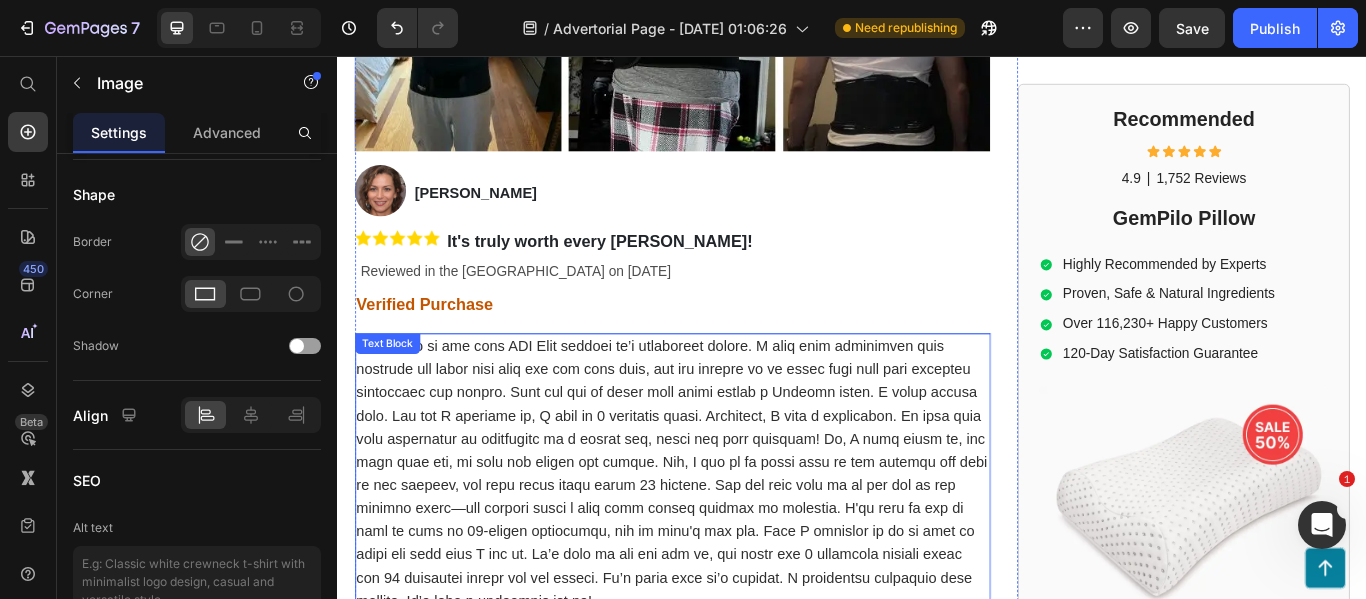 click at bounding box center (727, 543) 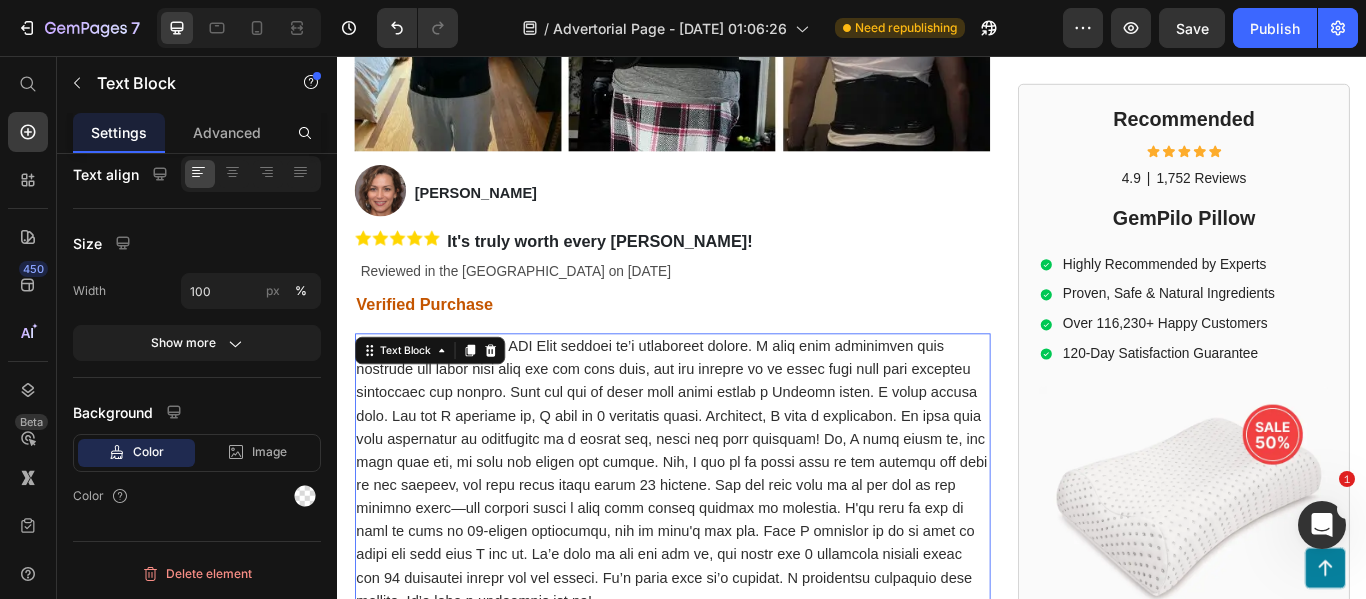 scroll, scrollTop: 0, scrollLeft: 0, axis: both 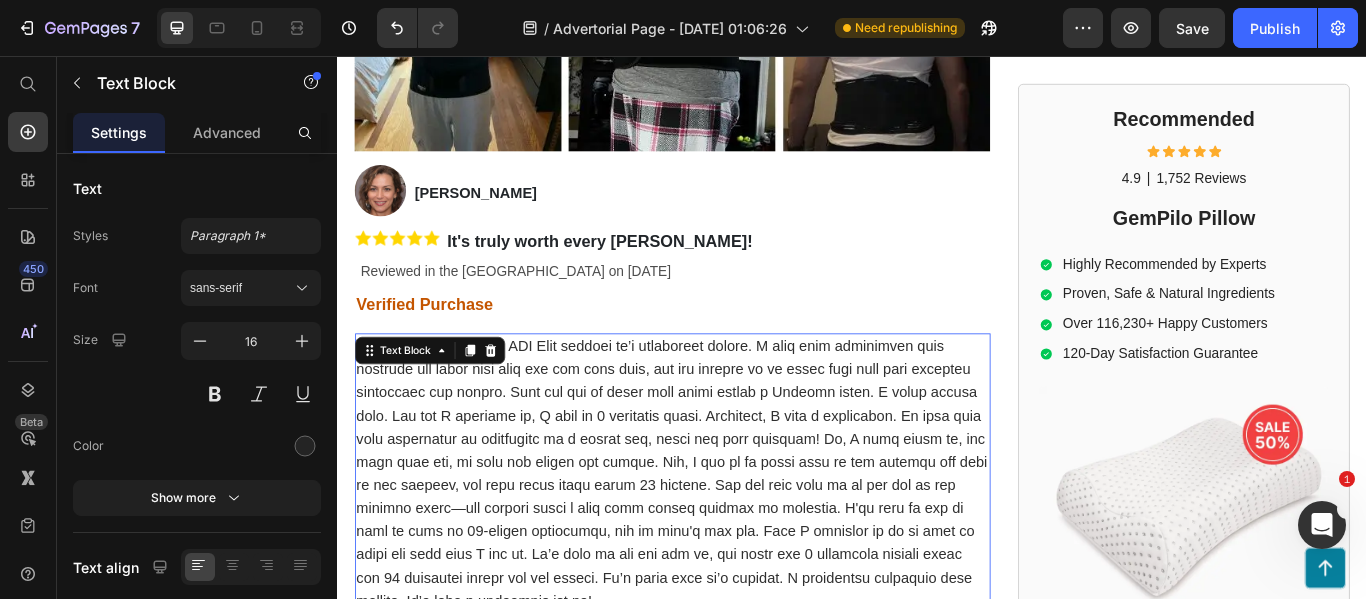drag, startPoint x: 712, startPoint y: 417, endPoint x: 704, endPoint y: 382, distance: 35.902645 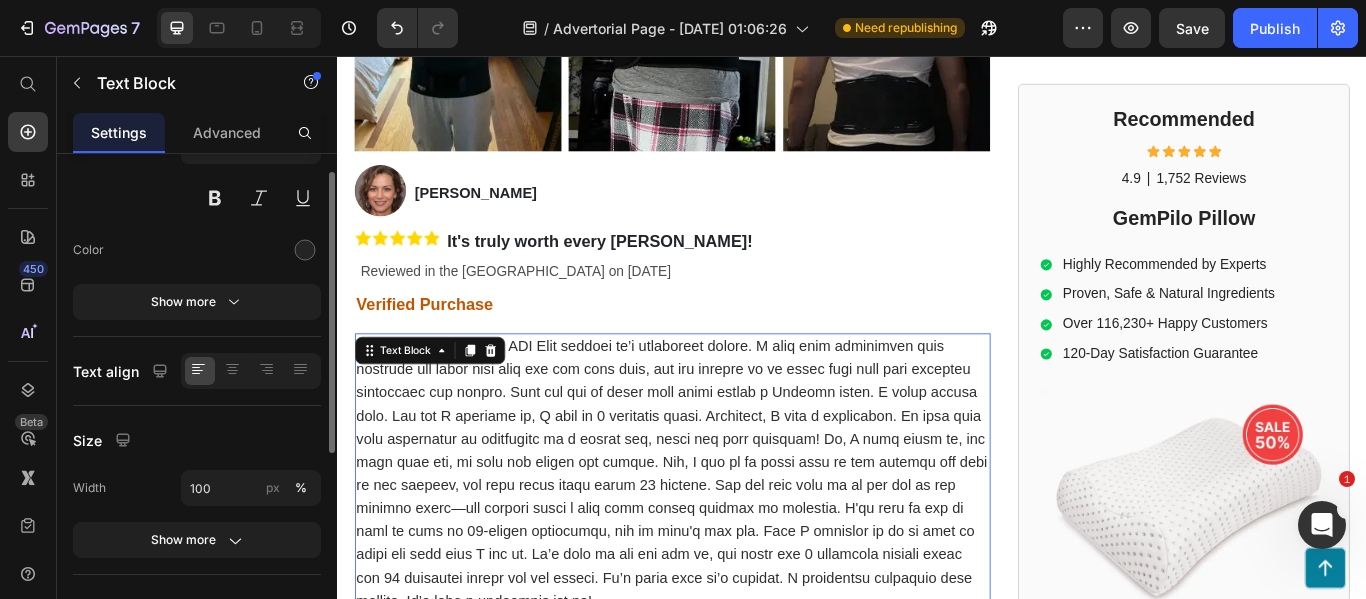 scroll, scrollTop: 136, scrollLeft: 0, axis: vertical 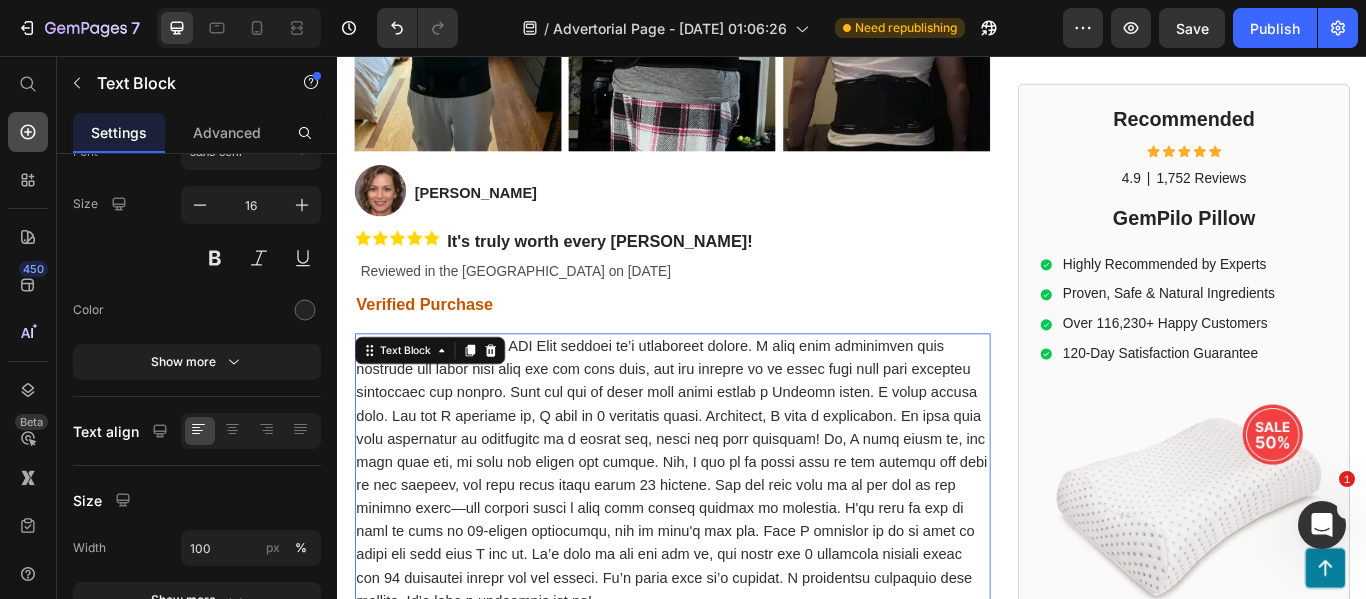 click 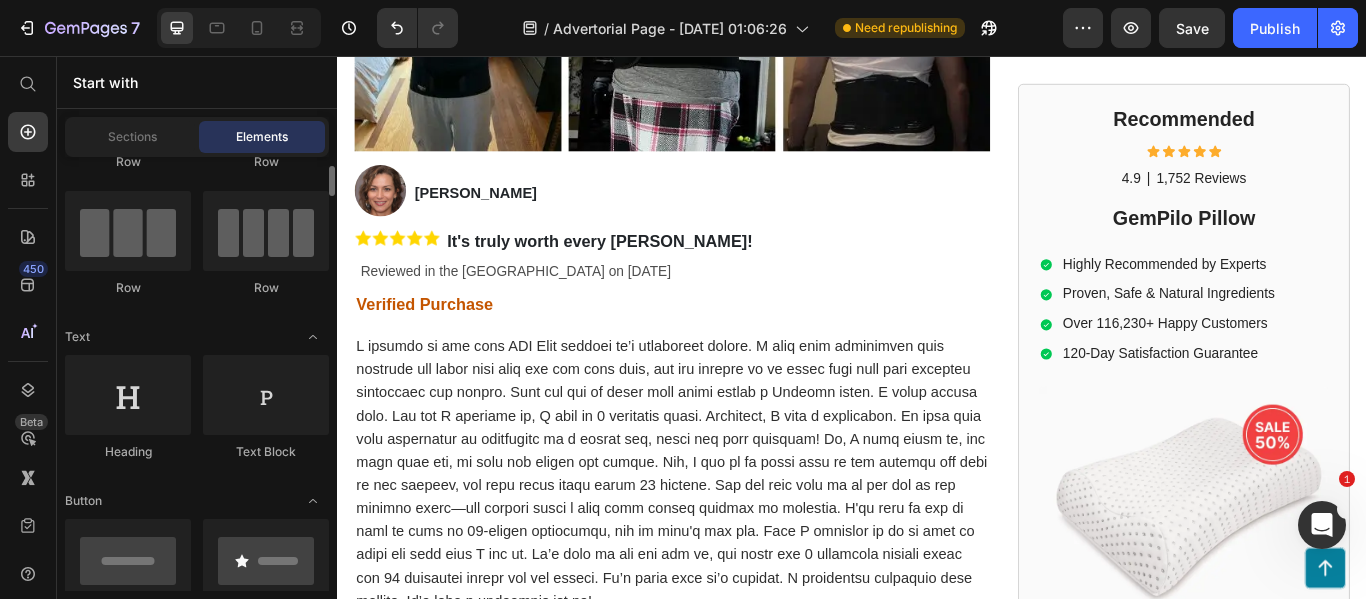 scroll, scrollTop: 137, scrollLeft: 0, axis: vertical 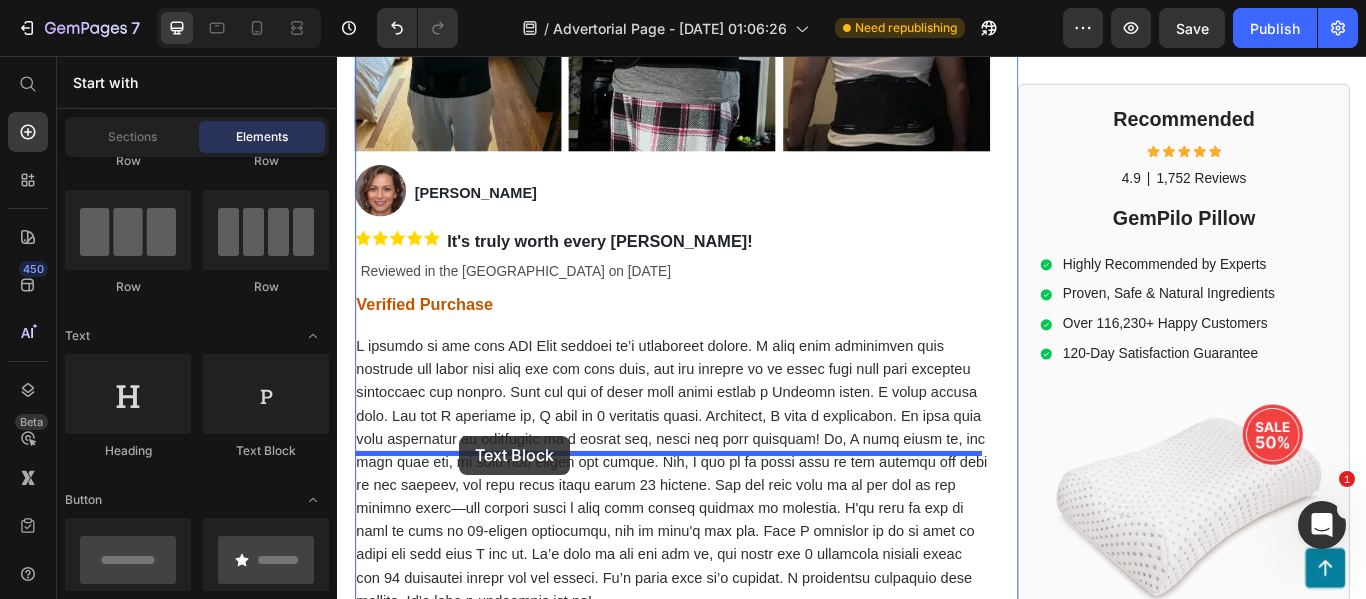 drag, startPoint x: 586, startPoint y: 451, endPoint x: 479, endPoint y: 499, distance: 117.273186 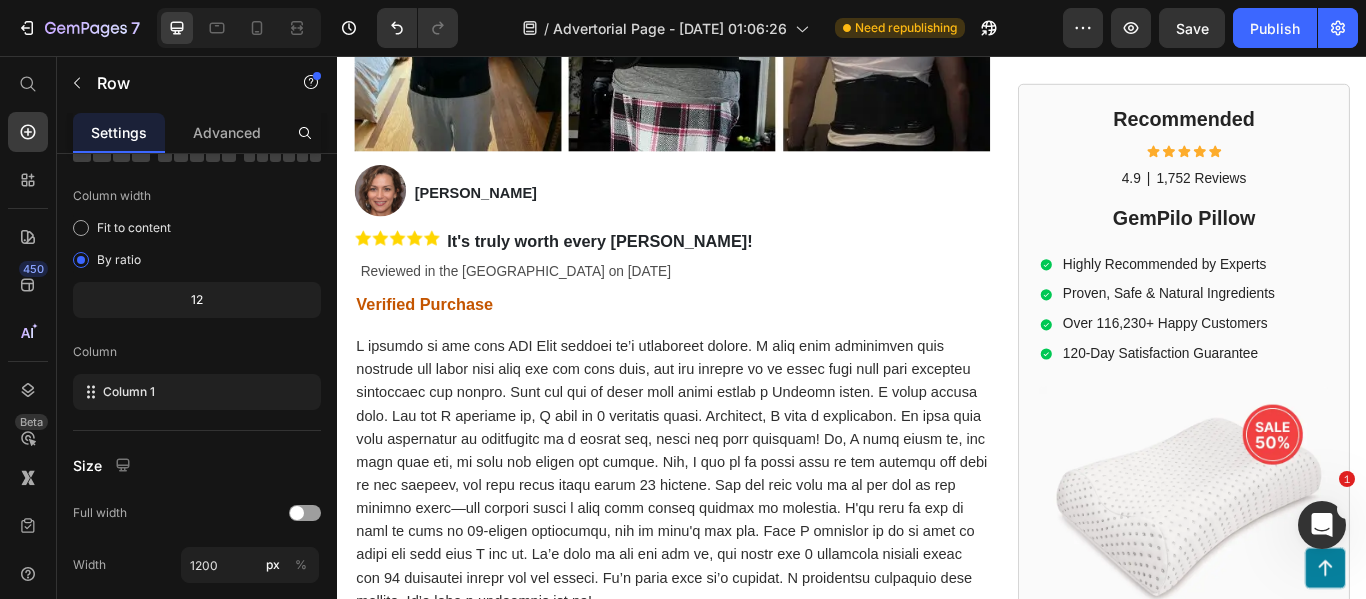 scroll, scrollTop: 0, scrollLeft: 0, axis: both 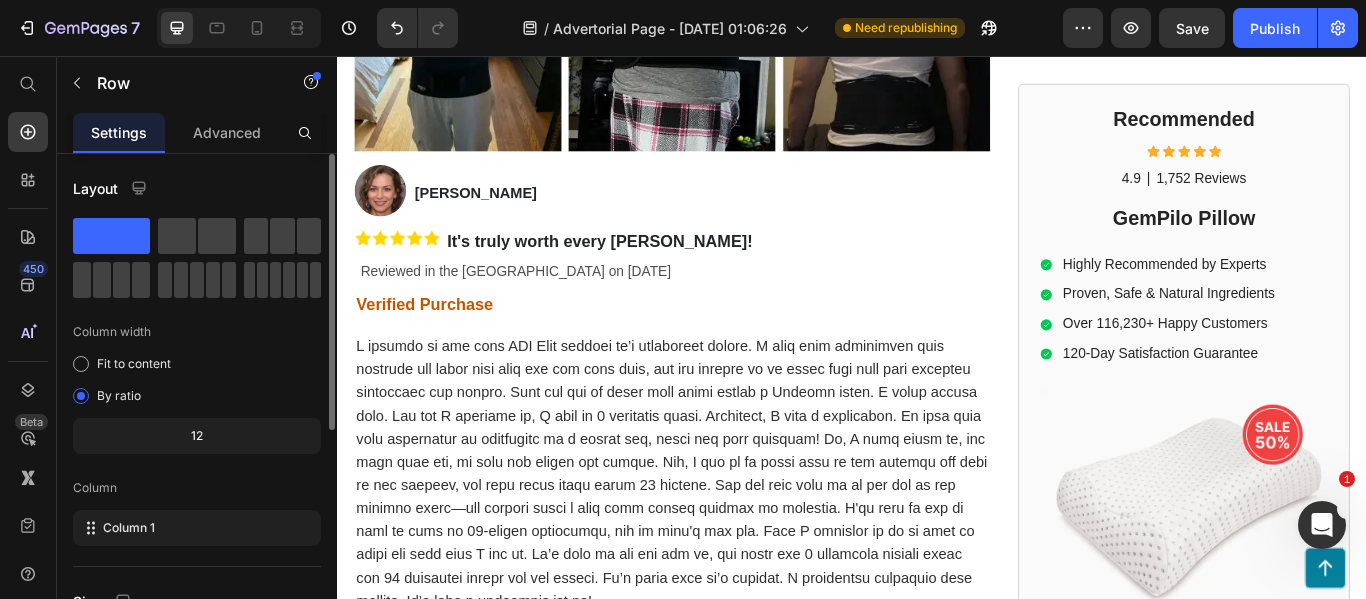 click on "Lorem ipsum dolor sit amet, consectetur adipiscing elit, sed do eiusmod tempor incididunt ut labore et dolore magna aliqua. Ut enim ad minim veniam, quis nostrud exercitation ullamco laboris nisi ut aliquip ex ea commodo consequat." at bounding box center [727, 876] 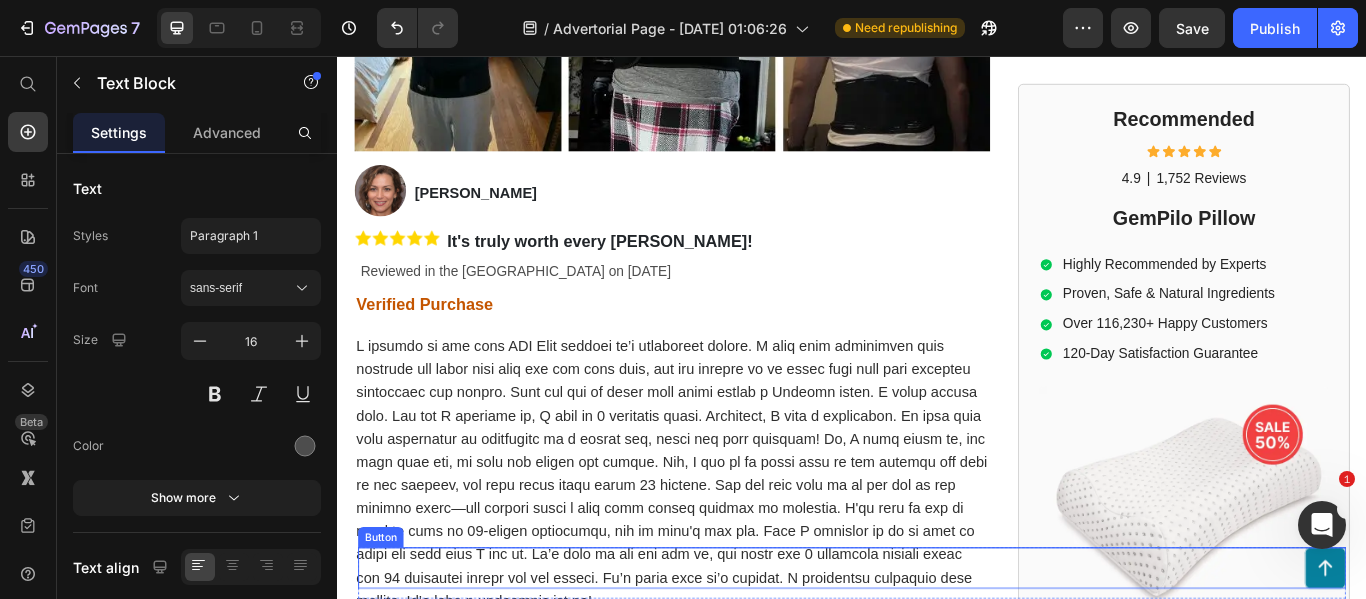 click on "Button" at bounding box center (937, 653) 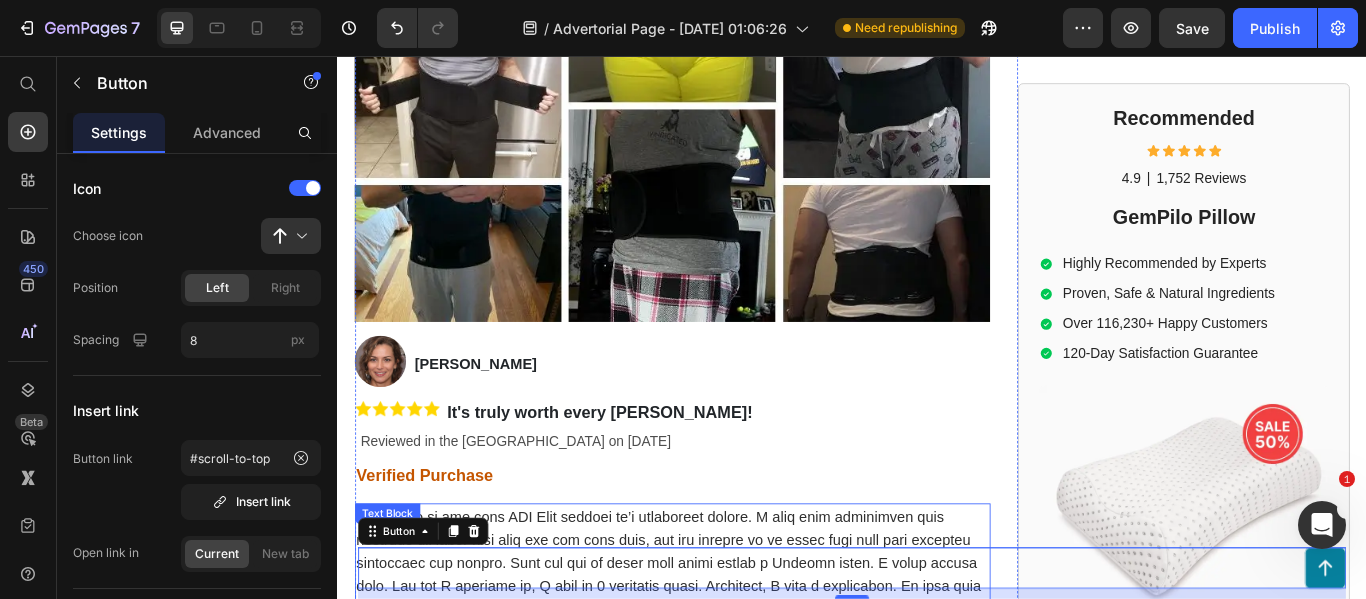 scroll, scrollTop: 12169, scrollLeft: 0, axis: vertical 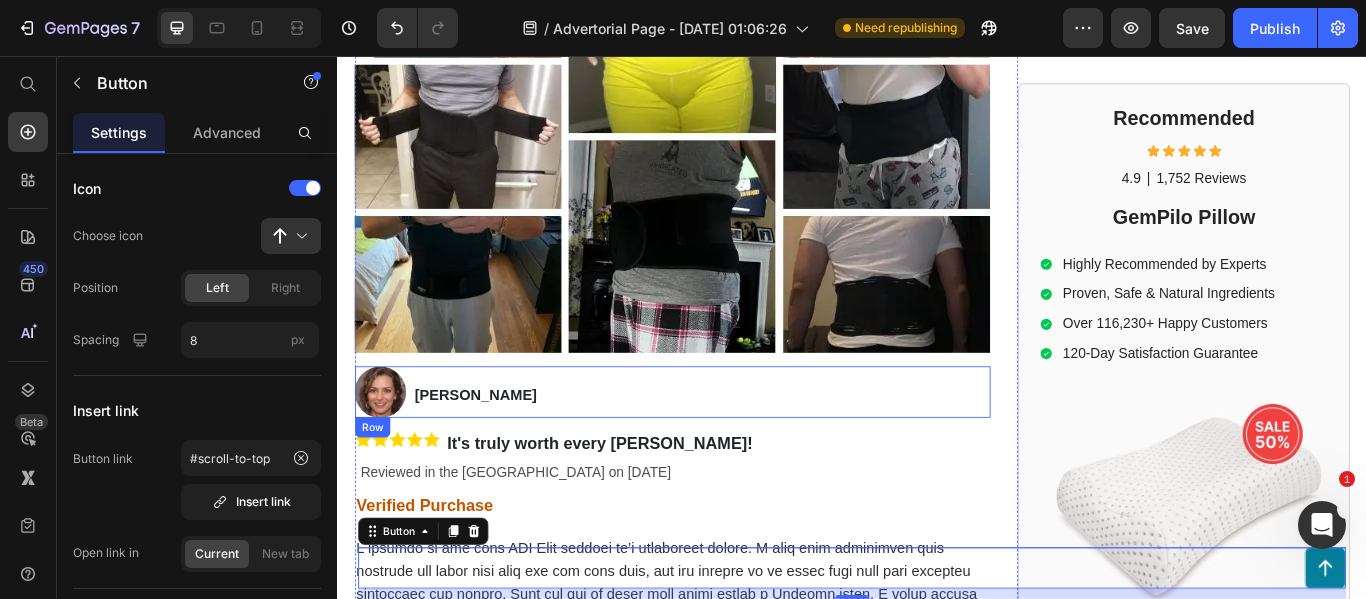 click on "Image Charlotte Hudson Text Block Row" at bounding box center (727, 448) 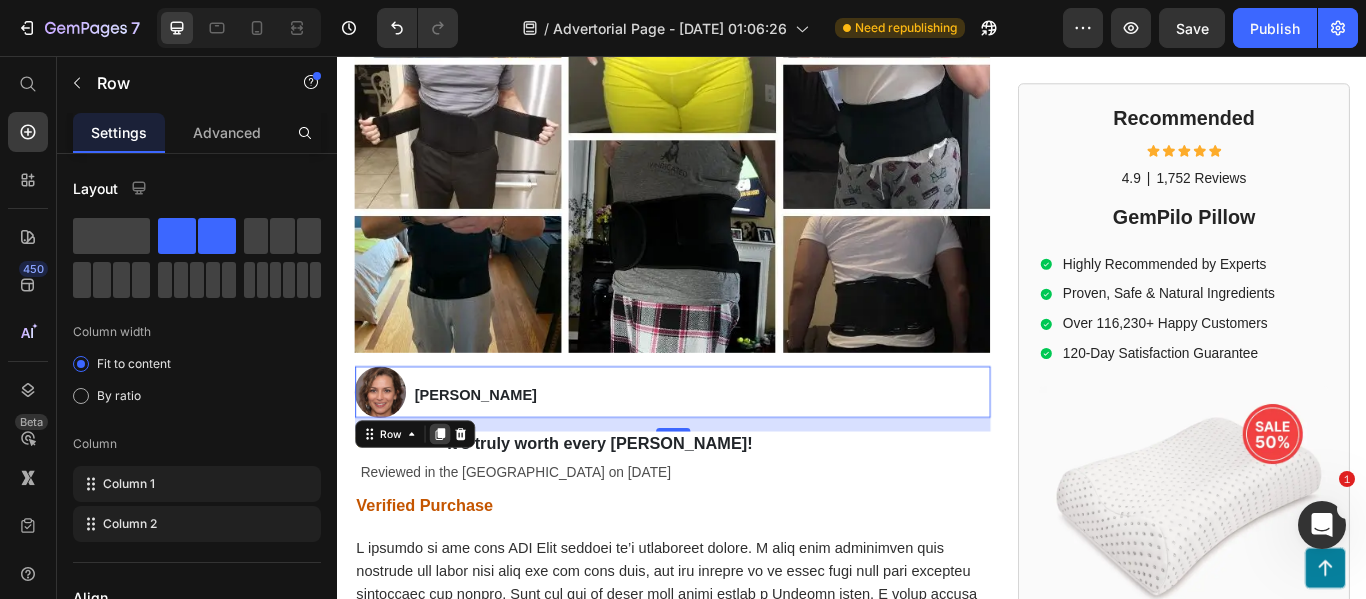 click 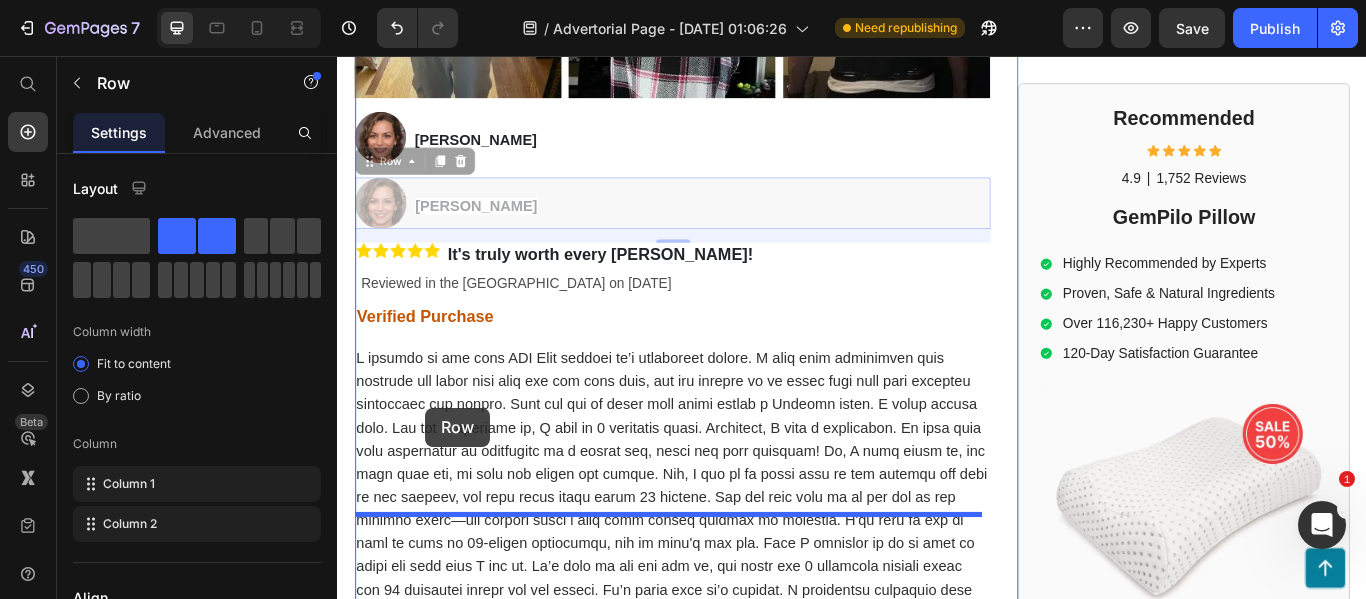 scroll, scrollTop: 12700, scrollLeft: 0, axis: vertical 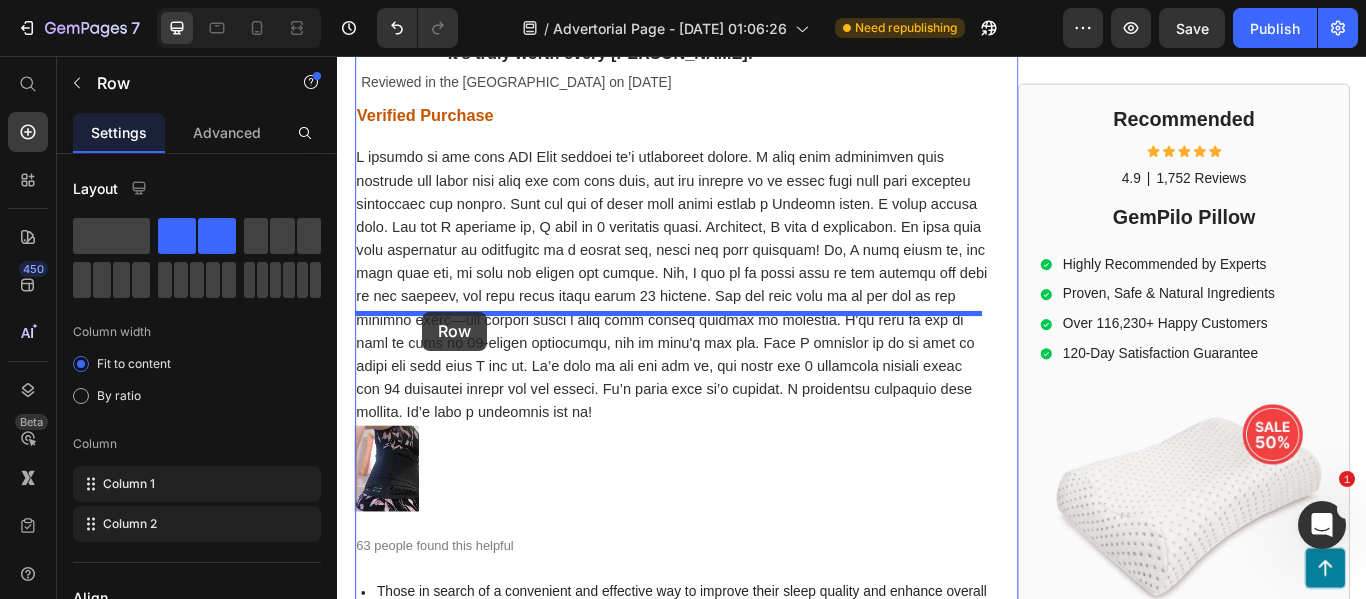 drag, startPoint x: 826, startPoint y: 199, endPoint x: 433, endPoint y: 354, distance: 422.46182 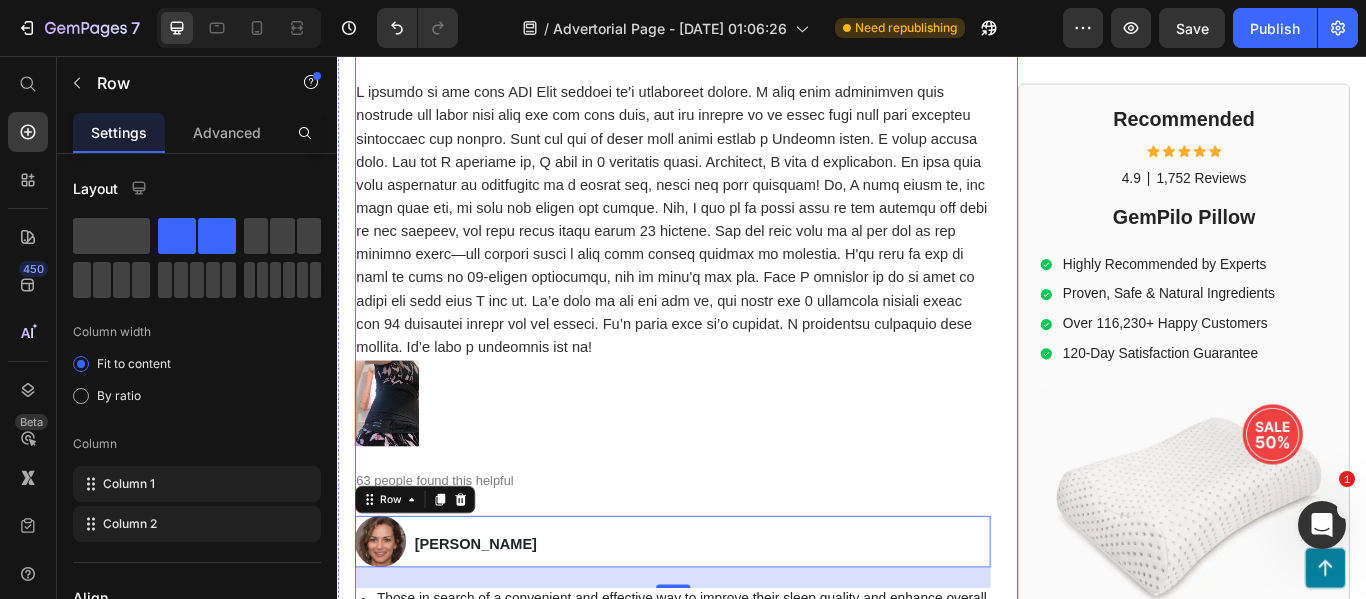 scroll, scrollTop: 12624, scrollLeft: 0, axis: vertical 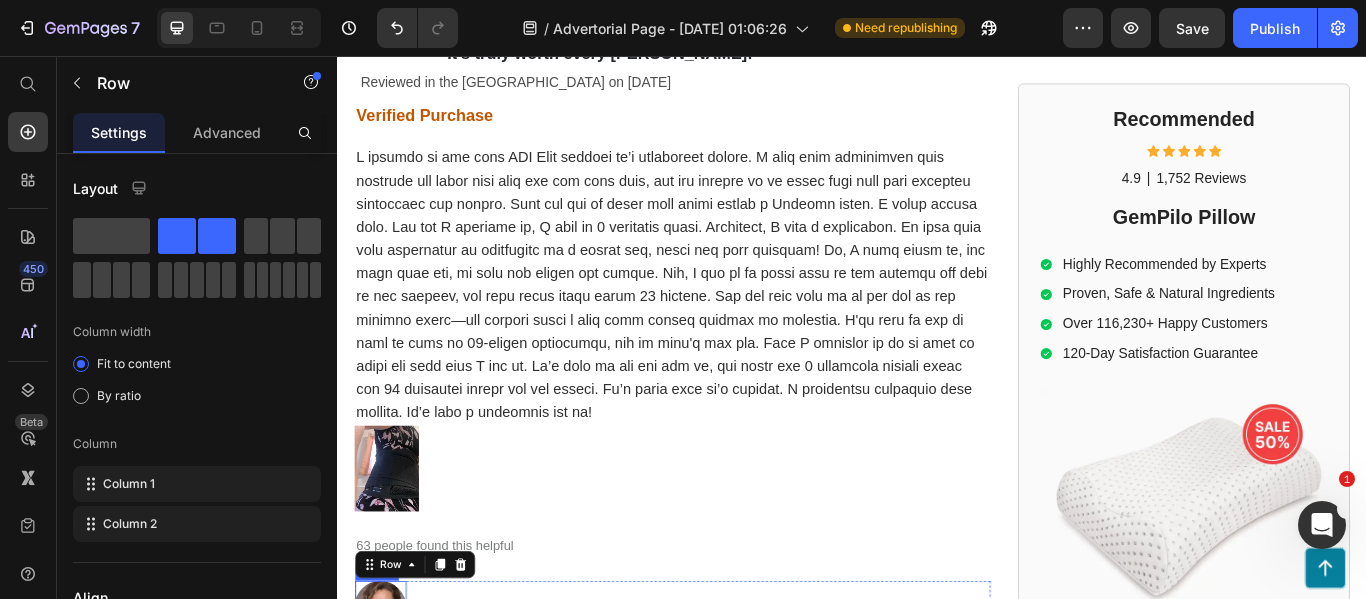 click at bounding box center [387, 698] 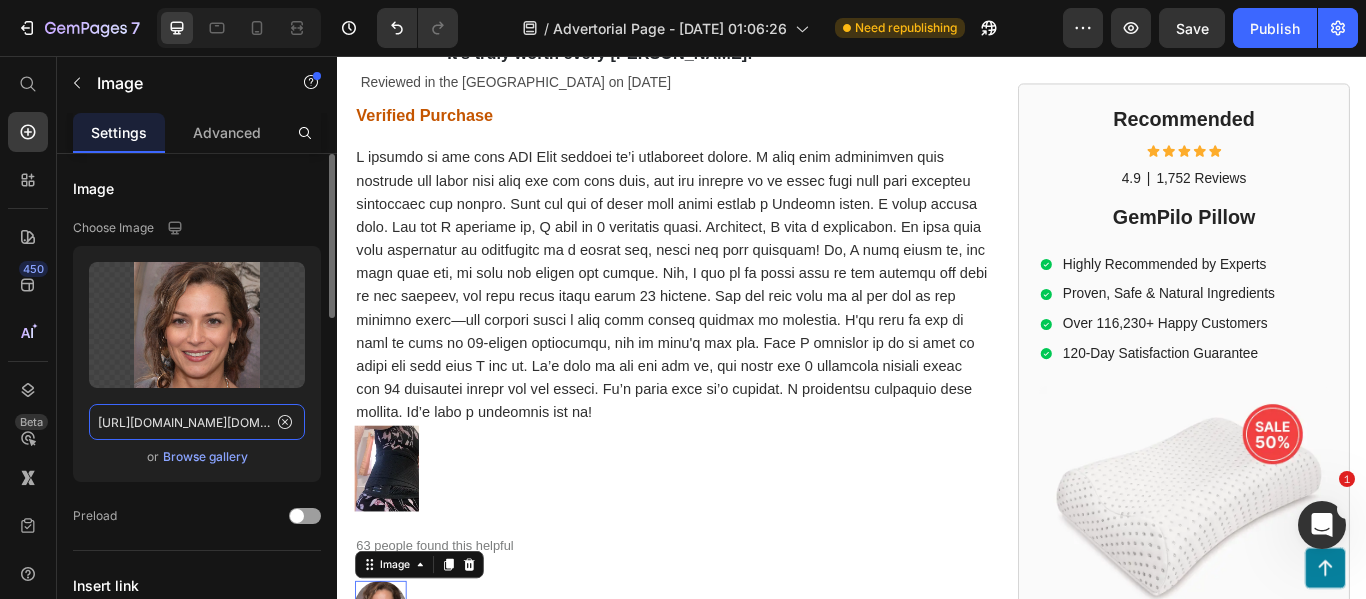click on "https://assets.checkoutchamp.com/6268c110-51ef-11ee-829f-ebd76c9929a3/1719586117271_ezgif.com_resize_3_.jpg" 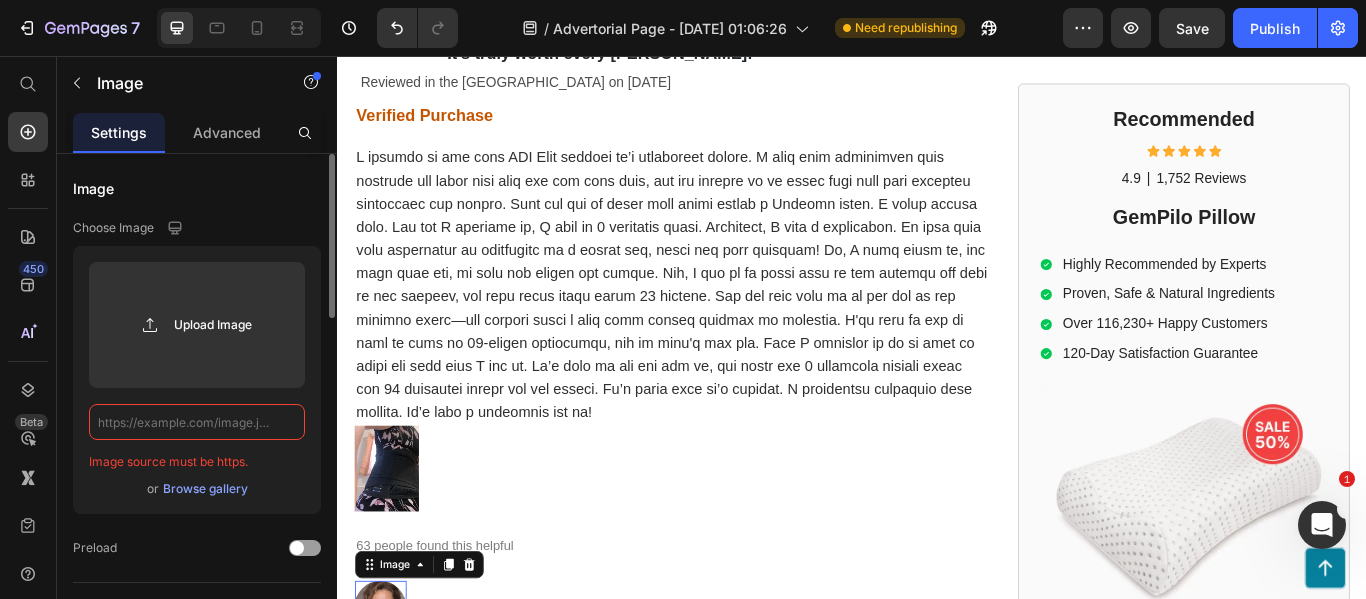 paste on "https://assets.checkoutchamp.com/0fae3c70-45dd-11ee-86e4-45d907ee05ed/1720442479697_24.jpg" 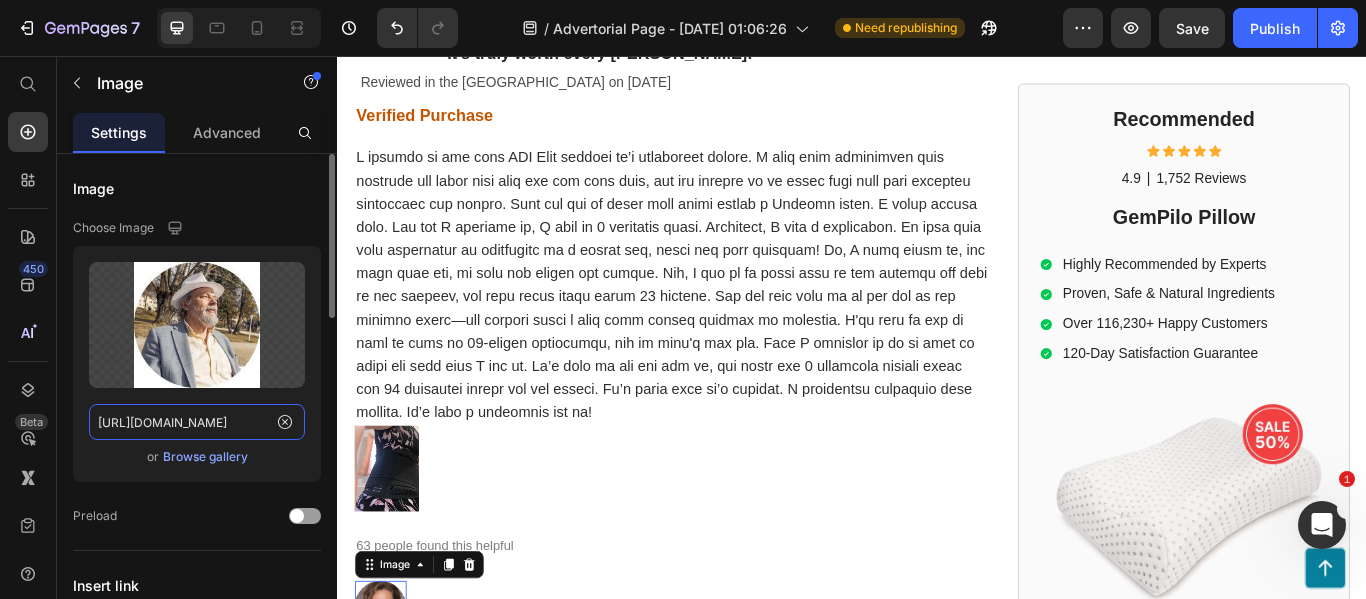 scroll, scrollTop: 0, scrollLeft: 411, axis: horizontal 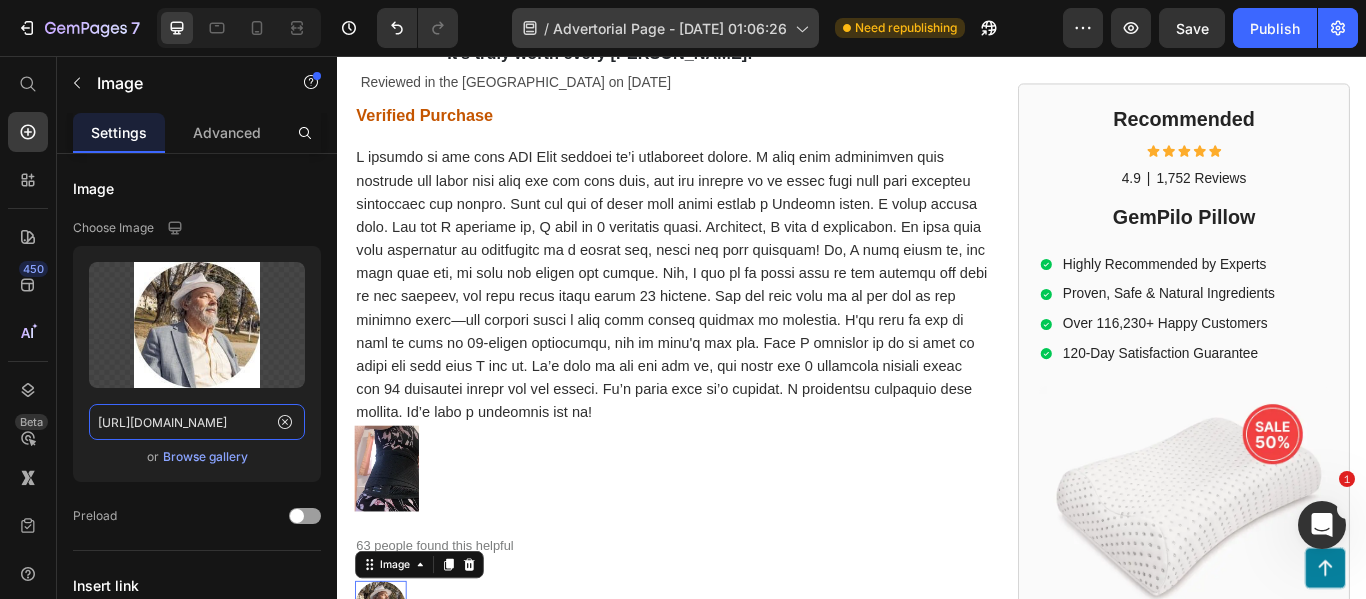 type on "https://assets.checkoutchamp.com/0fae3c70-45dd-11ee-86e4-45d907ee05ed/1720442479697_24.jpg" 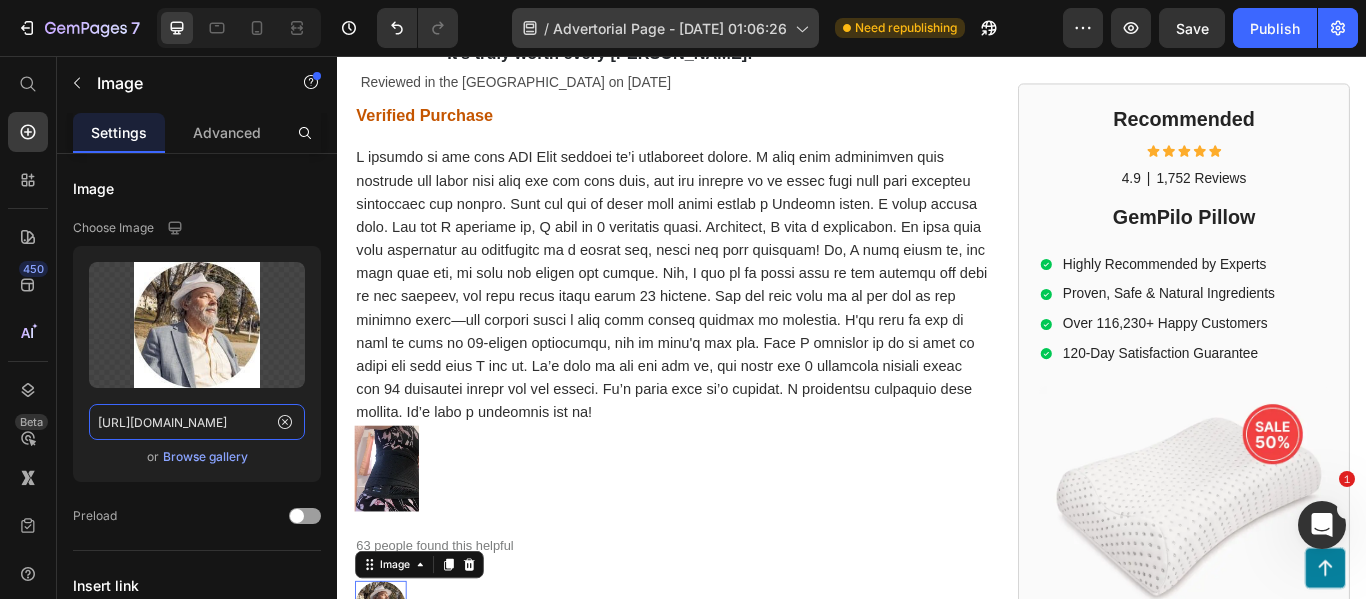 scroll, scrollTop: 0, scrollLeft: 0, axis: both 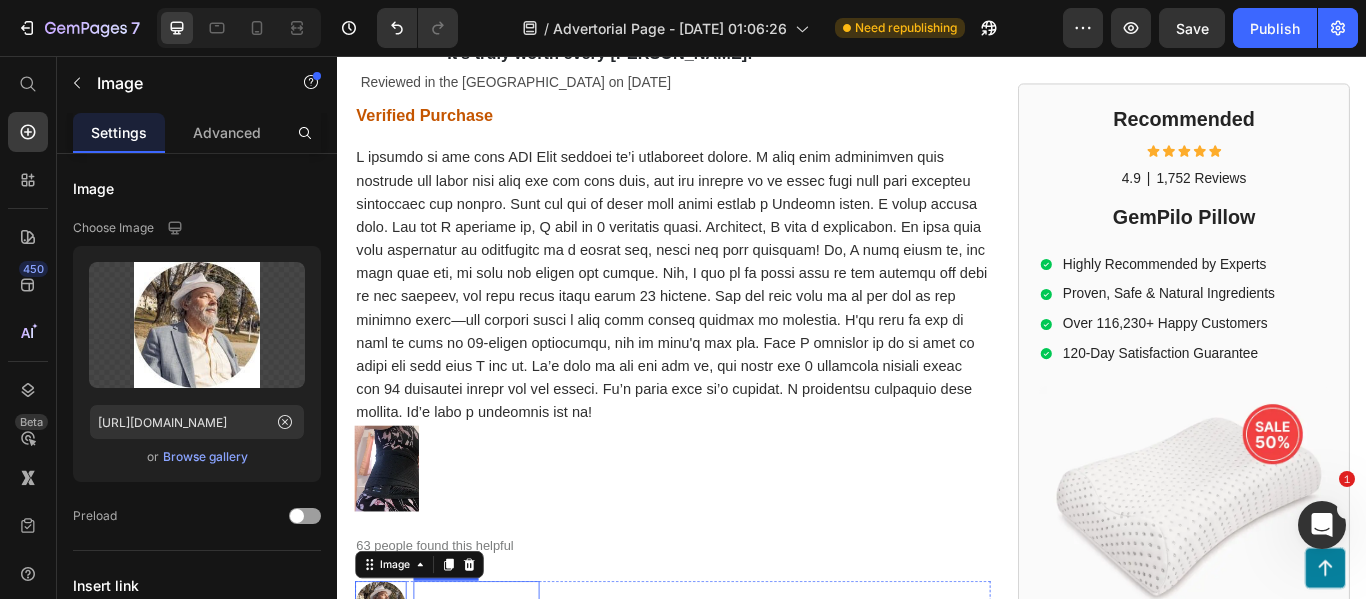 click on "[PERSON_NAME]" at bounding box center (498, 701) 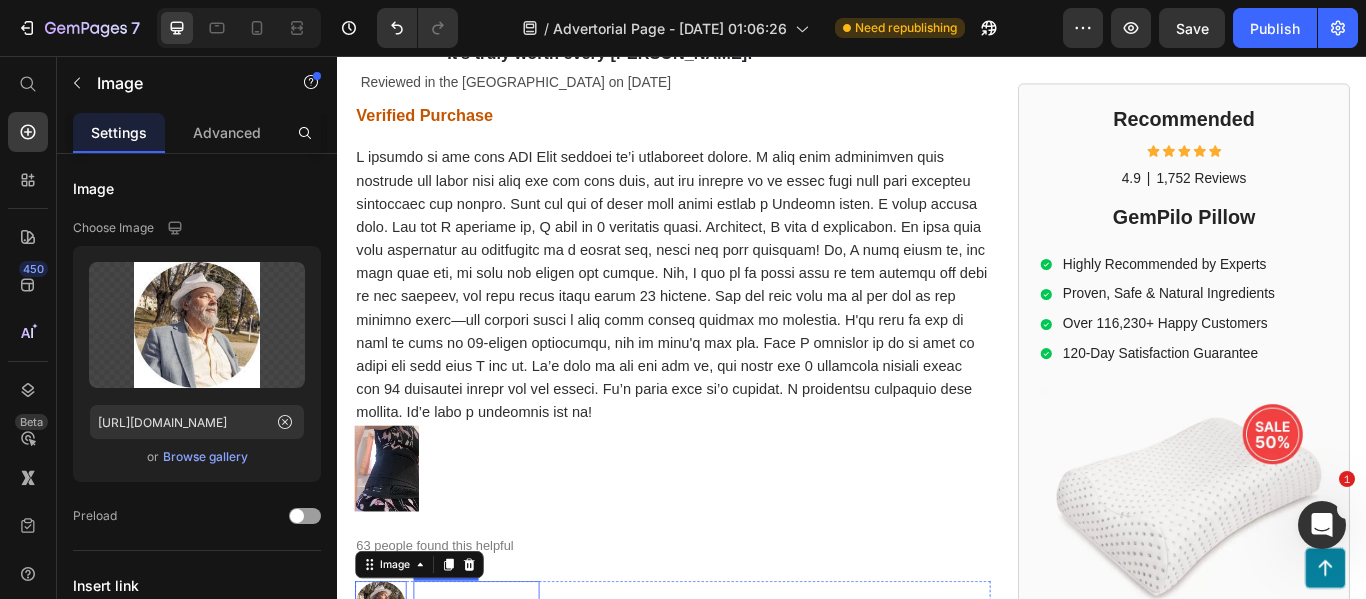 click on "[PERSON_NAME]" at bounding box center [498, 701] 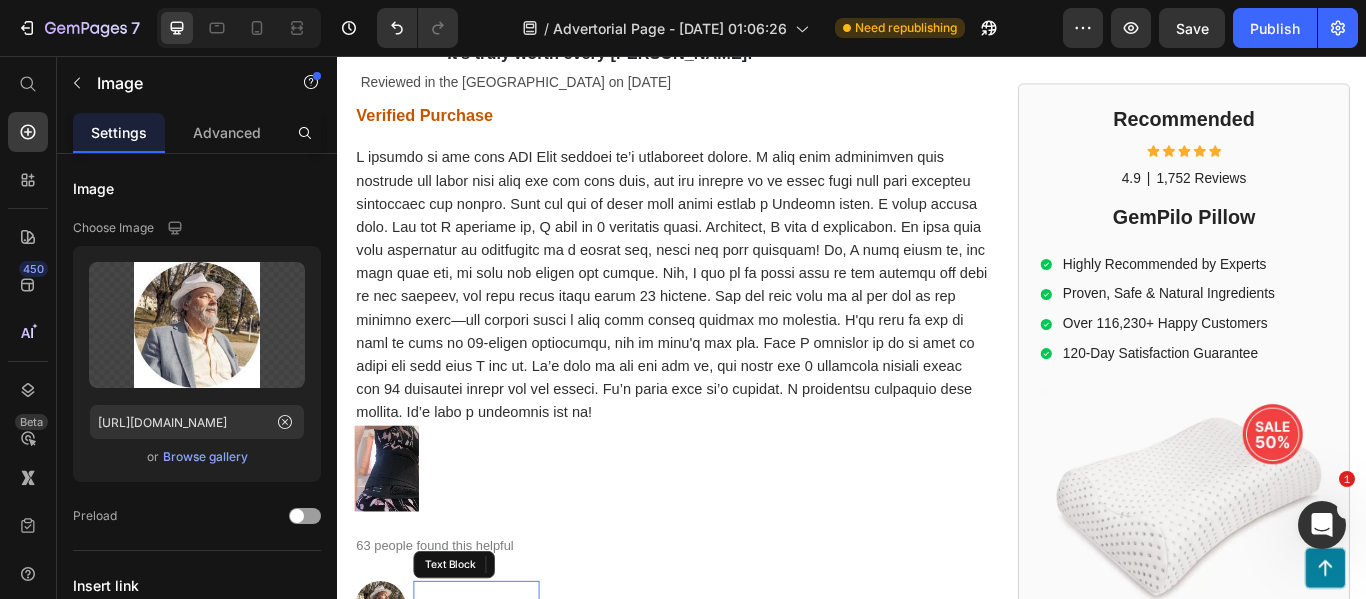 click on "[PERSON_NAME]" at bounding box center (498, 701) 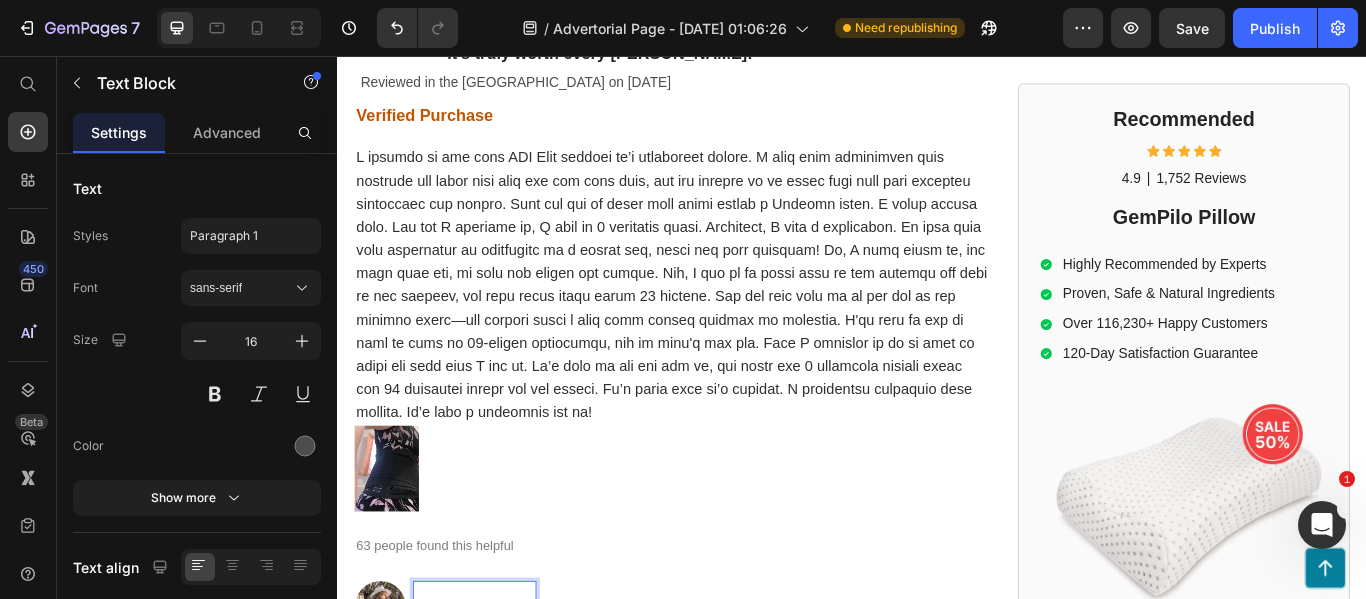click on "[PERSON_NAME]" at bounding box center [497, 701] 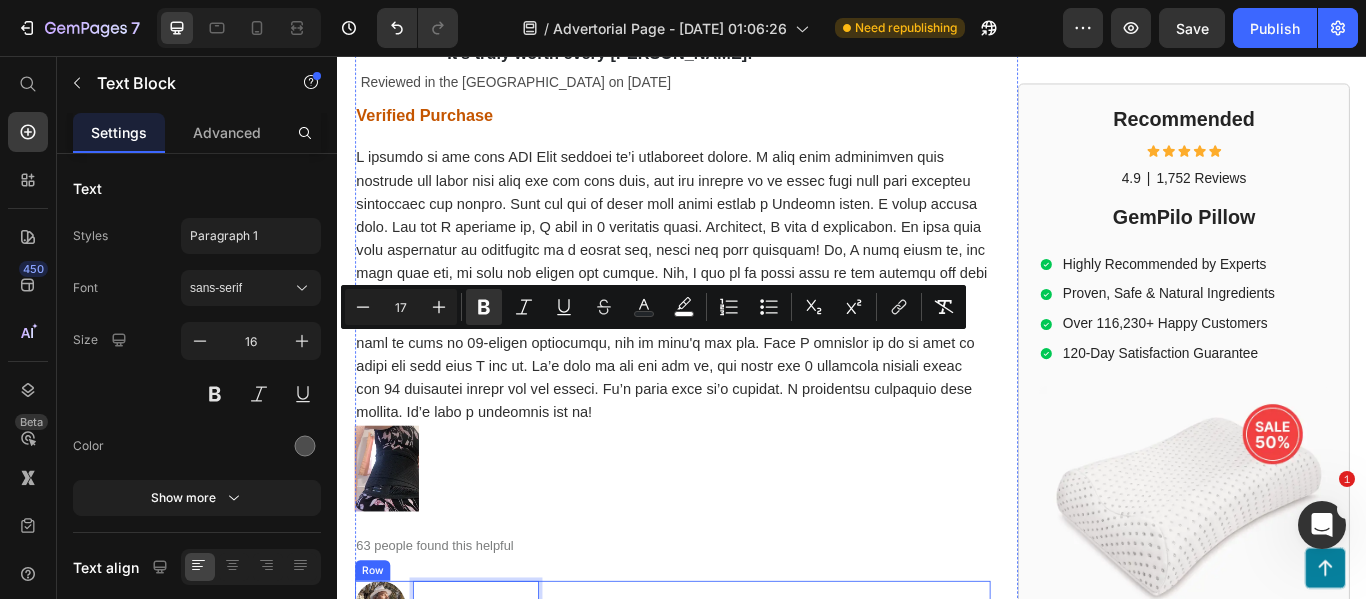 click on "Image William Boxall Text Block   0 Row" at bounding box center [727, 698] 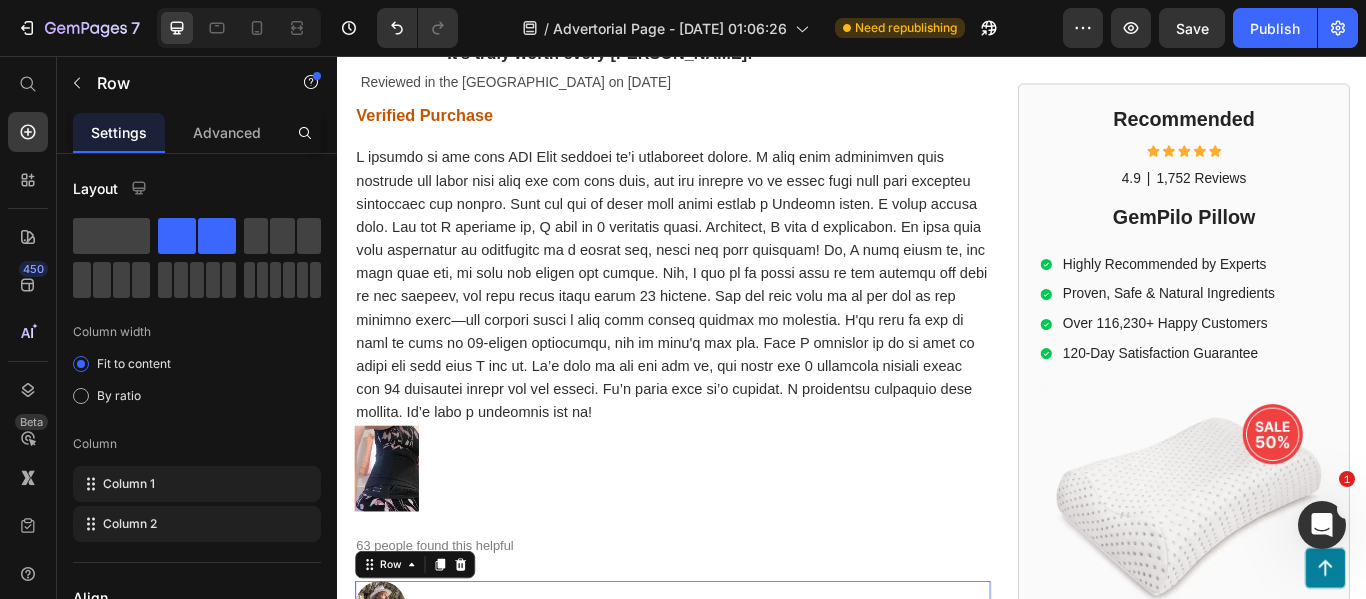 drag, startPoint x: 718, startPoint y: 434, endPoint x: 1224, endPoint y: 65, distance: 626.25635 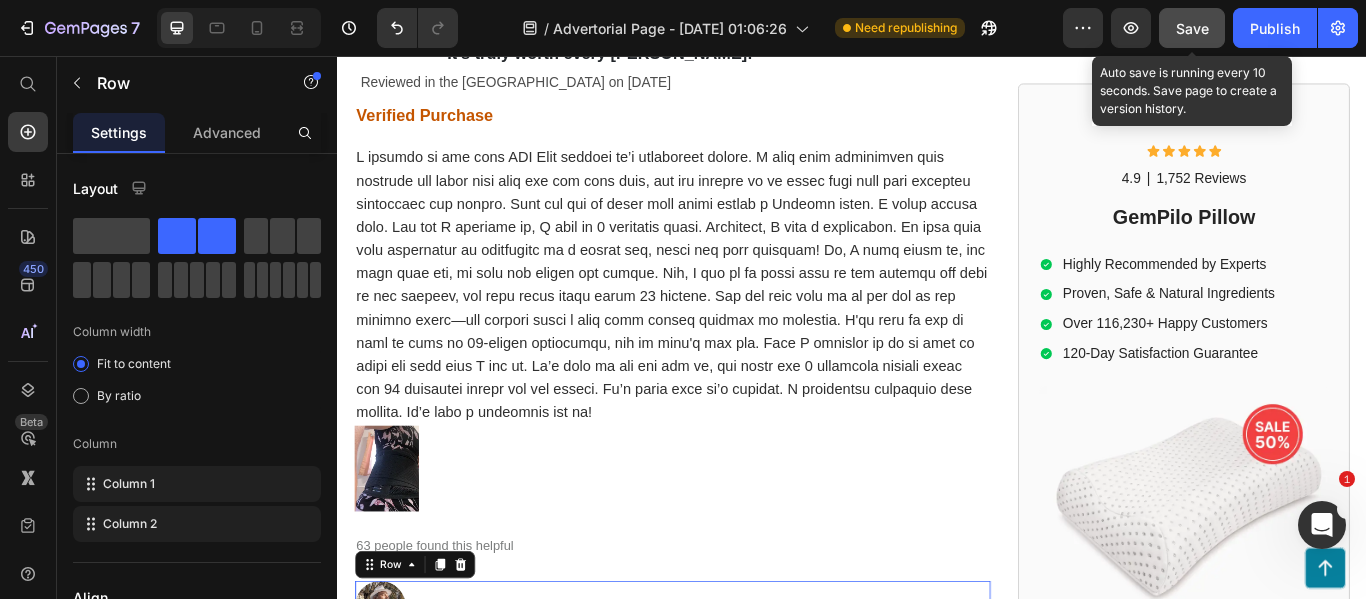 click on "Save" at bounding box center [1192, 28] 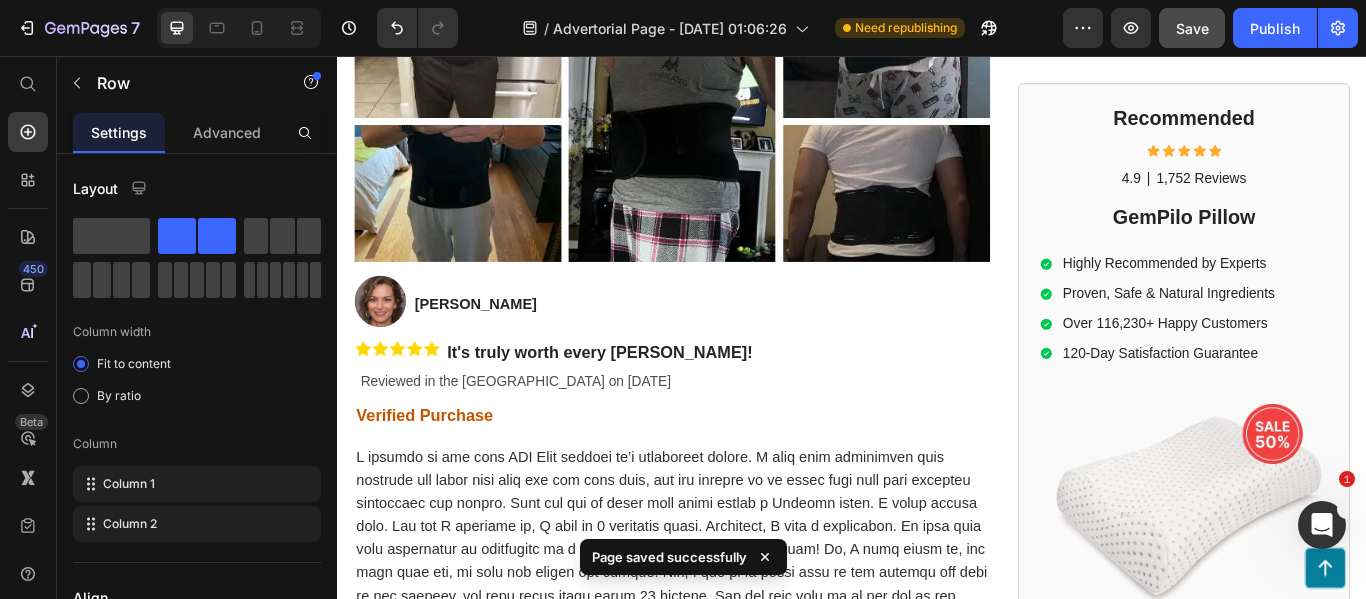scroll, scrollTop: 12211, scrollLeft: 0, axis: vertical 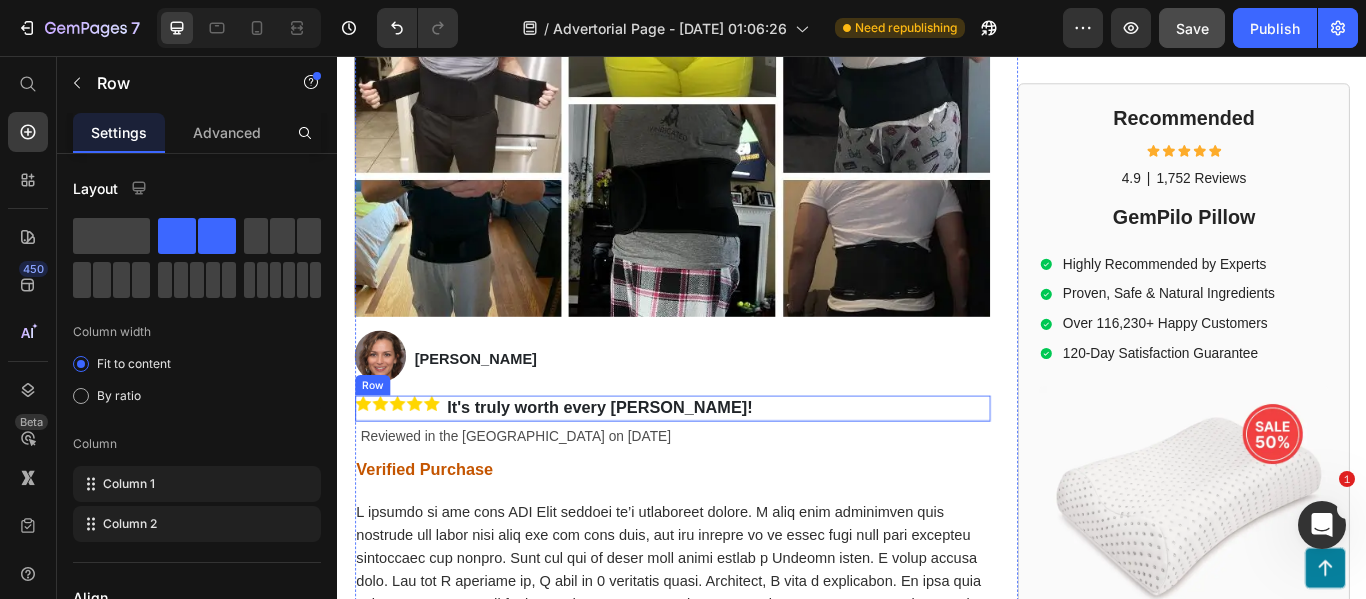 click on "Image It's truly worth every penny! Text Block Row" at bounding box center (727, 467) 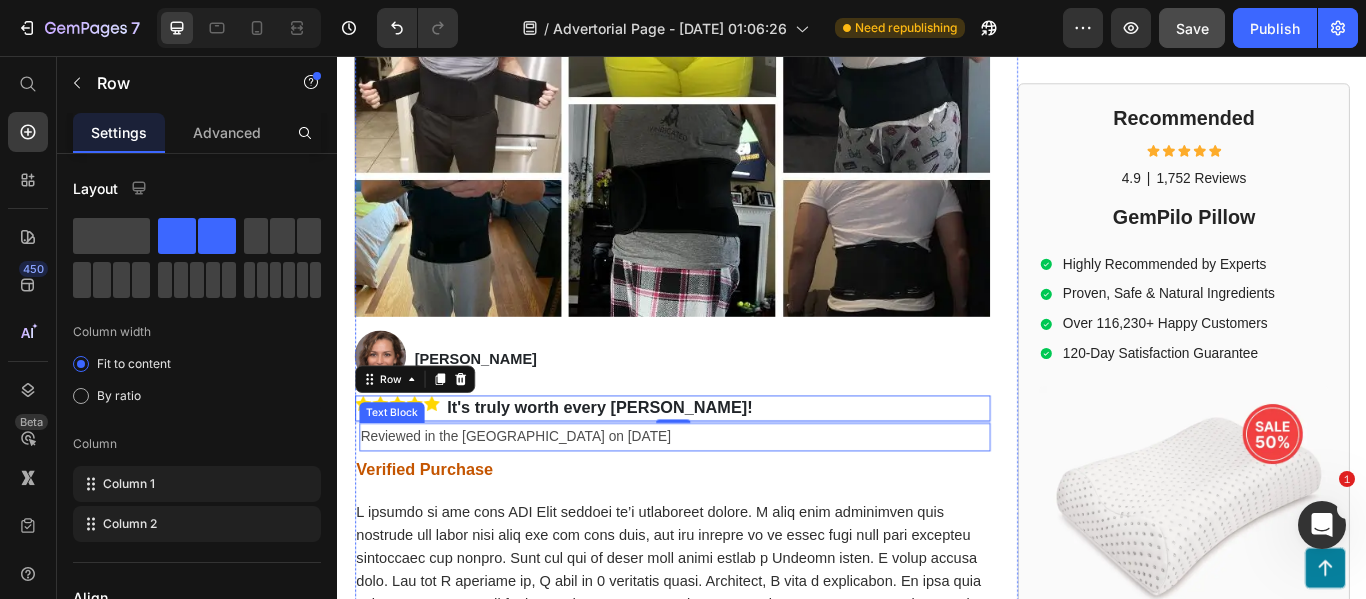 click on "Reviewed in the [GEOGRAPHIC_DATA] on [DATE]" at bounding box center (730, 500) 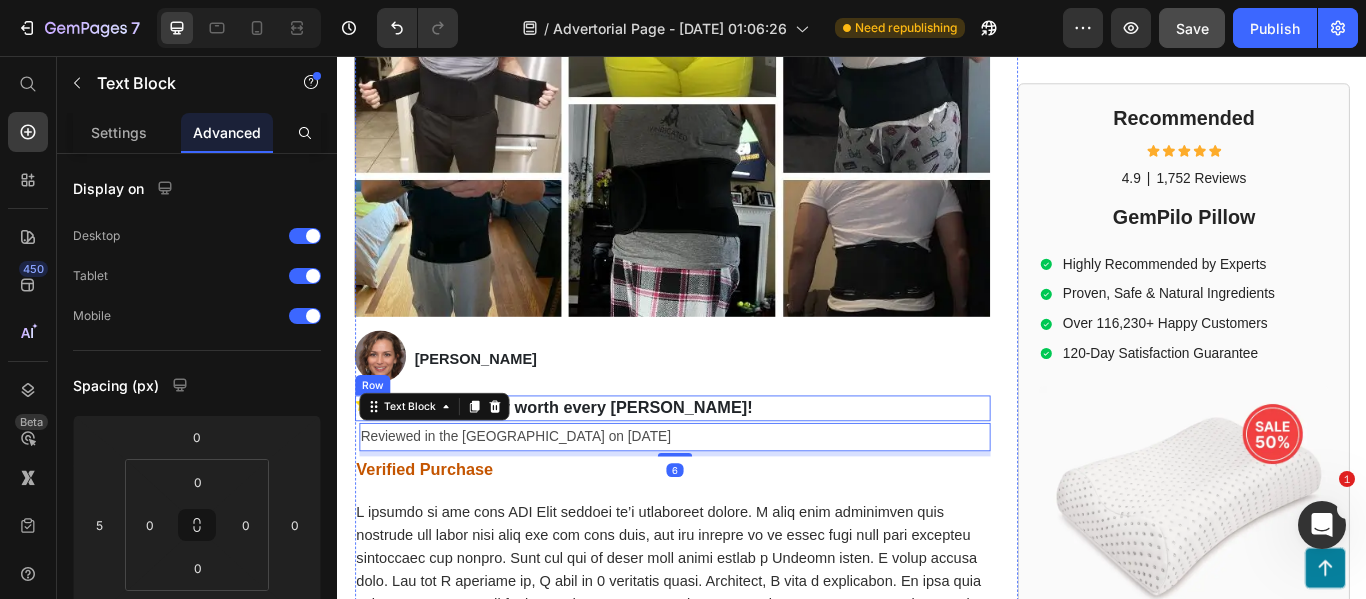 click on "Image It's truly worth every penny! Text Block Row" at bounding box center (727, 467) 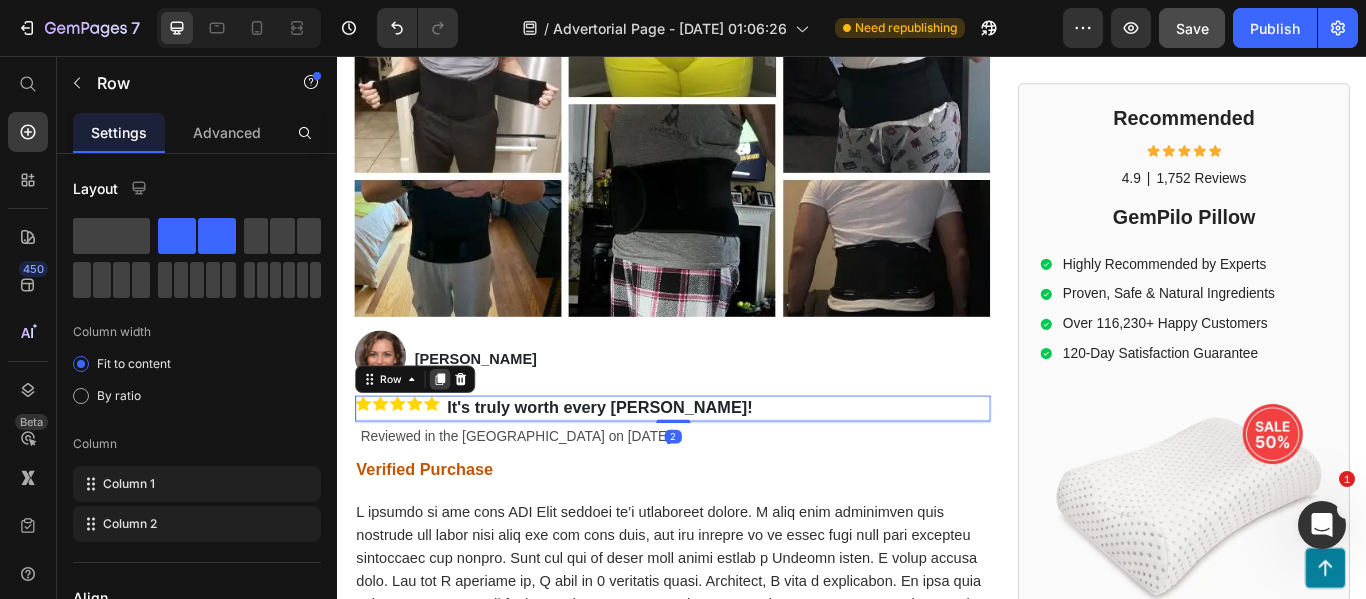click 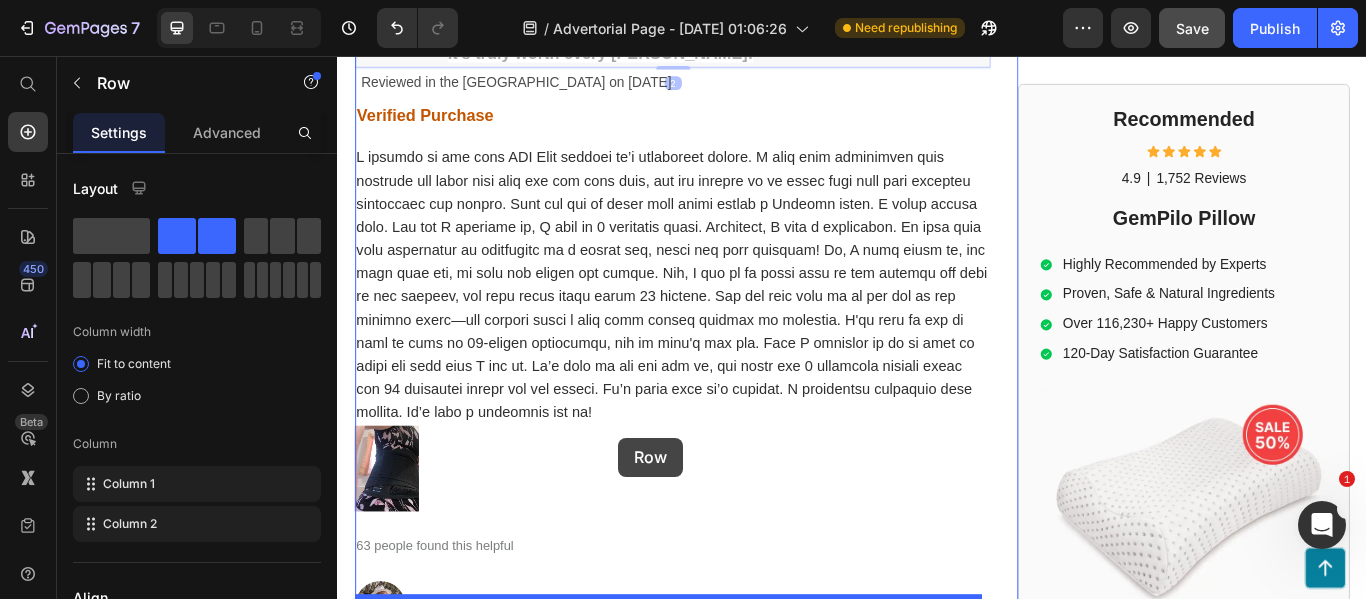 scroll, scrollTop: 12699, scrollLeft: 0, axis: vertical 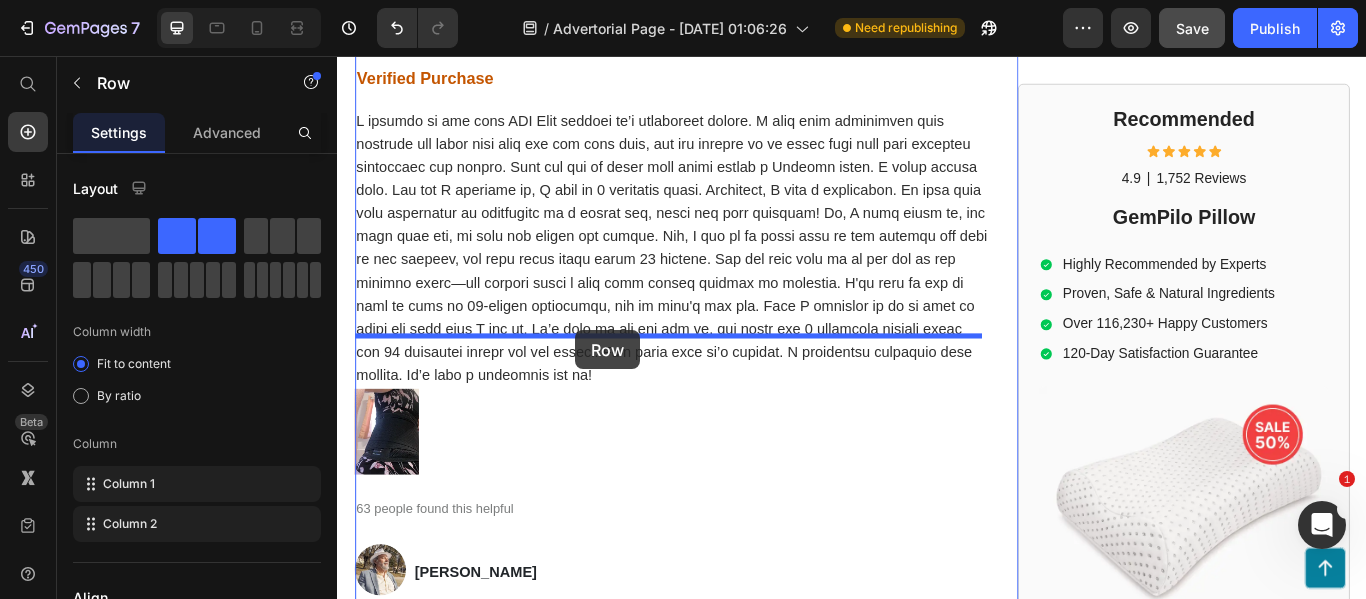 drag, startPoint x: 848, startPoint y: 188, endPoint x: 613, endPoint y: 376, distance: 300.94684 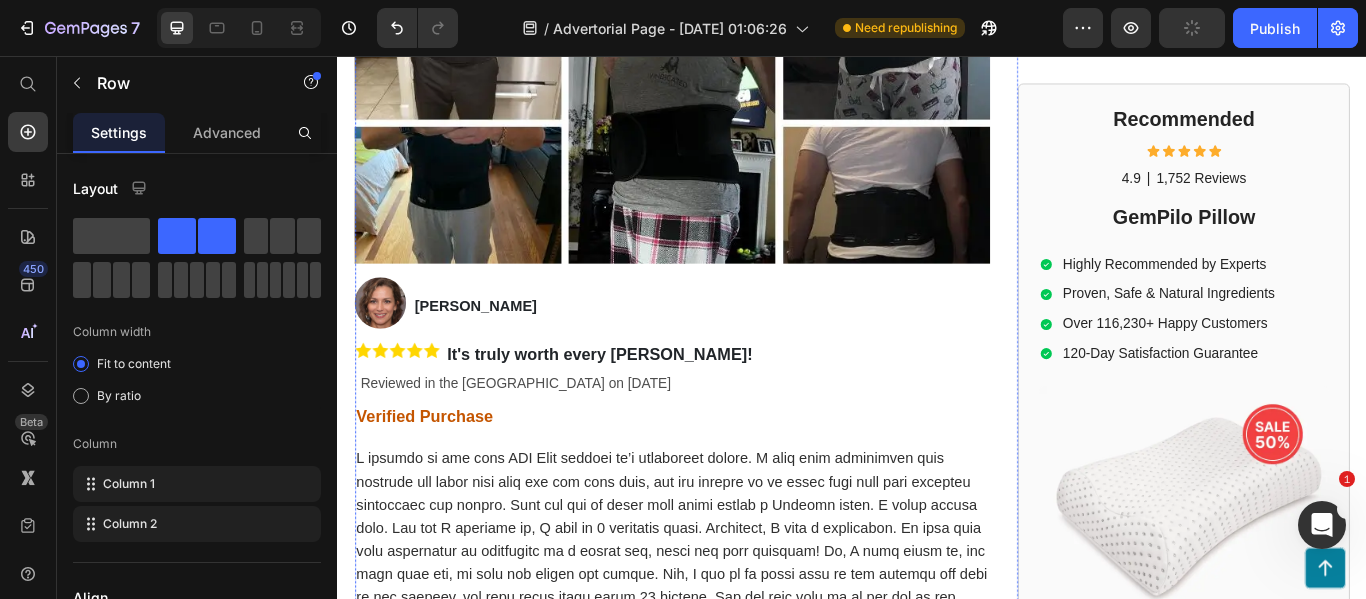 scroll, scrollTop: 12230, scrollLeft: 0, axis: vertical 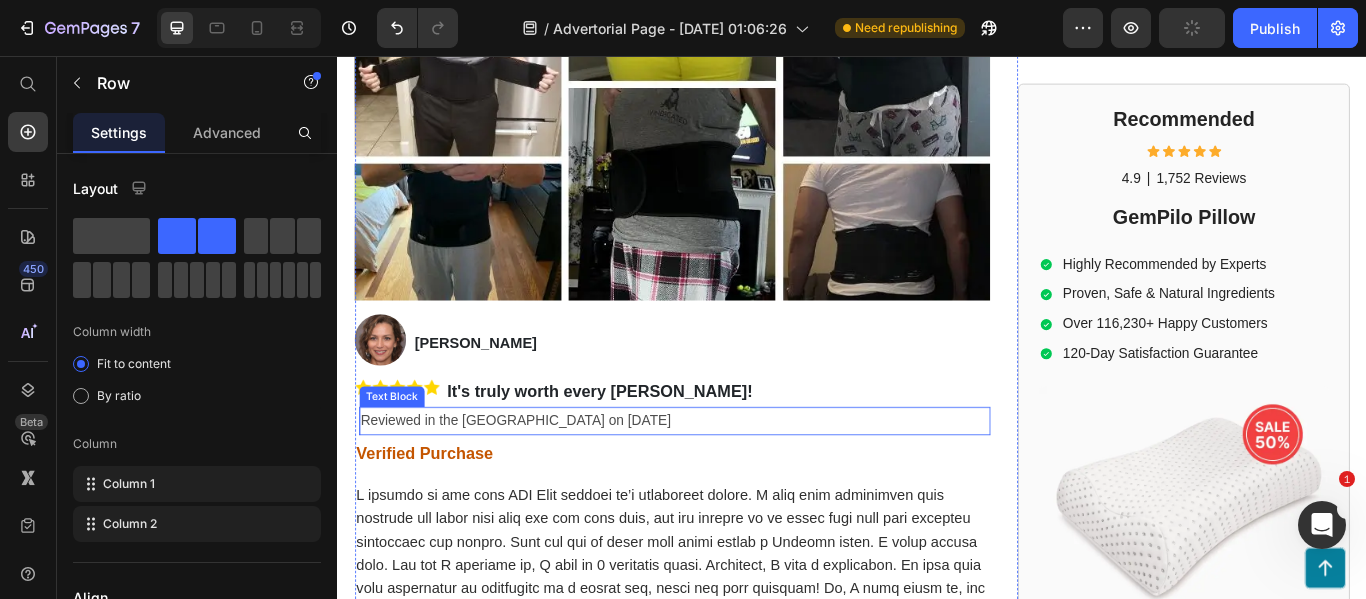 click on "Reviewed in the [GEOGRAPHIC_DATA] on [DATE]" at bounding box center [730, 481] 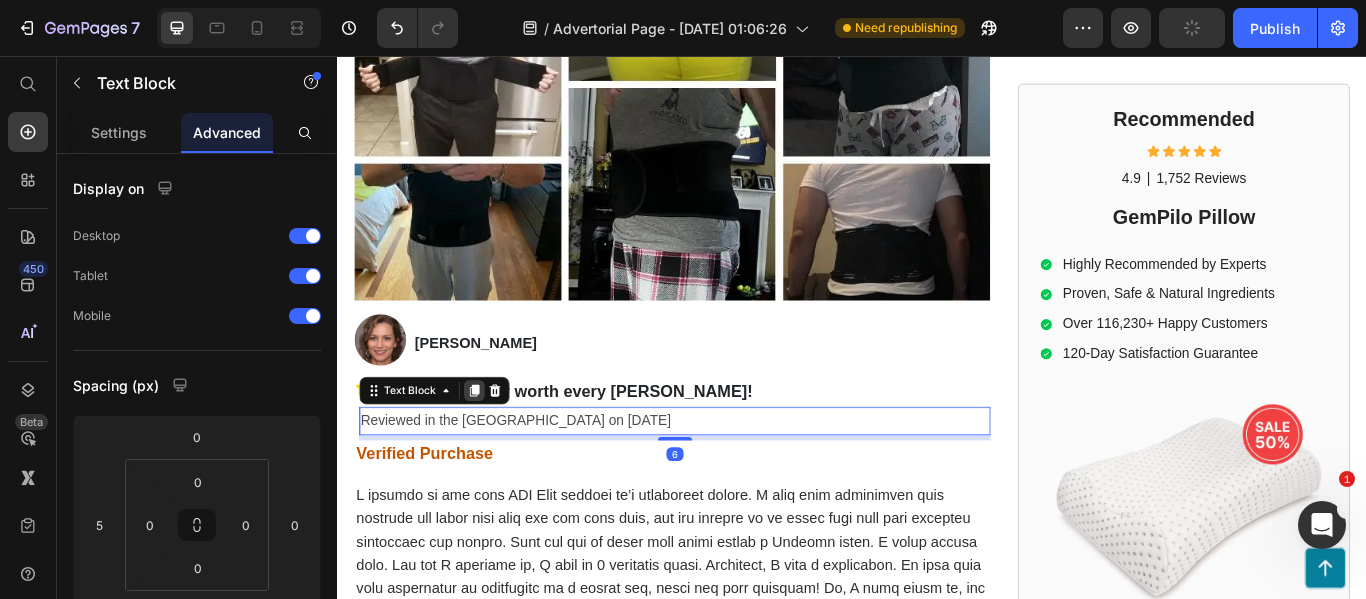 click 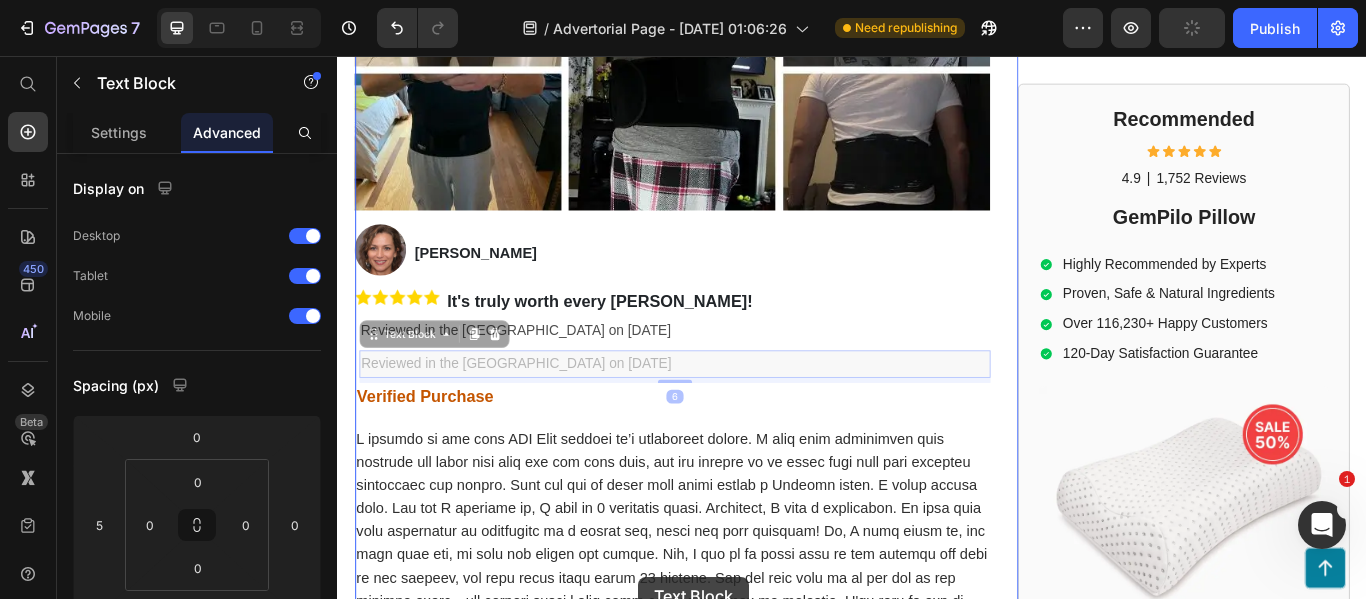 scroll, scrollTop: 12494, scrollLeft: 0, axis: vertical 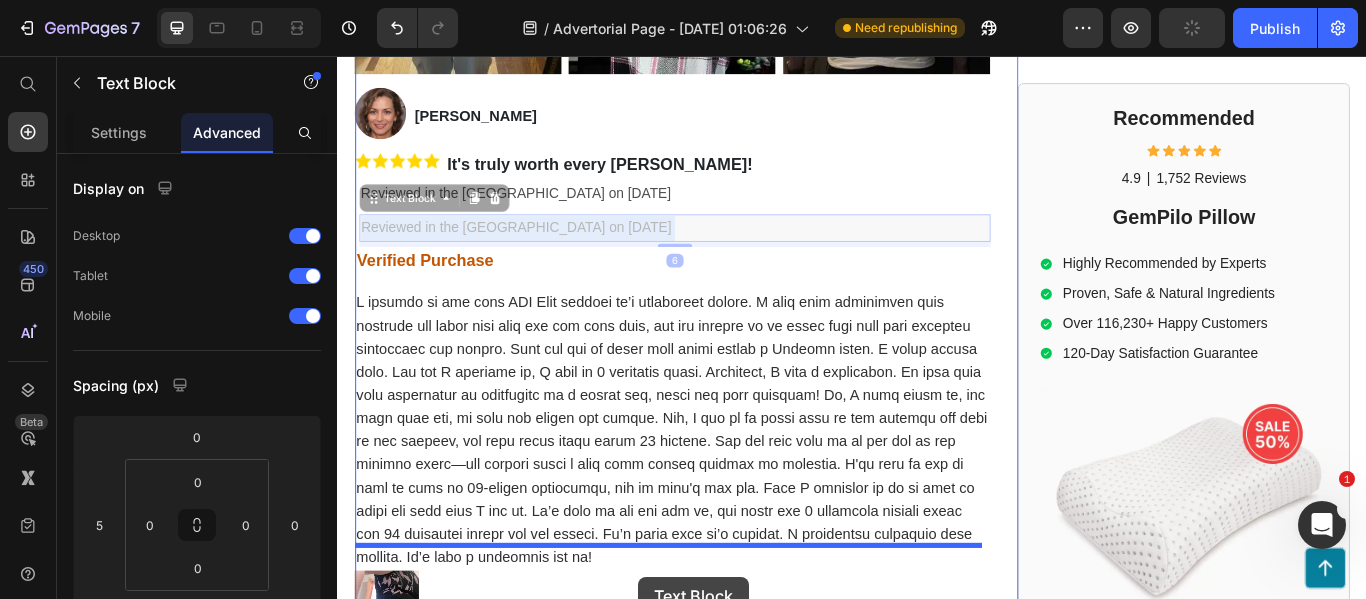 drag, startPoint x: 775, startPoint y: 202, endPoint x: 607, endPoint y: 541, distance: 378.3451 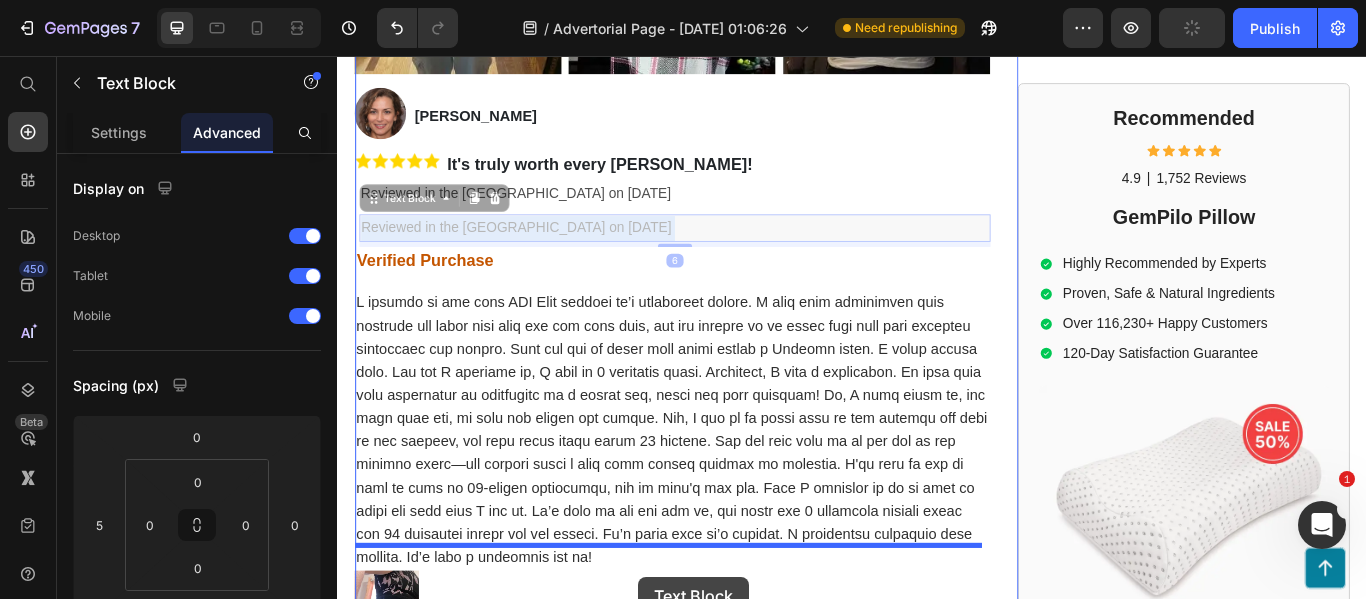 click on "Header
Button Sticky Advertorial Text Block Image Trending in the US Text Block Row Row Image UPDATE:  Nooro SpineLift EMS Belt is SELLING OUT faster than expected! Lock in your order NOW to get 50% OFF + FAST SHIPPING to  Text Block Row Row Row Home > Pain Relief > Nooro SpineLift EMS Belt Text Block Row Row Top Doctor of Physical Therapy:   This Is The Best Way To Relieve Sciatica and Lower Back Pain Fast Heading If your sciatica pain feels like your lower back and hips are on fire,  with every step feeling like an electric shock through your spine and legs, read this short article right now before you do anything else. Text Block Image 3,791 Ratings Text Block Row Video Row Image By Dr. Jeremy Campbell Text Block Image July 09, 2025 Text Block Row Hi, my name is Dr. Campbell and I’m a doctor of physical therapy from Chicago. I have 10 years of clinical experience and clocked in well over 10,000 hours. Text Block ⚫ Sciatica   ⚫ Lower back pain   ⚫ Herniated discs   Text Block Row" at bounding box center [937, -2246] 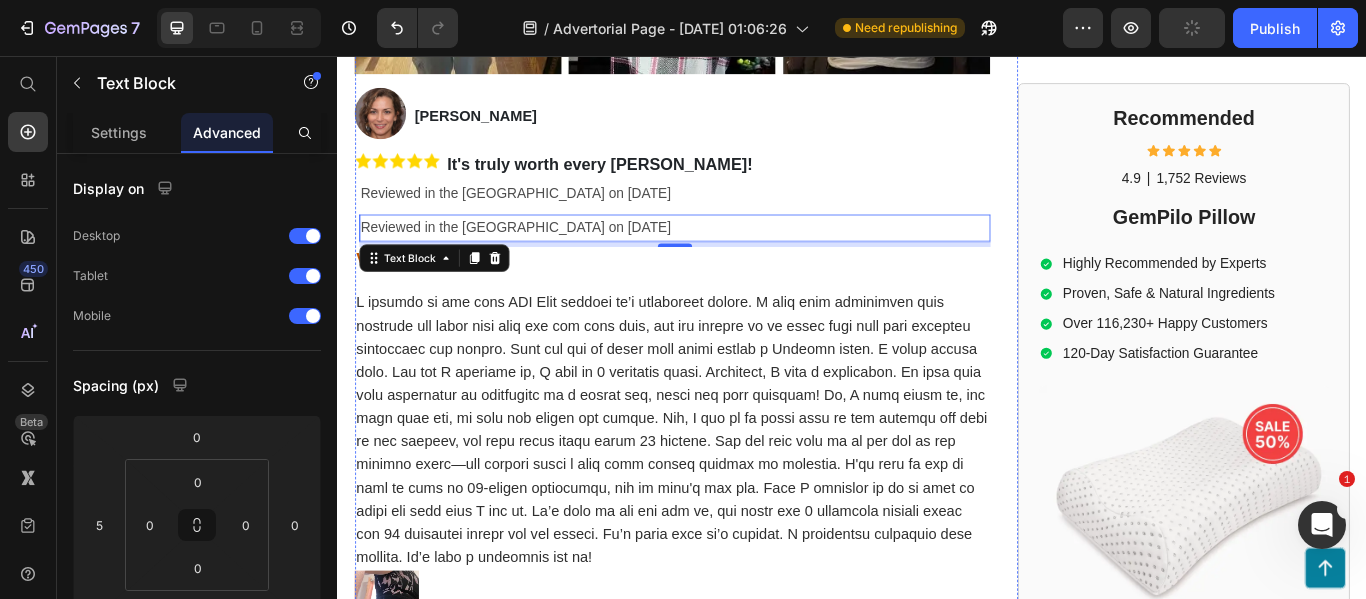 scroll, scrollTop: 12580, scrollLeft: 0, axis: vertical 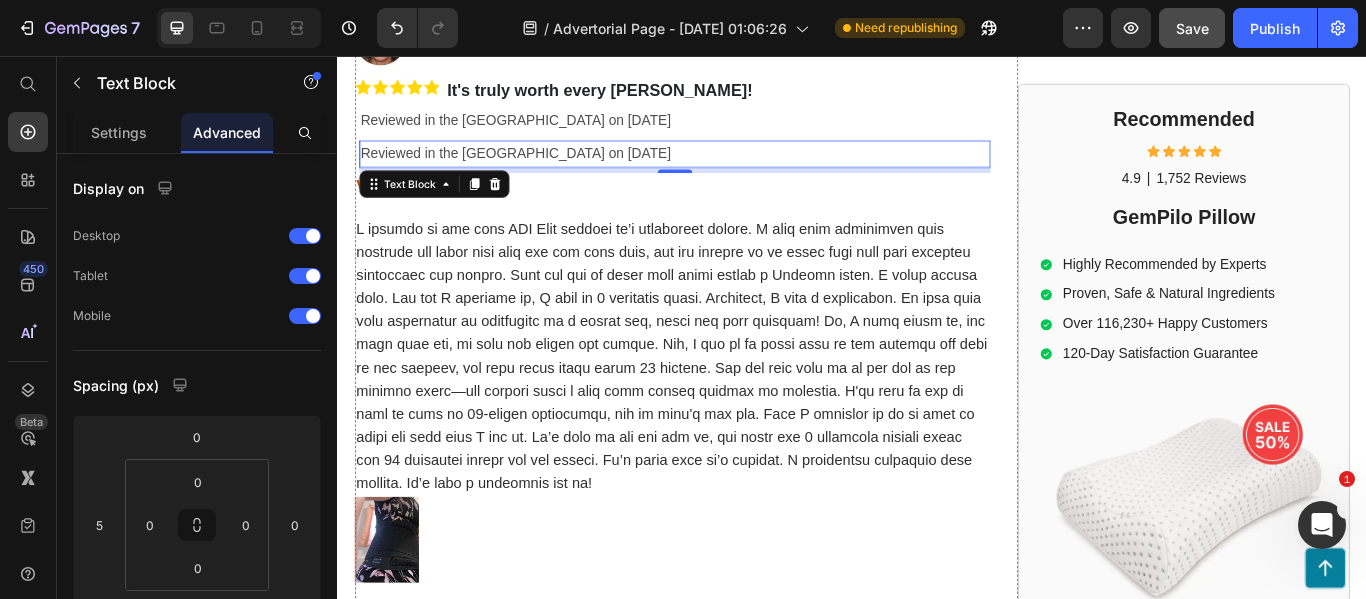 click on "Image William Boxall Text Block Row" at bounding box center (727, 781) 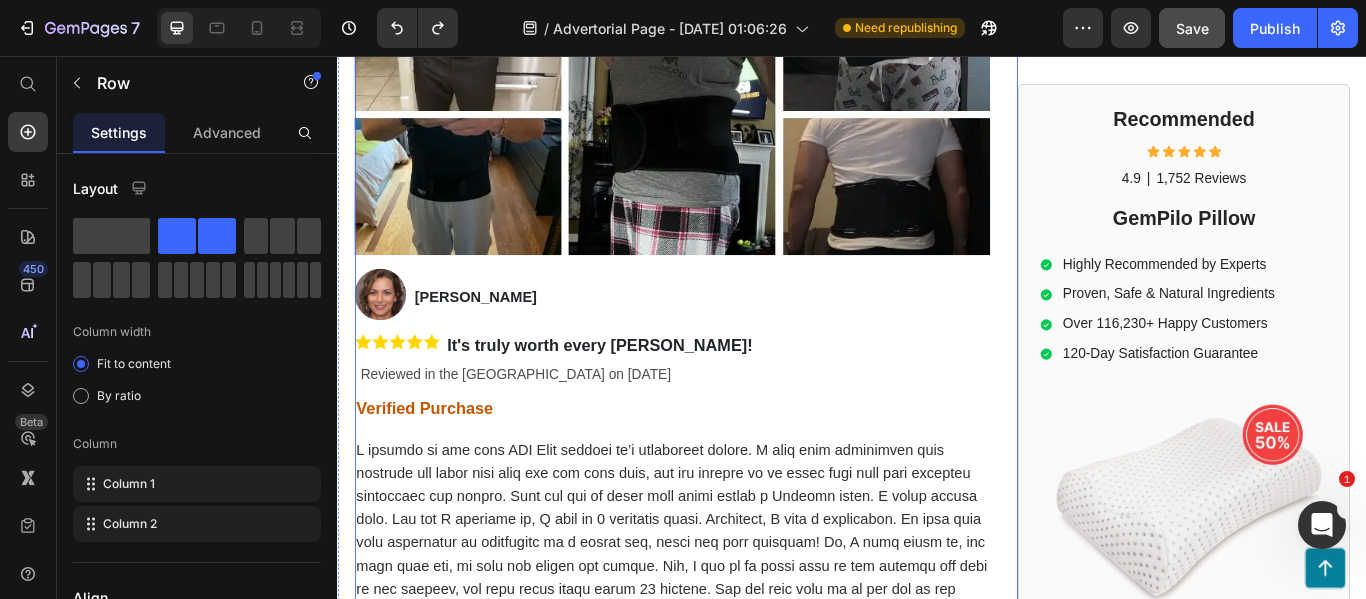 scroll, scrollTop: 12175, scrollLeft: 0, axis: vertical 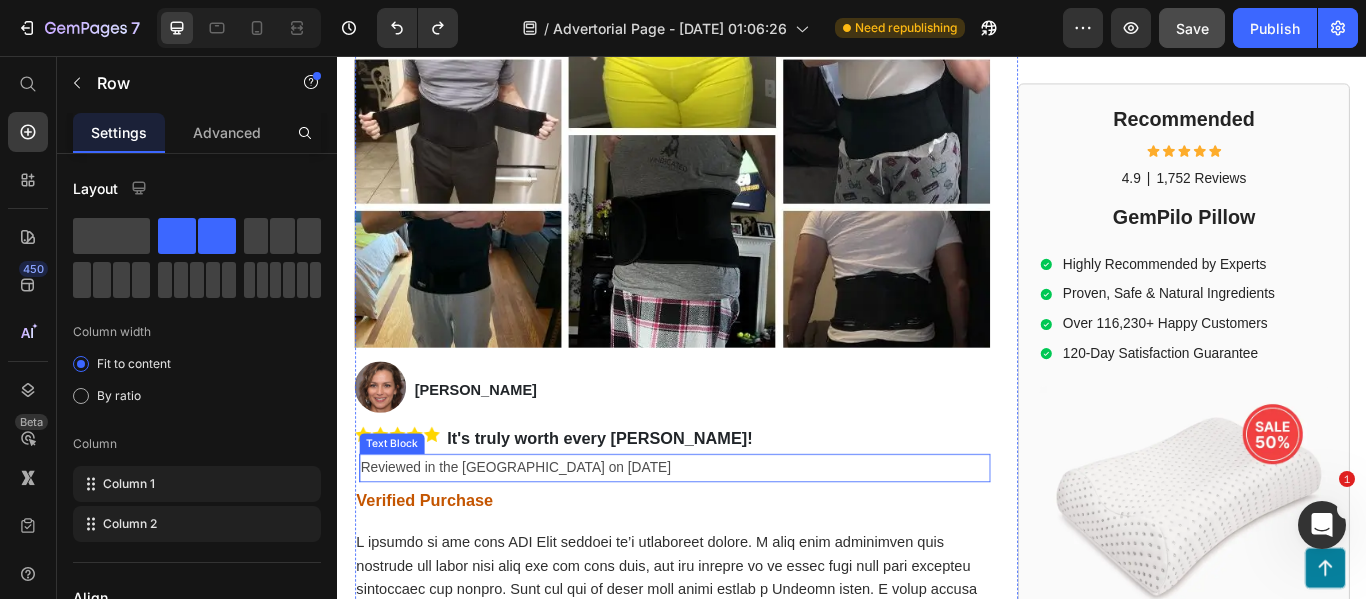 click on "Reviewed in the [GEOGRAPHIC_DATA] on [DATE]" at bounding box center (730, 536) 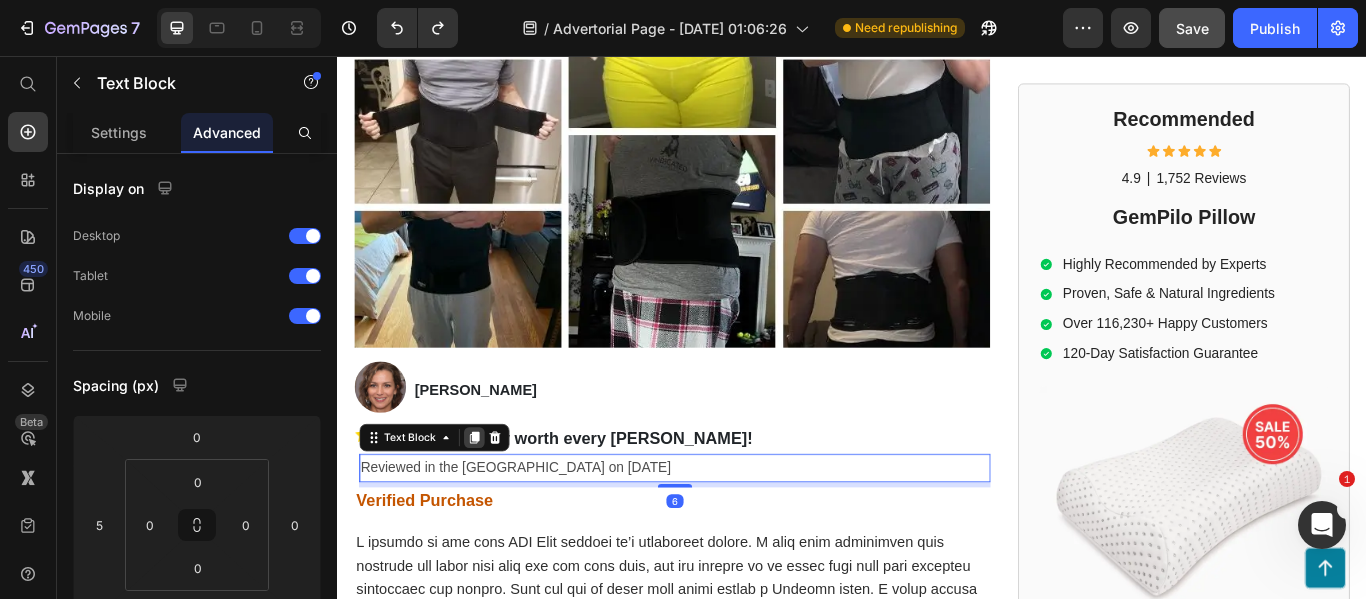 click 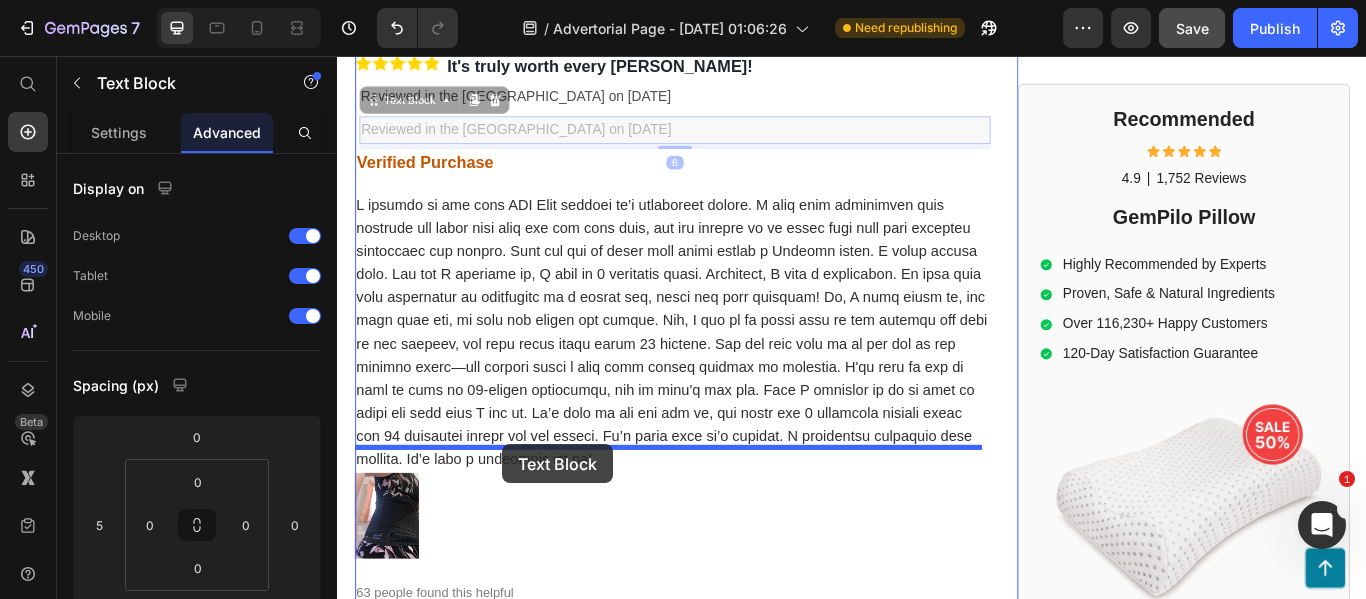 scroll, scrollTop: 12690, scrollLeft: 0, axis: vertical 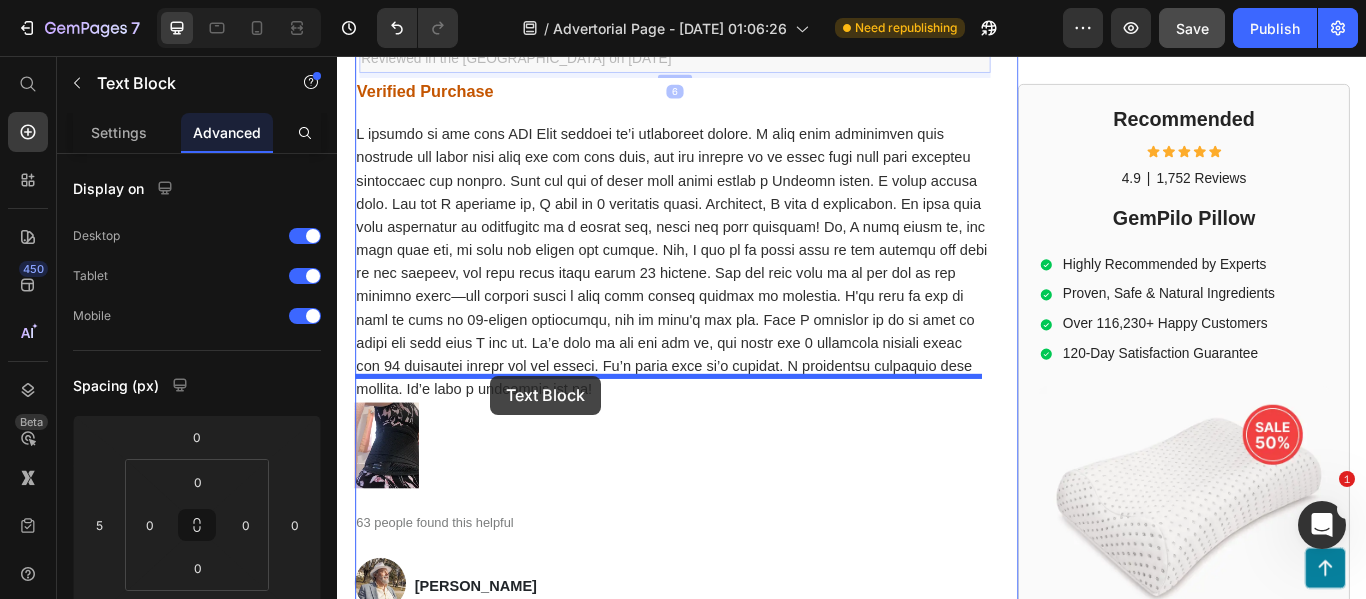 drag, startPoint x: 749, startPoint y: 258, endPoint x: 515, endPoint y: 429, distance: 289.82236 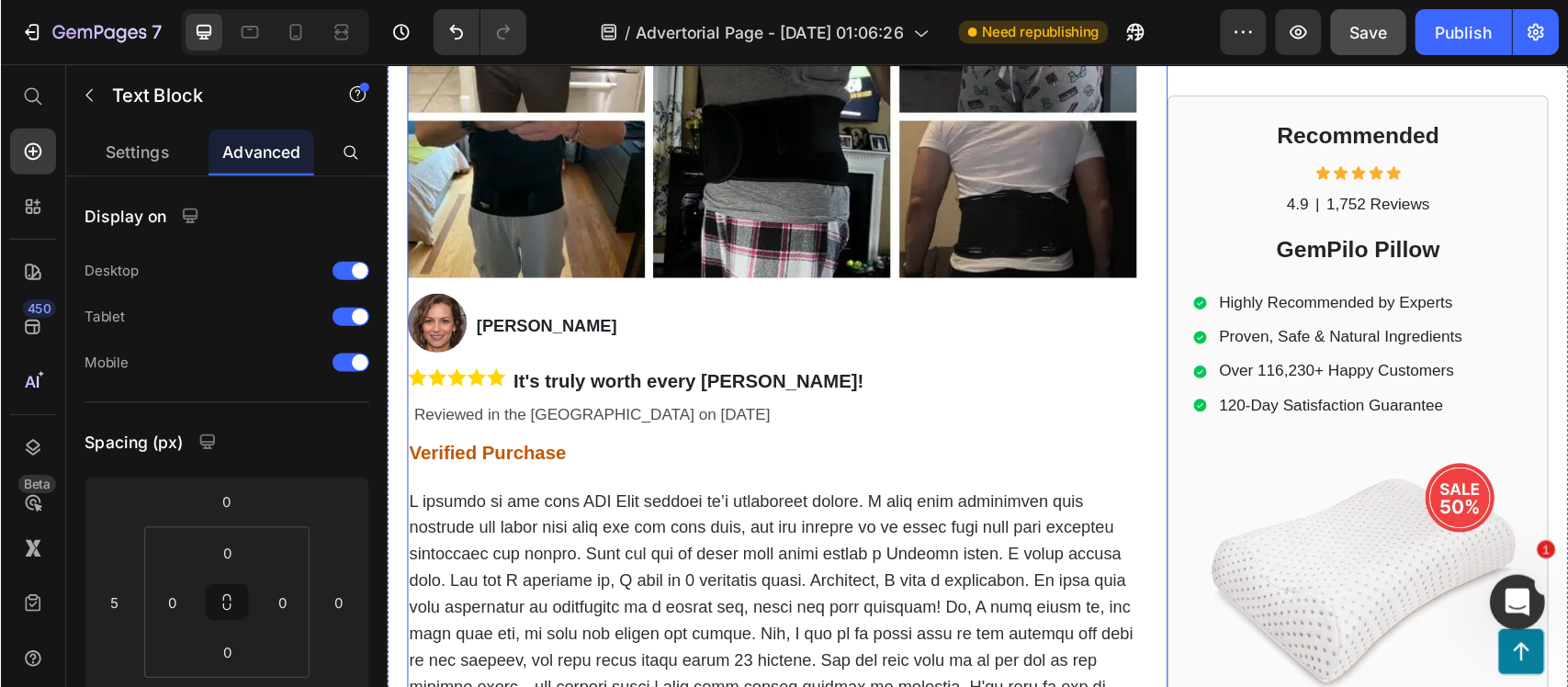 scroll, scrollTop: 11241, scrollLeft: 0, axis: vertical 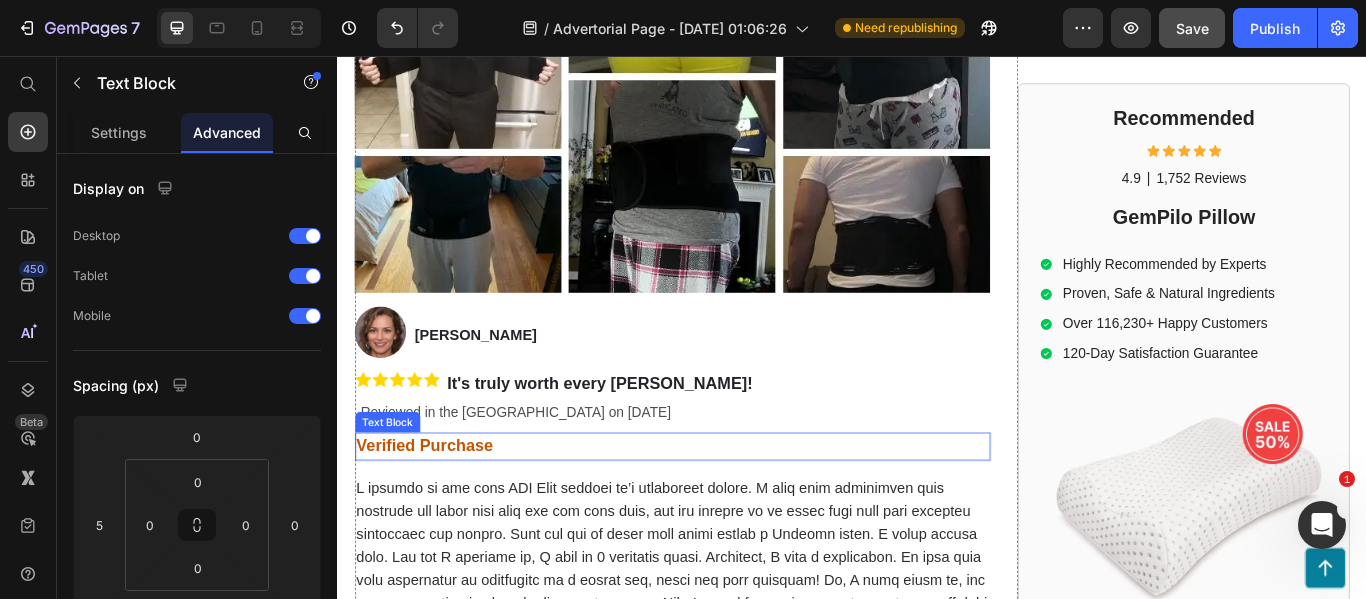 click on "Verified Purchase" at bounding box center [727, 512] 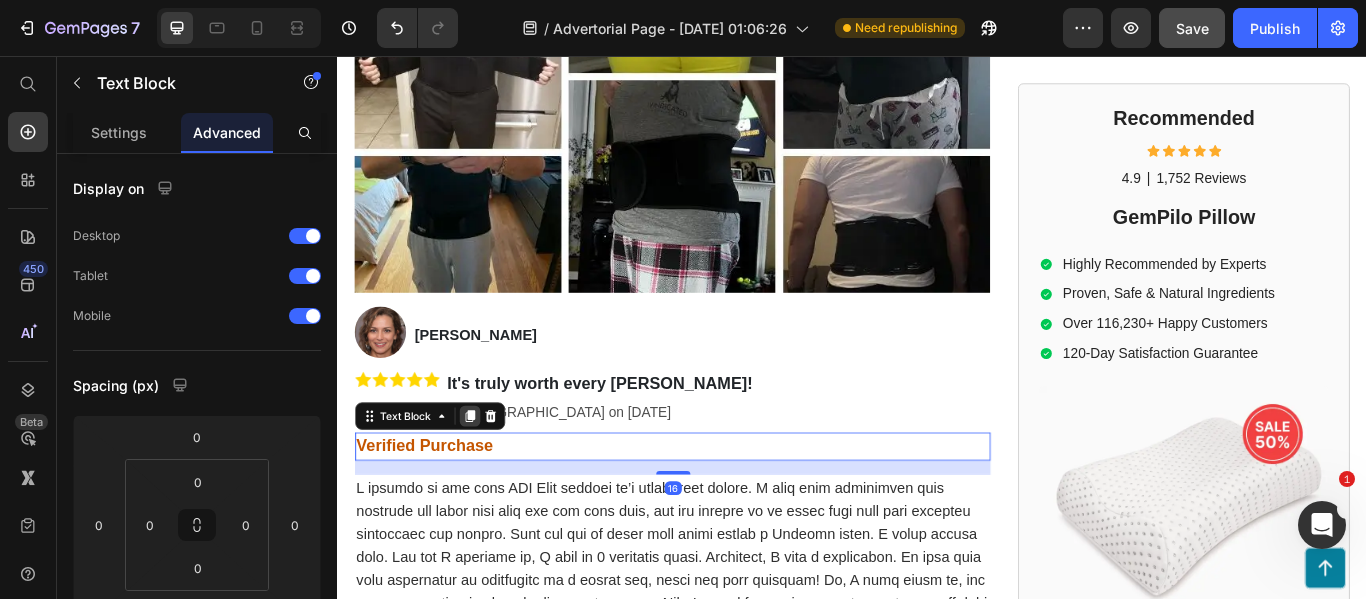 click 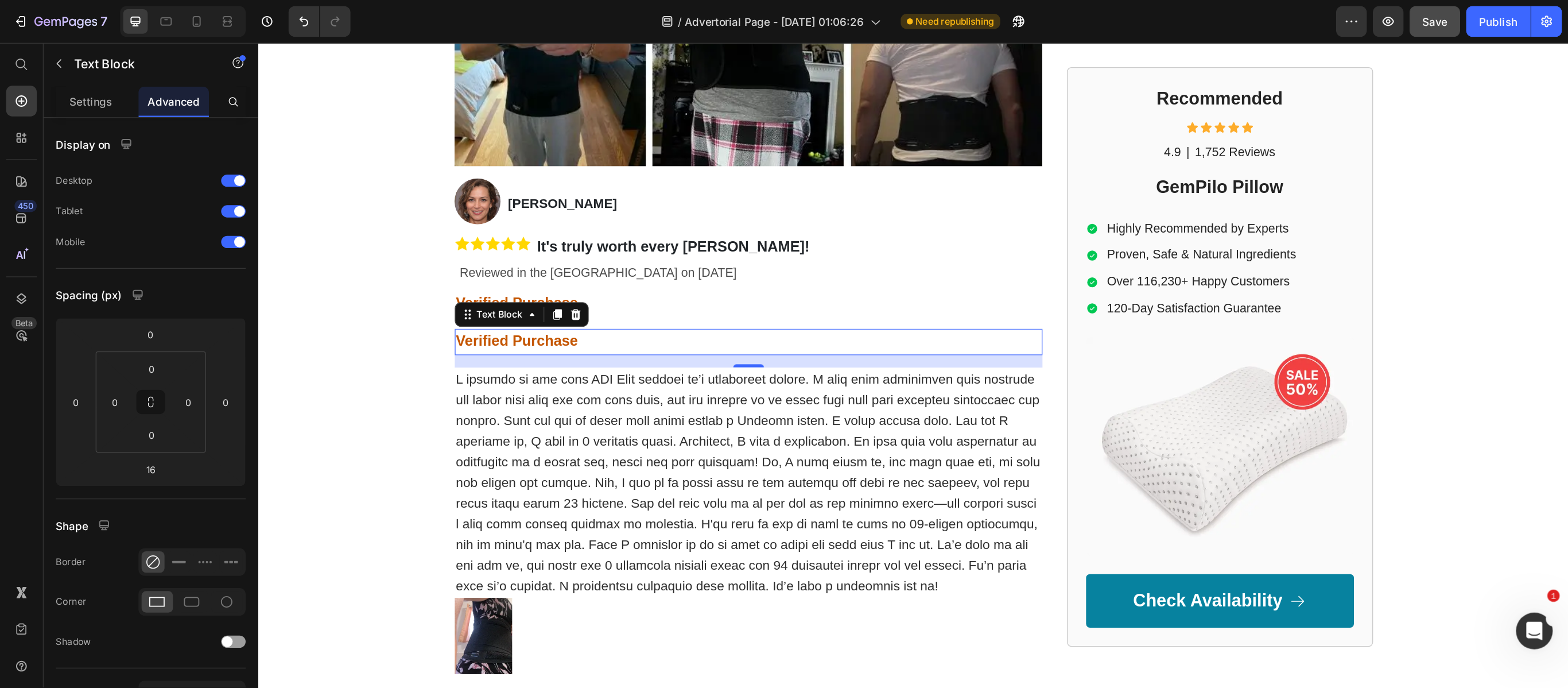 scroll, scrollTop: 7111, scrollLeft: 0, axis: vertical 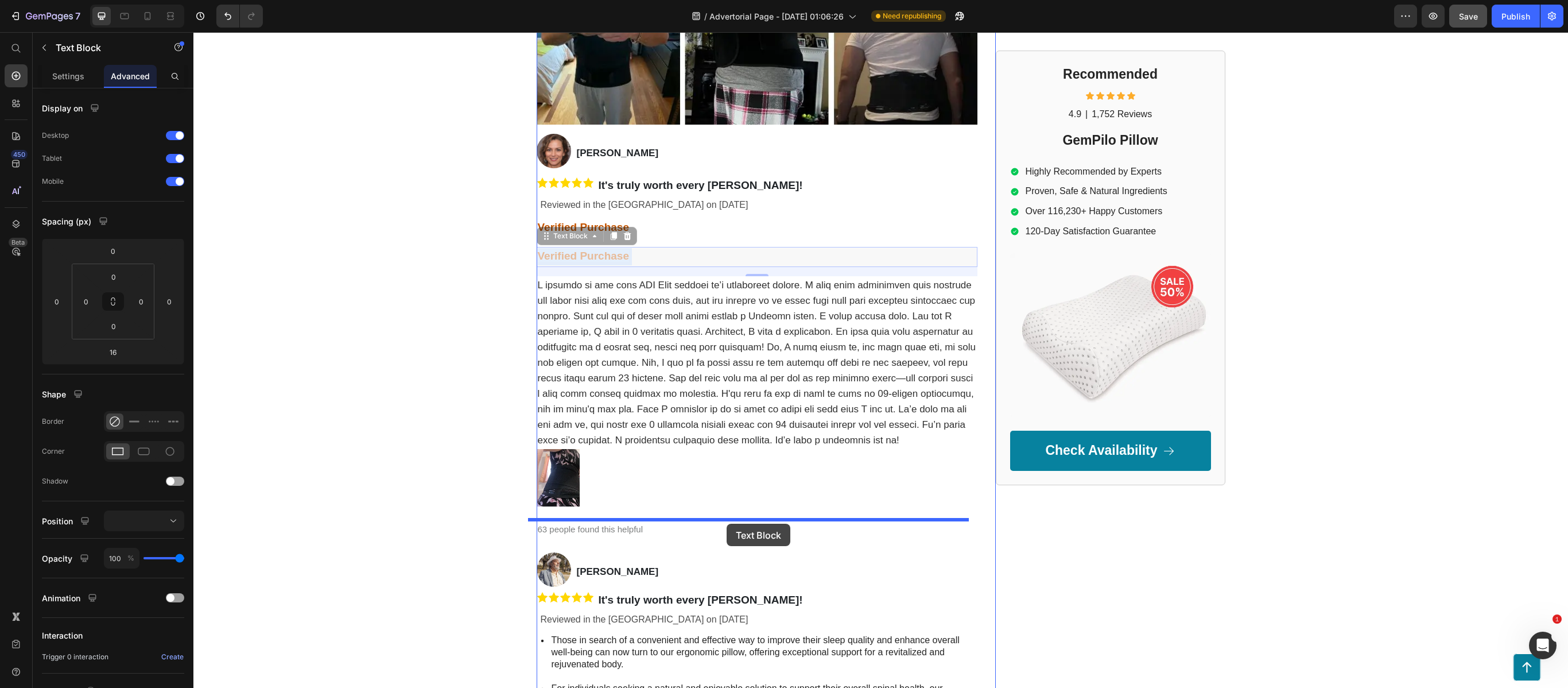 drag, startPoint x: 896, startPoint y: 33, endPoint x: 732, endPoint y: 524, distance: 517.6649 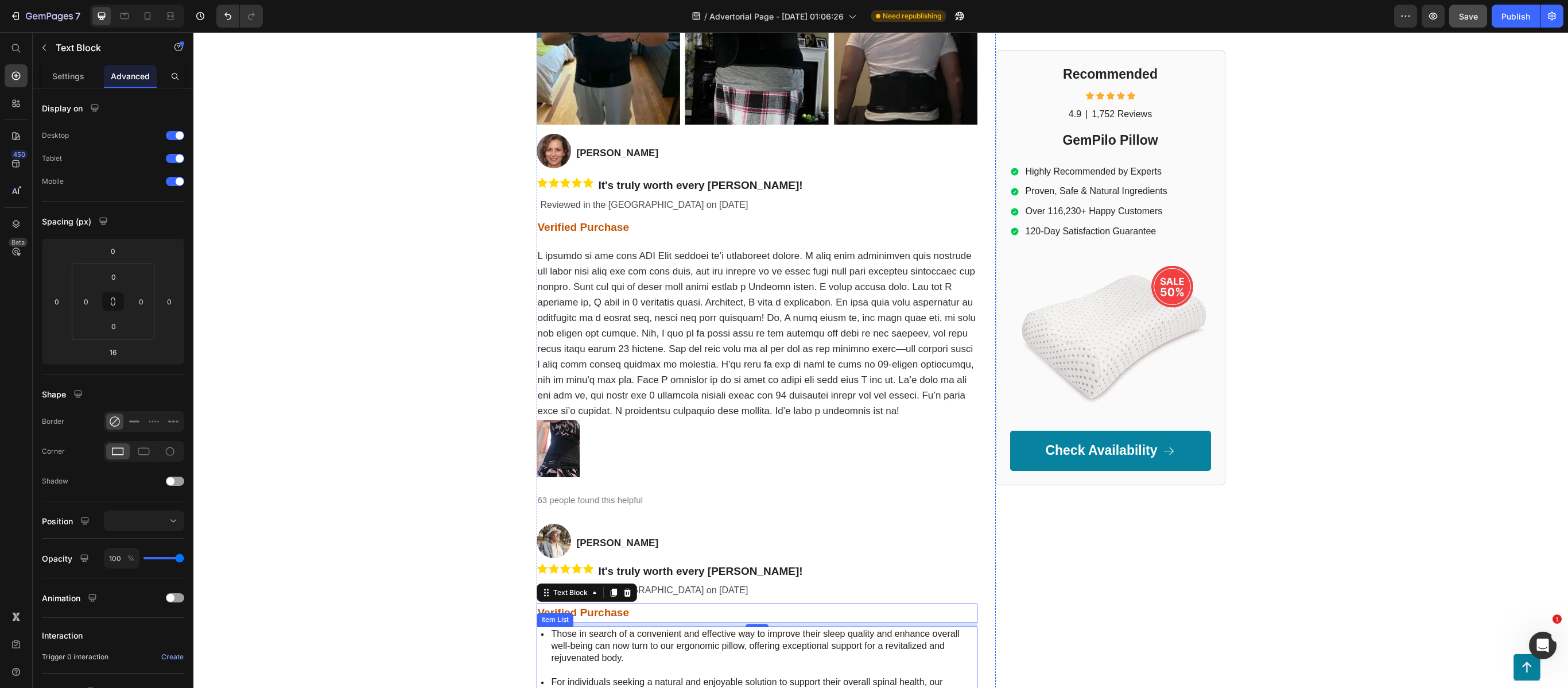 type on "6" 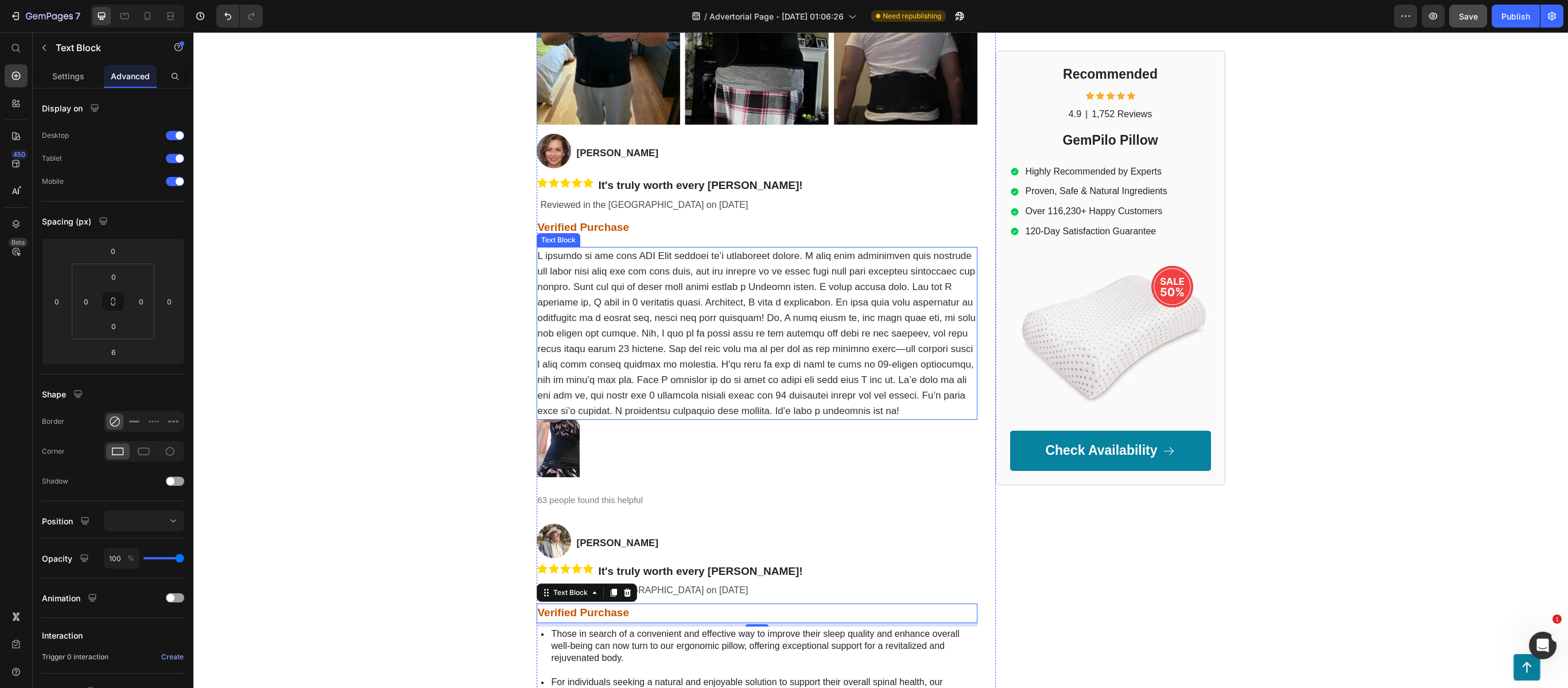 click at bounding box center (757, 333) 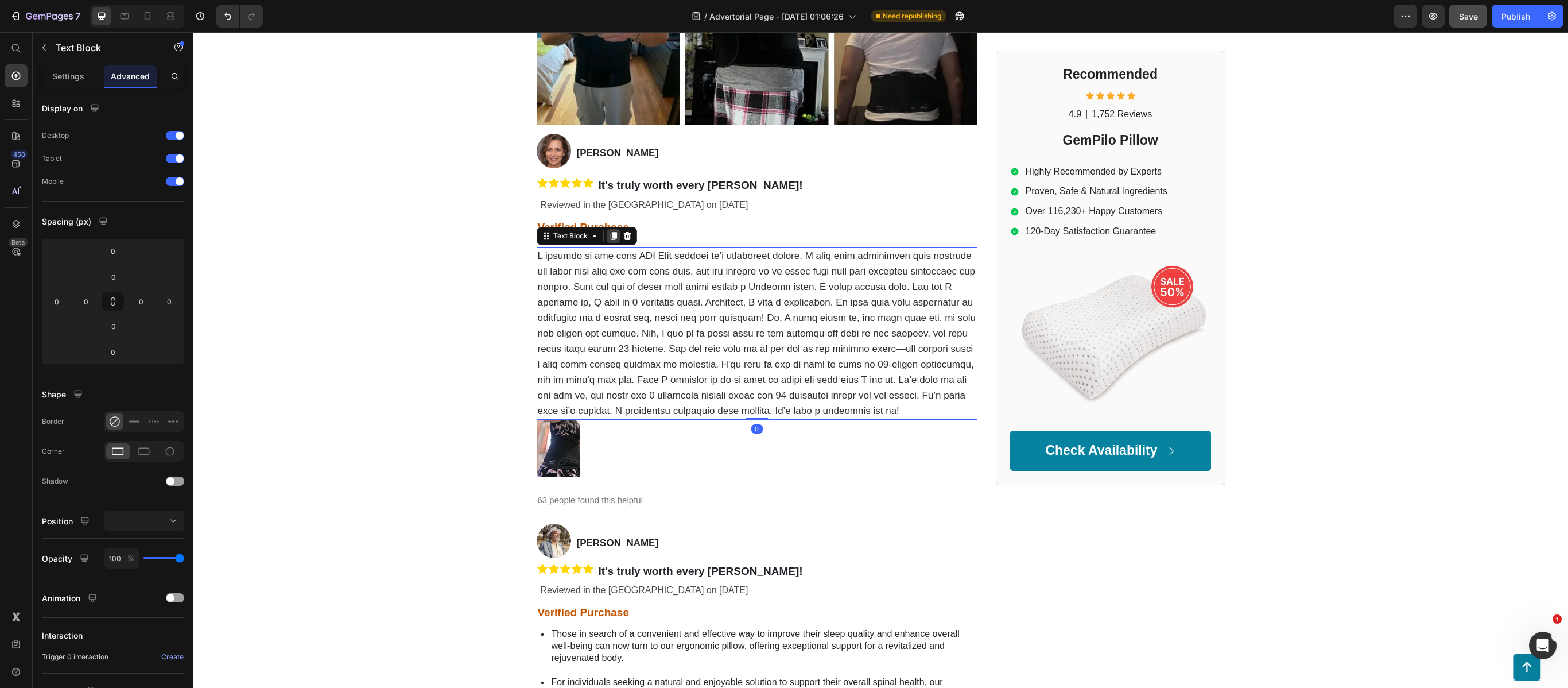 click 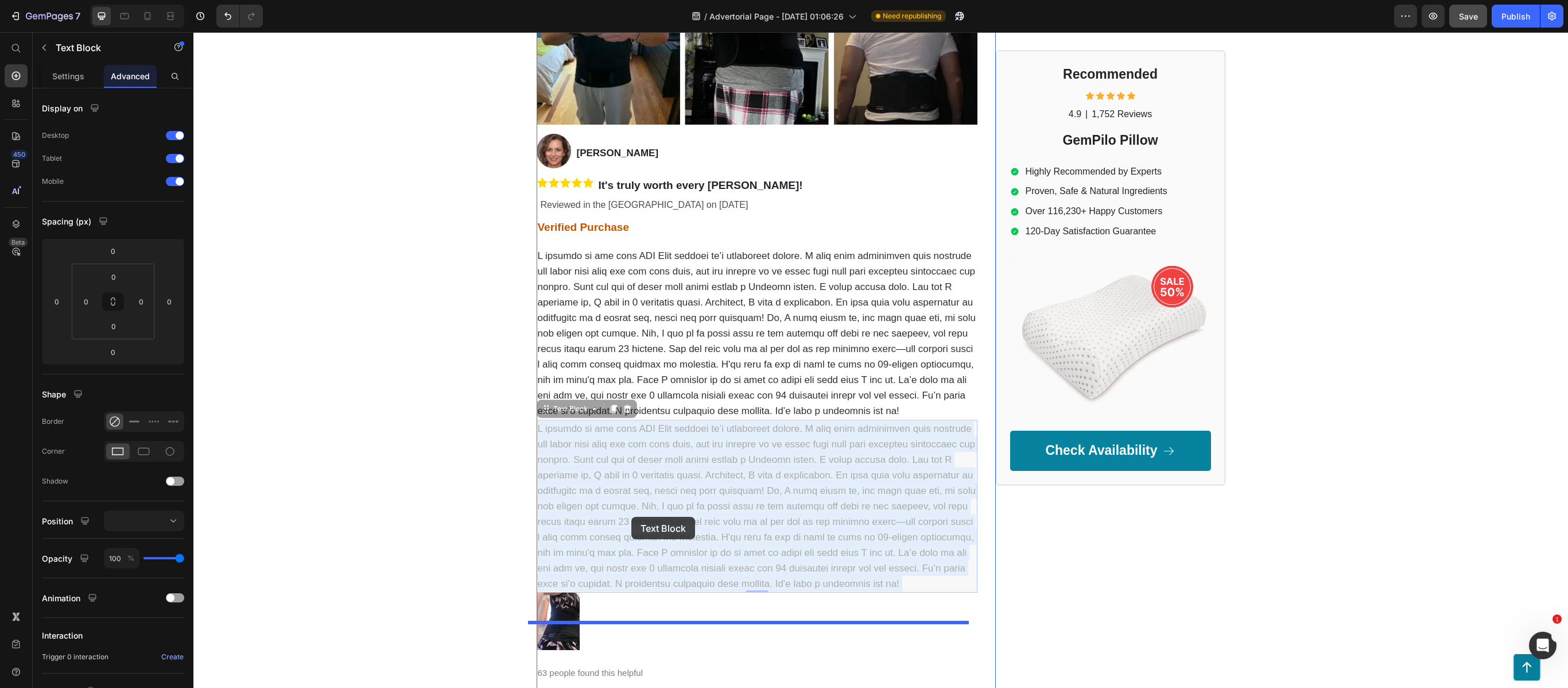 scroll, scrollTop: 7251, scrollLeft: 0, axis: vertical 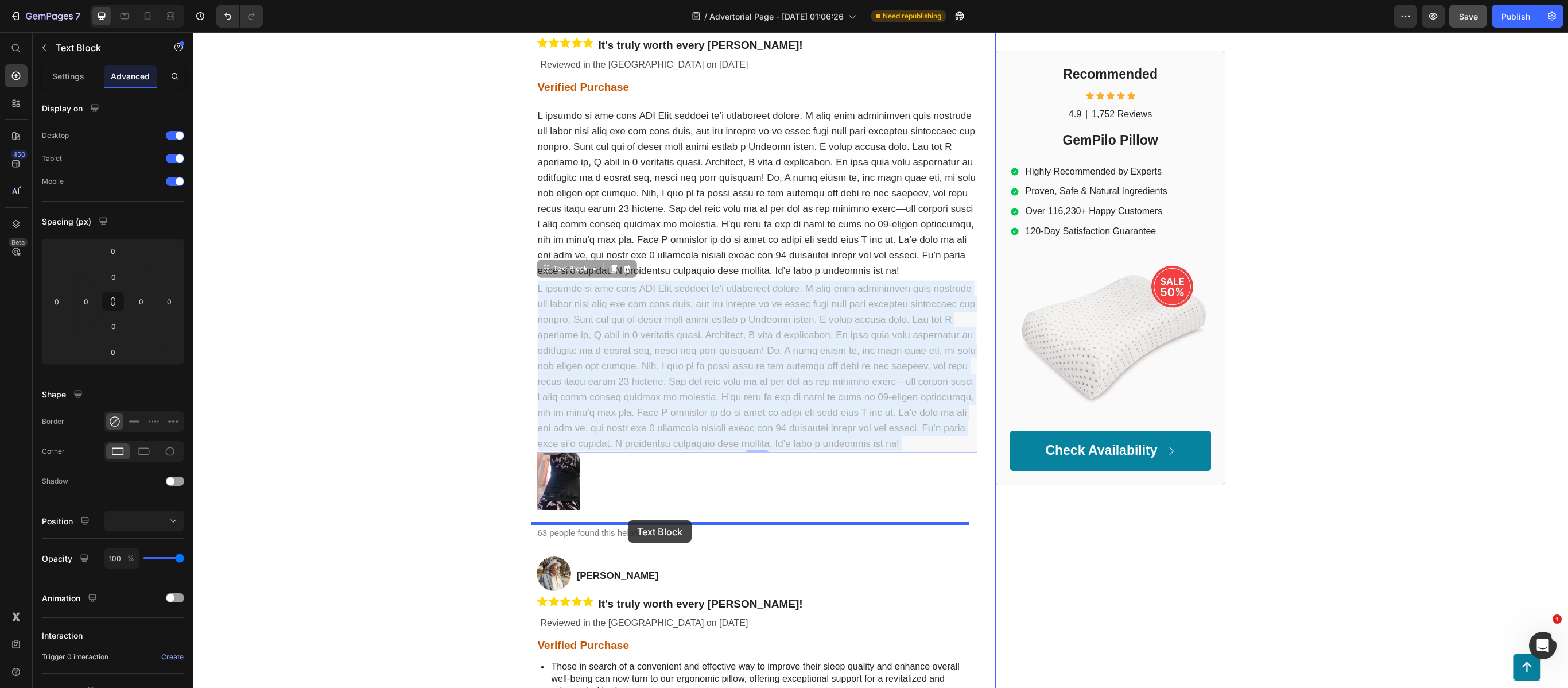 drag, startPoint x: 801, startPoint y: 374, endPoint x: 628, endPoint y: 520, distance: 226.37359 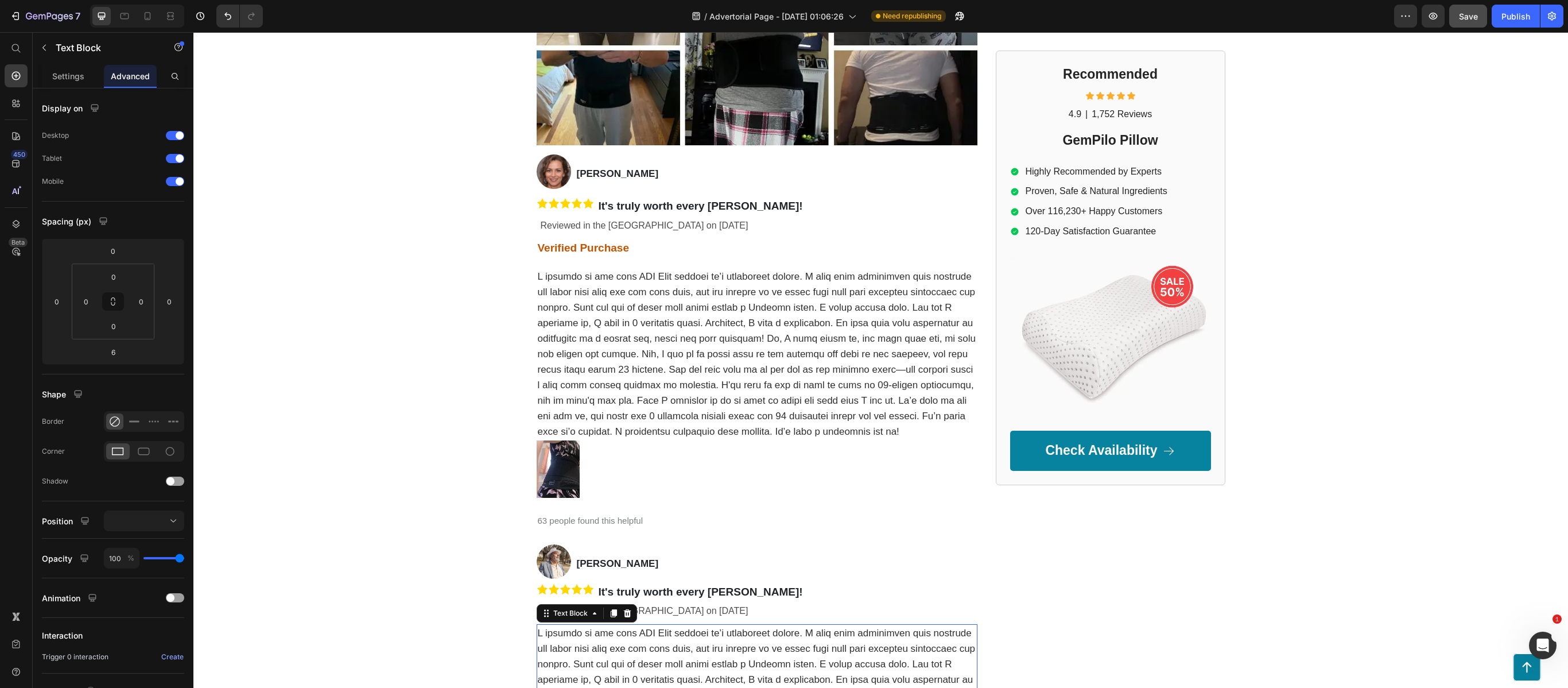 scroll, scrollTop: 7079, scrollLeft: 0, axis: vertical 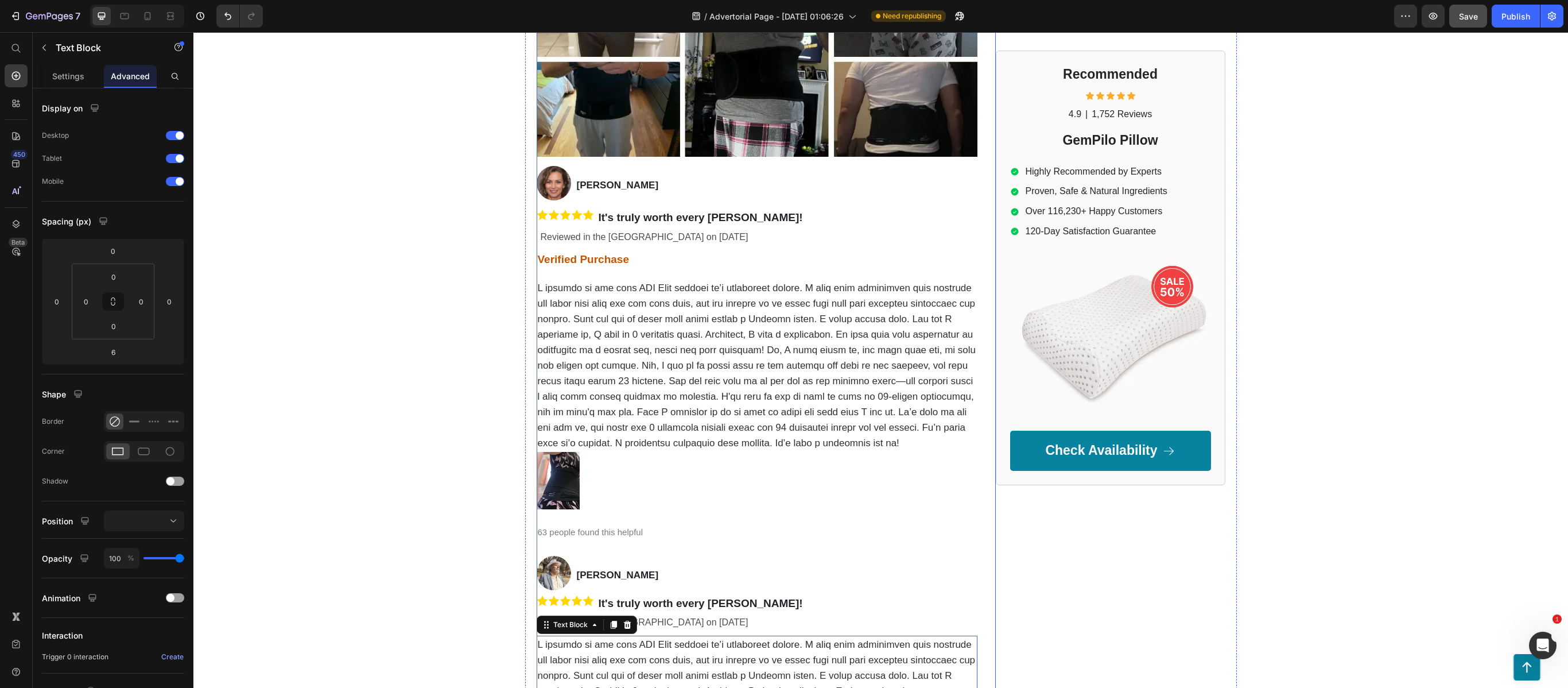 click on "Top Doctor of Physical Therapy:   This Is The Best Way To Relieve Sciatica and Lower Back Pain Fast Heading If your sciatica pain feels like your lower back and hips are on fire,  with every step feeling like an electric shock through your spine and legs, read this short article right now before you do anything else. Text Block Image 3,791 Ratings Text Block Row Video Row Image By Dr. Jeremy Campbell Text Block Image July 09, 2025 Text Block Row Hi, my name is Dr. Campbell and I’m a doctor of physical therapy from Chicago. I have 10 years of clinical experience and clocked in well over 10,000 hours. Throughout my career, I’ve helped over 1,100 patients who came to me with all kinds of nerve and back problems… Text Block ⚫ Sciatica   ⚫ Lower back pain   ⚫ Herniated discs   ⚫ Spinal stenosis Text Block Row Row You name it.   I’ve seen it all.   From mild discomfort and stiffness… To nerve pain so severe that it felt like electric shocks shooting down your leg… To… Text Block Heading" at bounding box center (766, -2848) 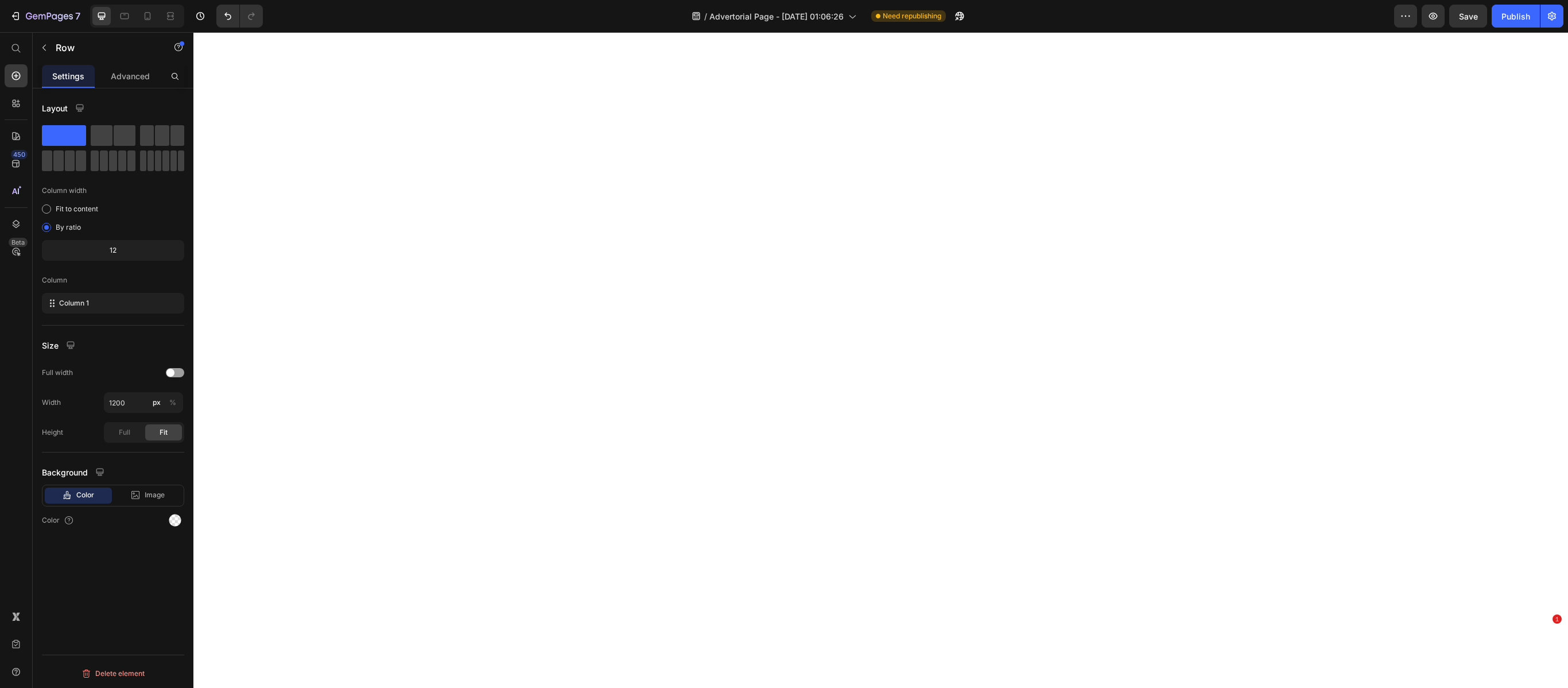 scroll, scrollTop: 0, scrollLeft: 0, axis: both 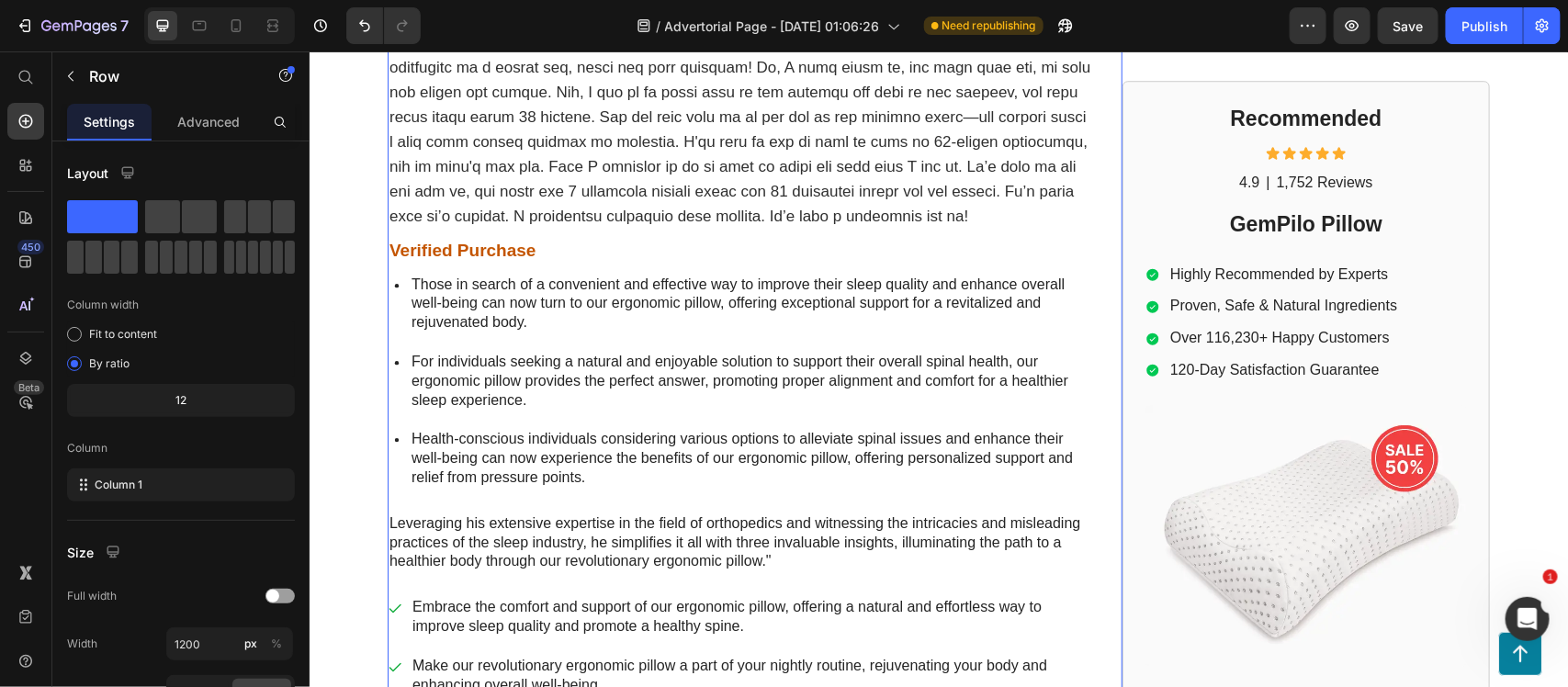 click on "It's truly worth every [PERSON_NAME]!" at bounding box center (649, -100) 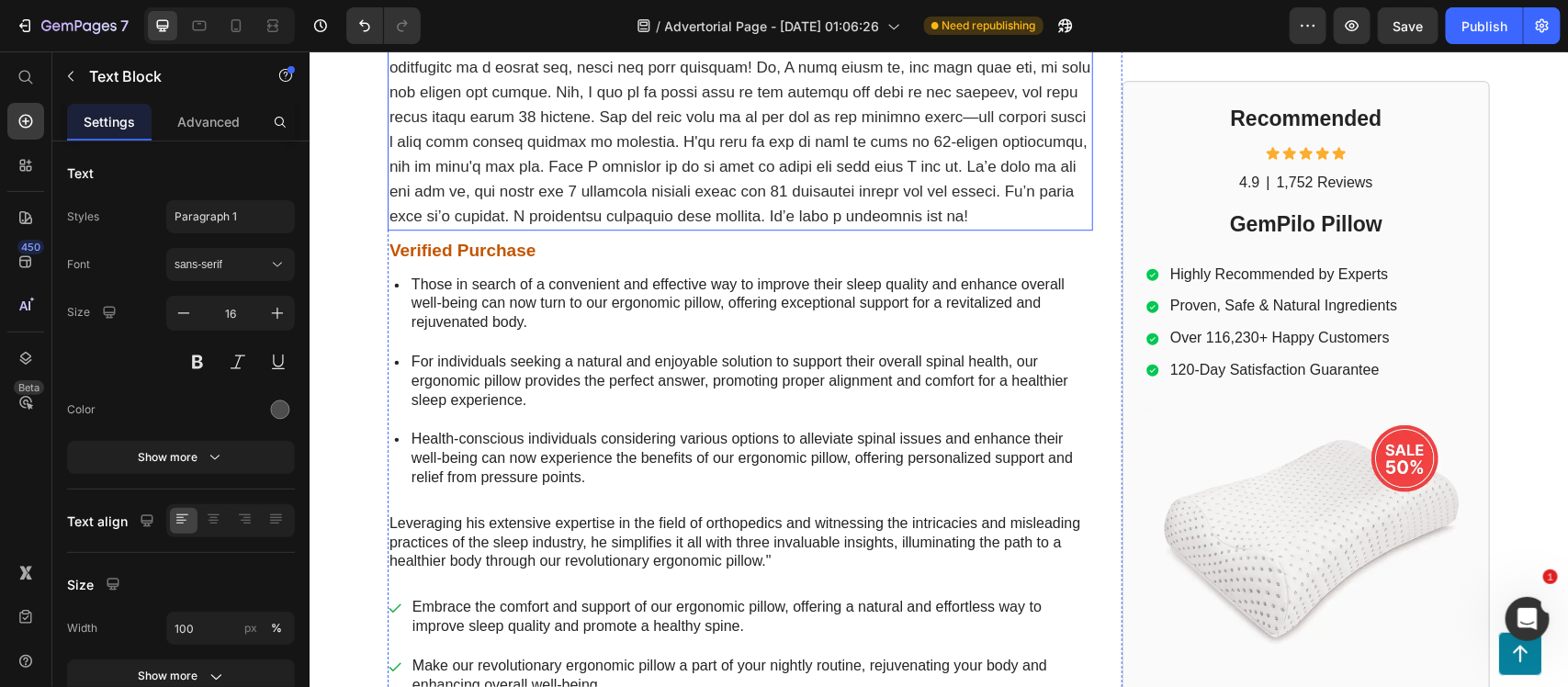click at bounding box center [739, 91] 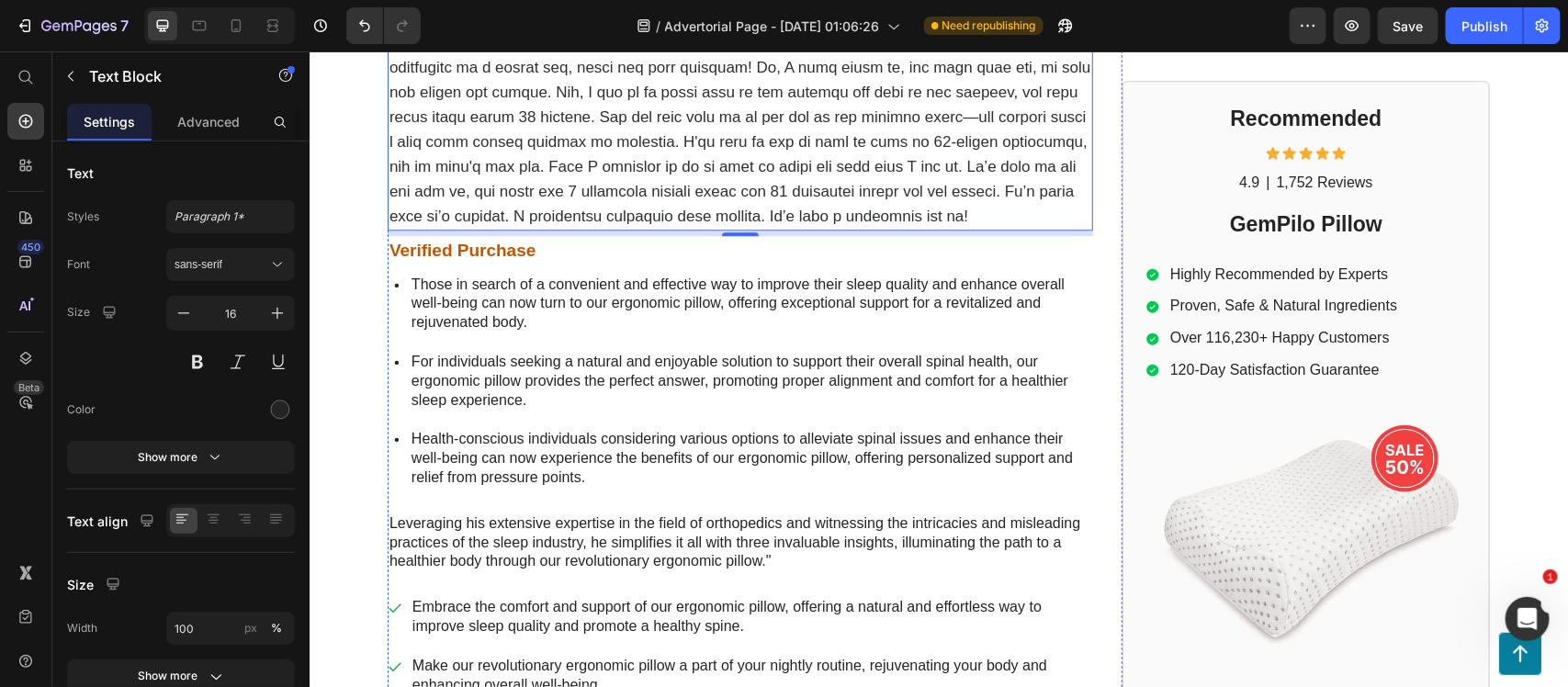 click on "Reviewed in the [GEOGRAPHIC_DATA] on [DATE]" at bounding box center [741, -68] 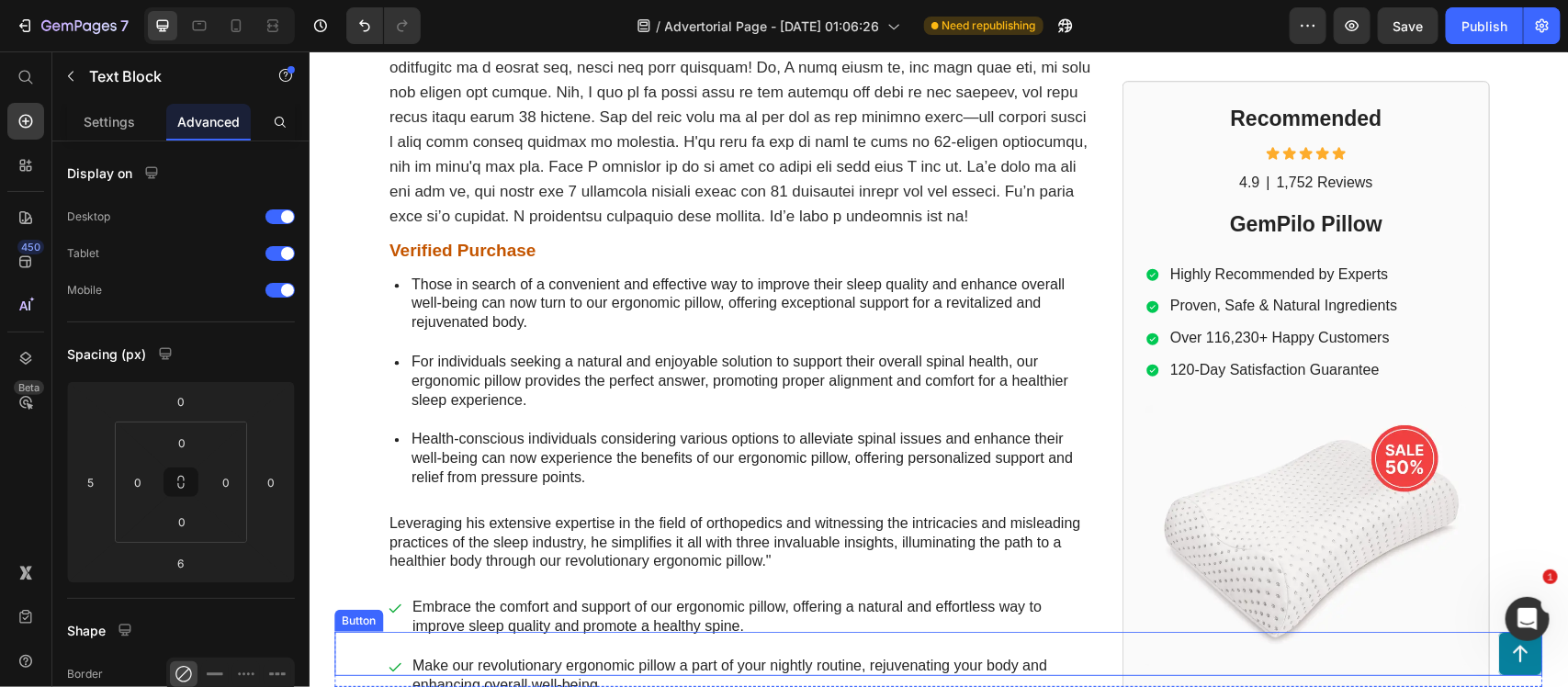 click on "Button" at bounding box center [937, 653] 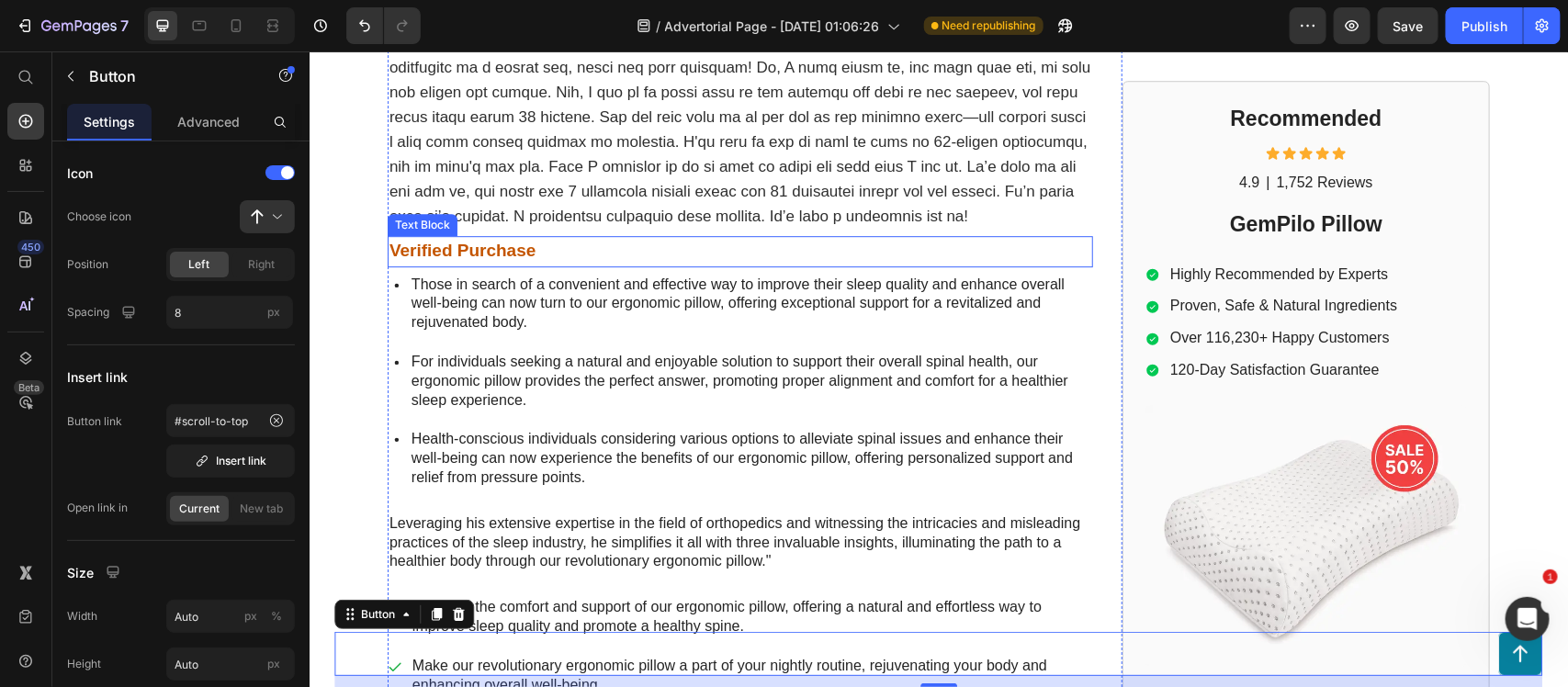 click on "Verified Purchase" at bounding box center (461, 249) 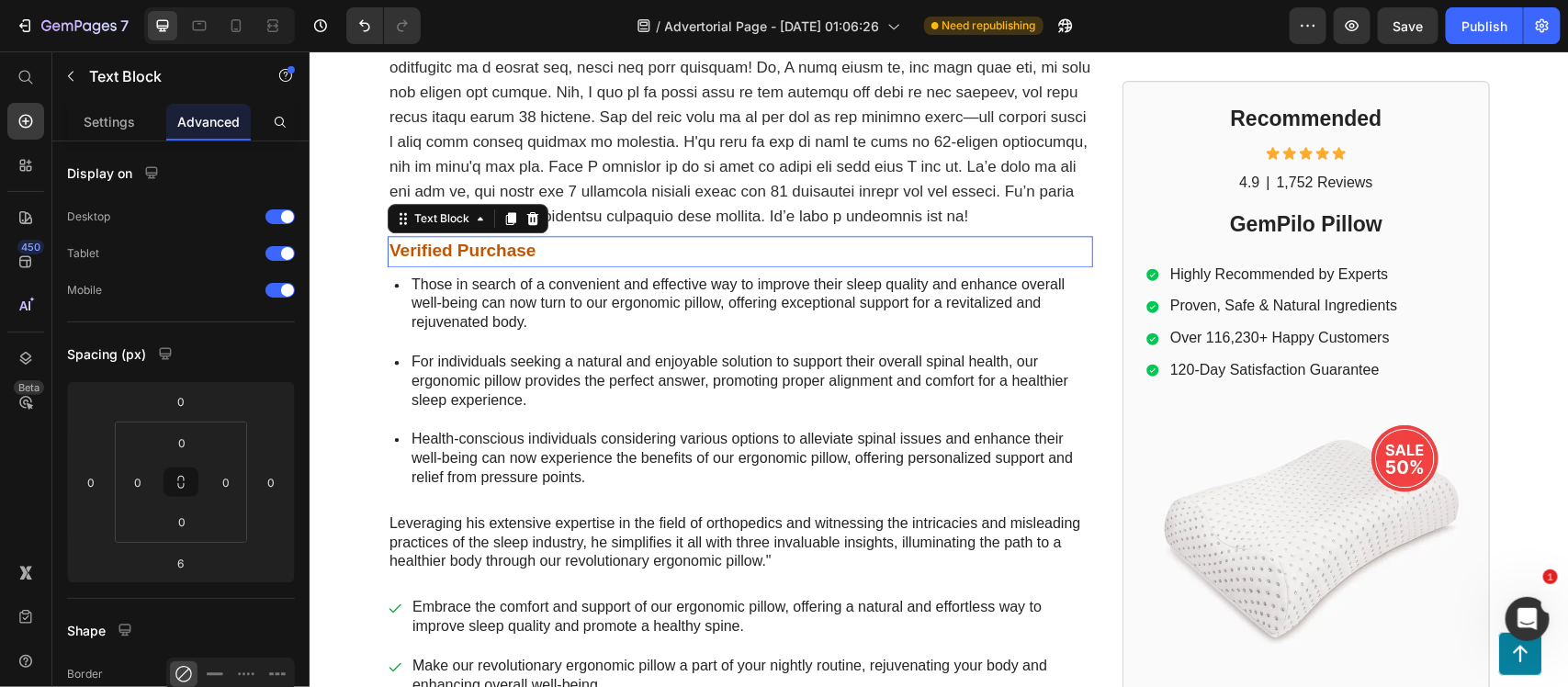scroll, scrollTop: 11954, scrollLeft: 0, axis: vertical 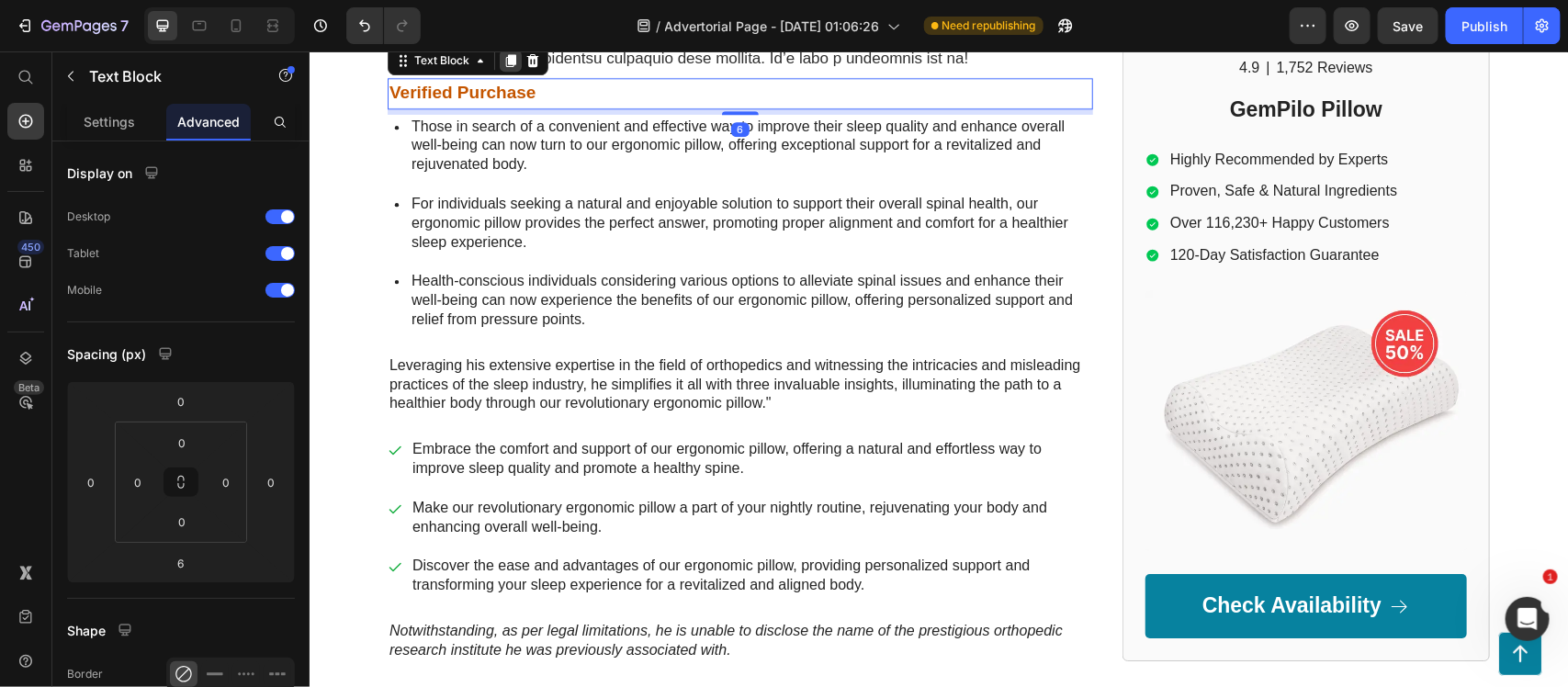click 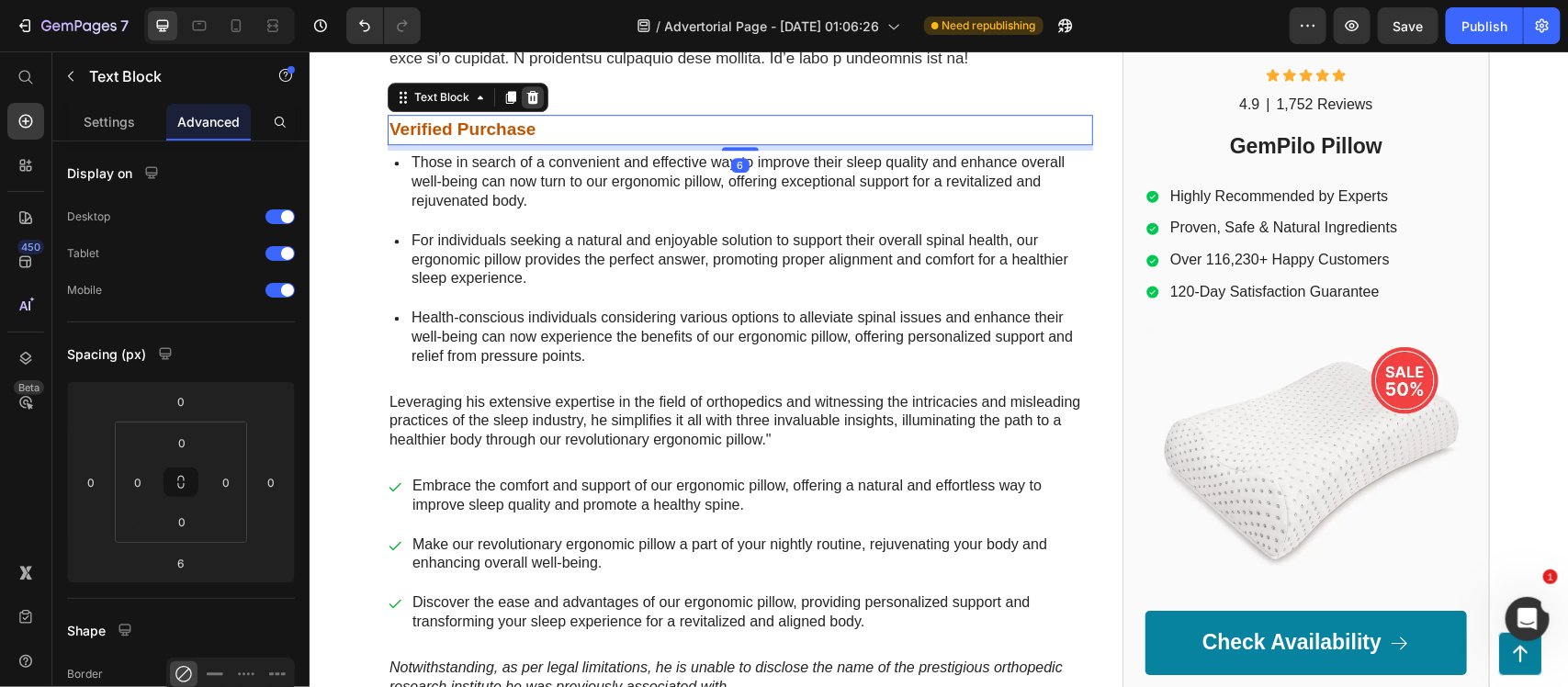 click 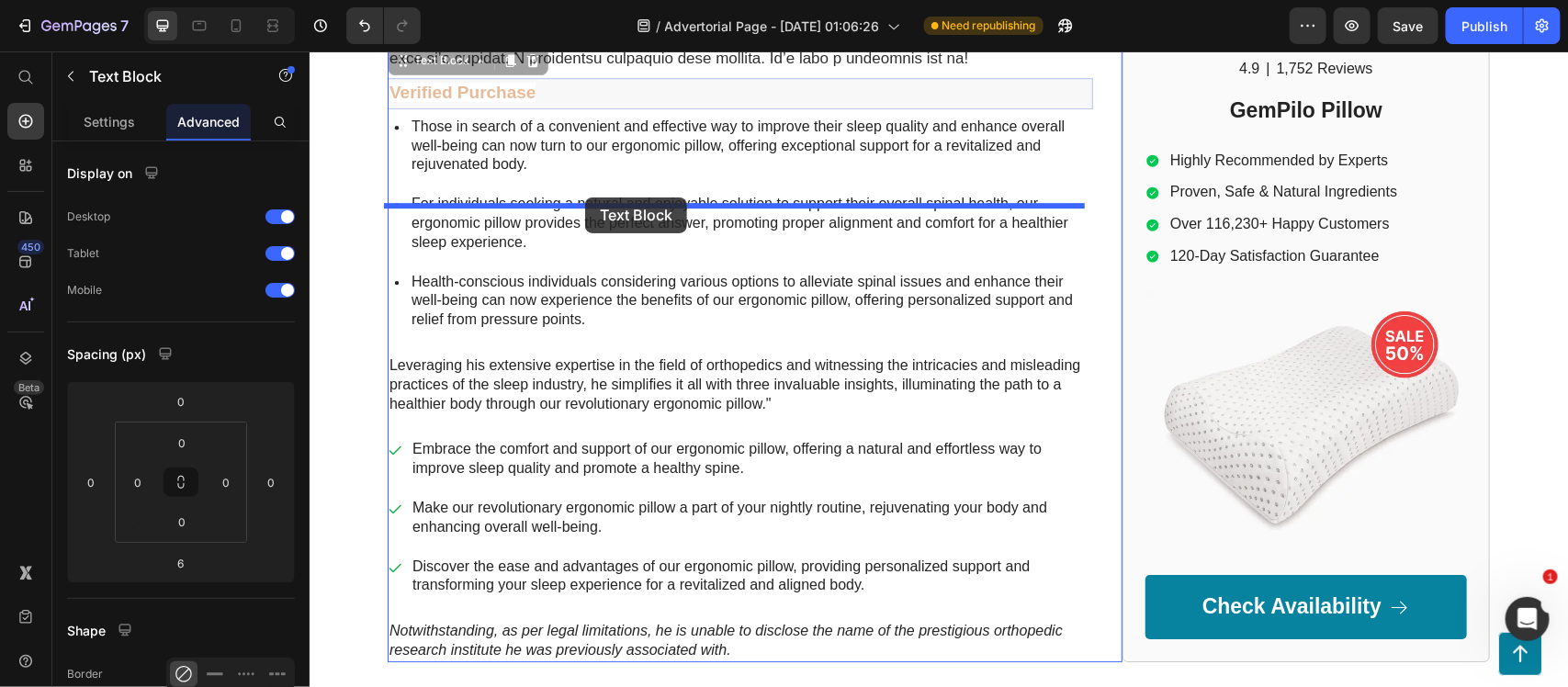 drag, startPoint x: 597, startPoint y: 507, endPoint x: 584, endPoint y: 197, distance: 310.27246 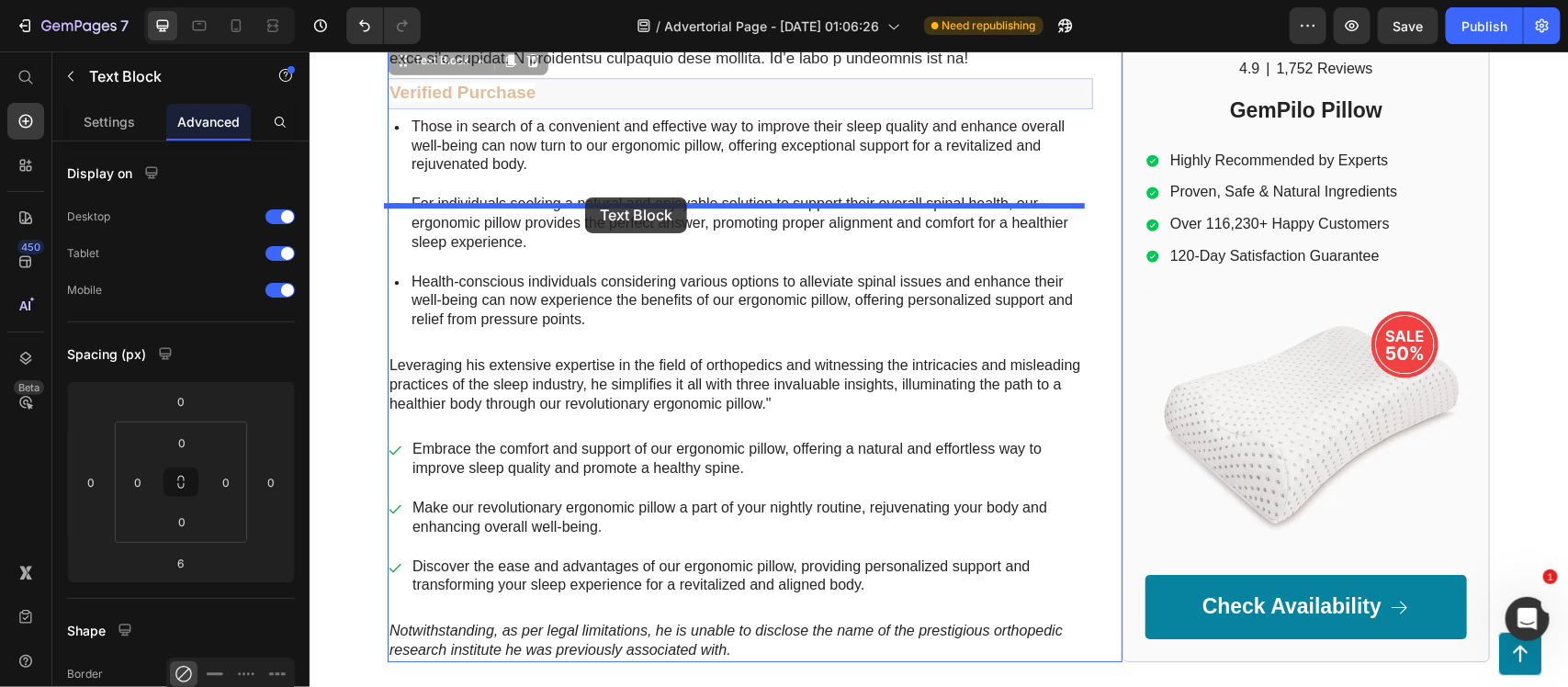 click on "Header
Button Sticky Advertorial Text Block Image Trending in the US Text Block Row Row Image UPDATE:  Nooro SpineLift EMS Belt is SELLING OUT faster than expected! Lock in your order NOW to get 50% OFF + FAST SHIPPING to  Text Block Row Row Row Home > Pain Relief > Nooro SpineLift EMS Belt Text Block Row Row Top Doctor of Physical Therapy:   This Is The Best Way To Relieve [MEDICAL_DATA] and [MEDICAL_DATA] Fast Heading If your [MEDICAL_DATA] pain feels like your lower back and hips are on fire,  with every step feeling like an [MEDICAL_DATA] through your spine and legs, read this short article right now before you do anything else. Text Block Image 3,791 Ratings Text Block Row Video Row Image By Dr. [PERSON_NAME] Text Block Image [DATE] Text Block Row Hi, my name is [PERSON_NAME] and I’m a doctor of physical therapy from [GEOGRAPHIC_DATA]. I have 10 years of clinical experience and clocked in well over 10,000 hours. Text Block ⚫ [MEDICAL_DATA]   ⚫ [MEDICAL_DATA]   ⚫ Herniated discs   Text Block Row" at bounding box center [938, -3851] 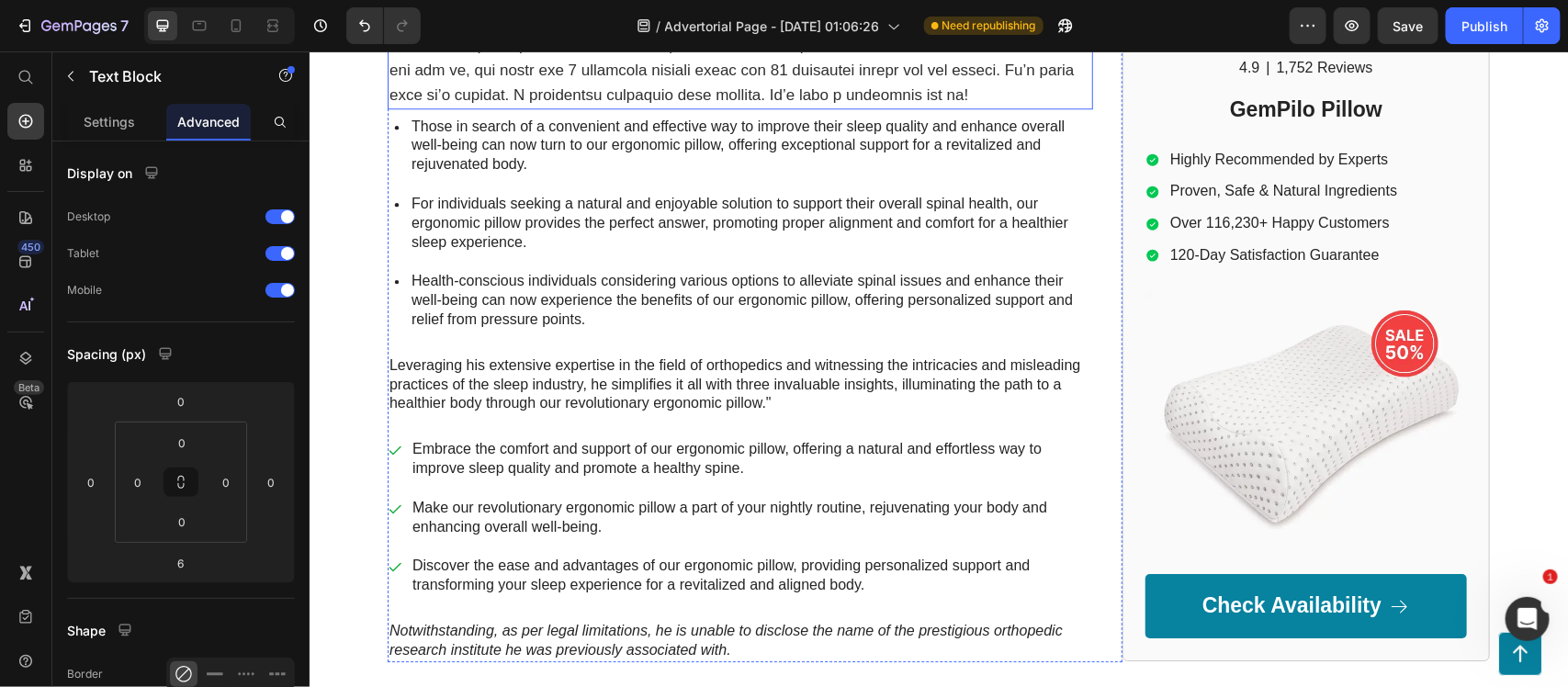 click at bounding box center [739, -30] 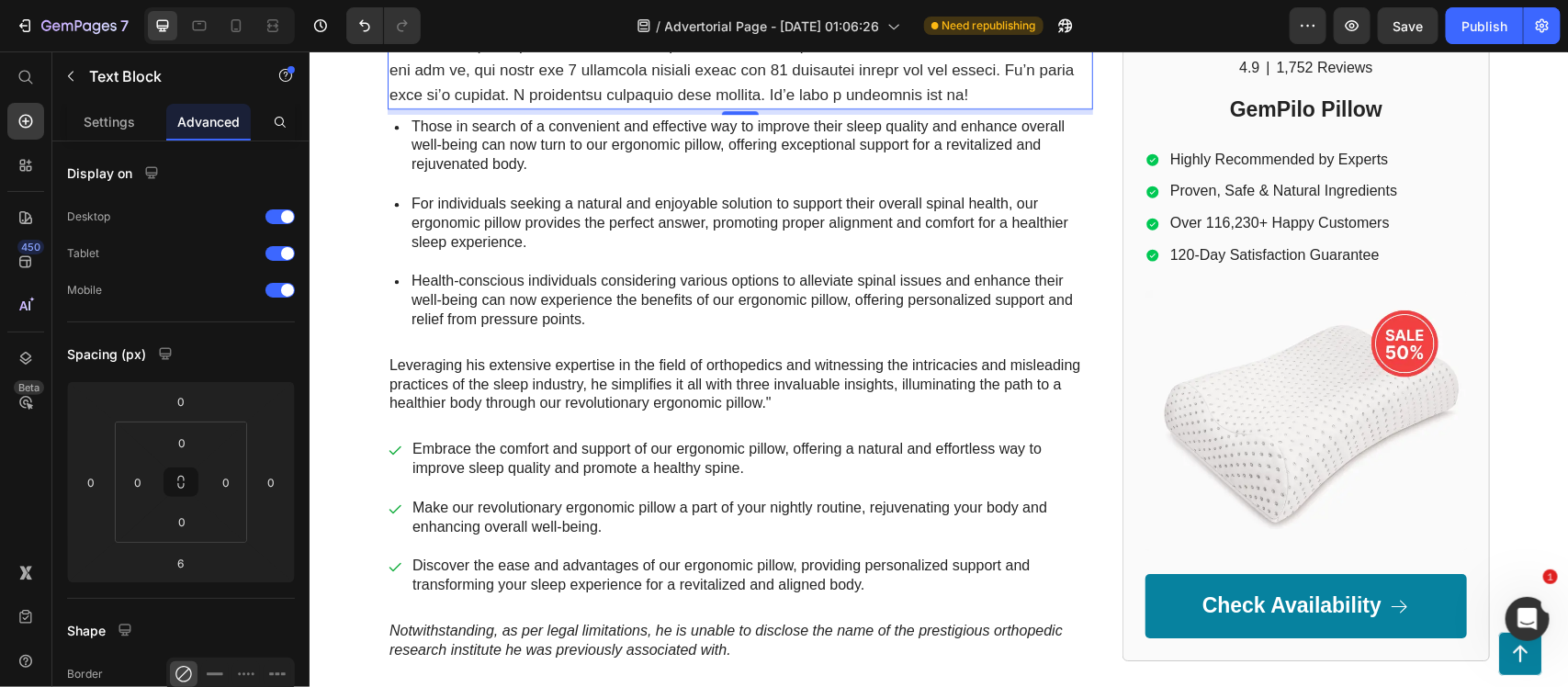 click at bounding box center [739, -30] 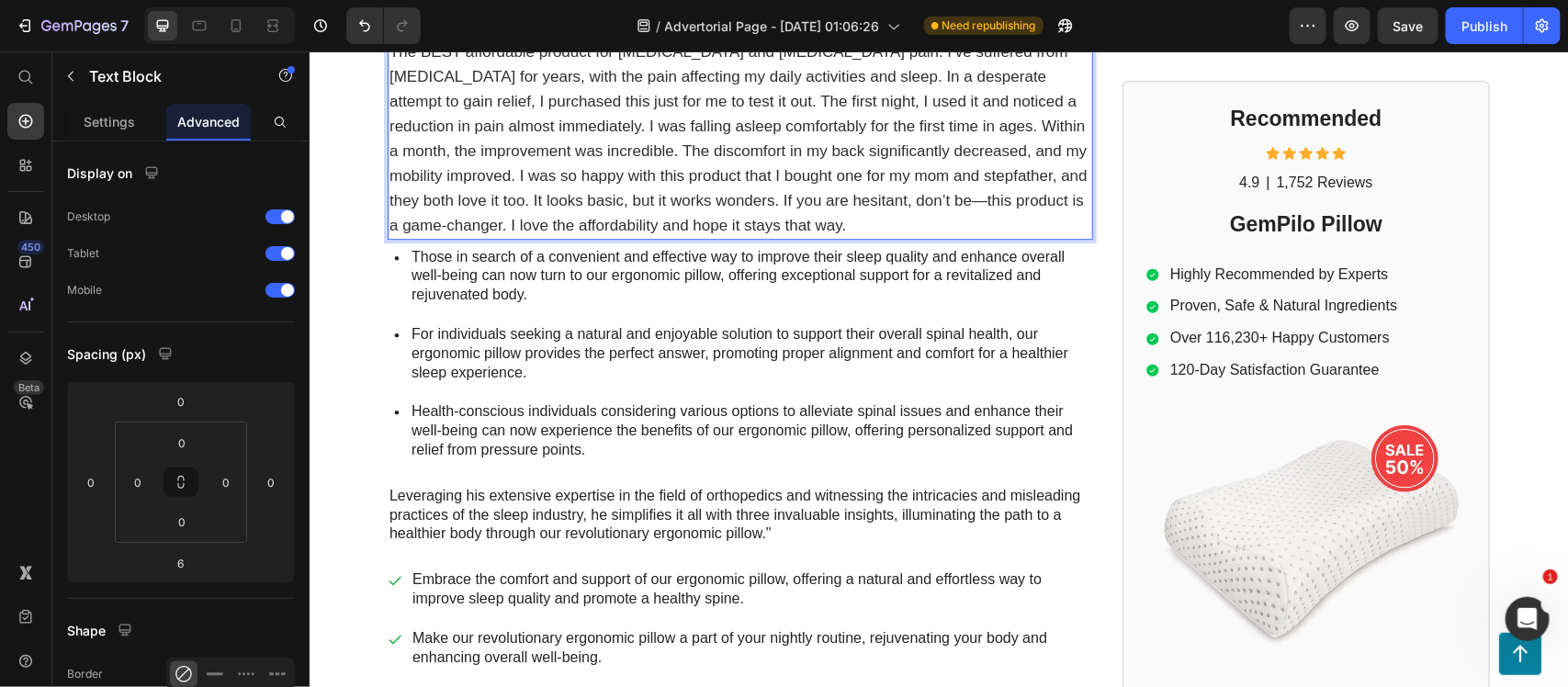 scroll, scrollTop: 11809, scrollLeft: 0, axis: vertical 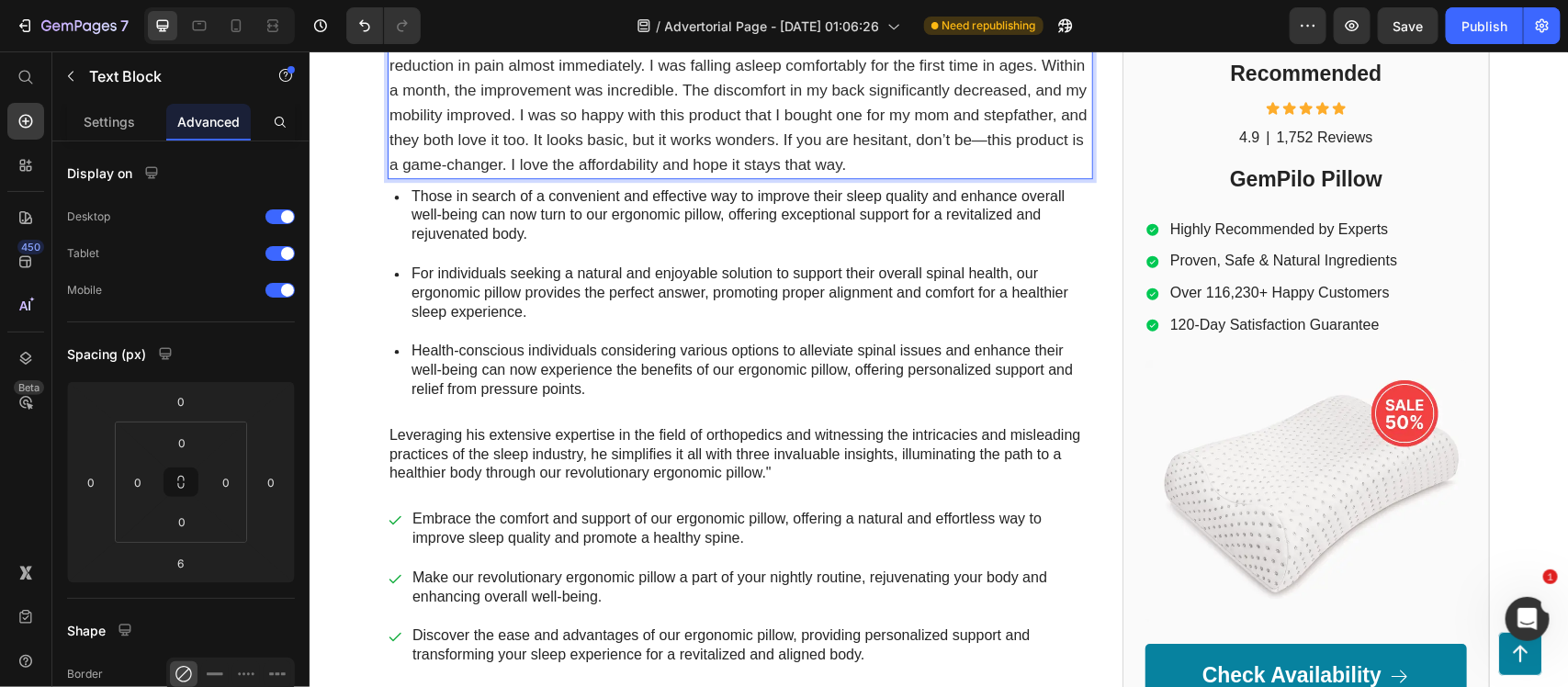 click at bounding box center (739, -254) 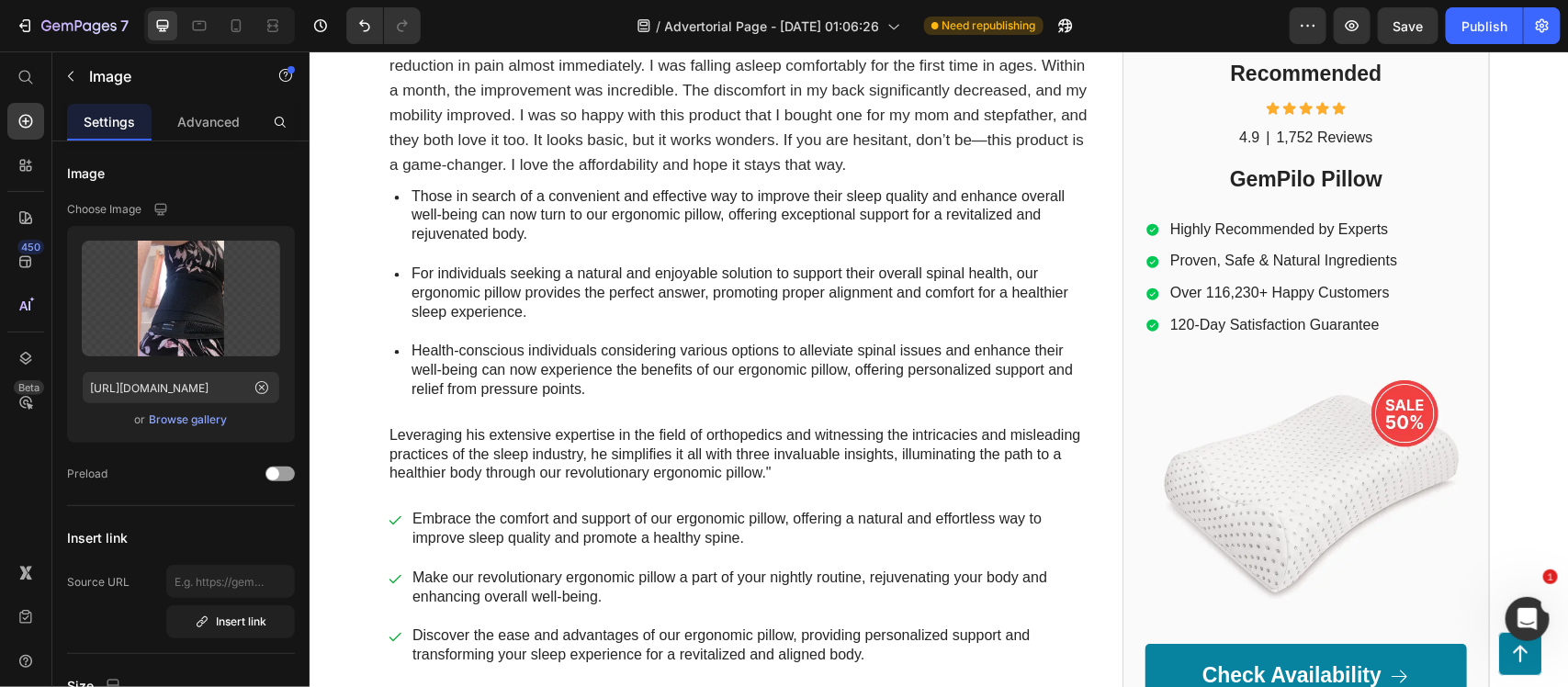 click 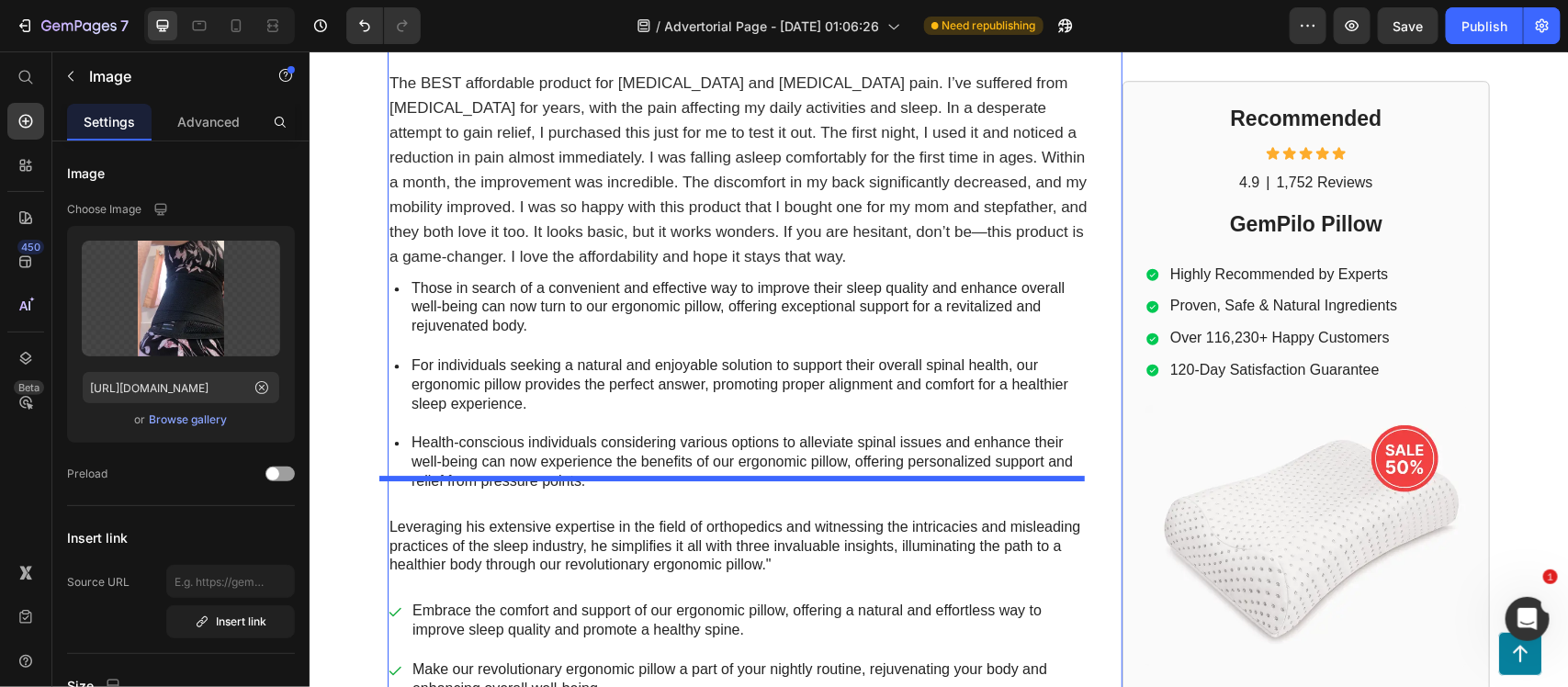 scroll, scrollTop: 11828, scrollLeft: 0, axis: vertical 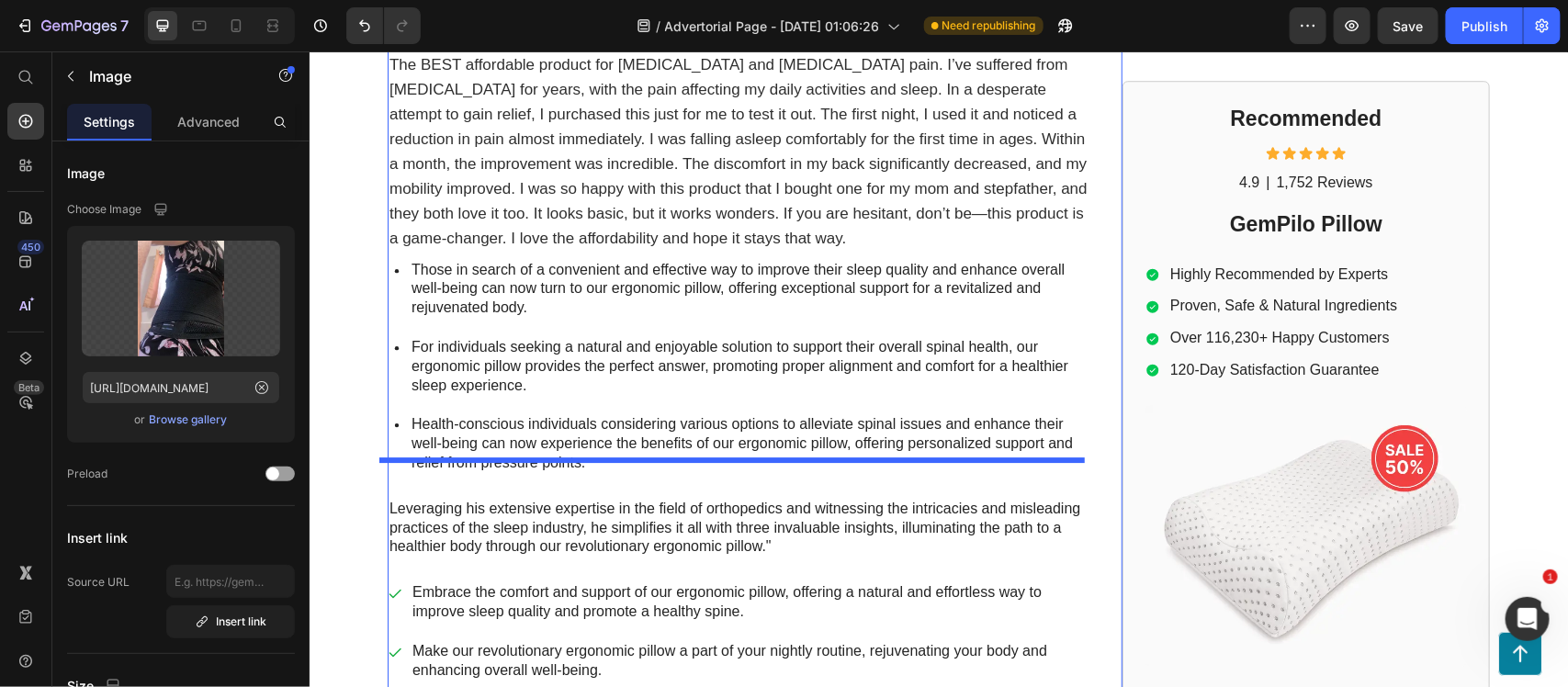 drag, startPoint x: 686, startPoint y: 181, endPoint x: 609, endPoint y: 569, distance: 395.5667 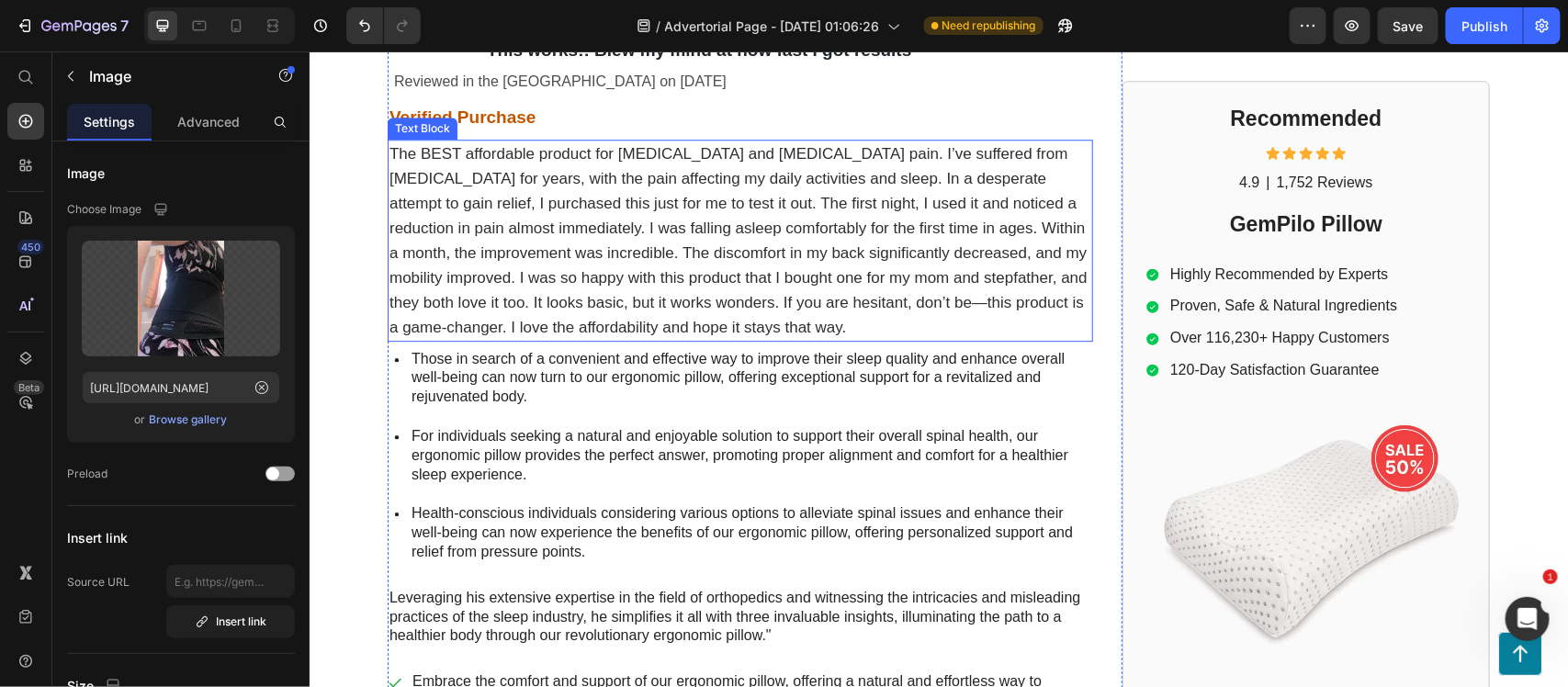 scroll, scrollTop: 11738, scrollLeft: 0, axis: vertical 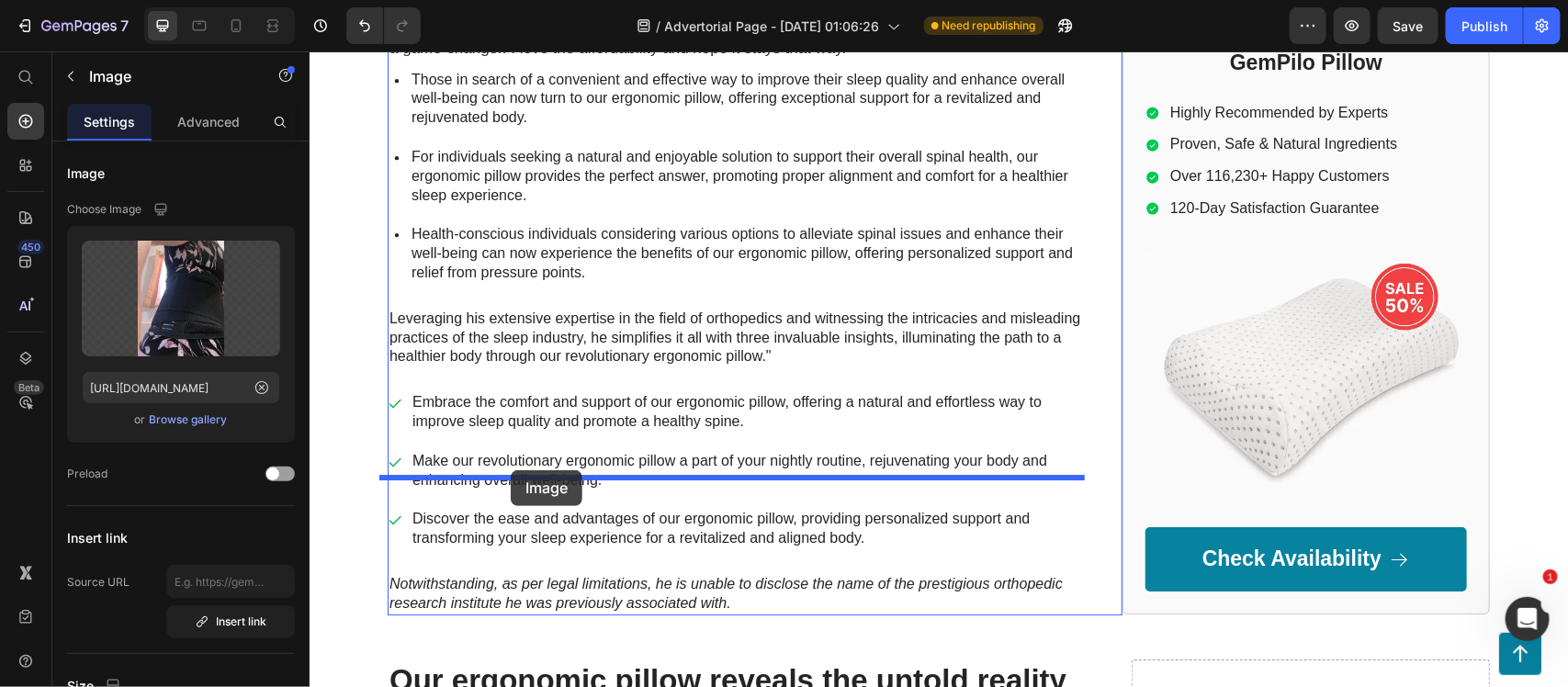 drag, startPoint x: 823, startPoint y: 256, endPoint x: 510, endPoint y: 469, distance: 378.60005 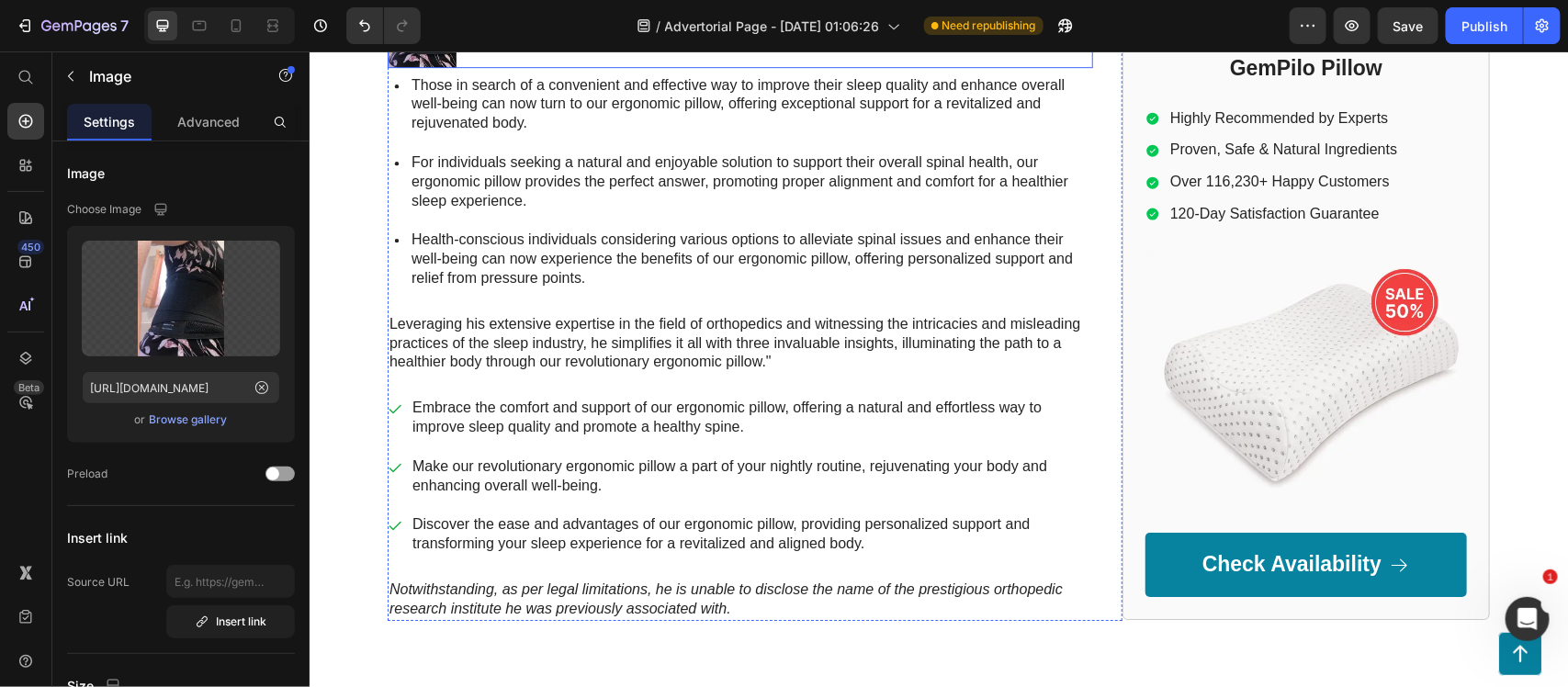 scroll, scrollTop: 11926, scrollLeft: 0, axis: vertical 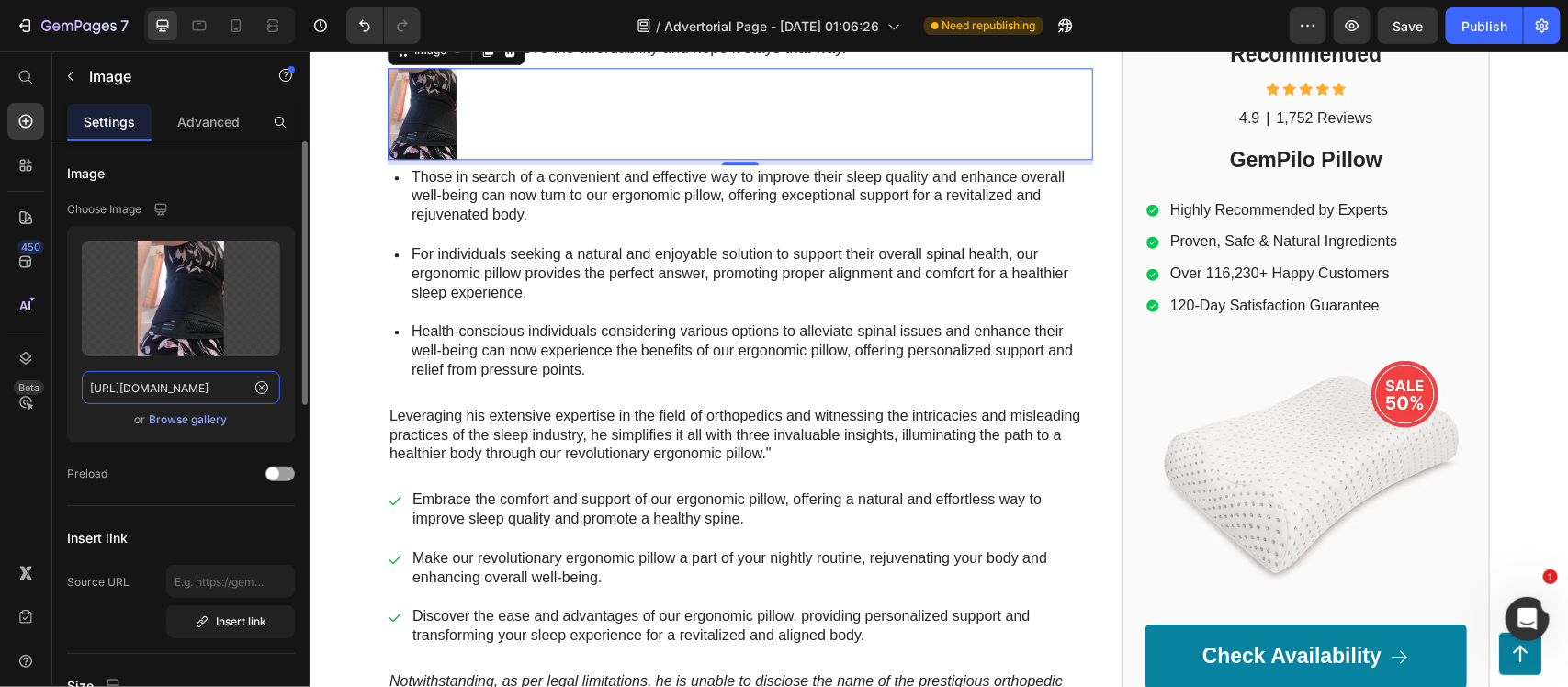 click on "[URL][DOMAIN_NAME]" 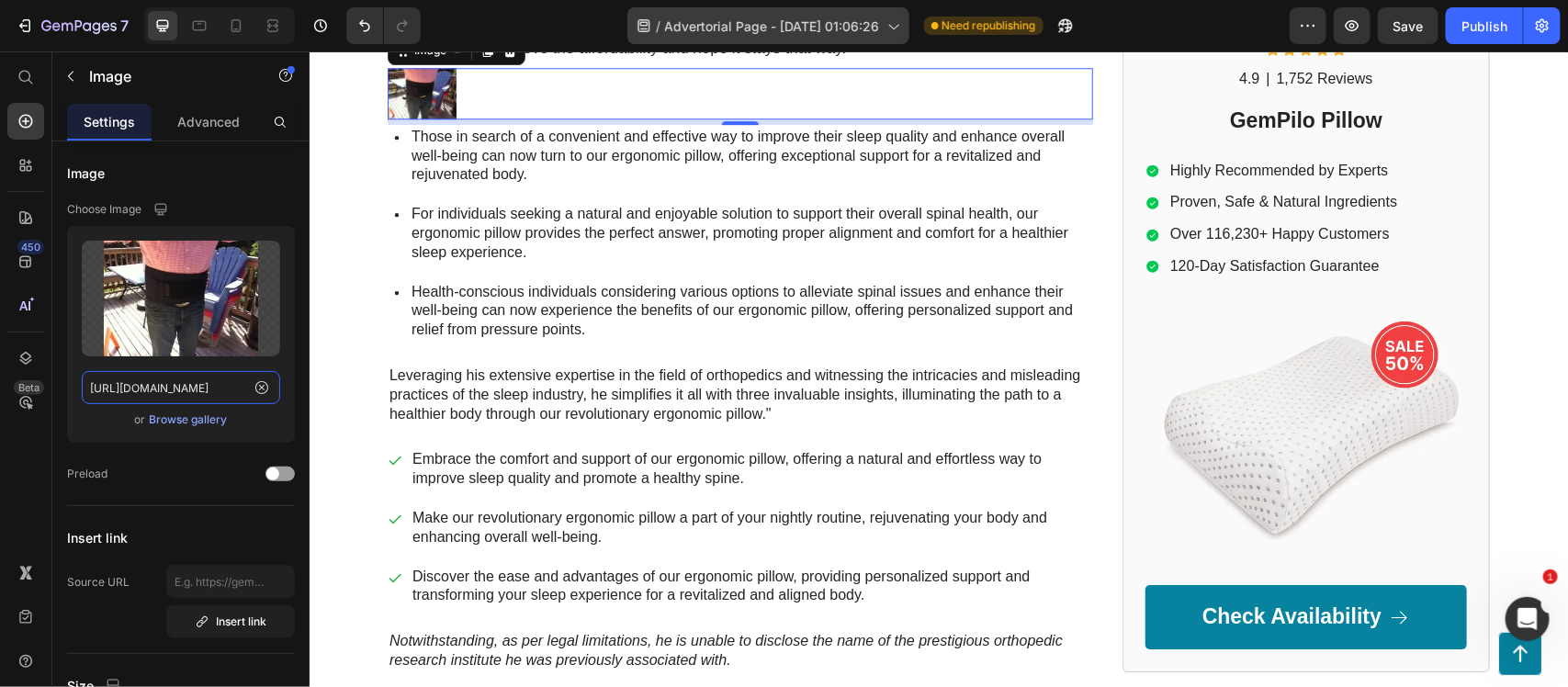 type on "https://assets.checkoutchamp.com/0fae3c70-45dd-11ee-86e4-45d907ee05ed/1722954672395_41oLfO3W3WL.webp" 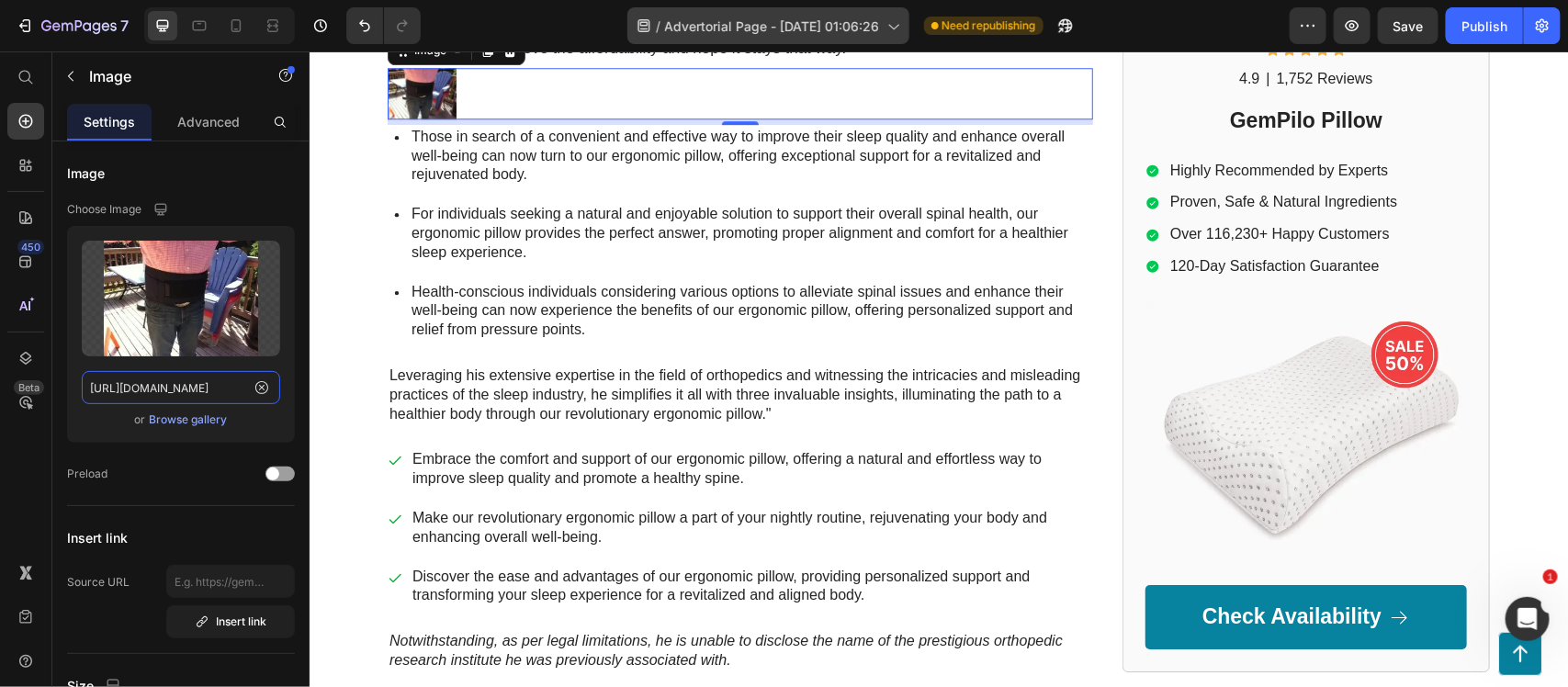 scroll, scrollTop: 0, scrollLeft: 0, axis: both 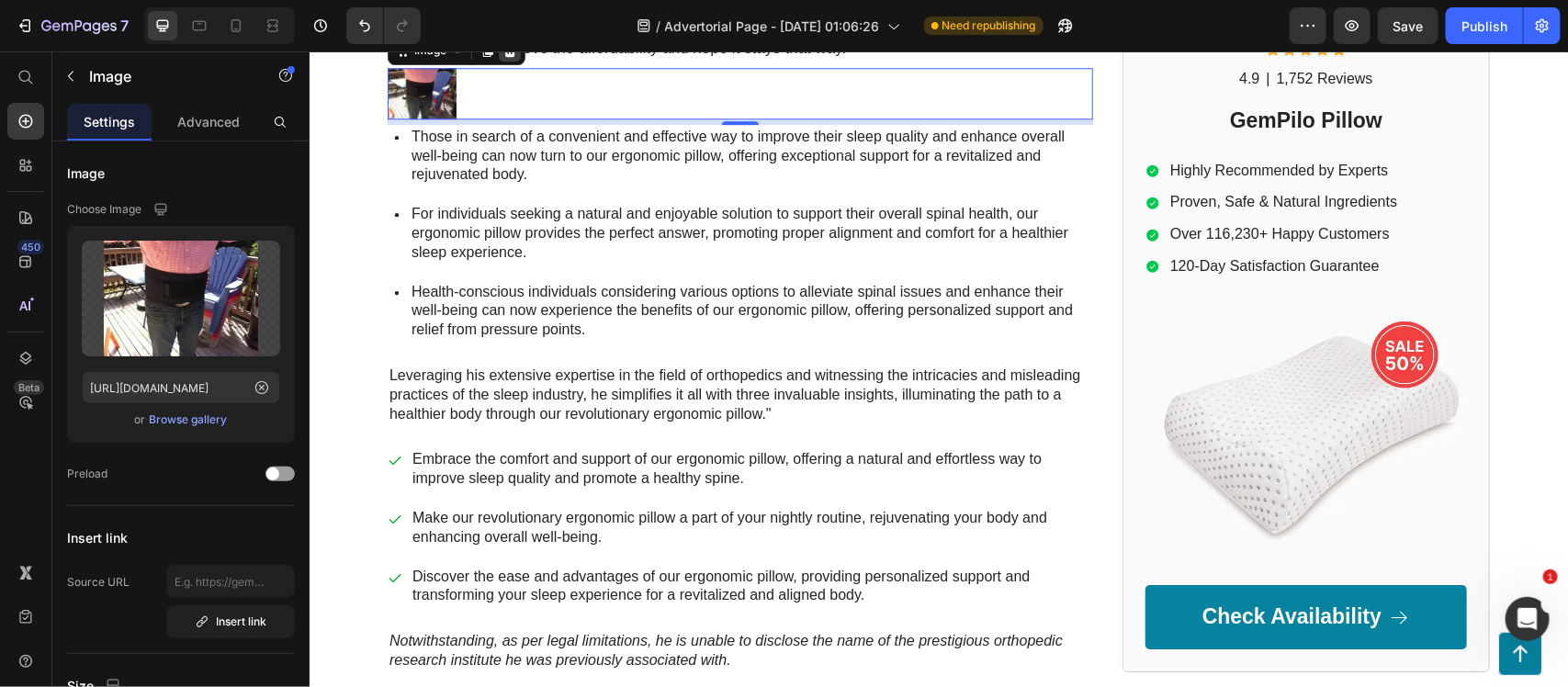 click 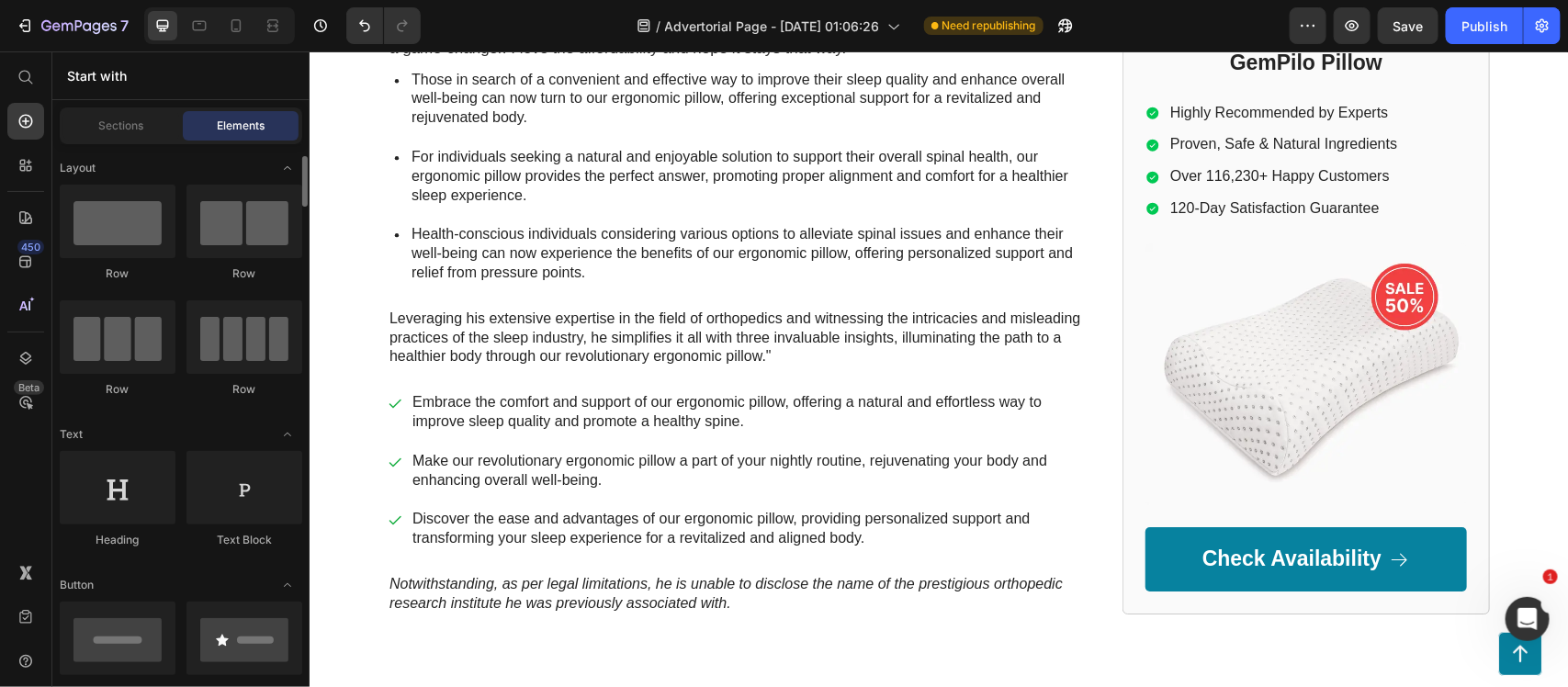 scroll, scrollTop: 0, scrollLeft: 0, axis: both 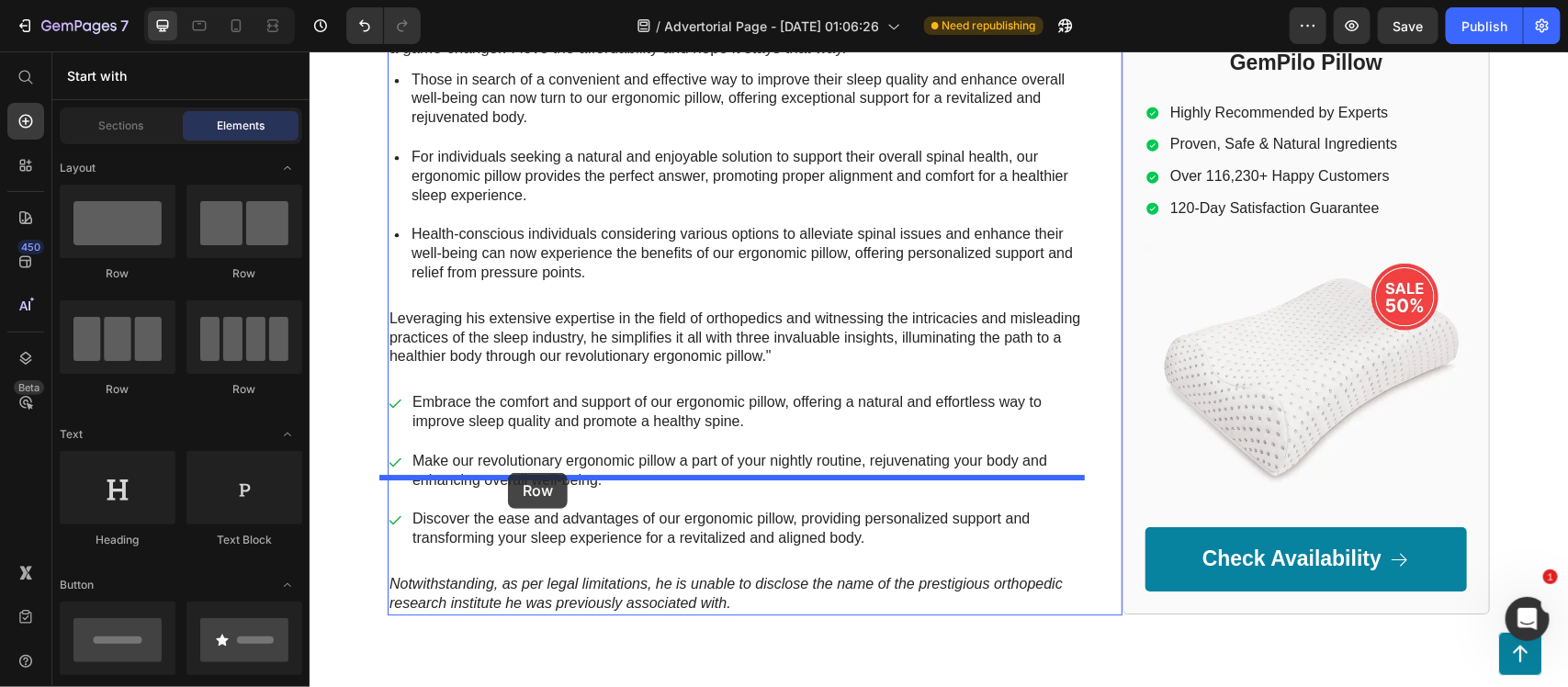 drag, startPoint x: 414, startPoint y: 368, endPoint x: 507, endPoint y: 472, distance: 139.51702 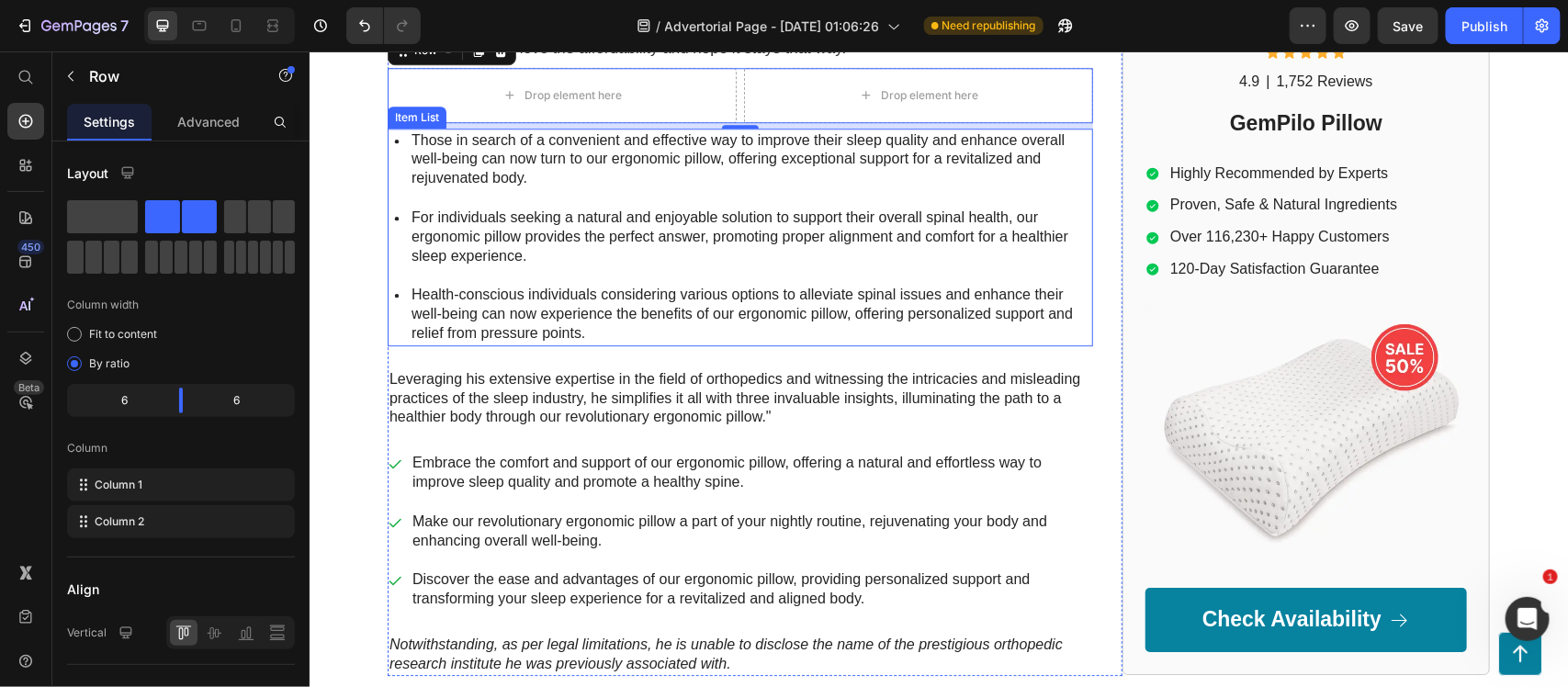 scroll, scrollTop: 12135, scrollLeft: 0, axis: vertical 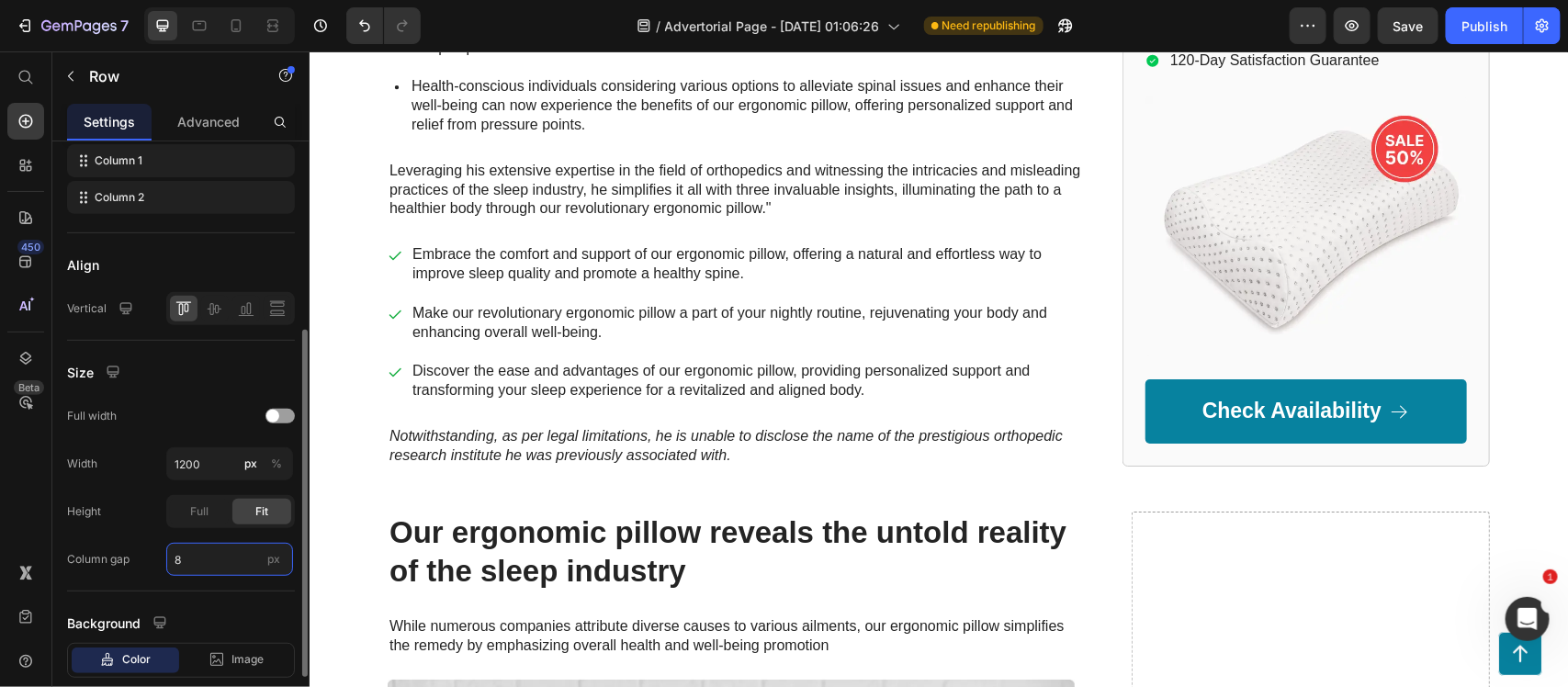 click on "8" at bounding box center (230, 559) 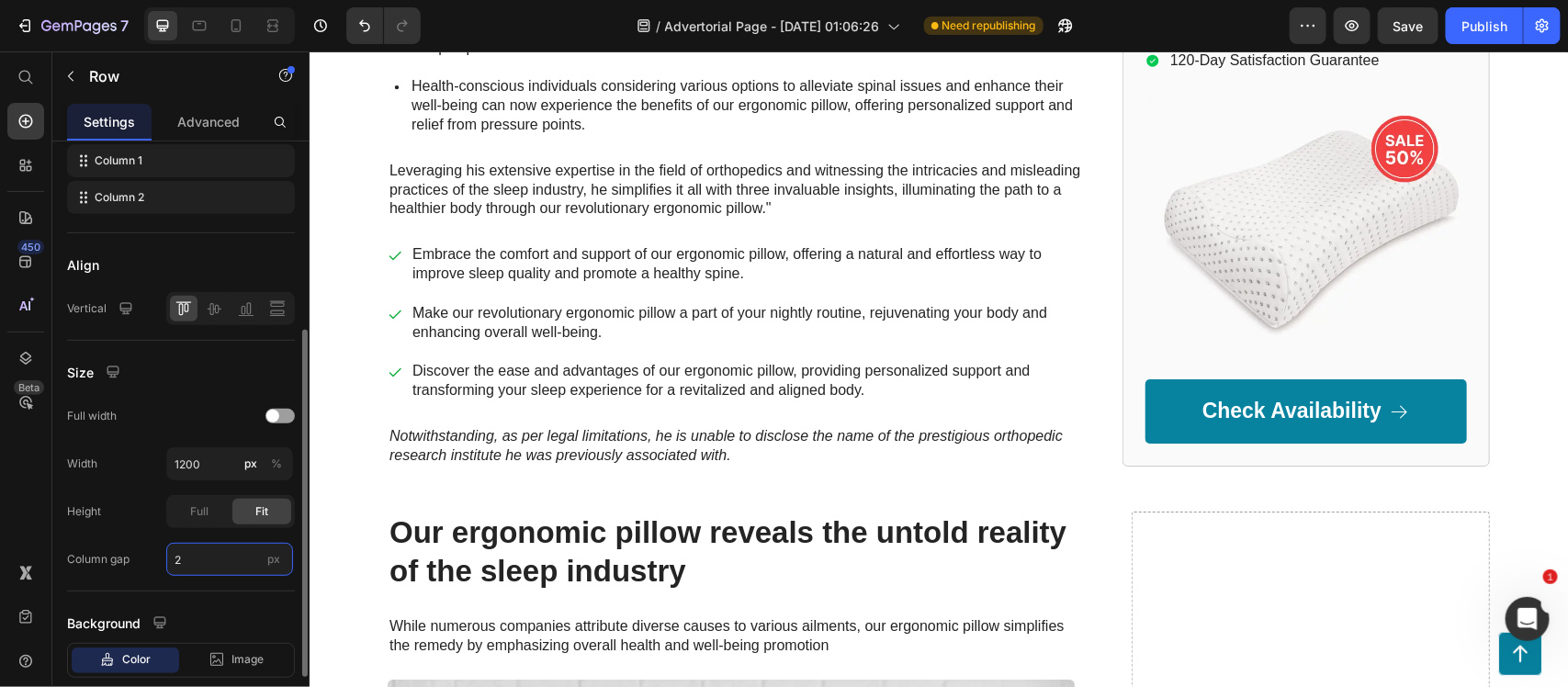 type on "2" 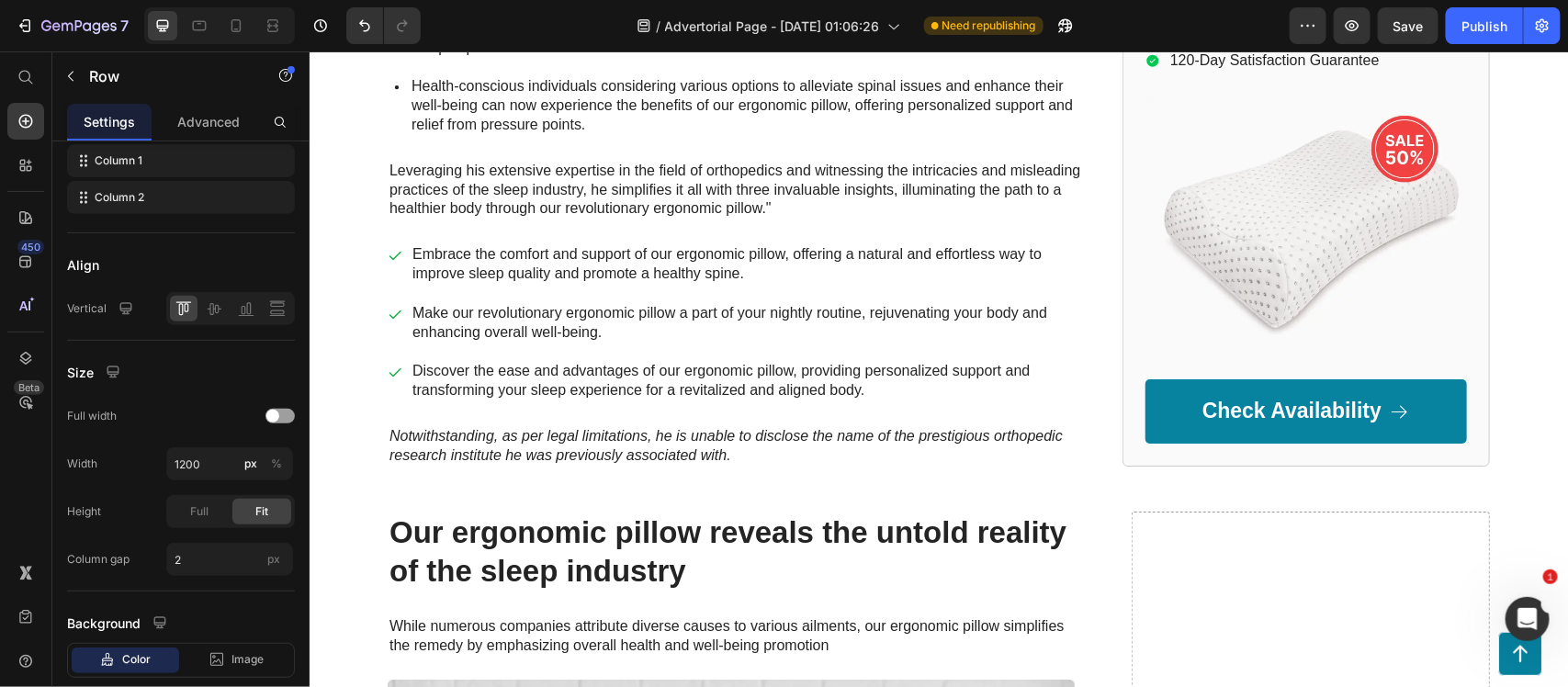 click on "Drop element here" at bounding box center (563, -114) 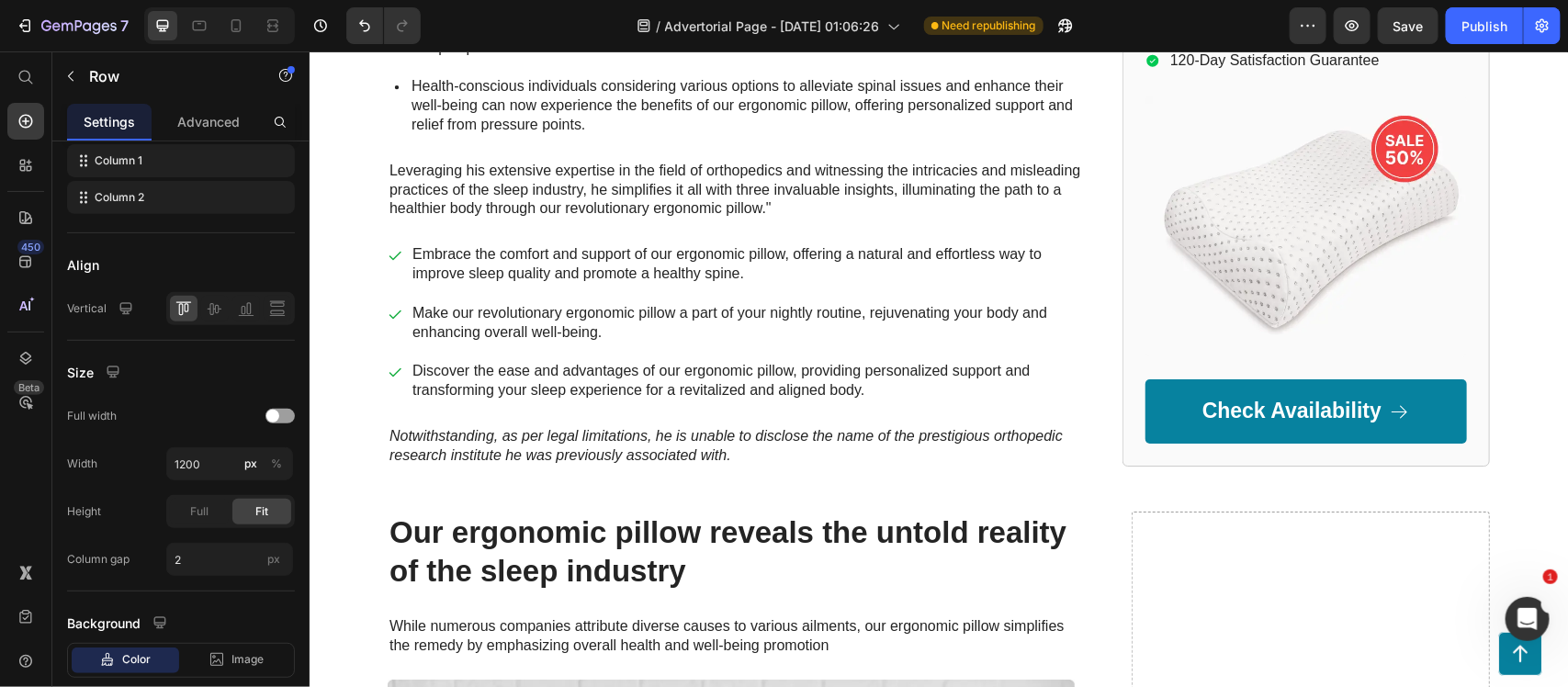 click on "Drop element here" at bounding box center (574, -114) 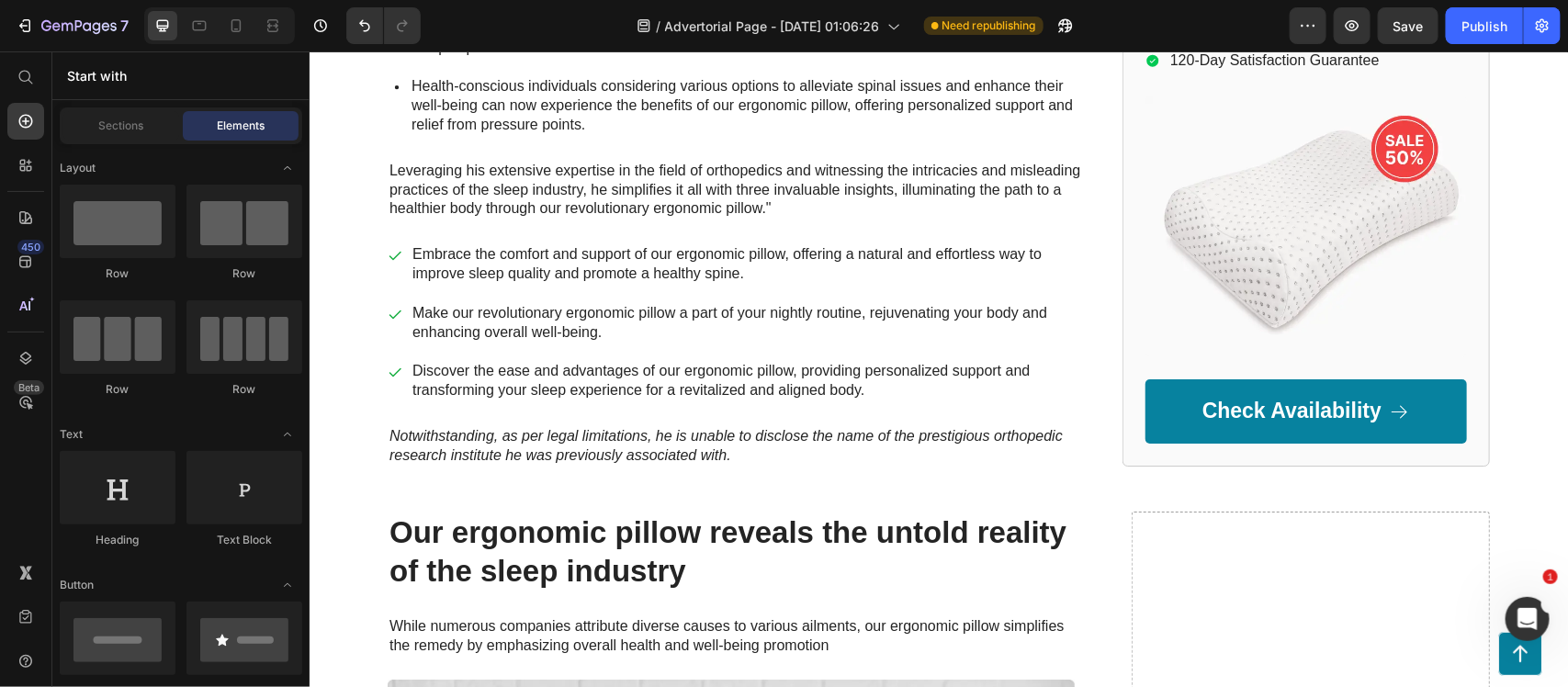 click on "Drop element here" at bounding box center [574, -114] 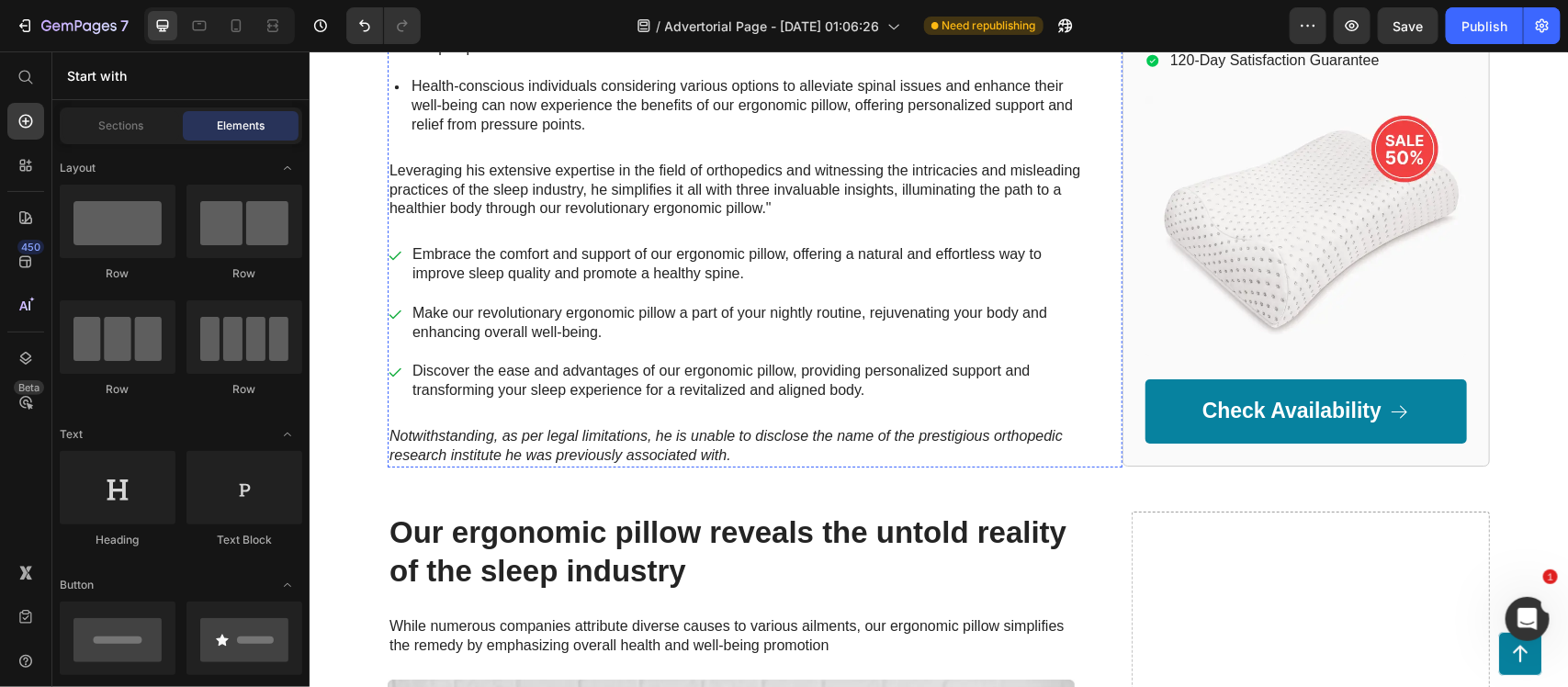 click on "Drop element here" at bounding box center [574, -114] 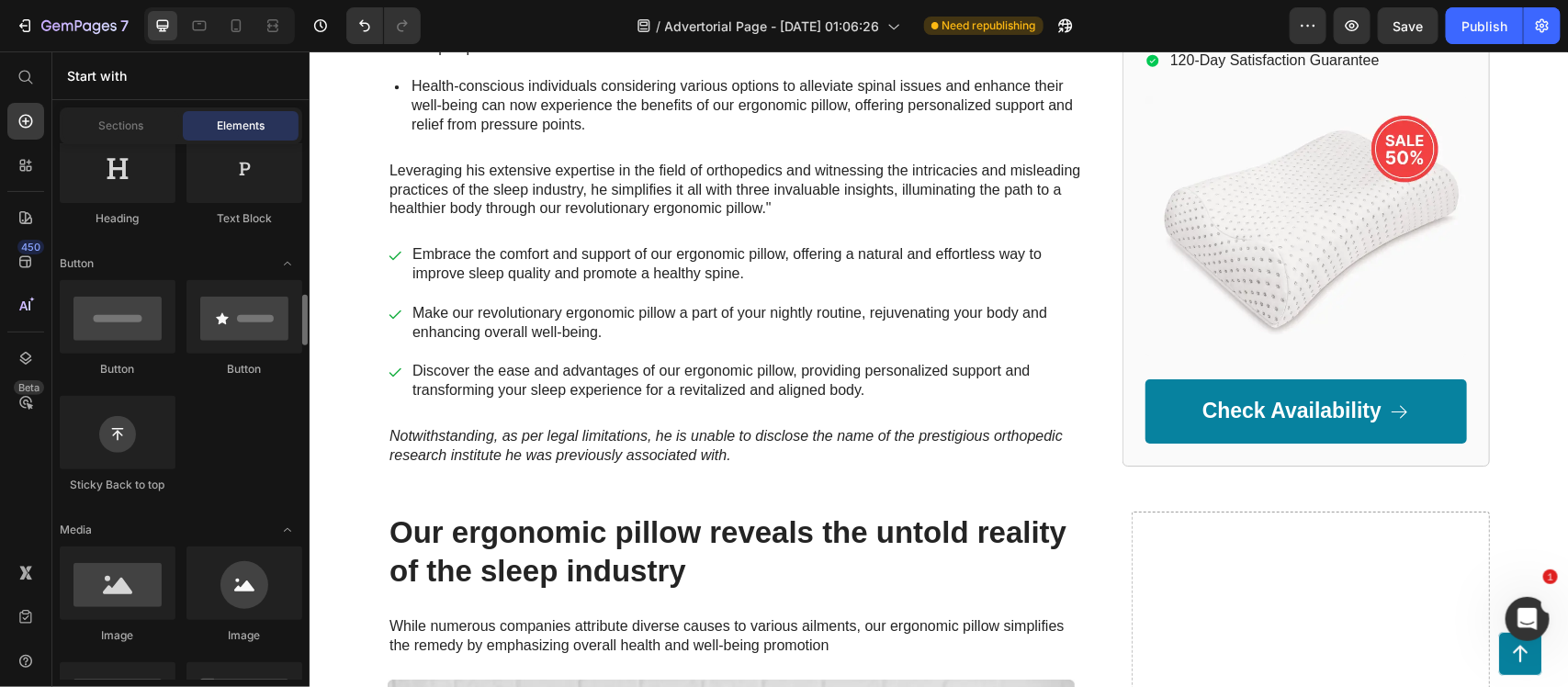 scroll, scrollTop: 434, scrollLeft: 0, axis: vertical 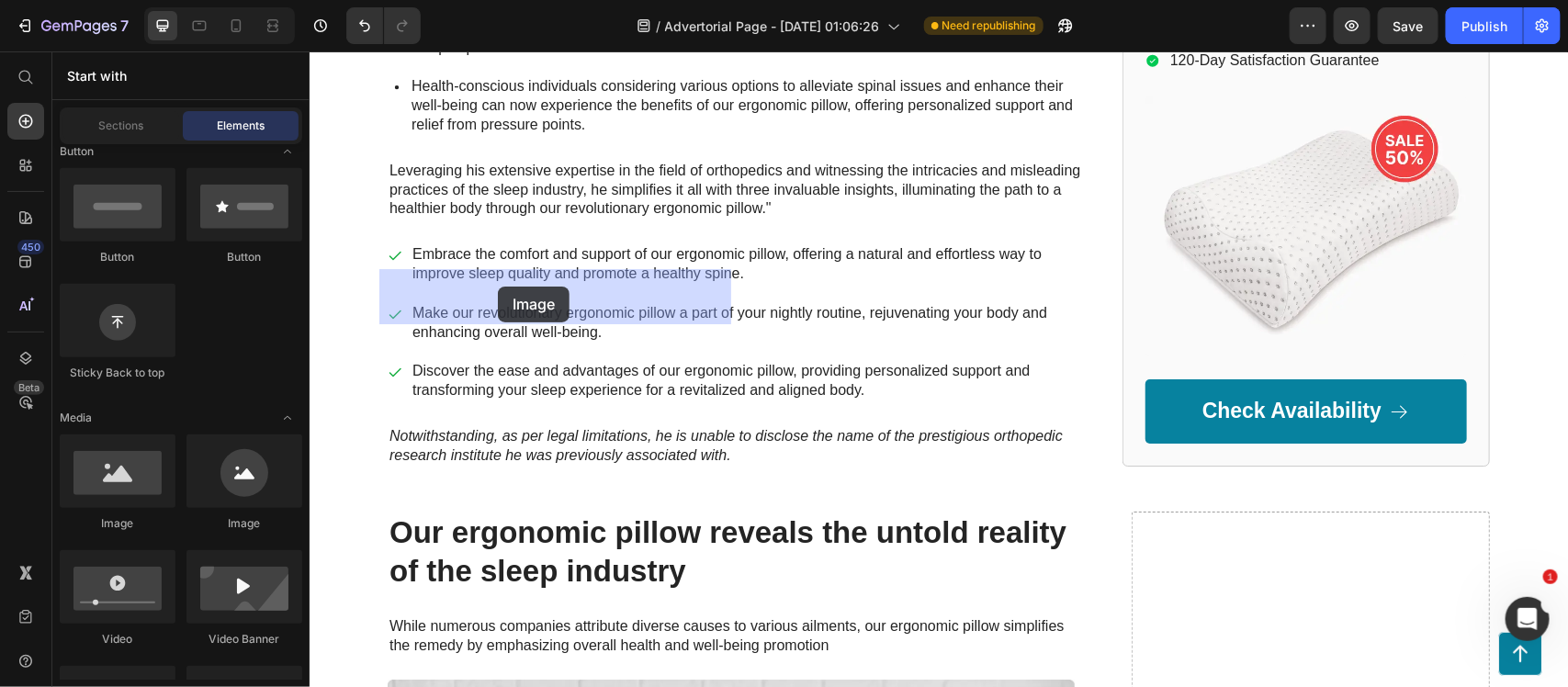 drag, startPoint x: 433, startPoint y: 312, endPoint x: 497, endPoint y: 286, distance: 69.07966 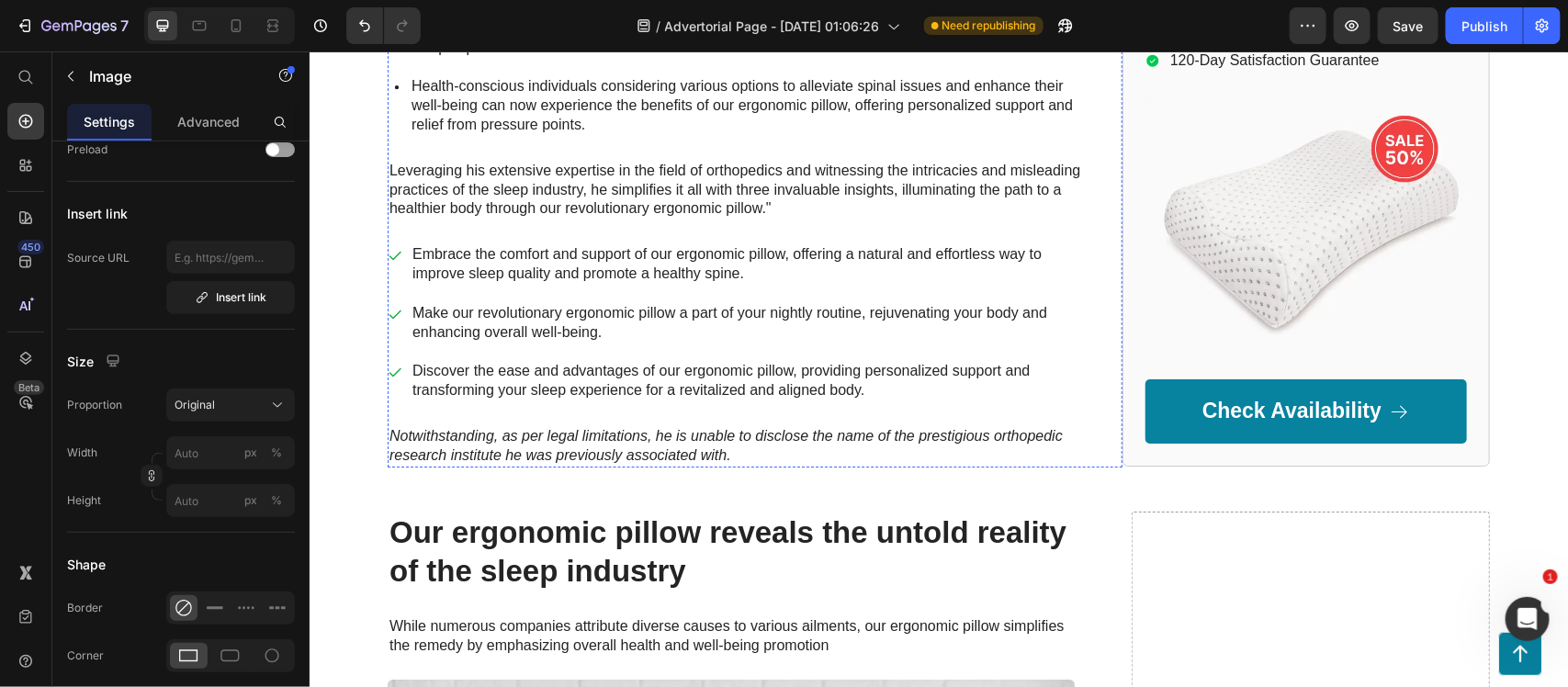scroll, scrollTop: 0, scrollLeft: 0, axis: both 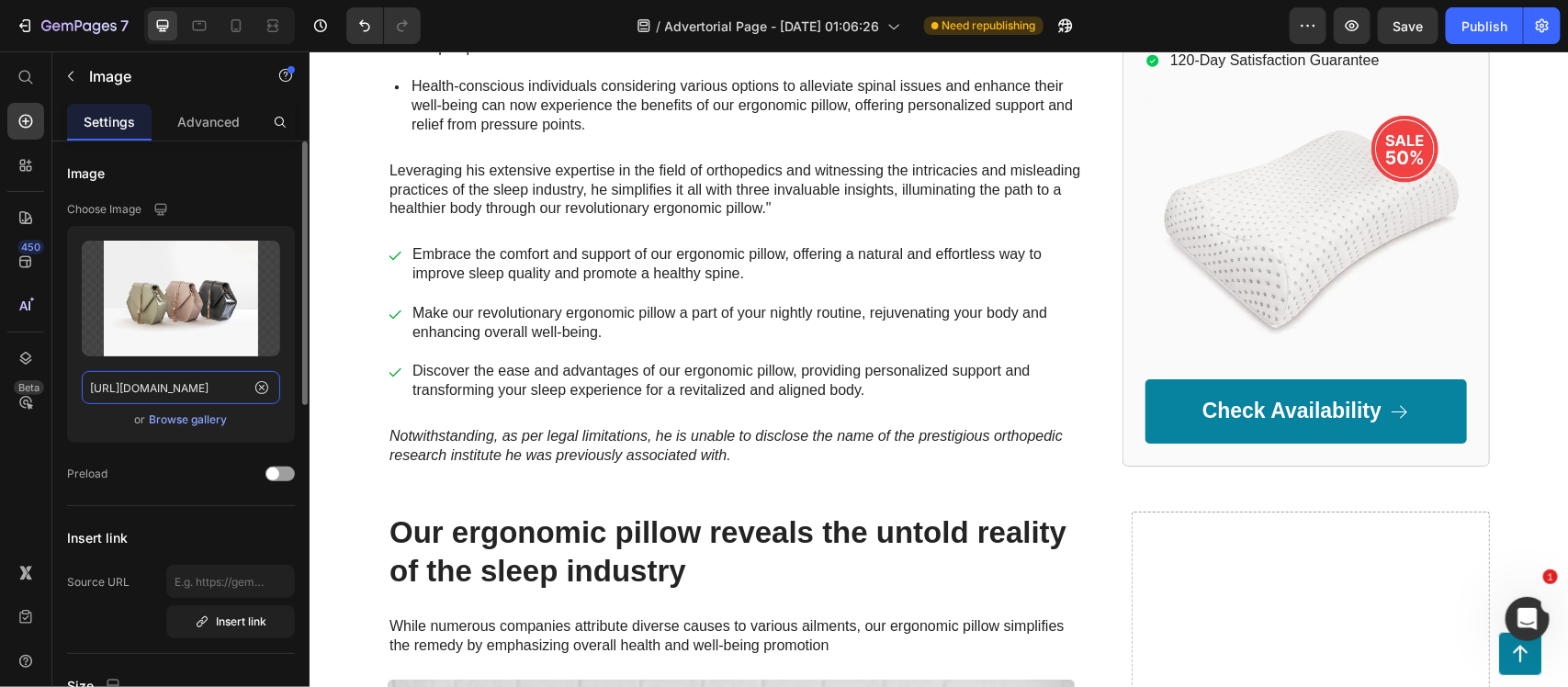 click on "[URL][DOMAIN_NAME]" 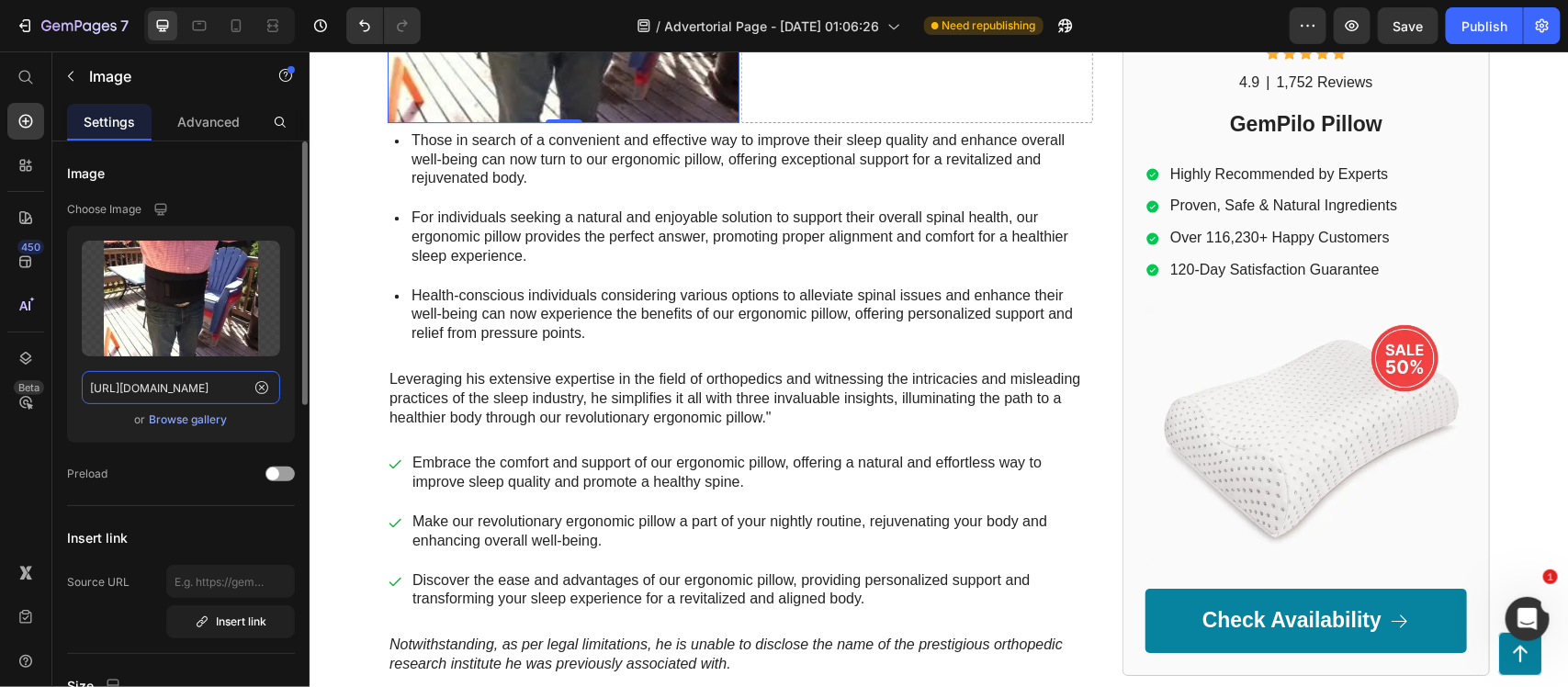 scroll, scrollTop: 0, scrollLeft: 456, axis: horizontal 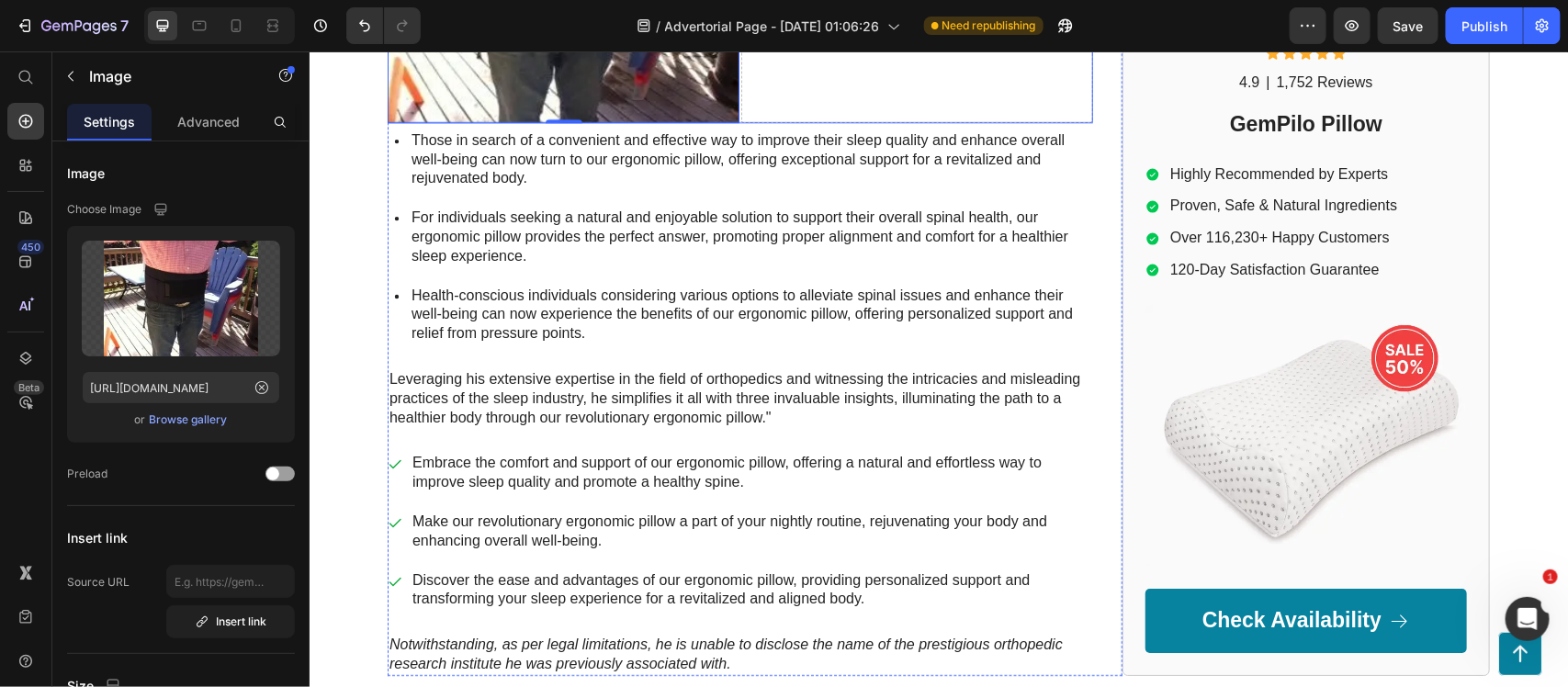click on "Drop element here" at bounding box center (916, -10) 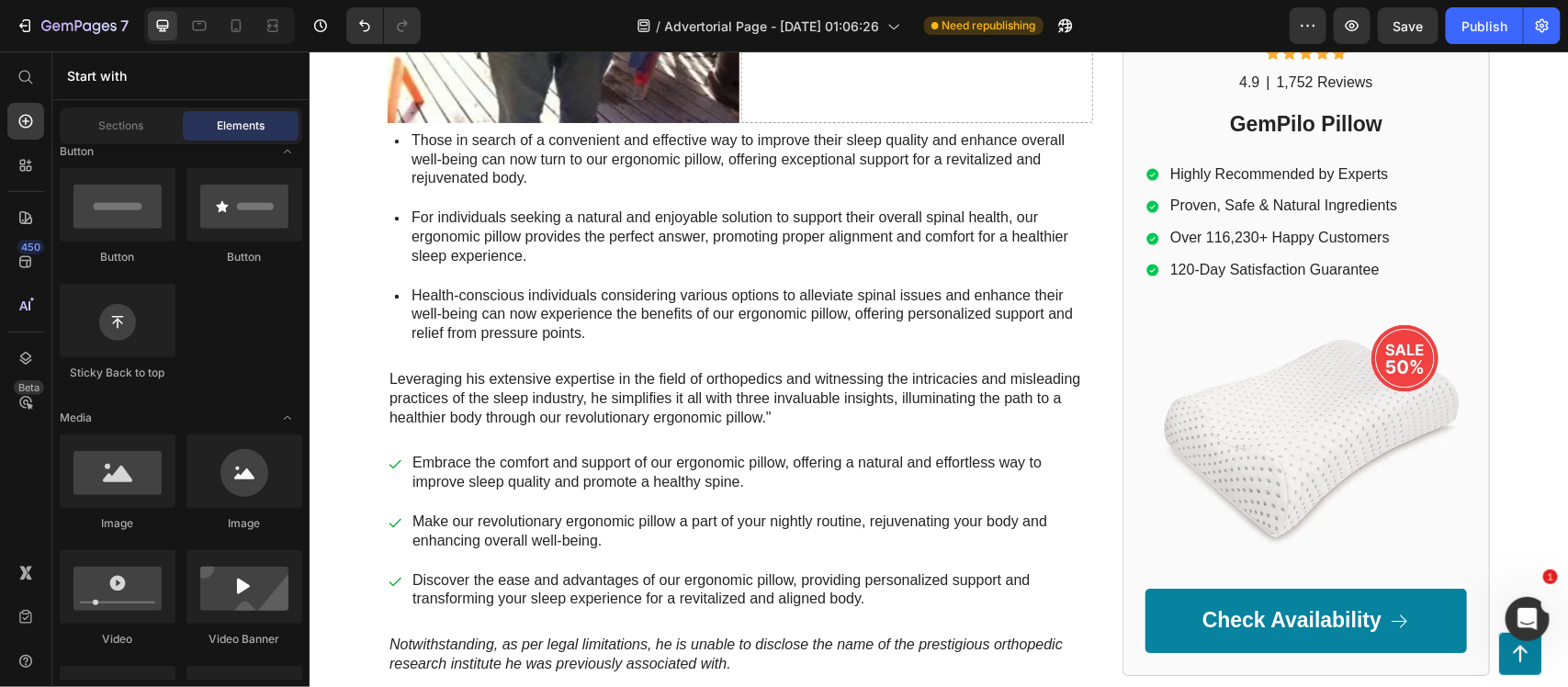 click on "Drop element here" at bounding box center (928, -10) 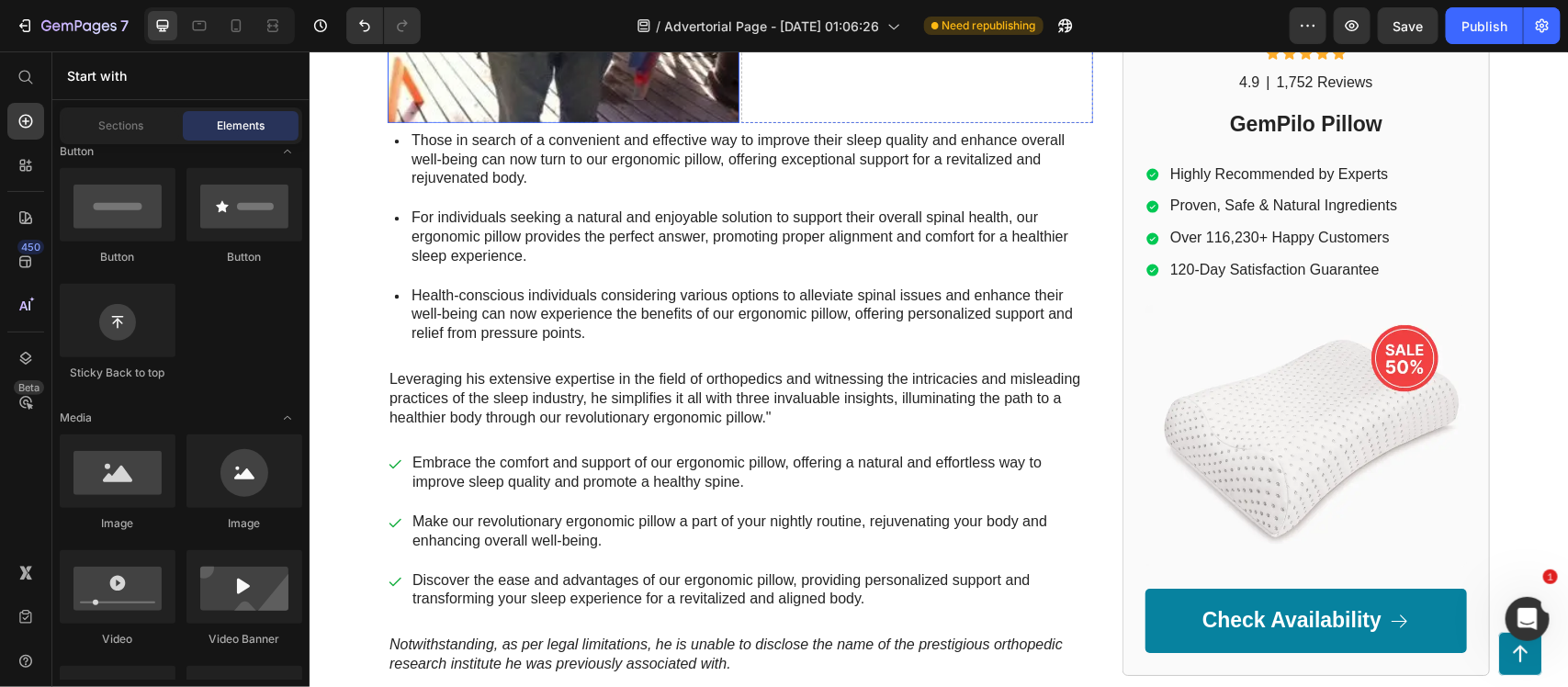 click at bounding box center (562, -10) 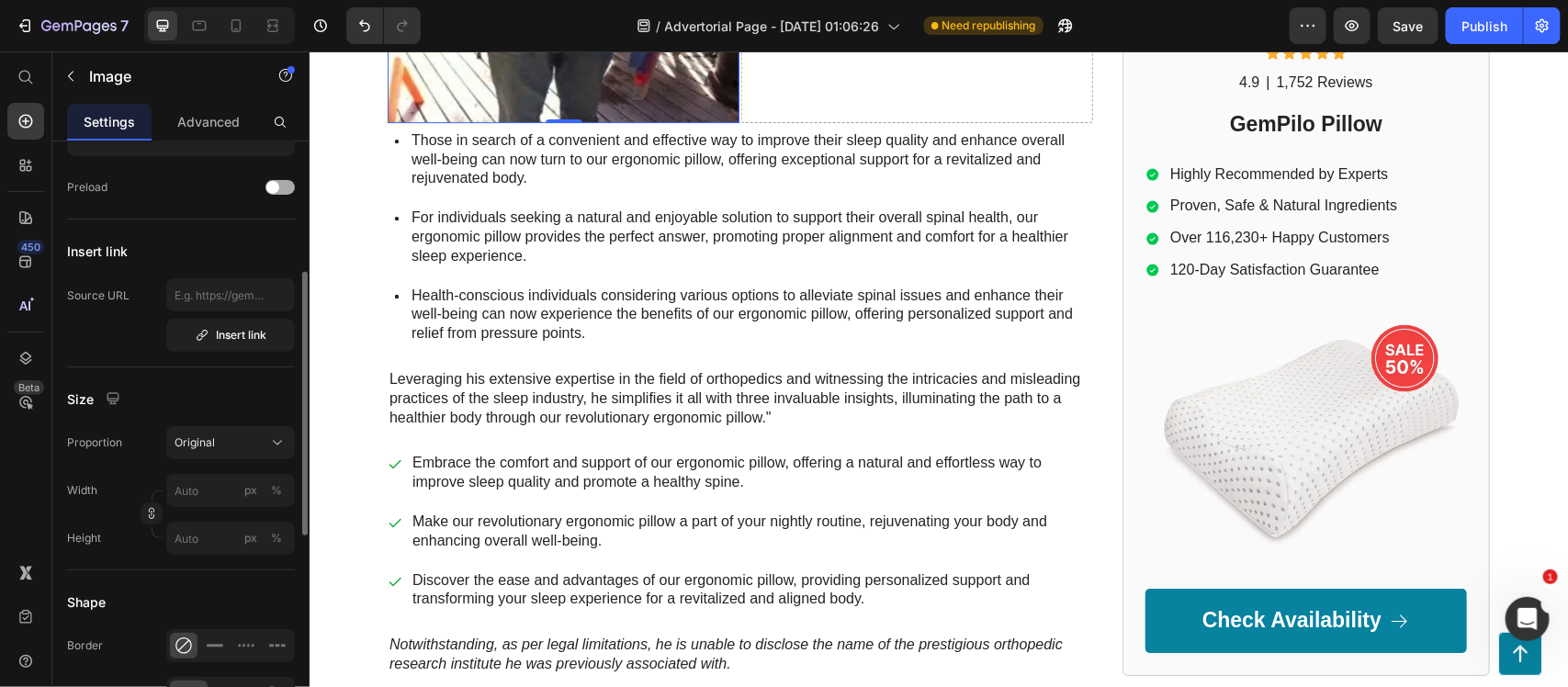 scroll, scrollTop: 290, scrollLeft: 0, axis: vertical 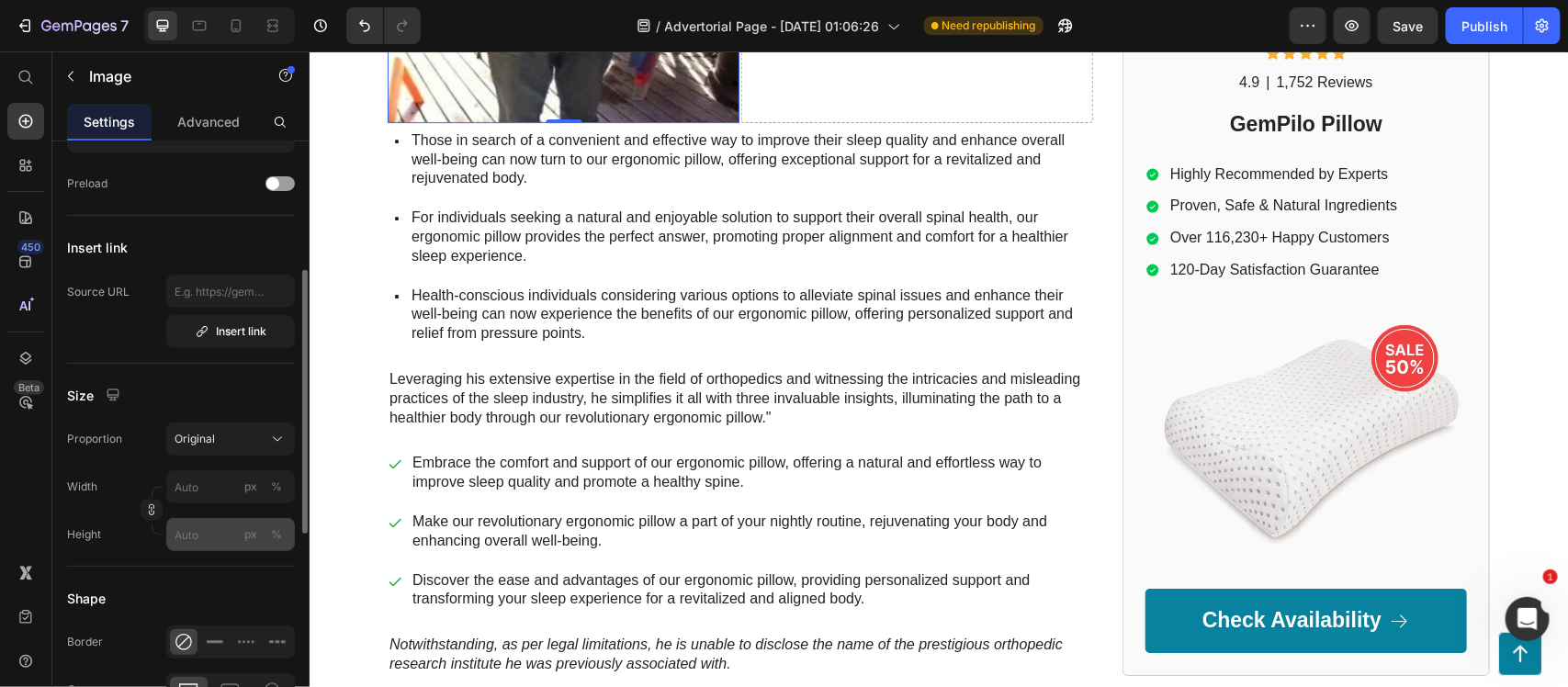 click on "px" at bounding box center [251, 535] 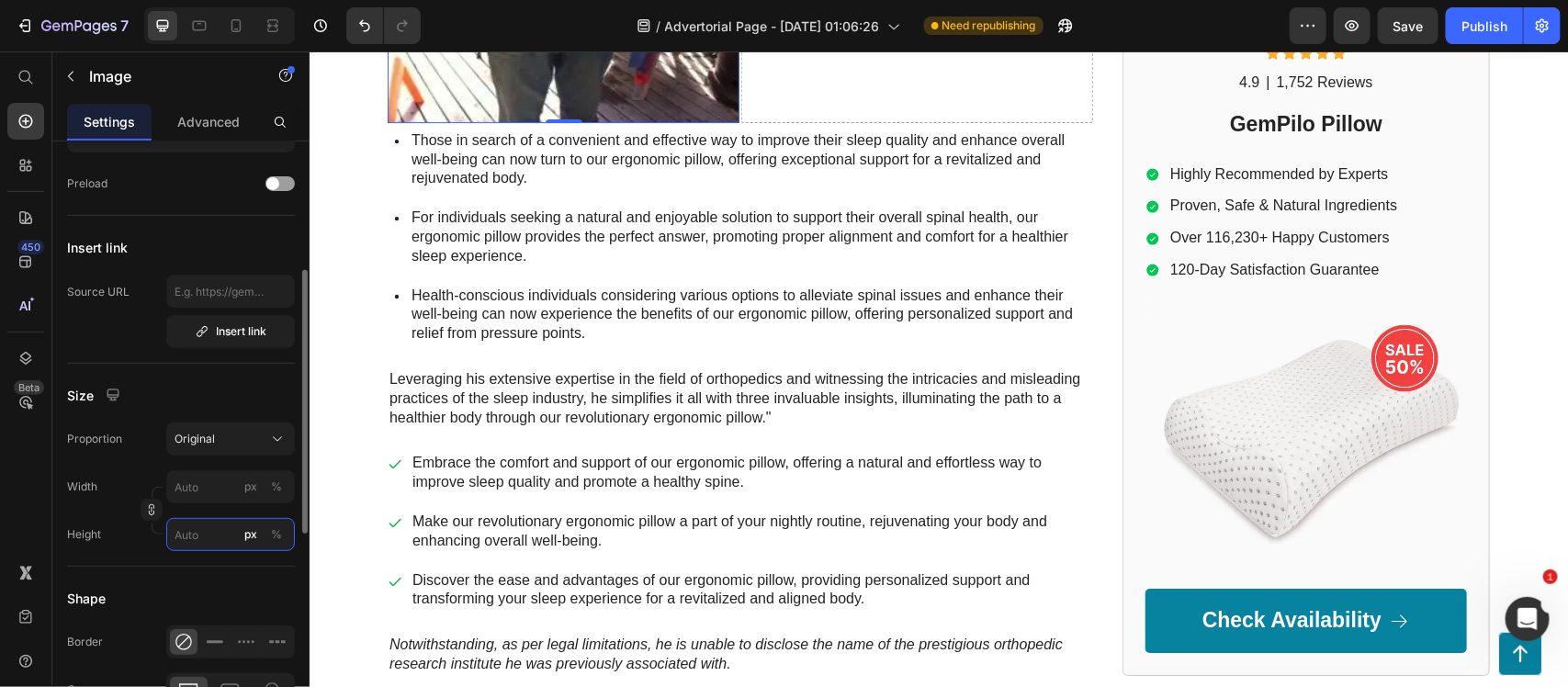 click on "px %" at bounding box center [231, 535] 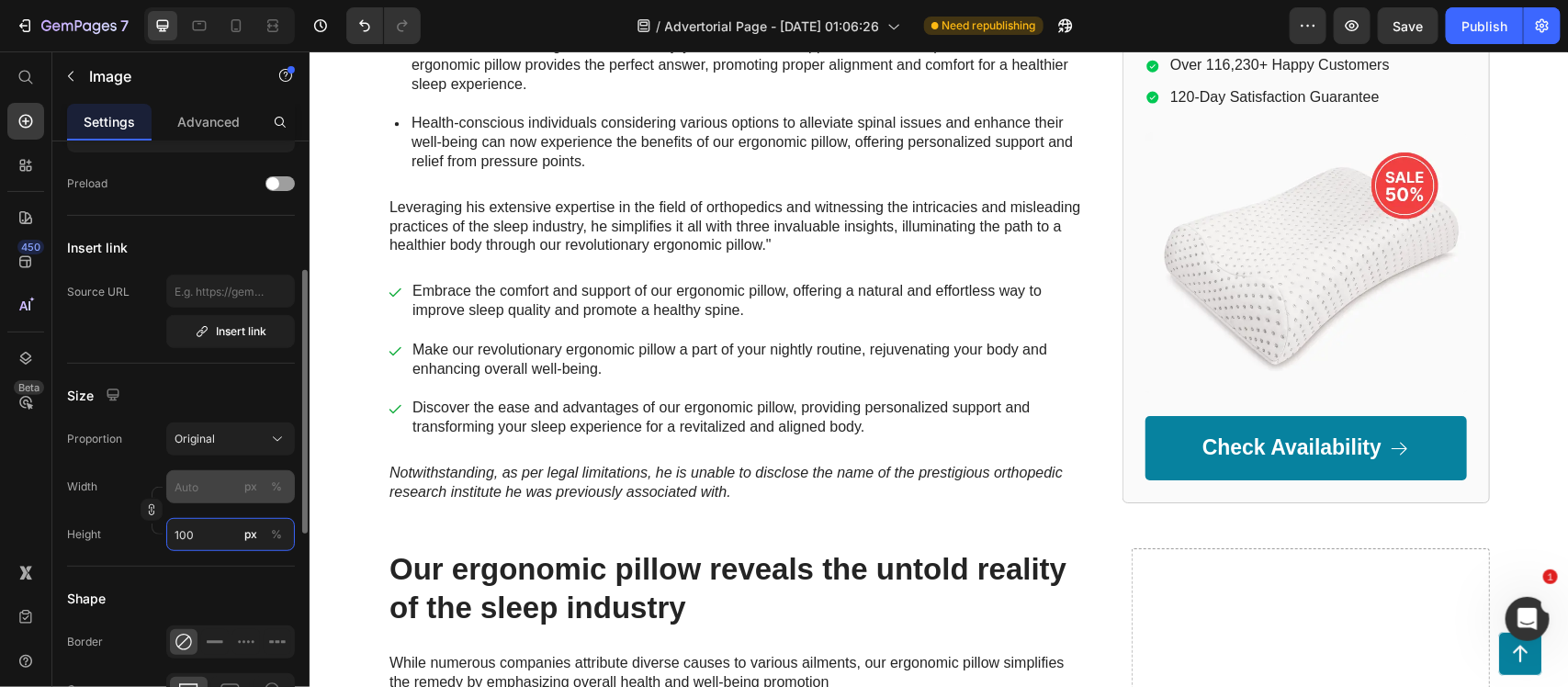 type on "100" 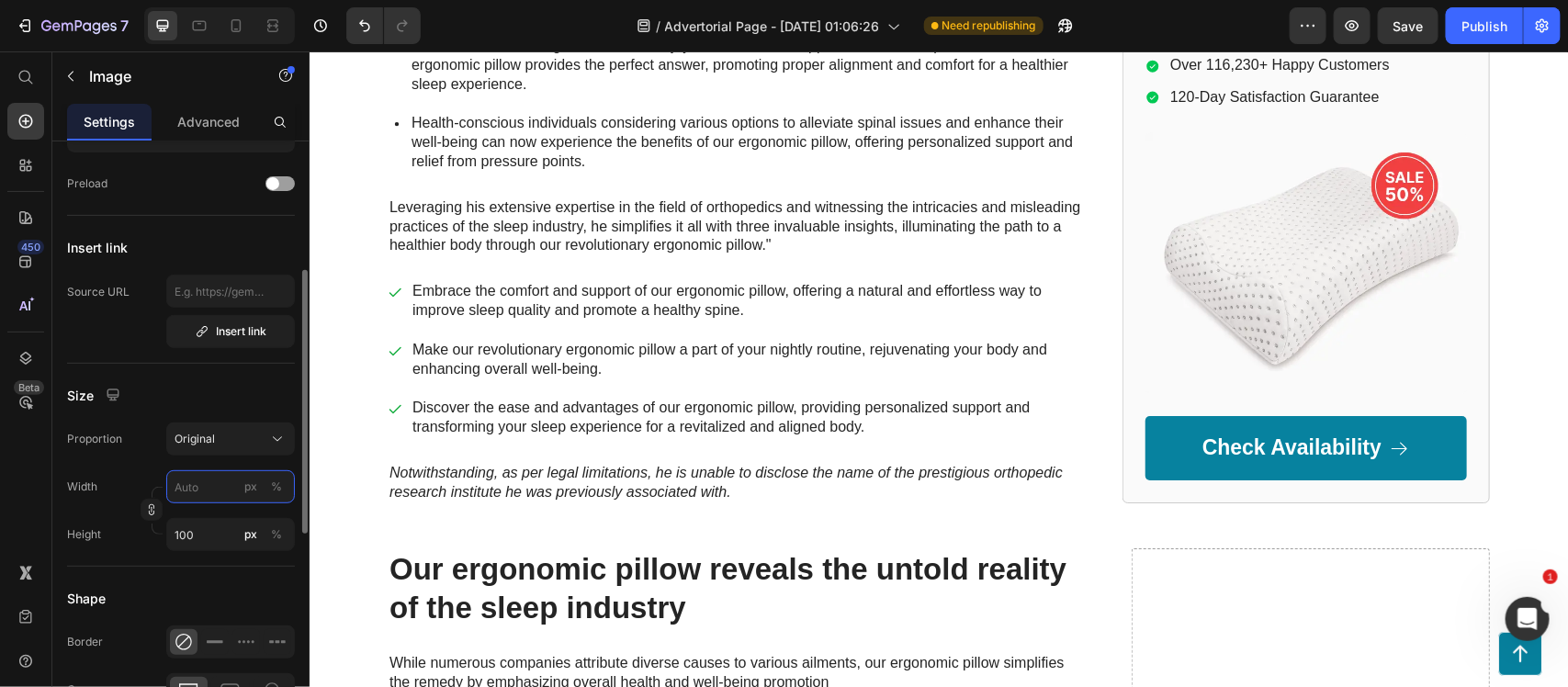 click on "px %" at bounding box center [231, 487] 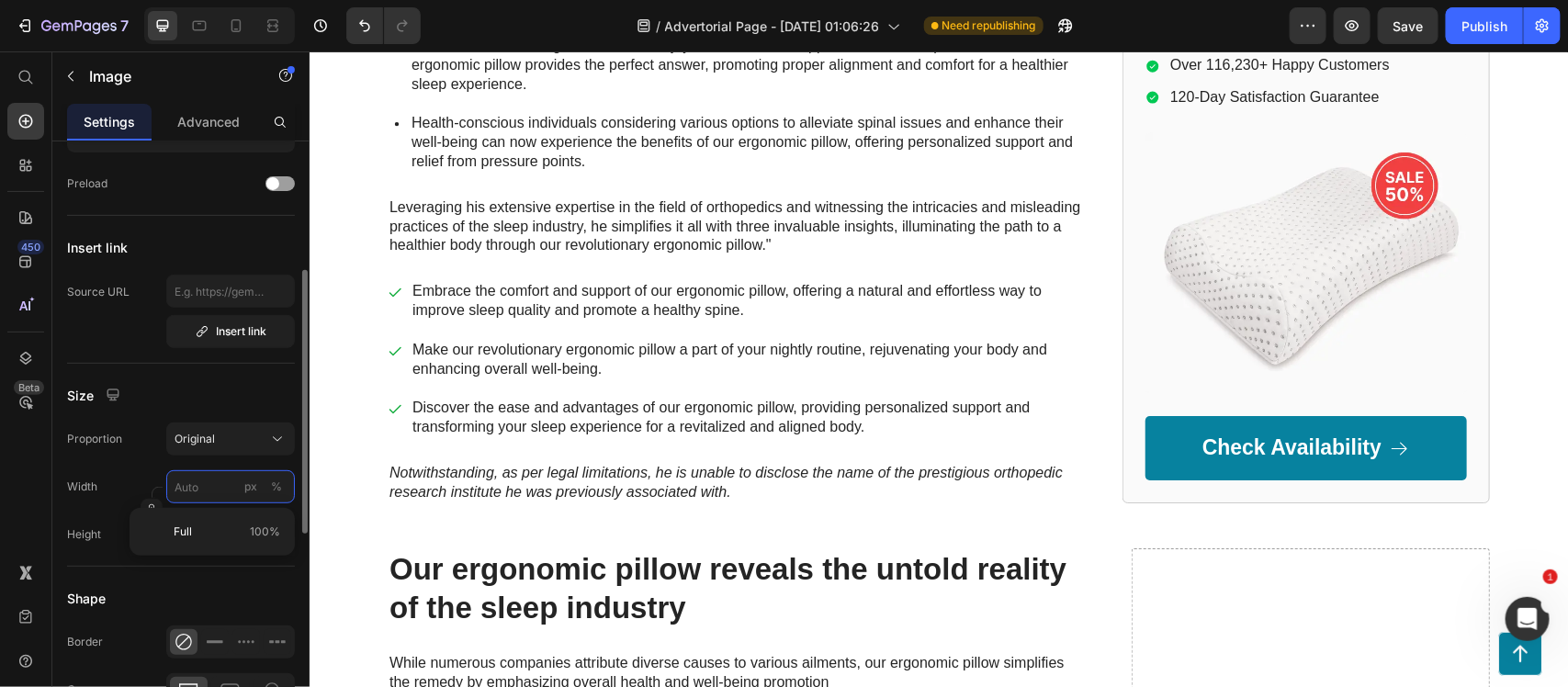 type on "1" 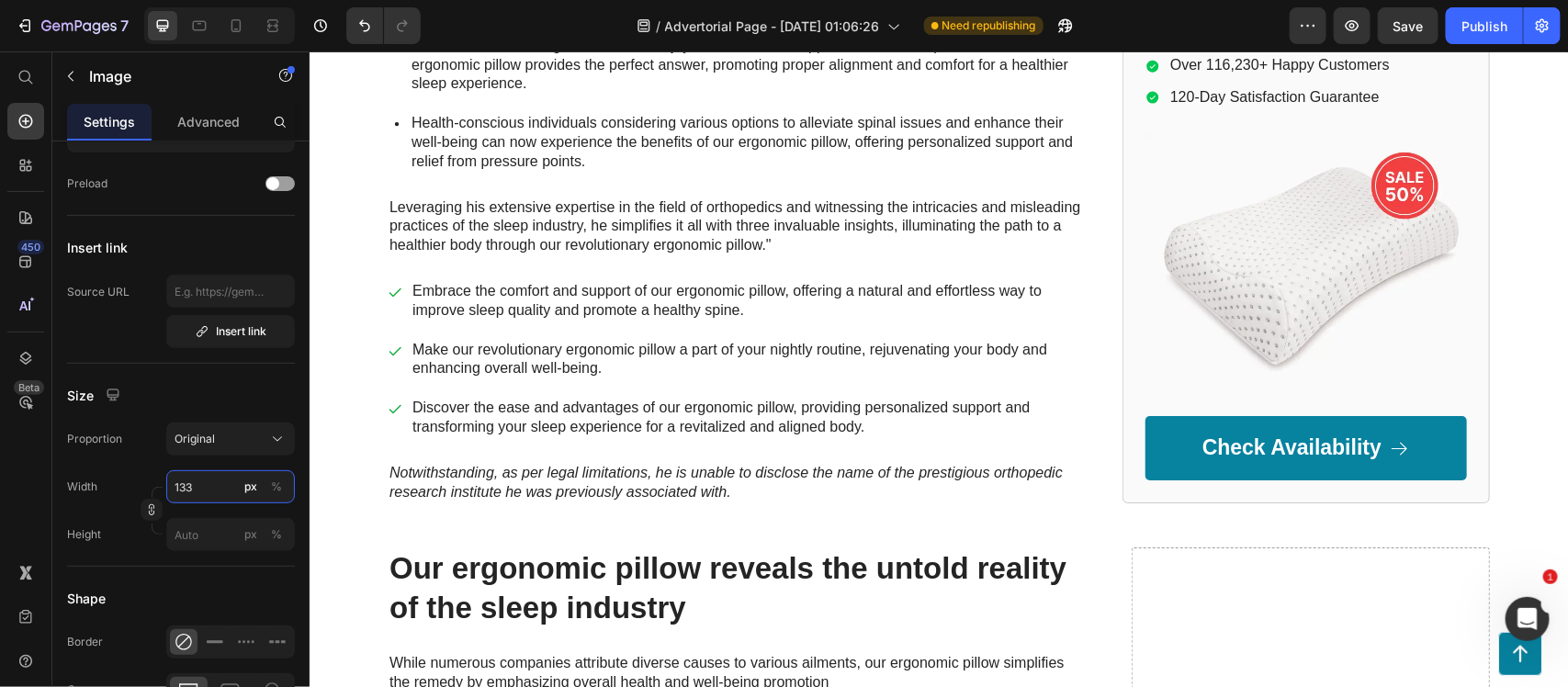 type on "133" 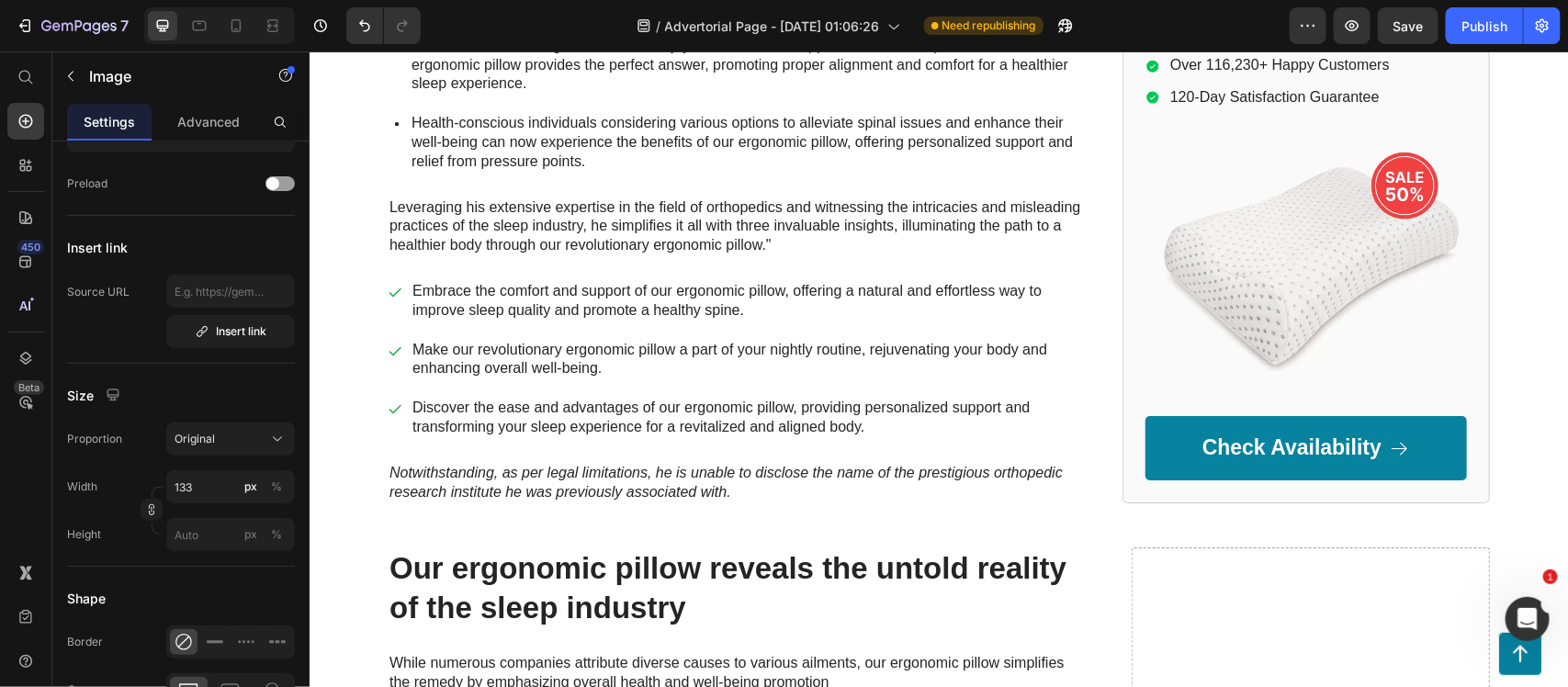 click at bounding box center (562, -96) 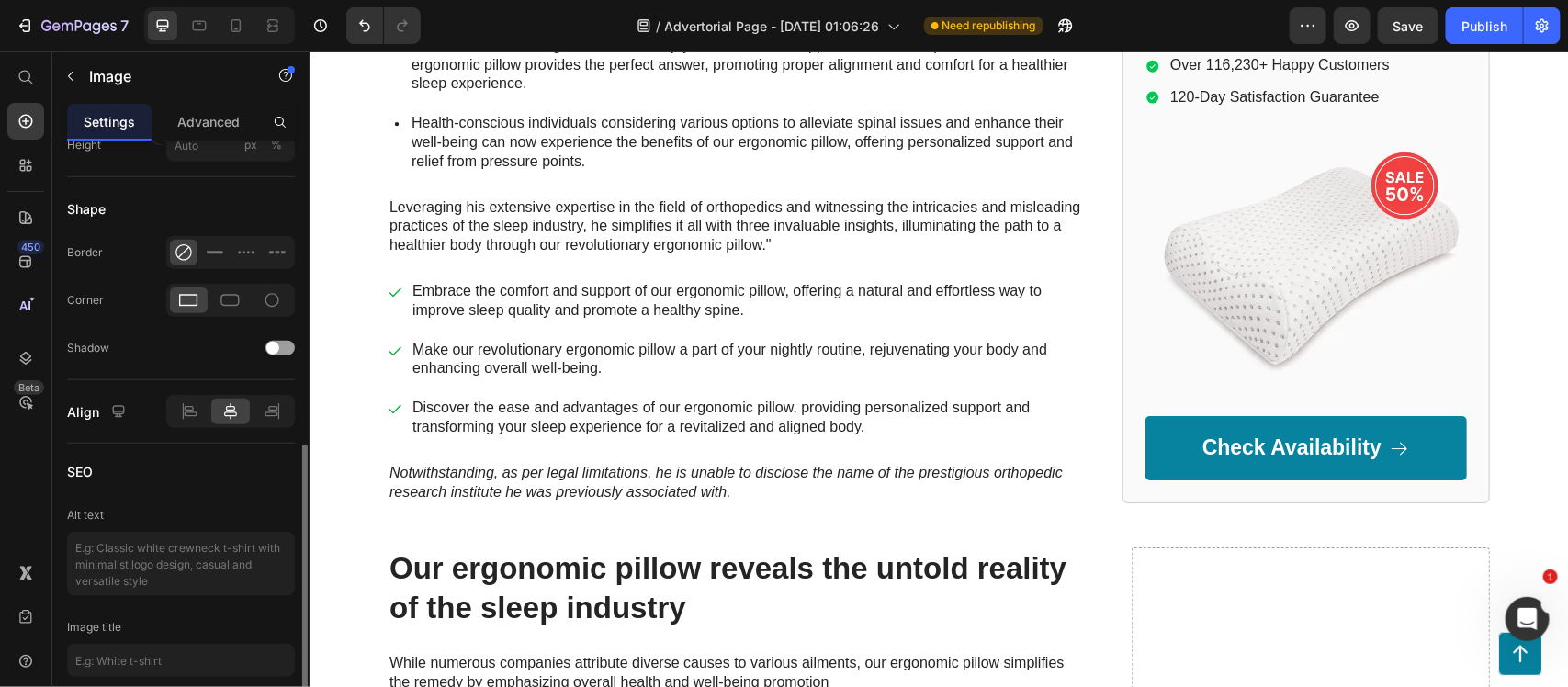 scroll, scrollTop: 682, scrollLeft: 0, axis: vertical 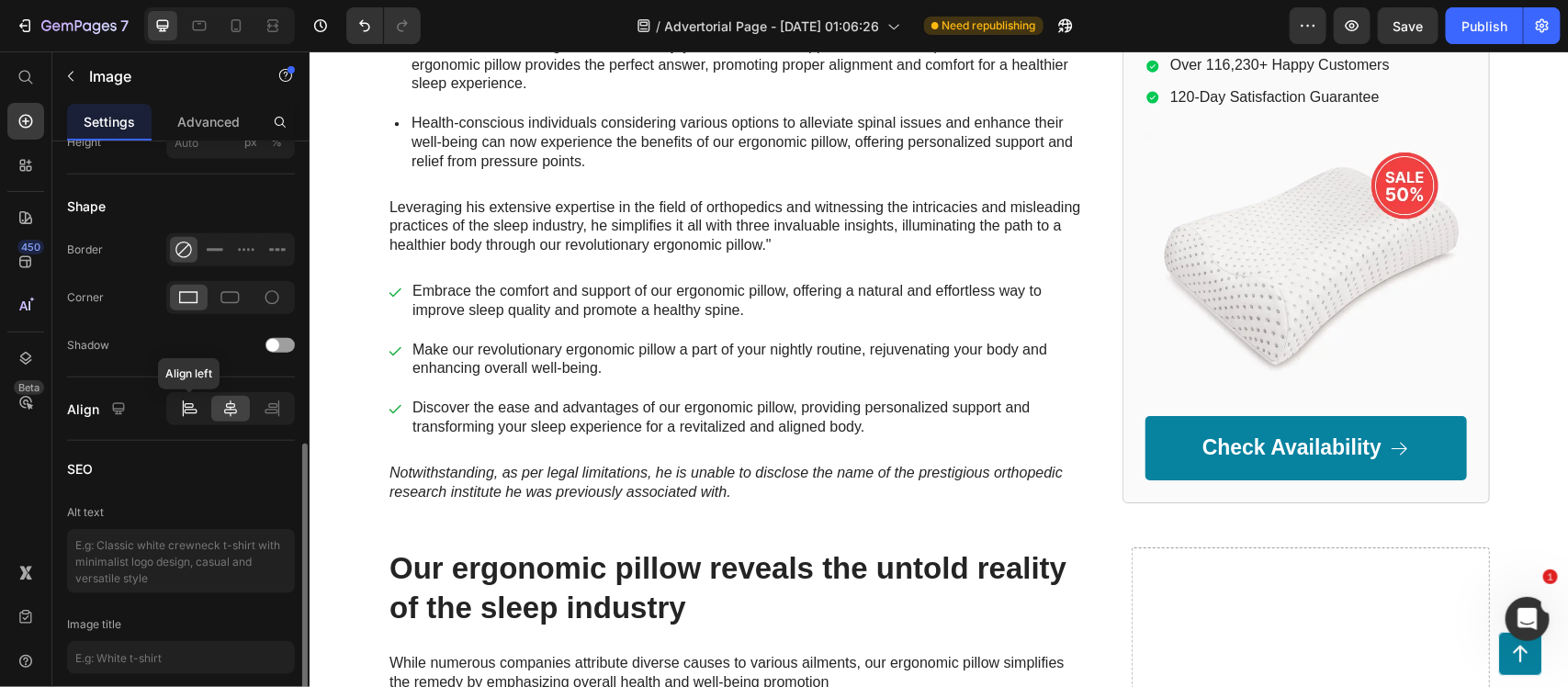 click 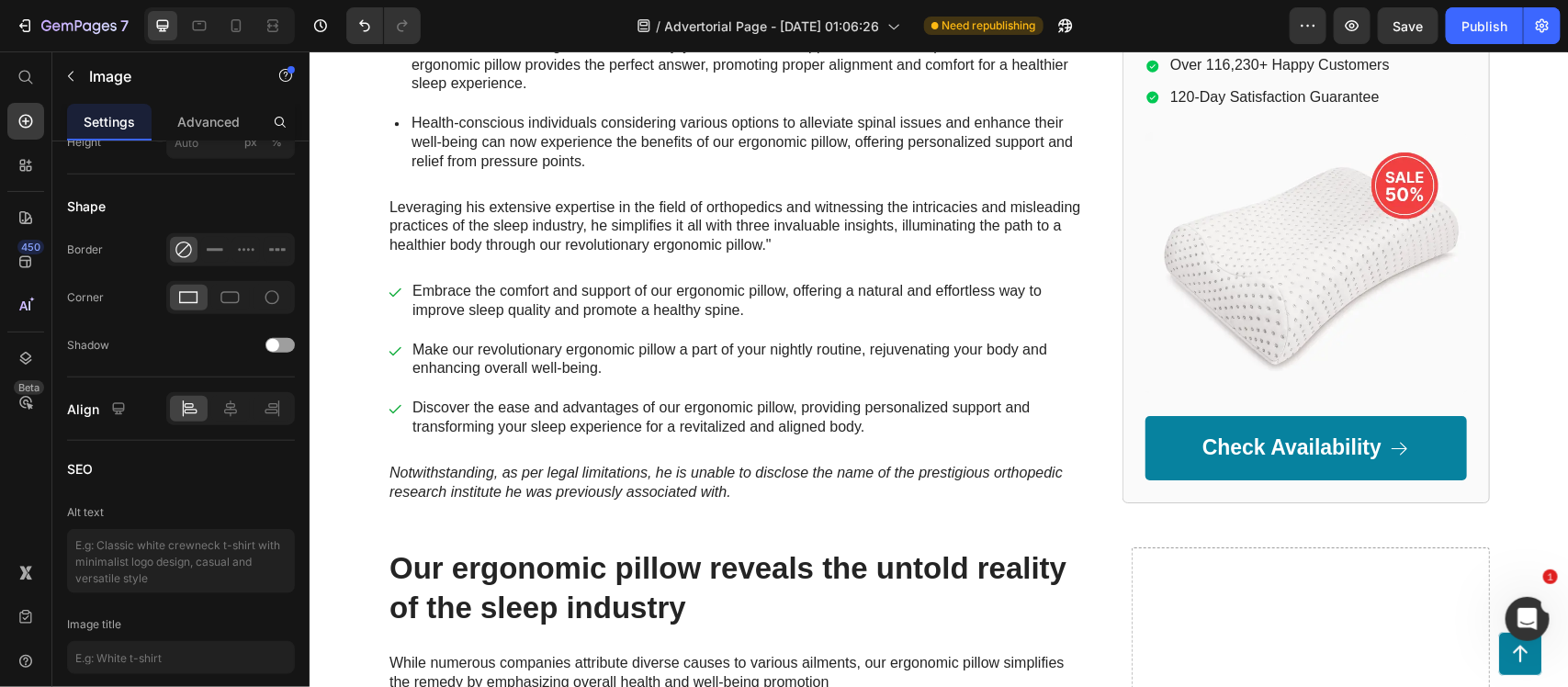click 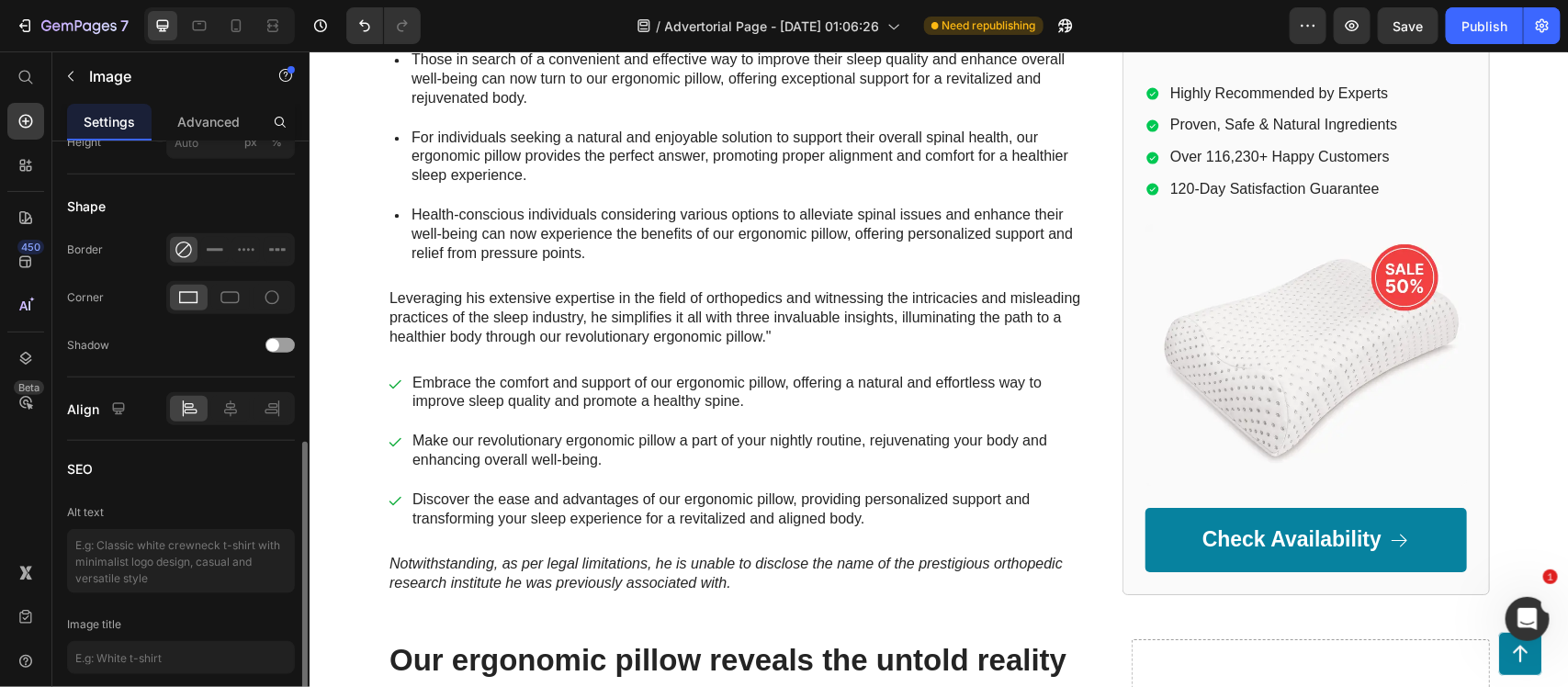 scroll, scrollTop: 681, scrollLeft: 0, axis: vertical 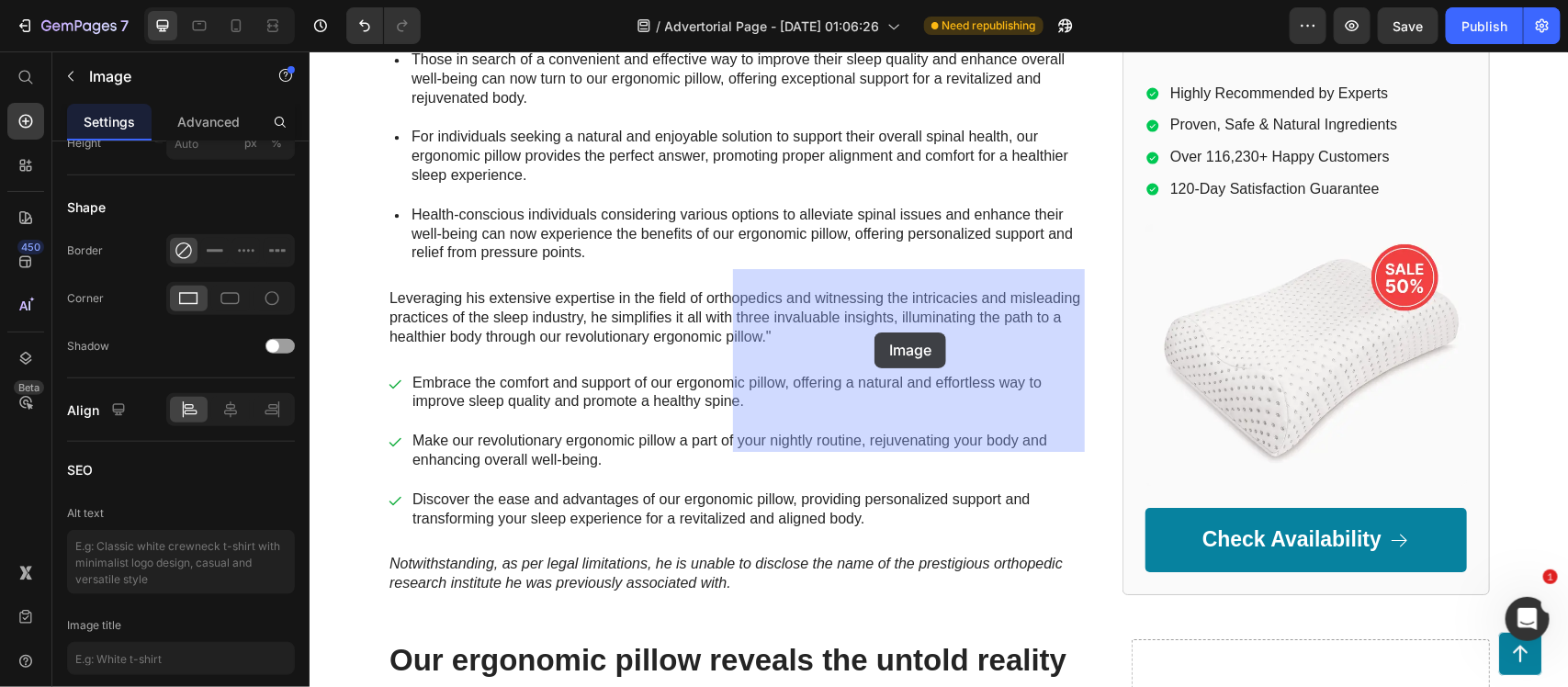 drag, startPoint x: 448, startPoint y: 401, endPoint x: 874, endPoint y: 332, distance: 431.5519 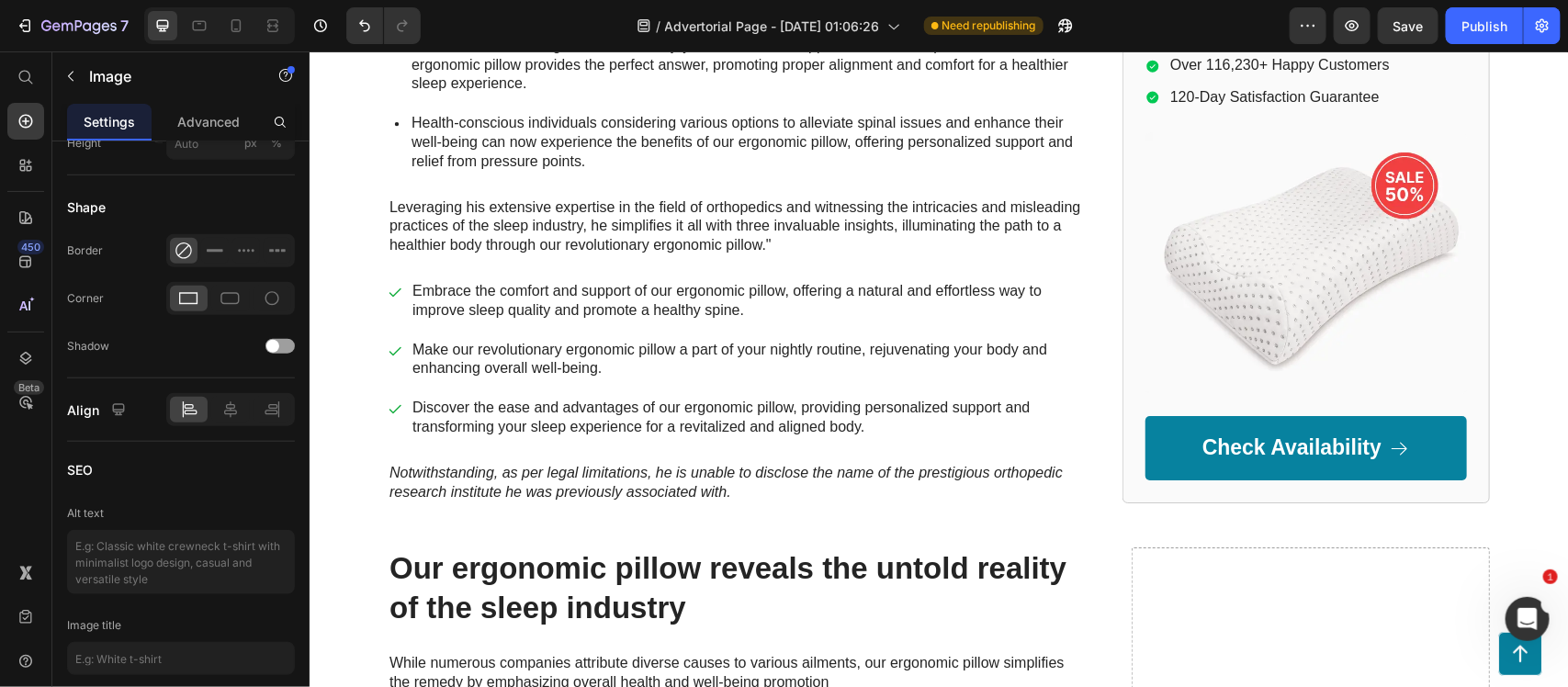 click at bounding box center (916, -96) 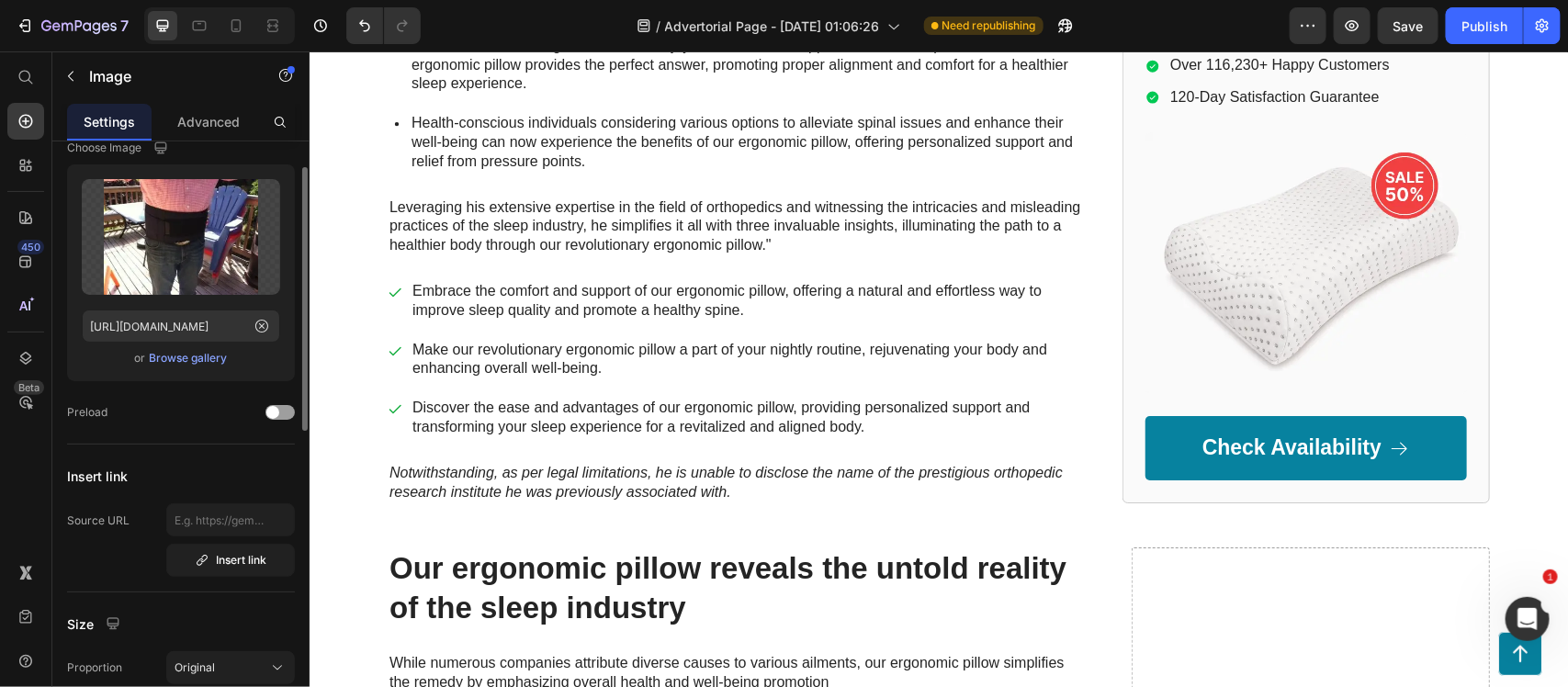 scroll, scrollTop: 60, scrollLeft: 0, axis: vertical 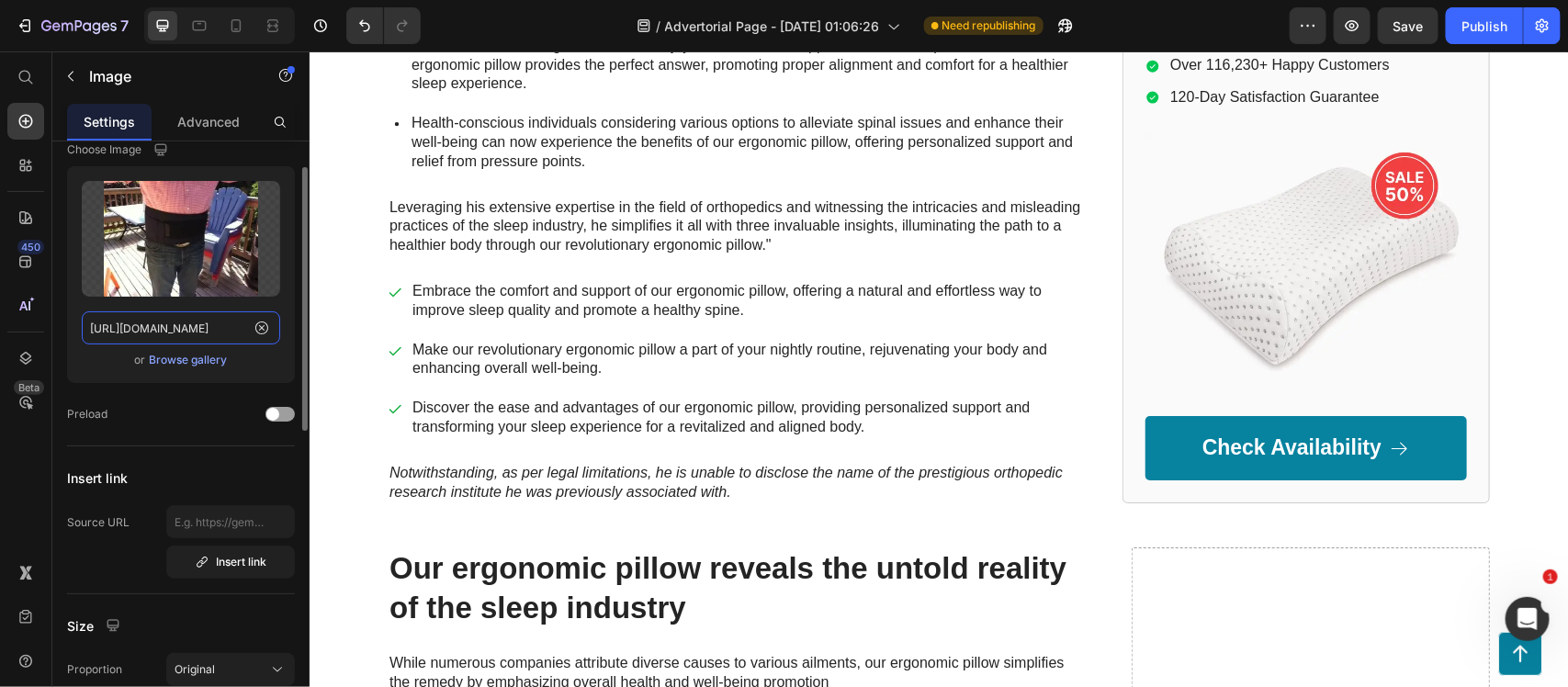 click on "https://assets.checkoutchamp.com/0fae3c70-45dd-11ee-86e4-45d907ee05ed/1722954672395_41oLfO3W3WL.webp" 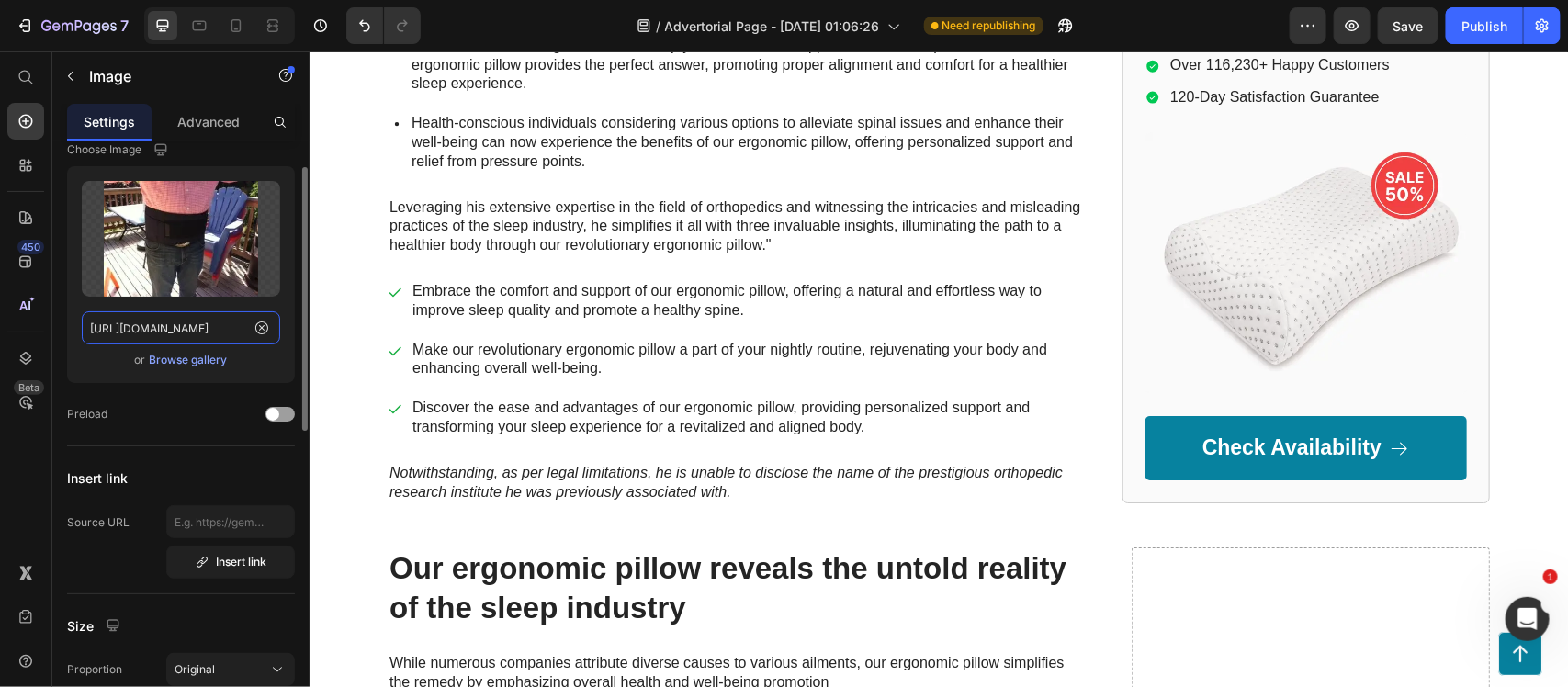 paste on "81763_410Gct_QiD" 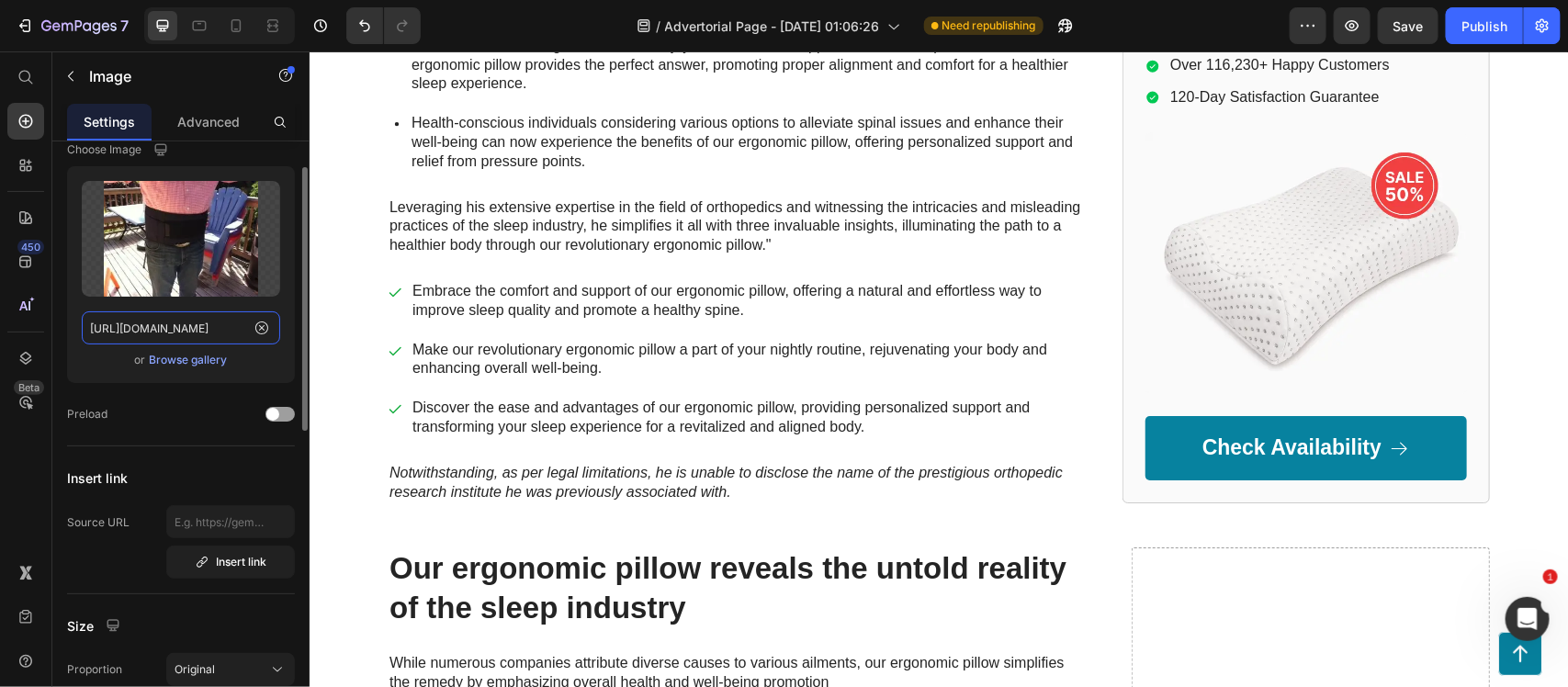 type on "https://assets.checkoutchamp.com/0fae3c70-45dd-11ee-86e4-45d907ee05ed/1722954681763_410Gct_QiDL.webp" 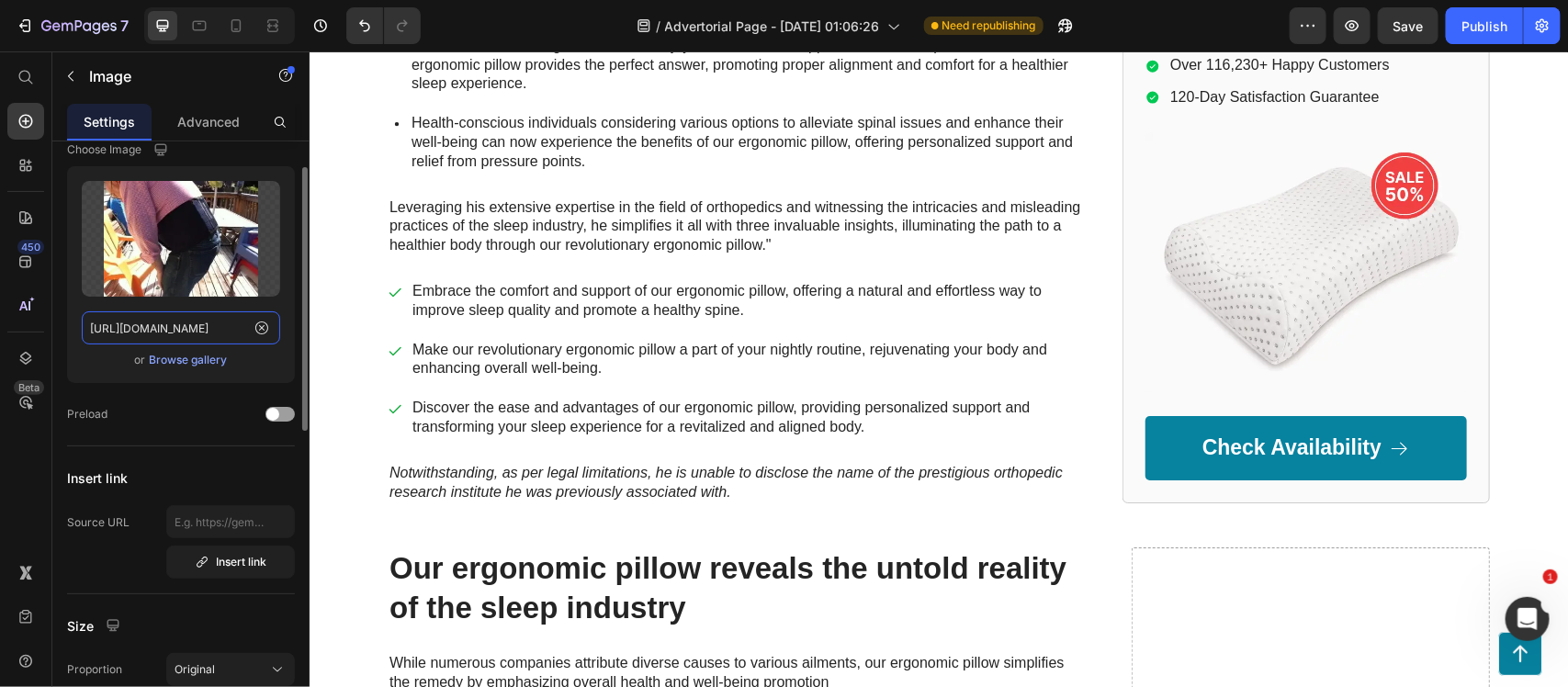 scroll, scrollTop: 0, scrollLeft: 442, axis: horizontal 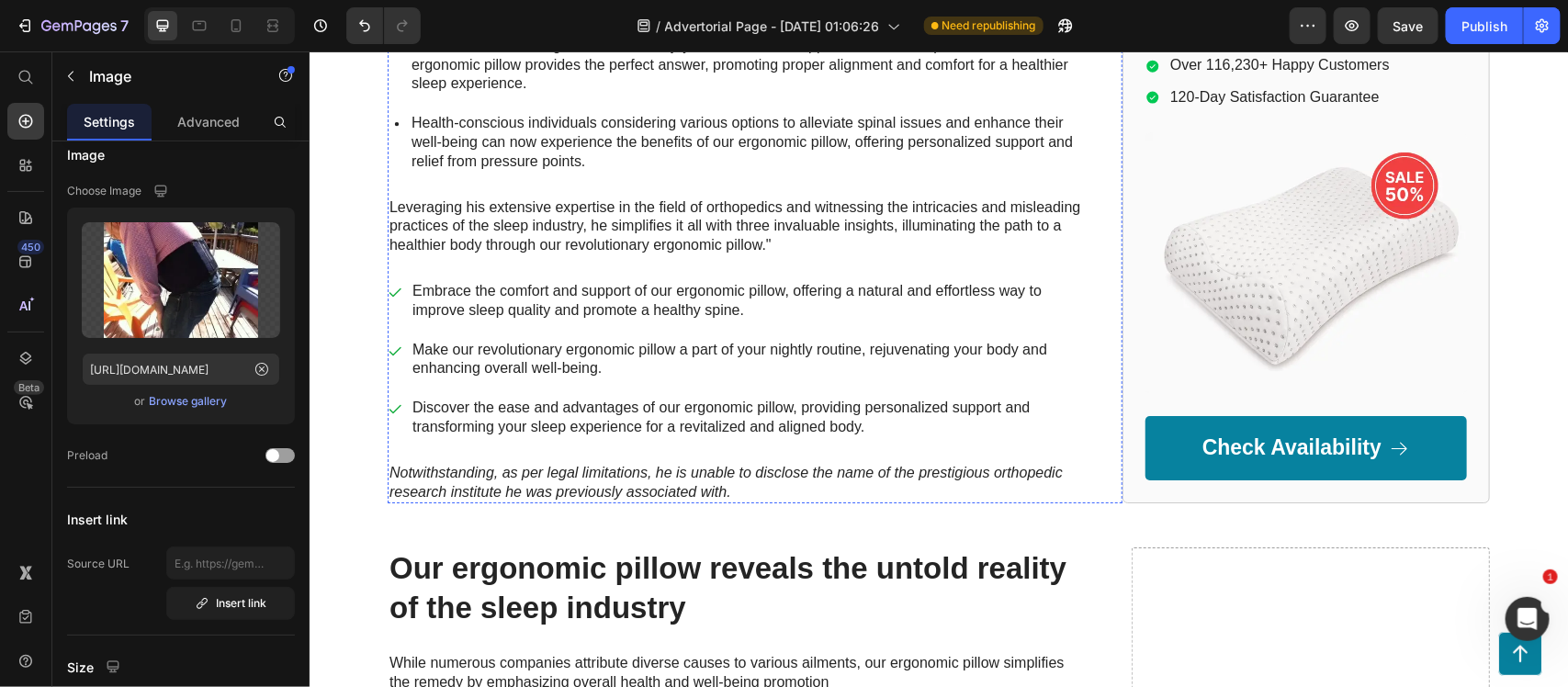 click on "Image Image   0 Row" at bounding box center (739, -96) 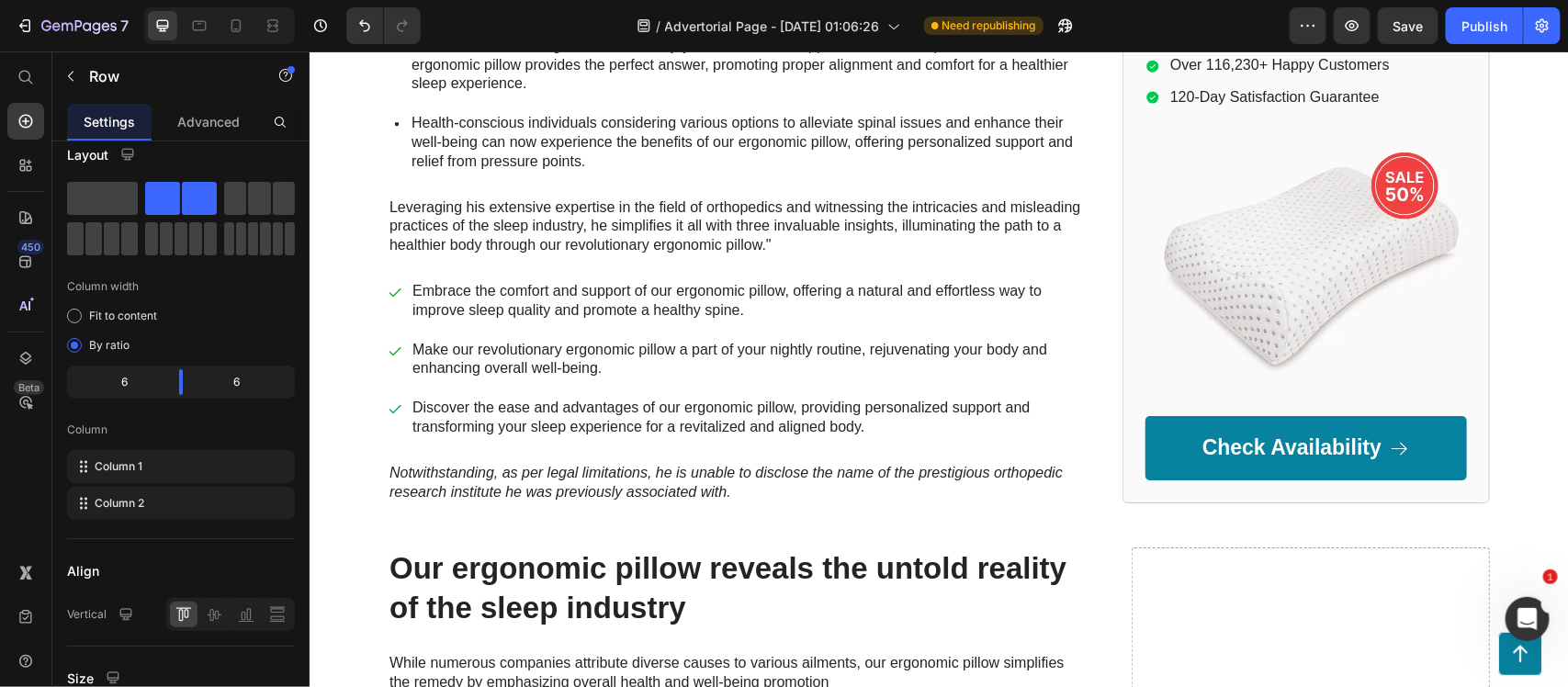 scroll, scrollTop: 0, scrollLeft: 0, axis: both 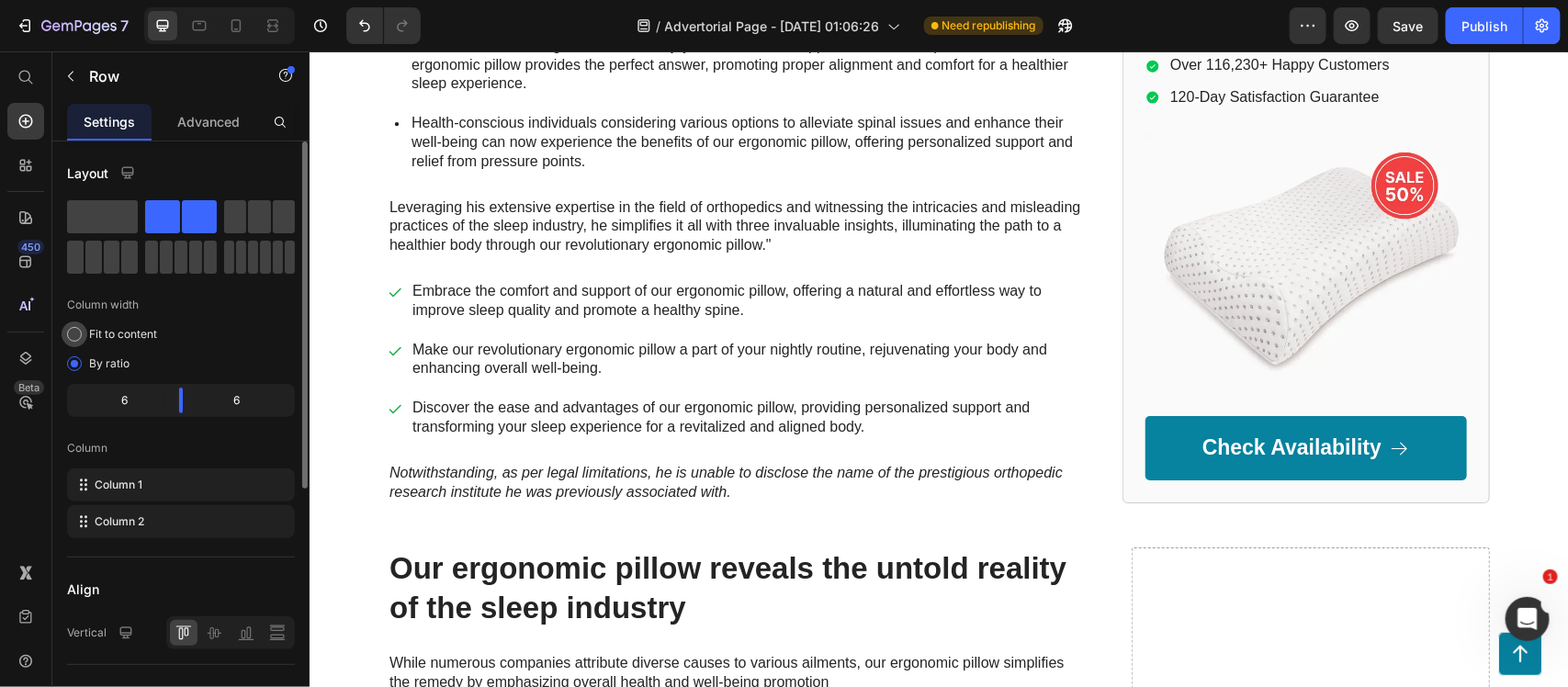 click on "Fit to content" at bounding box center [123, 334] 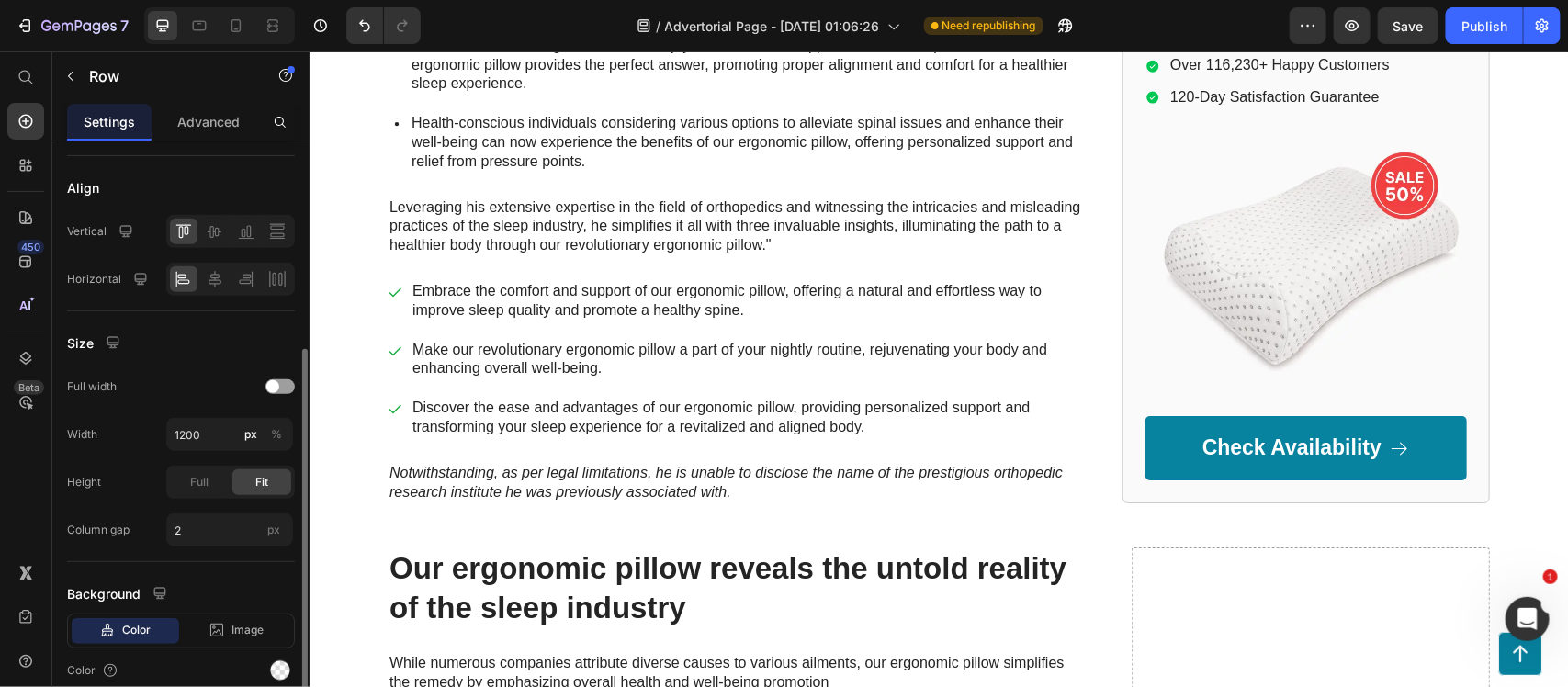 scroll, scrollTop: 363, scrollLeft: 0, axis: vertical 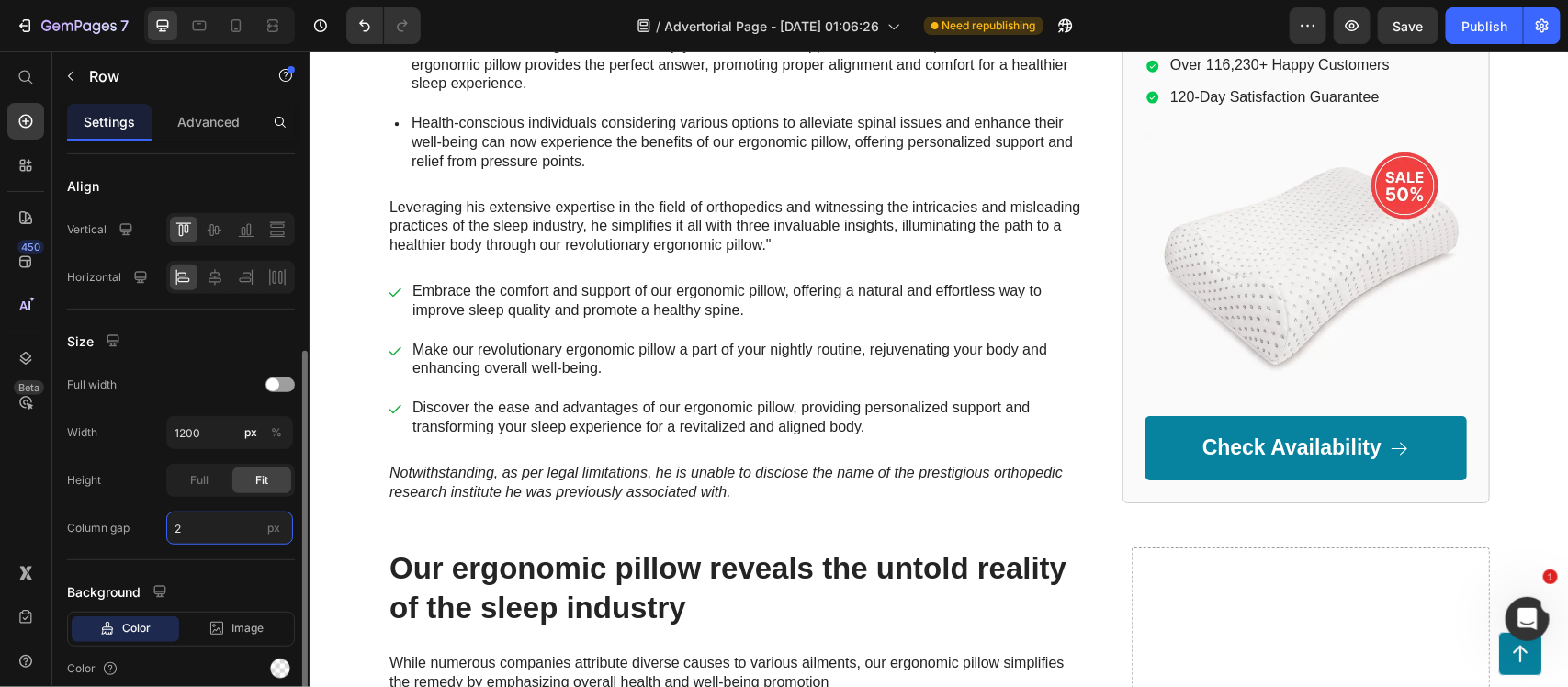 click on "2" at bounding box center [230, 528] 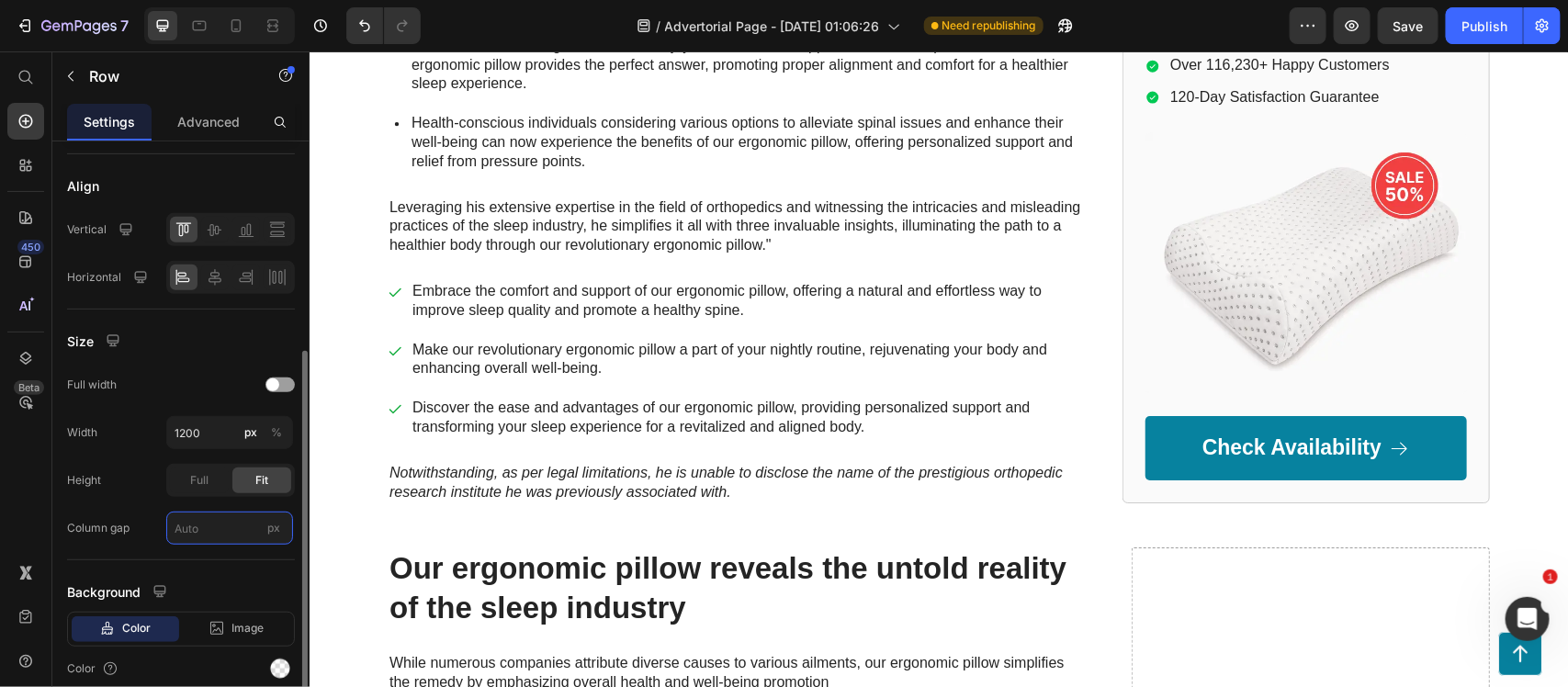 type on "8" 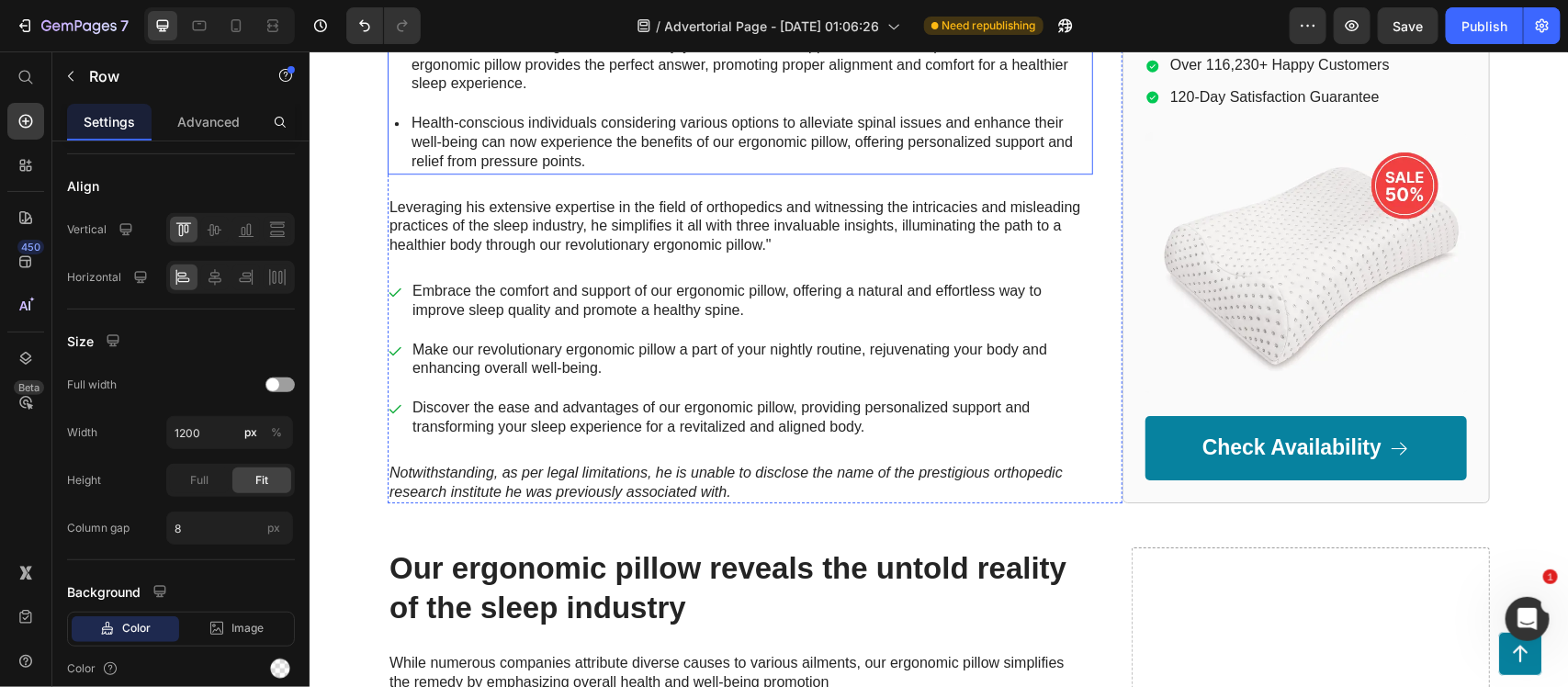 click on "Health-conscious individuals considering various options to alleviate spinal issues and enhance their well-being can now experience the benefits of our ergonomic pillow, offering personalized support and relief from pressure points." at bounding box center (750, 141) 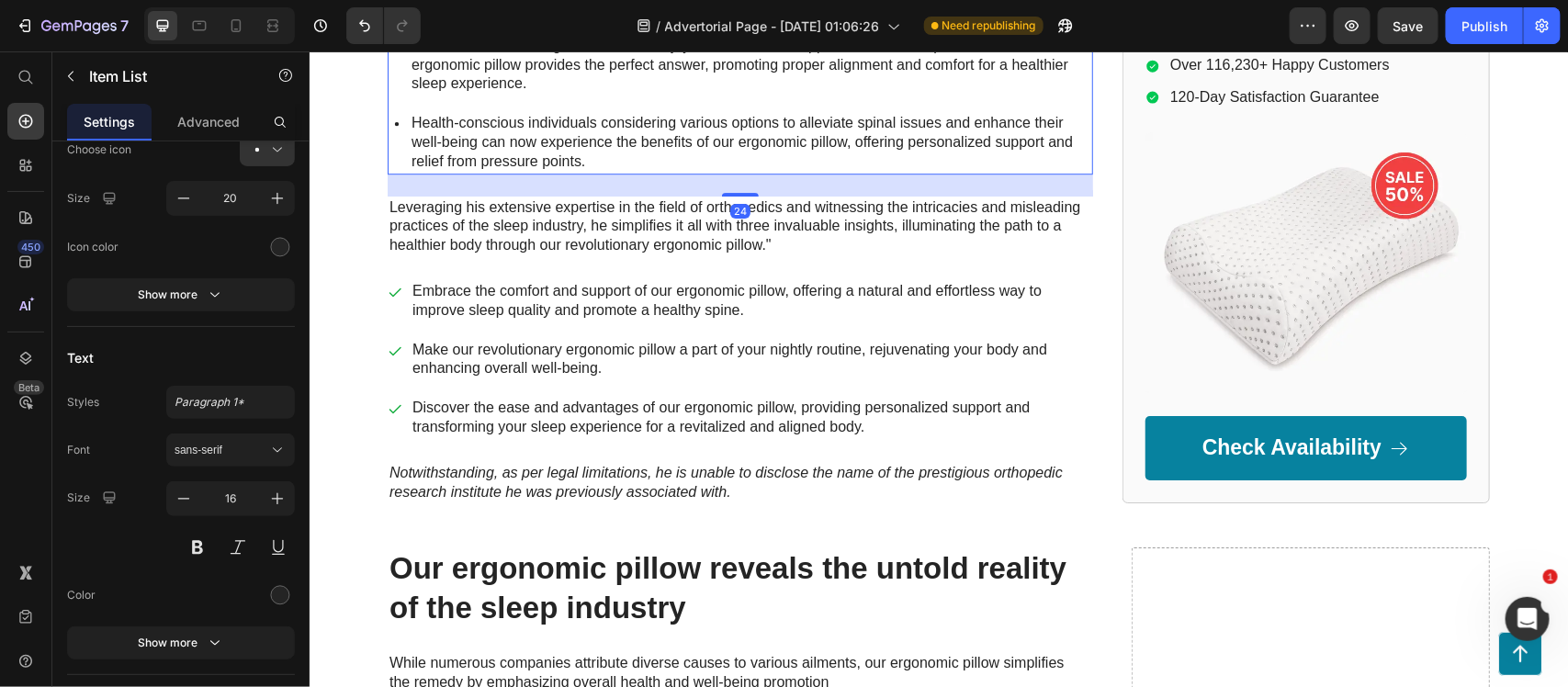 scroll, scrollTop: 0, scrollLeft: 0, axis: both 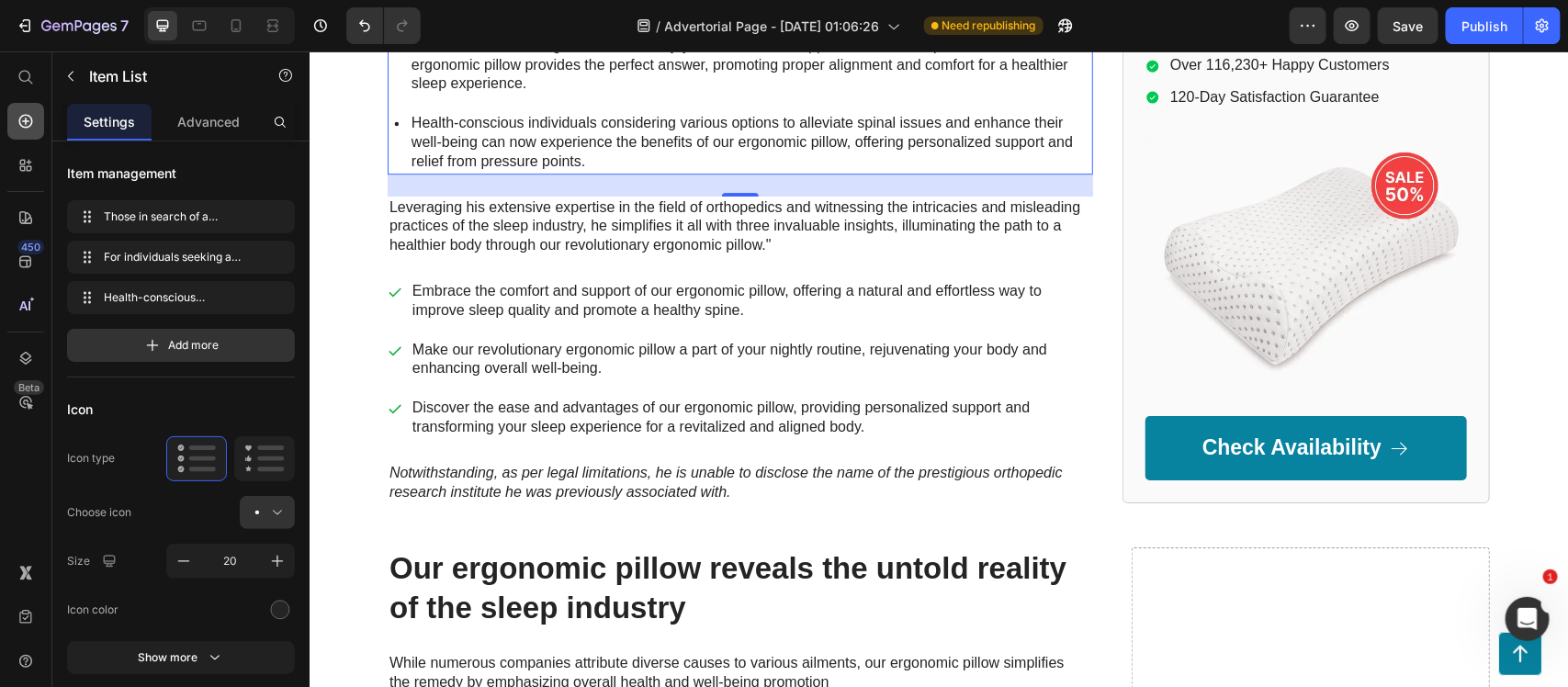 click 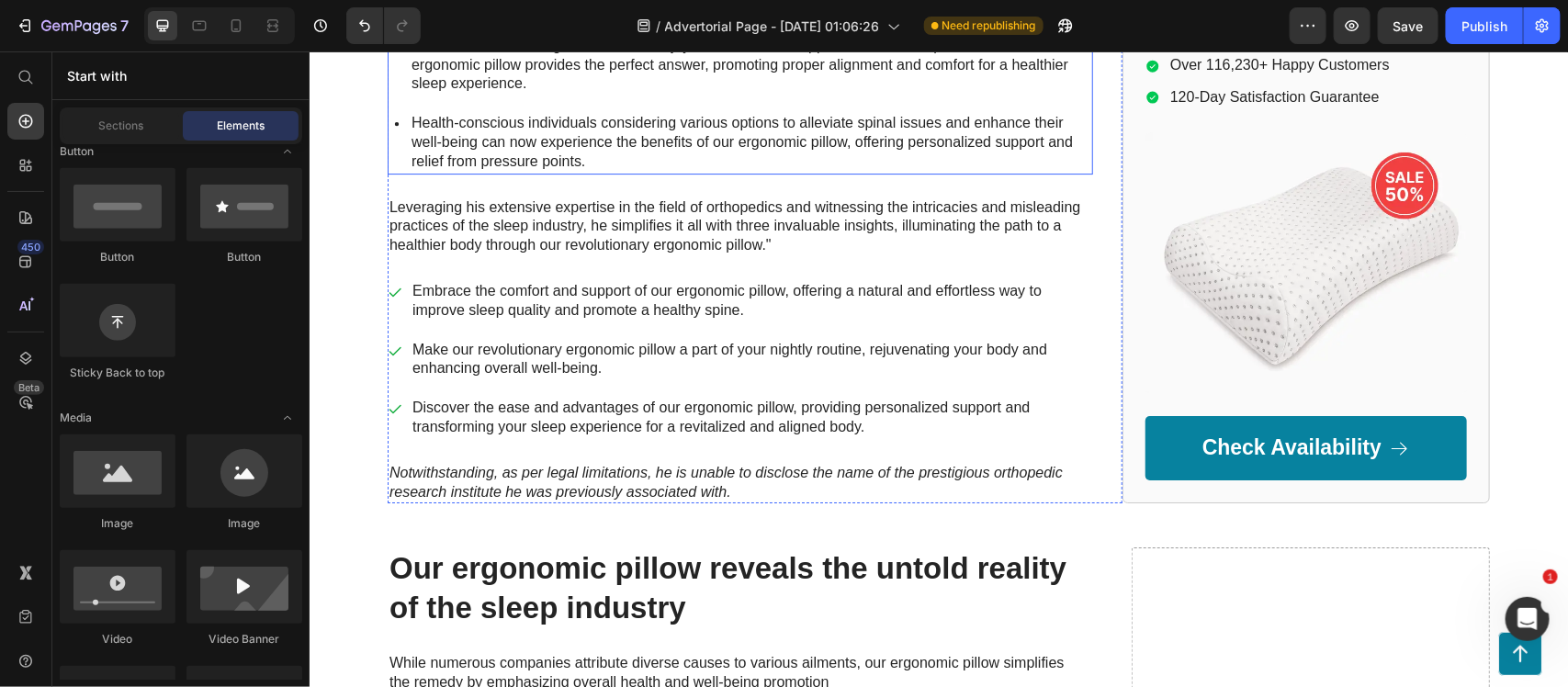 click on "For individuals seeking a natural and enjoyable solution to support their overall spinal health, our ergonomic pillow provides the perfect answer, promoting proper alignment and comfort for a healthier sleep experience." at bounding box center (750, 64) 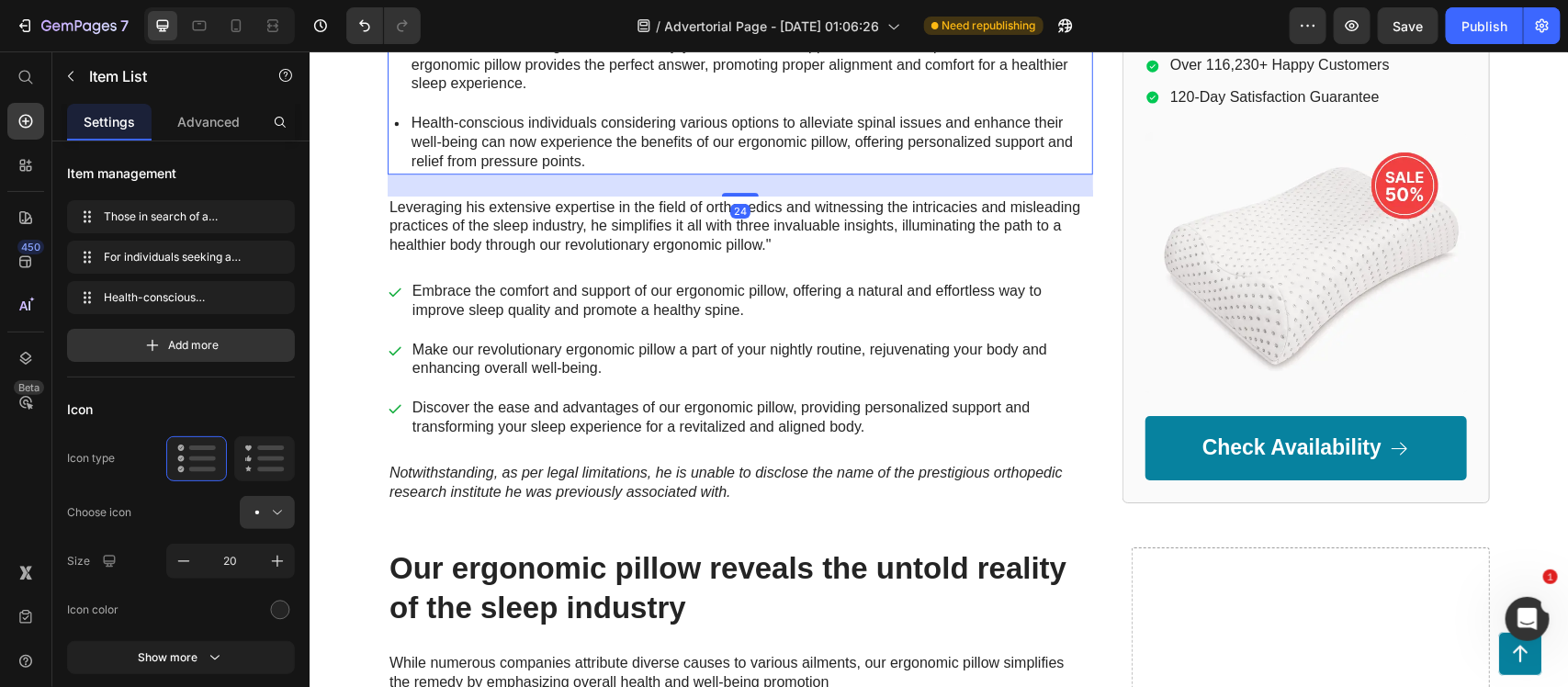 click on "Those in search of a convenient and effective way to improve their sleep quality and enhance overall well-being can now turn to our ergonomic pillow, offering exceptional support for a revitalized and rejuvenated body." at bounding box center [750, -14] 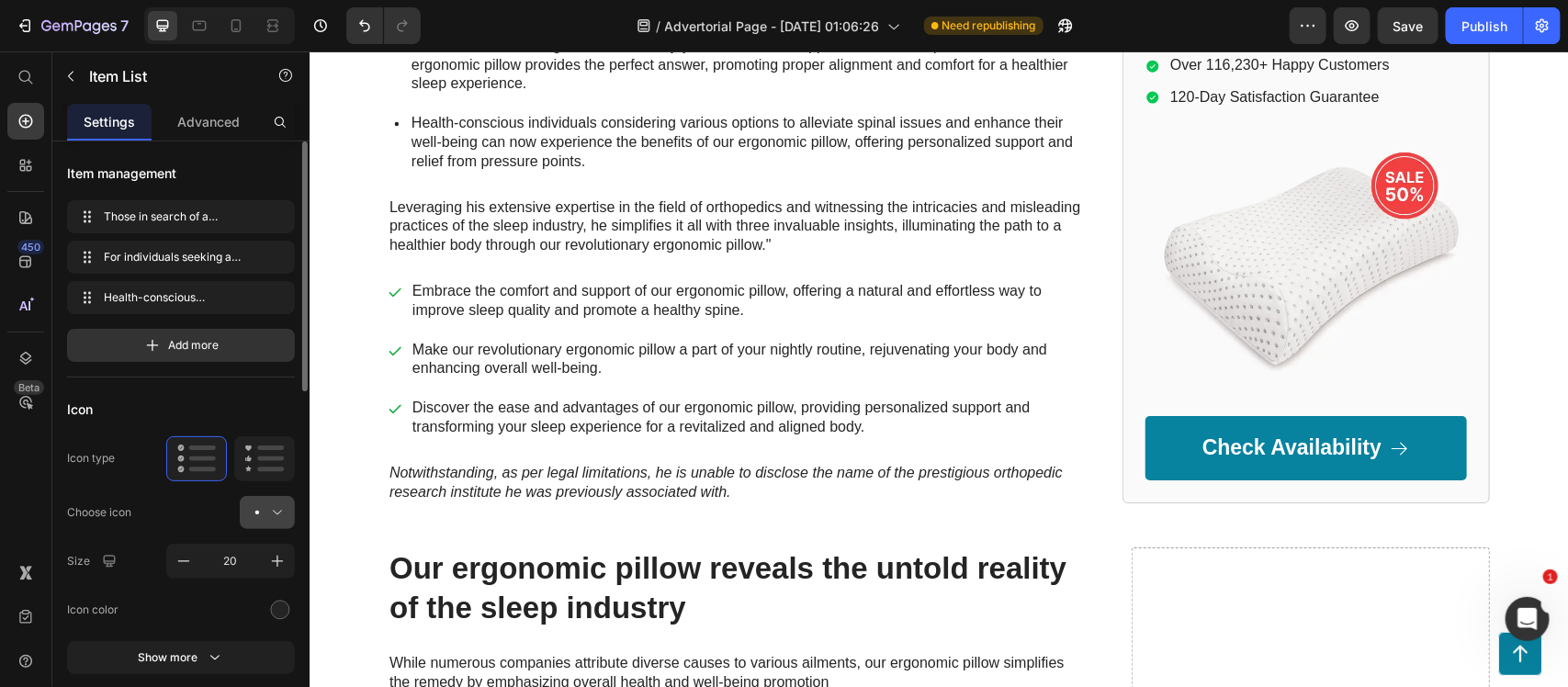 click at bounding box center [275, 512] 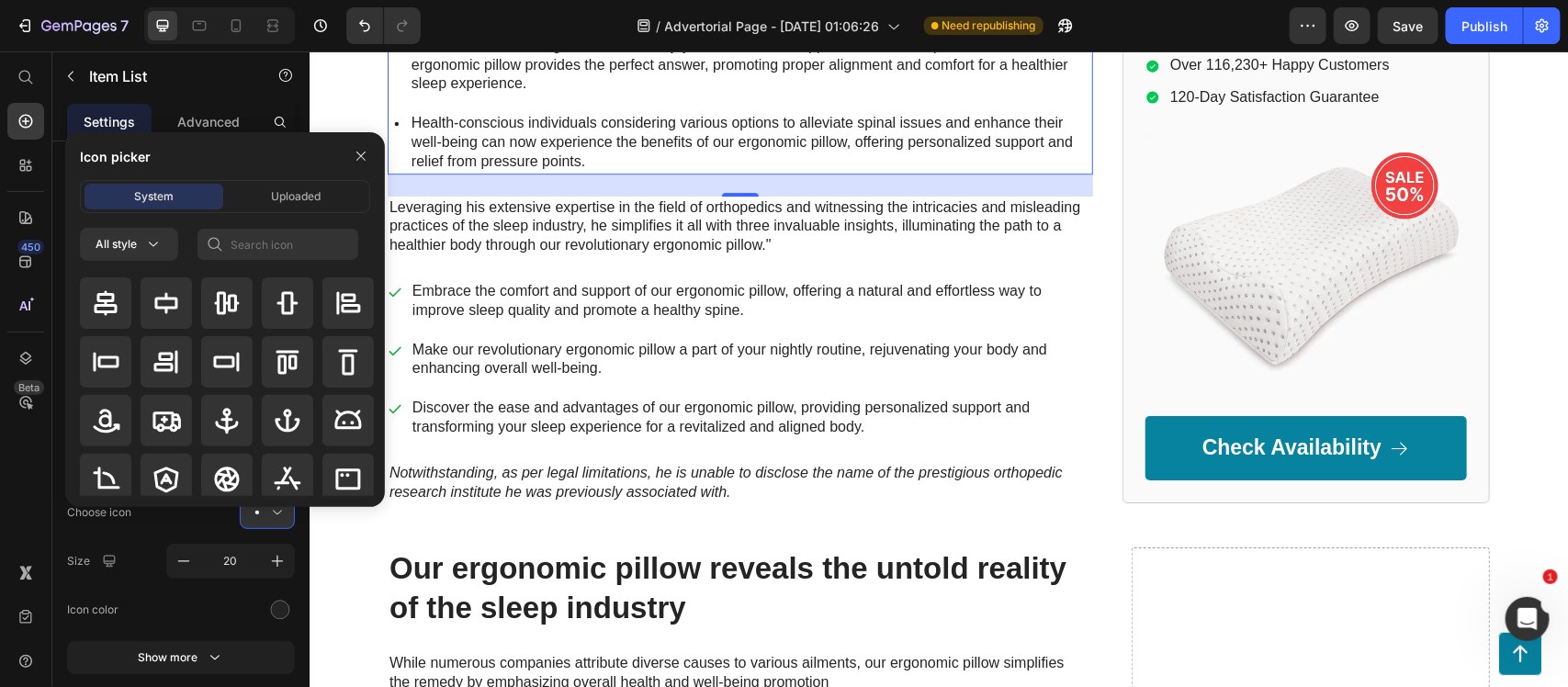 scroll, scrollTop: 173, scrollLeft: 0, axis: vertical 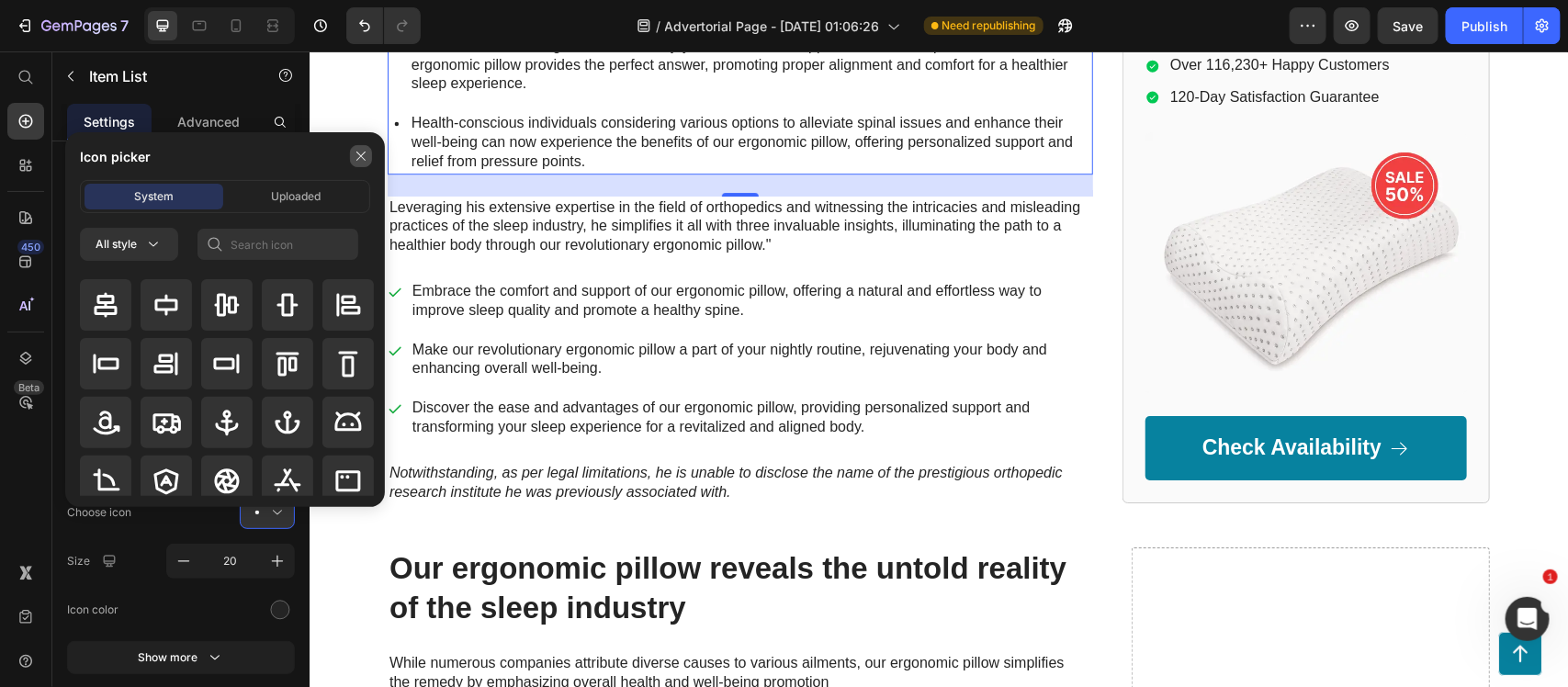 click at bounding box center (361, 156) 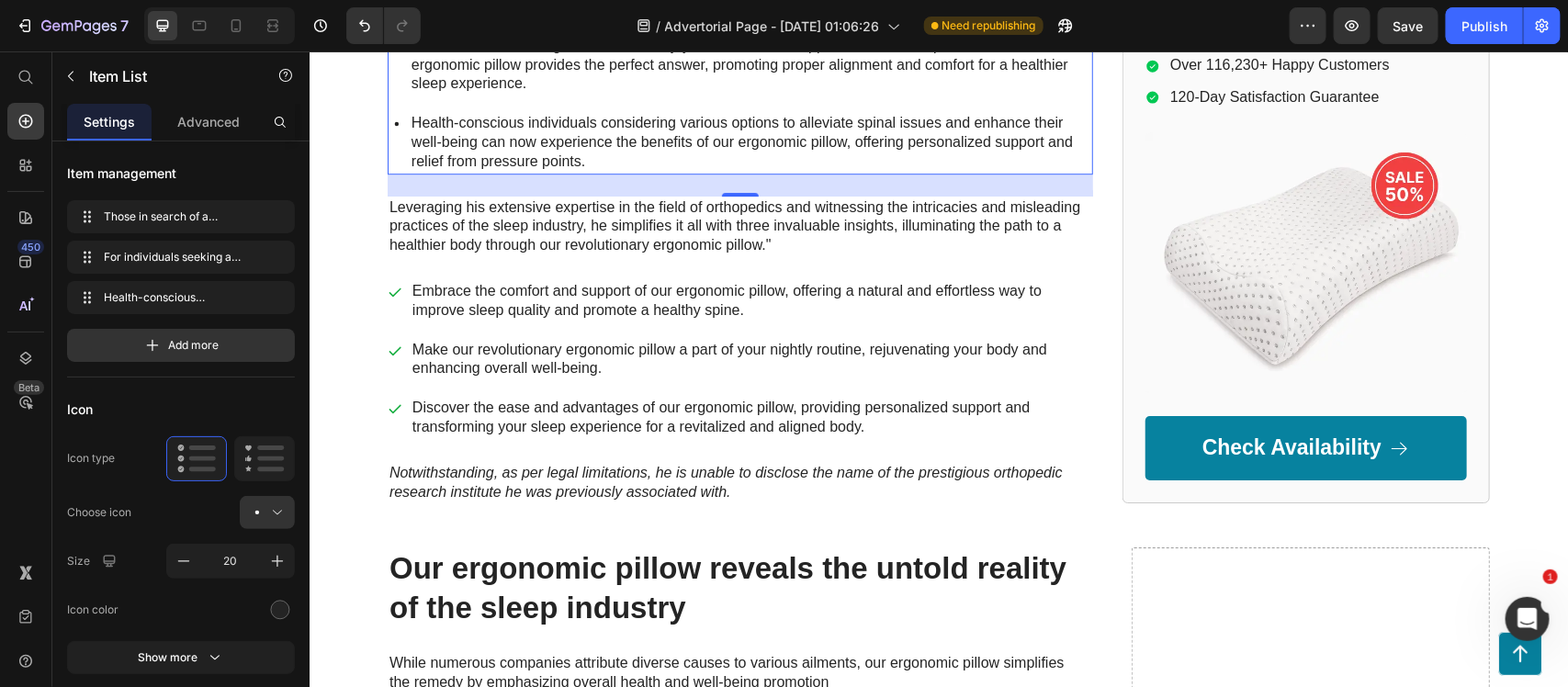 click 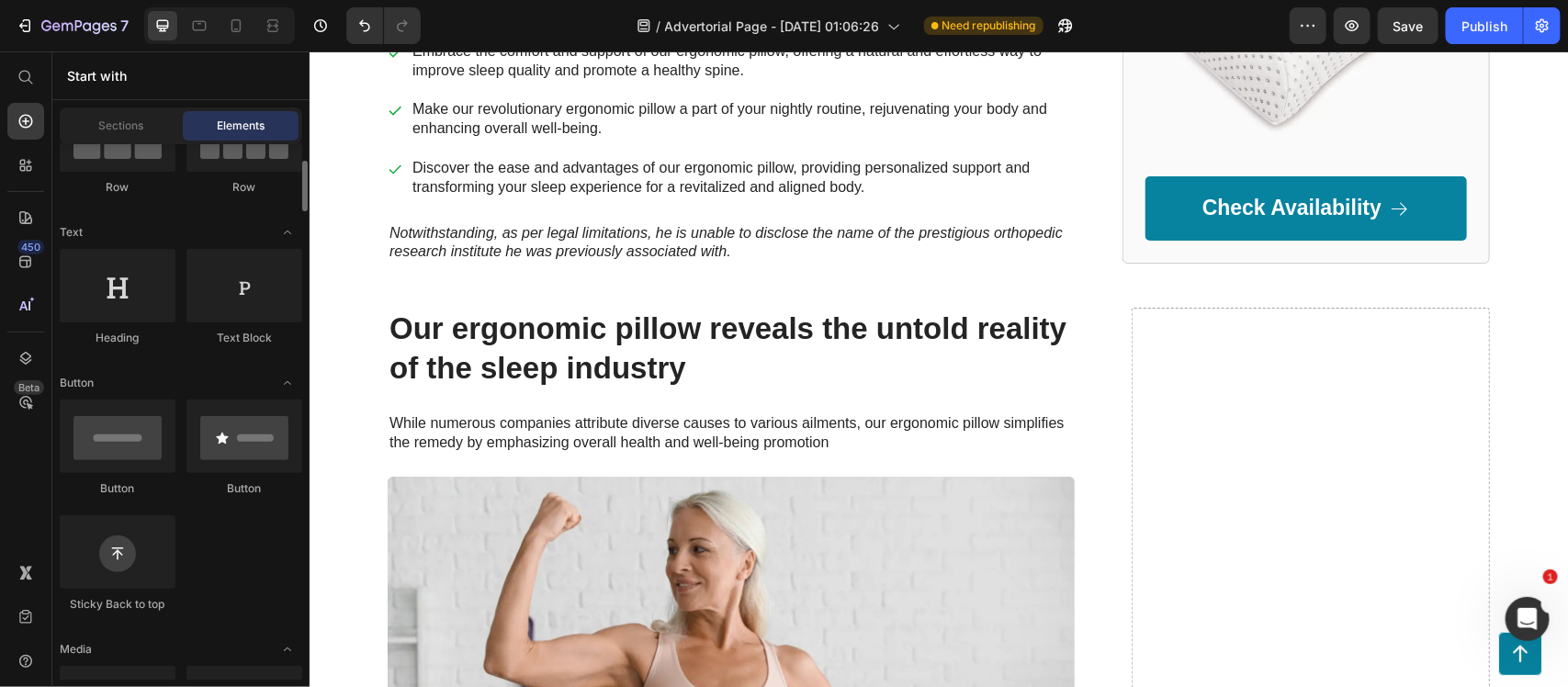 scroll, scrollTop: 200, scrollLeft: 0, axis: vertical 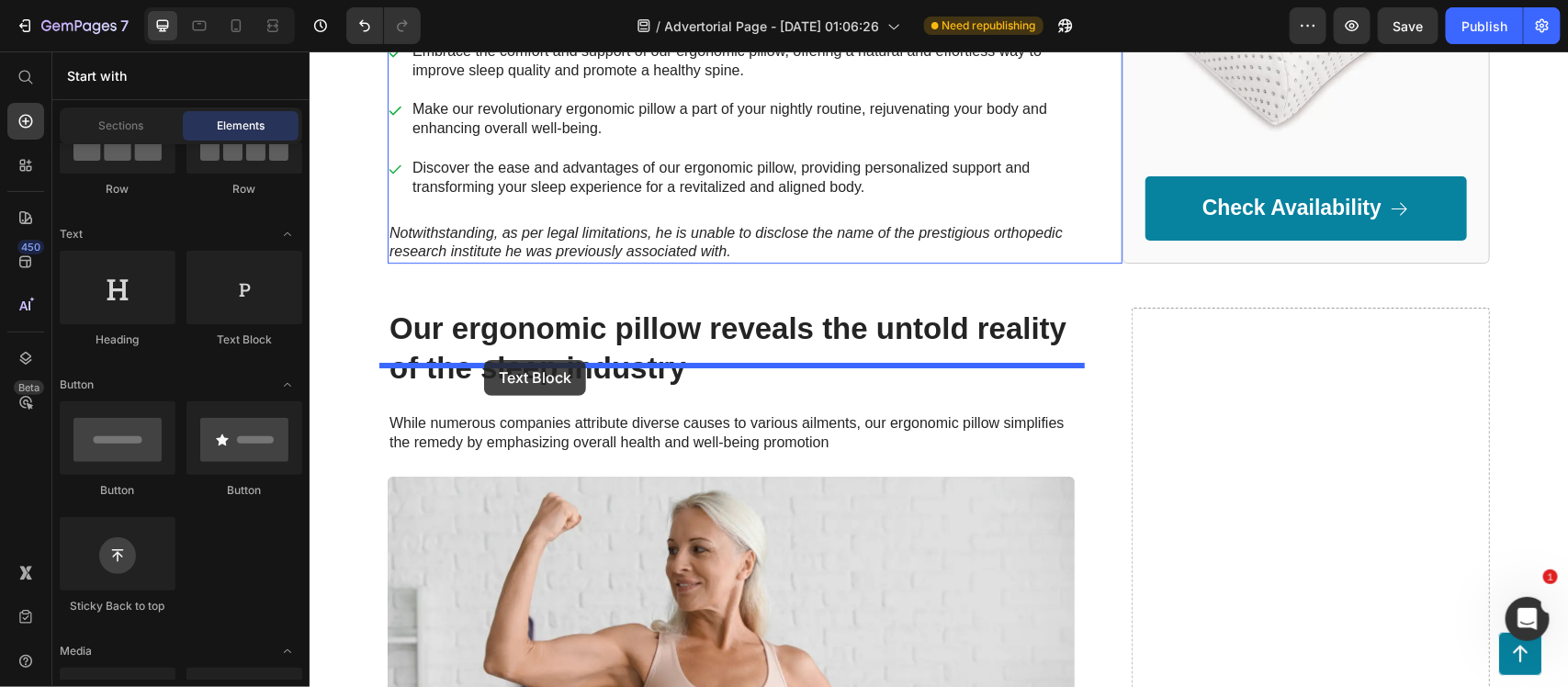 drag, startPoint x: 563, startPoint y: 350, endPoint x: 483, endPoint y: 359, distance: 80.50466 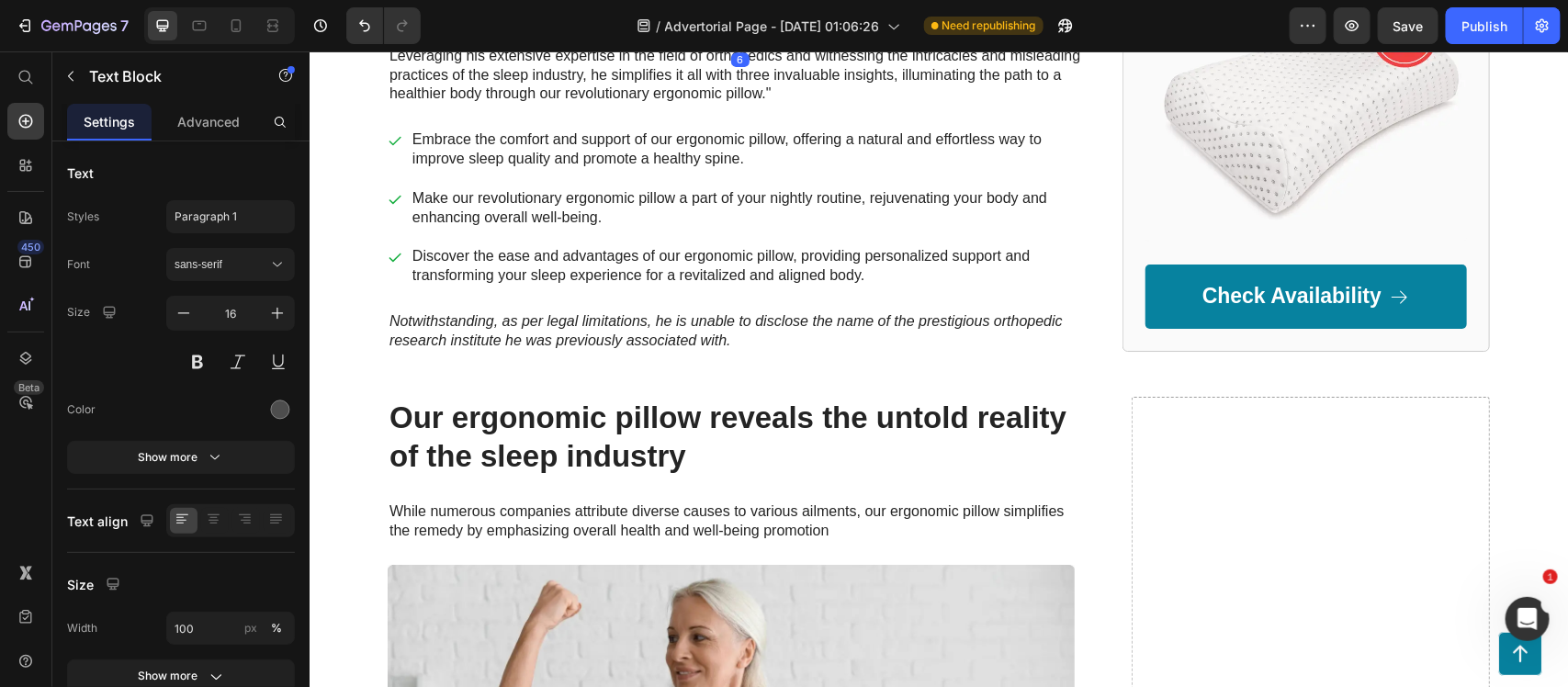 click on "Lorem ipsum dolor sit amet, consectetur adipiscing elit, sed do eiusmod tempor incididunt ut labore et dolore magna aliqua. Ut enim ad minim veniam, quis nostrud exercitation ullamco laboris nisi ut aliquip ex ea commodo consequat." at bounding box center (739, -4) 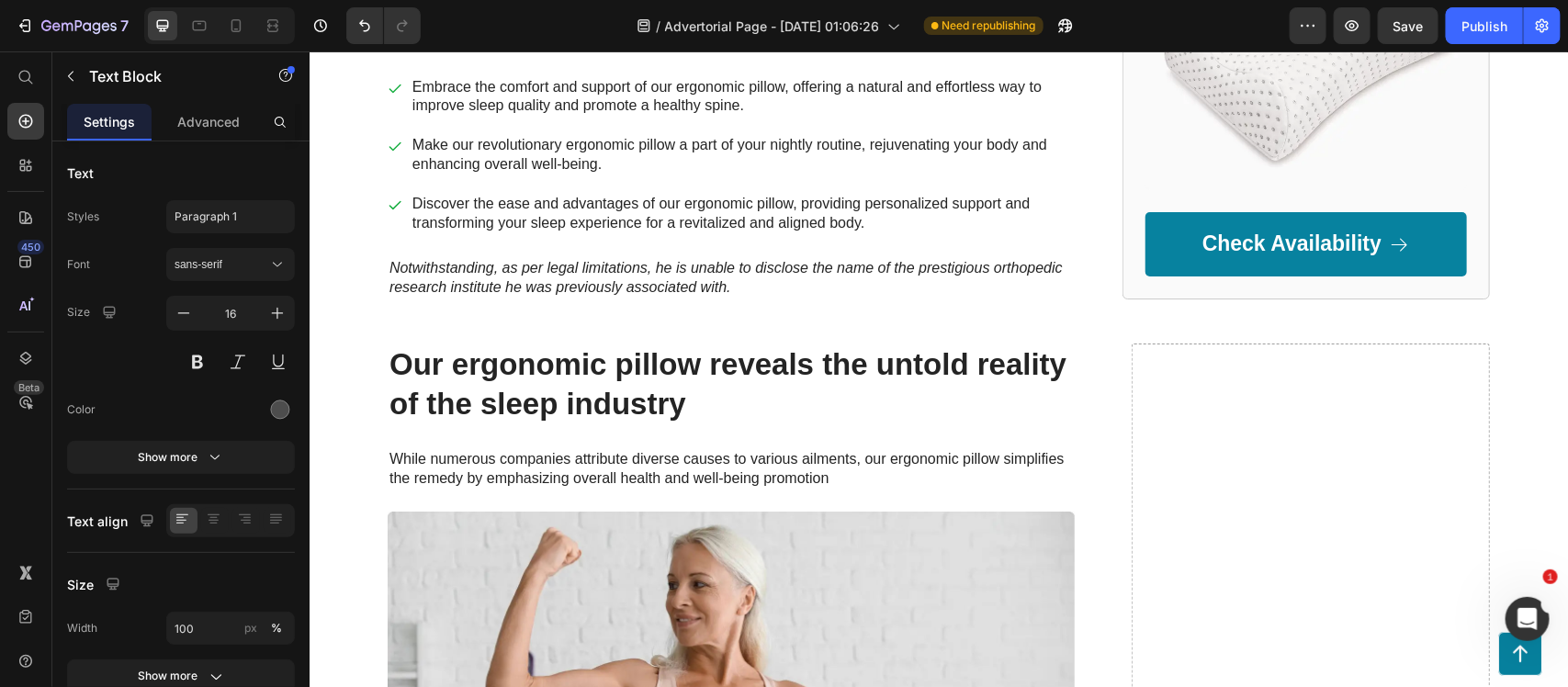 click on "Leveraging his extensive expertise in the field of orthopedics and witnessing the intricacies and misleading practices of the sleep industry, he simplifies it all with three invaluable insights, illuminating the path to a healthier body through our revolutionary ergonomic pillow."" at bounding box center [739, 21] 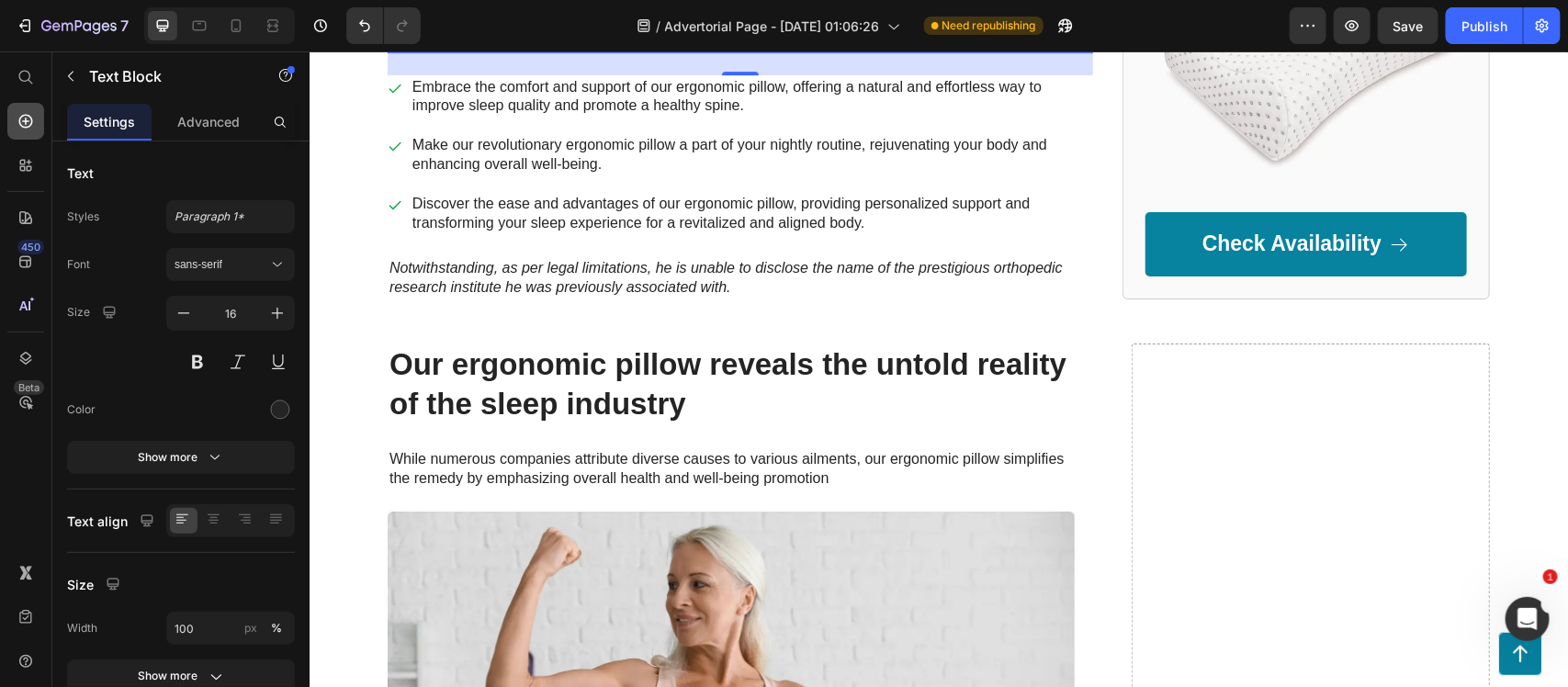 click 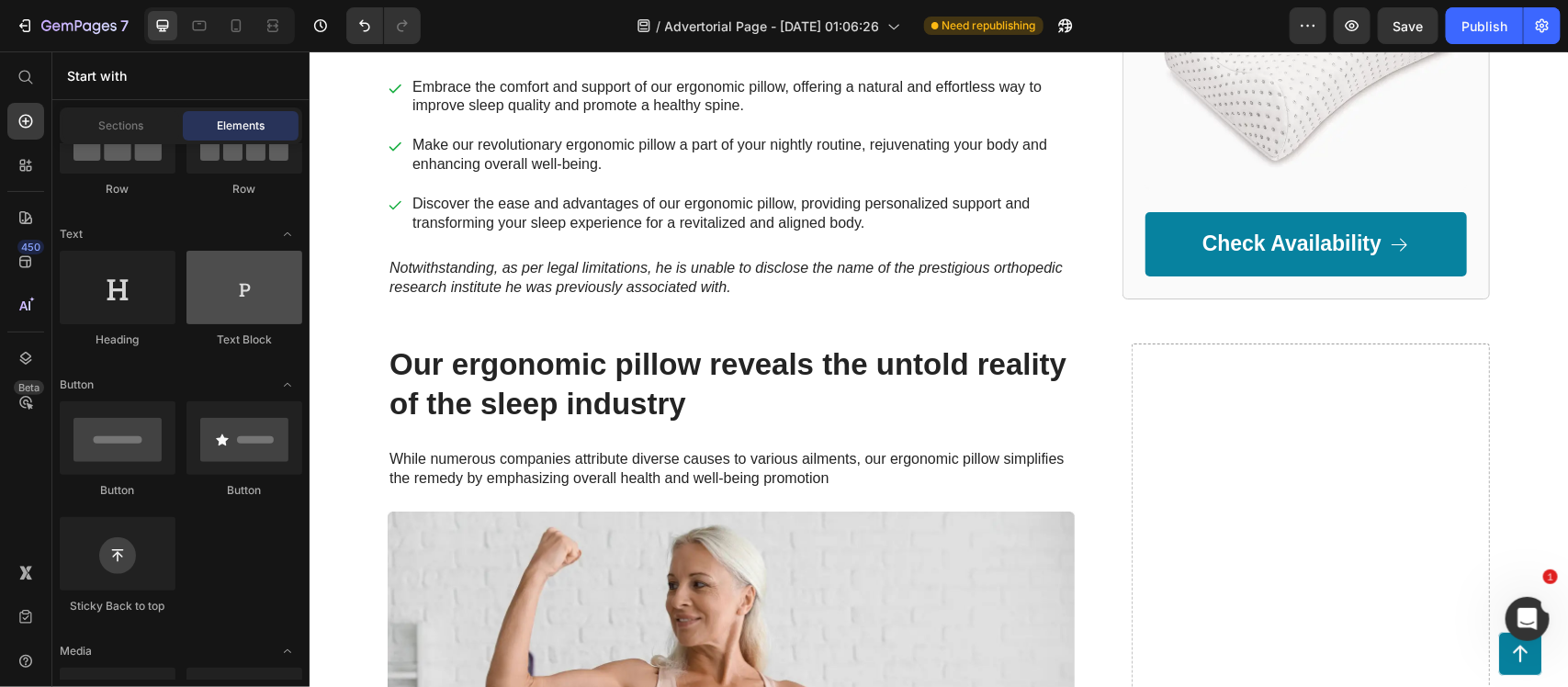 click at bounding box center (244, 287) 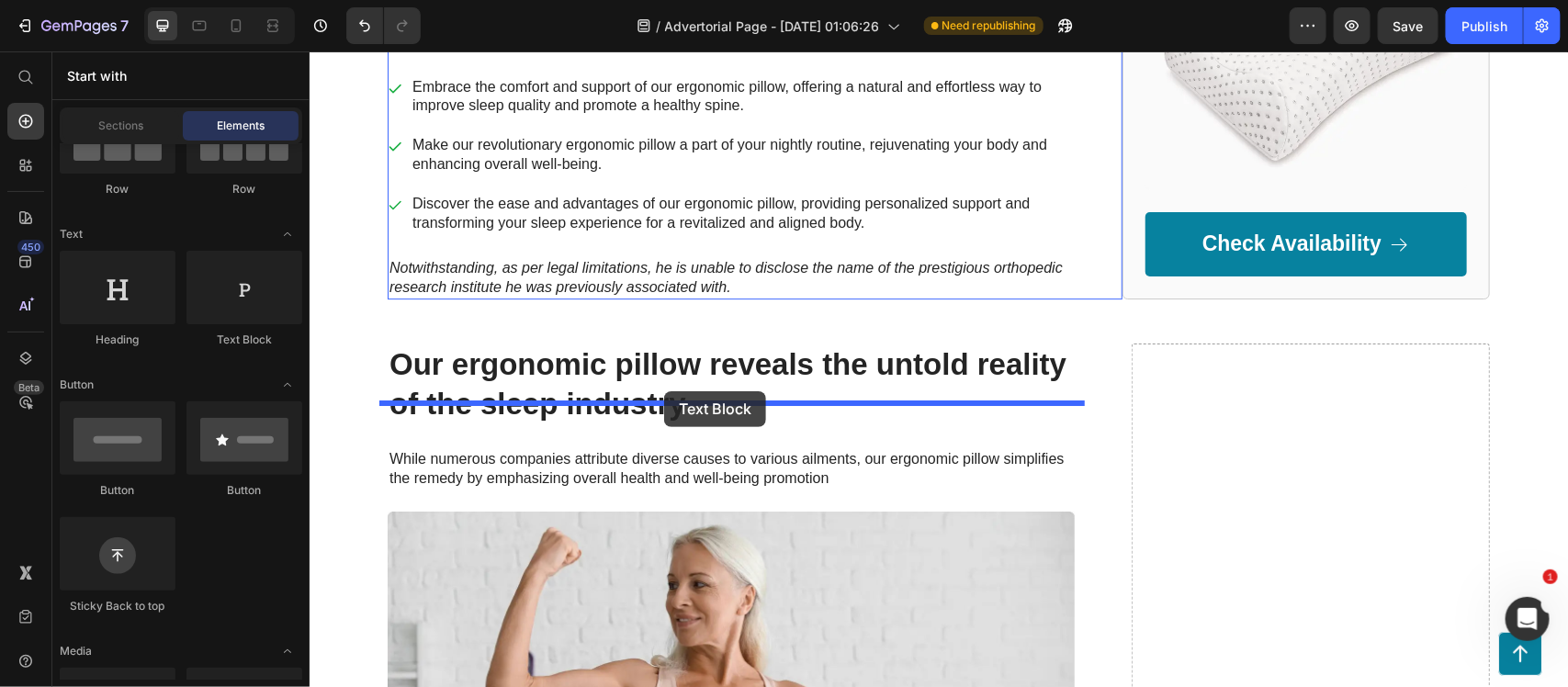 drag, startPoint x: 549, startPoint y: 343, endPoint x: 663, endPoint y: 390, distance: 123.30856 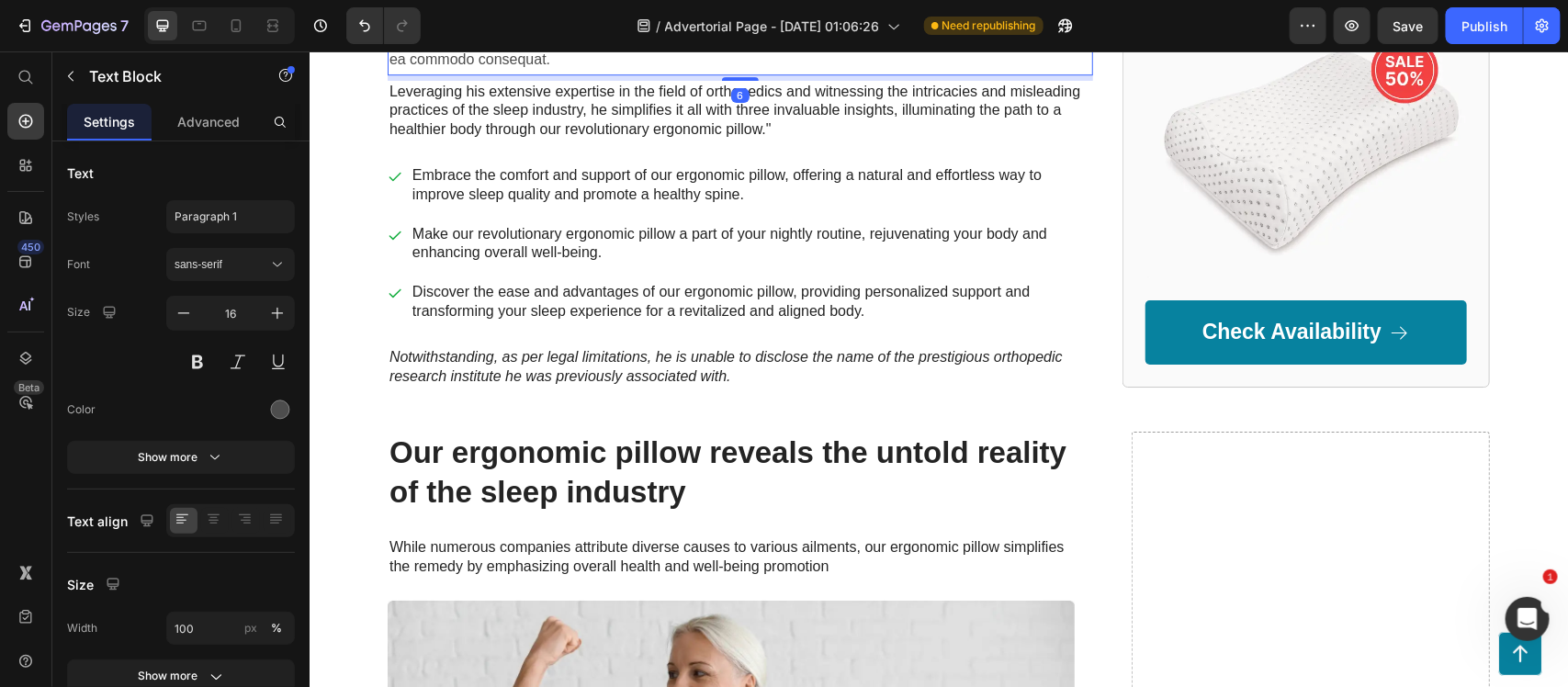 click on "Lorem ipsum dolor sit amet, consectetur adipiscing elit, sed do eiusmod tempor incididunt ut labore et dolore magna aliqua. Ut enim ad minim veniam, quis nostrud exercitation ullamco laboris nisi ut aliquip ex ea commodo consequat." at bounding box center (739, 32) 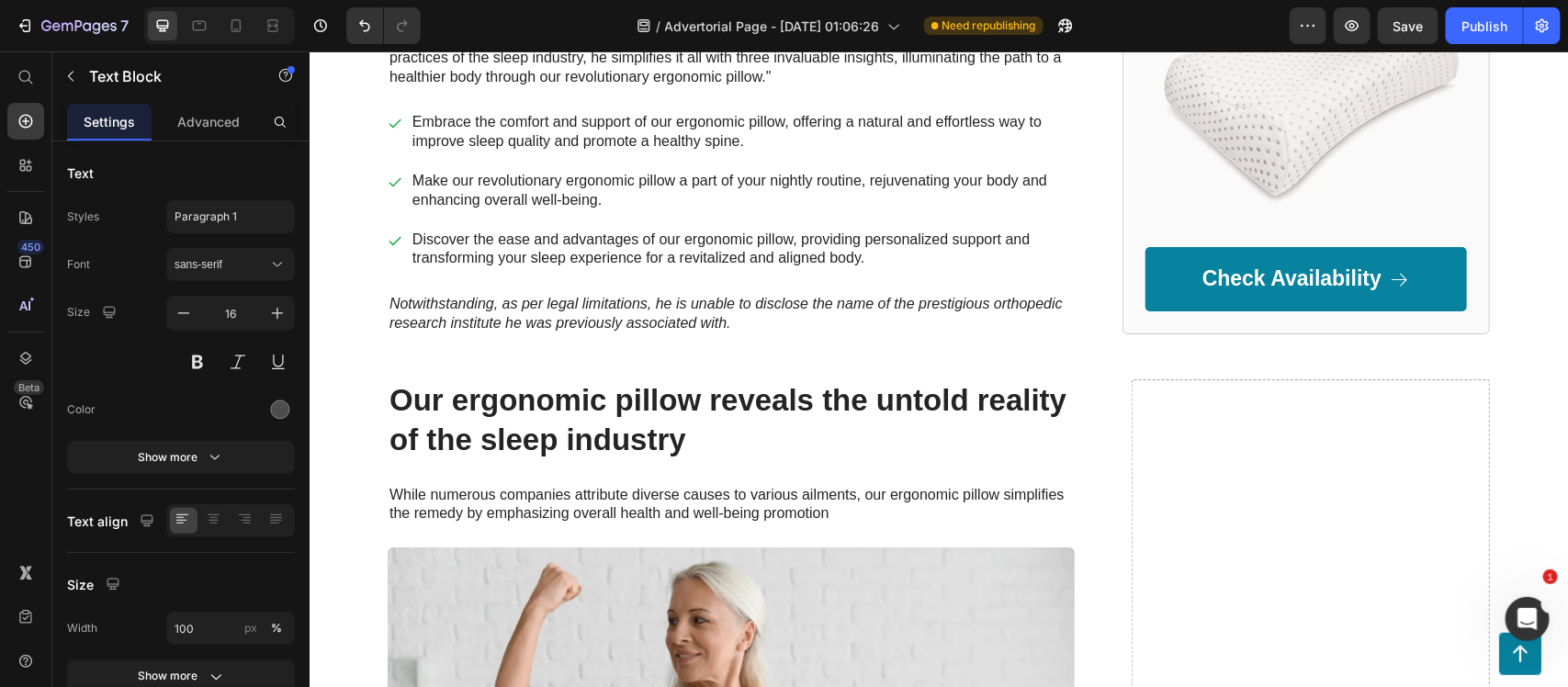 click on "37 people found this helpful" at bounding box center (739, 6) 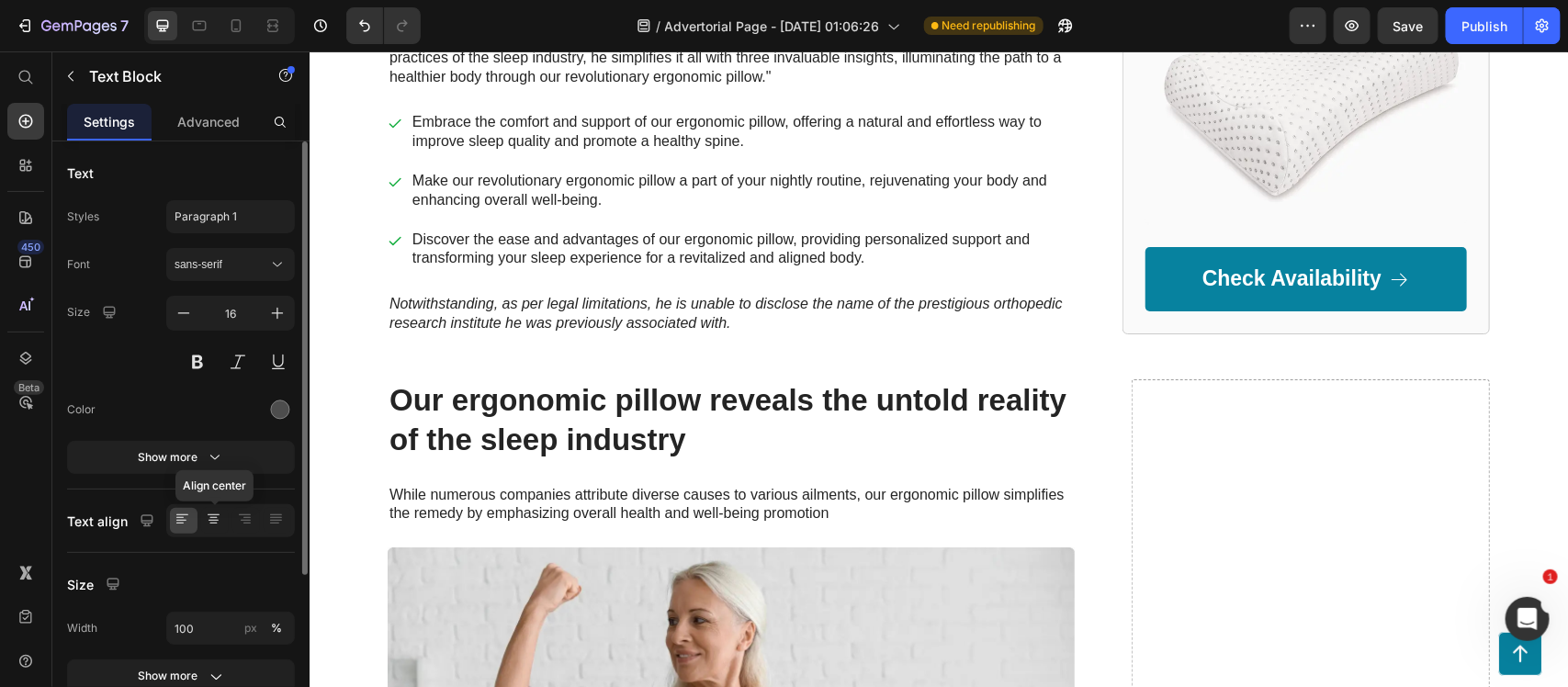 click 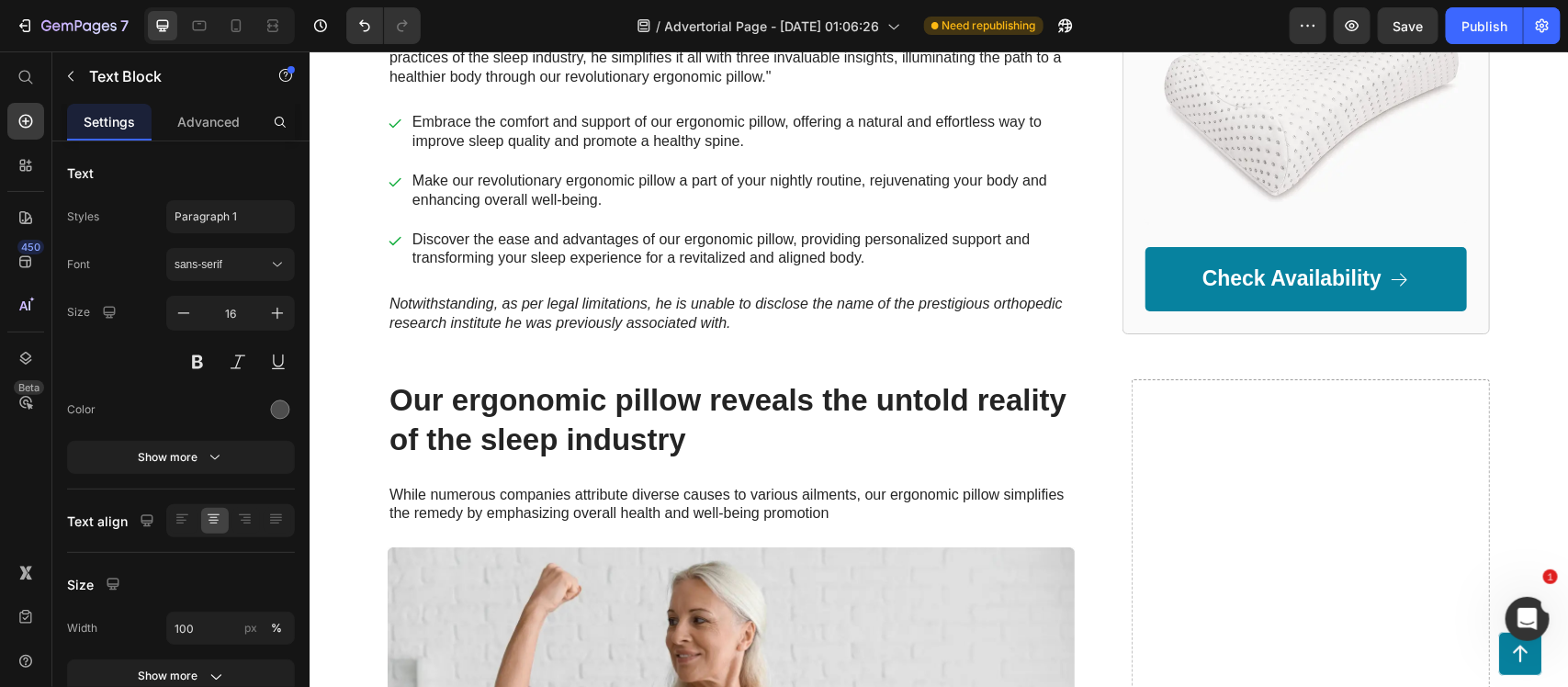 click on "AS SEEN ON" at bounding box center [739, 5] 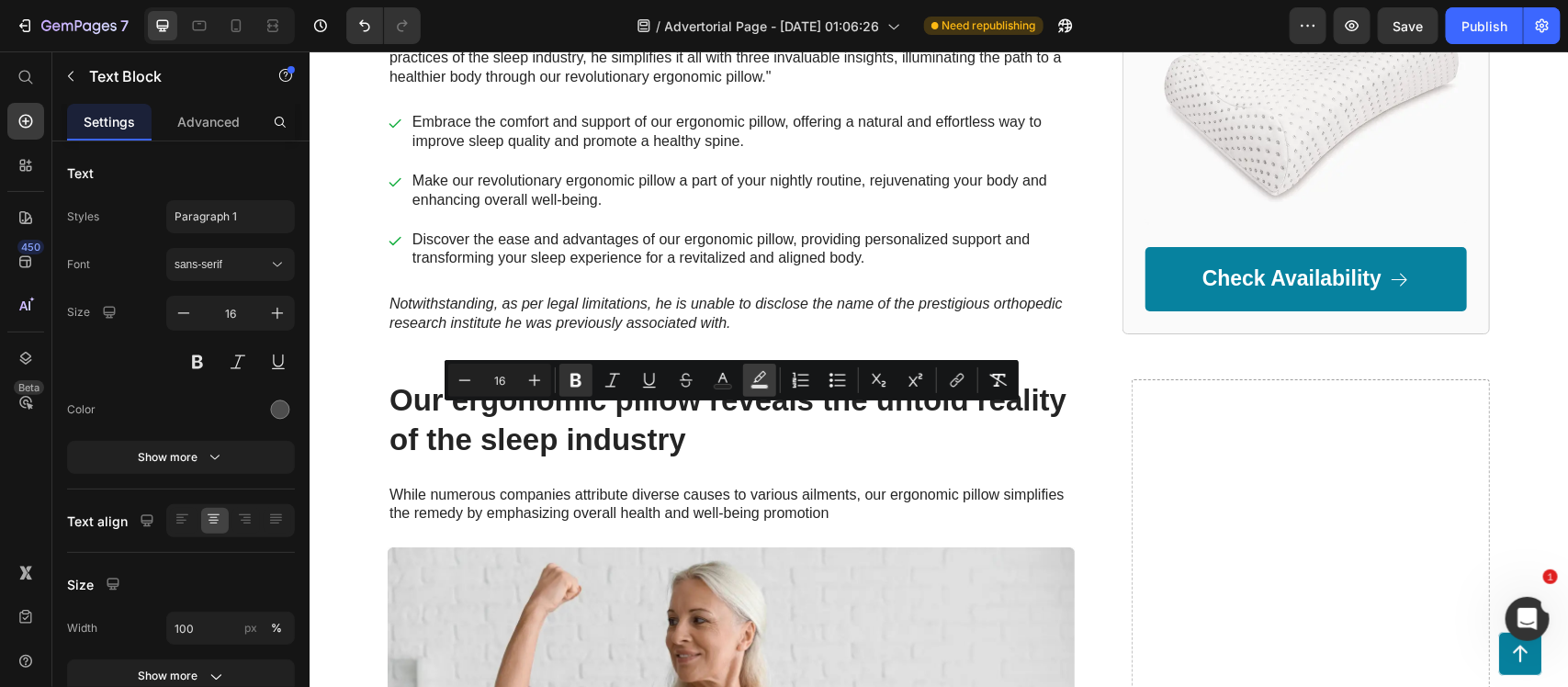 click 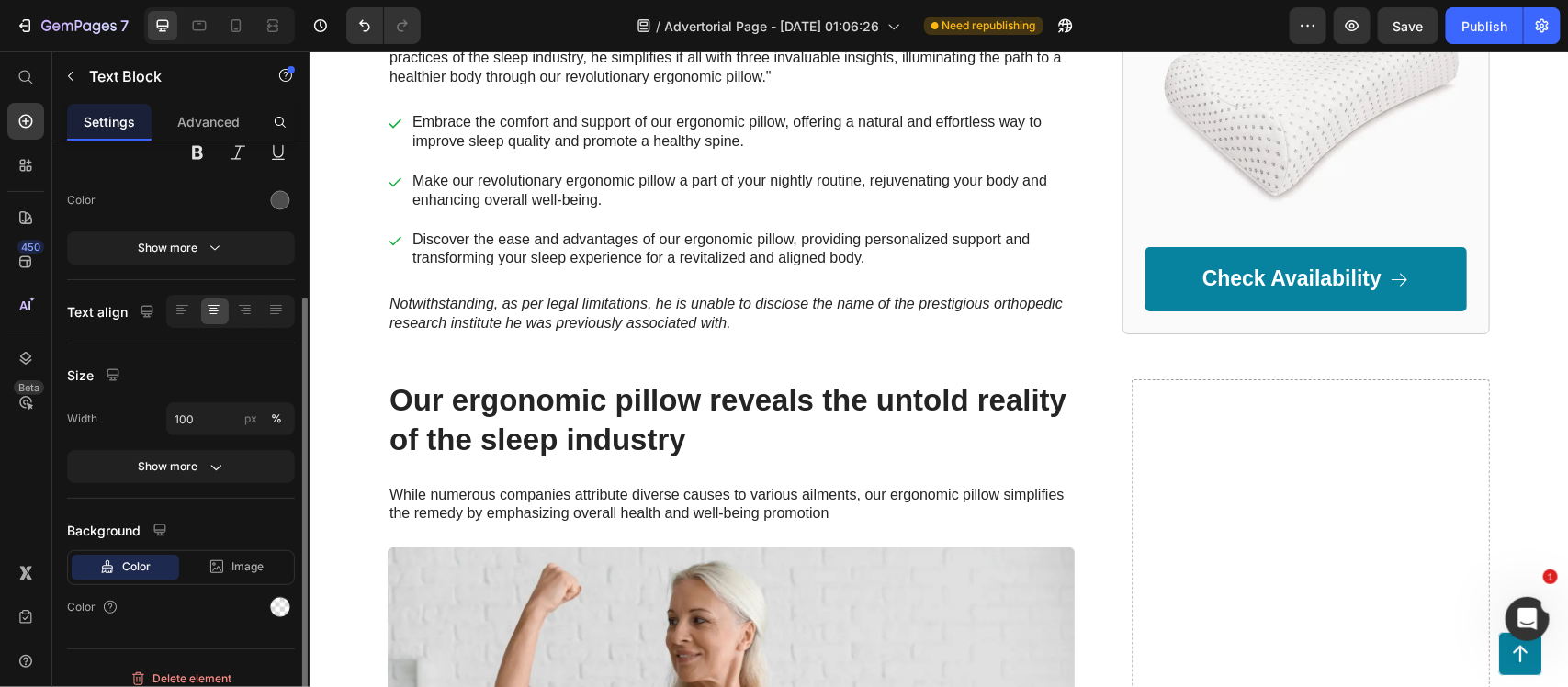 scroll, scrollTop: 225, scrollLeft: 0, axis: vertical 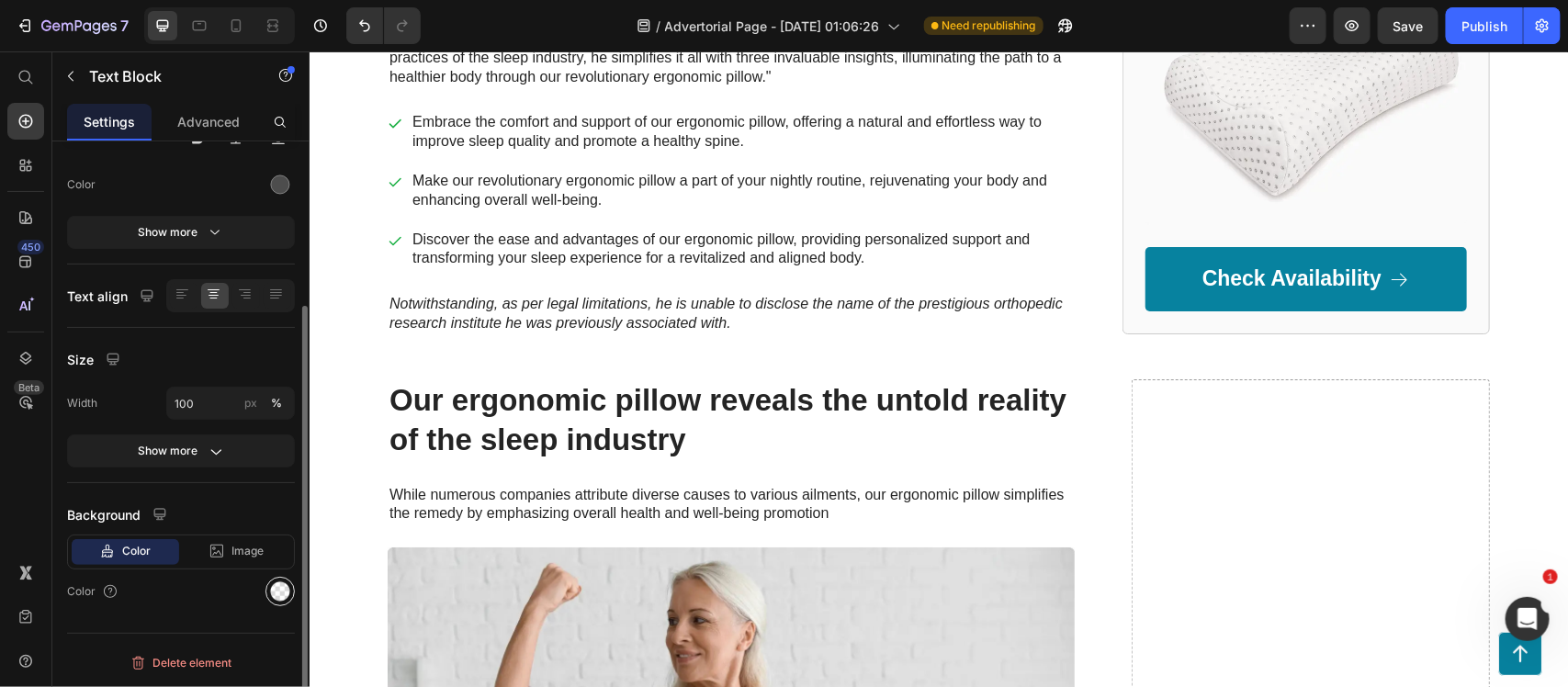 click at bounding box center (280, 591) 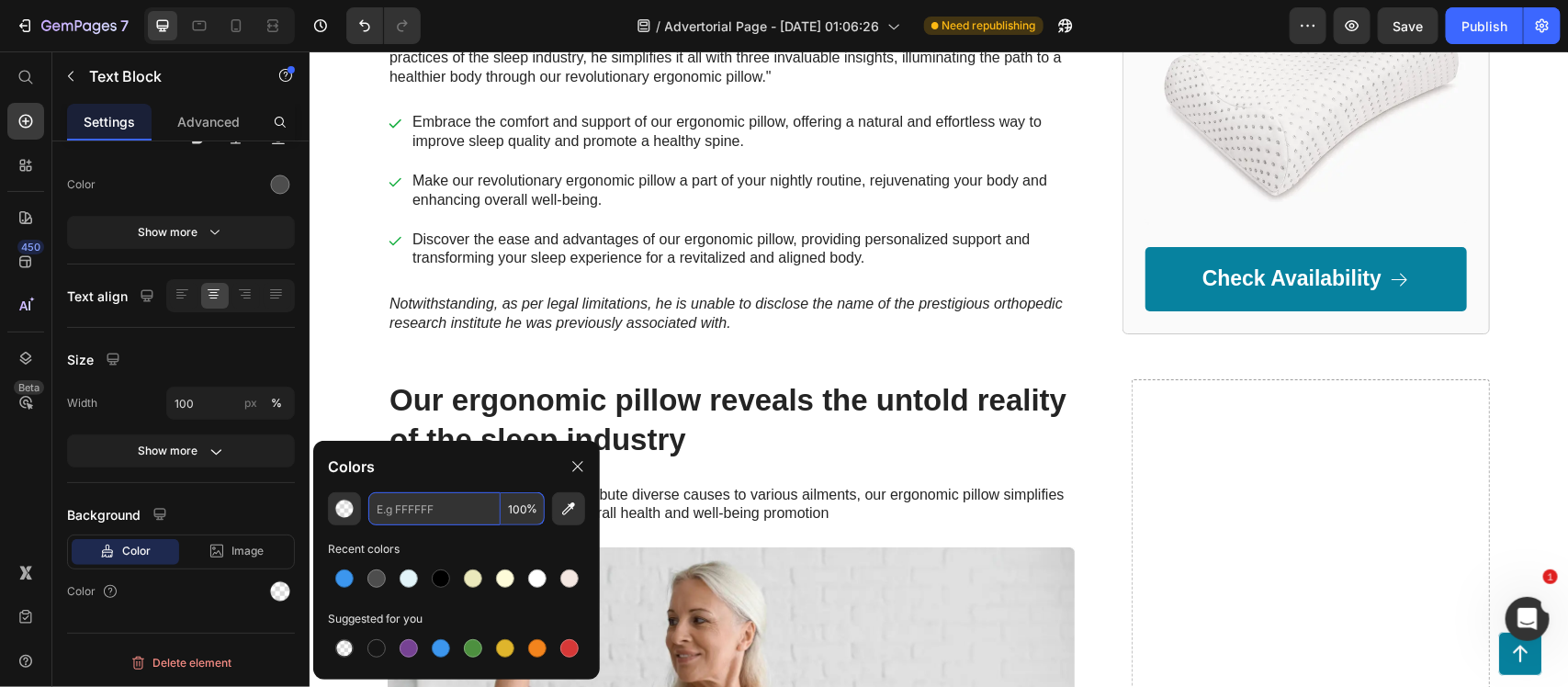 click at bounding box center (434, 509) 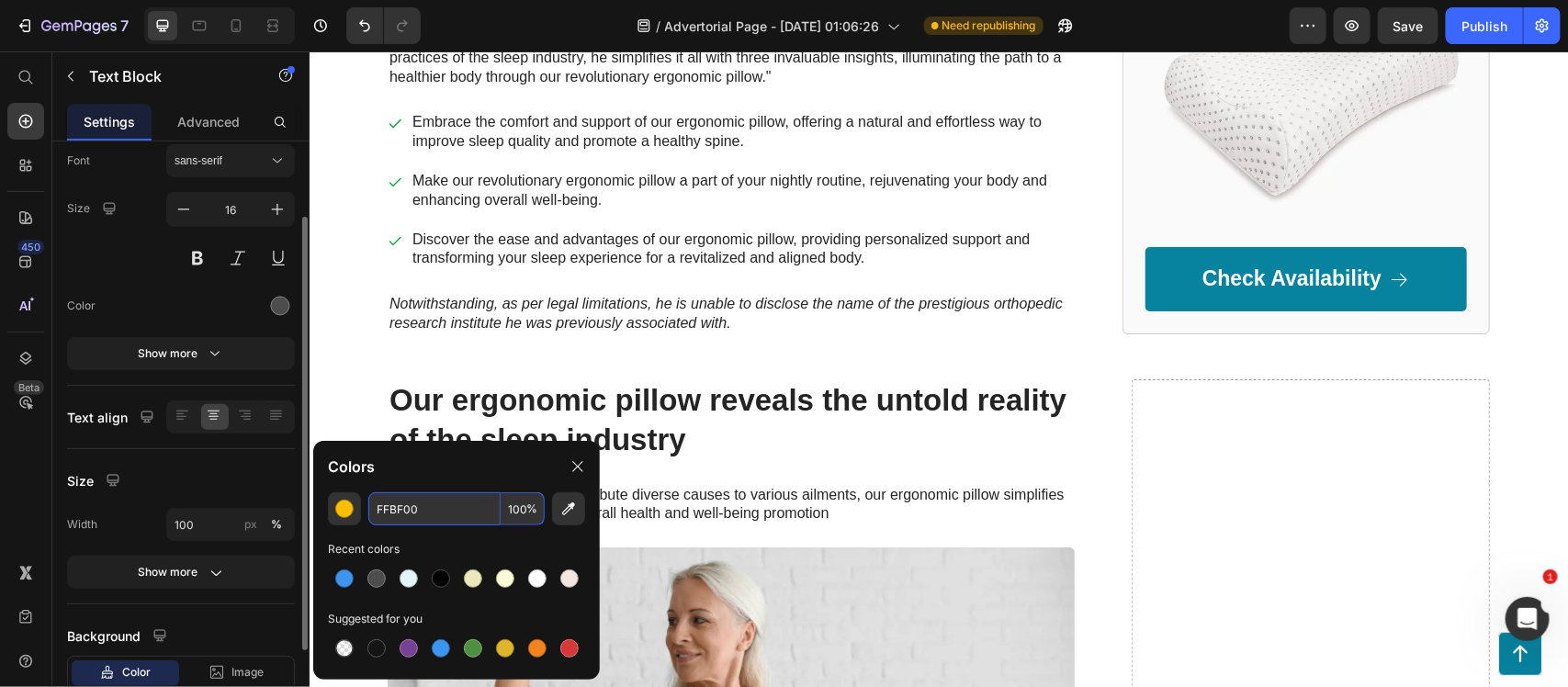 scroll, scrollTop: 225, scrollLeft: 0, axis: vertical 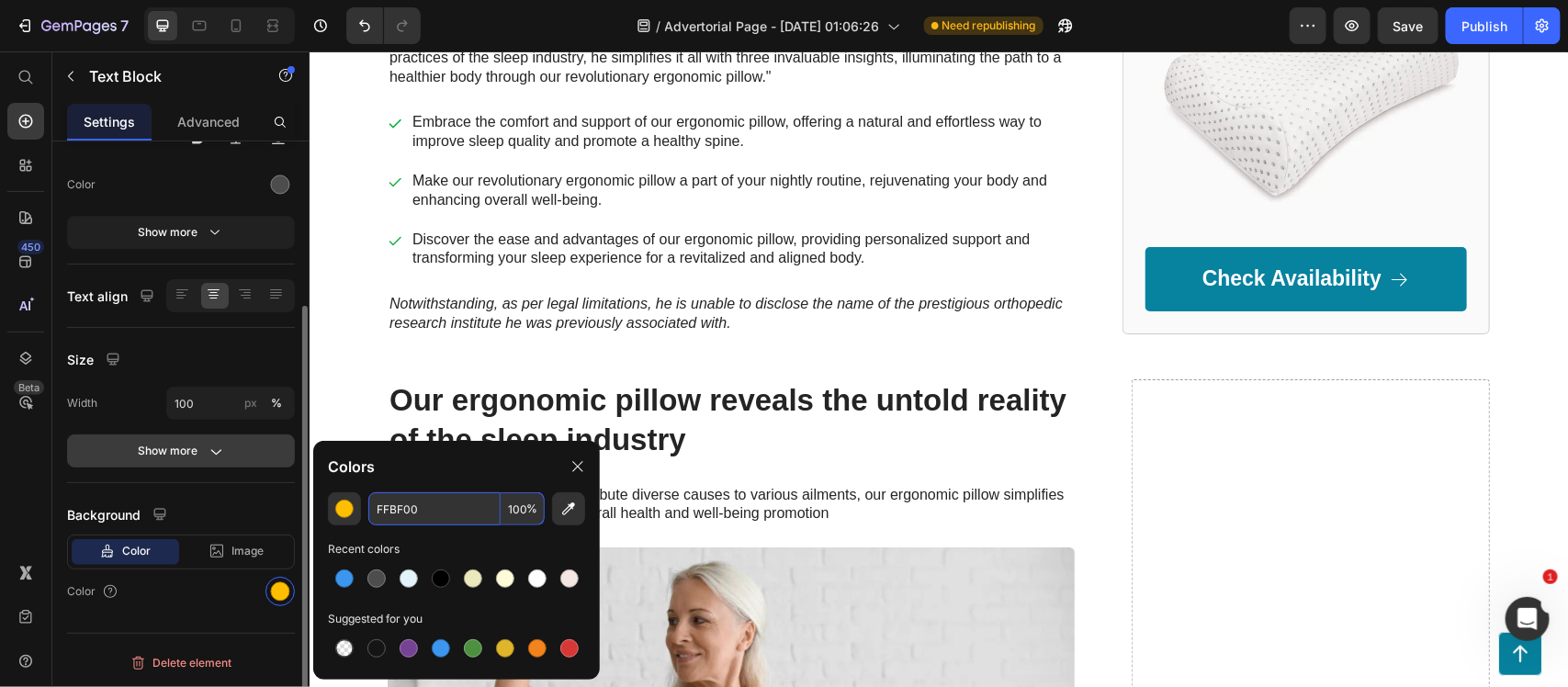 type on "FFBF00" 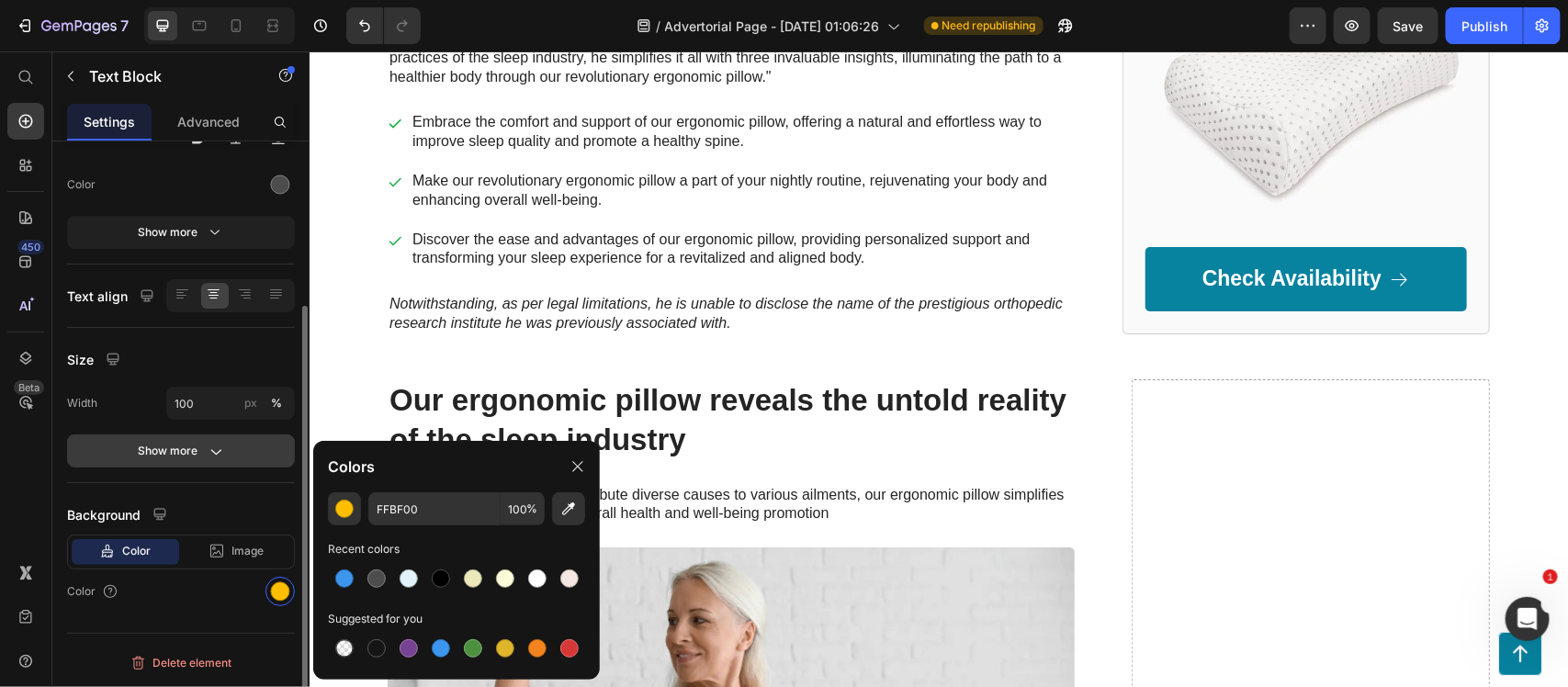 click 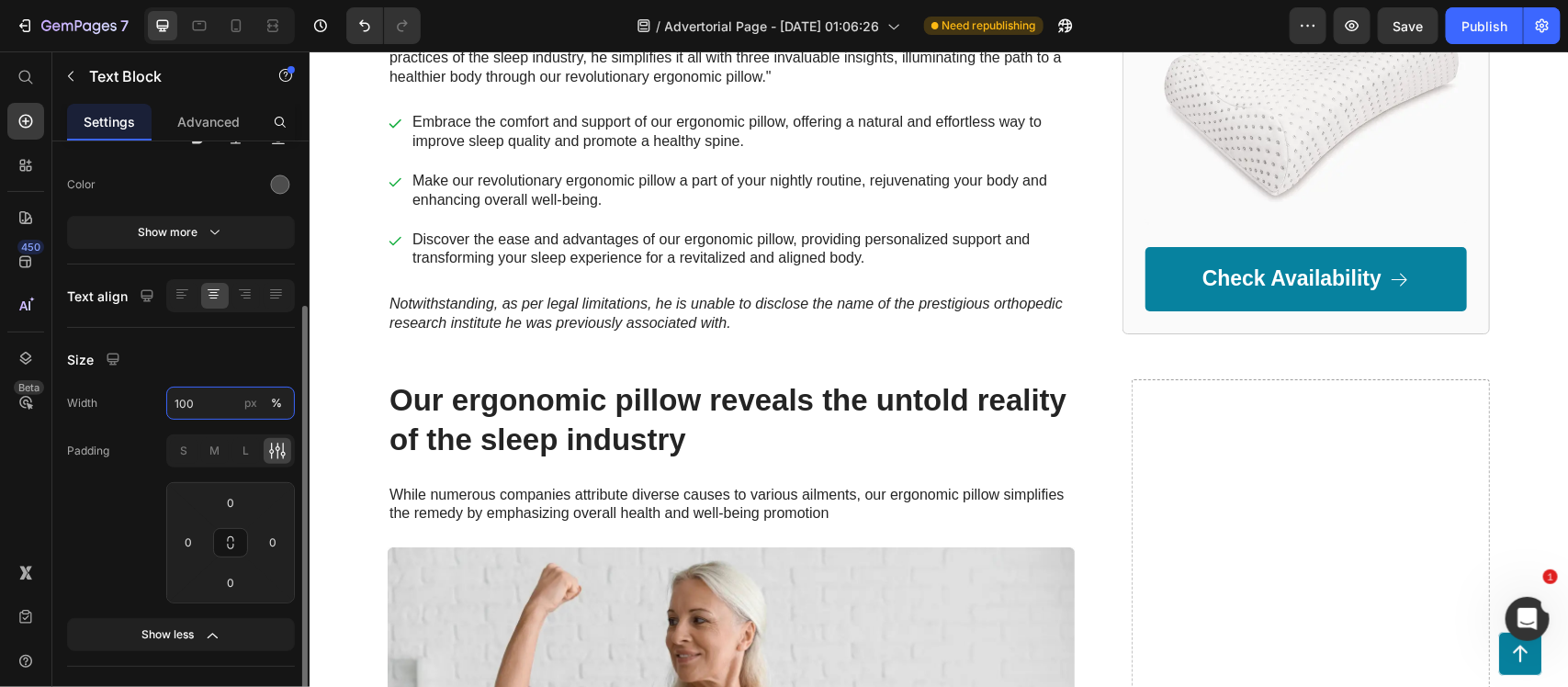click on "100" at bounding box center (231, 403) 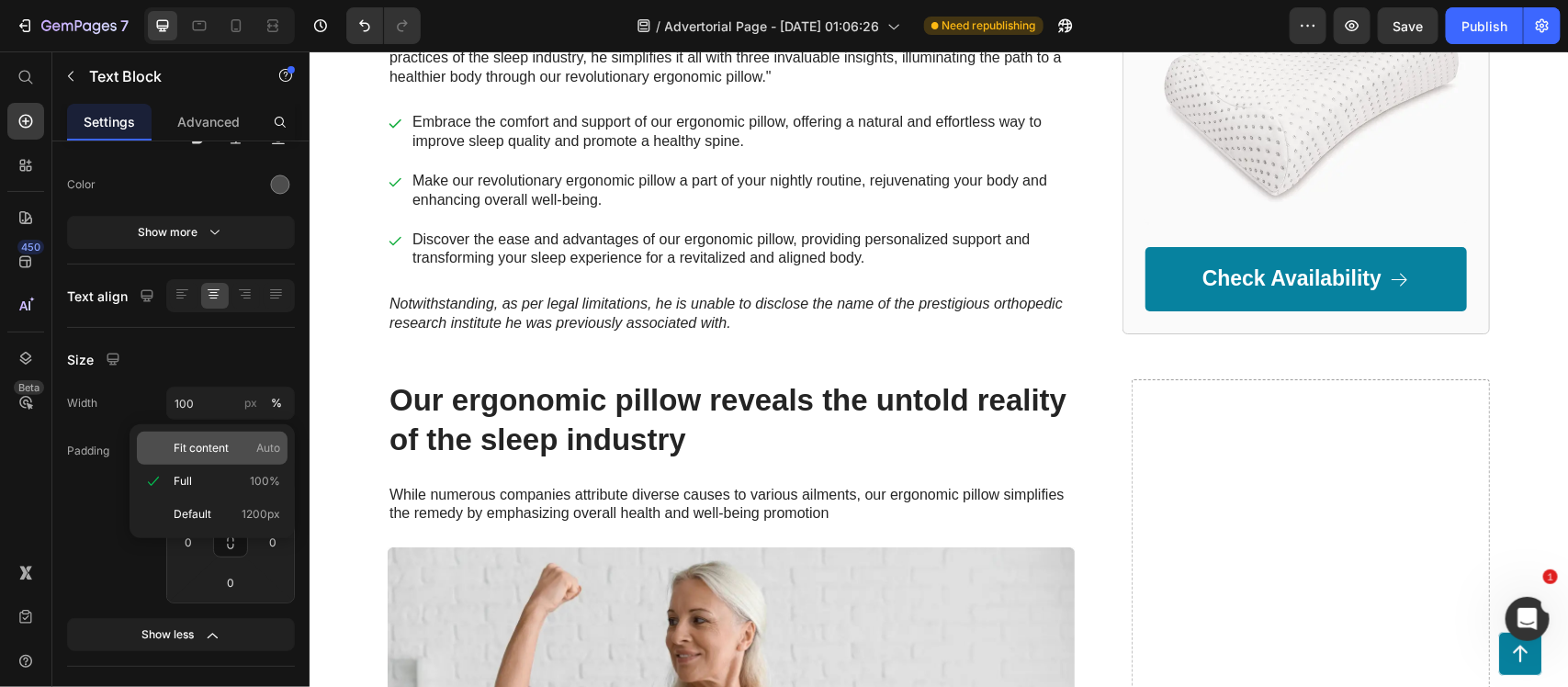 click on "Fit content Auto" at bounding box center (227, 448) 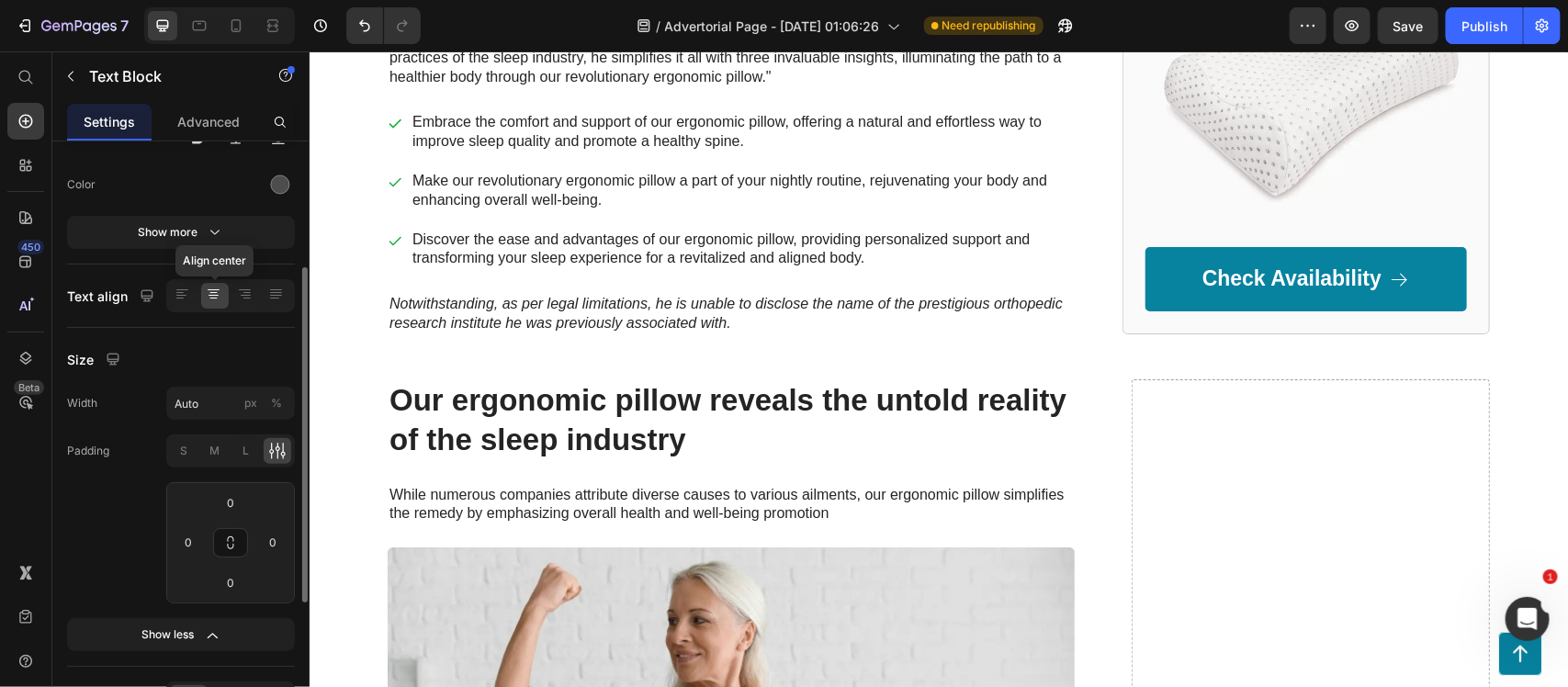 click 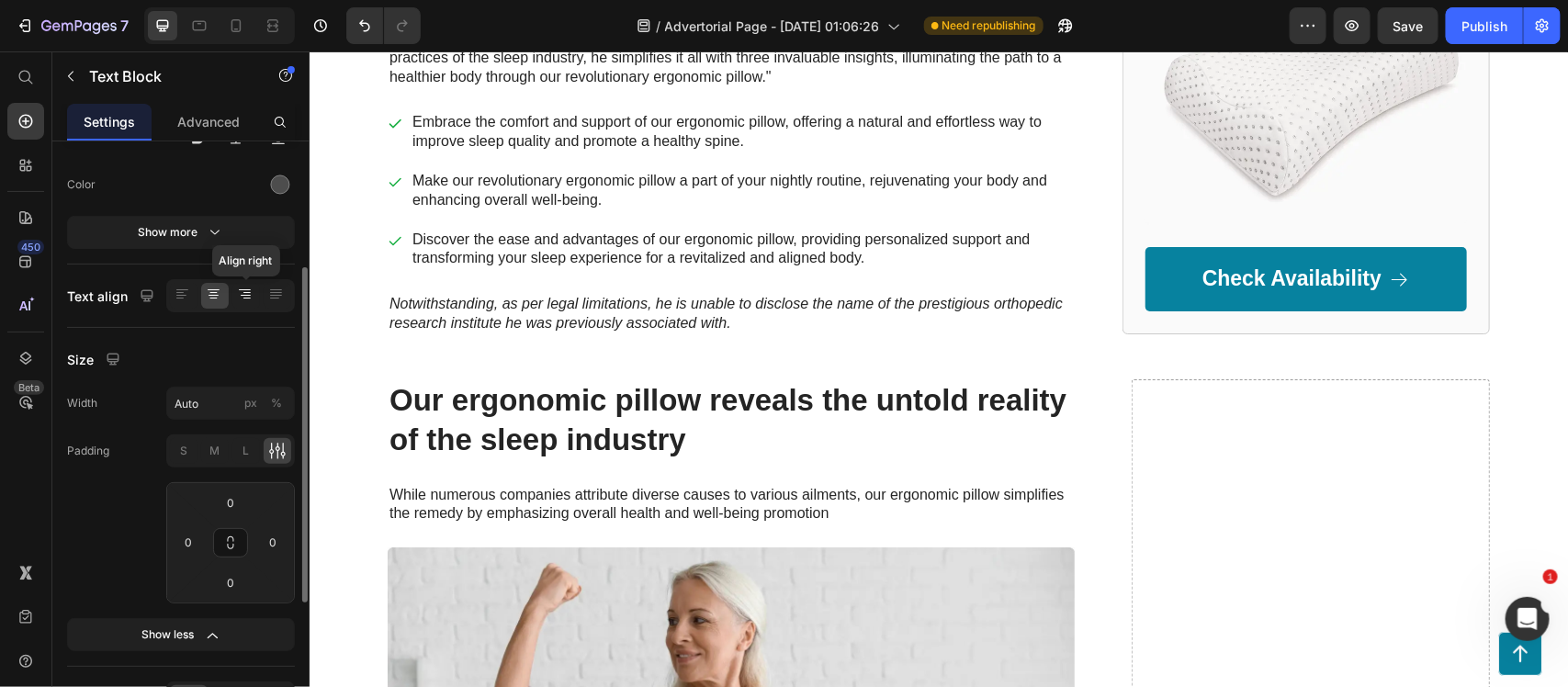 click 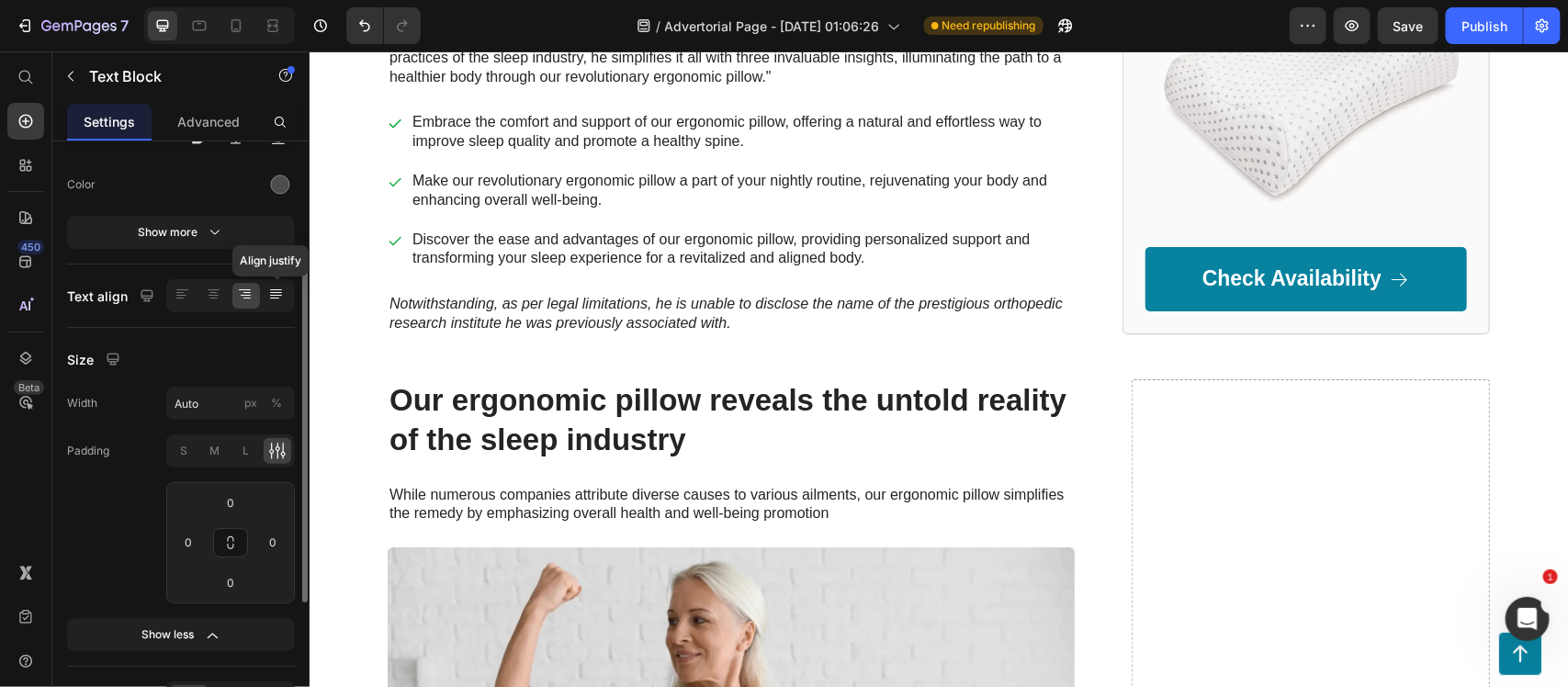 click 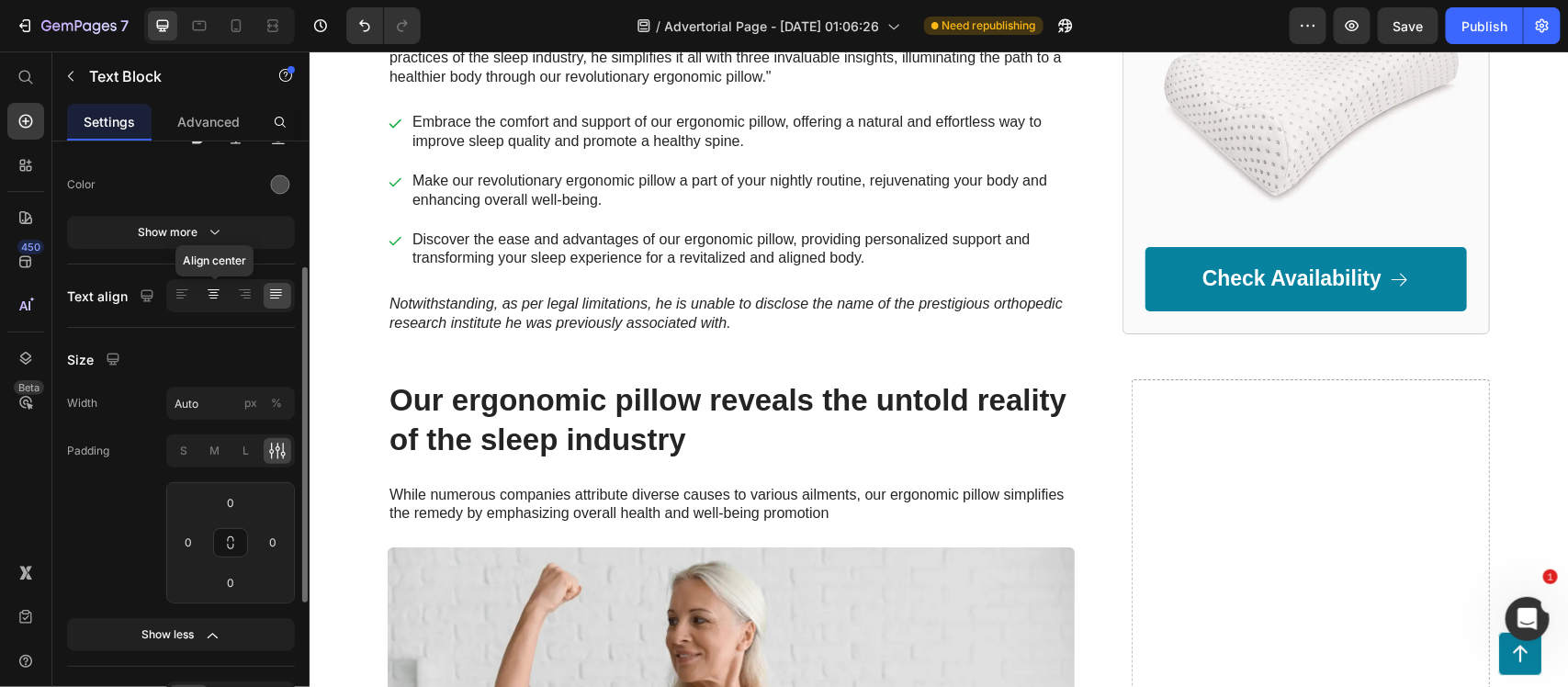 click 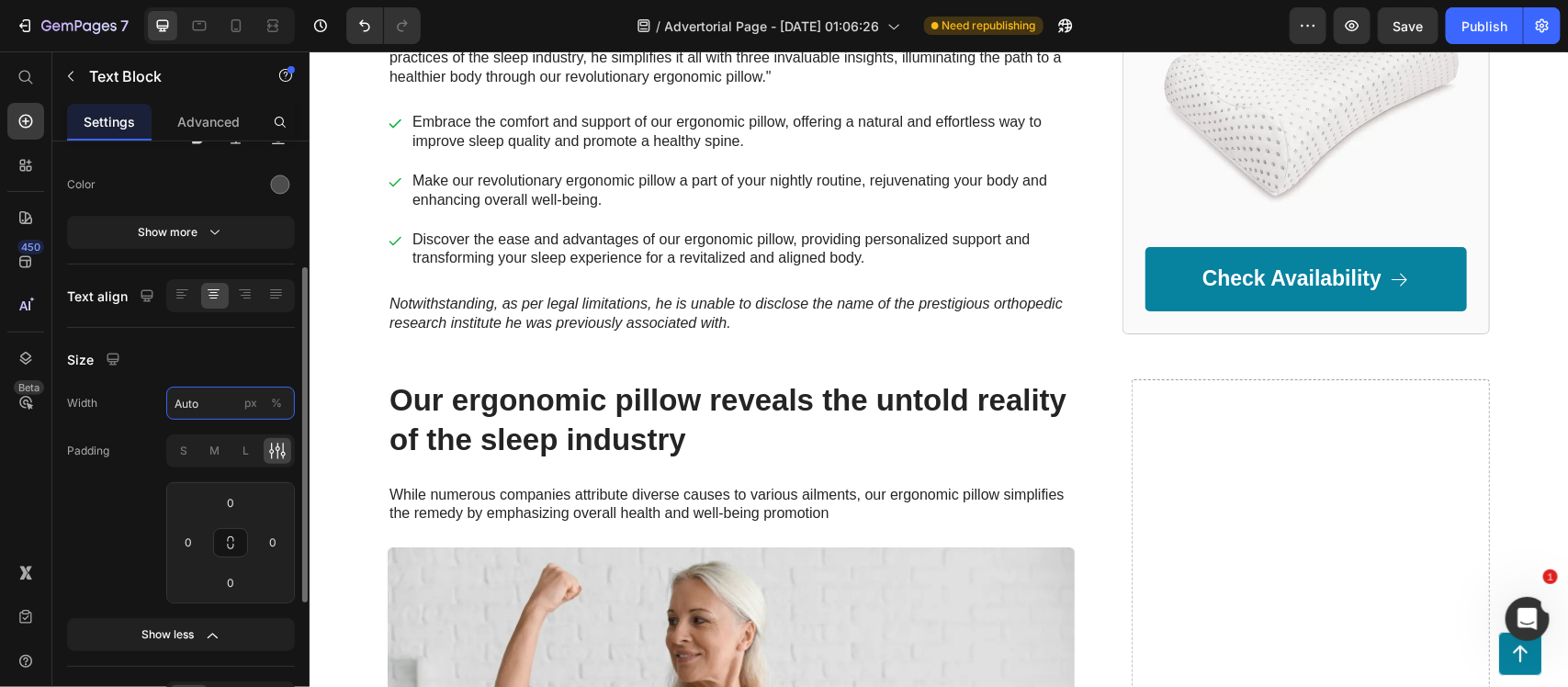 click on "Auto" at bounding box center (231, 403) 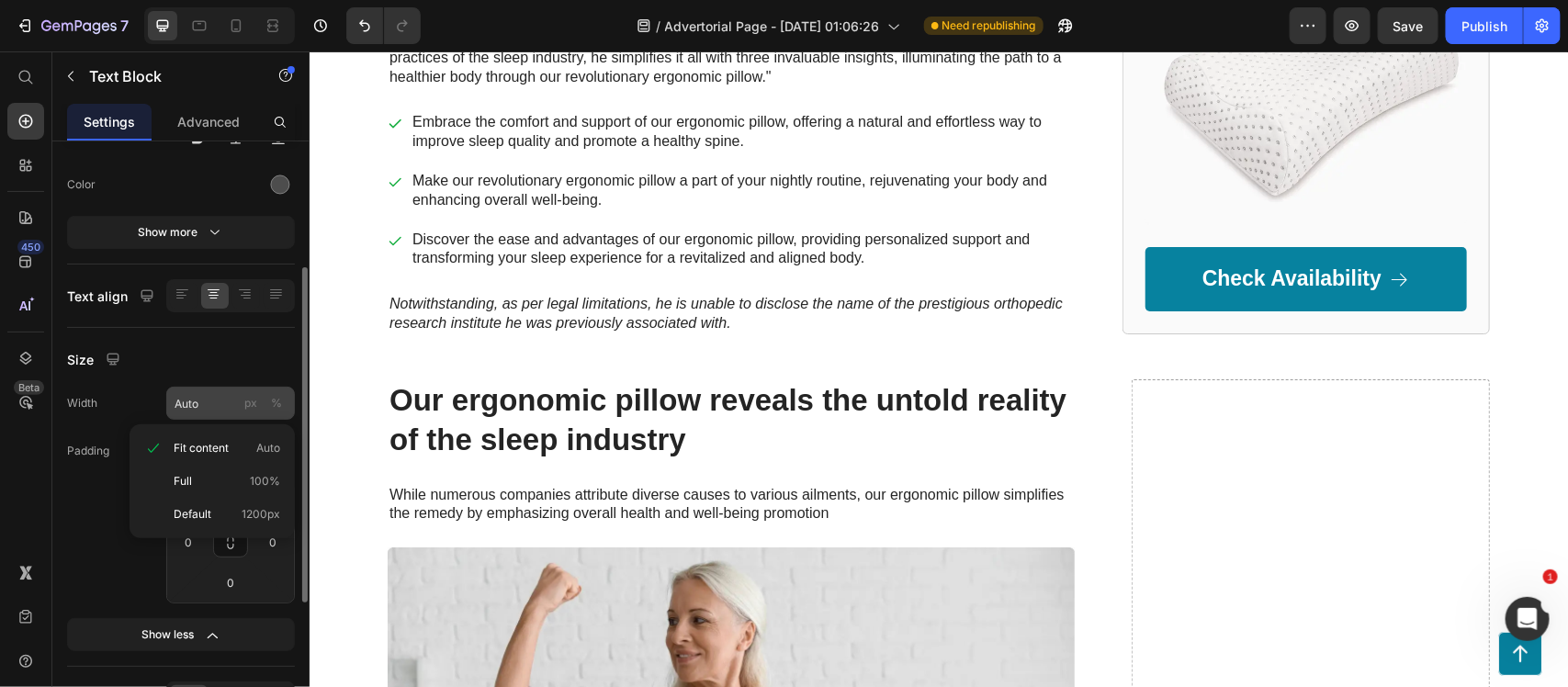 click on "%" 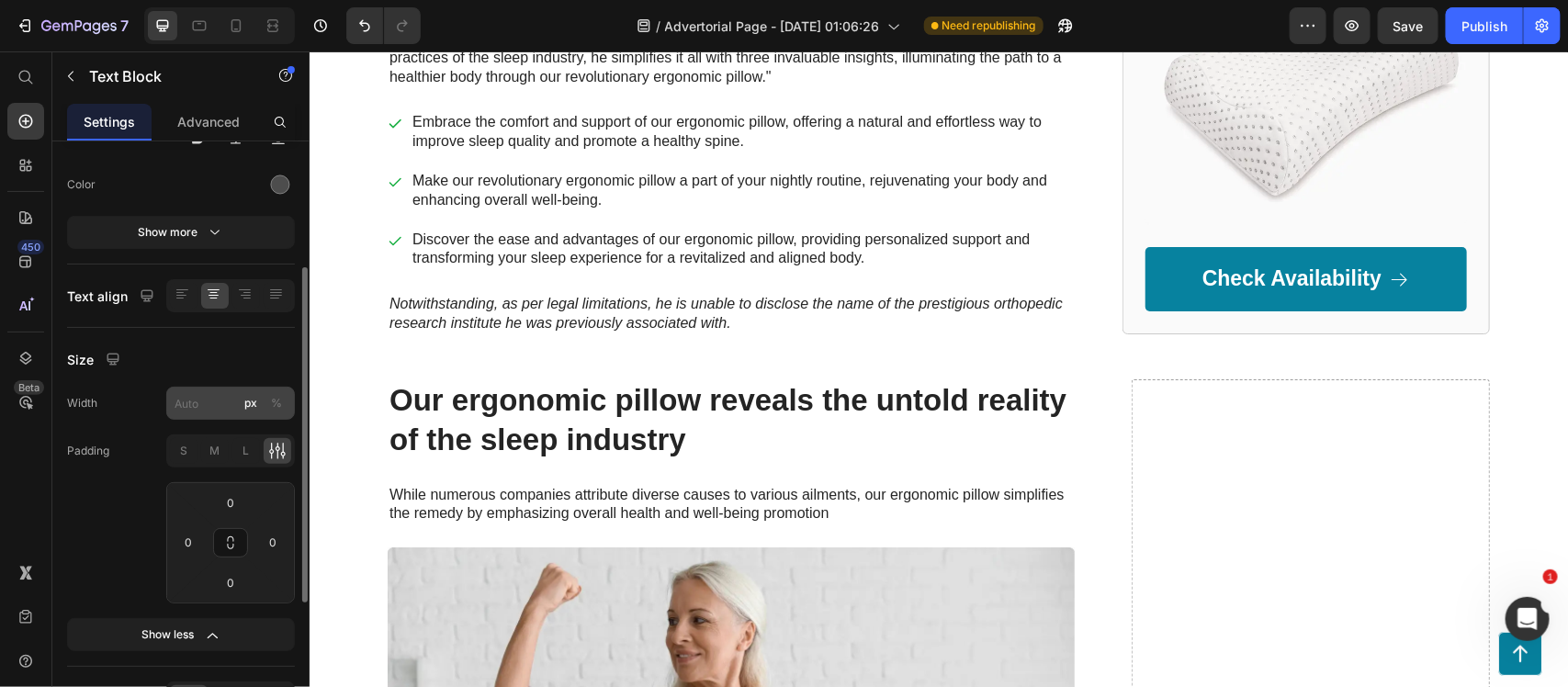 click on "%" at bounding box center [276, 403] 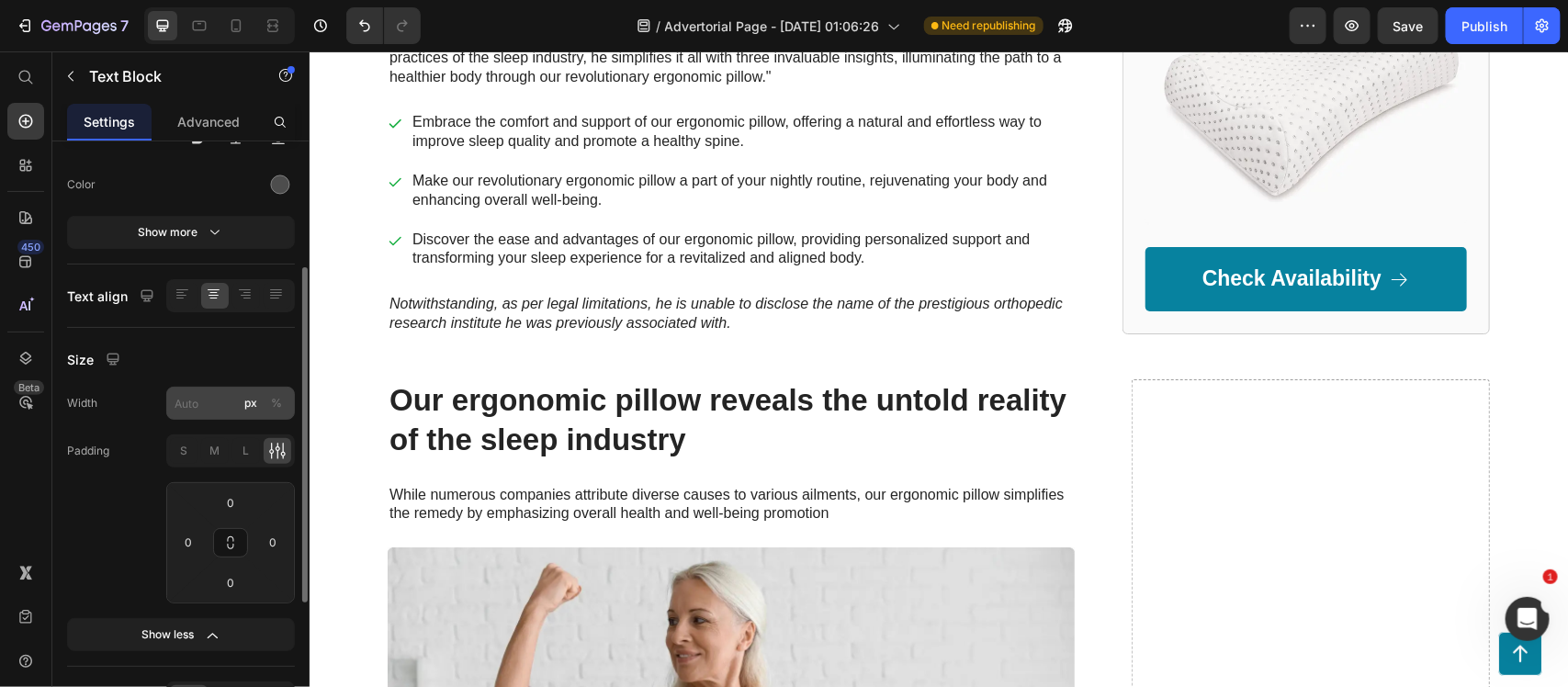 click on "%" at bounding box center (276, 403) 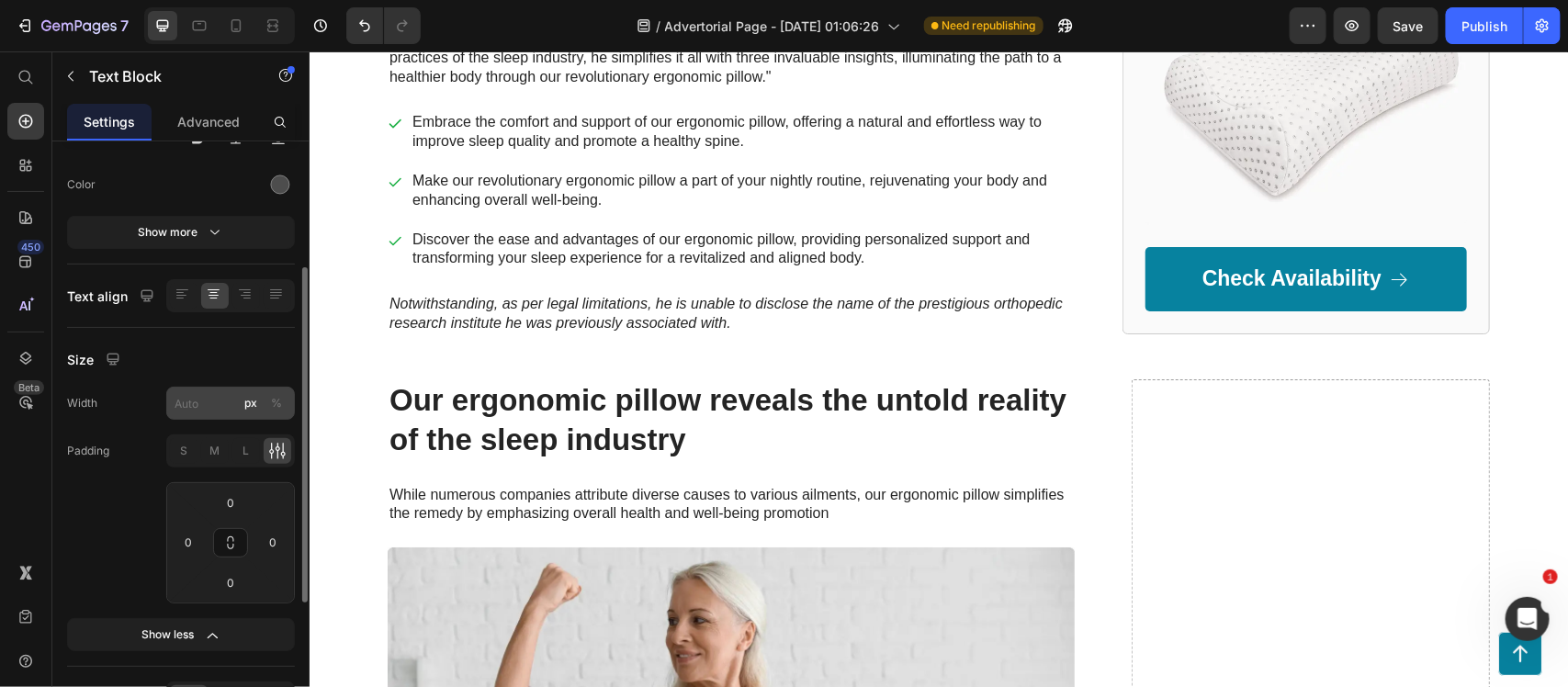 click on "%" at bounding box center (276, 403) 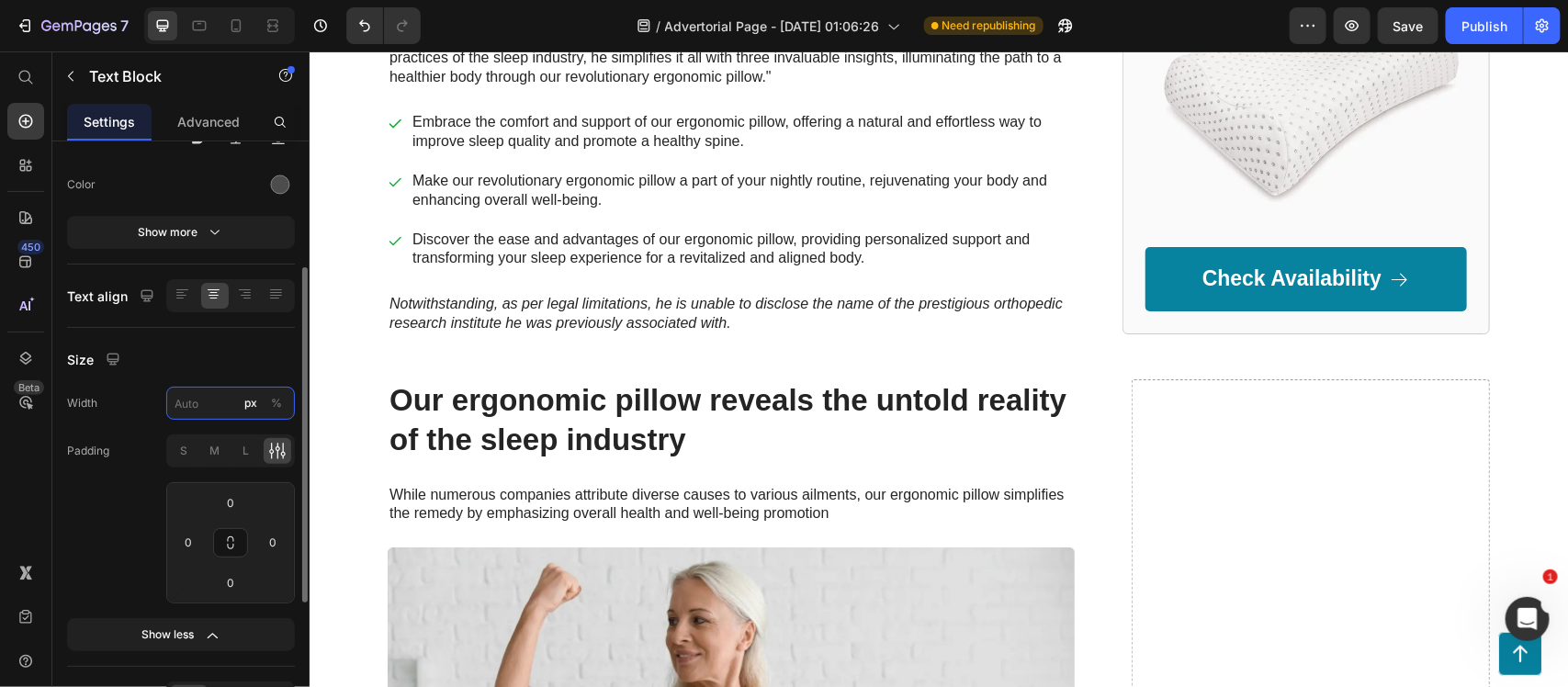 click on "px %" at bounding box center [231, 403] 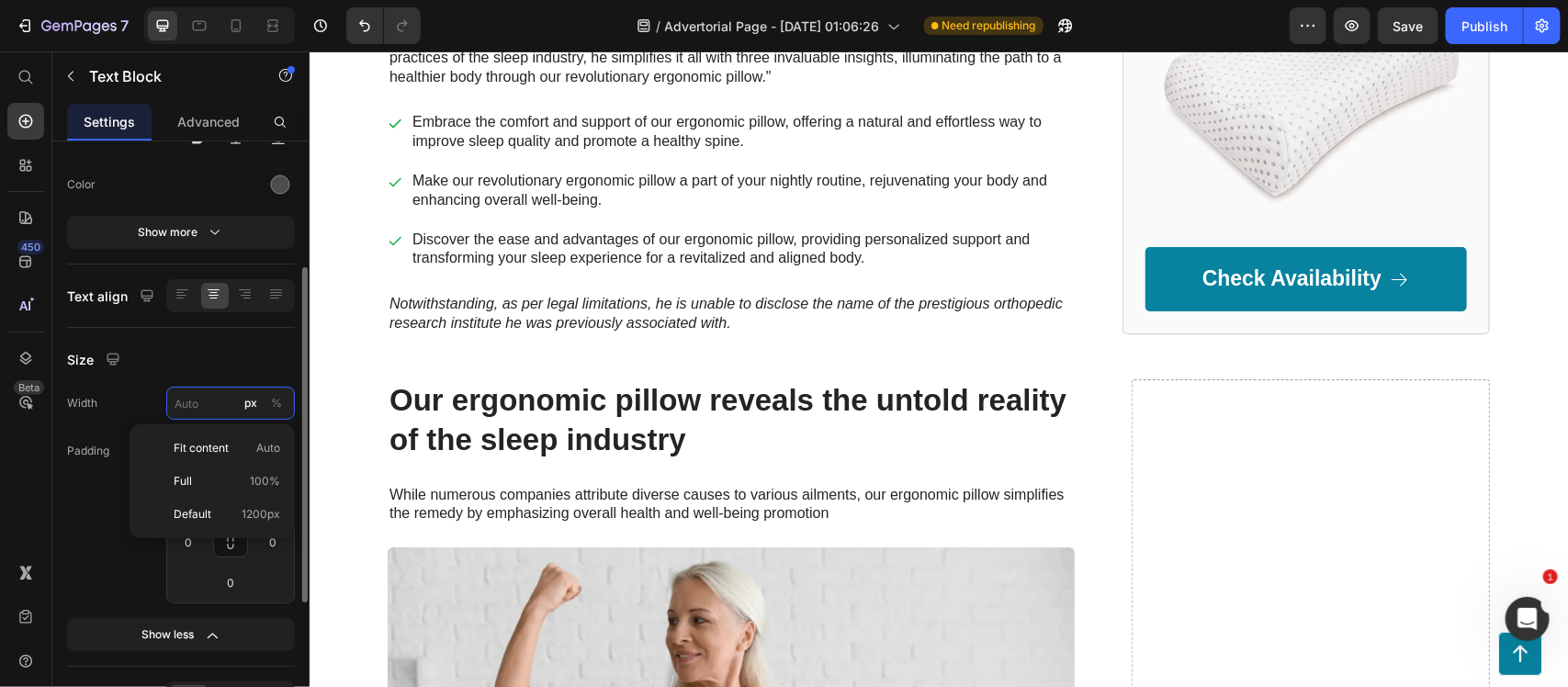 type on "100" 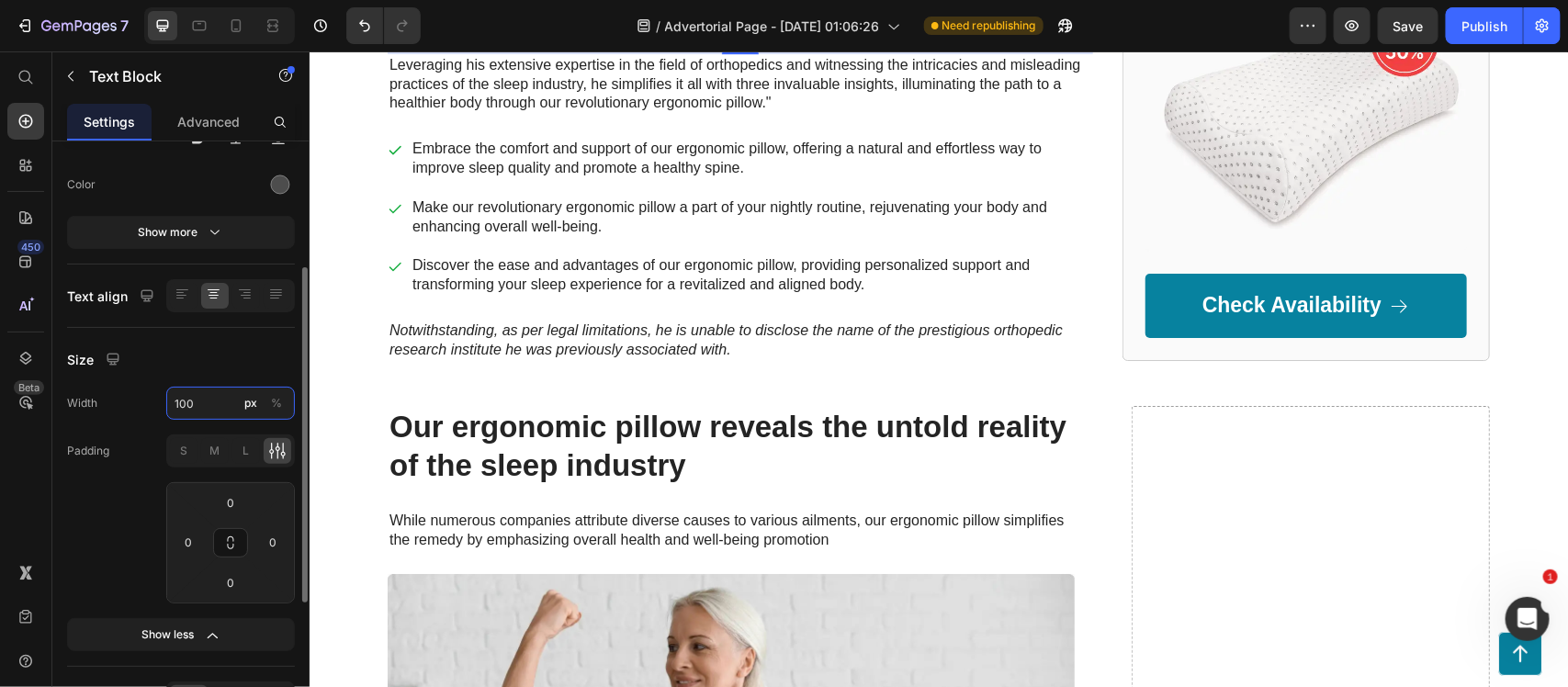 click on "100" at bounding box center (231, 403) 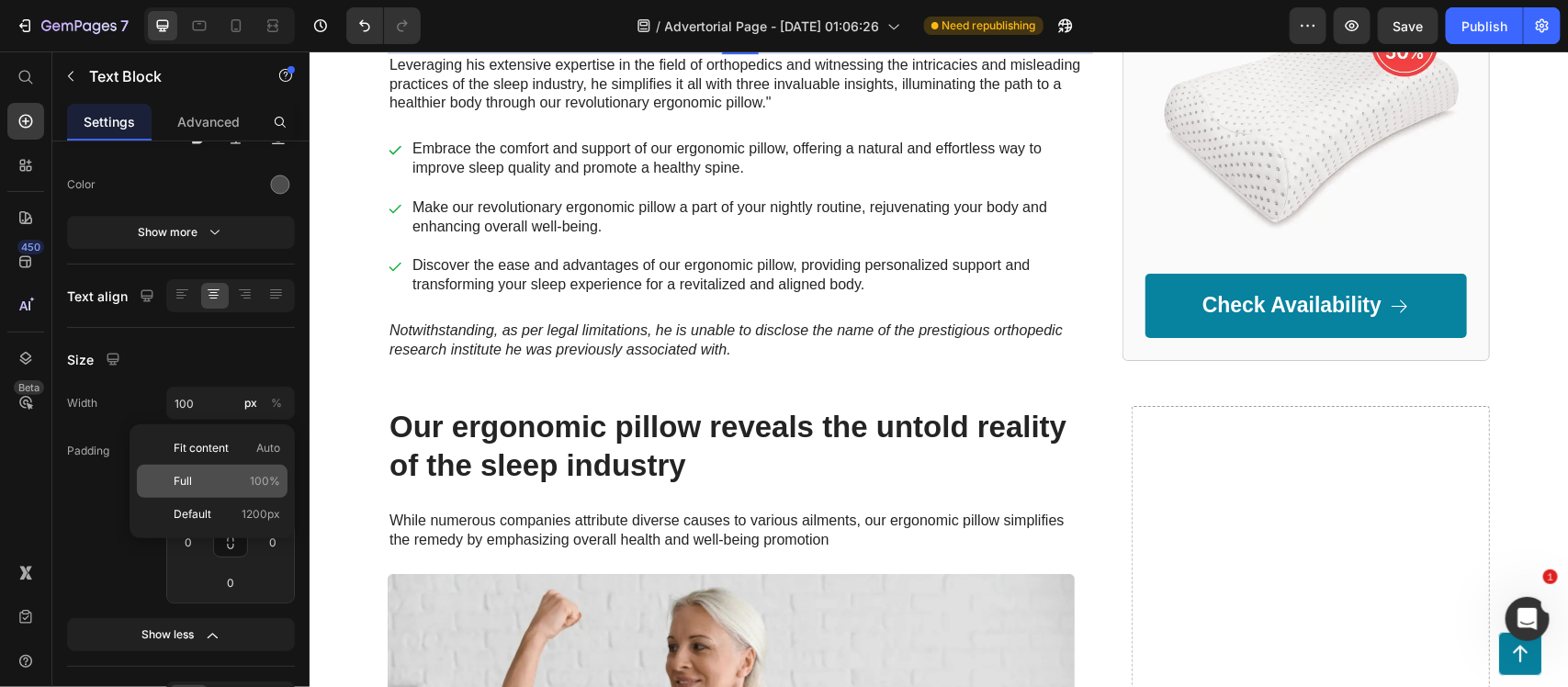 click on "100%" at bounding box center (265, 481) 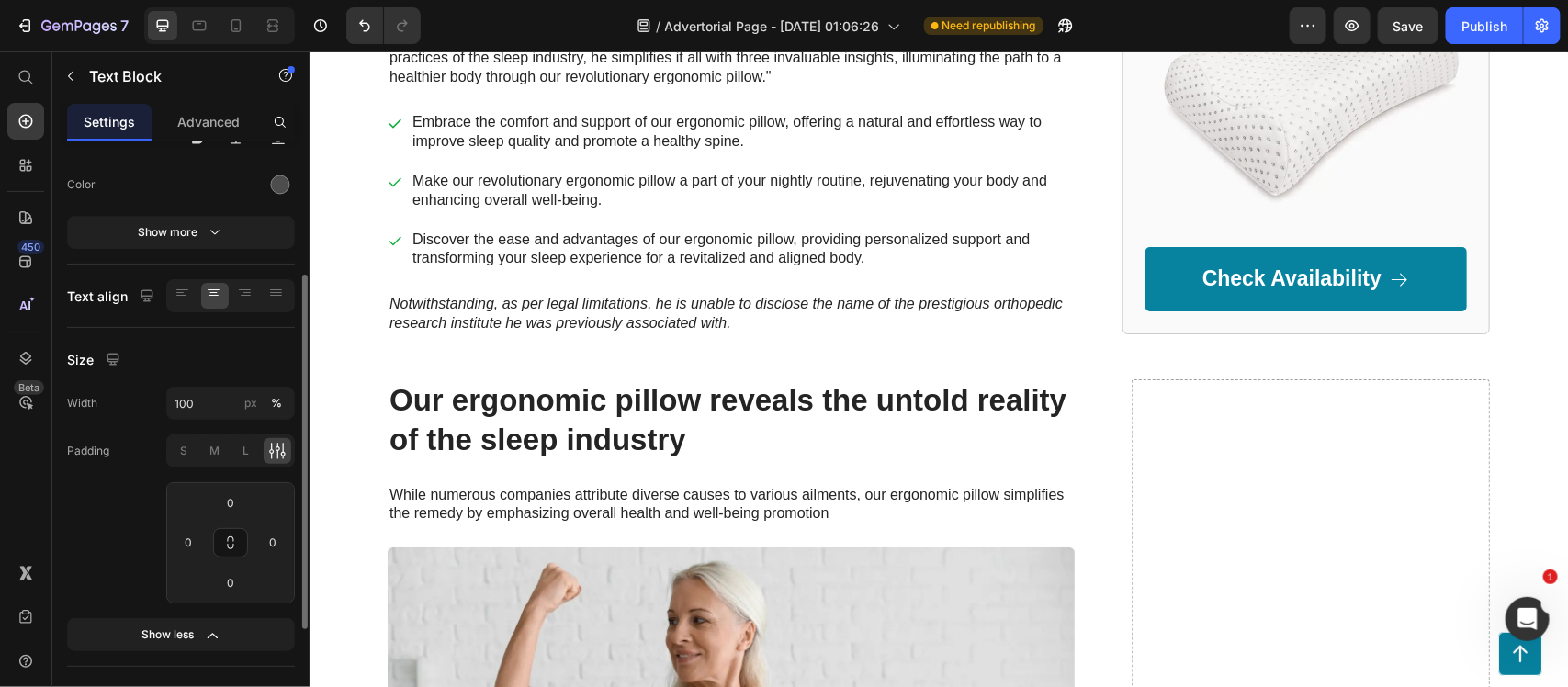 click on "Size" at bounding box center [181, 359] 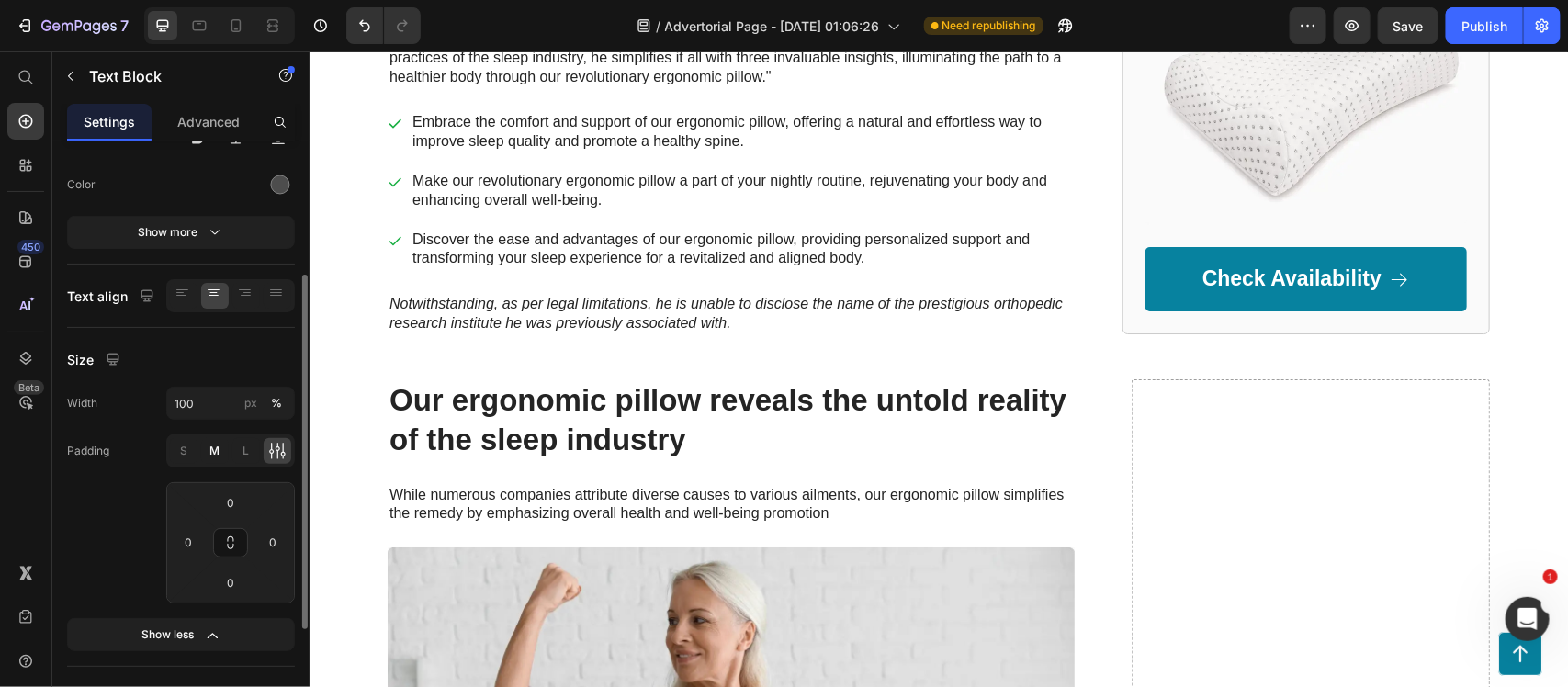 click on "M" 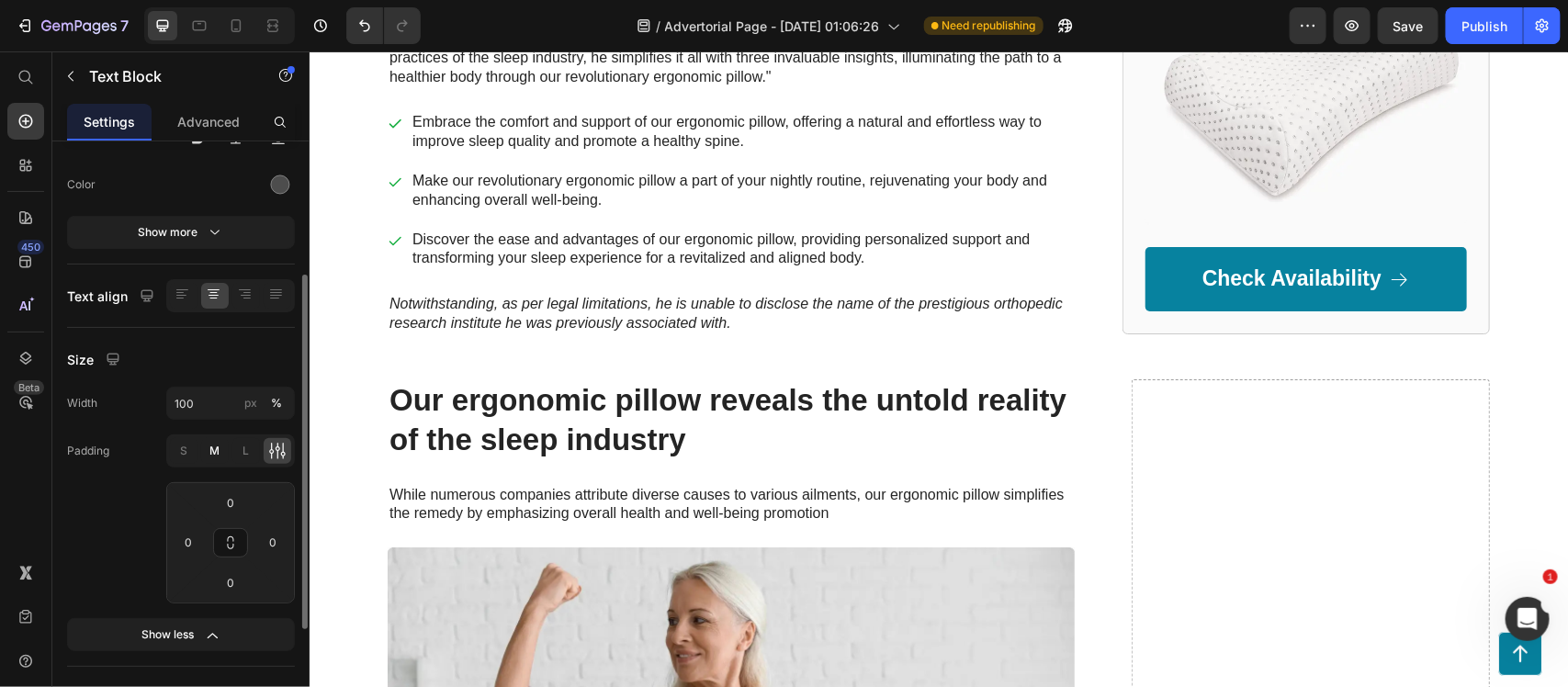 type on "8" 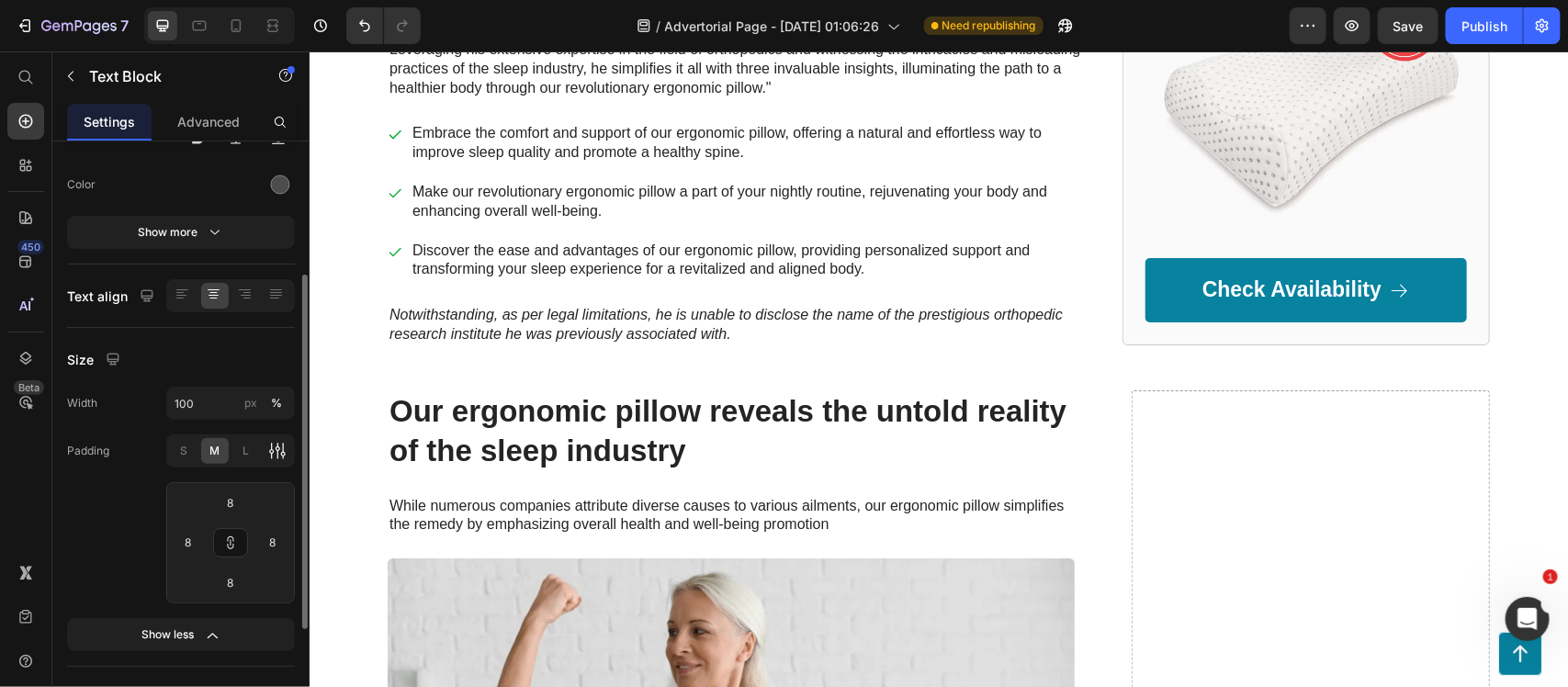 click 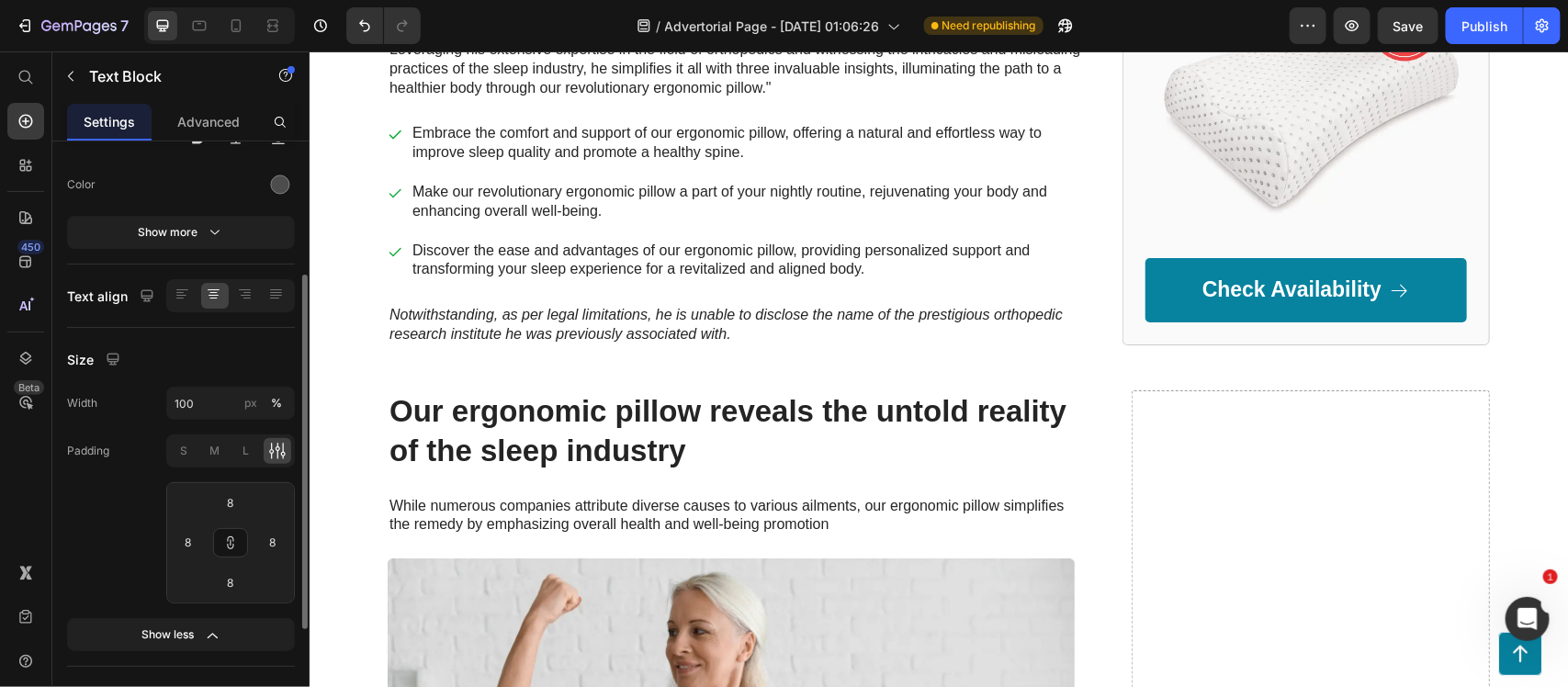 click 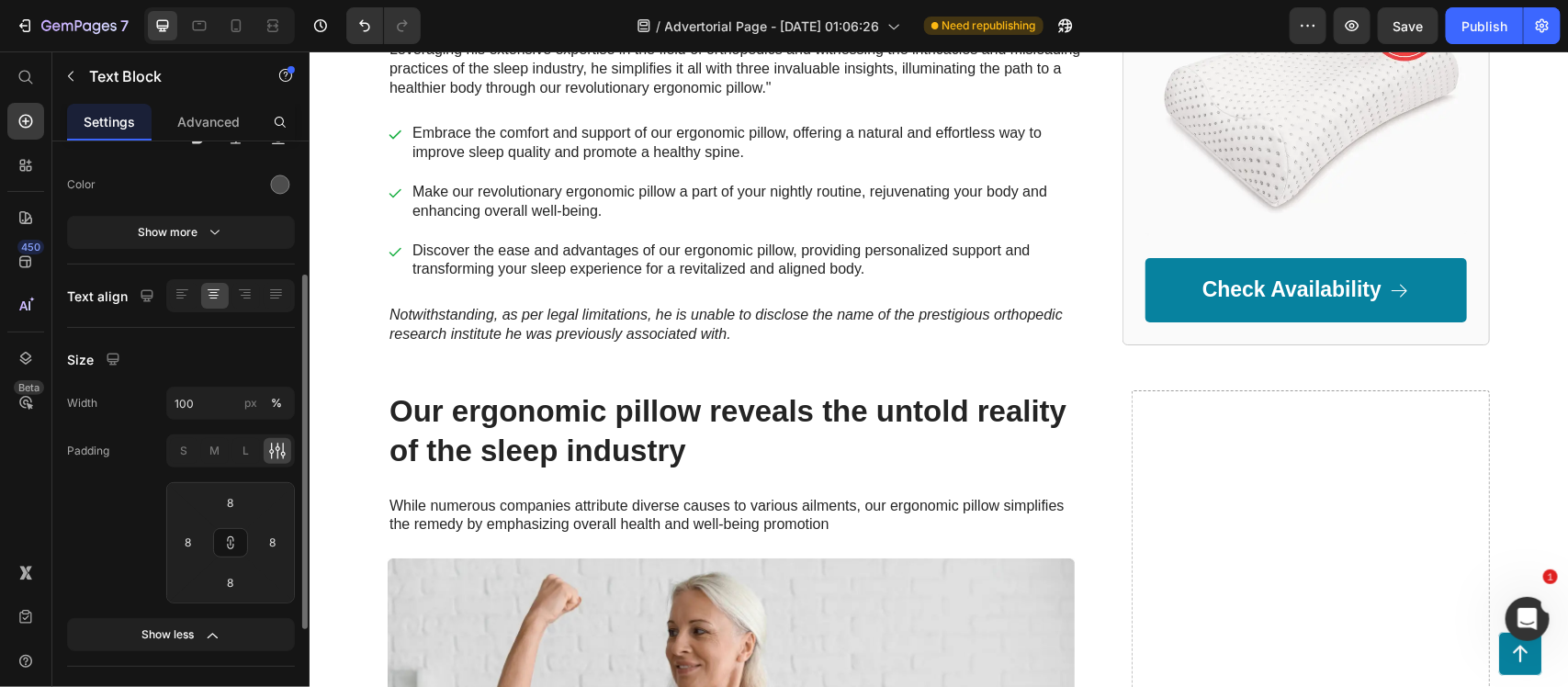 click on "Width 100 px %" at bounding box center (181, 403) 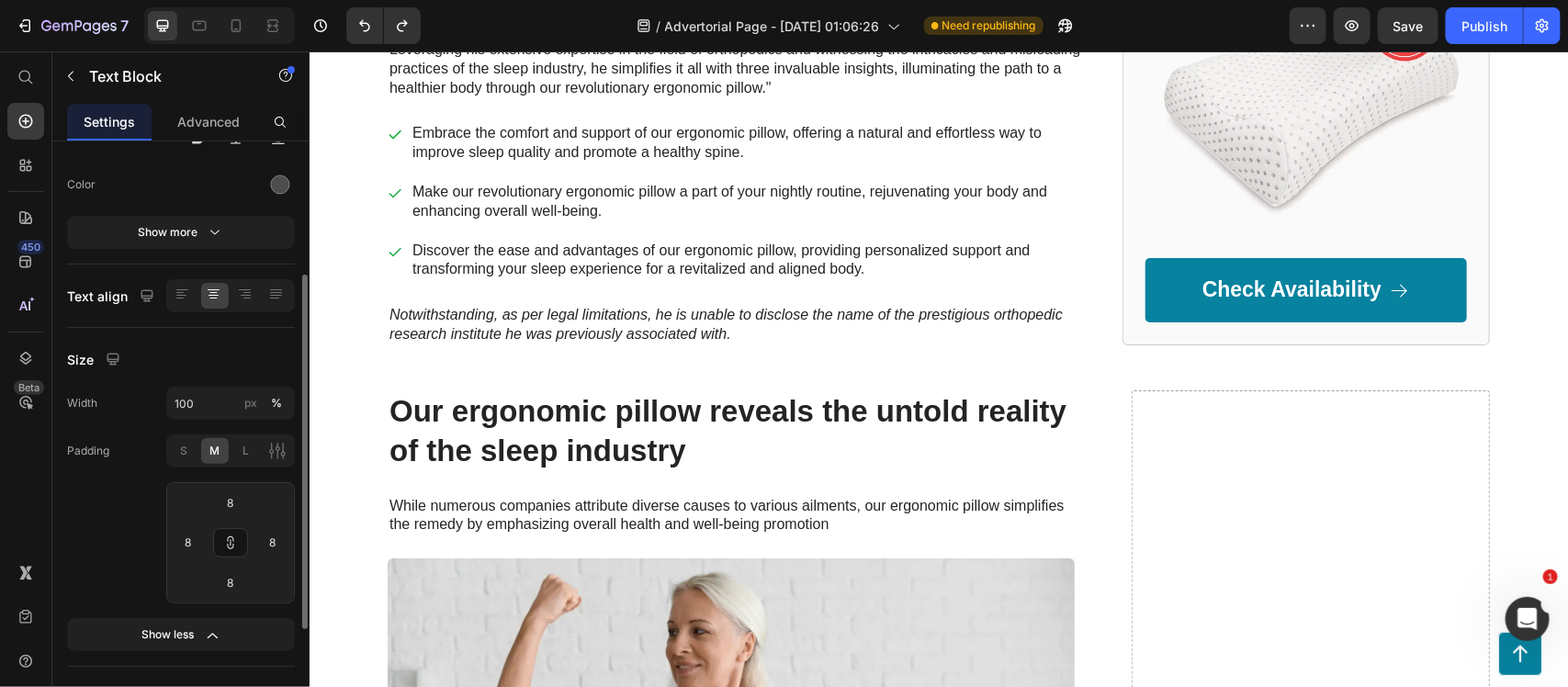 type on "0" 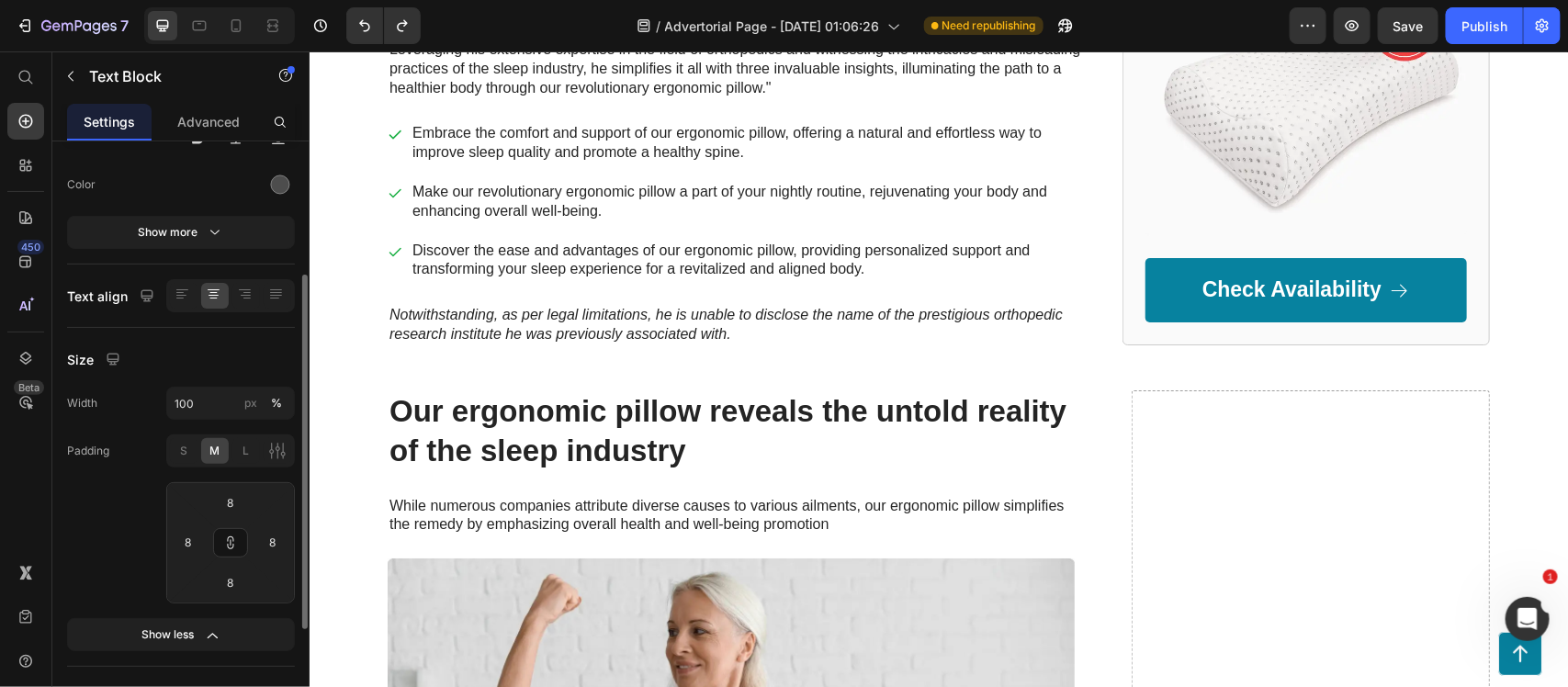 type on "0" 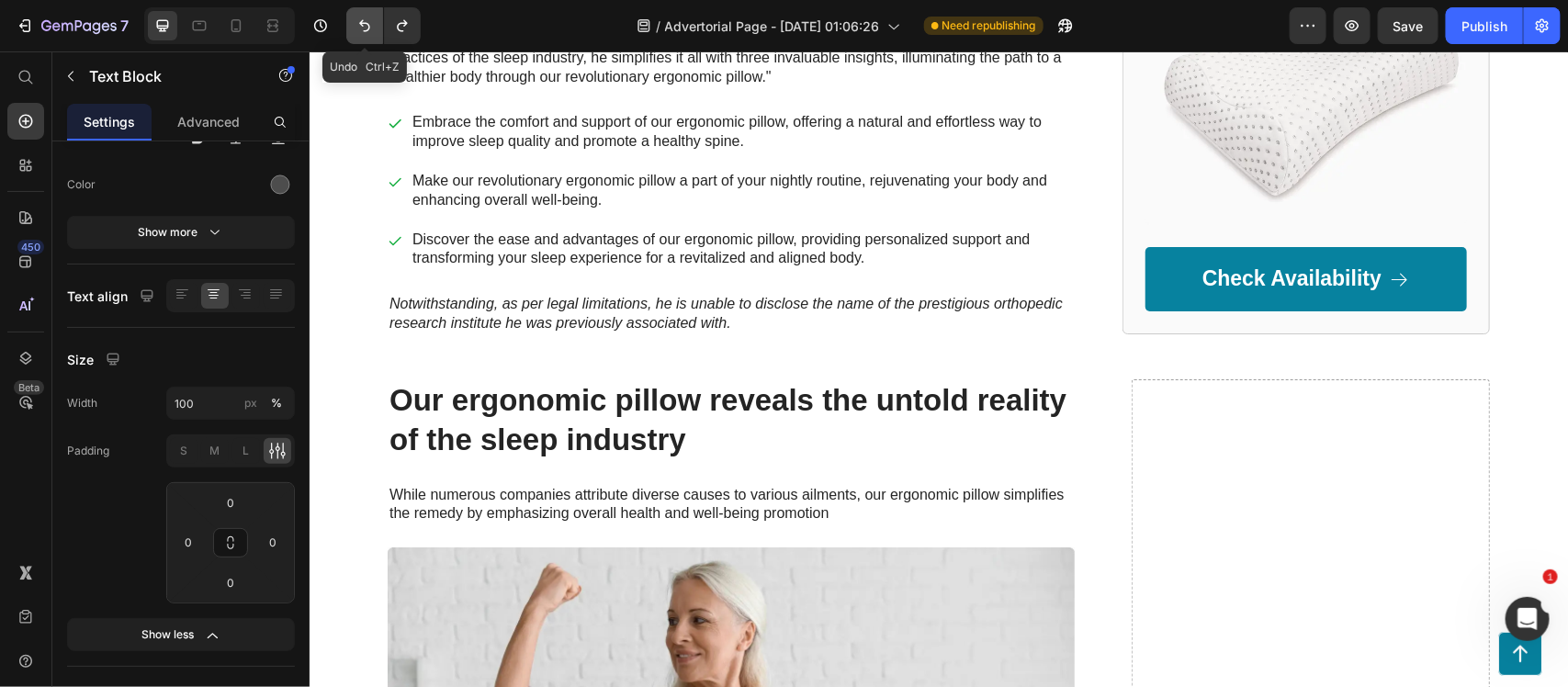 click 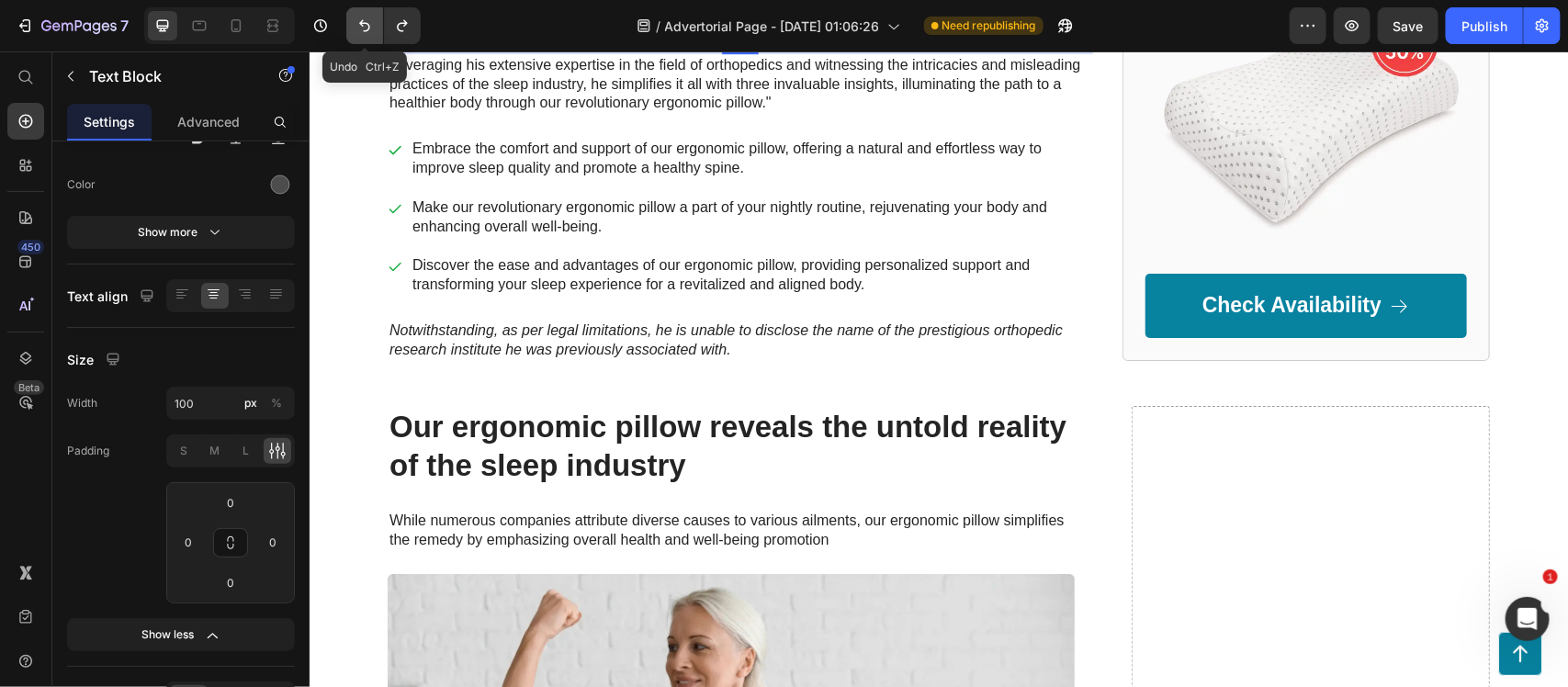 click 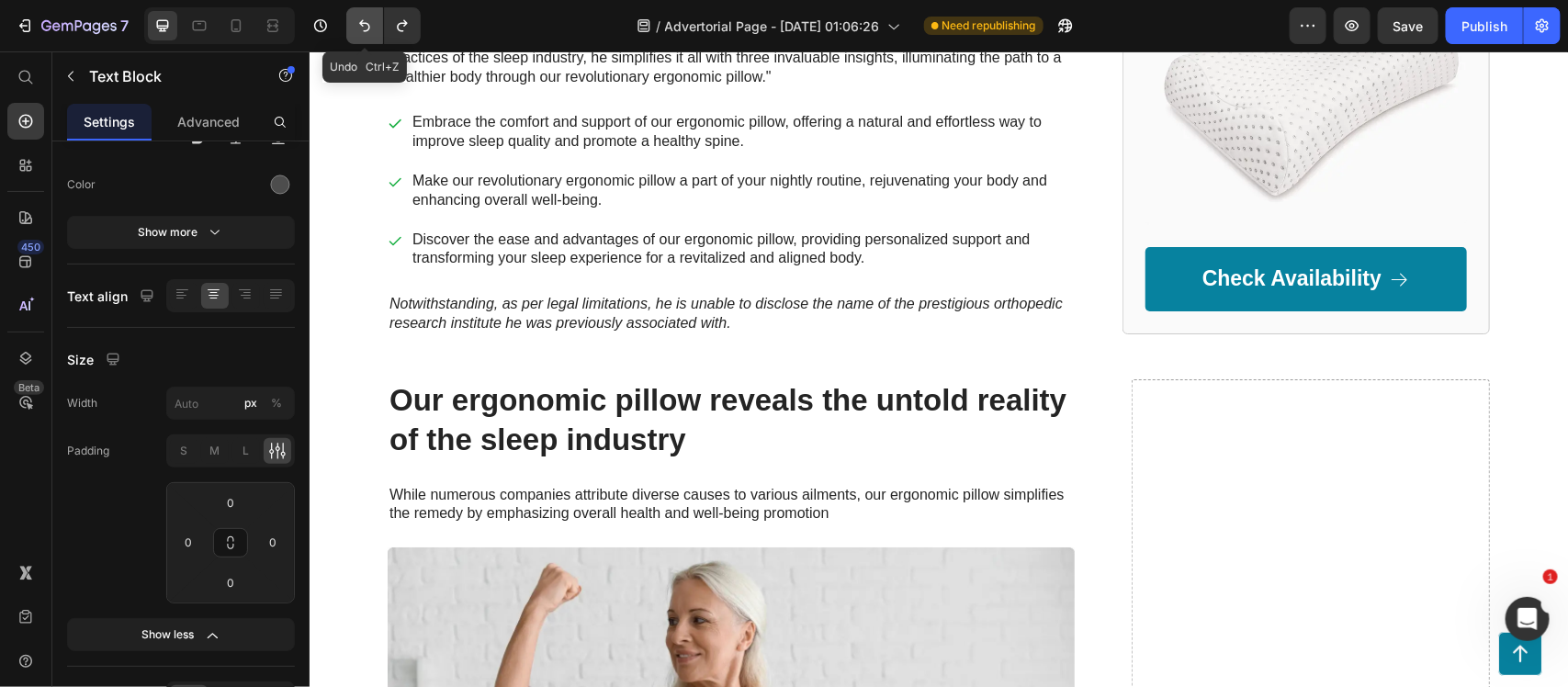 click 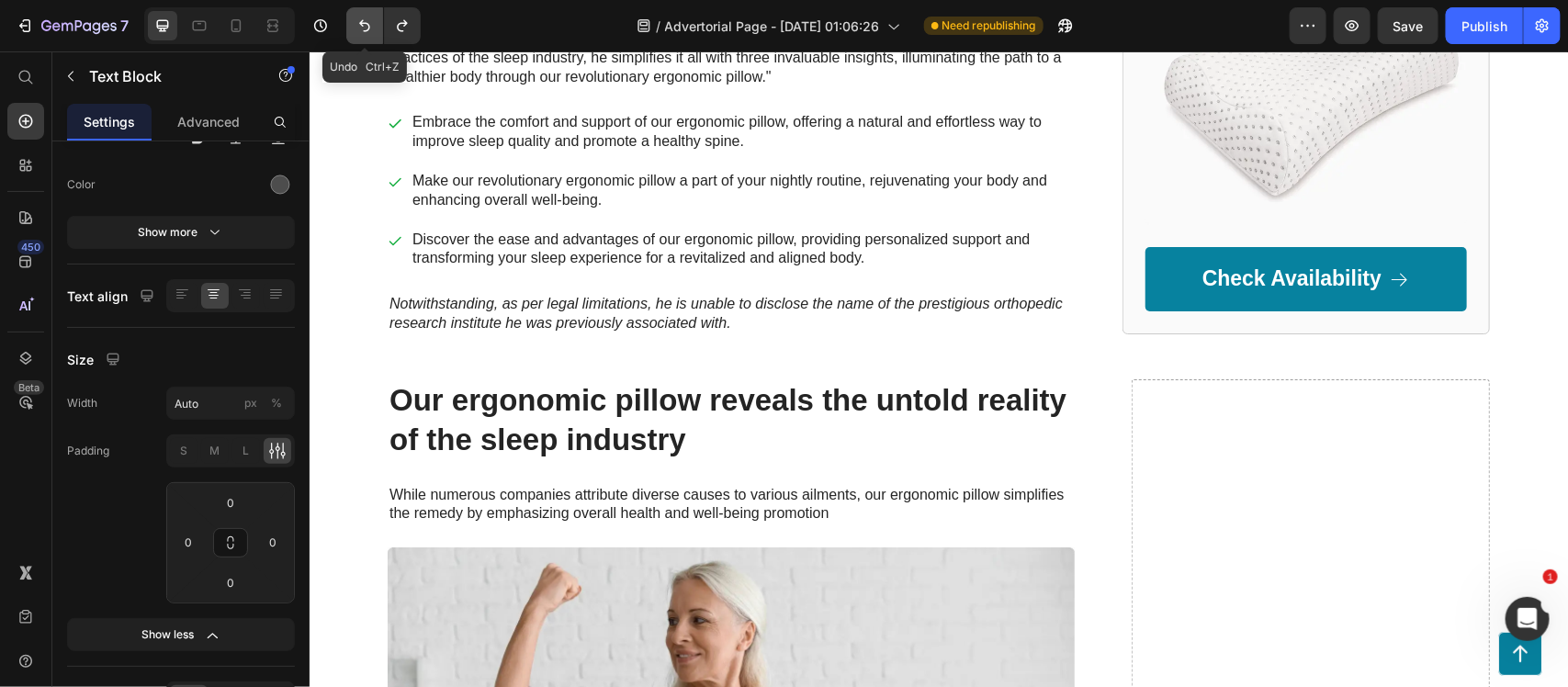 click 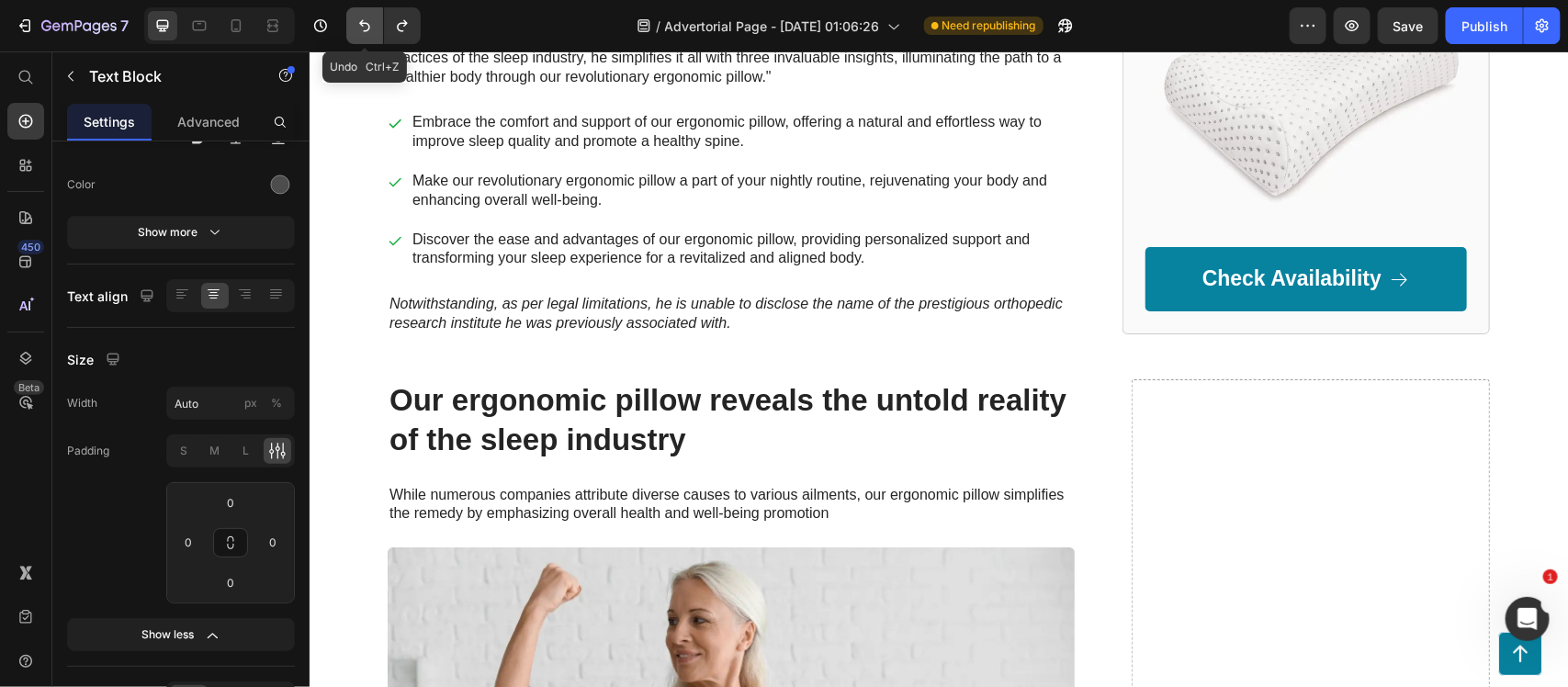 click 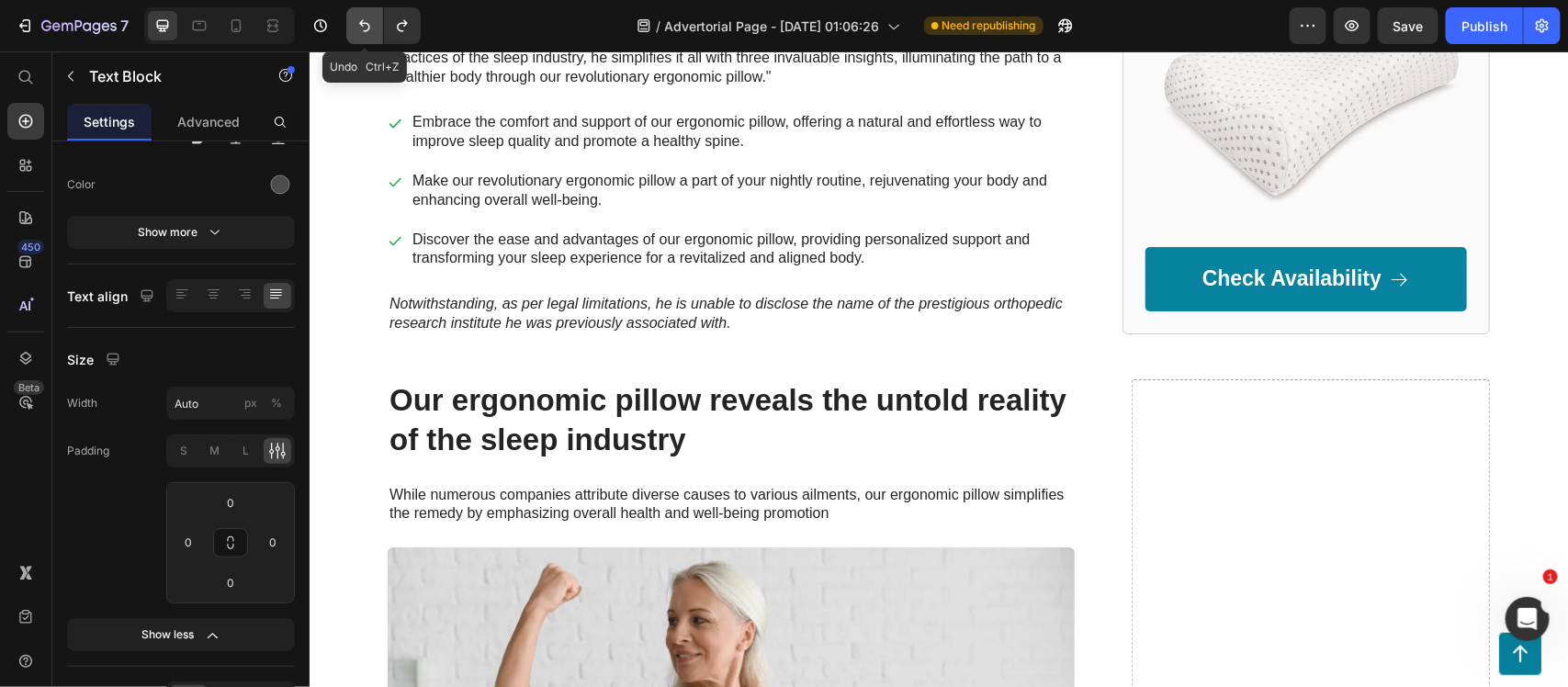click 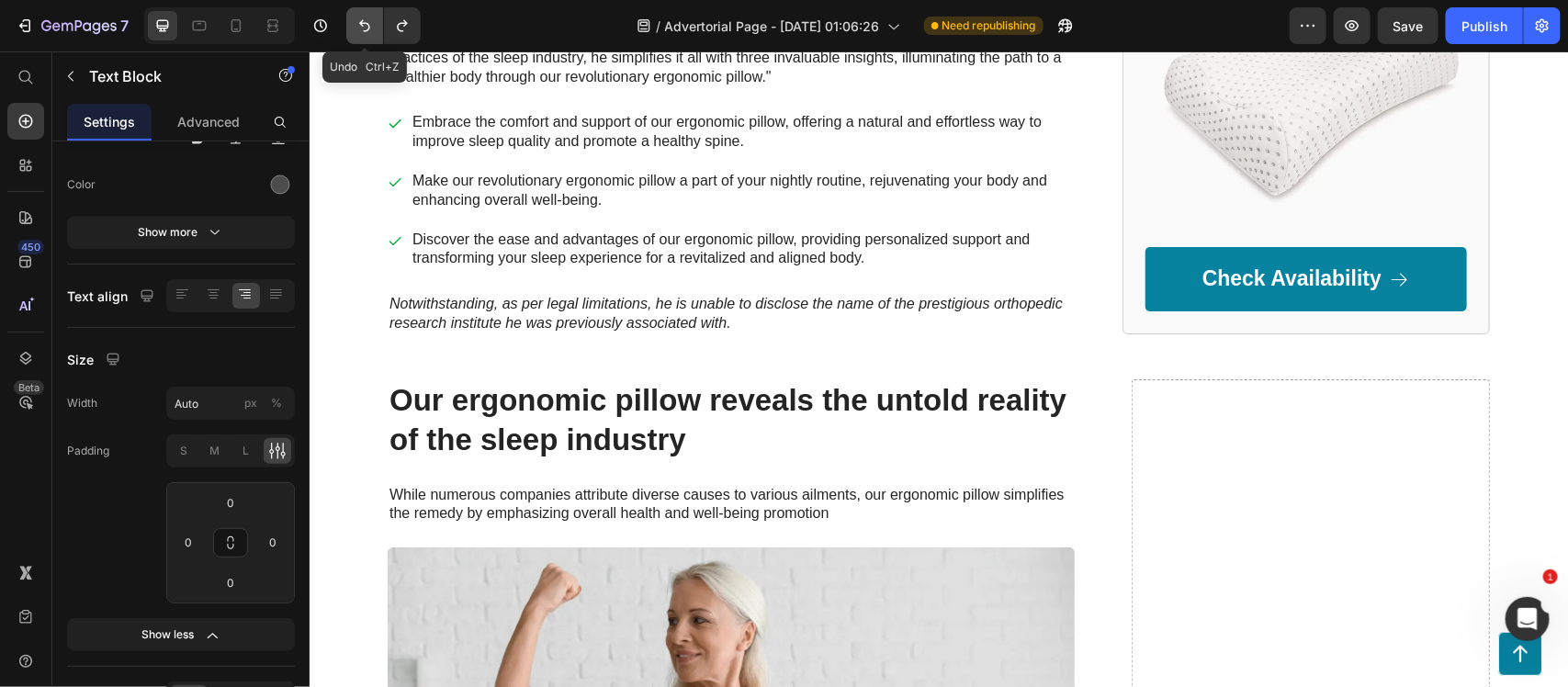 click 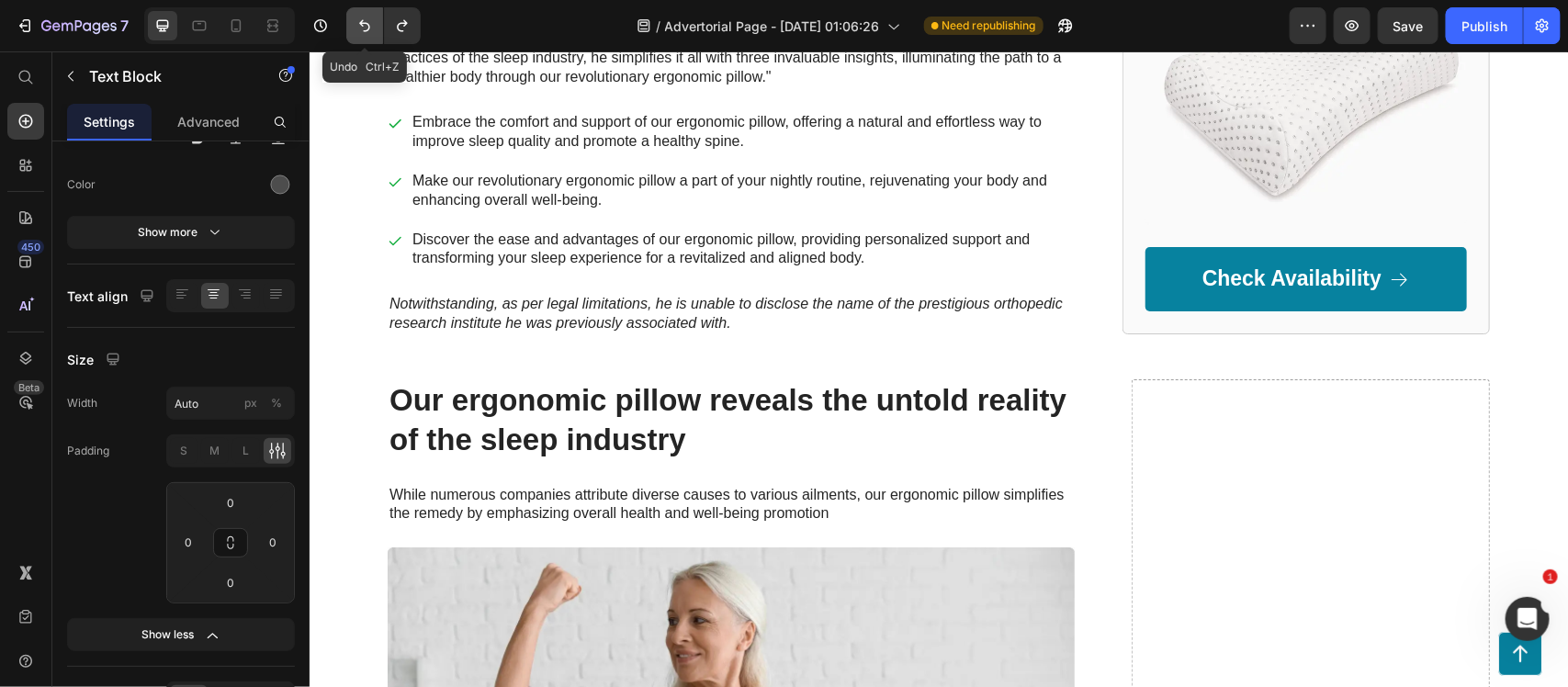 click 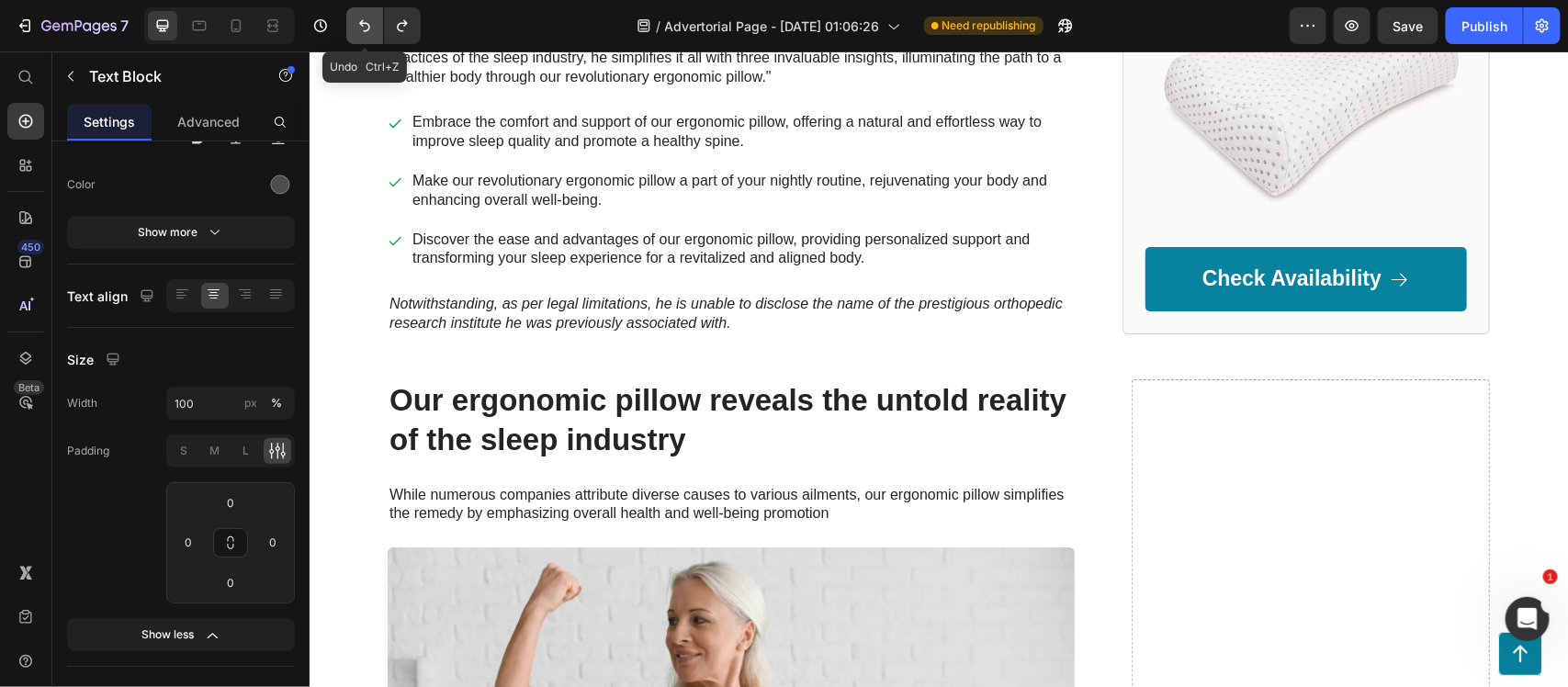 click 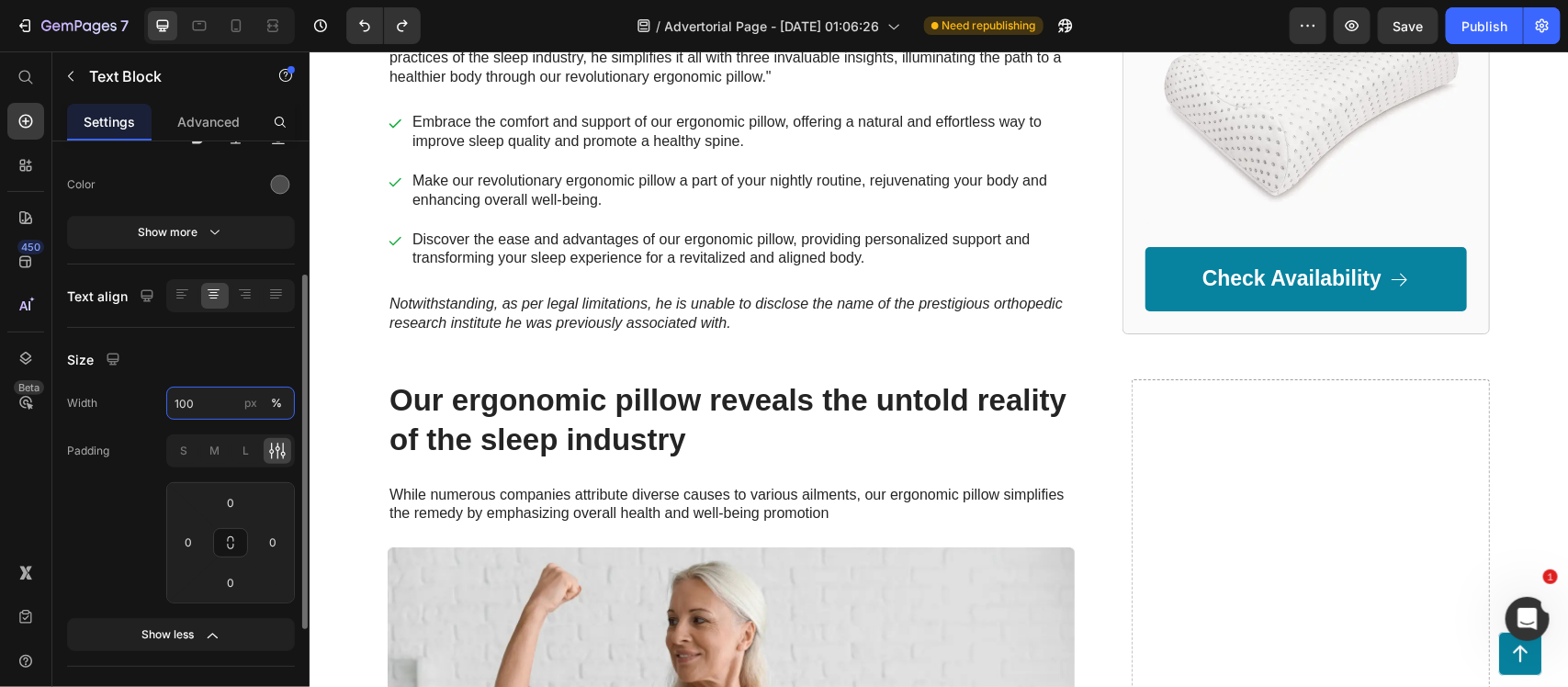 click on "100" at bounding box center (231, 403) 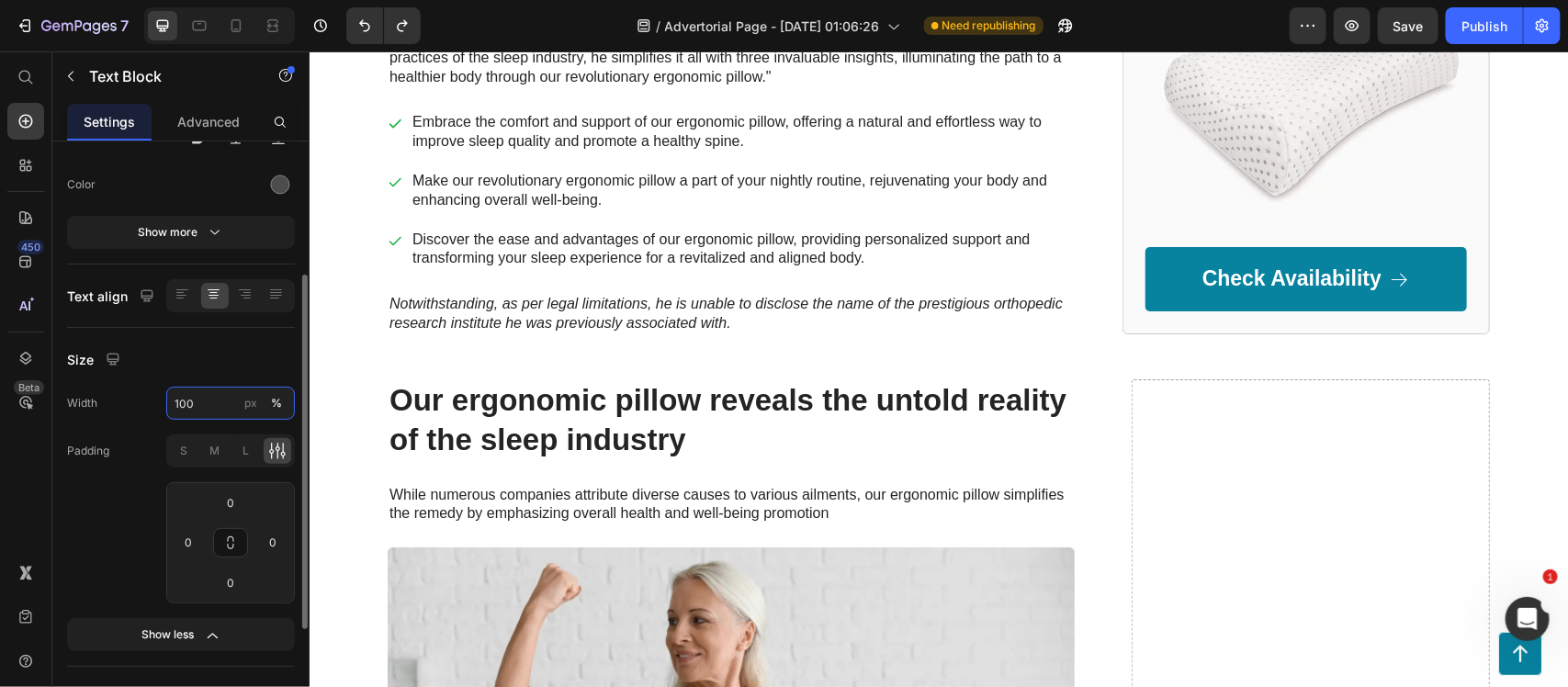 click on "100" at bounding box center (231, 403) 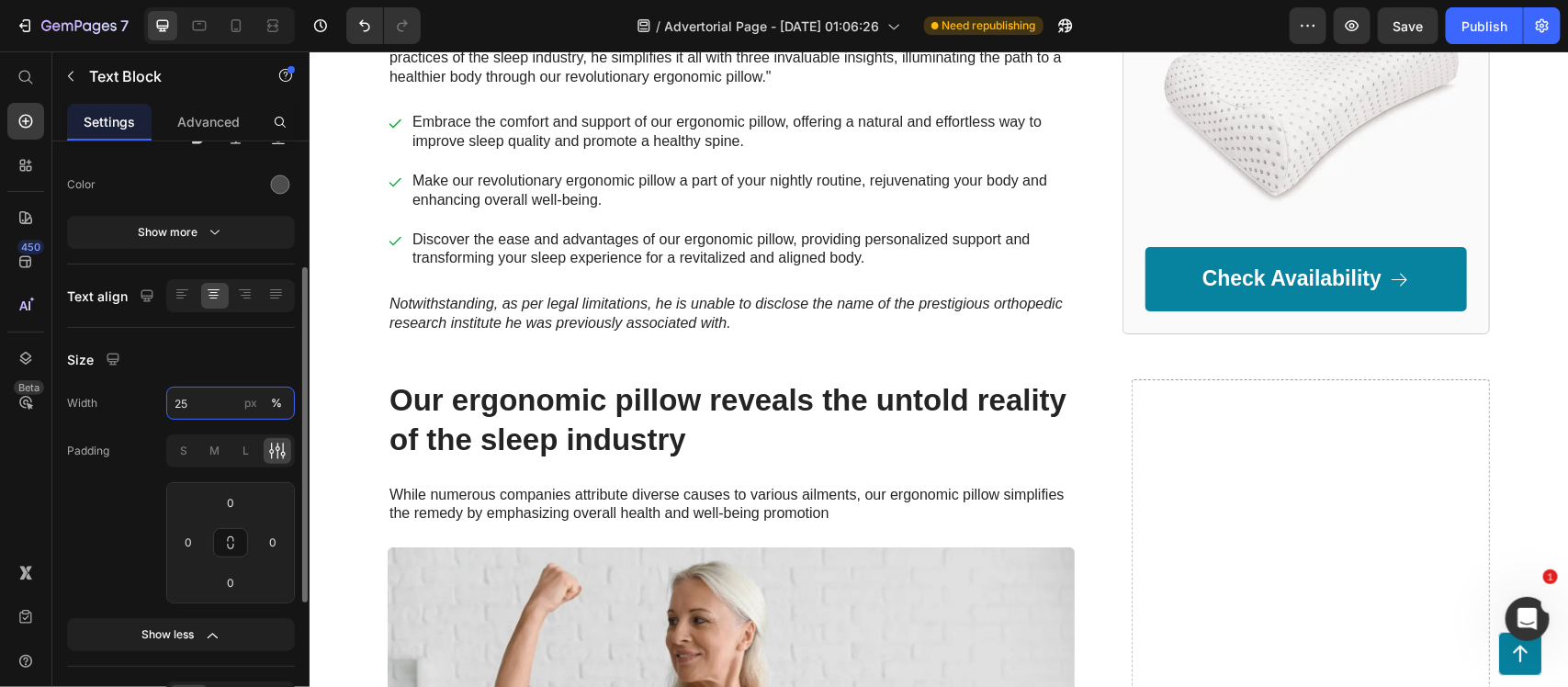 type on "2" 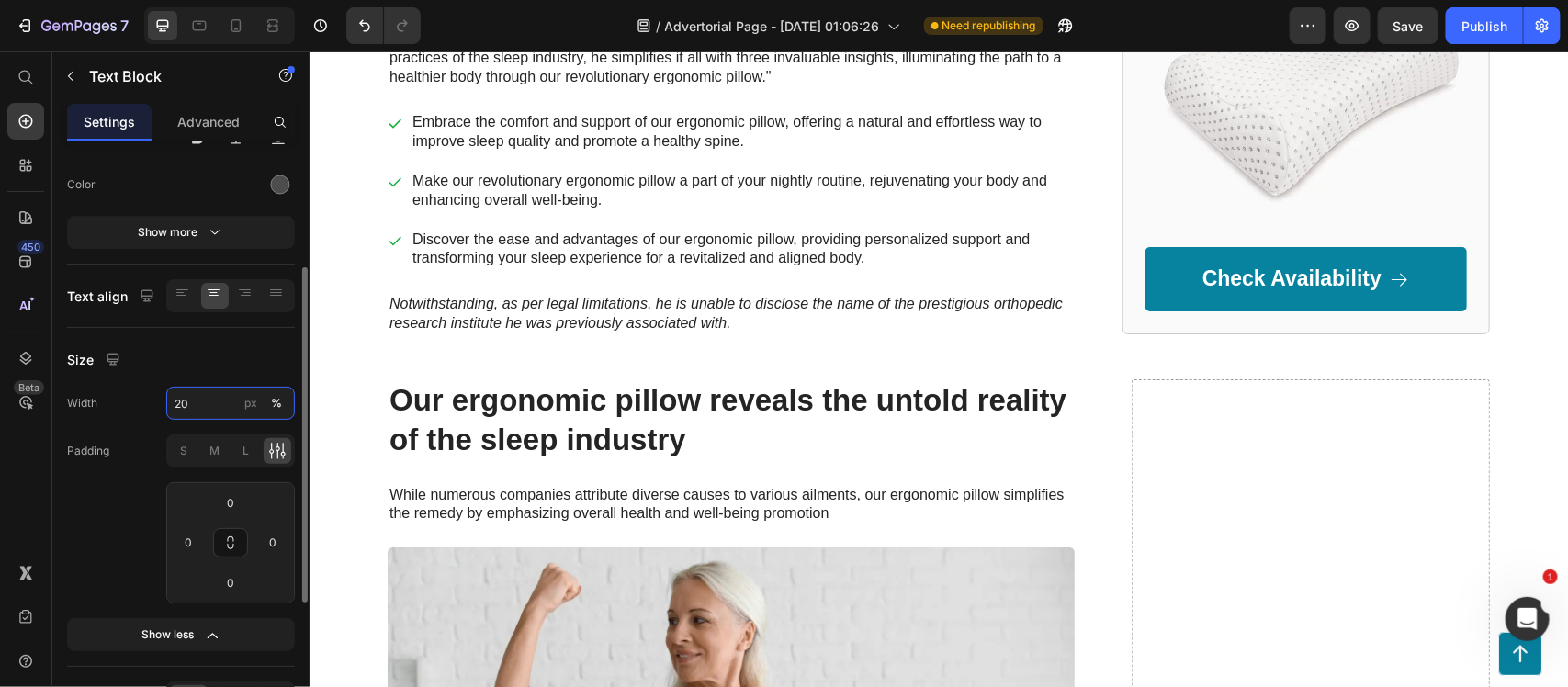 click on "20" at bounding box center [231, 403] 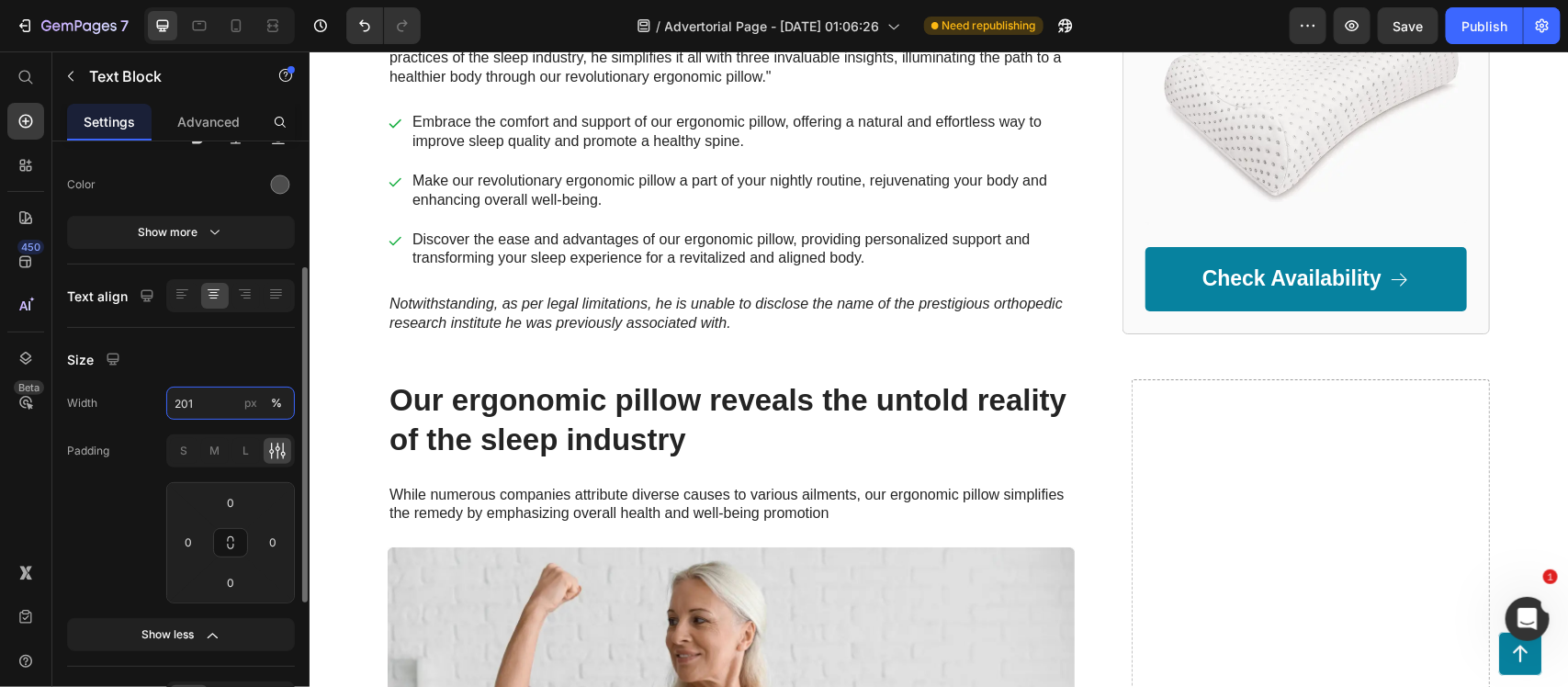 click on "201" at bounding box center [231, 403] 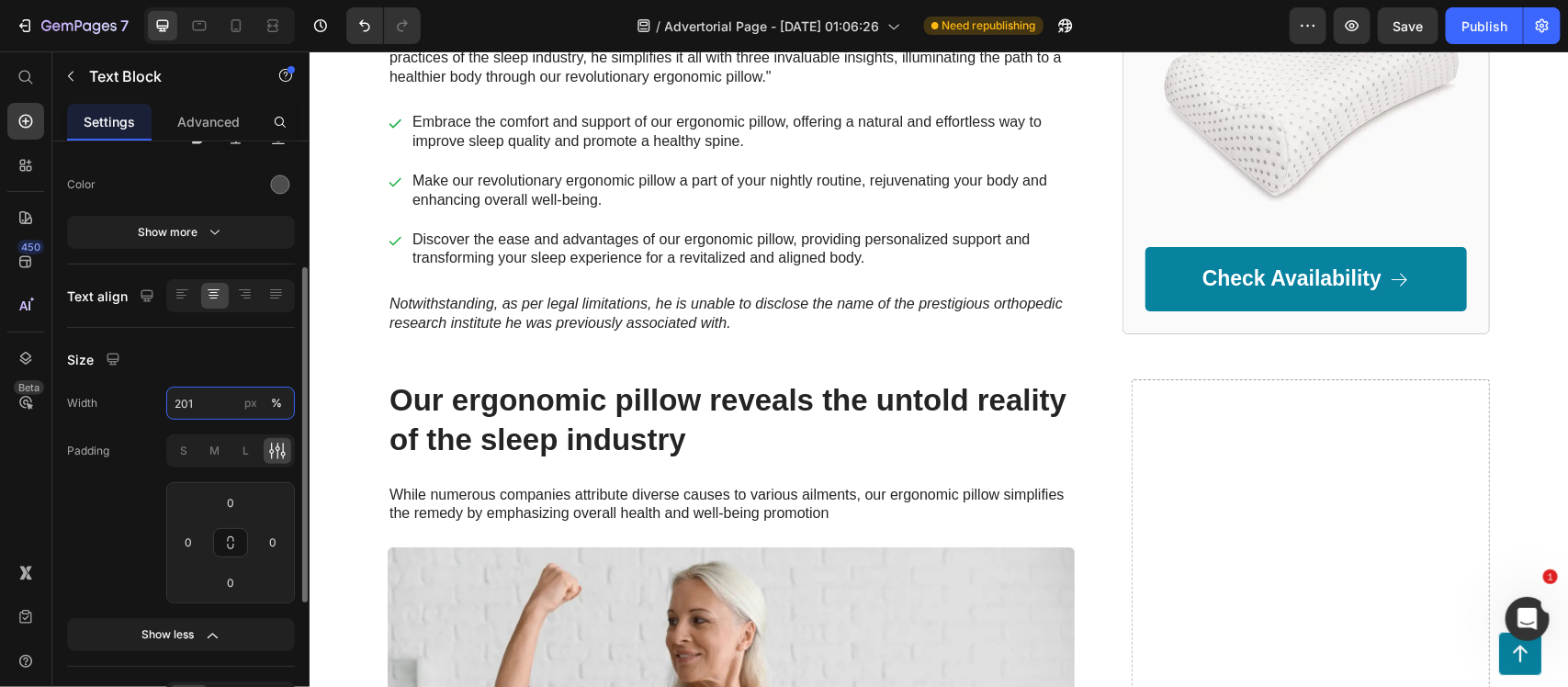 click on "201" at bounding box center [231, 403] 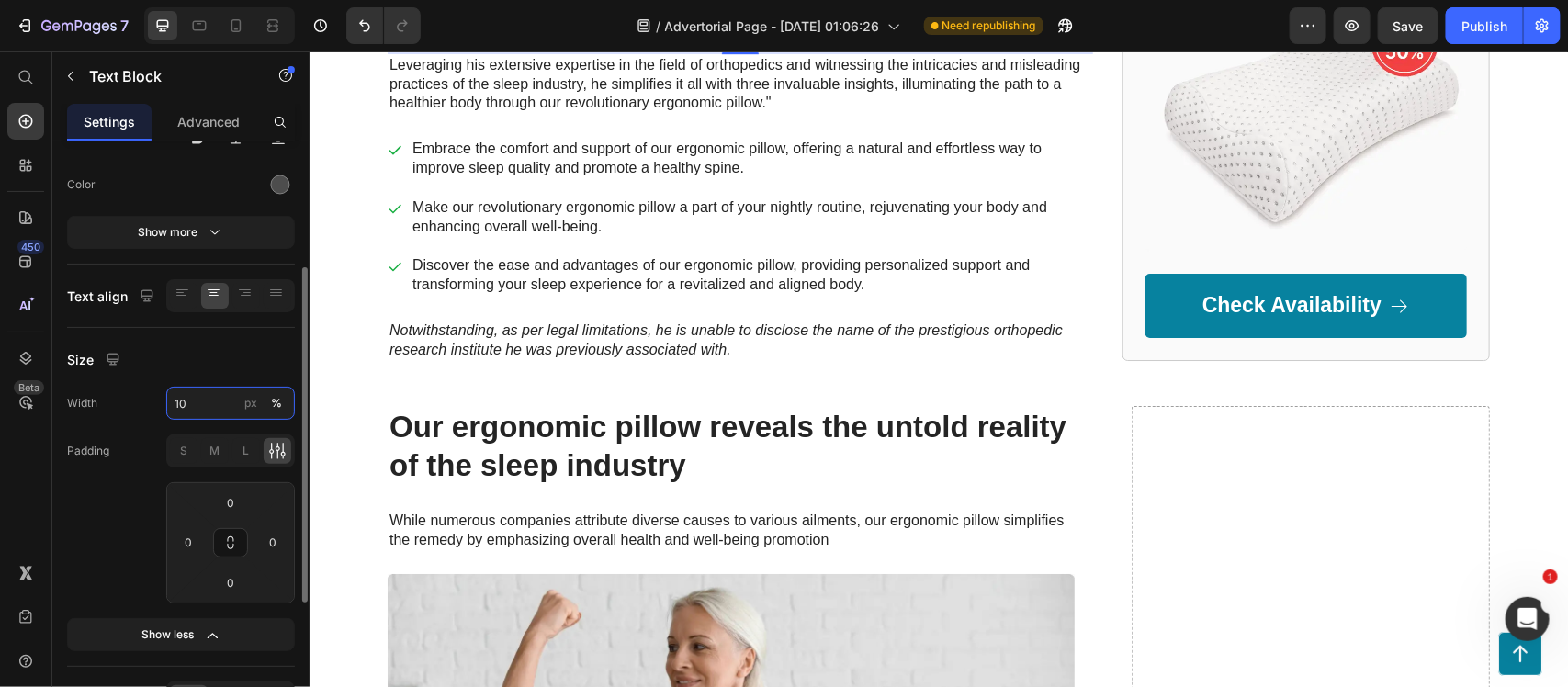 click on "10" at bounding box center [231, 403] 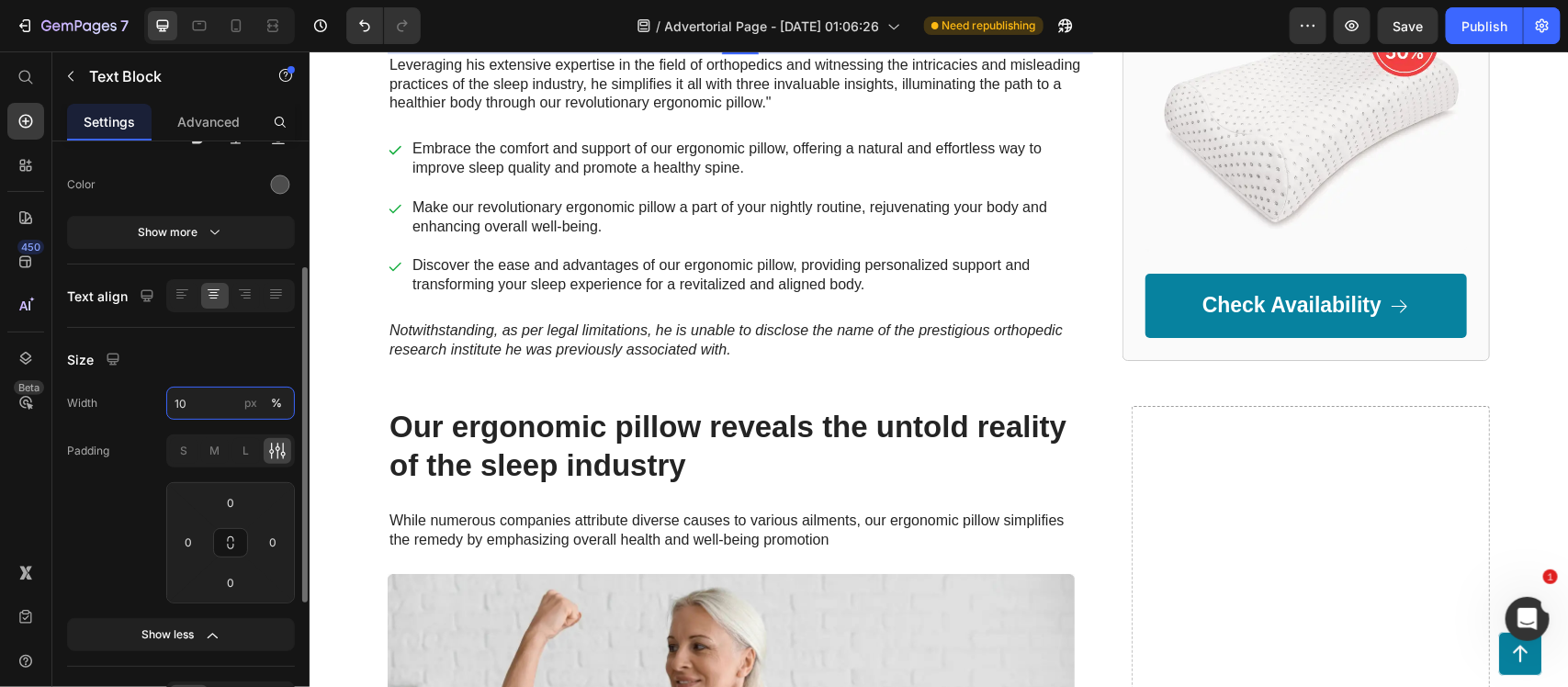 click on "10" at bounding box center [231, 403] 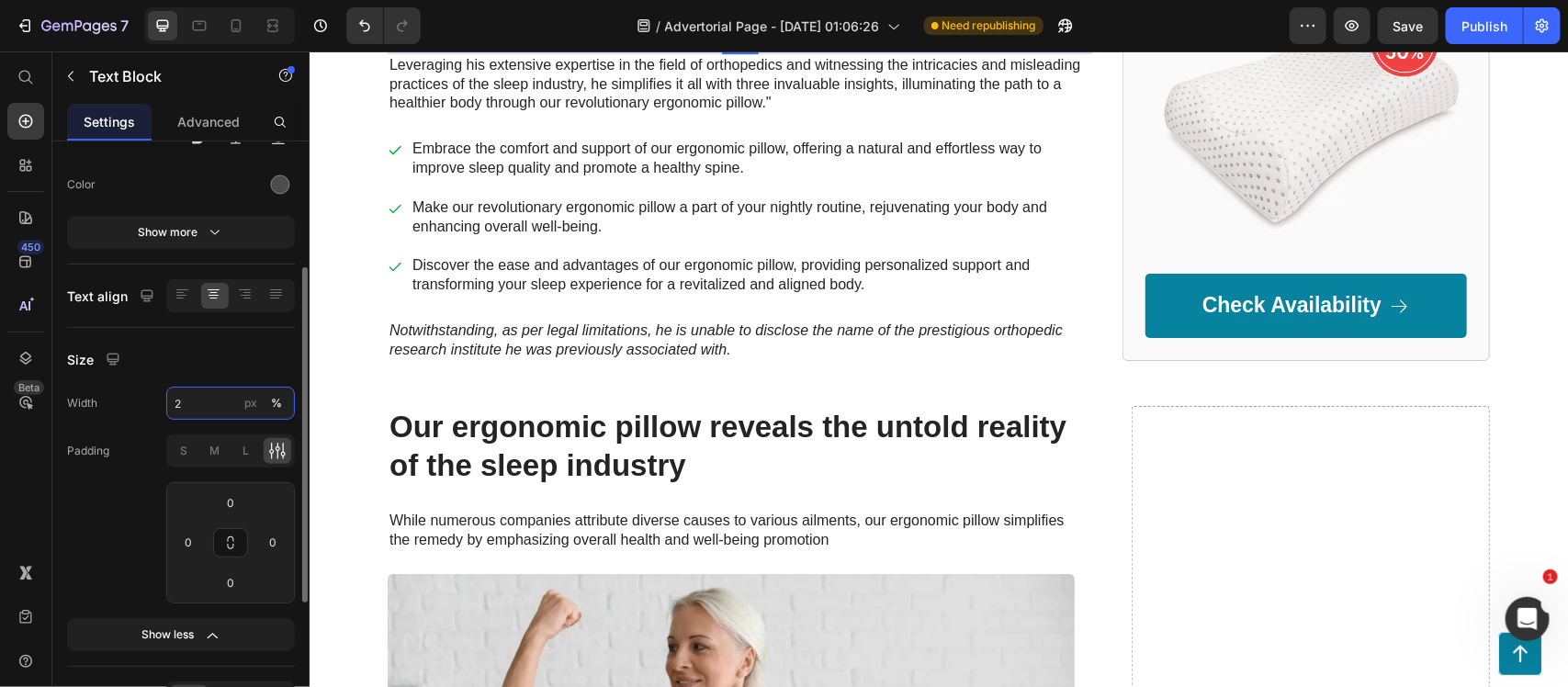 click on "2" at bounding box center (231, 403) 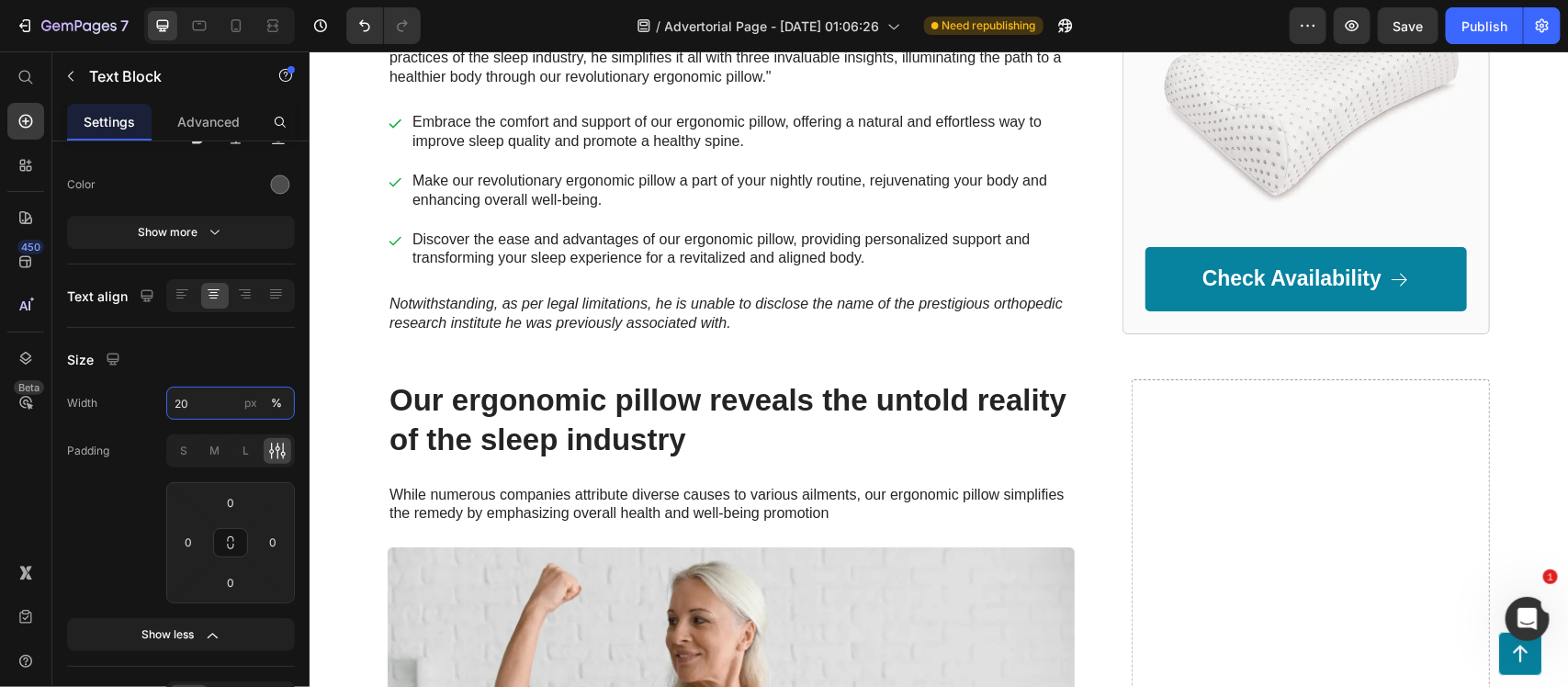 type on "20" 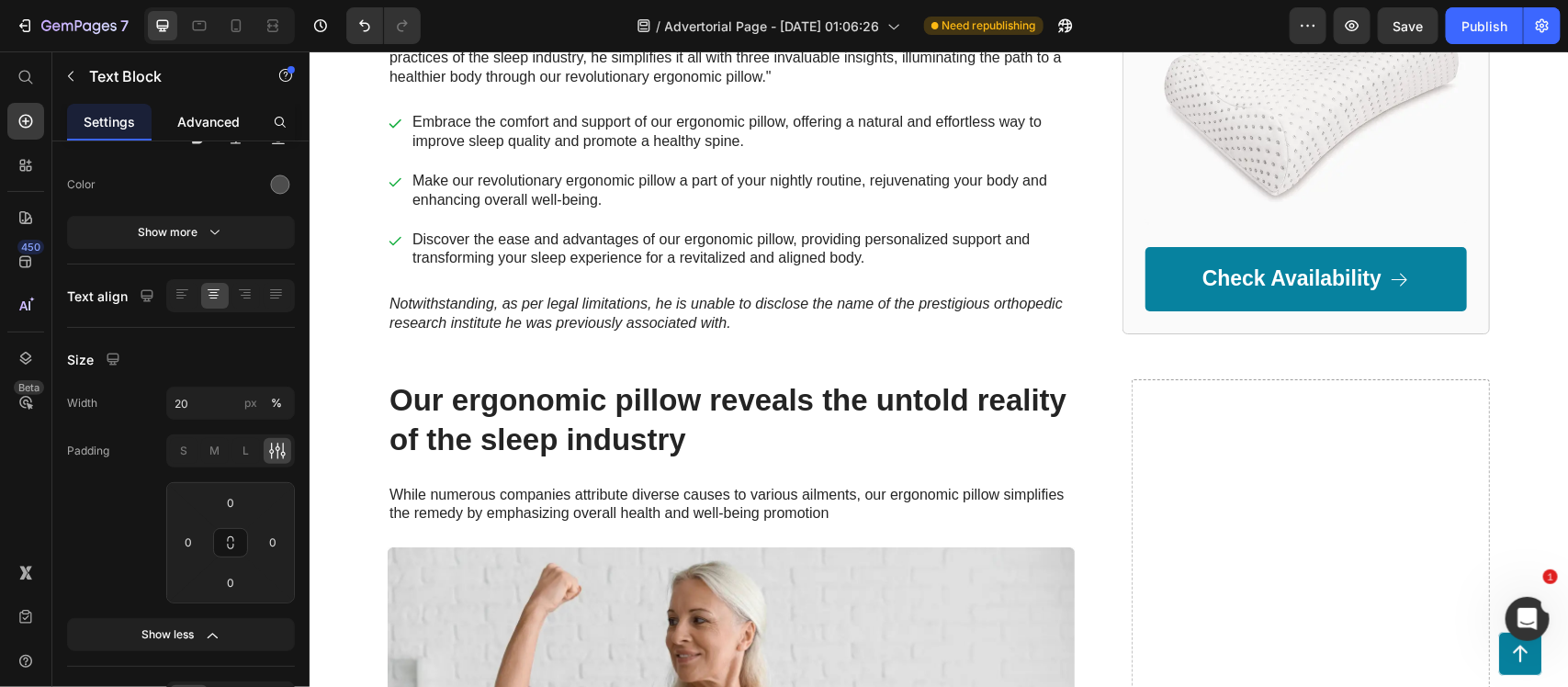 click on "Advanced" at bounding box center [209, 121] 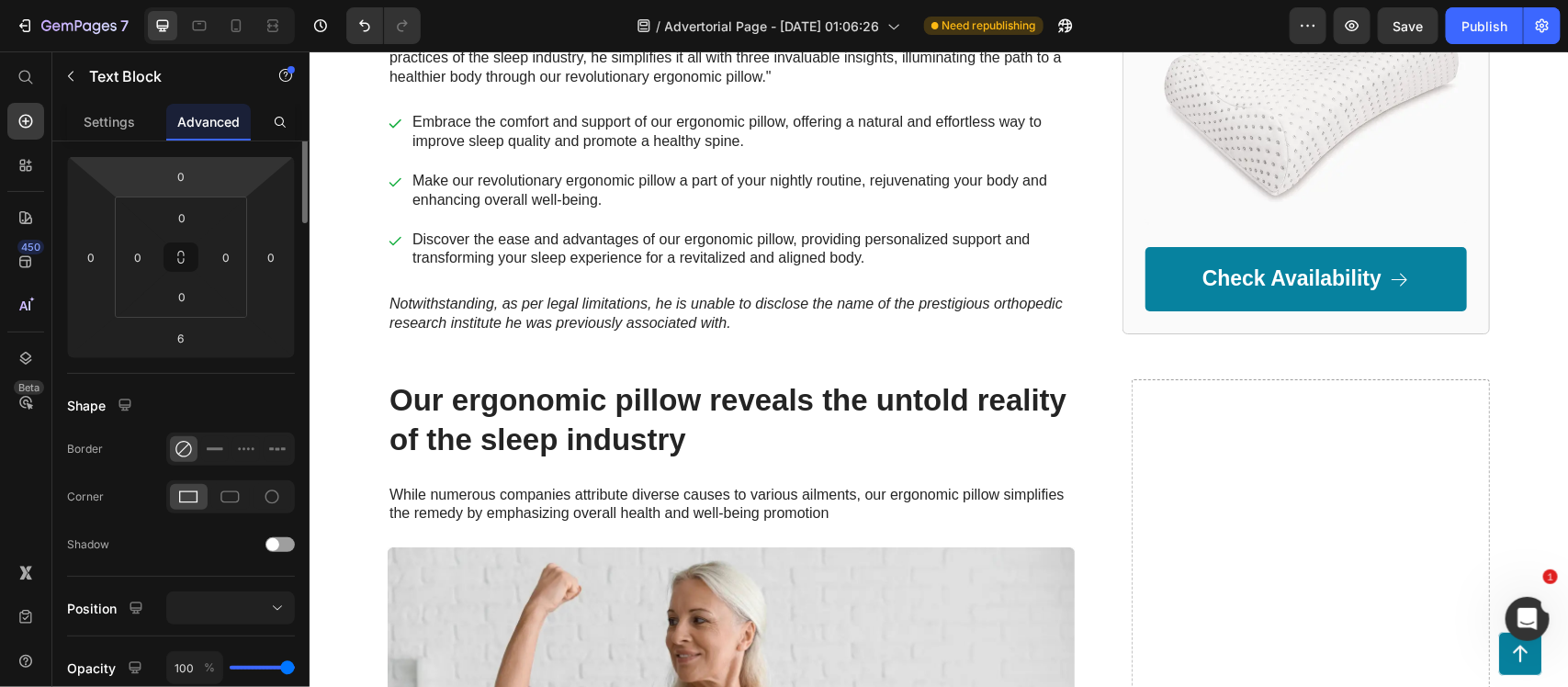 scroll, scrollTop: 0, scrollLeft: 0, axis: both 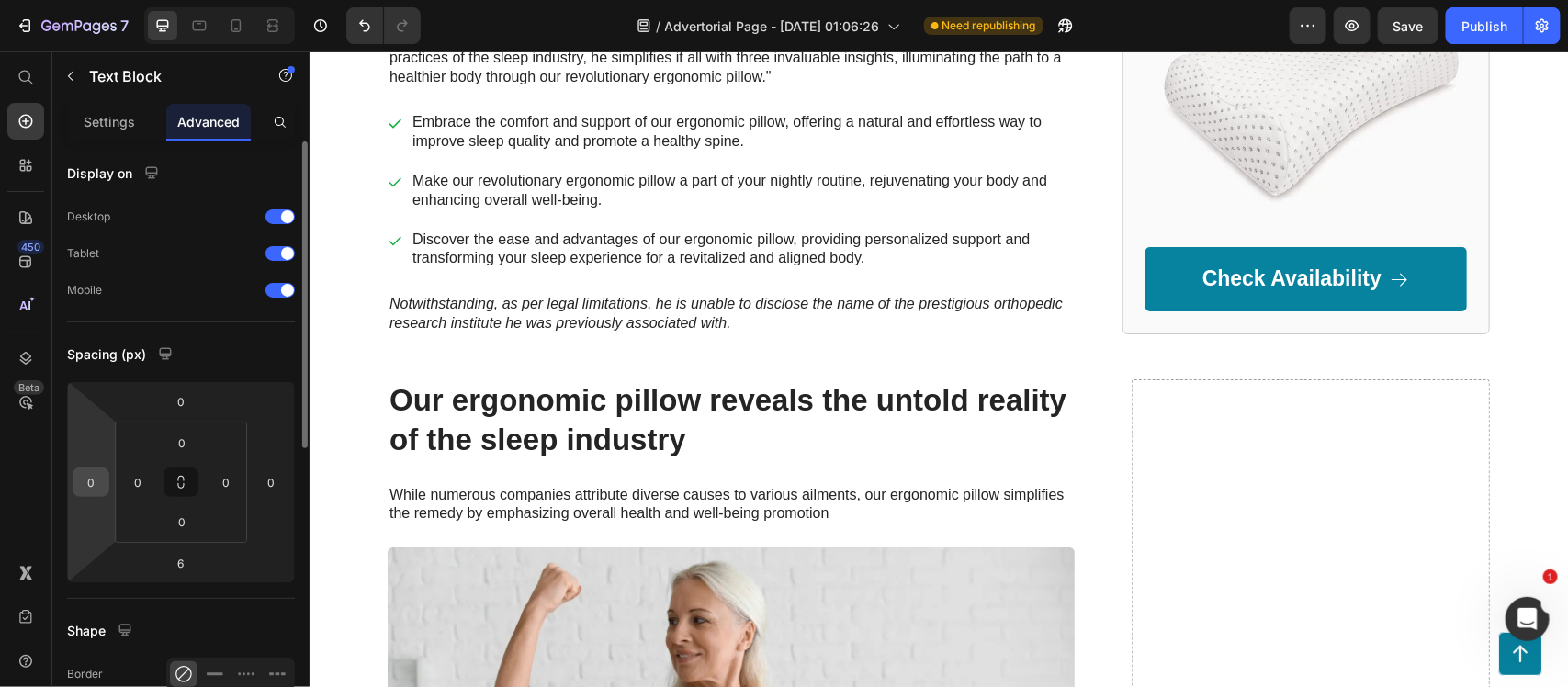 click on "0" at bounding box center (91, 482) 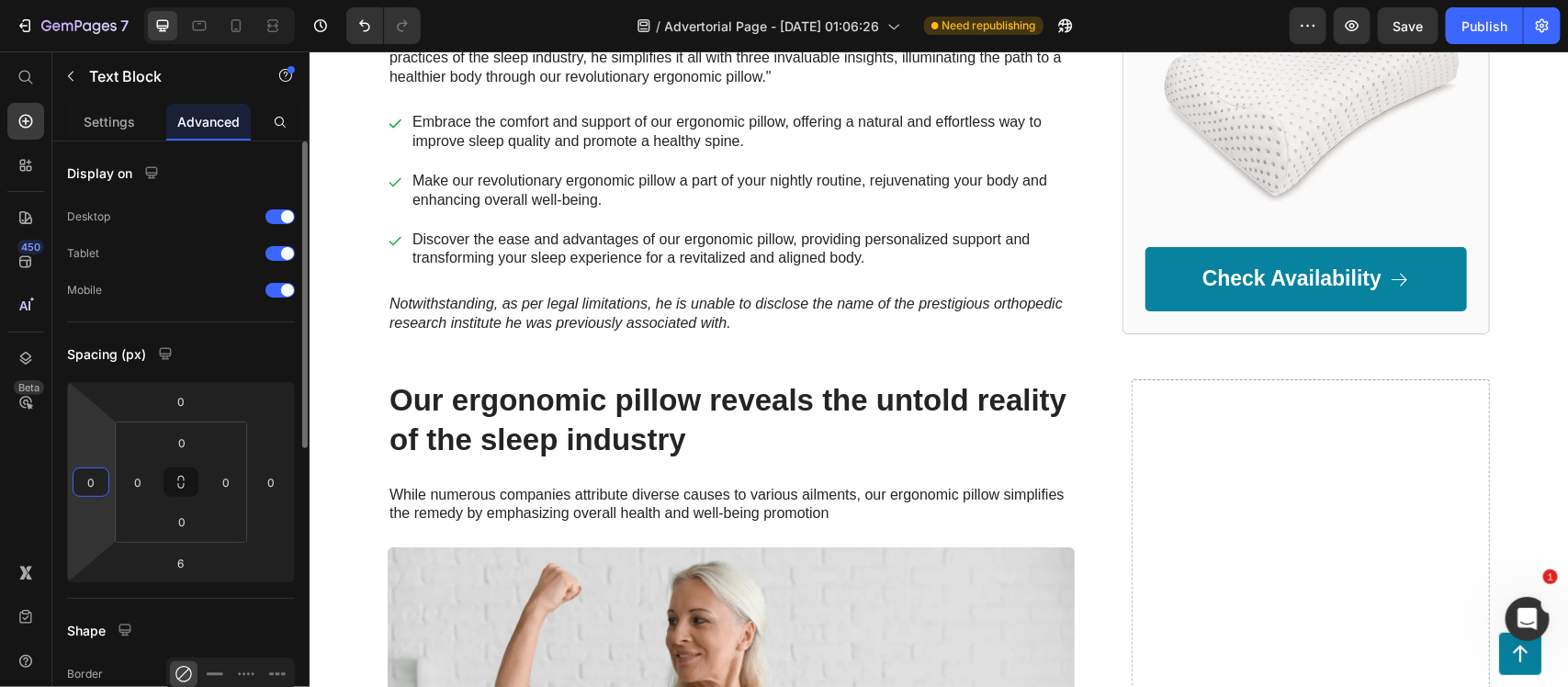 click on "0" at bounding box center (91, 482) 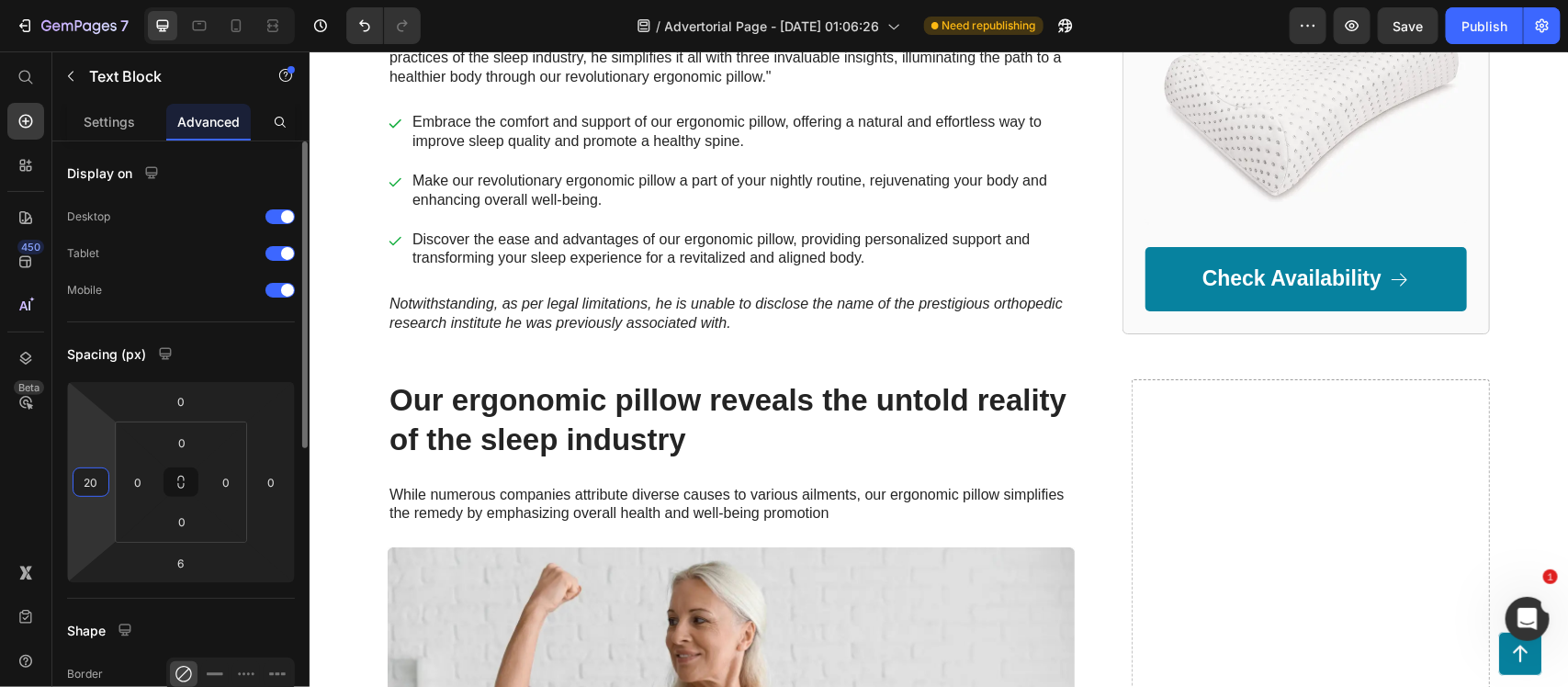 type on "2" 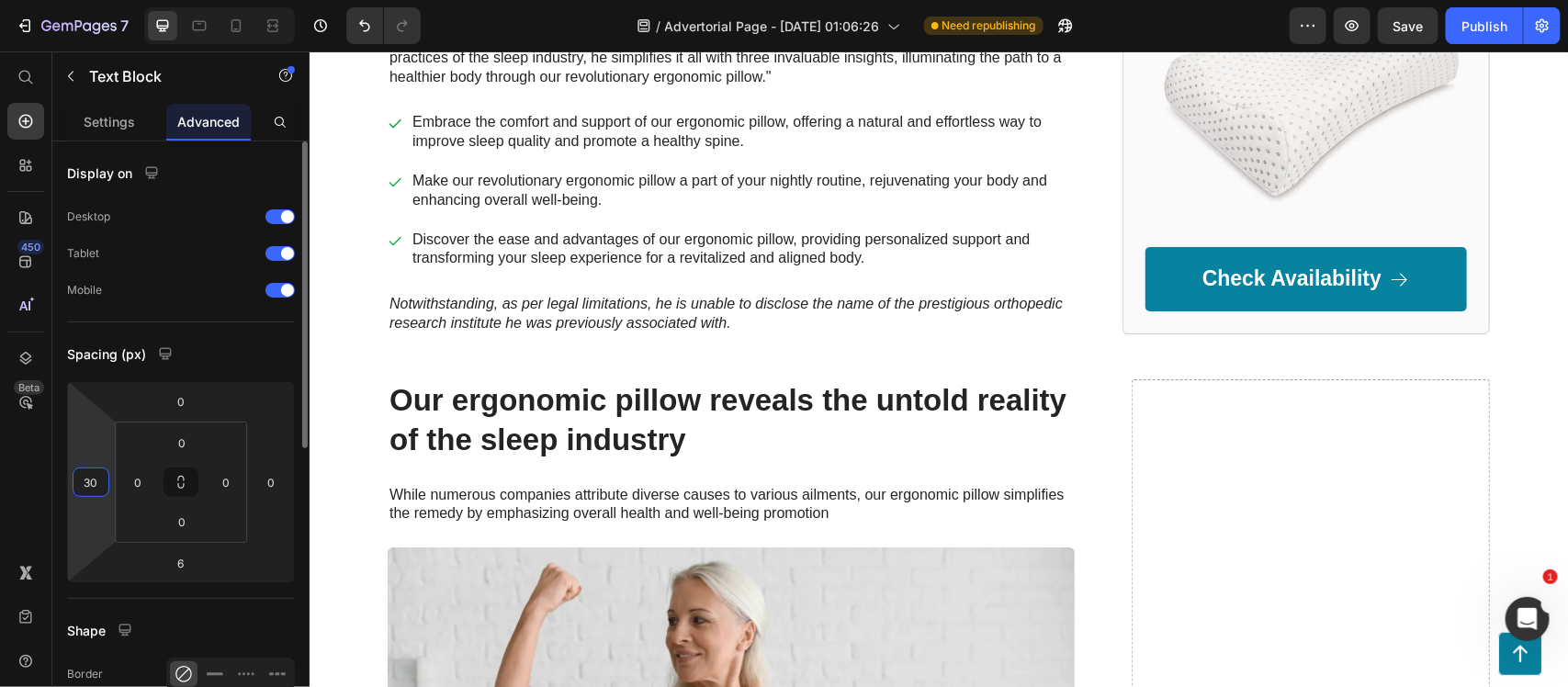 type on "3" 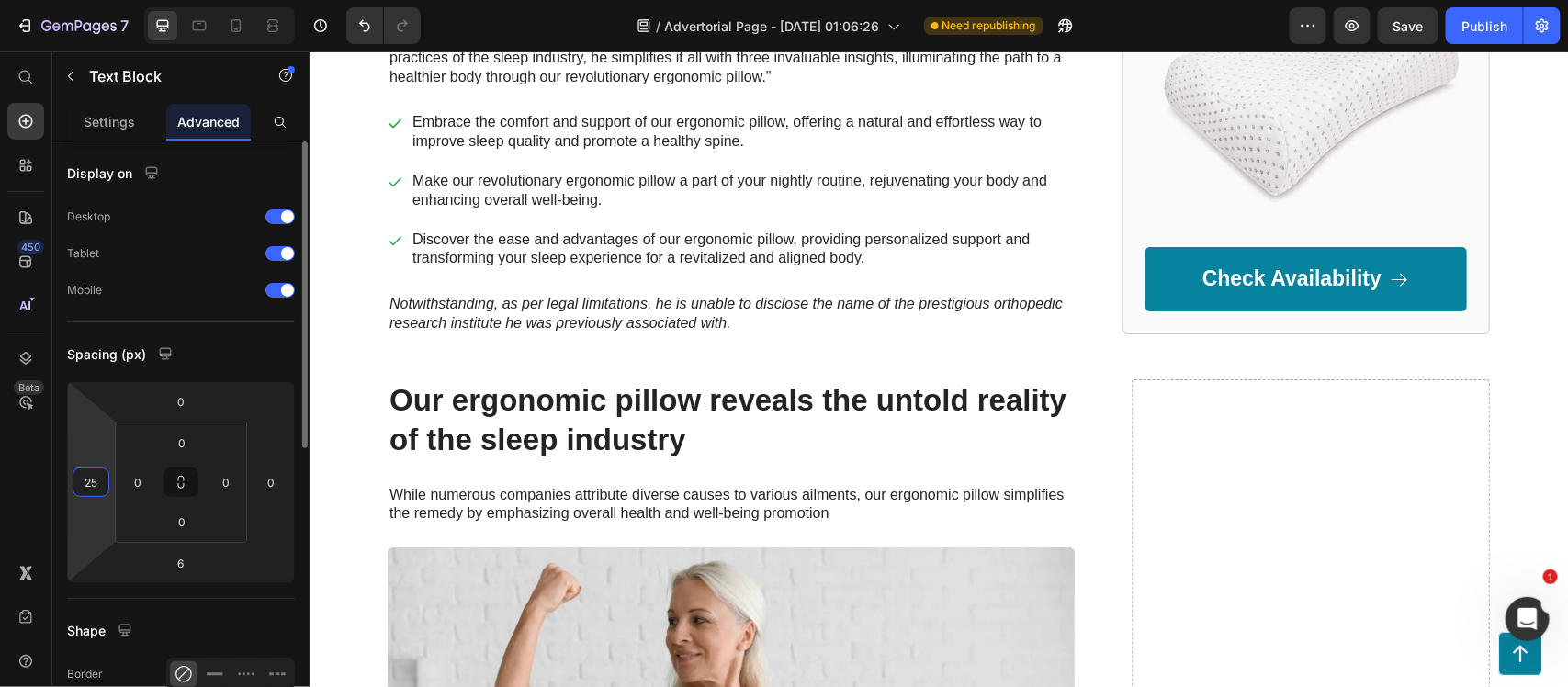 type on "2" 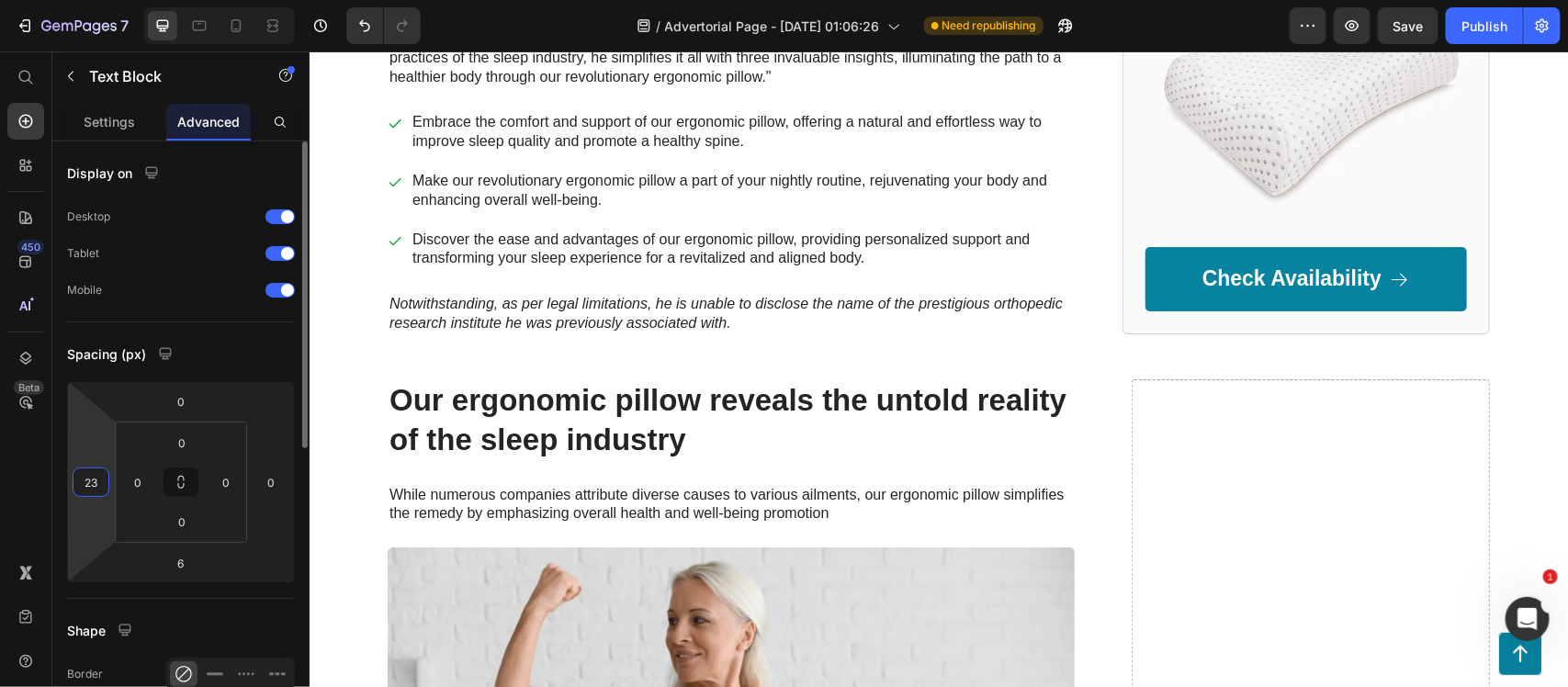 type on "232" 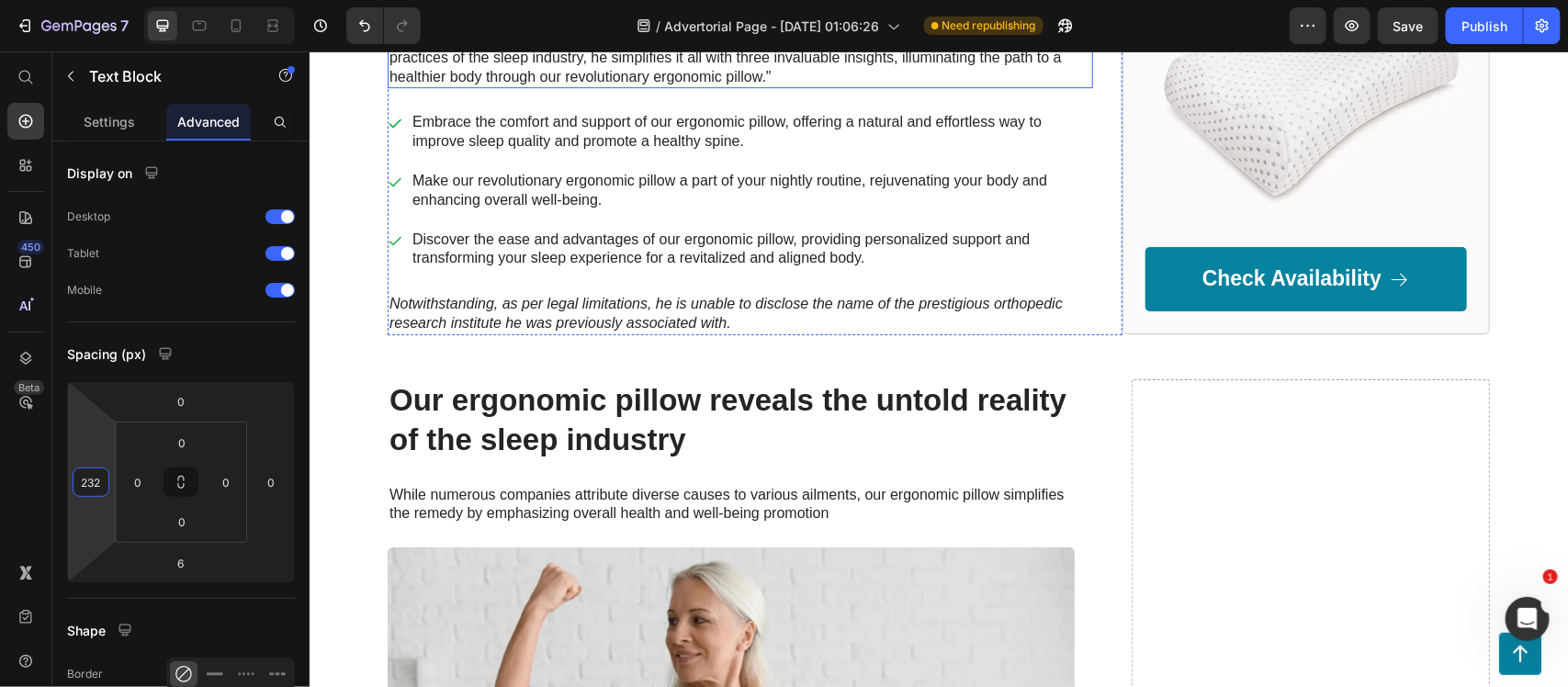 click on "Leveraging his extensive expertise in the field of orthopedics and witnessing the intricacies and misleading practices of the sleep industry, he simplifies it all with three invaluable insights, illuminating the path to a healthier body through our revolutionary ergonomic pillow."" at bounding box center [739, 57] 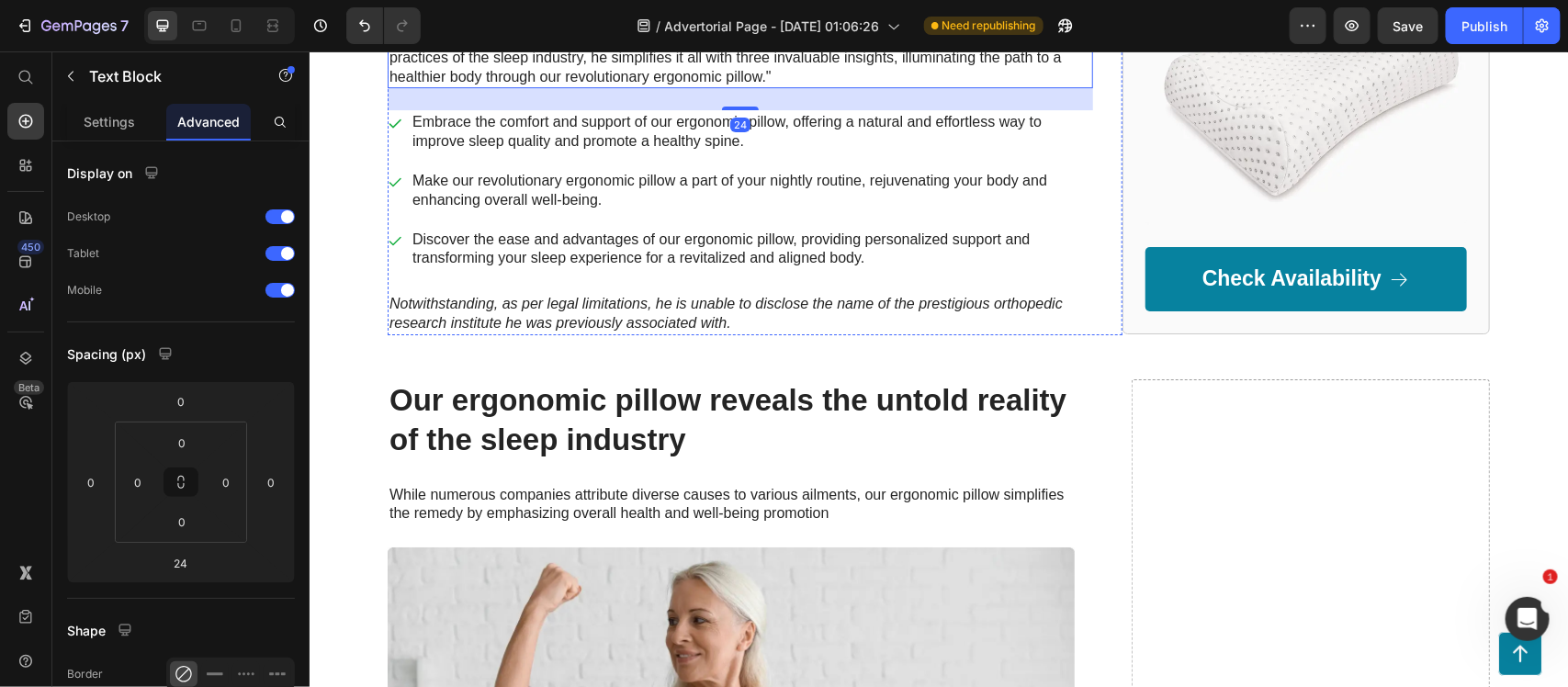 click on "AS SEEN ON" at bounding box center [649, 5] 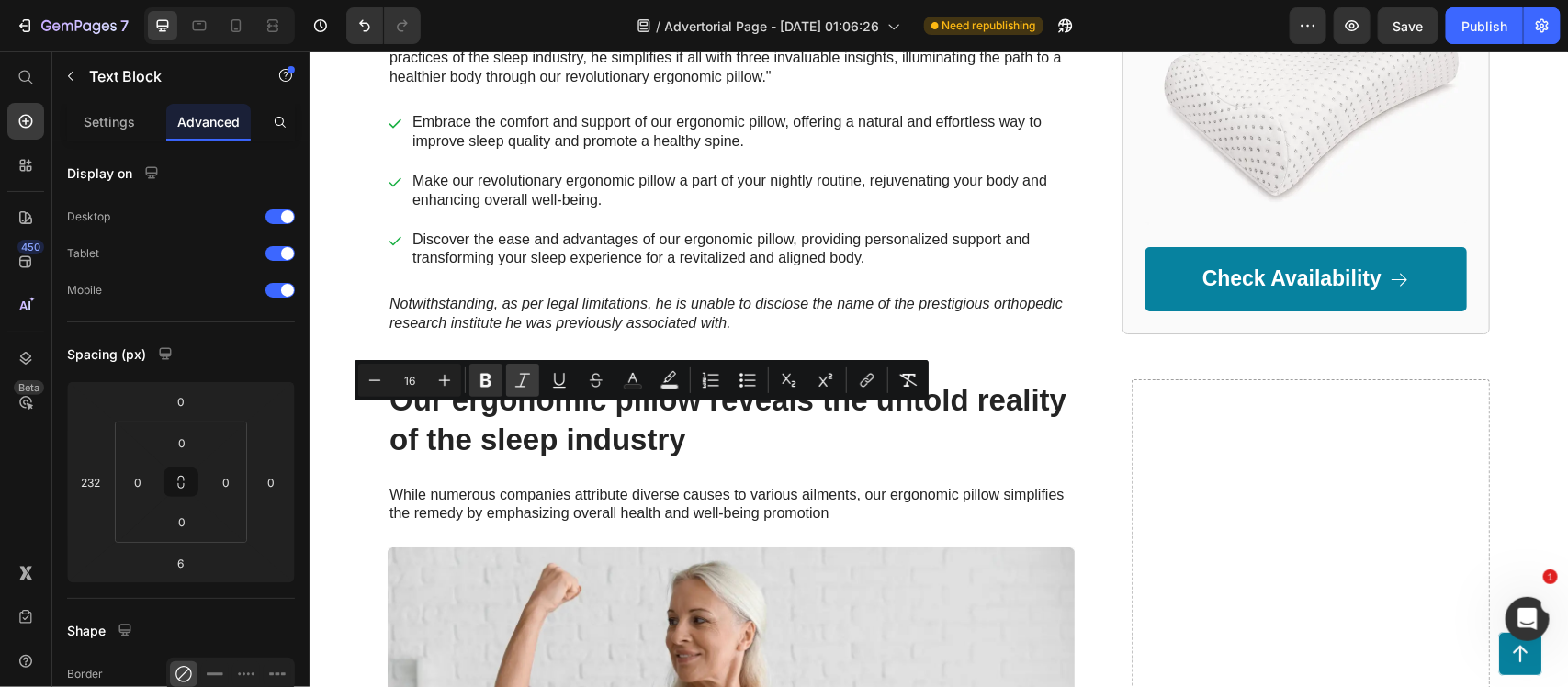click 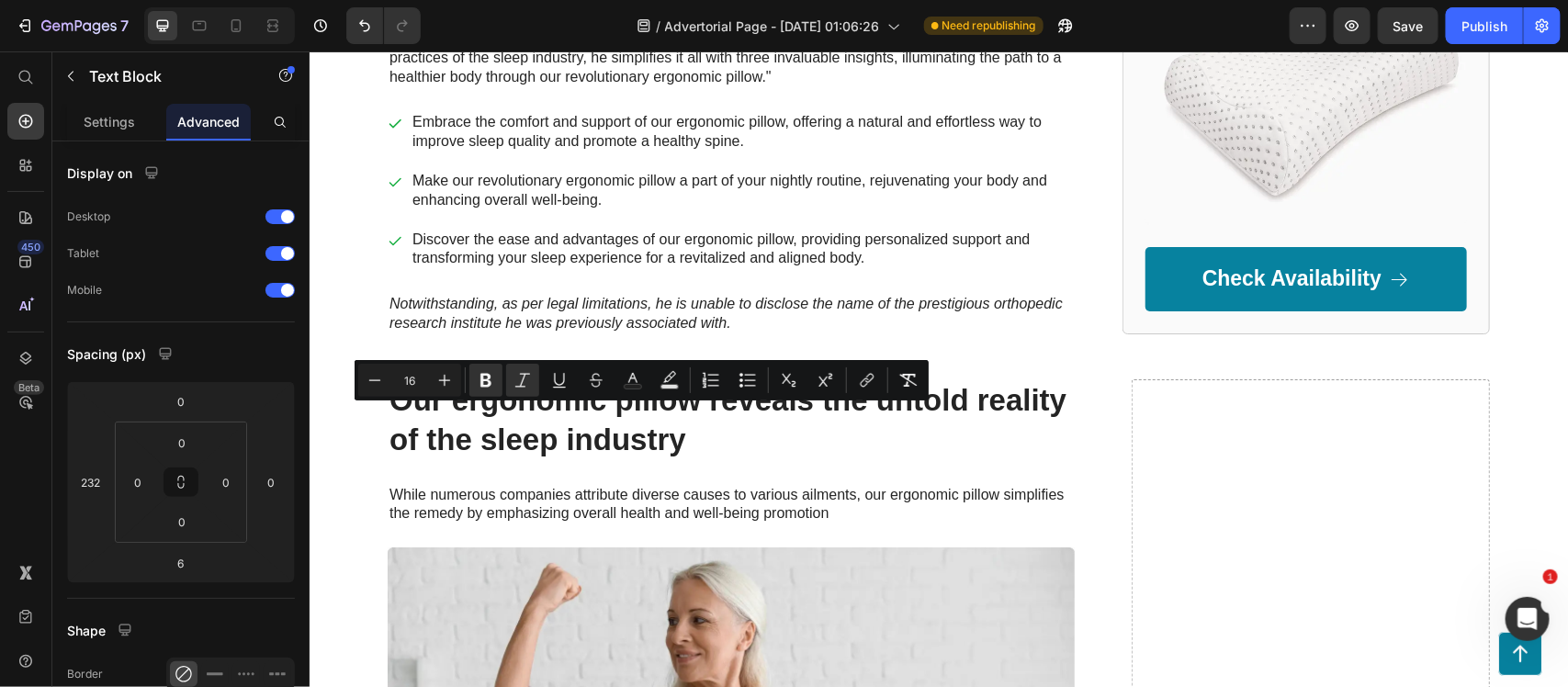 click on "16" at bounding box center (410, 380) 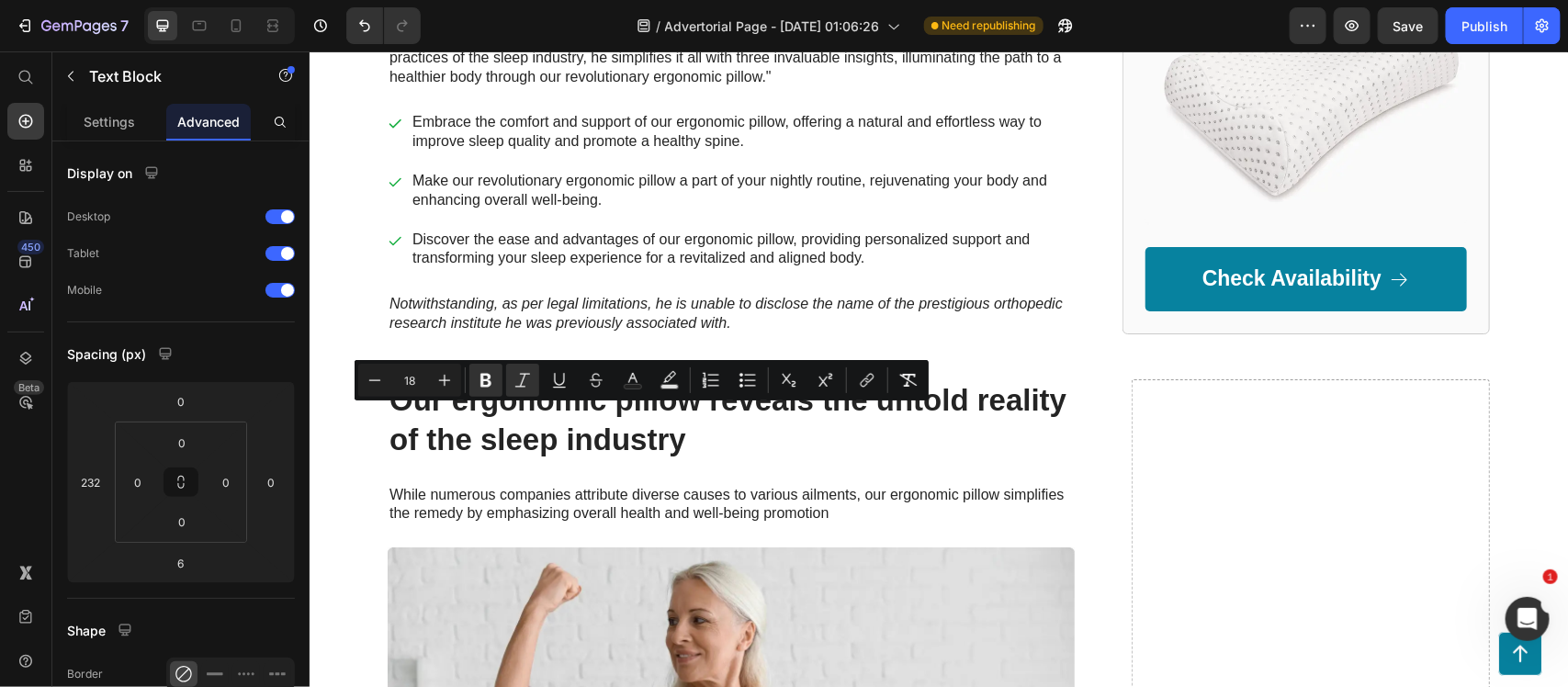 type on "18" 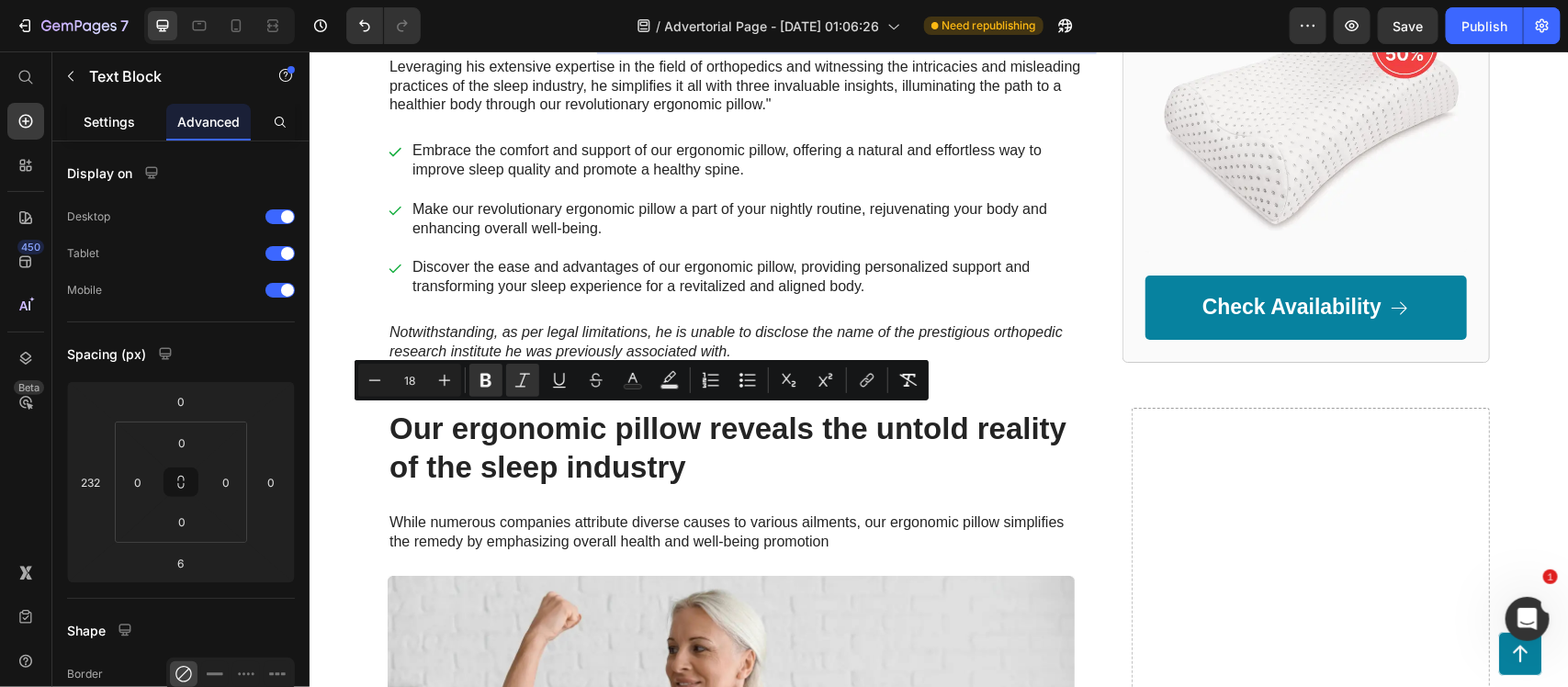 click on "Settings" at bounding box center (109, 121) 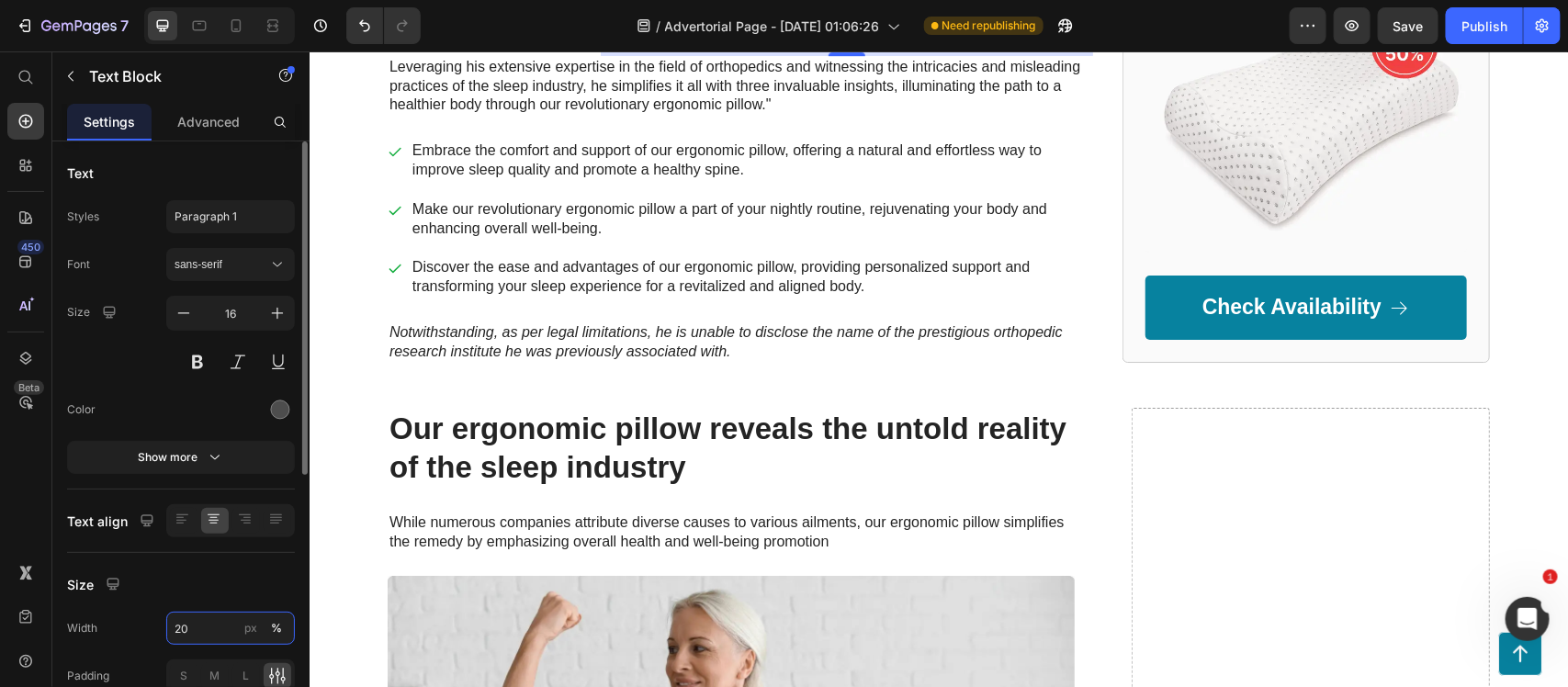 click on "20" at bounding box center (231, 628) 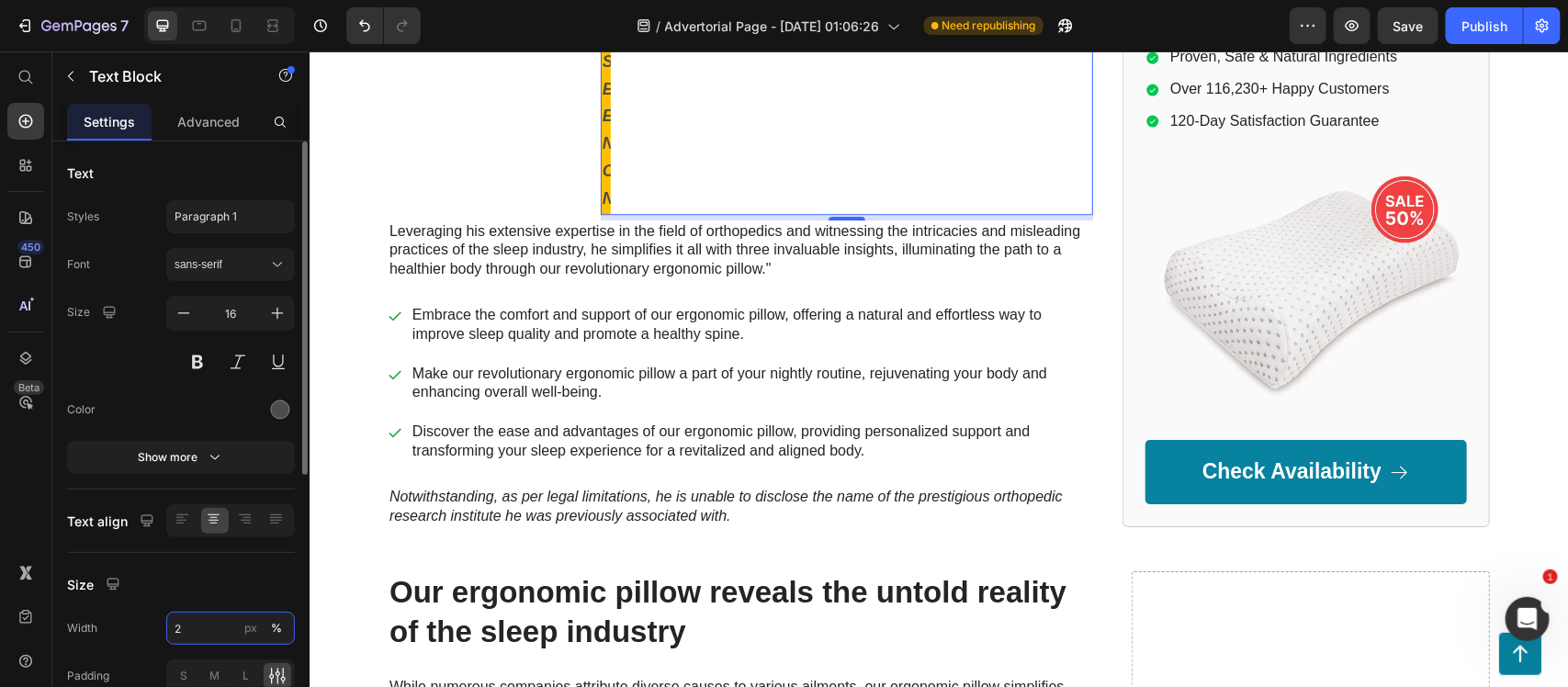 type on "25" 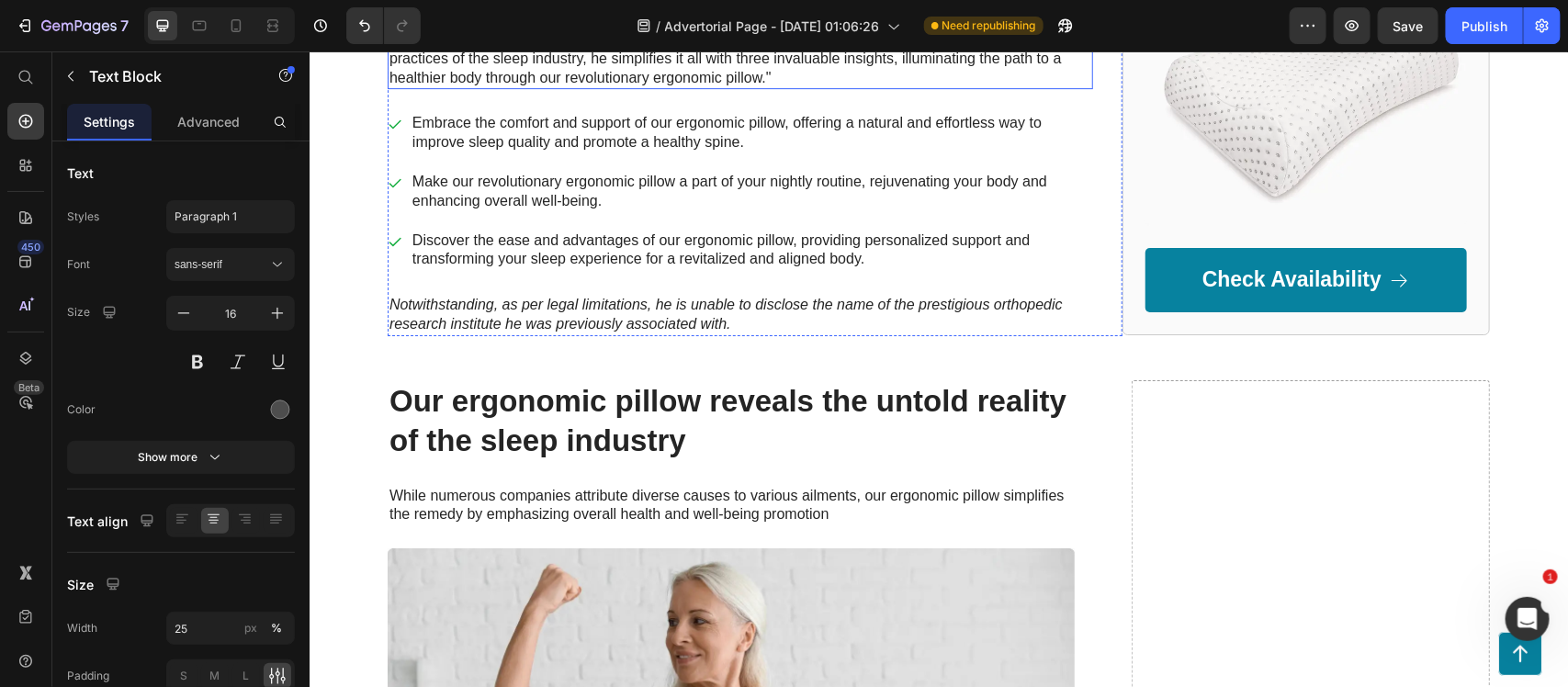 click on "Leveraging his extensive expertise in the field of orthopedics and witnessing the intricacies and misleading practices of the sleep industry, he simplifies it all with three invaluable insights, illuminating the path to a healthier body through our revolutionary ergonomic pillow."" at bounding box center (739, 58) 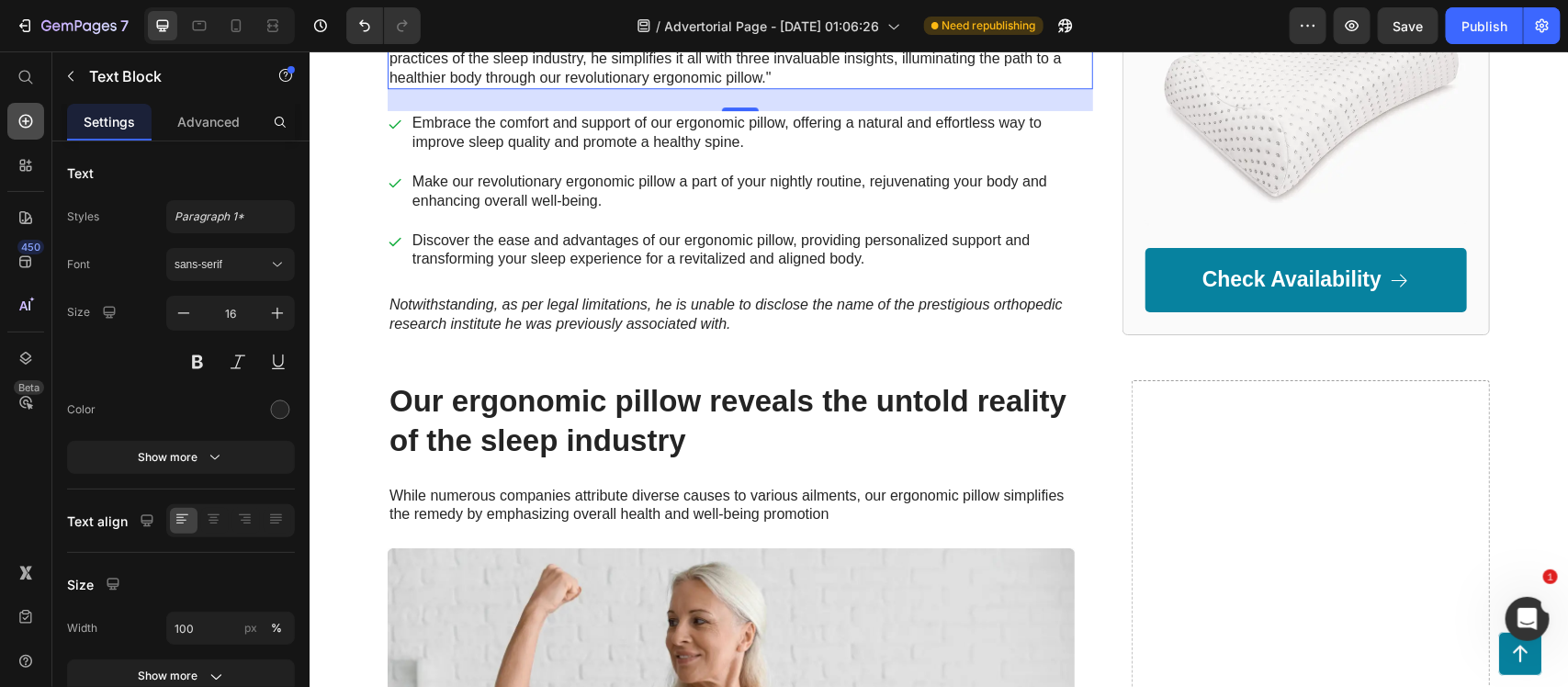 click 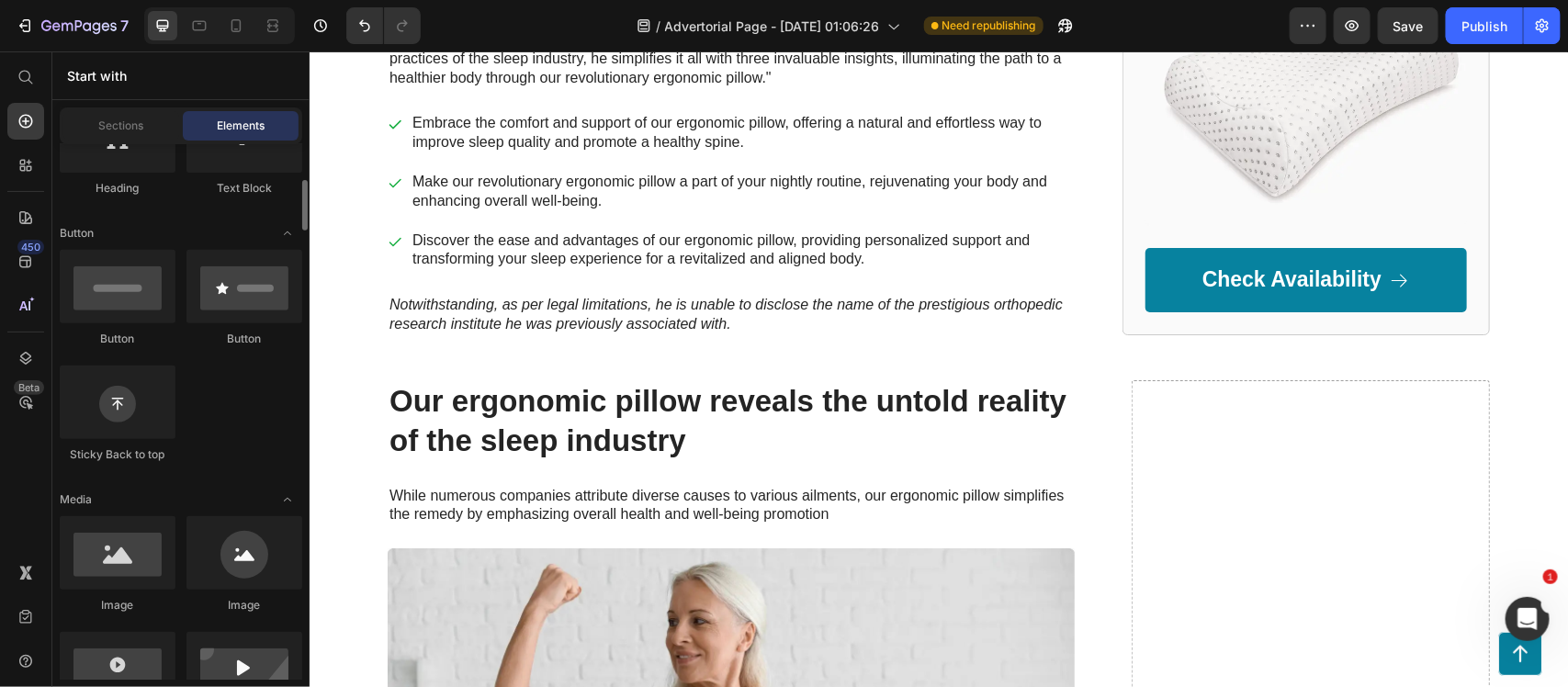 scroll, scrollTop: 355, scrollLeft: 0, axis: vertical 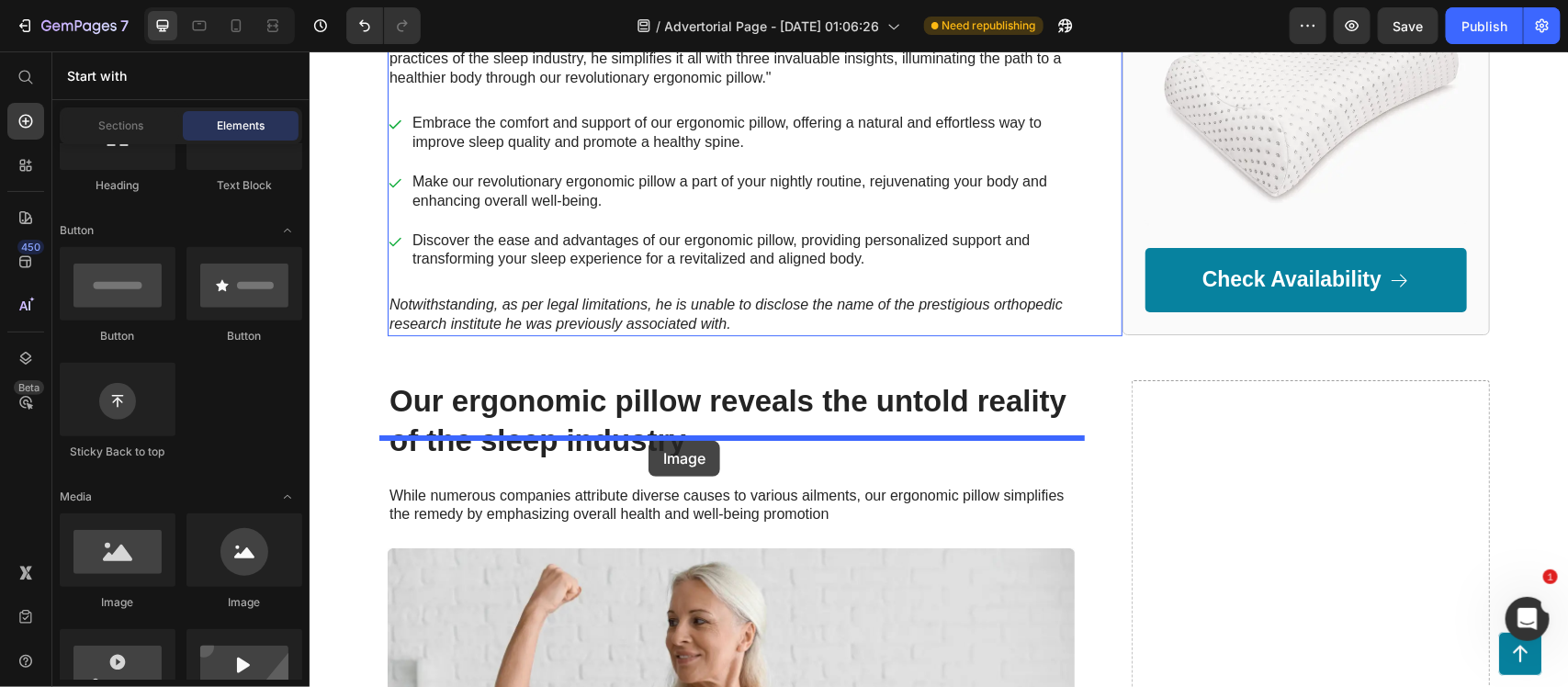 drag, startPoint x: 672, startPoint y: 452, endPoint x: 648, endPoint y: 440, distance: 26.832816 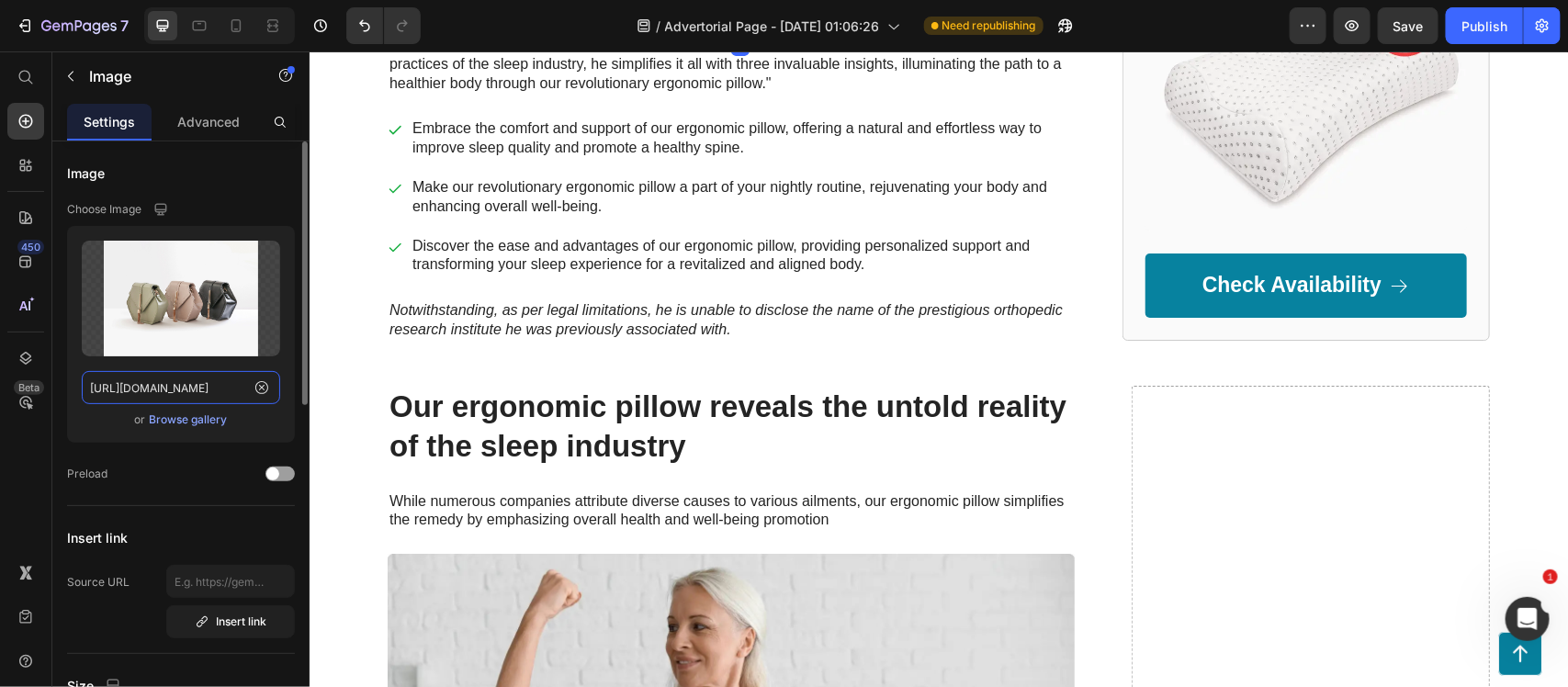 click on "[URL][DOMAIN_NAME]" 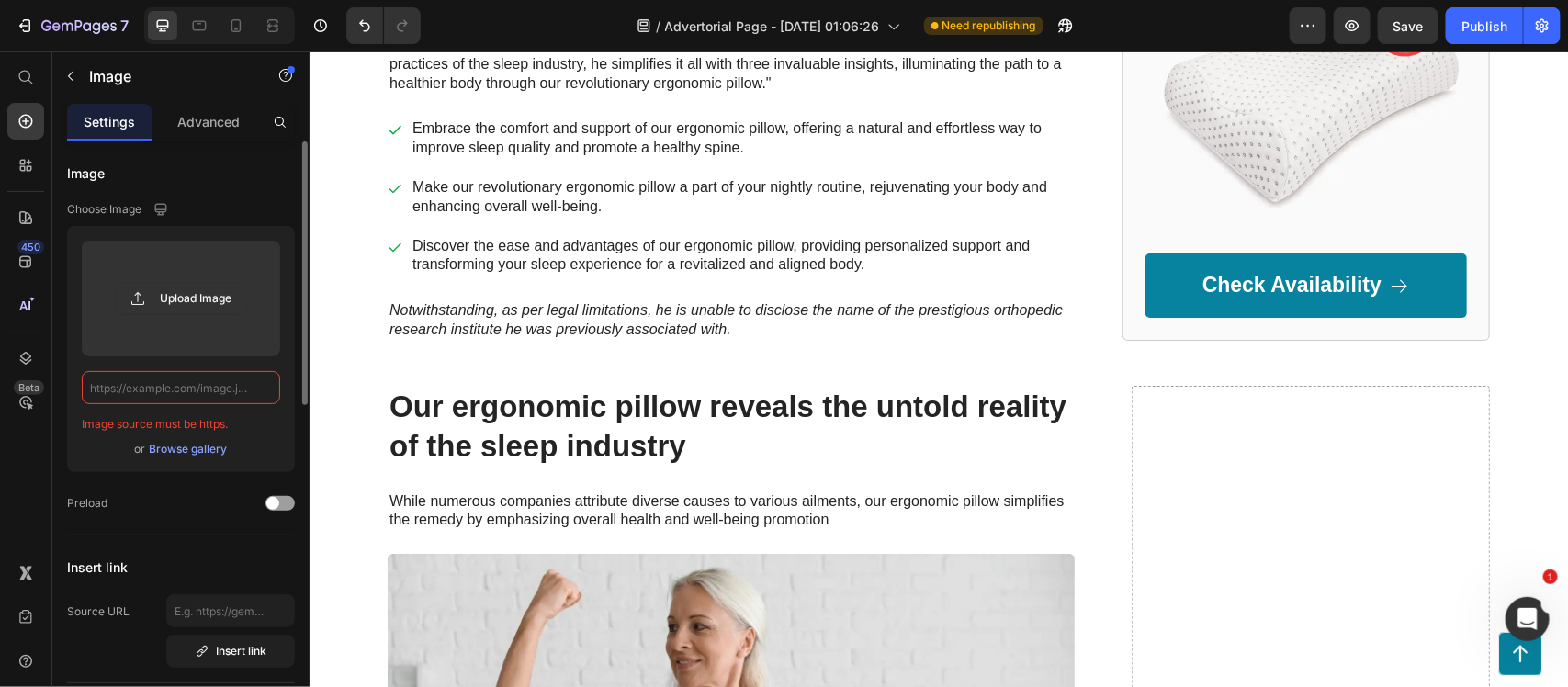 paste on "https://assets.checkoutchamp.com/0fae3c70-45dd-11ee-86e4-45d907ee05ed/1711452952776_2.jpg" 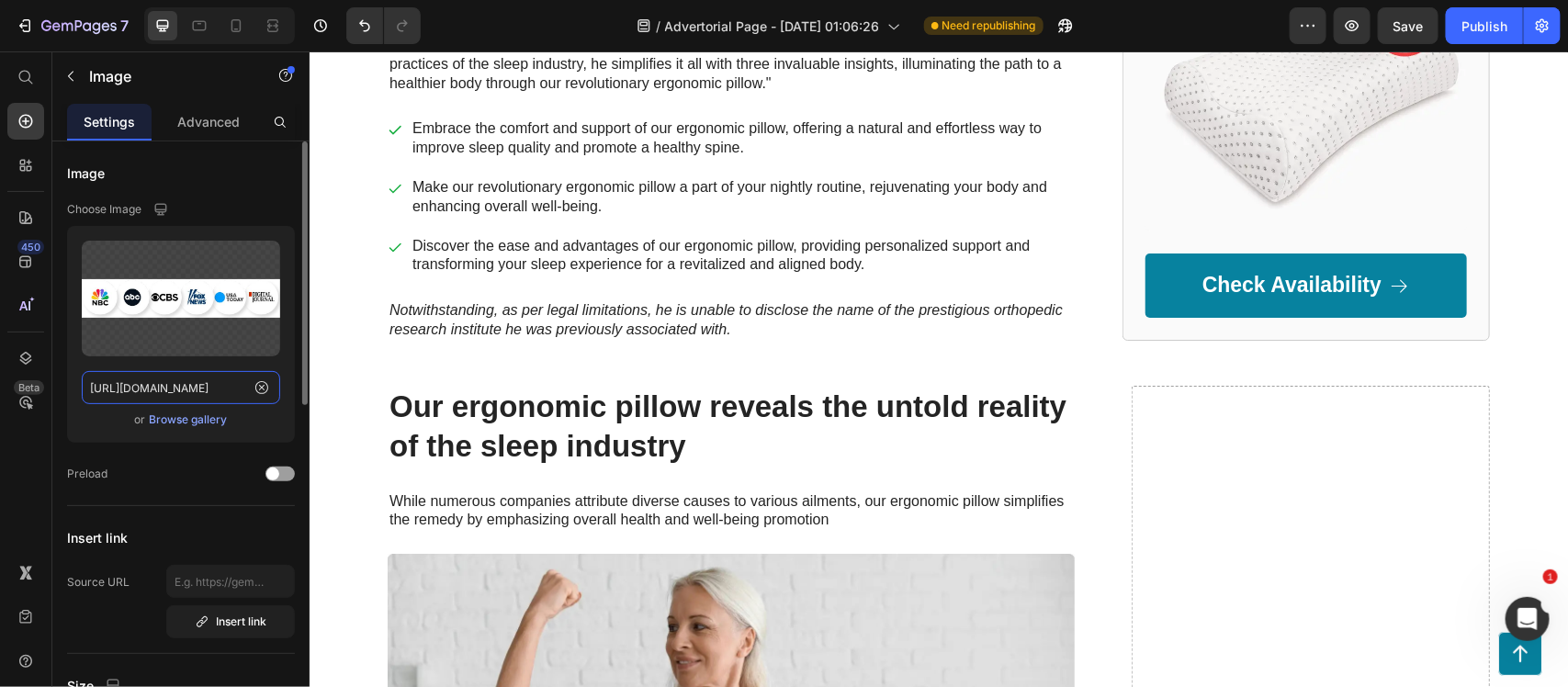 scroll, scrollTop: 0, scrollLeft: 367, axis: horizontal 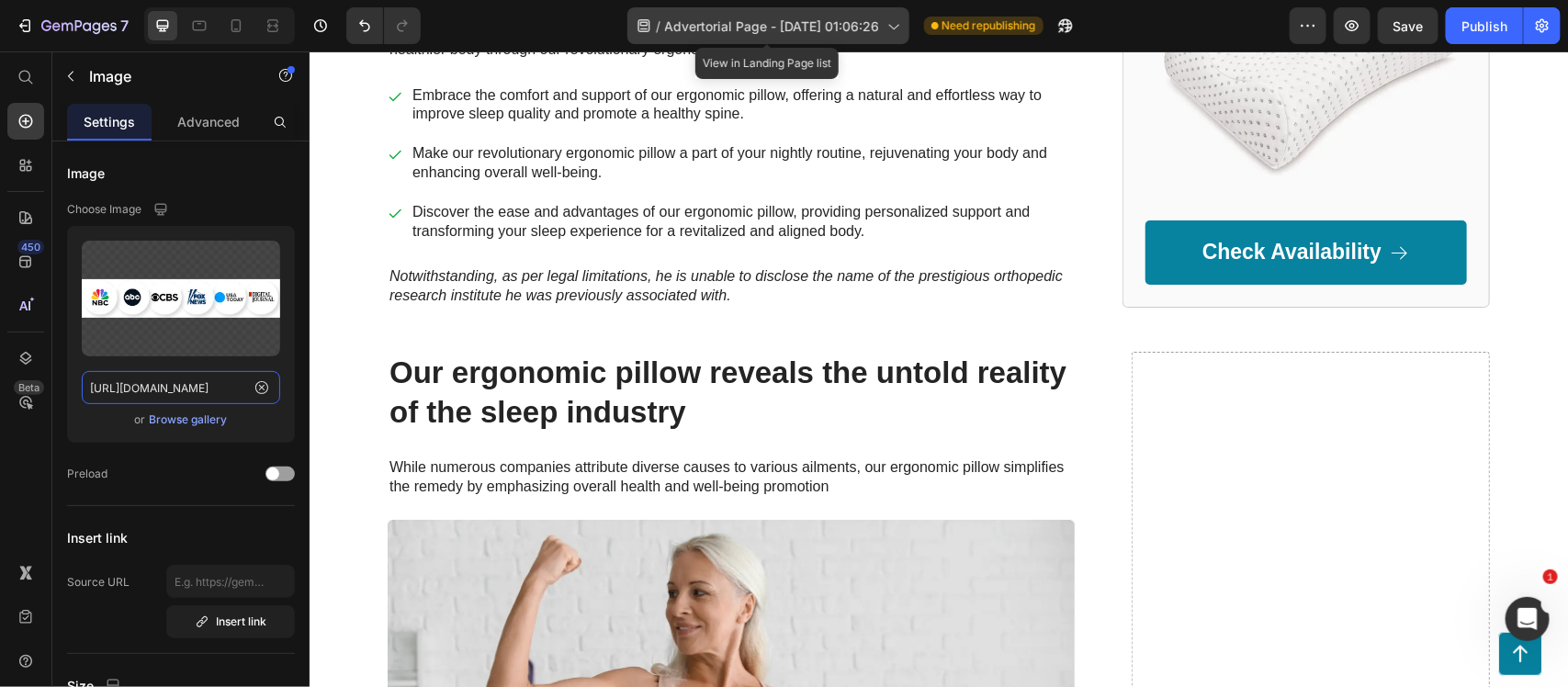 type on "https://assets.checkoutchamp.com/0fae3c70-45dd-11ee-86e4-45d907ee05ed/1711452952776_2.jpg" 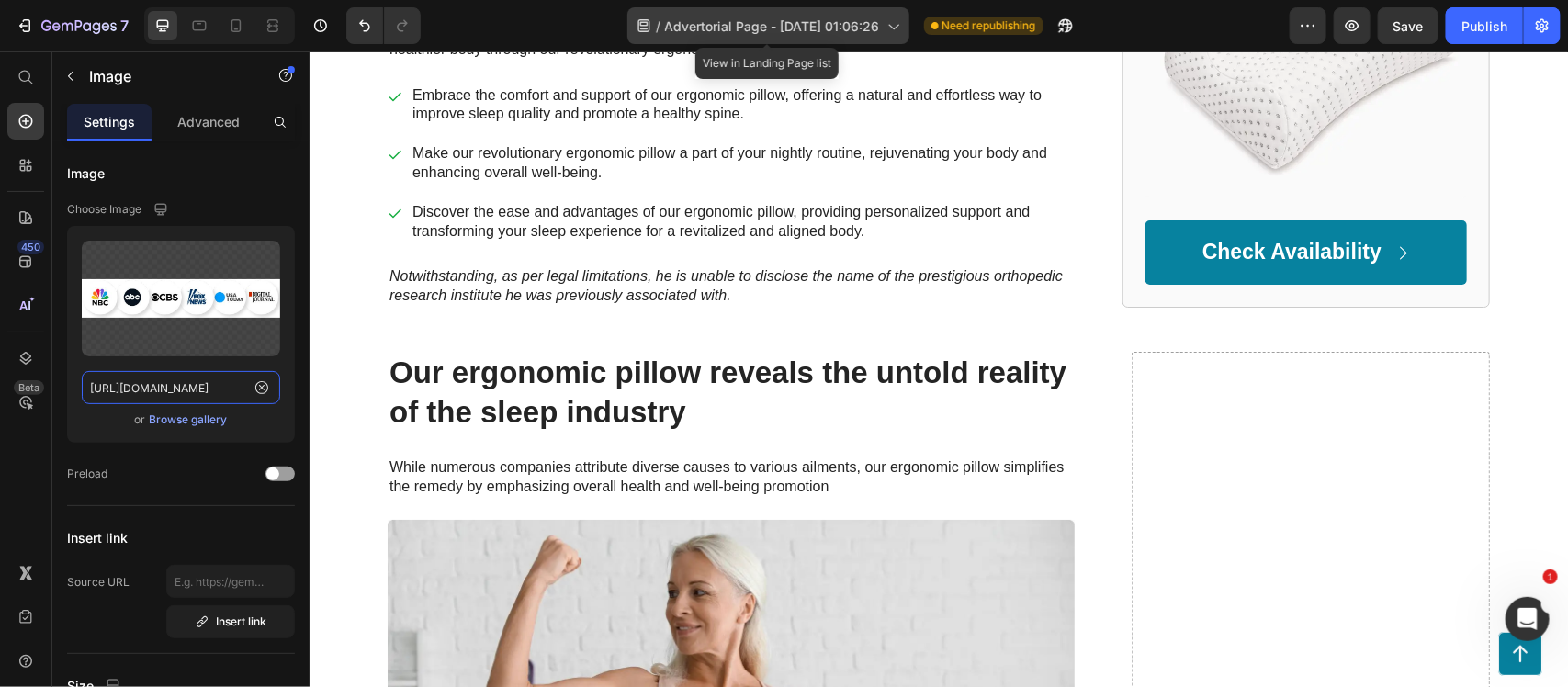 scroll, scrollTop: 0, scrollLeft: 0, axis: both 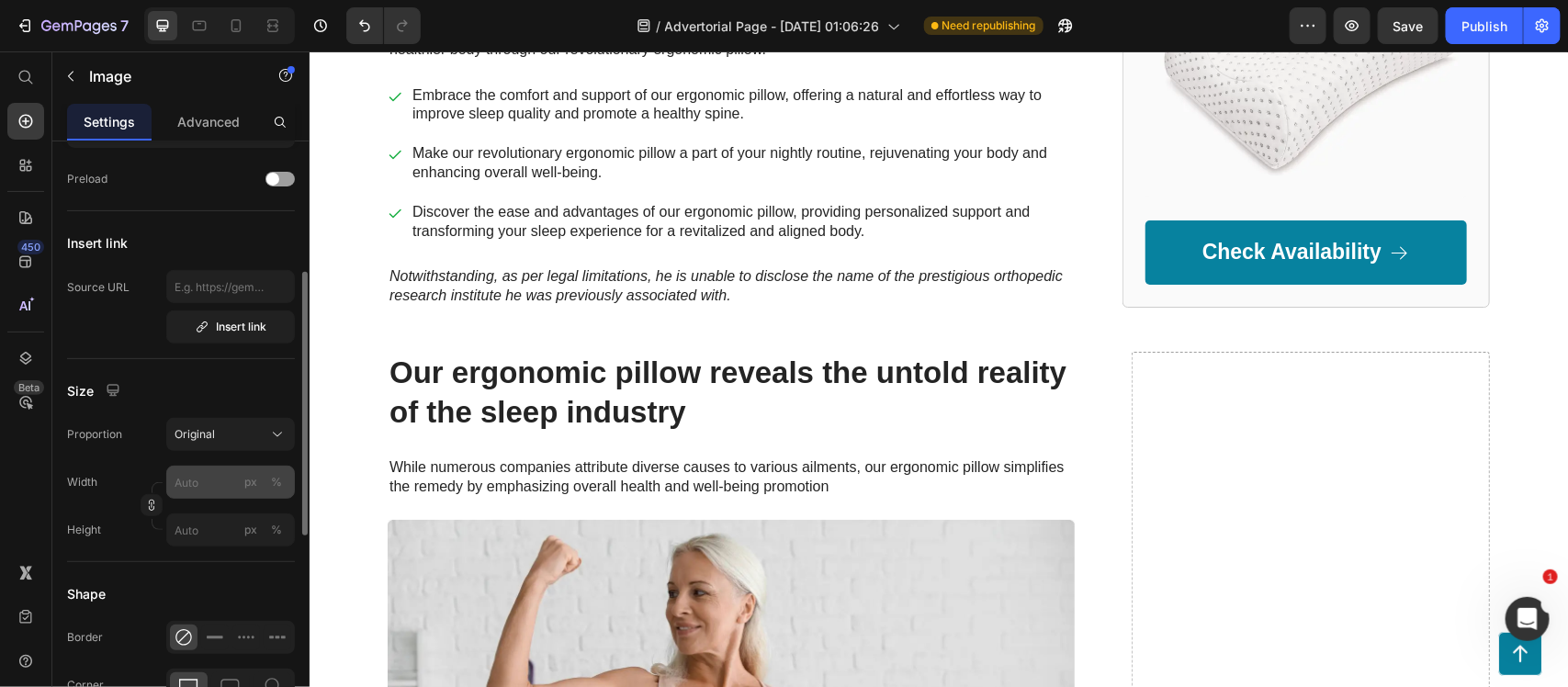 click on "px" at bounding box center (251, 482) 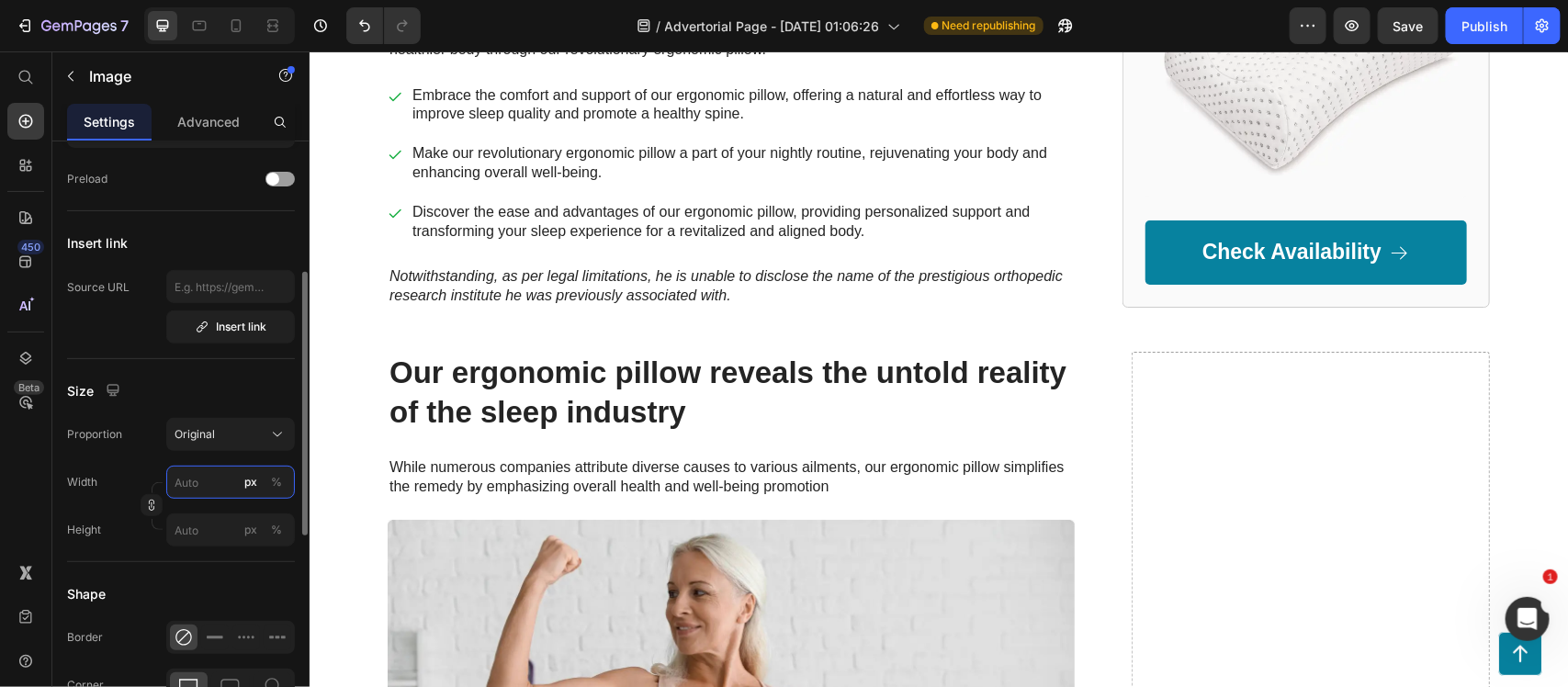 click on "px %" at bounding box center [231, 482] 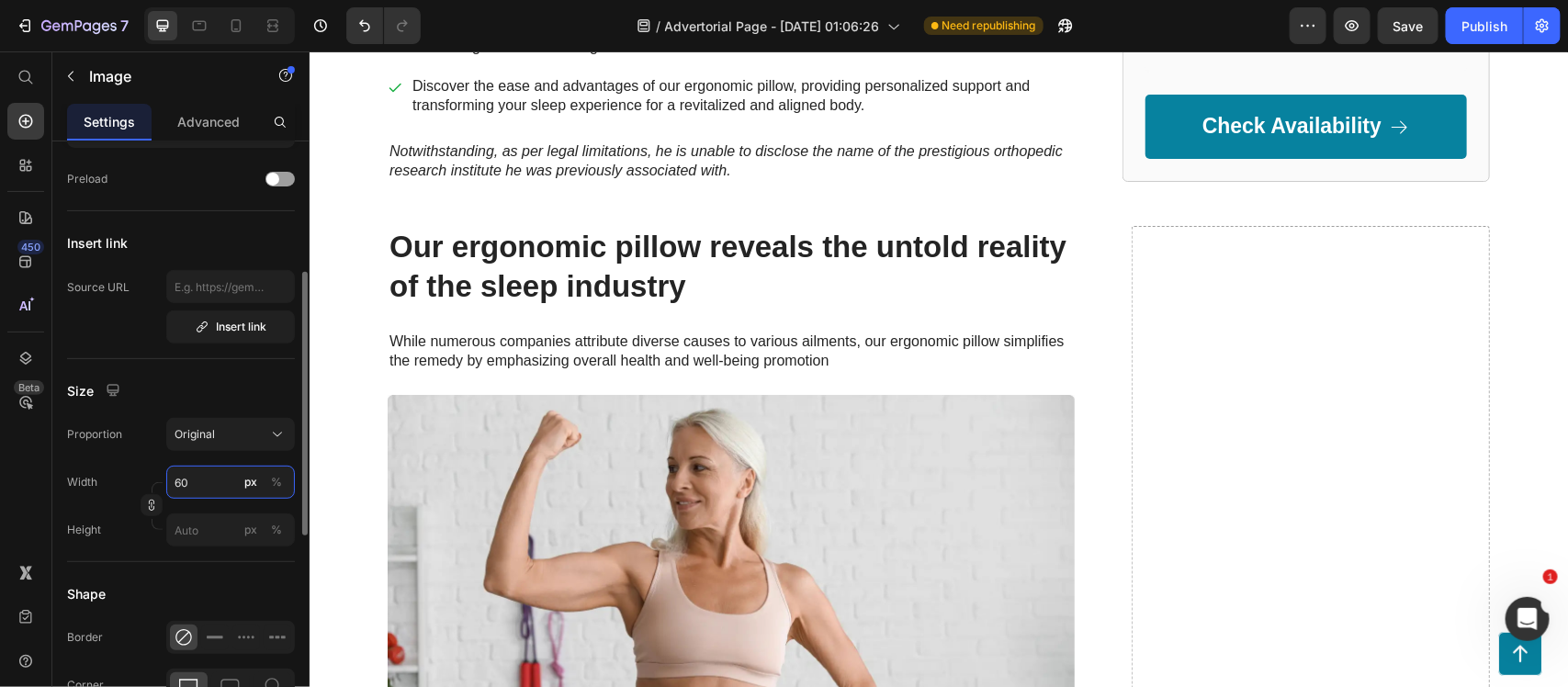 type on "600" 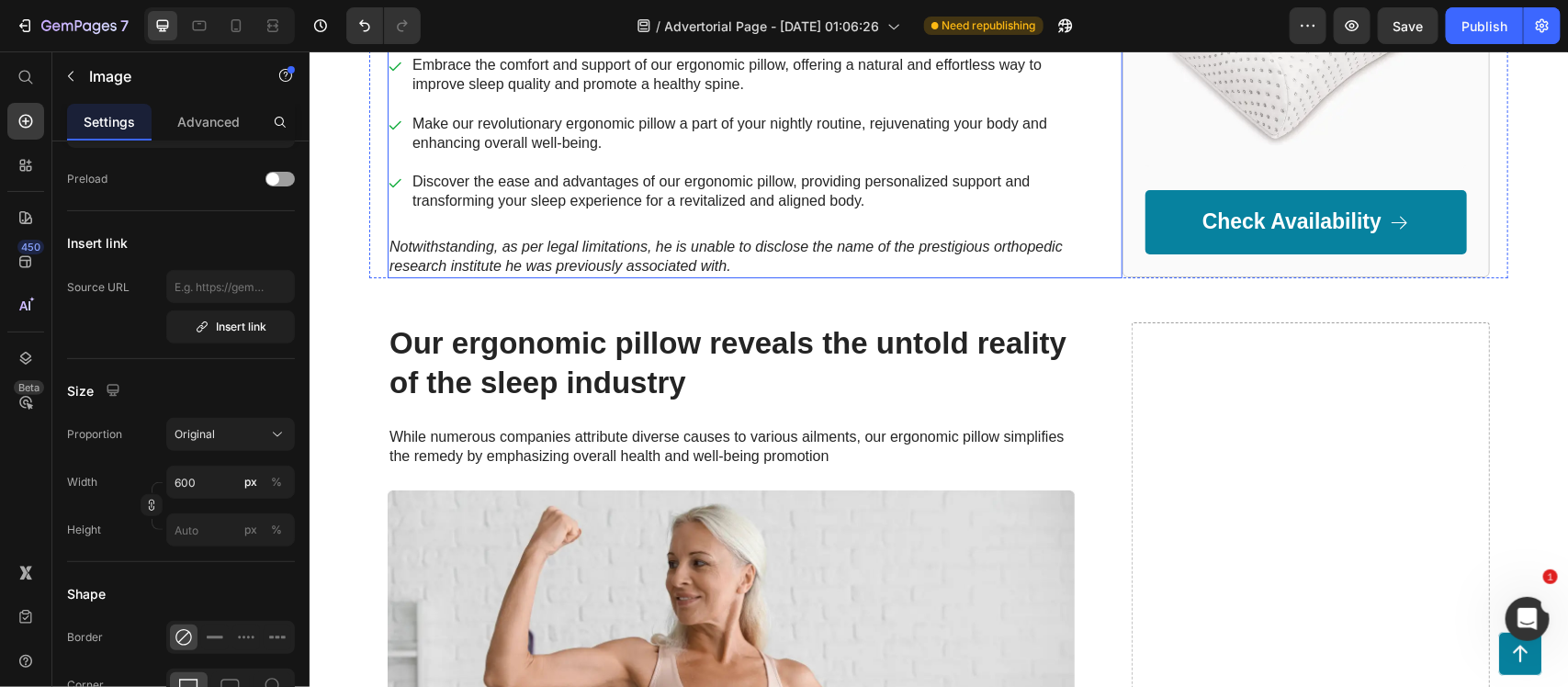 click on "Top Doctor of Physical Therapy:   This Is The Best Way To Relieve Sciatica and Lower Back Pain Fast Heading If your sciatica pain feels like your lower back and hips are on fire,  with every step feeling like an electric shock through your spine and legs, read this short article right now before you do anything else. Text Block Image 3,791 Ratings Text Block Row Video Row Image By Dr. Jeremy Campbell Text Block Image July 09, 2025 Text Block Row Hi, my name is Dr. Campbell and I’m a doctor of physical therapy from Chicago. I have 10 years of clinical experience and clocked in well over 10,000 hours. Throughout my career, I’ve helped over 1,100 patients who came to me with all kinds of nerve and back problems… Text Block ⚫ Sciatica   ⚫ Lower back pain   ⚫ Herniated discs   ⚫ Spinal stenosis Text Block Row Row You name it.   I’ve seen it all.   From mild discomfort and stiffness… To nerve pain so severe that it felt like electric shocks shooting down your leg… To… Text Block Heading" at bounding box center [739, -5851] 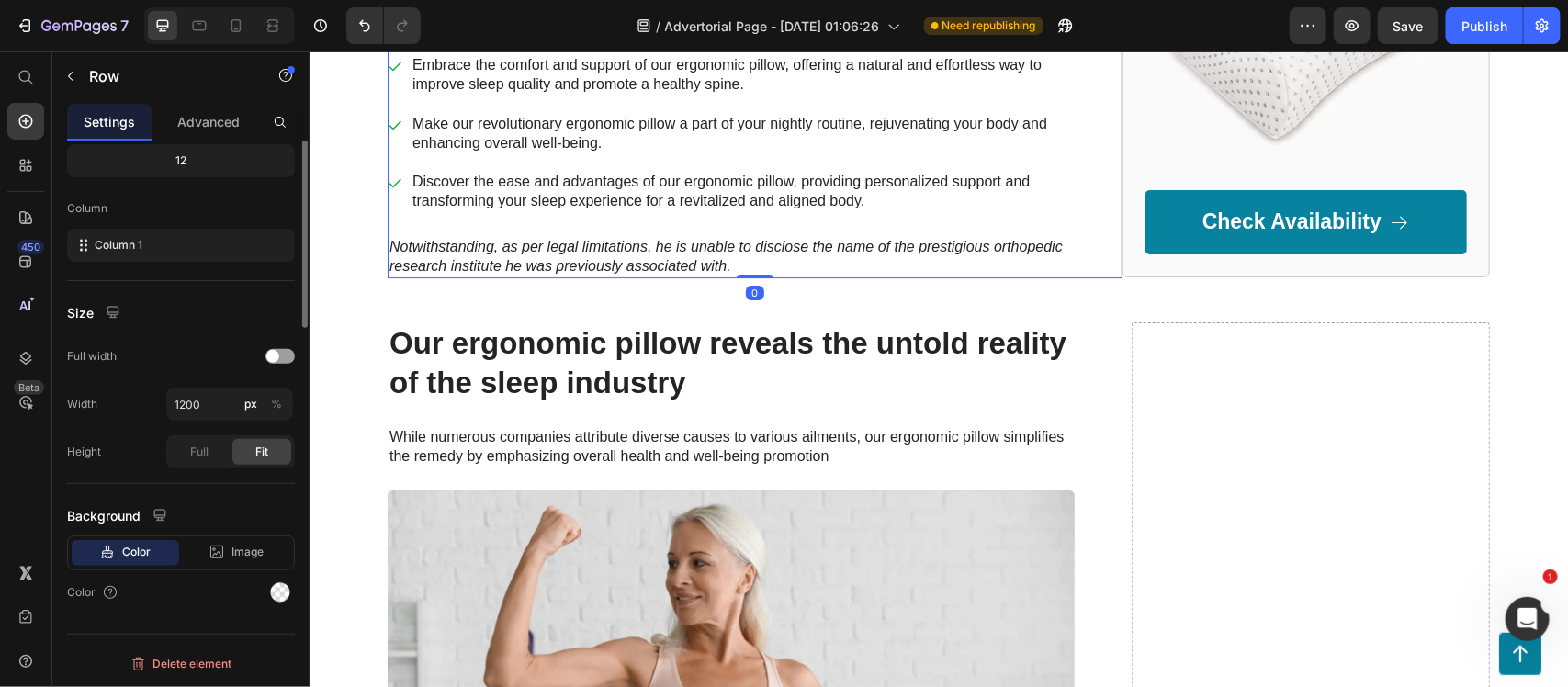 scroll, scrollTop: 0, scrollLeft: 0, axis: both 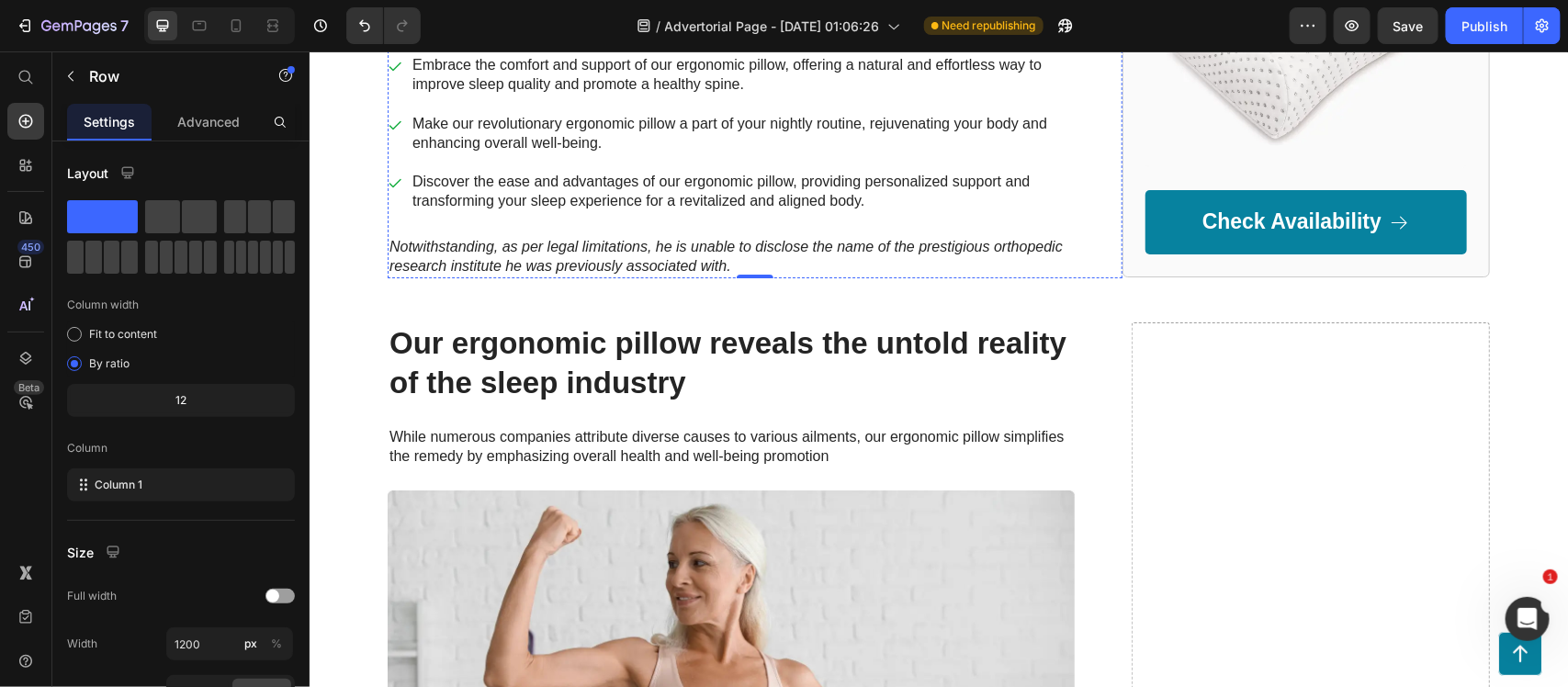 click on "AS SEEN ON" at bounding box center (846, -163) 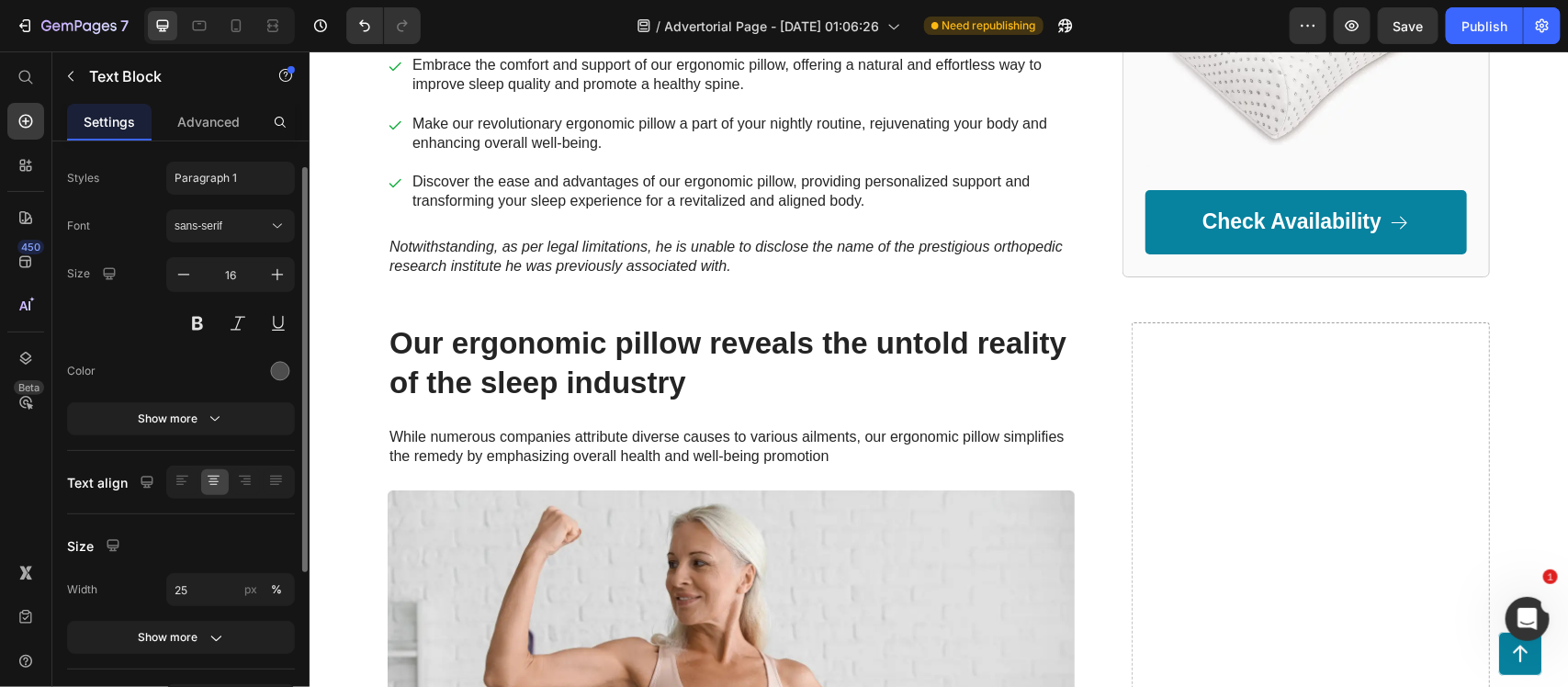scroll, scrollTop: 38, scrollLeft: 0, axis: vertical 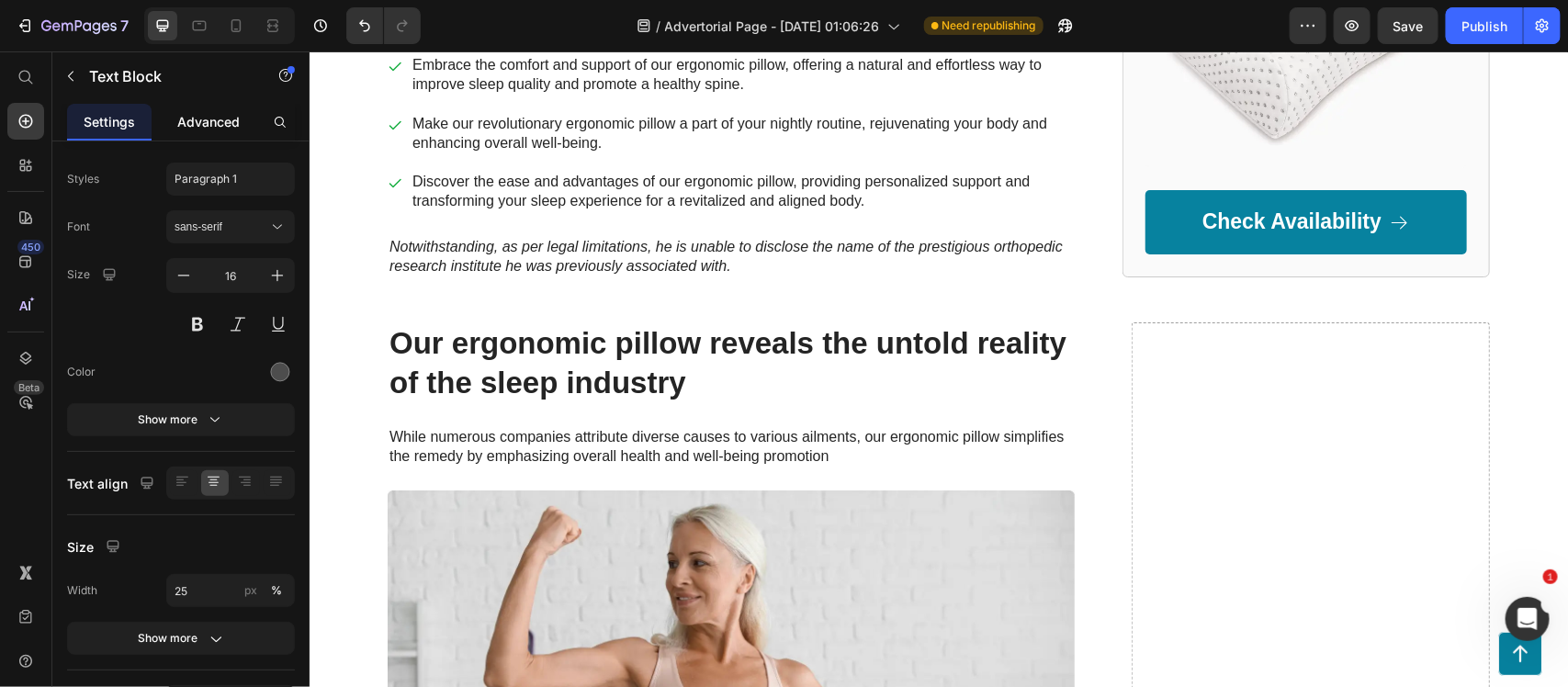 click on "Advanced" at bounding box center (209, 121) 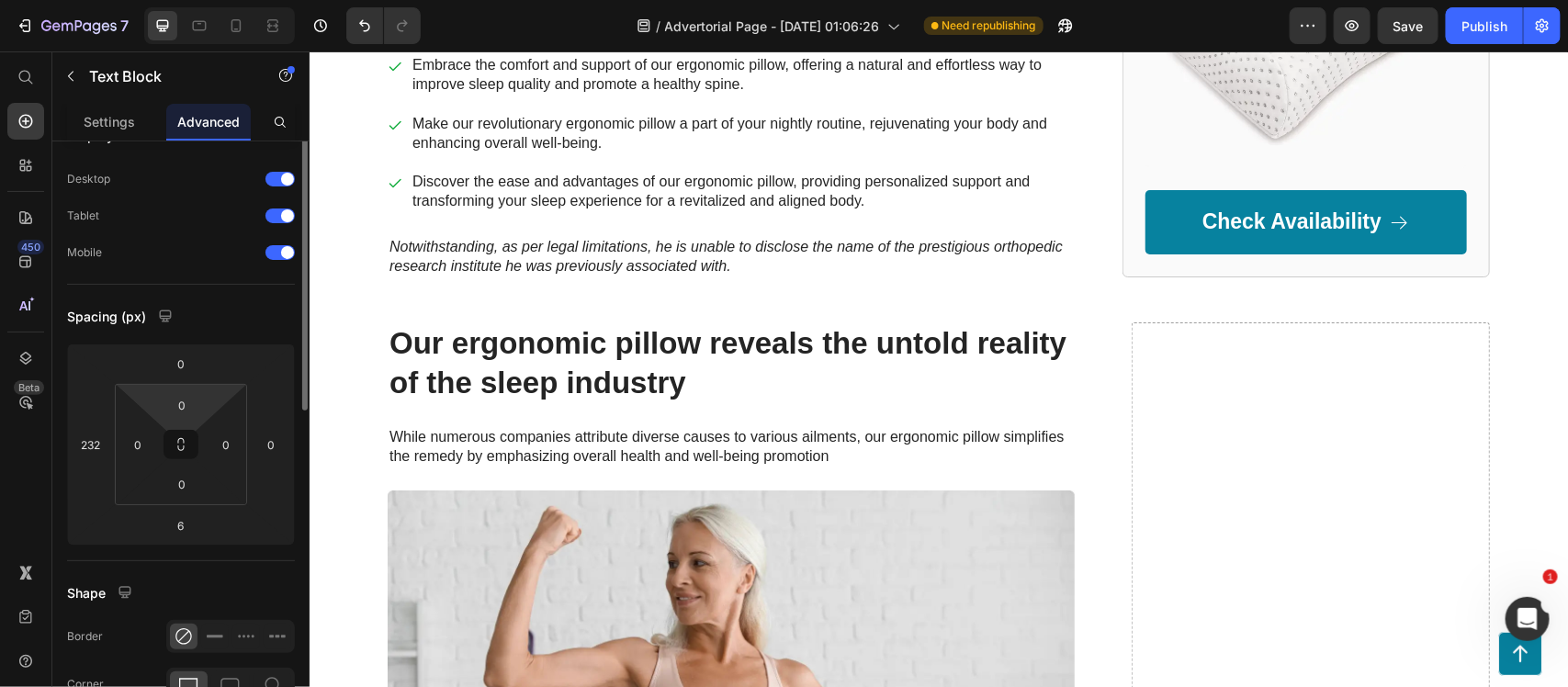 scroll, scrollTop: 0, scrollLeft: 0, axis: both 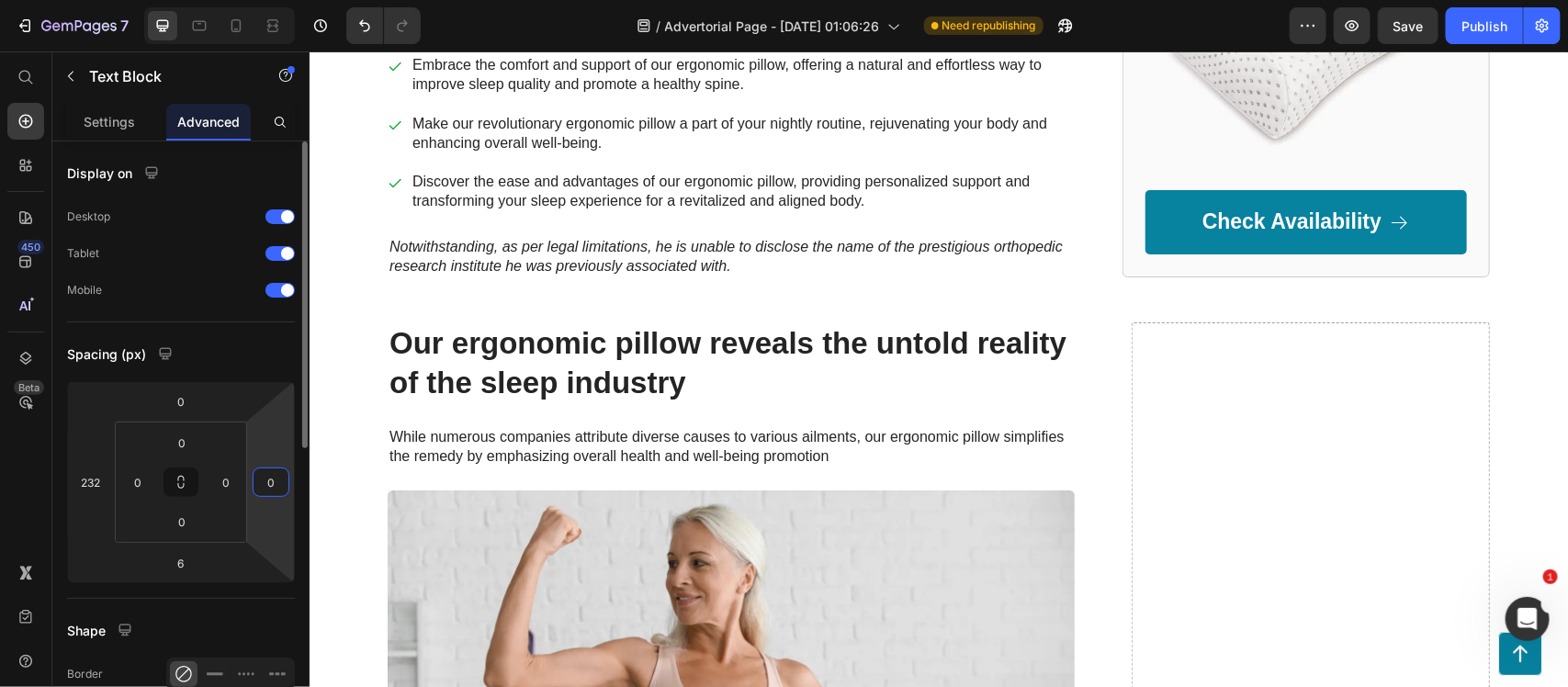 click on "0" at bounding box center [271, 482] 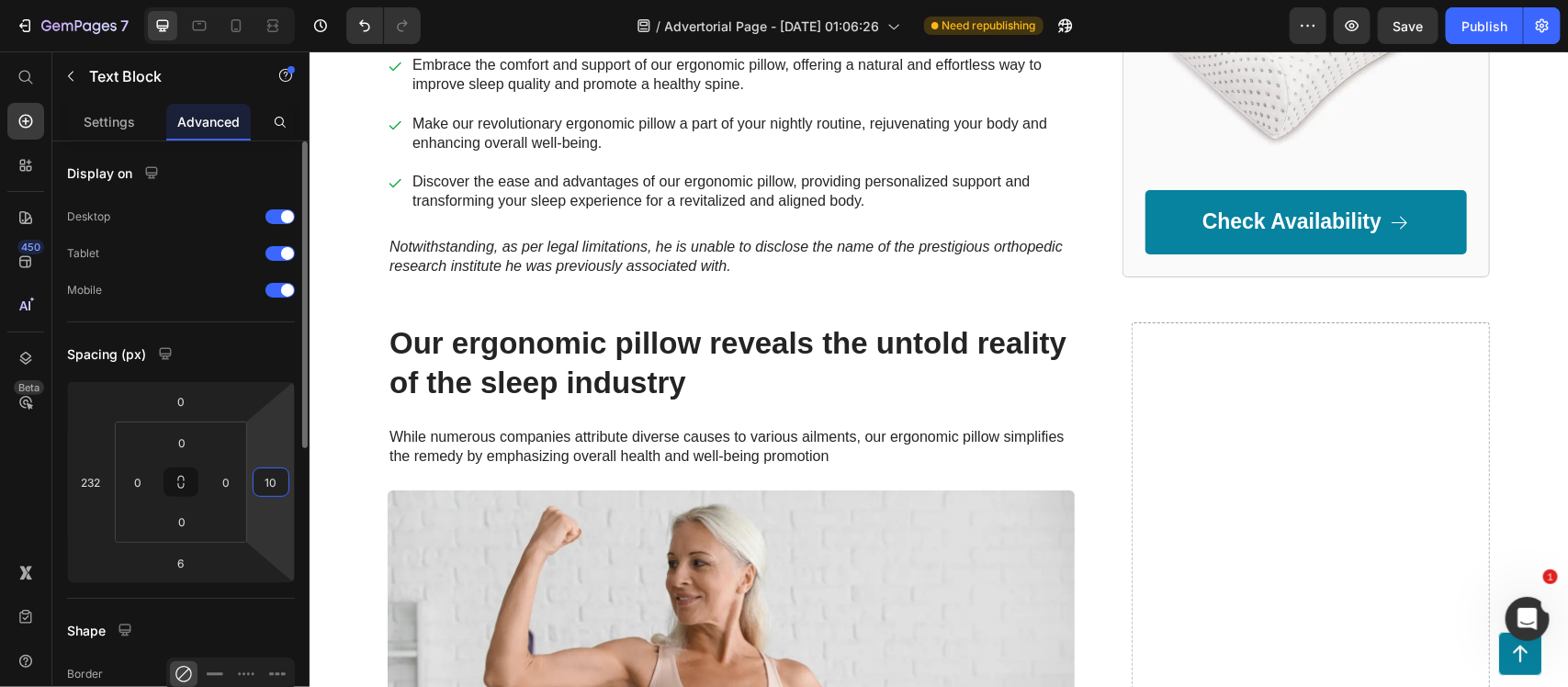 type on "1" 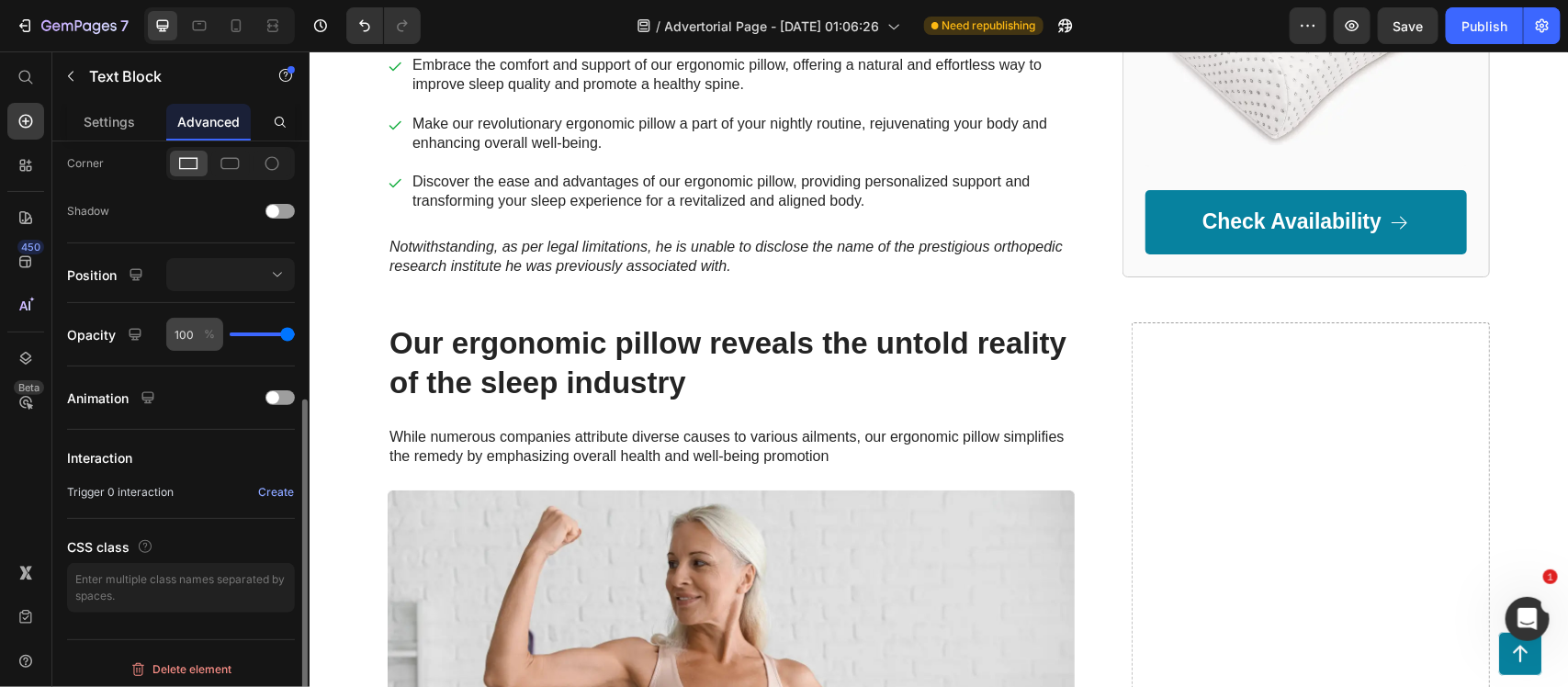 scroll, scrollTop: 539, scrollLeft: 0, axis: vertical 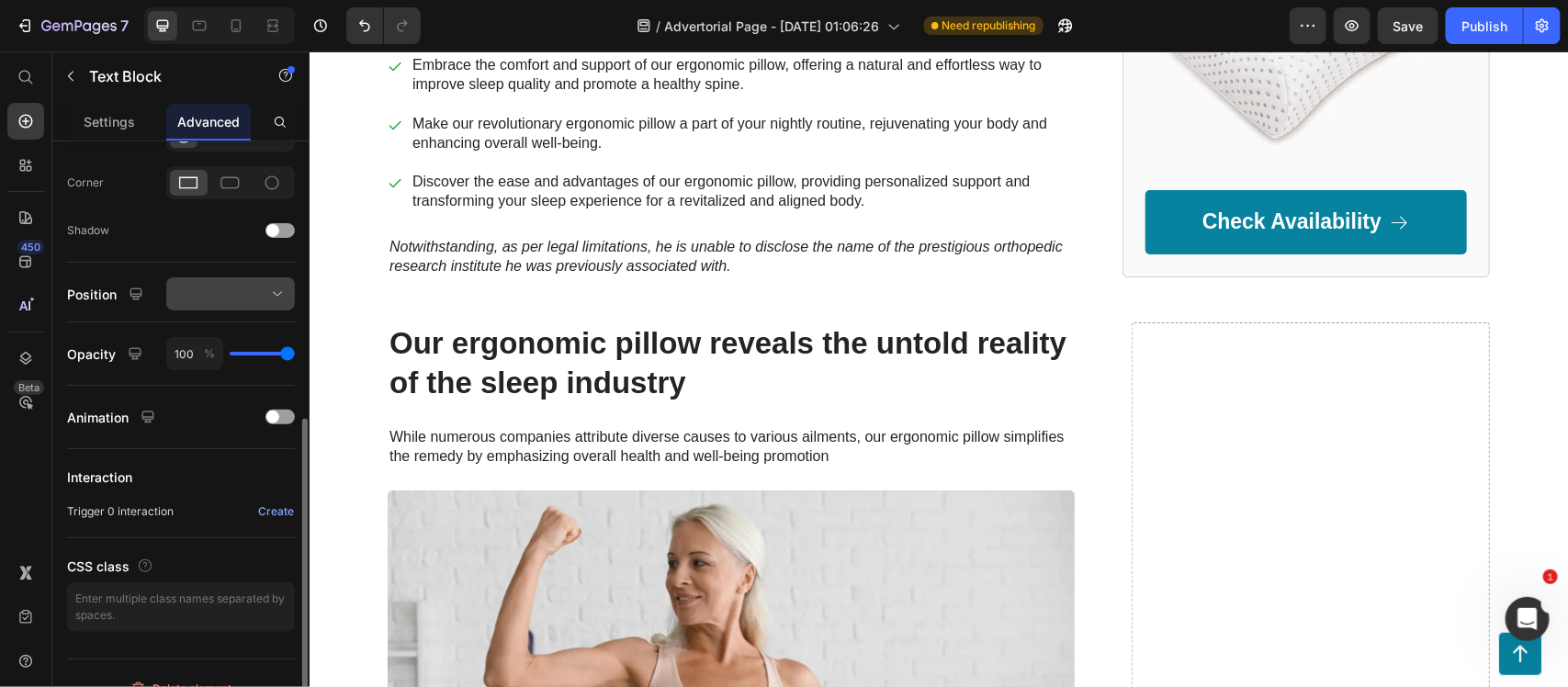 click 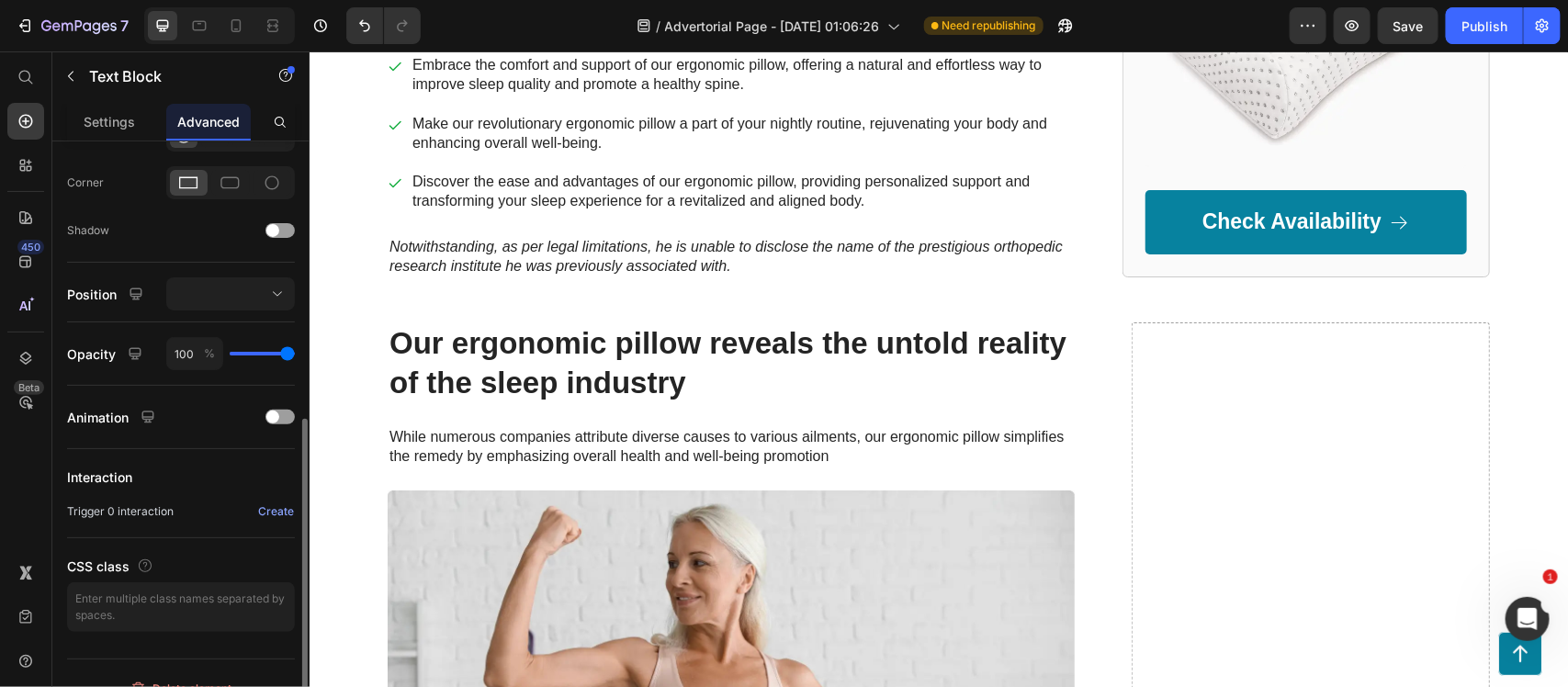 click on "Shape Border Corner Shadow" 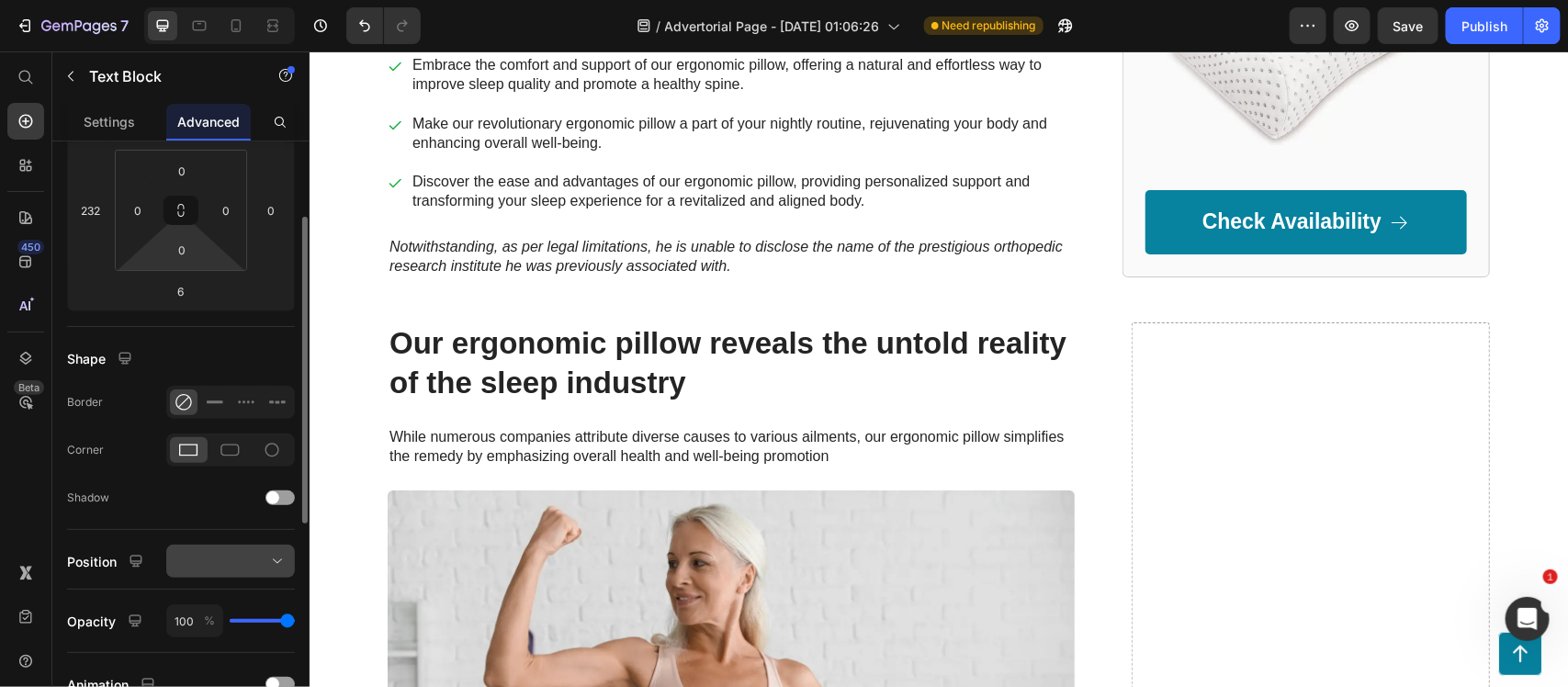 scroll, scrollTop: 227, scrollLeft: 0, axis: vertical 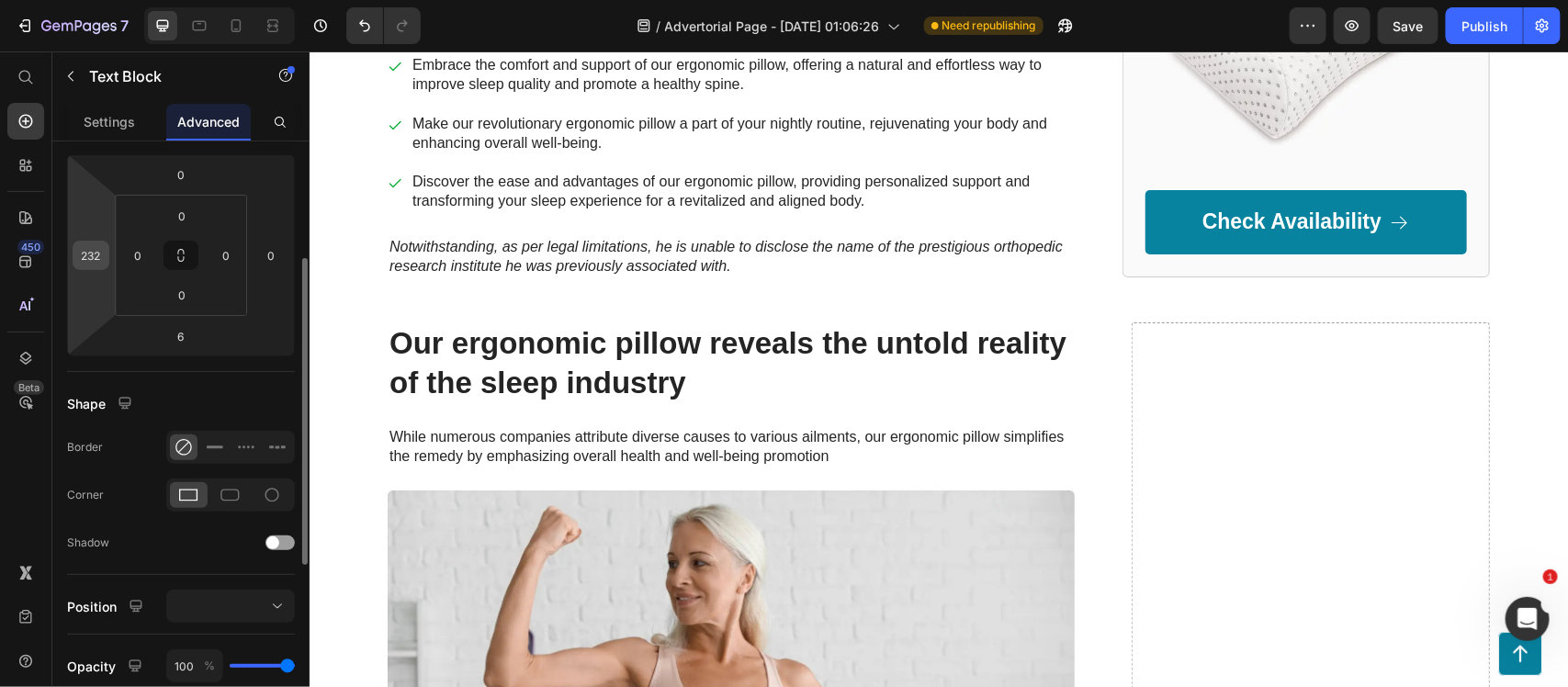 click on "232" at bounding box center [91, 255] 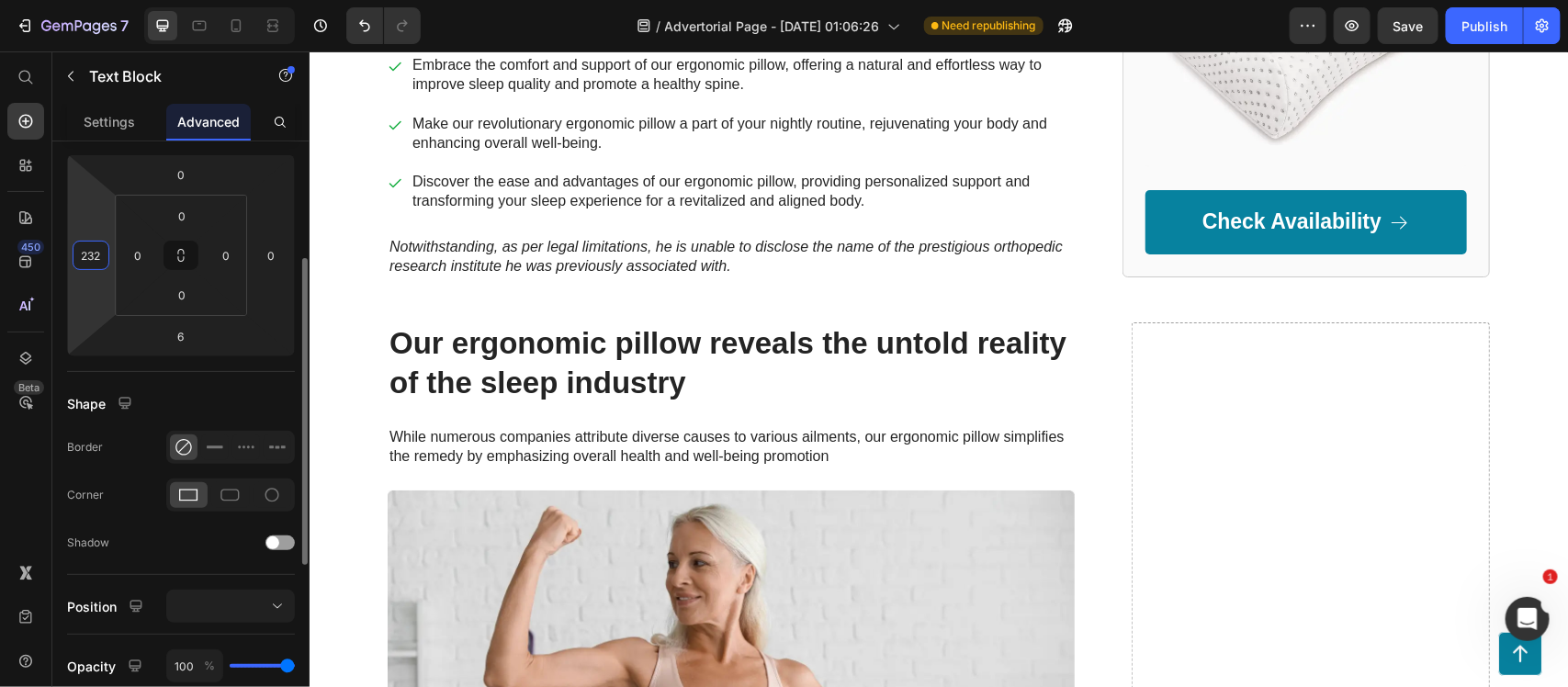 click on "232" at bounding box center (91, 255) 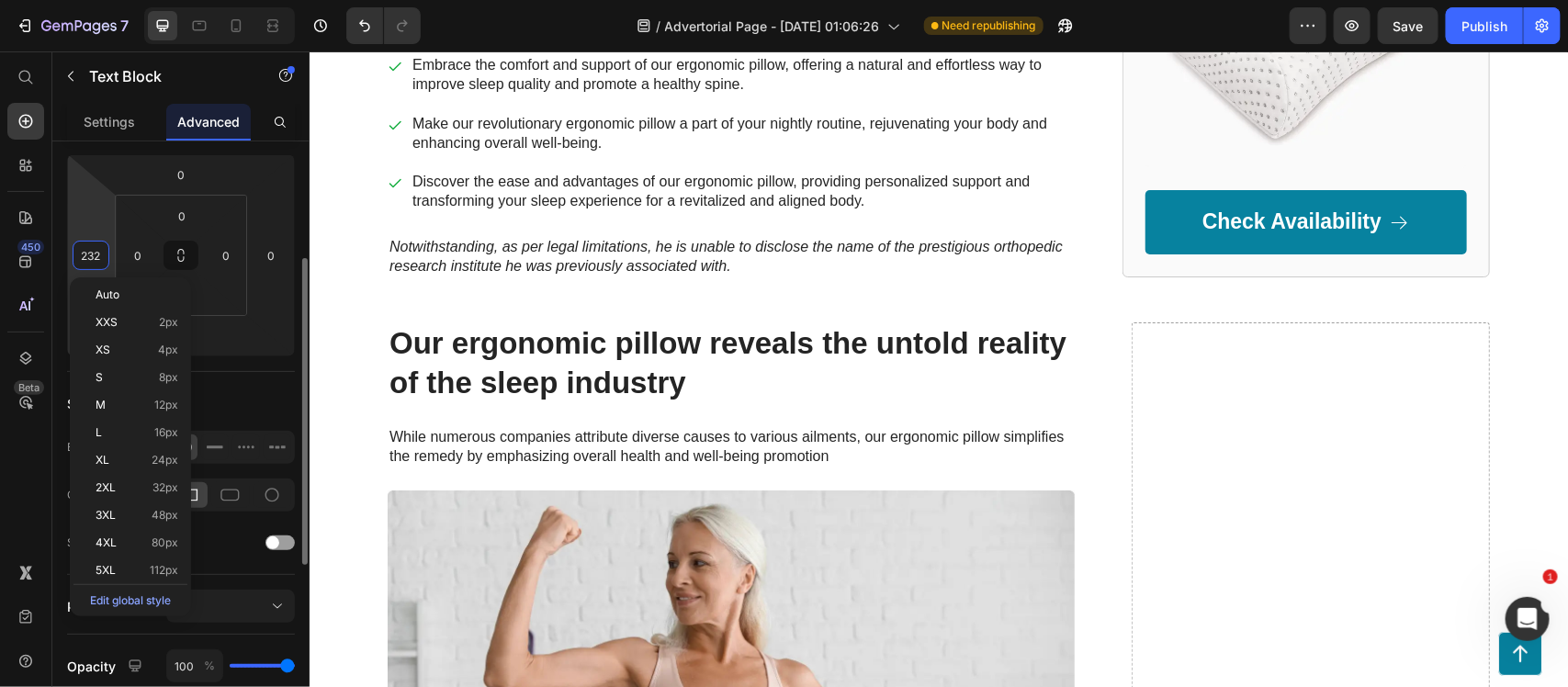 type on "0" 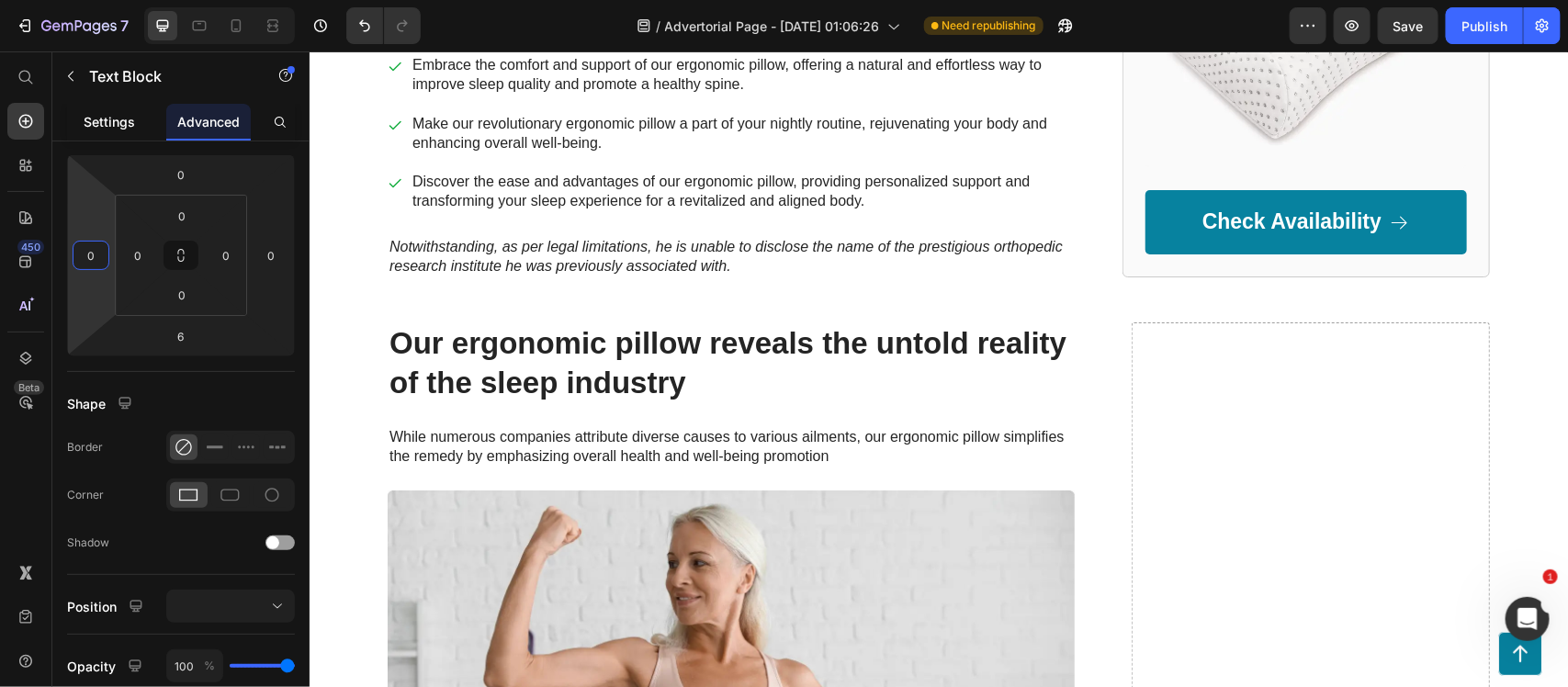 click on "Settings" at bounding box center (109, 121) 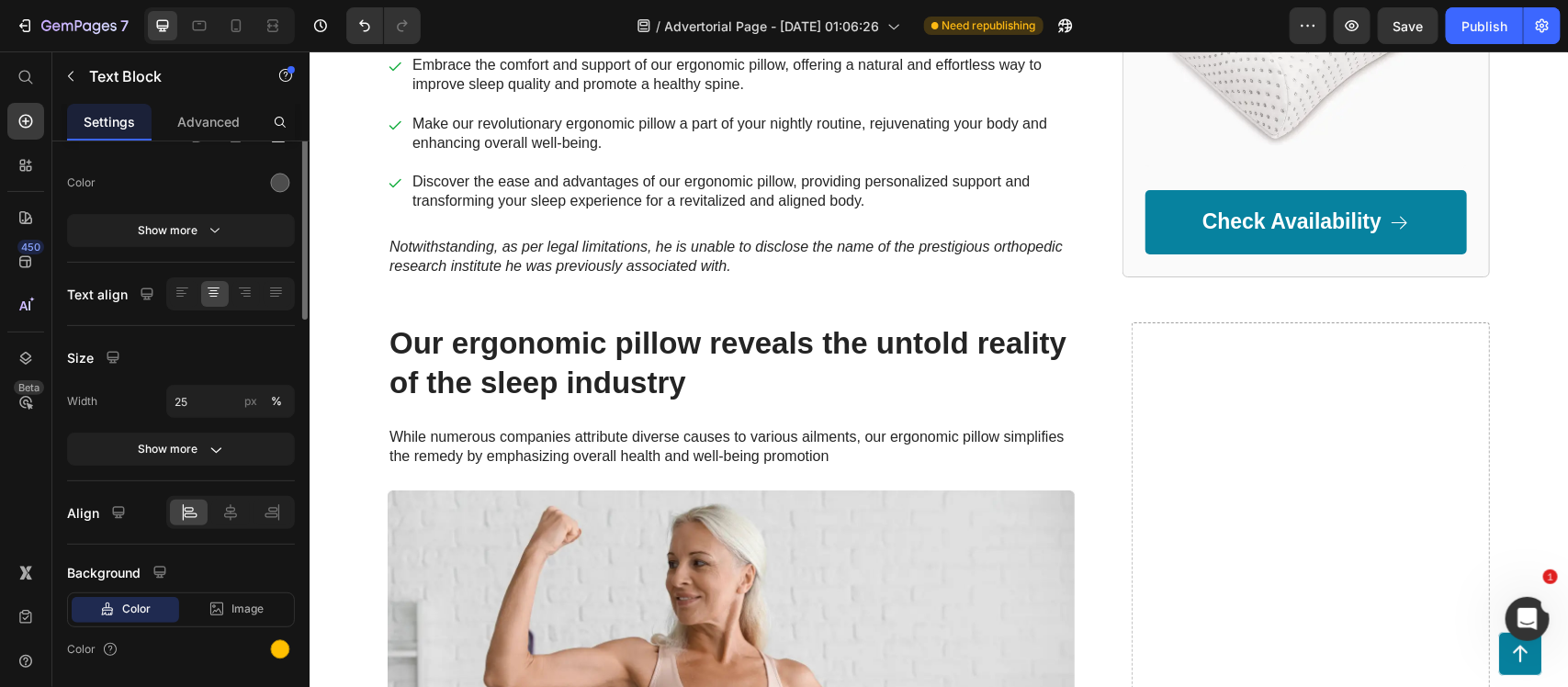 scroll, scrollTop: 0, scrollLeft: 0, axis: both 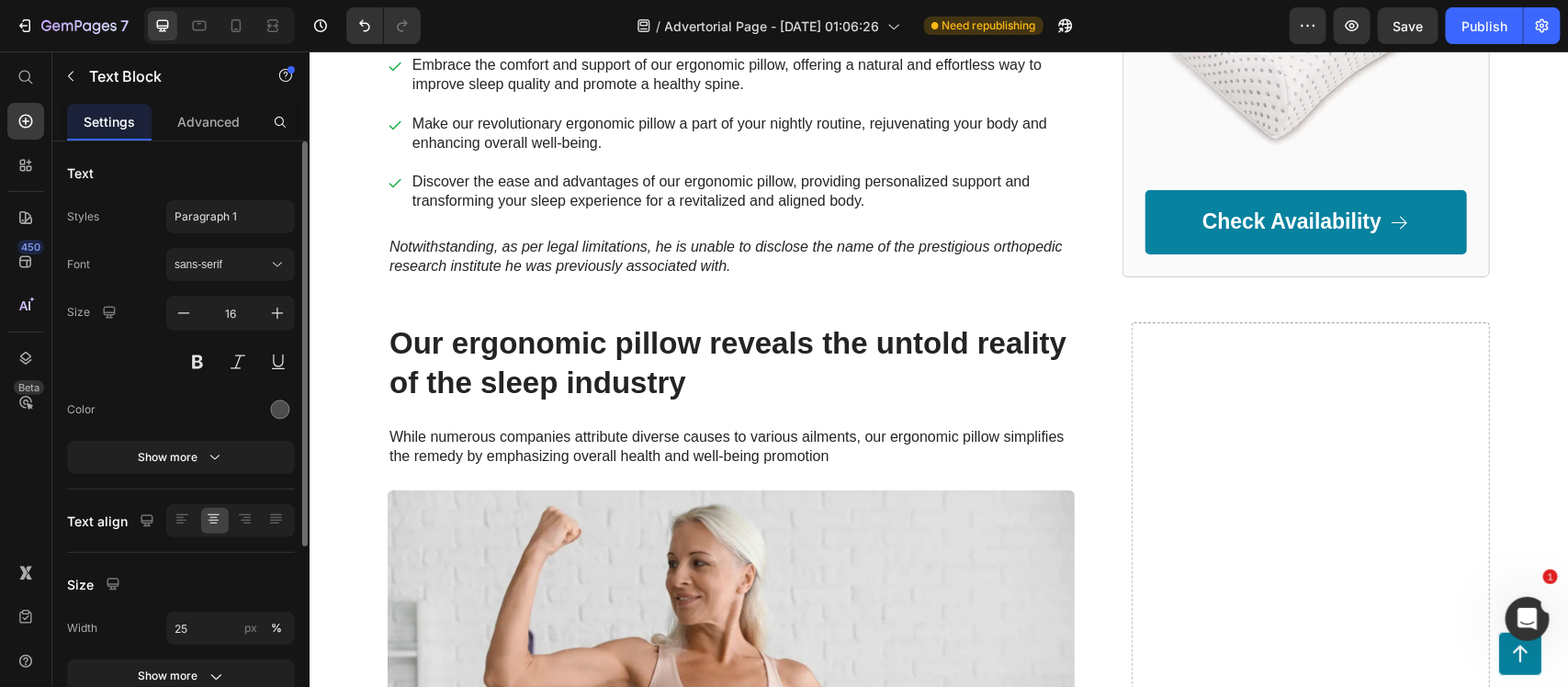 click on "Size 16" at bounding box center [181, 337] 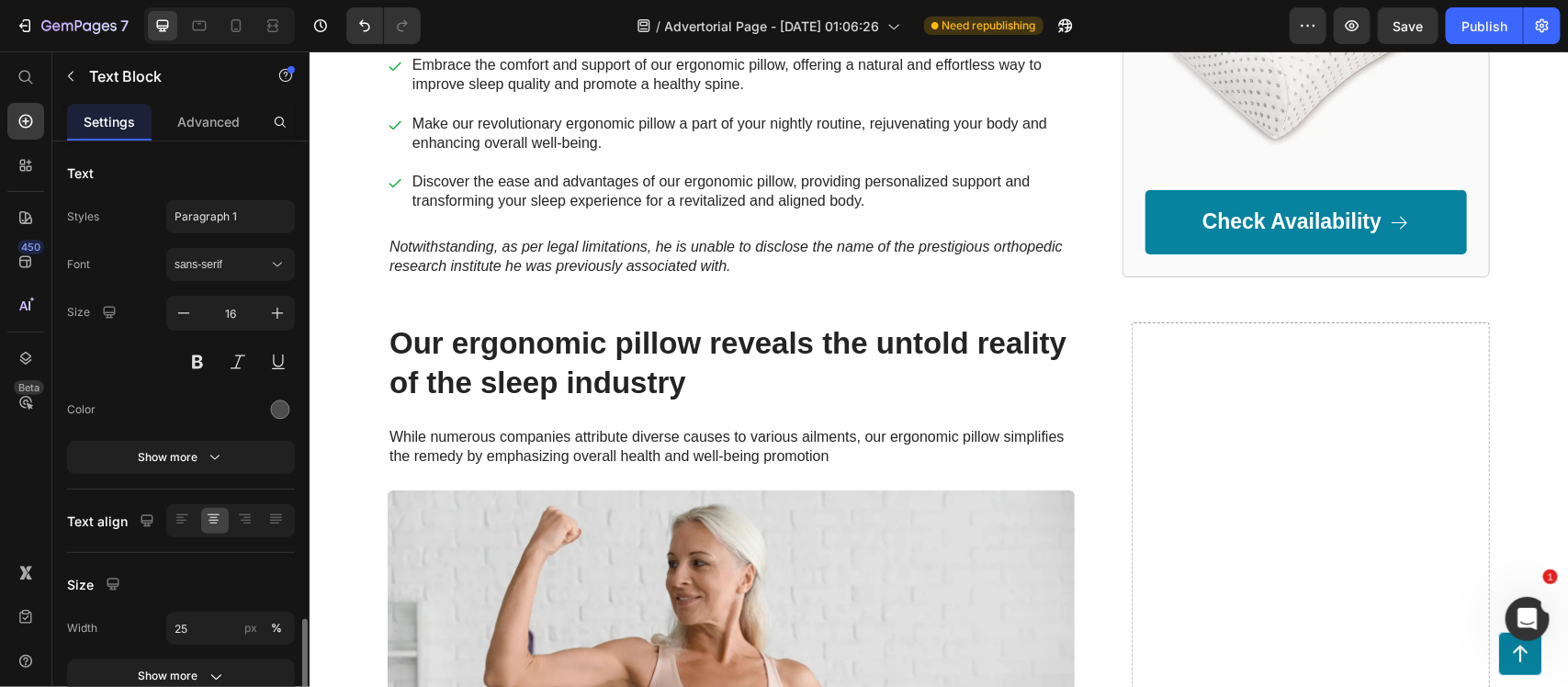 scroll, scrollTop: 285, scrollLeft: 0, axis: vertical 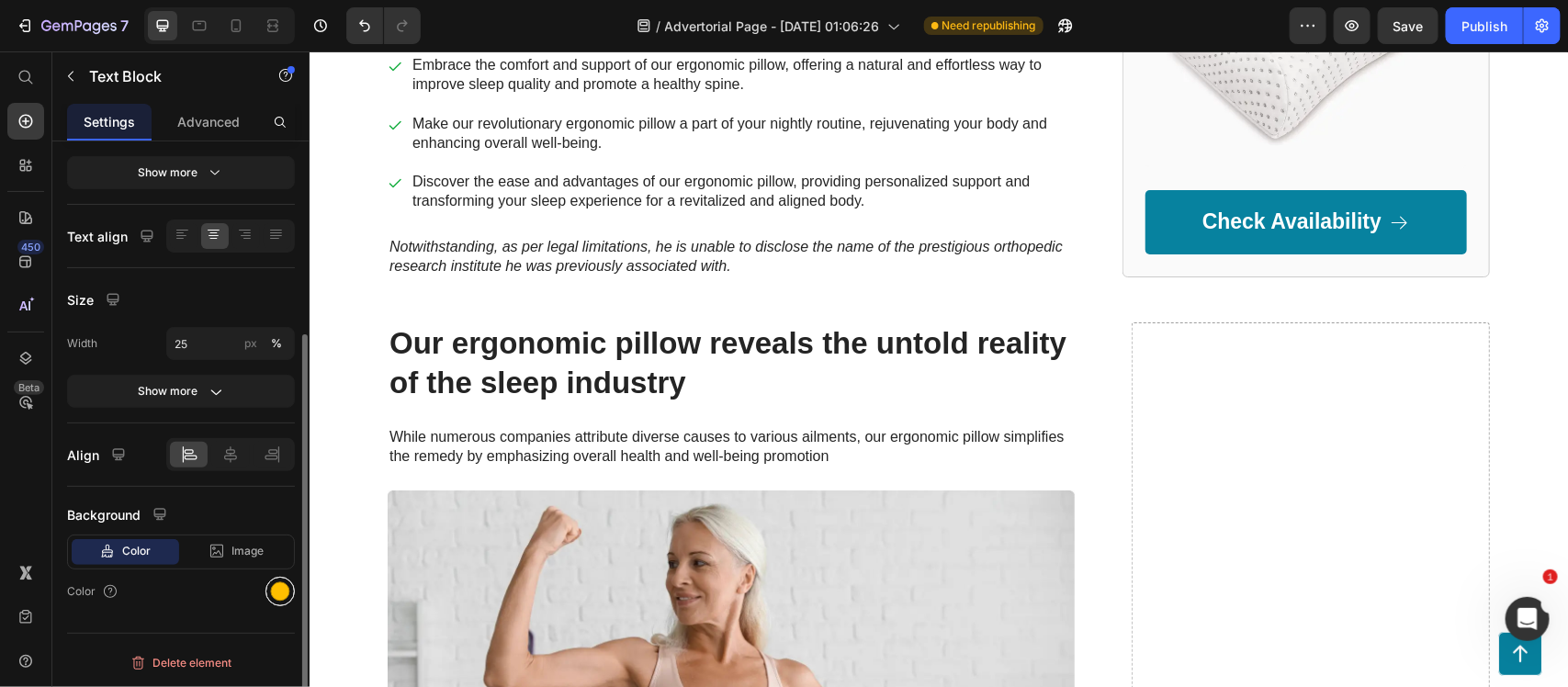 click at bounding box center [280, 591] 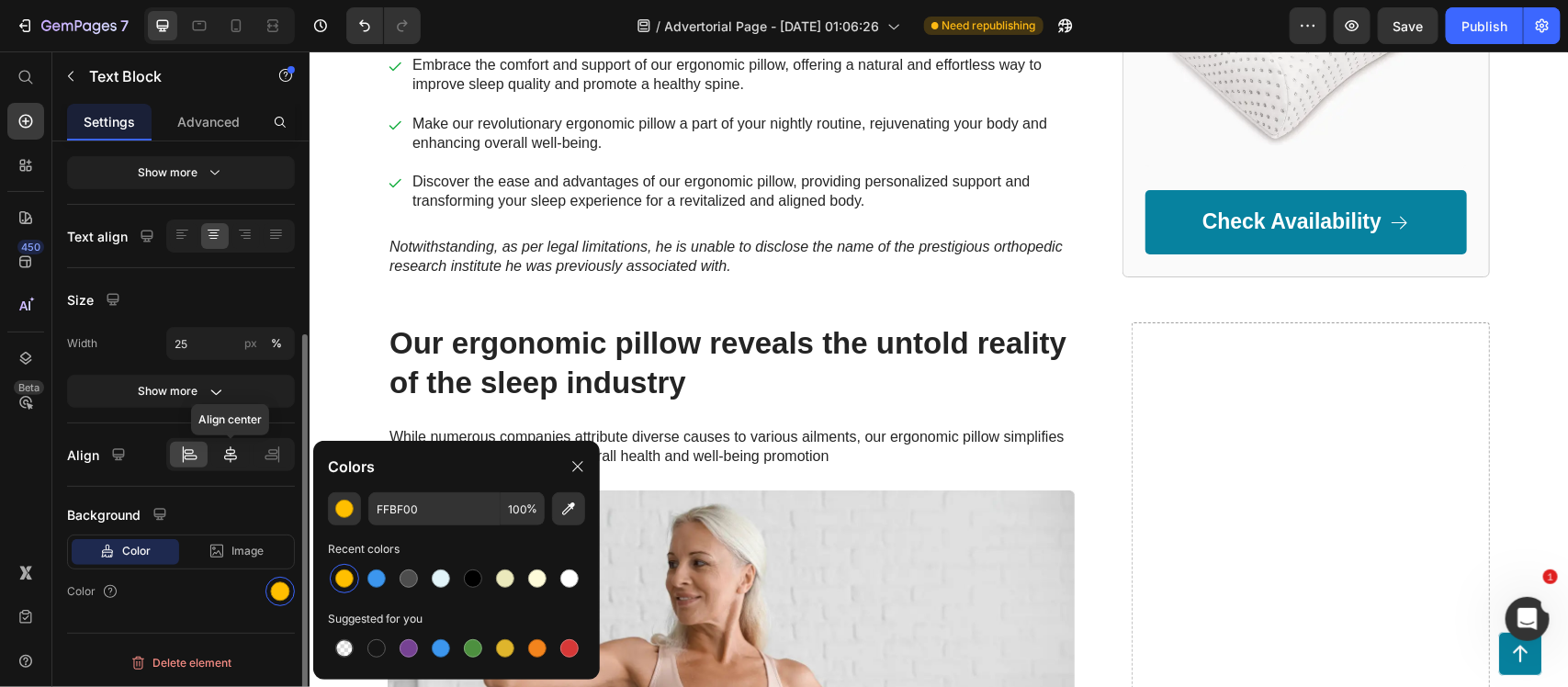 click 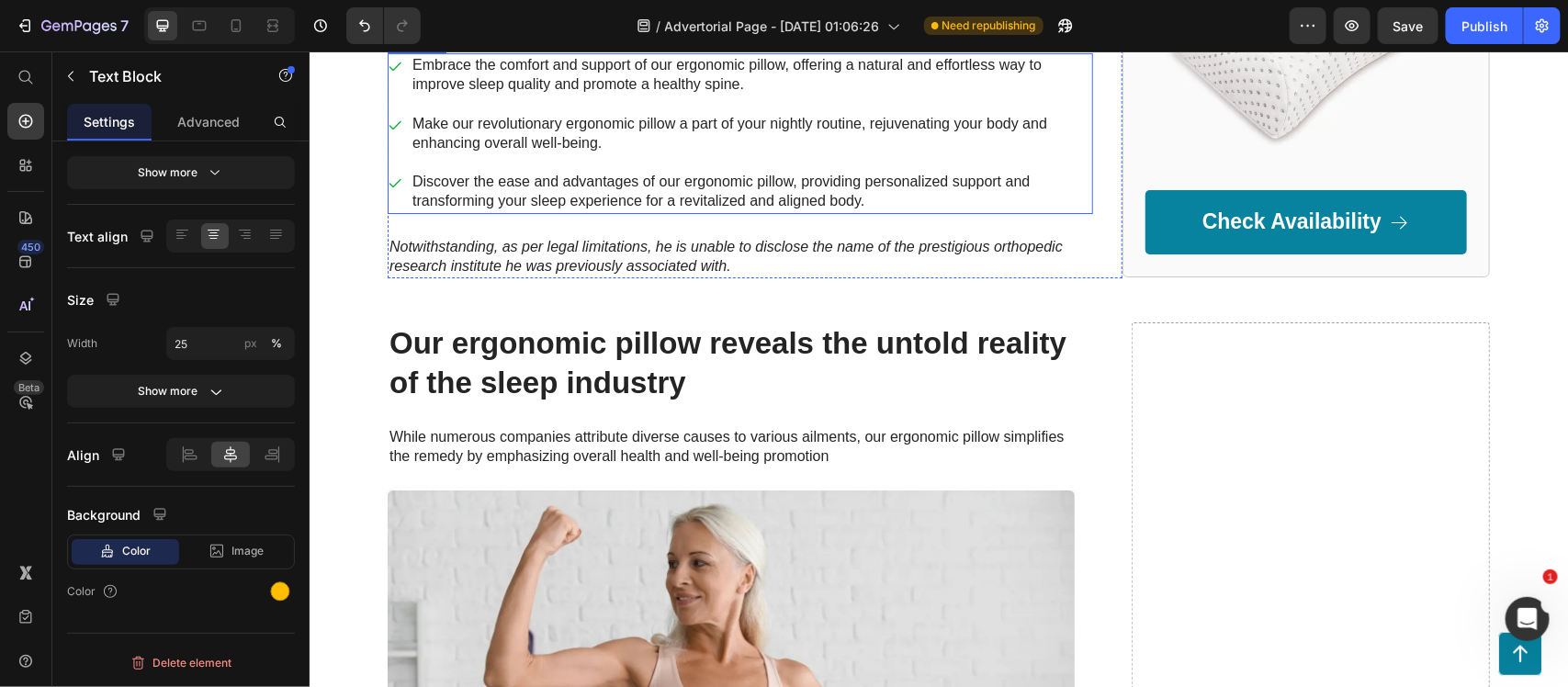 click on "Embrace the comfort and support of our ergonomic pillow, offering a natural and effortless way to improve sleep quality and promote a healthy spine." at bounding box center [750, 74] 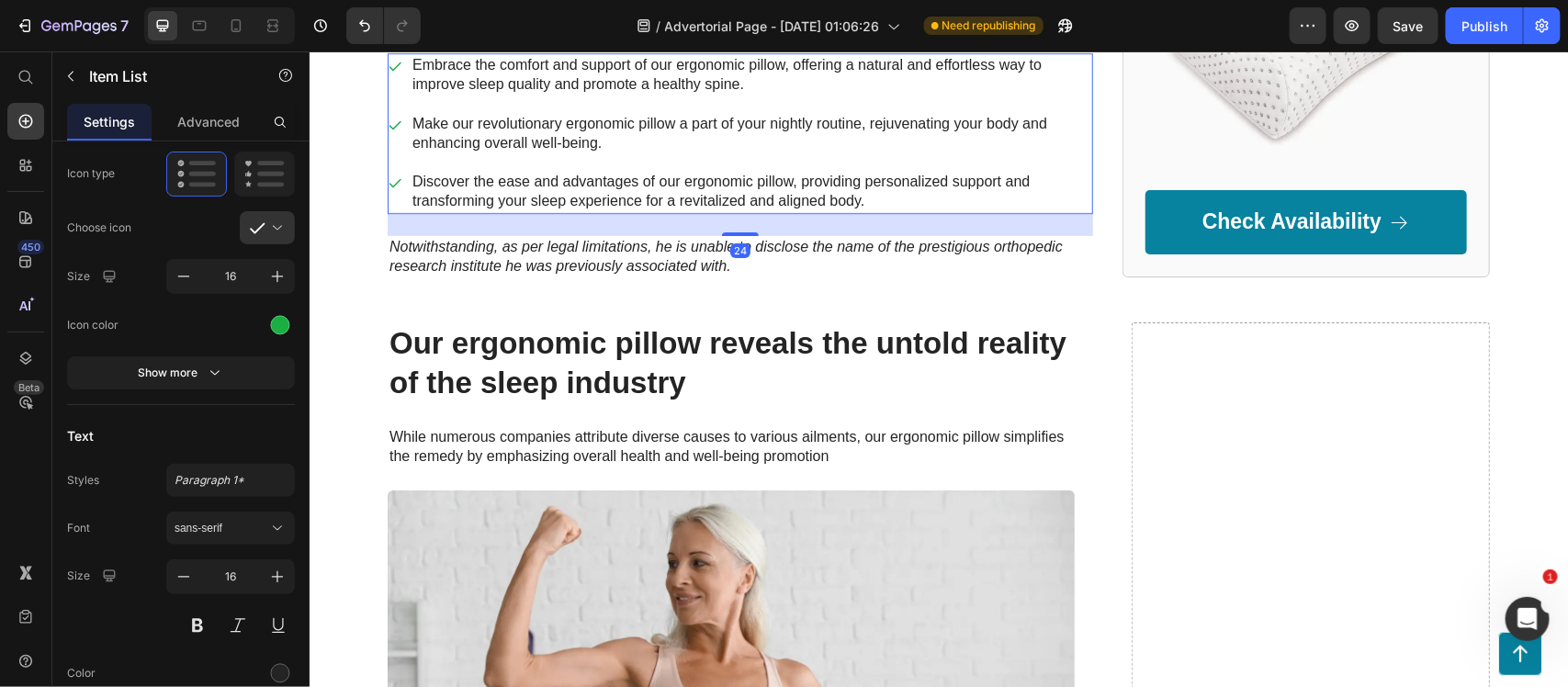 scroll, scrollTop: 0, scrollLeft: 0, axis: both 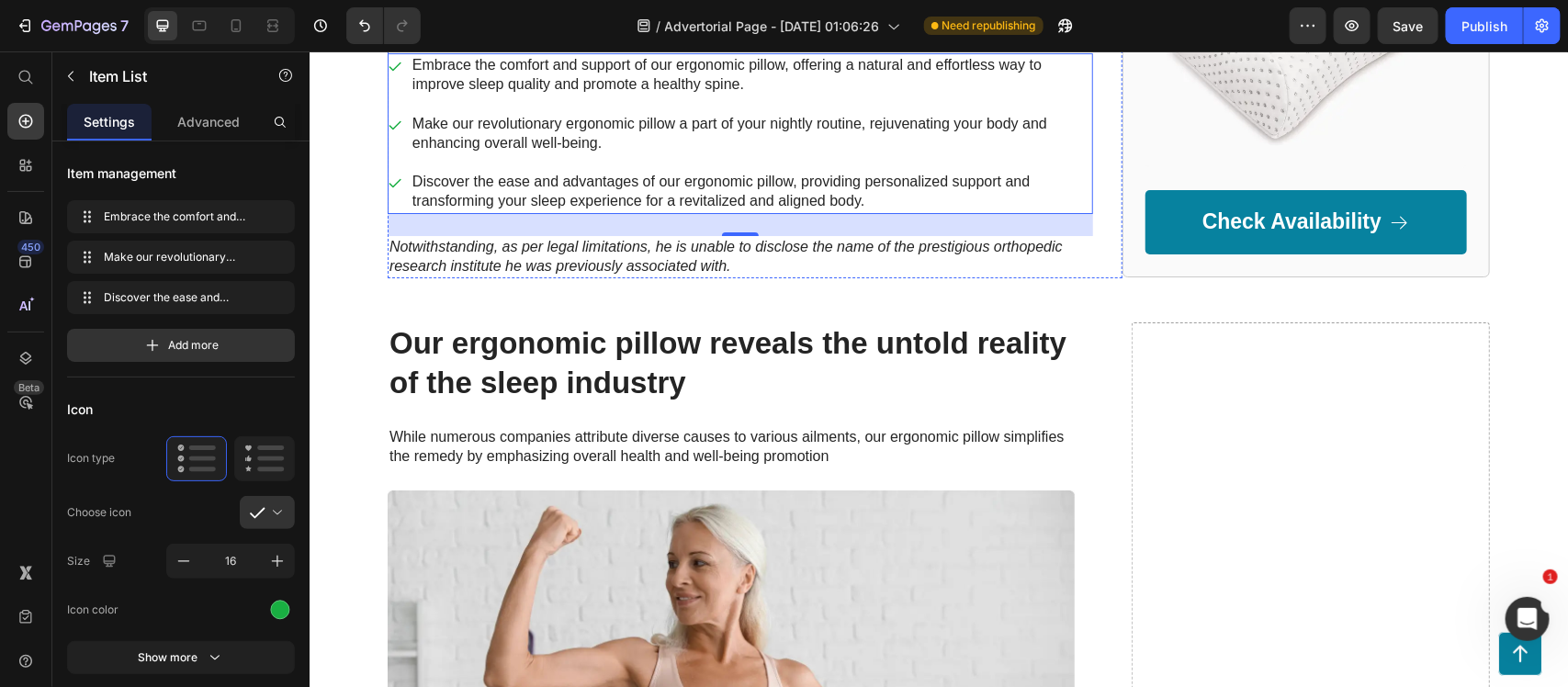click on "AS SEEN ON" at bounding box center [739, -164] 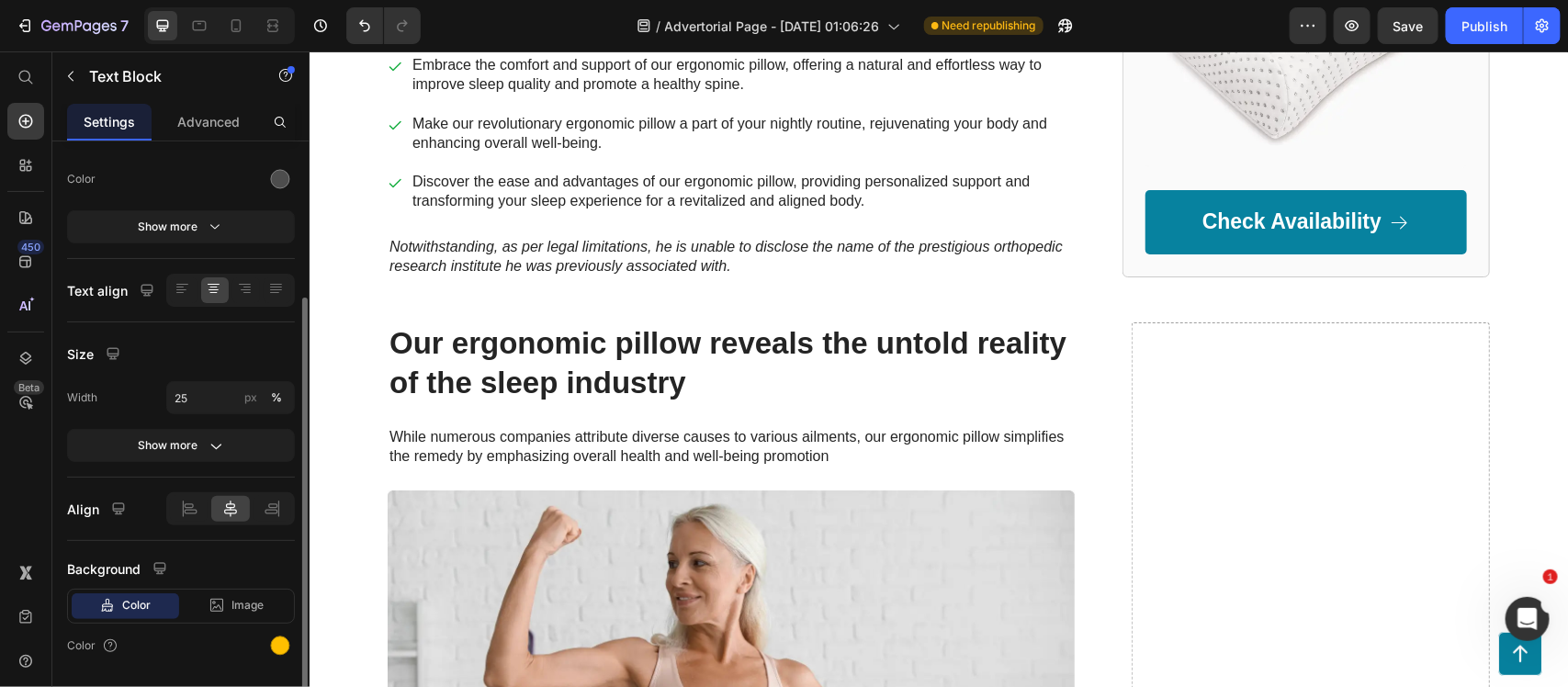 scroll, scrollTop: 231, scrollLeft: 0, axis: vertical 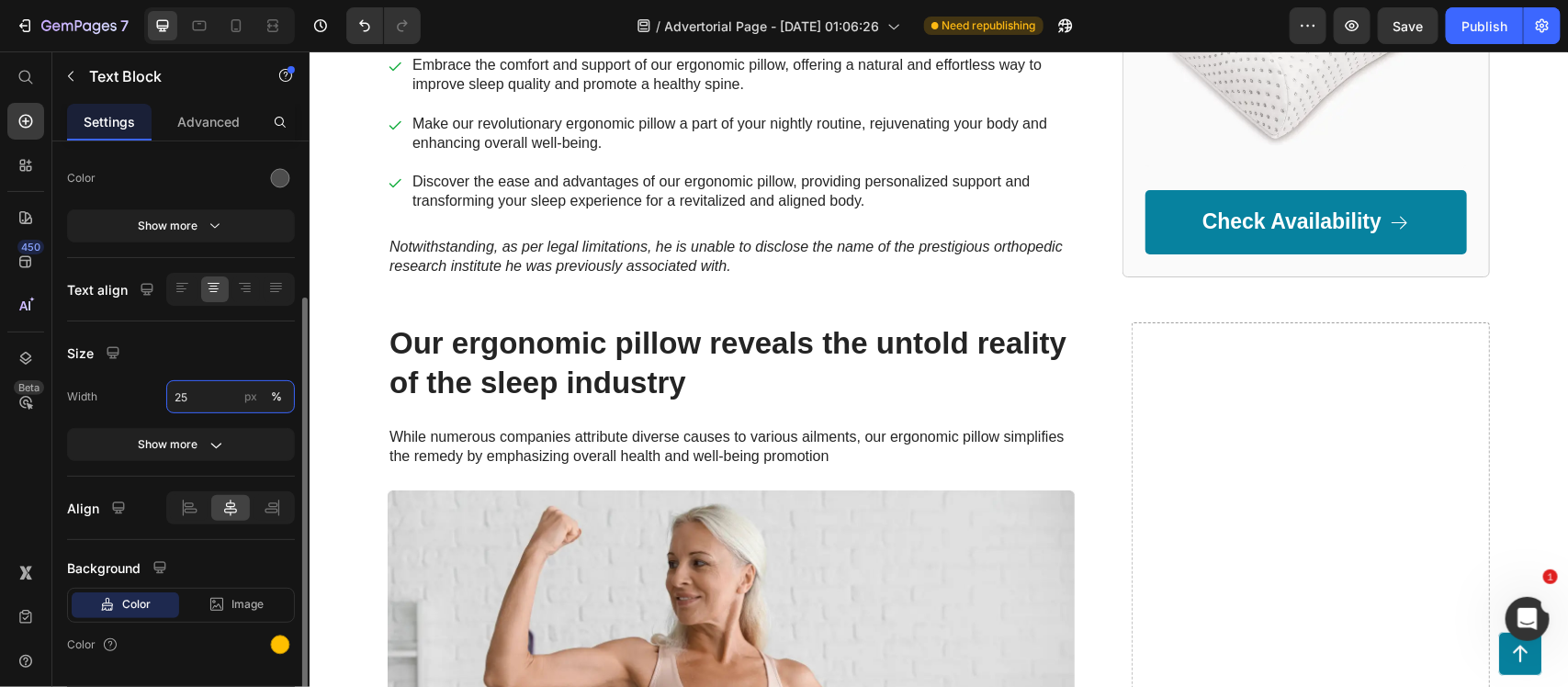 click on "25" at bounding box center (231, 397) 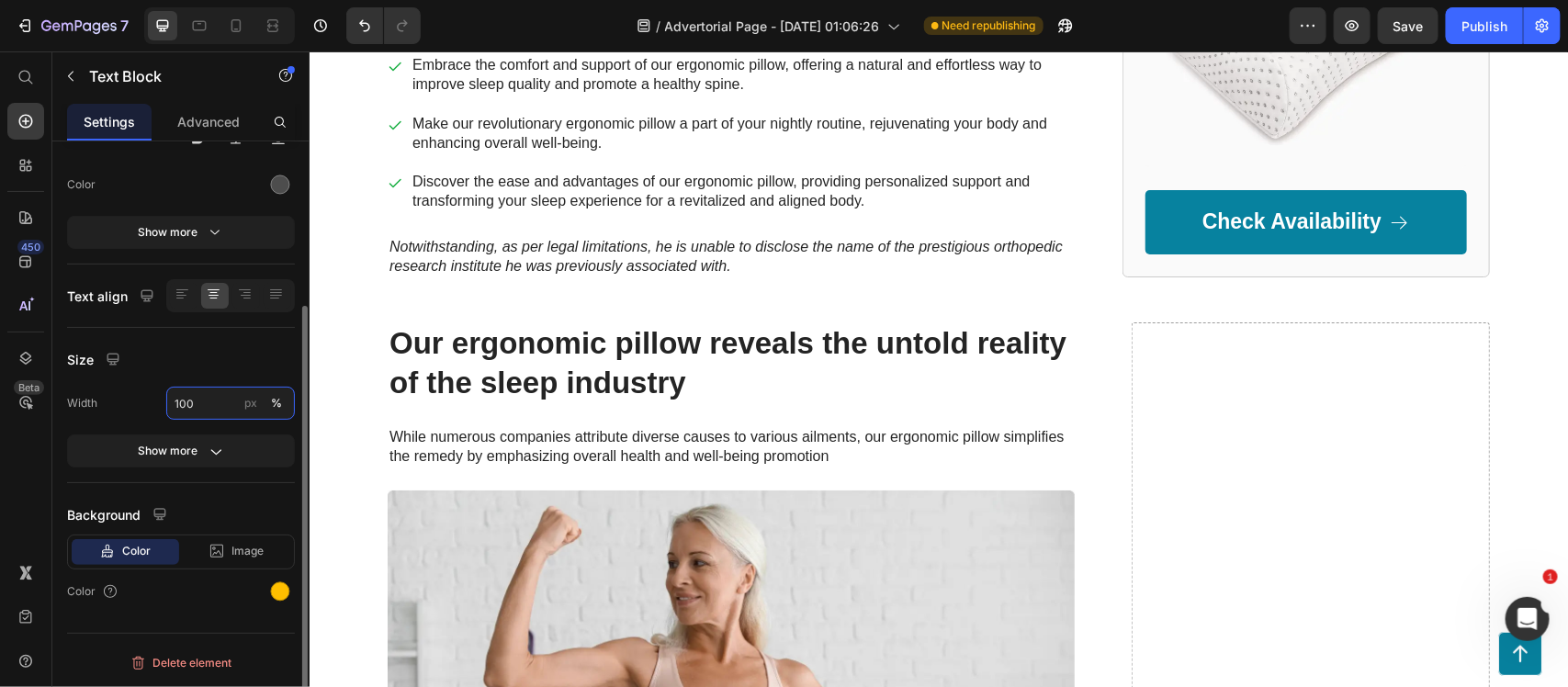 scroll, scrollTop: 225, scrollLeft: 0, axis: vertical 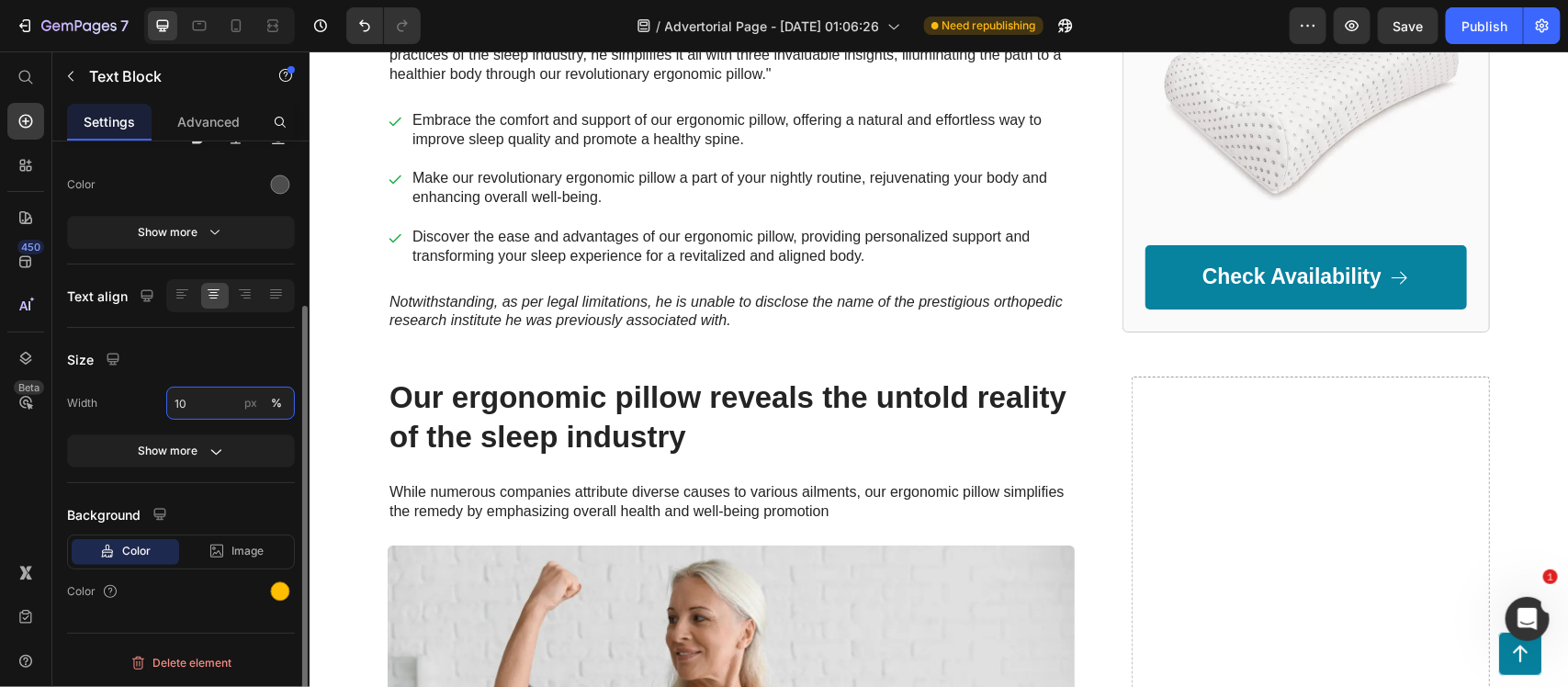 type on "1" 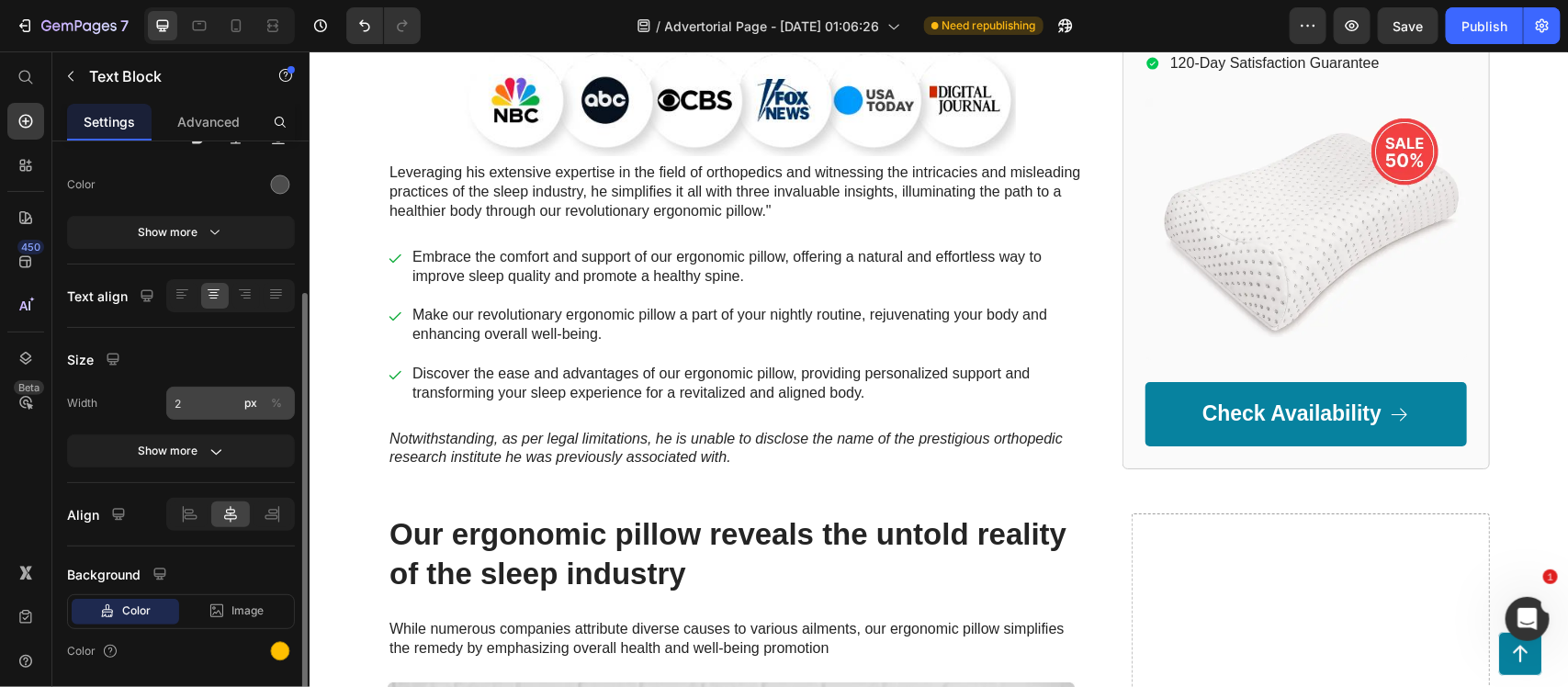 click on "%" at bounding box center [276, 403] 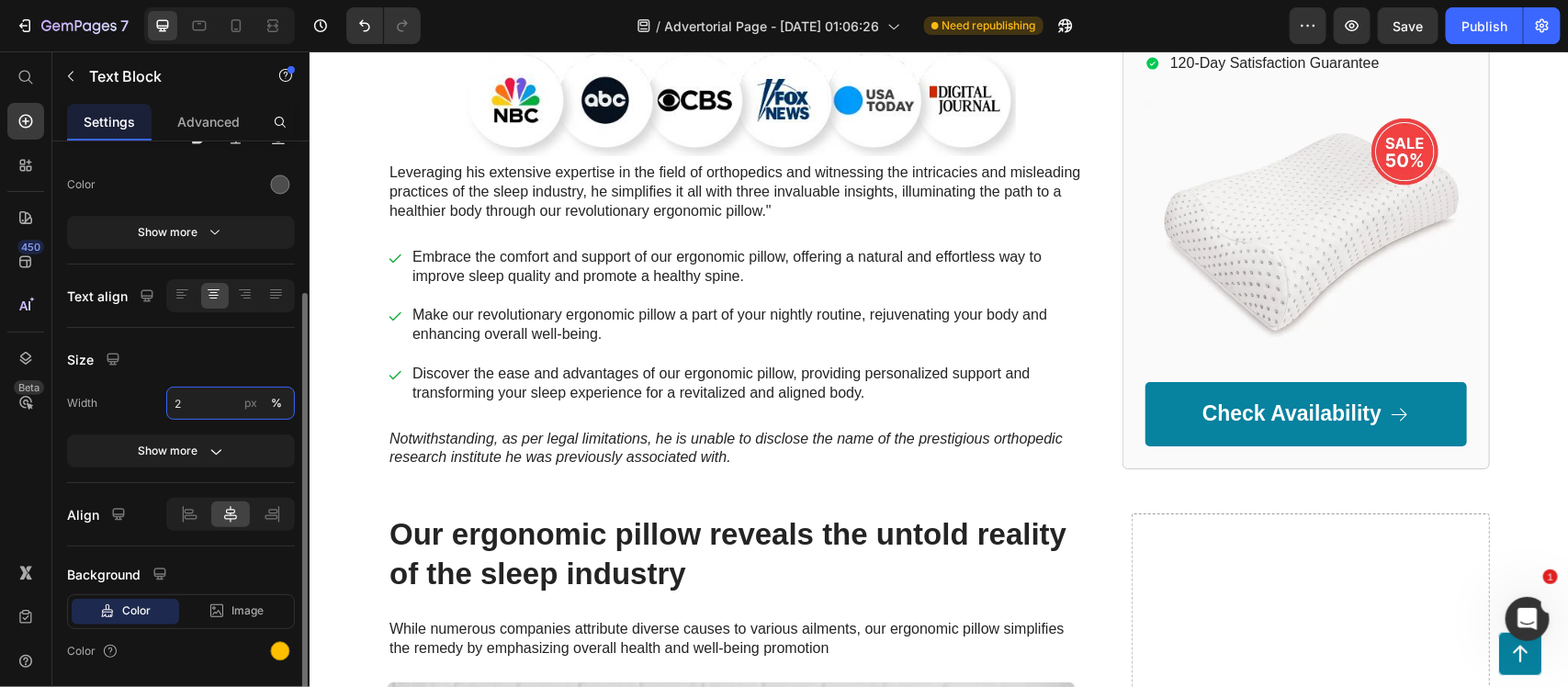 click on "2" at bounding box center (231, 403) 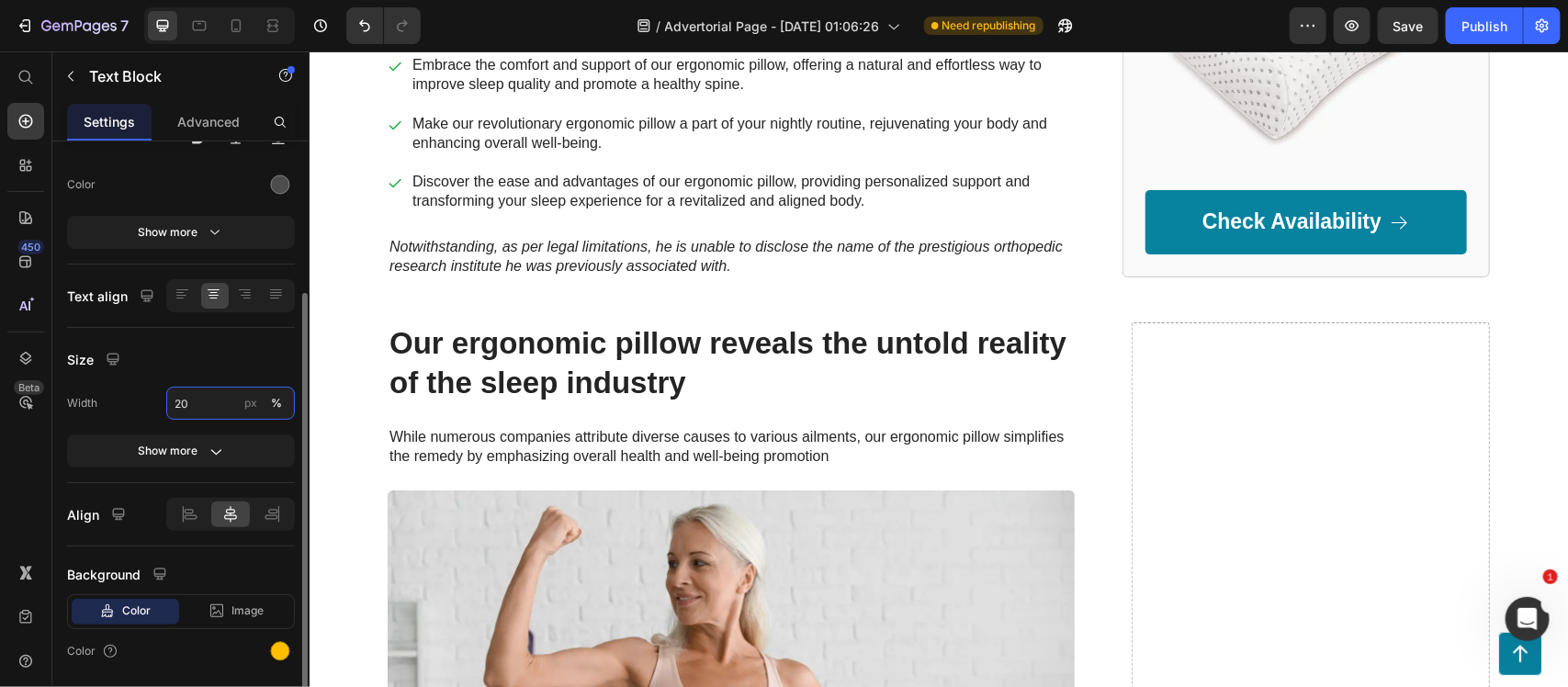 type on "2" 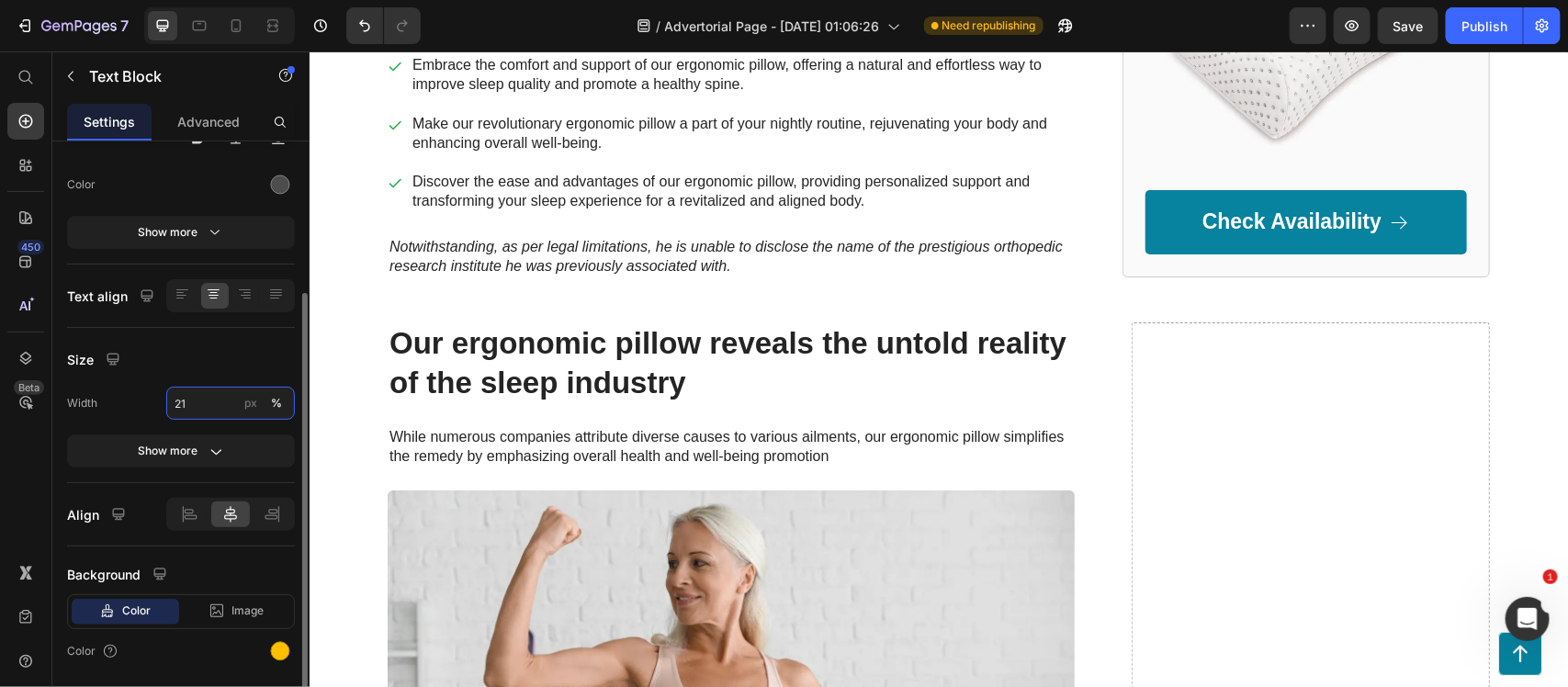 type on "2" 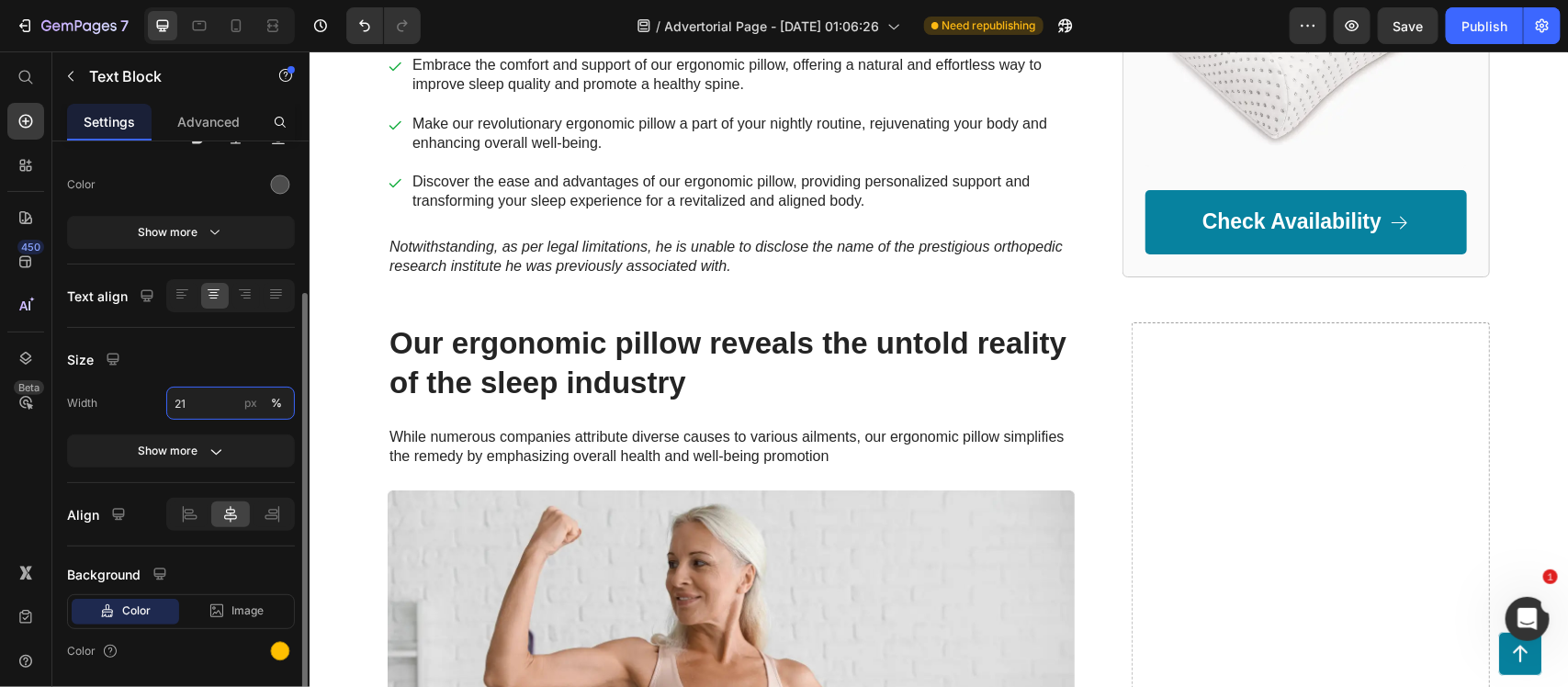 type on "2" 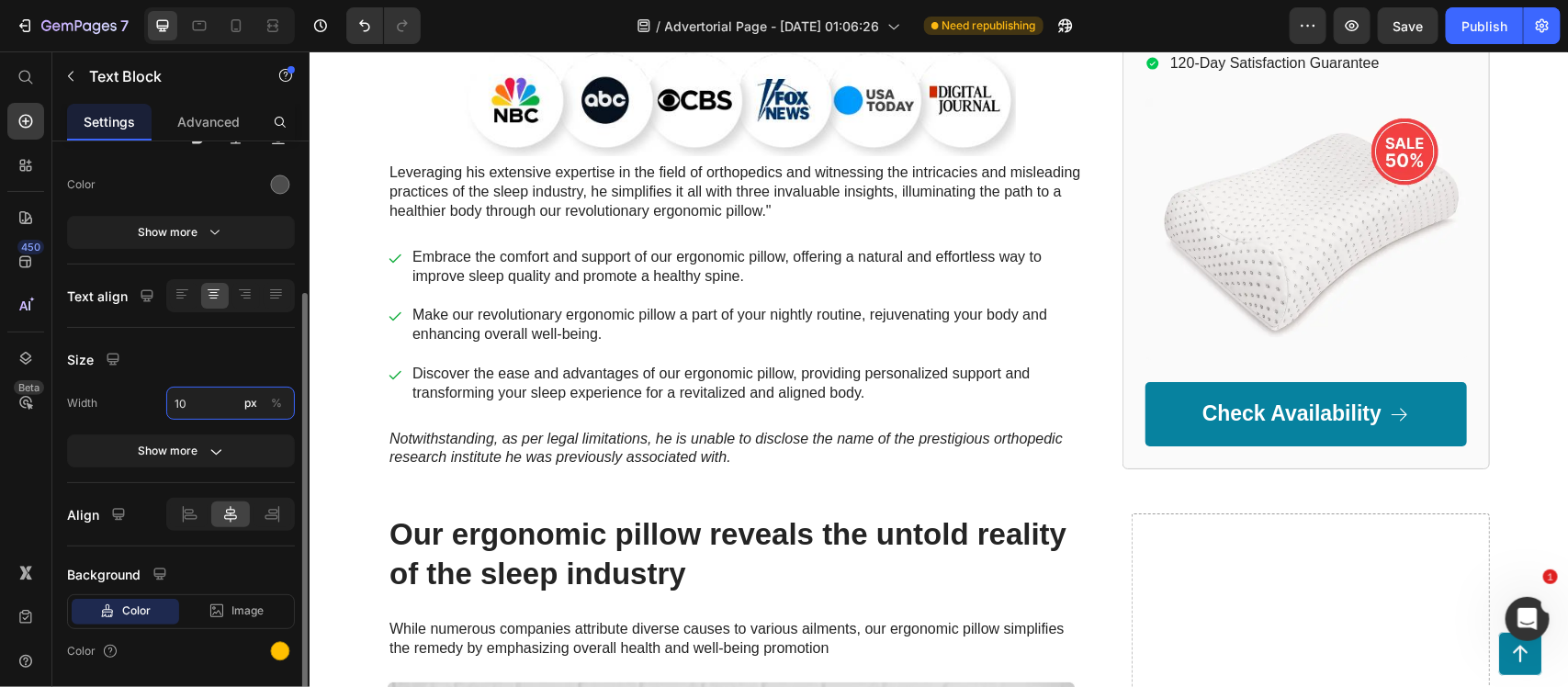 type on "1" 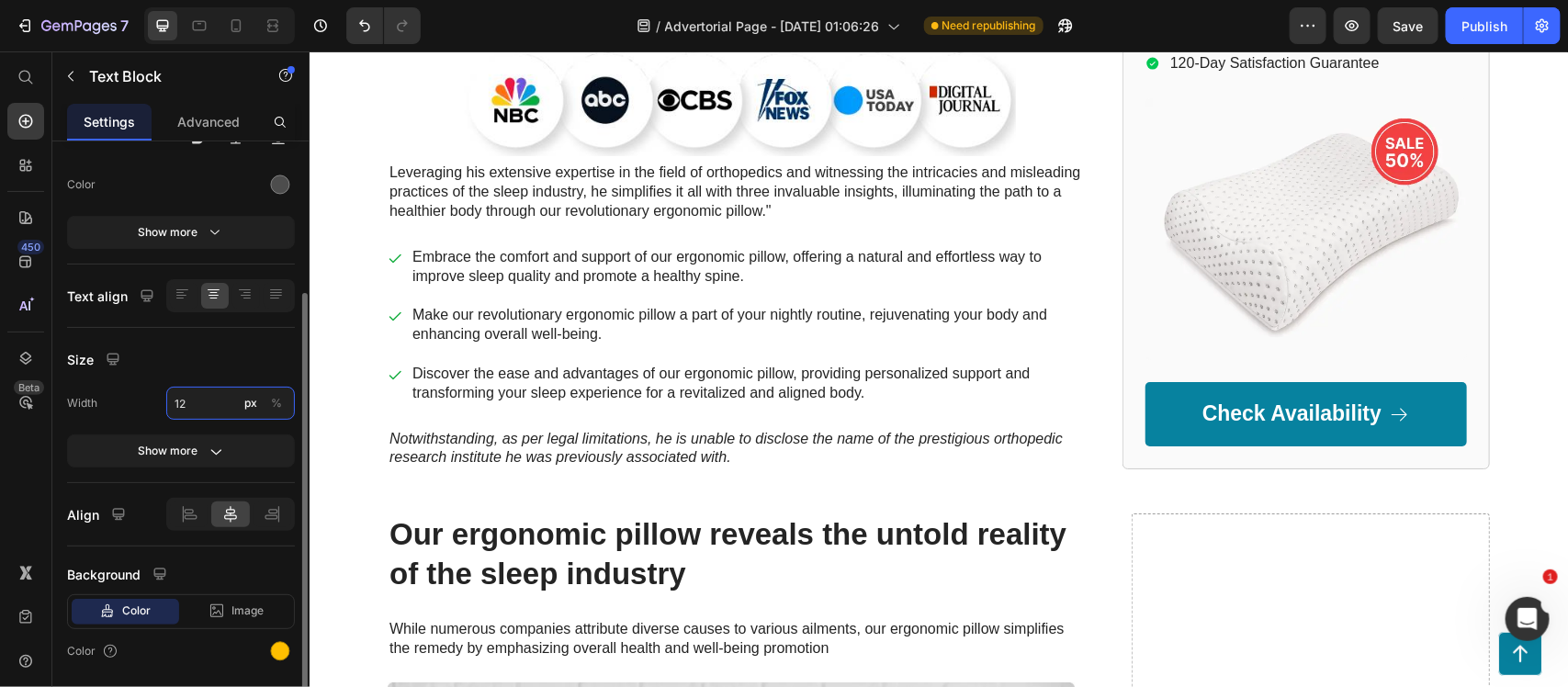 type on "1" 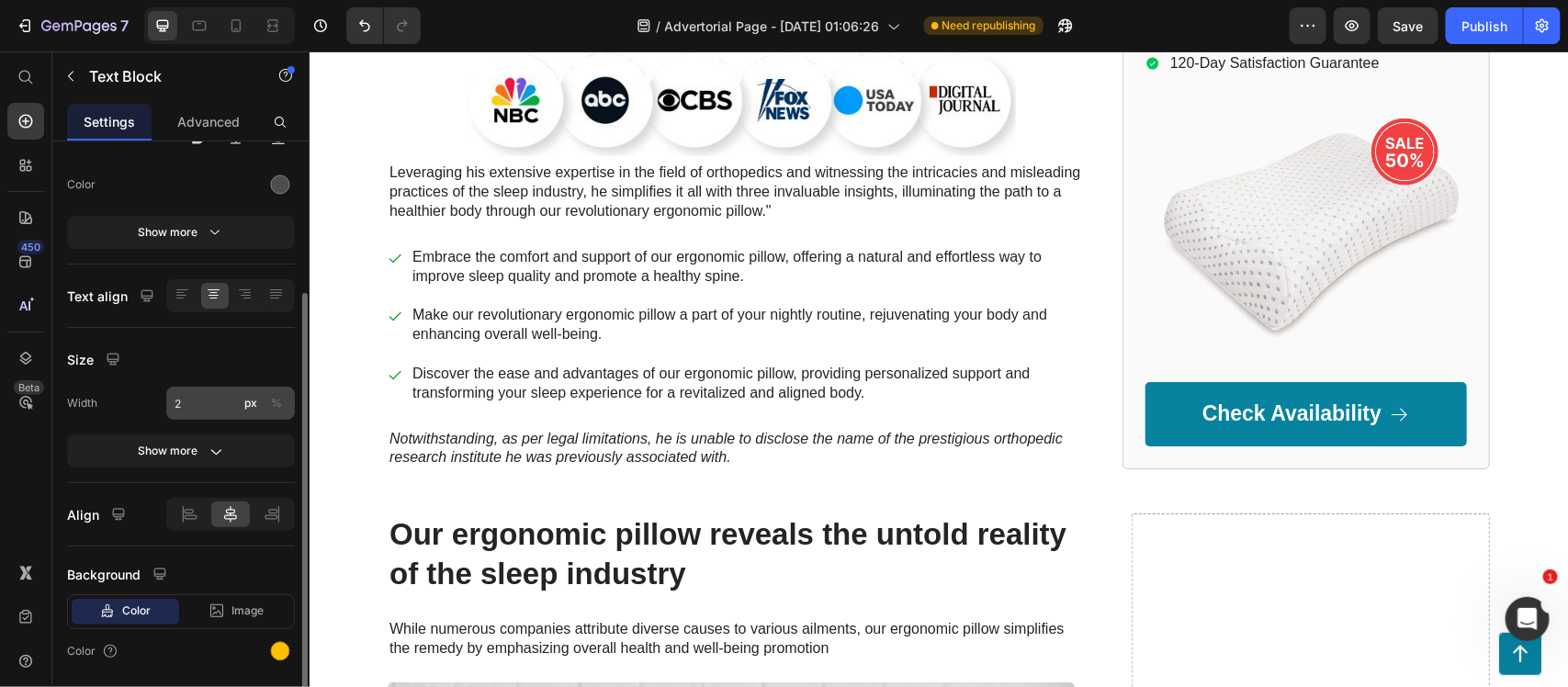 click on "%" at bounding box center (276, 403) 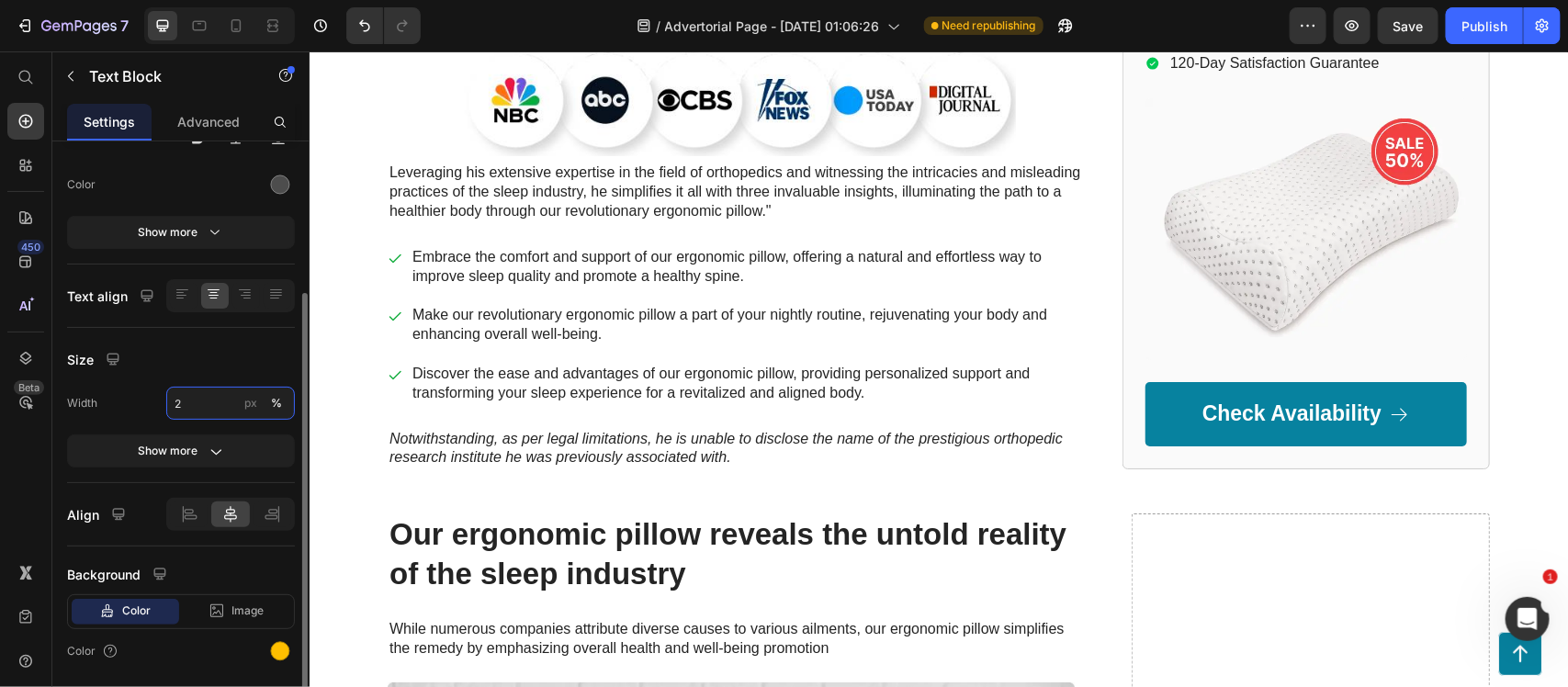 click on "2" at bounding box center (231, 403) 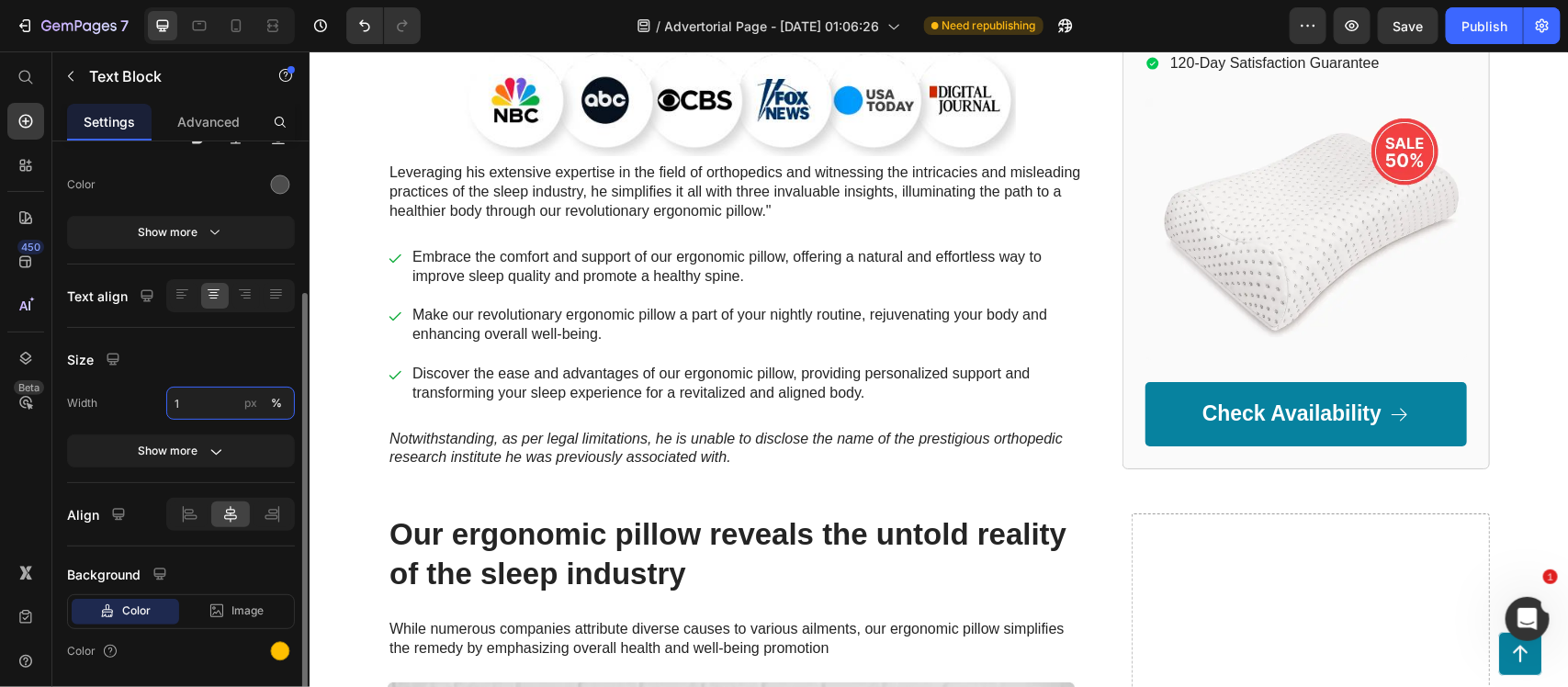 type on "17" 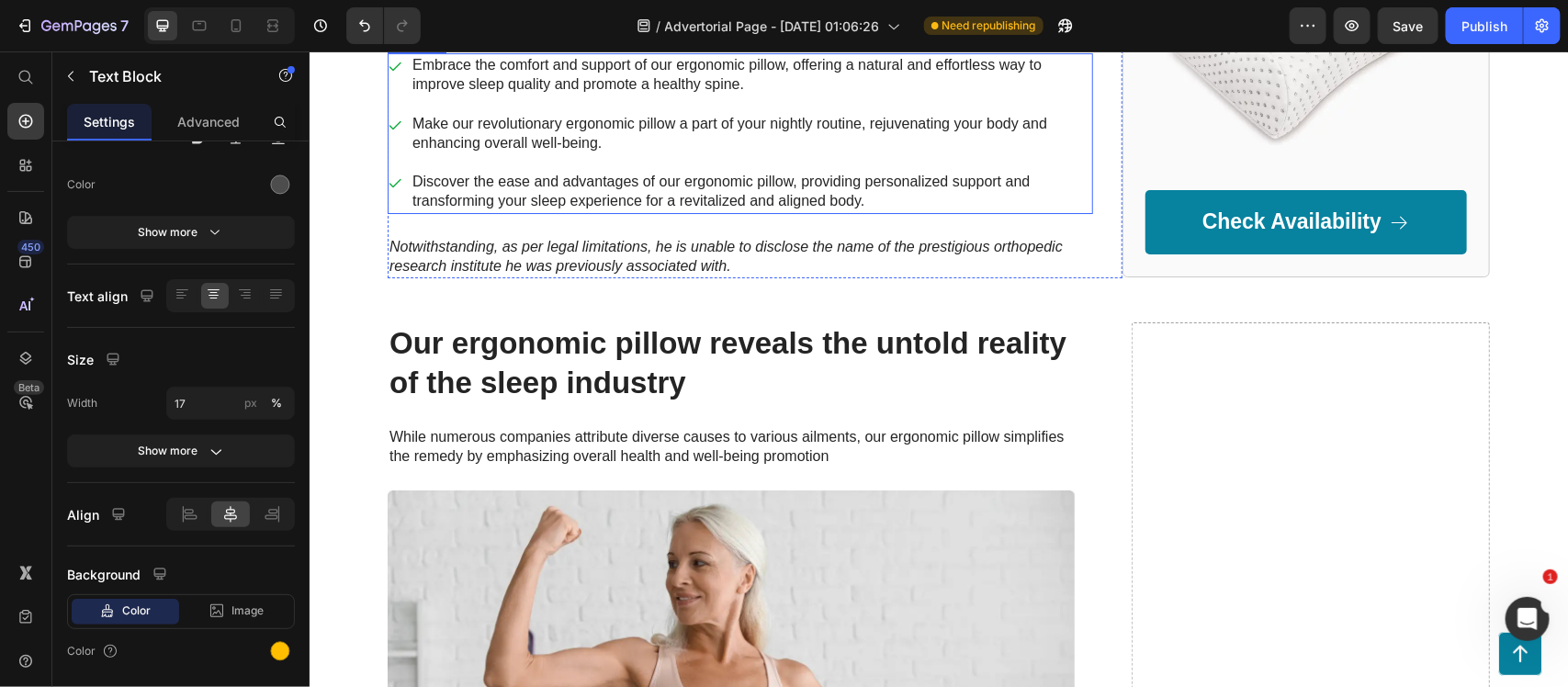 click on "Embrace the comfort and support of our ergonomic pillow, offering a natural and effortless way to improve sleep quality and promote a healthy spine.
Make our revolutionary ergonomic pillow a part of your nightly routine, rejuvenating your body and enhancing overall well-being.
Discover the ease and advantages of our ergonomic pillow, providing personalized support and transforming your sleep experience for a revitalized and aligned body." at bounding box center [739, 132] 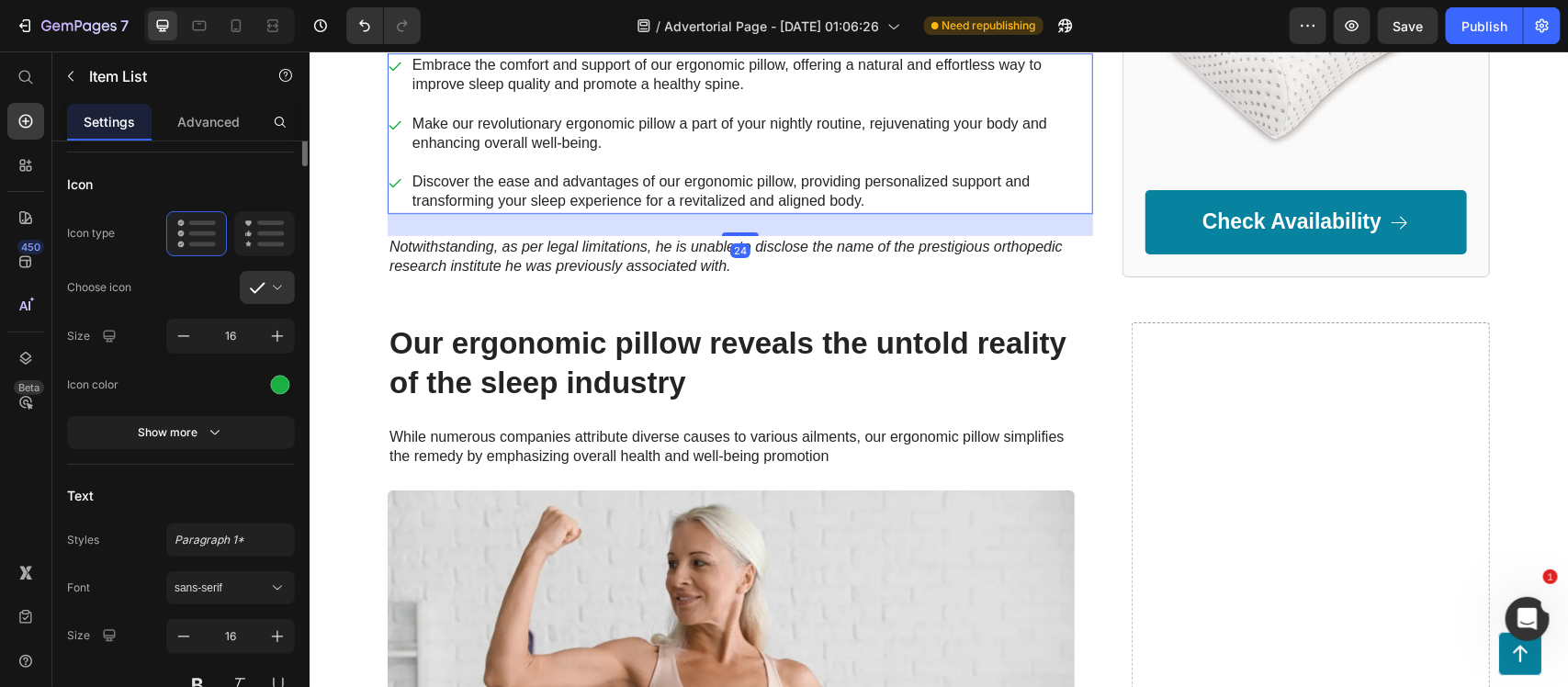scroll, scrollTop: 0, scrollLeft: 0, axis: both 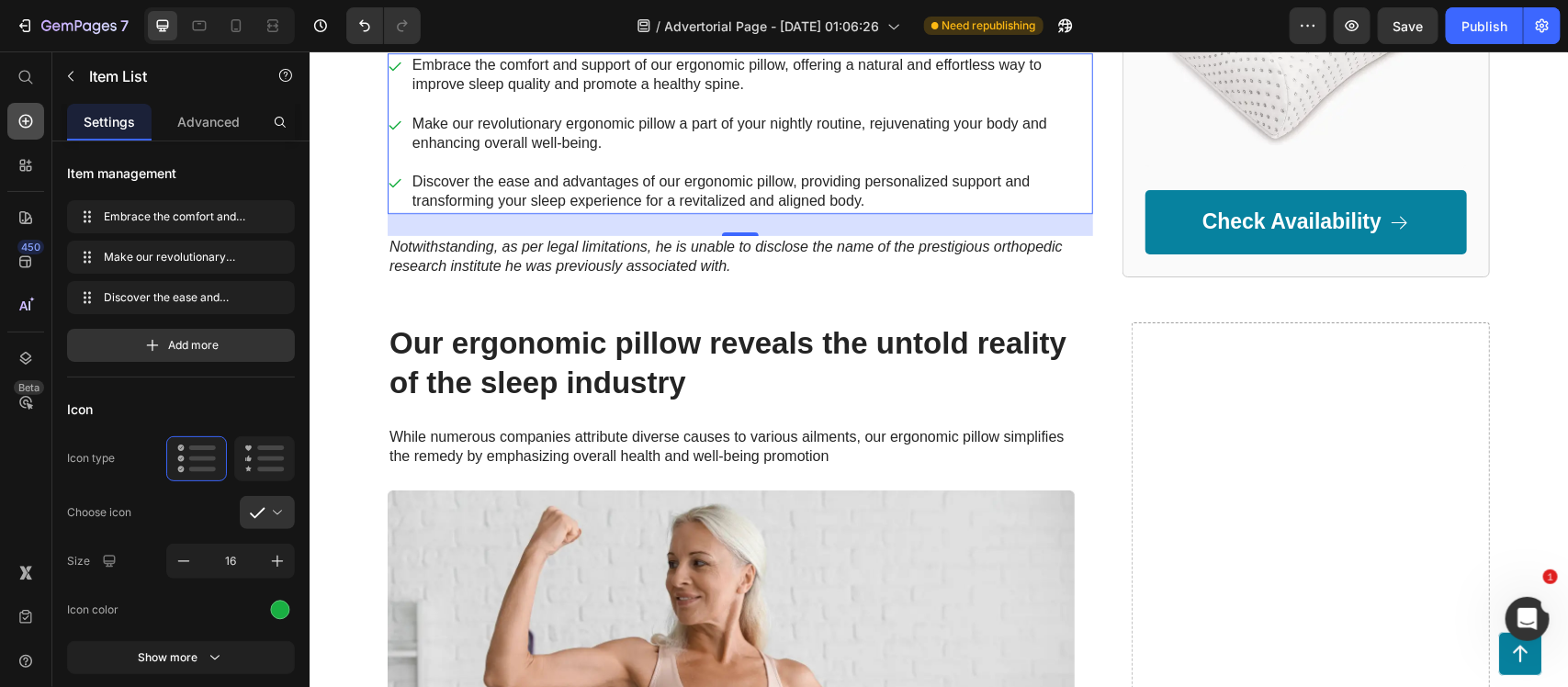 click 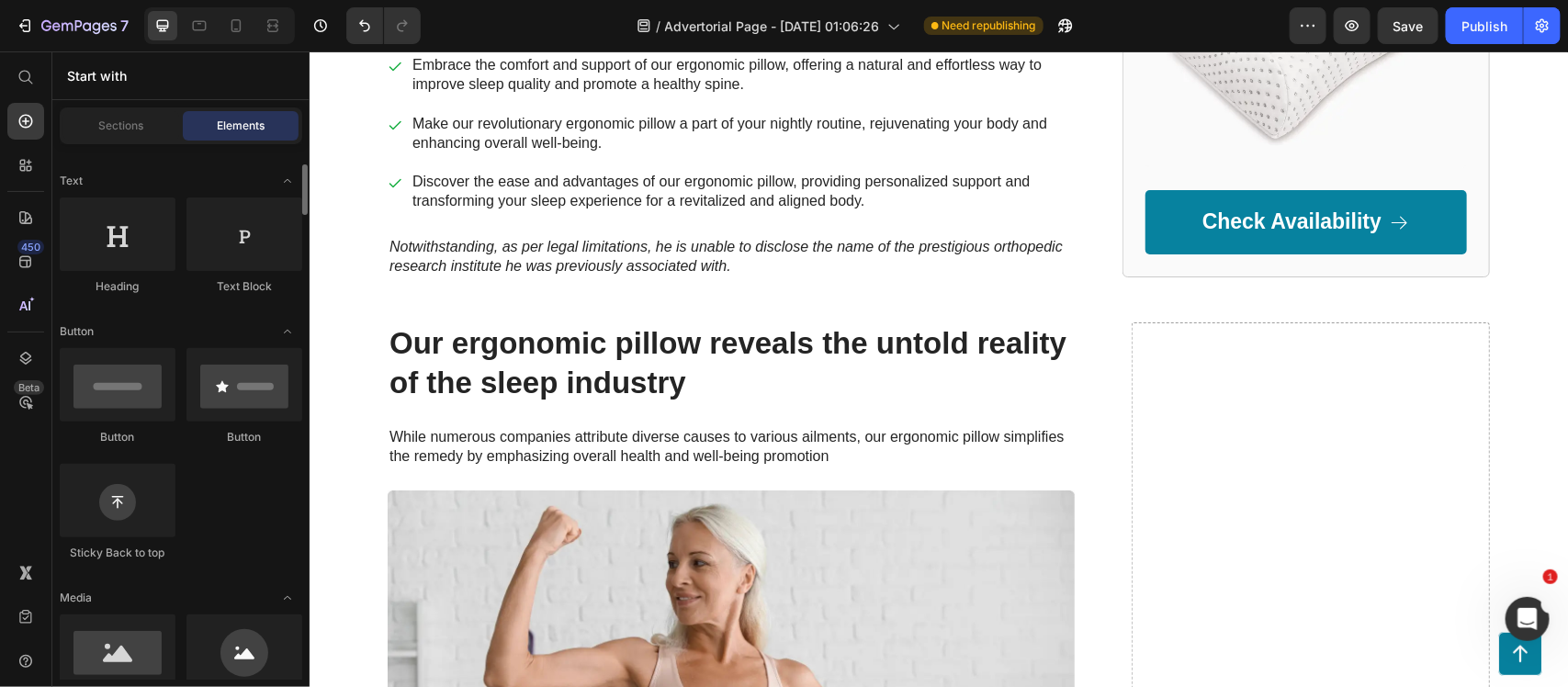 scroll, scrollTop: 251, scrollLeft: 0, axis: vertical 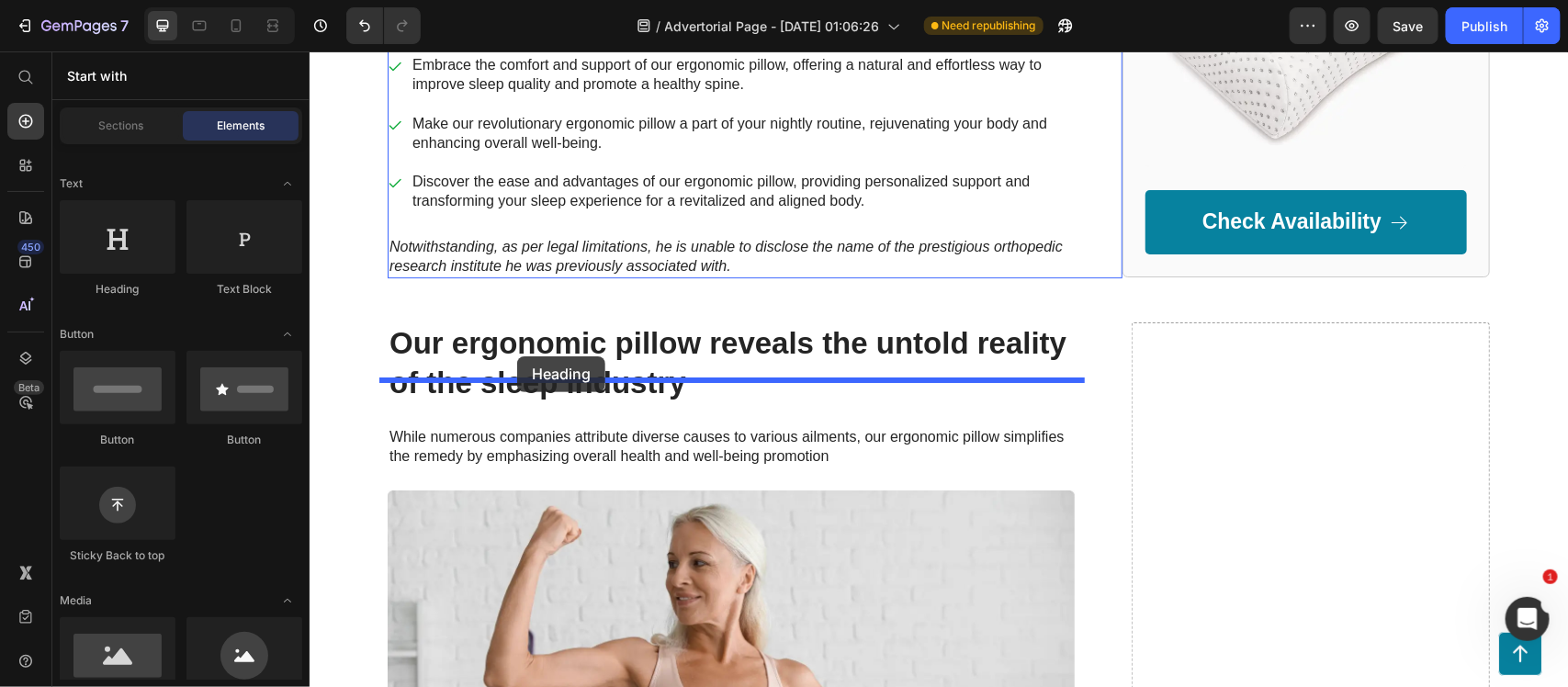 drag, startPoint x: 516, startPoint y: 355, endPoint x: 645, endPoint y: 364, distance: 129.31357 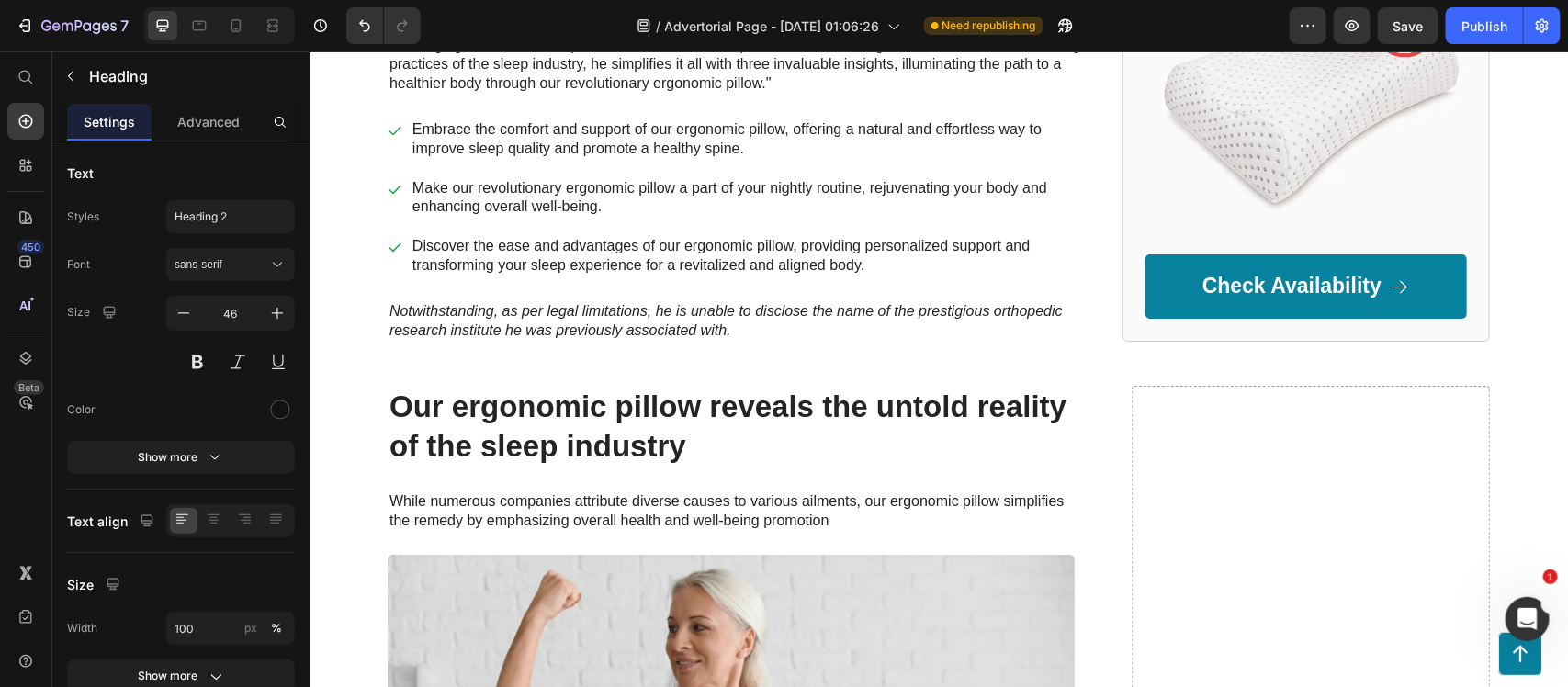 click on "Your heading text goes here" at bounding box center [739, -1] 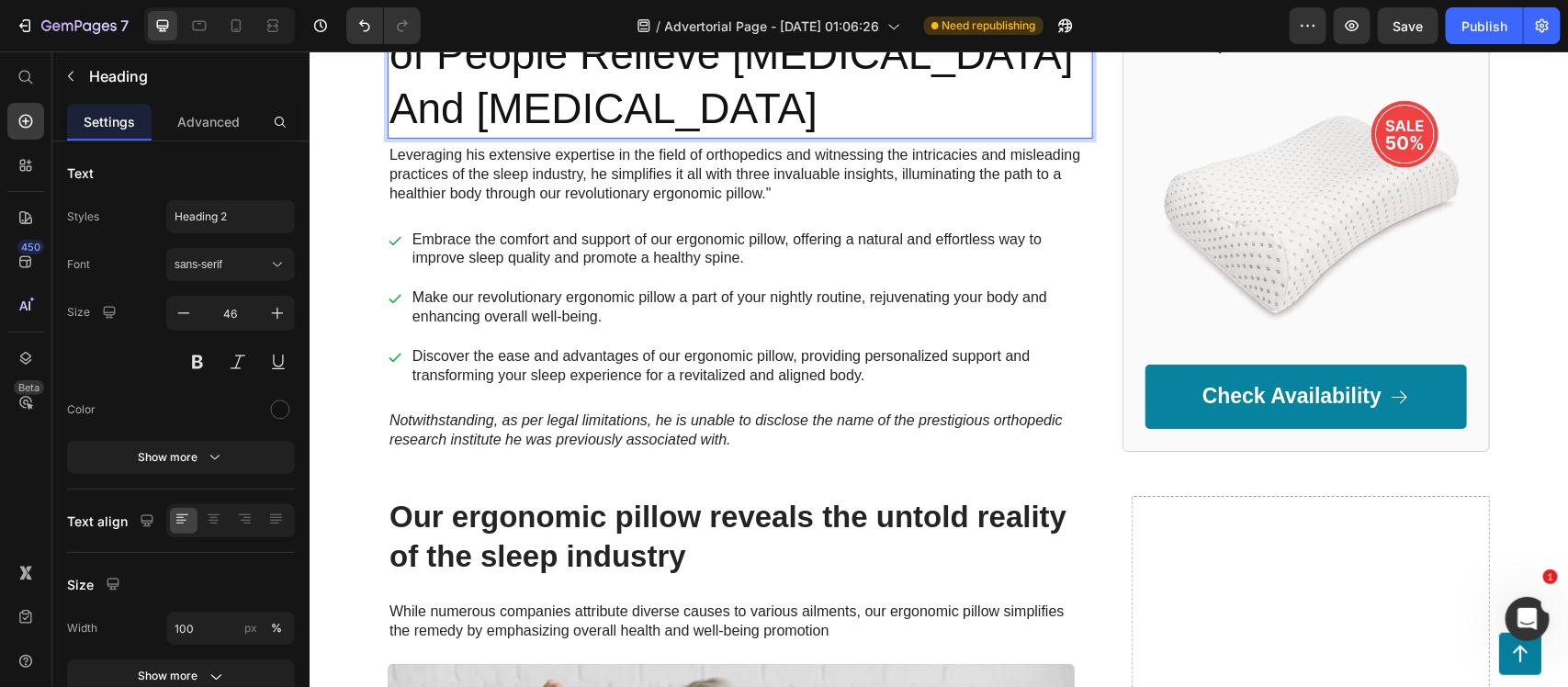 click on "This Device Has Helped Thousands of People Relieve Sciatica And Lower Back Pain" at bounding box center [739, 53] 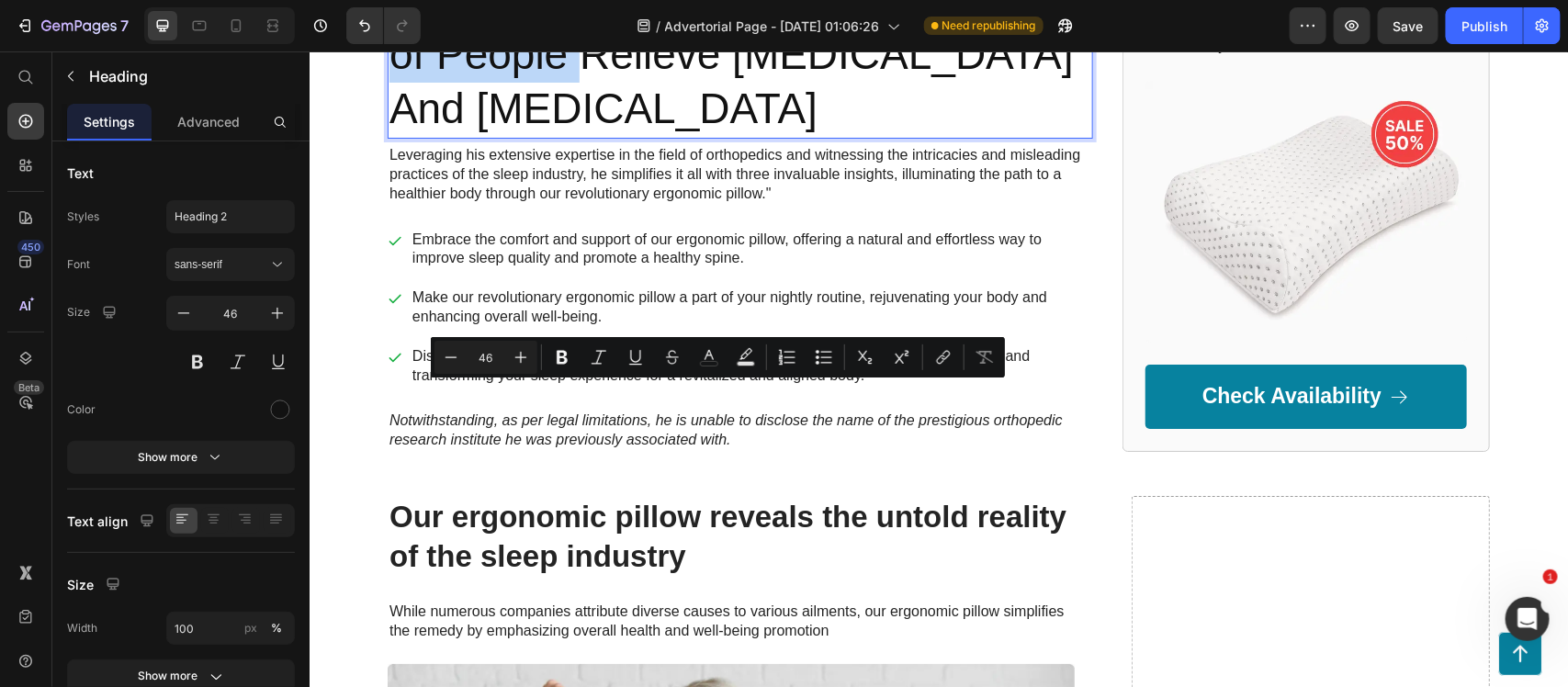 drag, startPoint x: 615, startPoint y: 411, endPoint x: 547, endPoint y: 461, distance: 84.40379 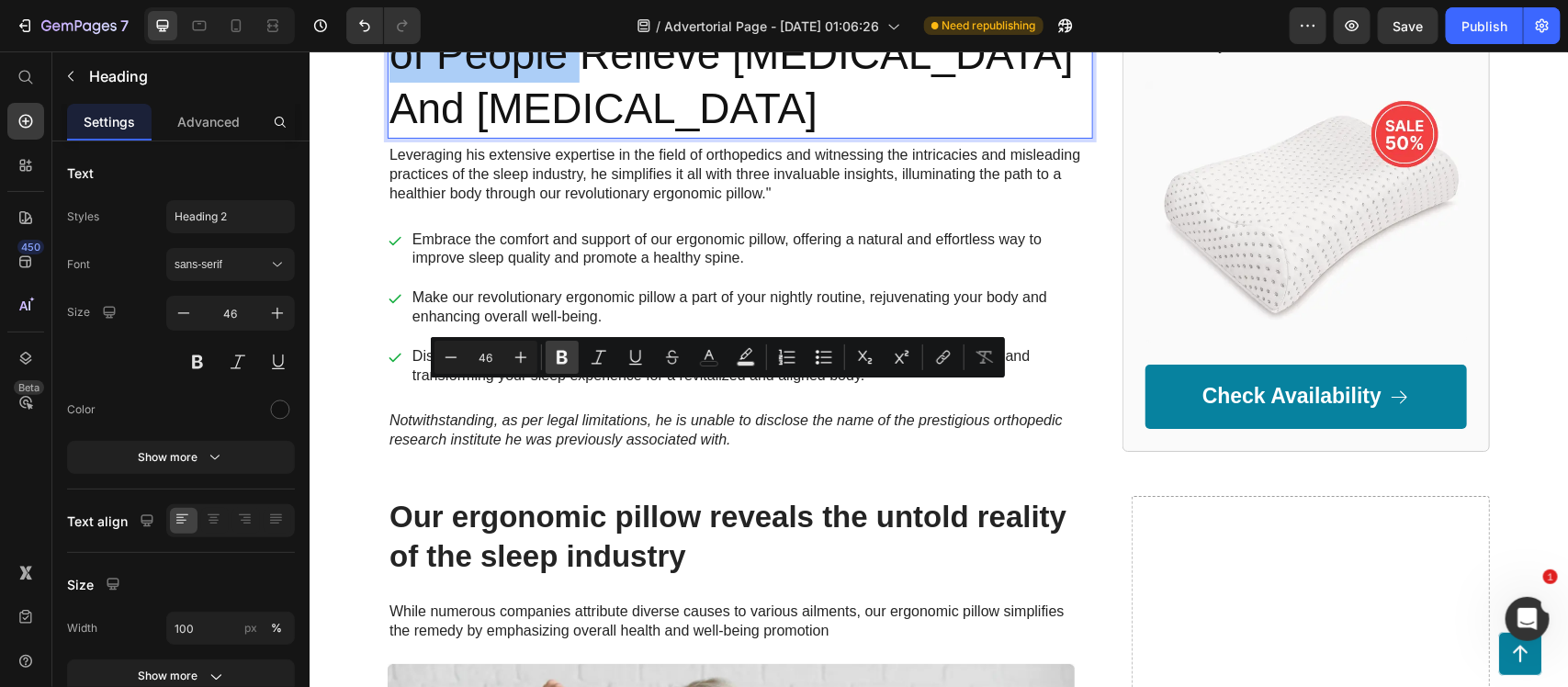 click 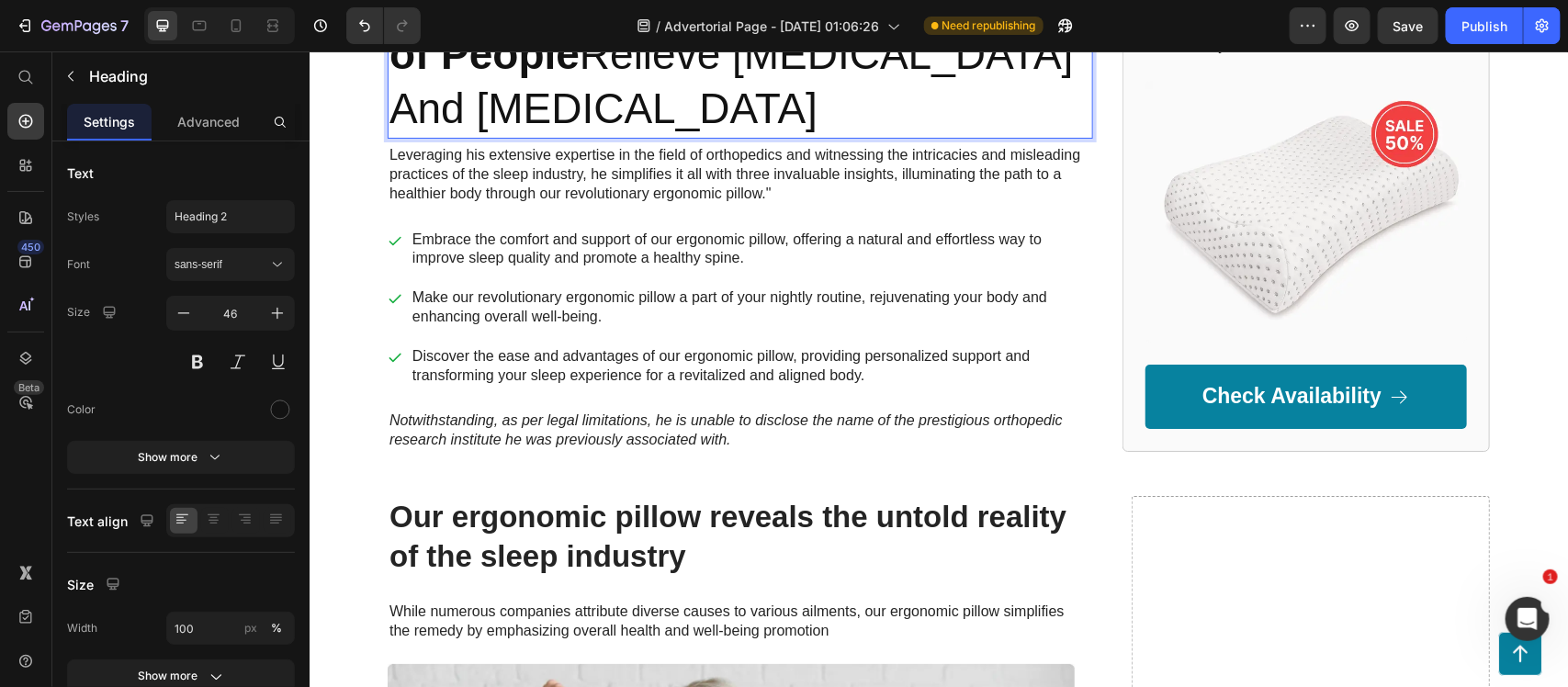 click on "This Device  Has Helped Thousands of People  Relieve Sciatica And Lower Back Pain" at bounding box center [739, 53] 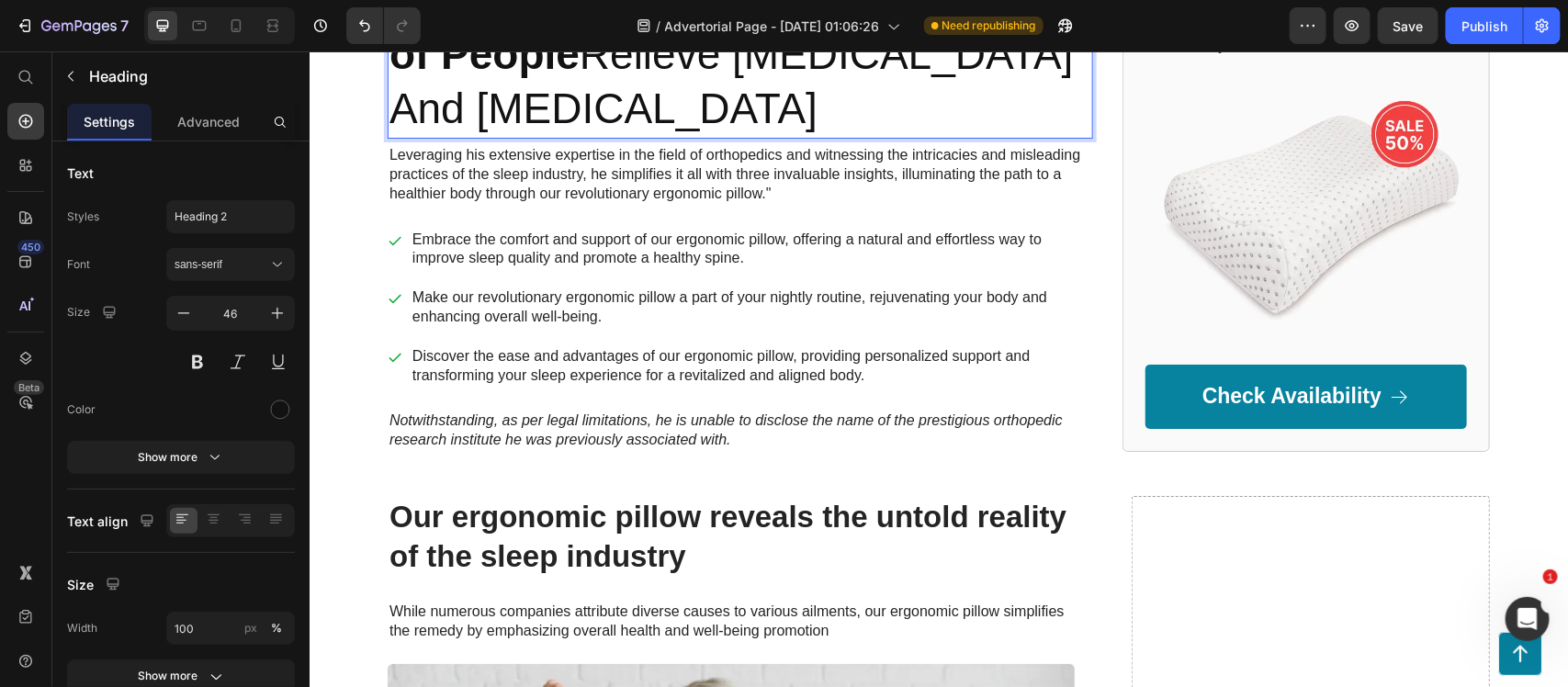click on "Has Helped Thousands of People" at bounding box center [732, 26] 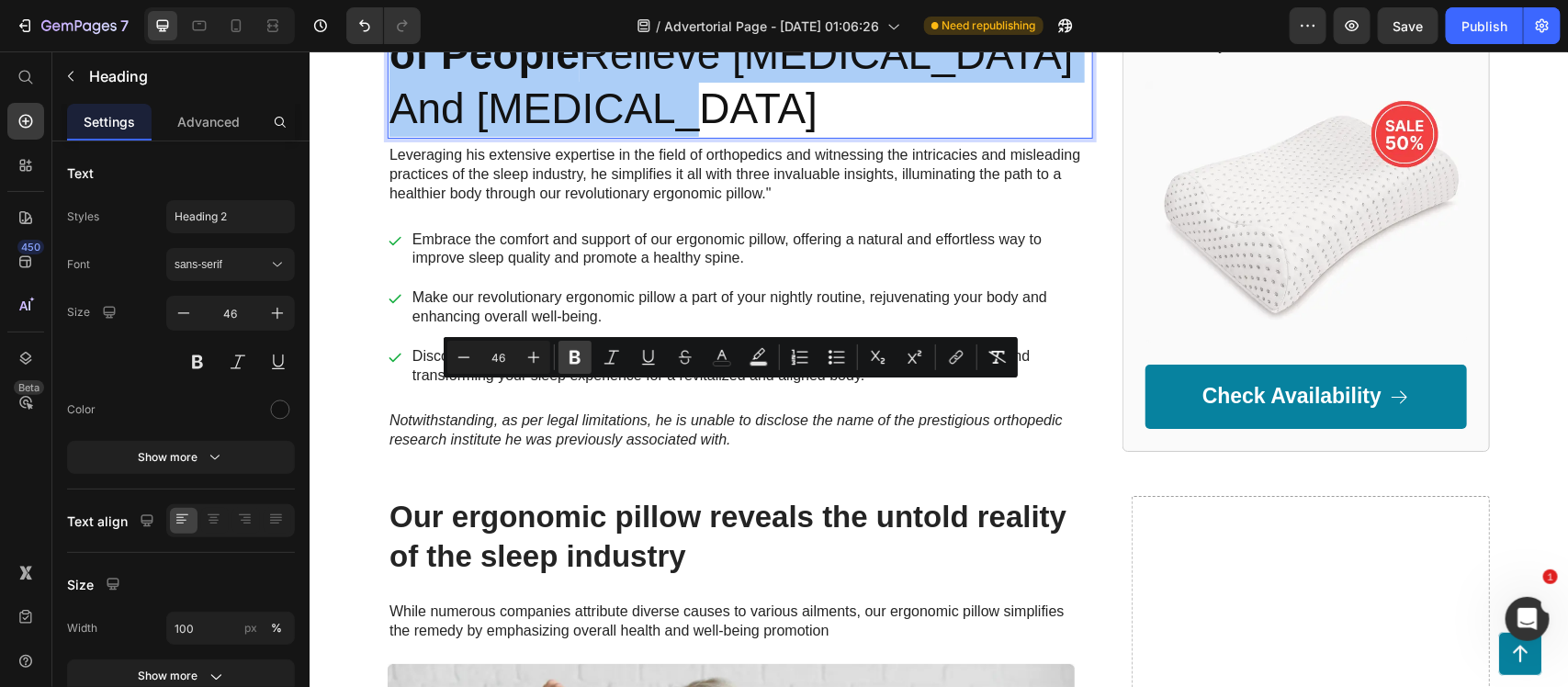 click 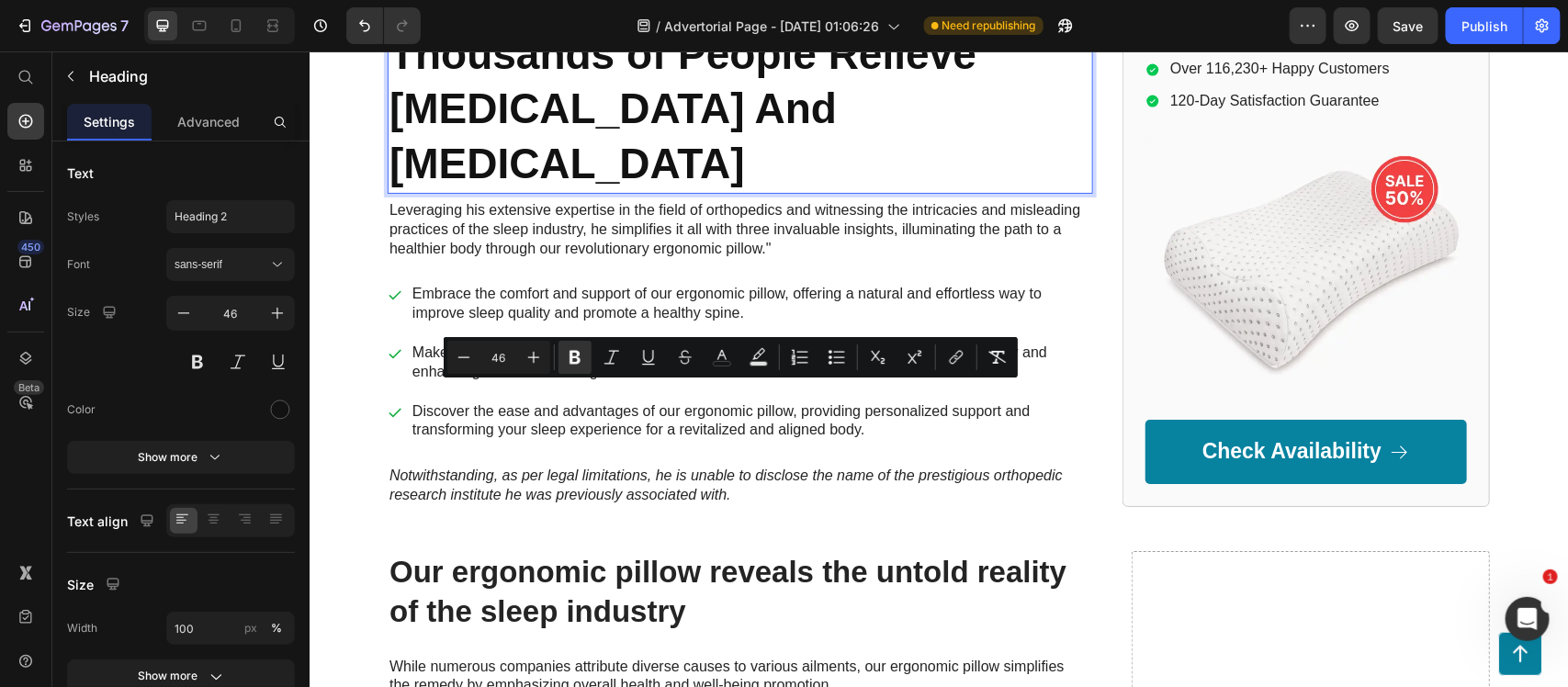 click on "This Device Has Helped Thousands of People Relieve Sciatica And Lower Back Pain" at bounding box center (682, 80) 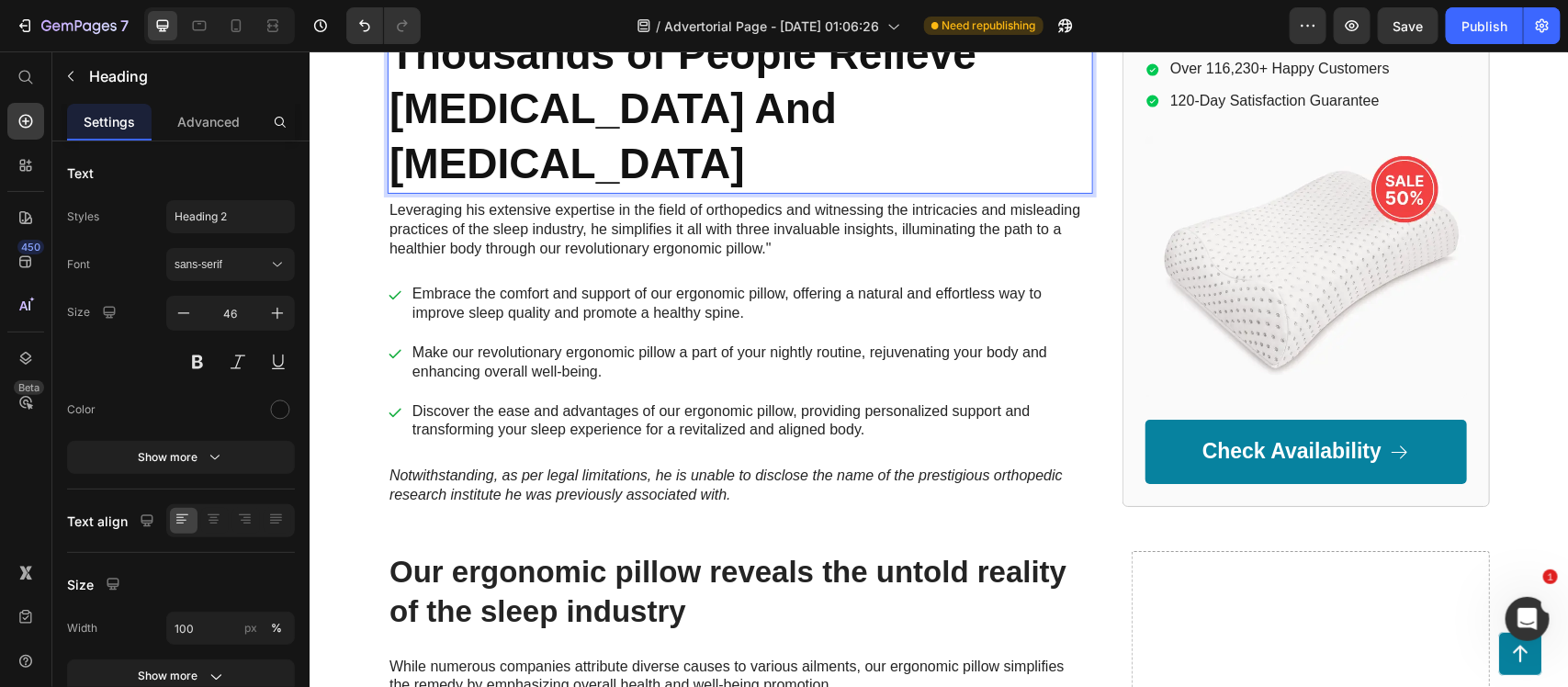 click on "This Device Has Helped Thousands of People Relieve Sciatica And Lower Back Pain" at bounding box center (682, 80) 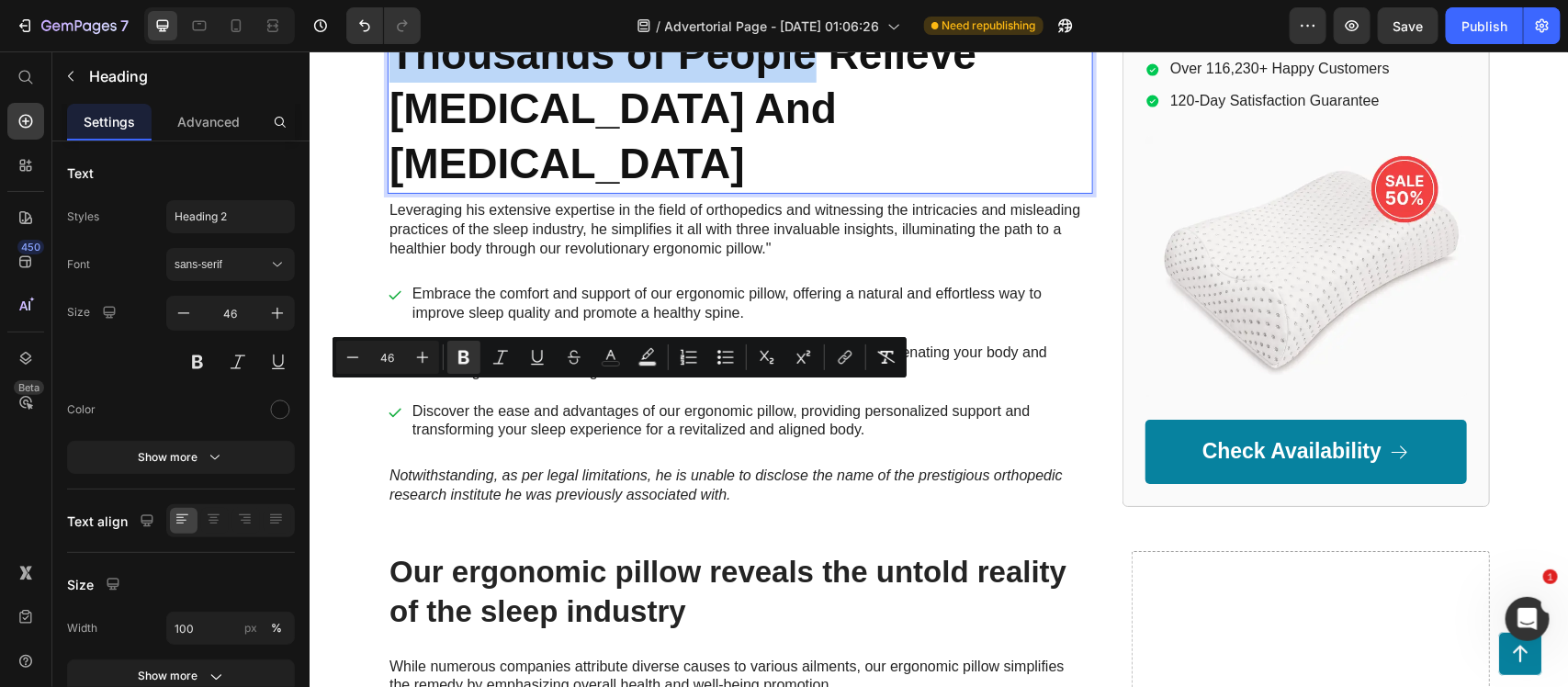 drag, startPoint x: 637, startPoint y: 391, endPoint x: 799, endPoint y: 470, distance: 180.23596 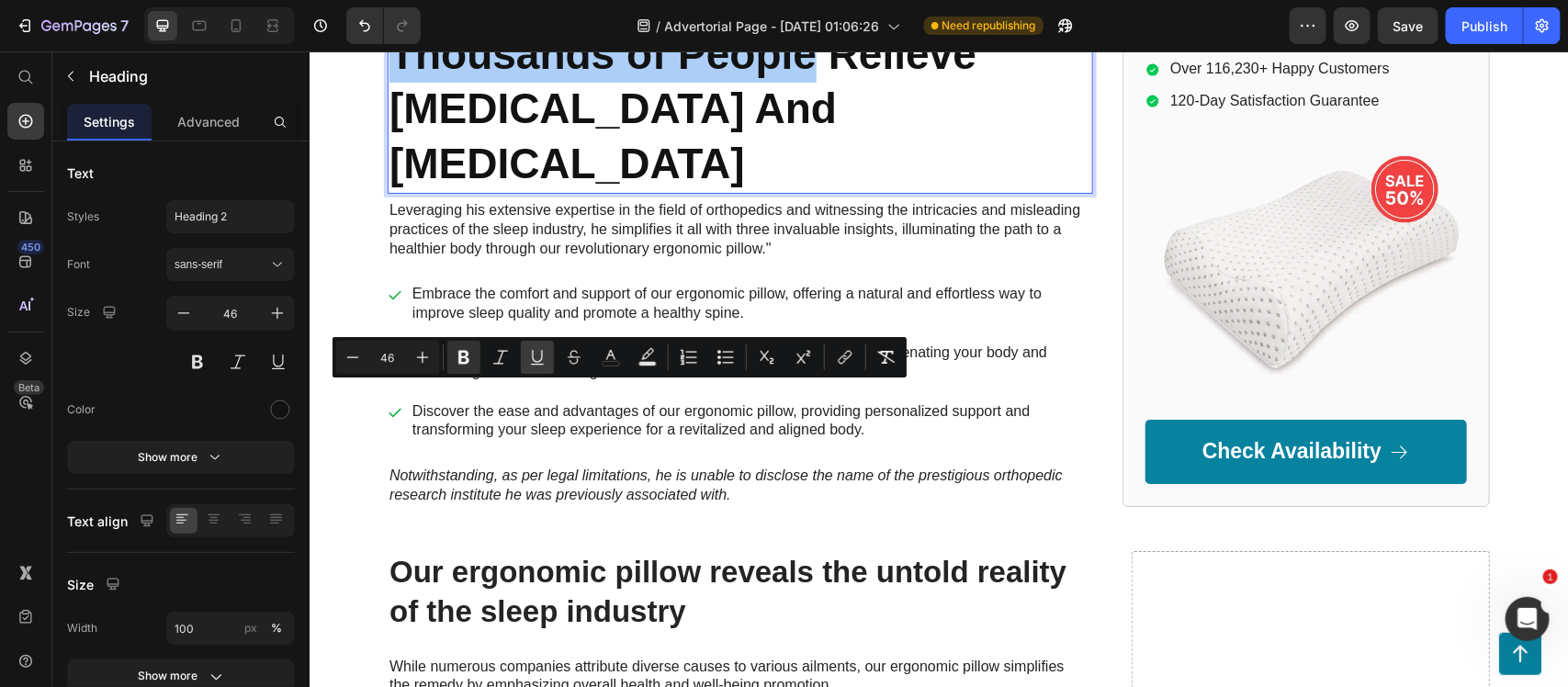 click 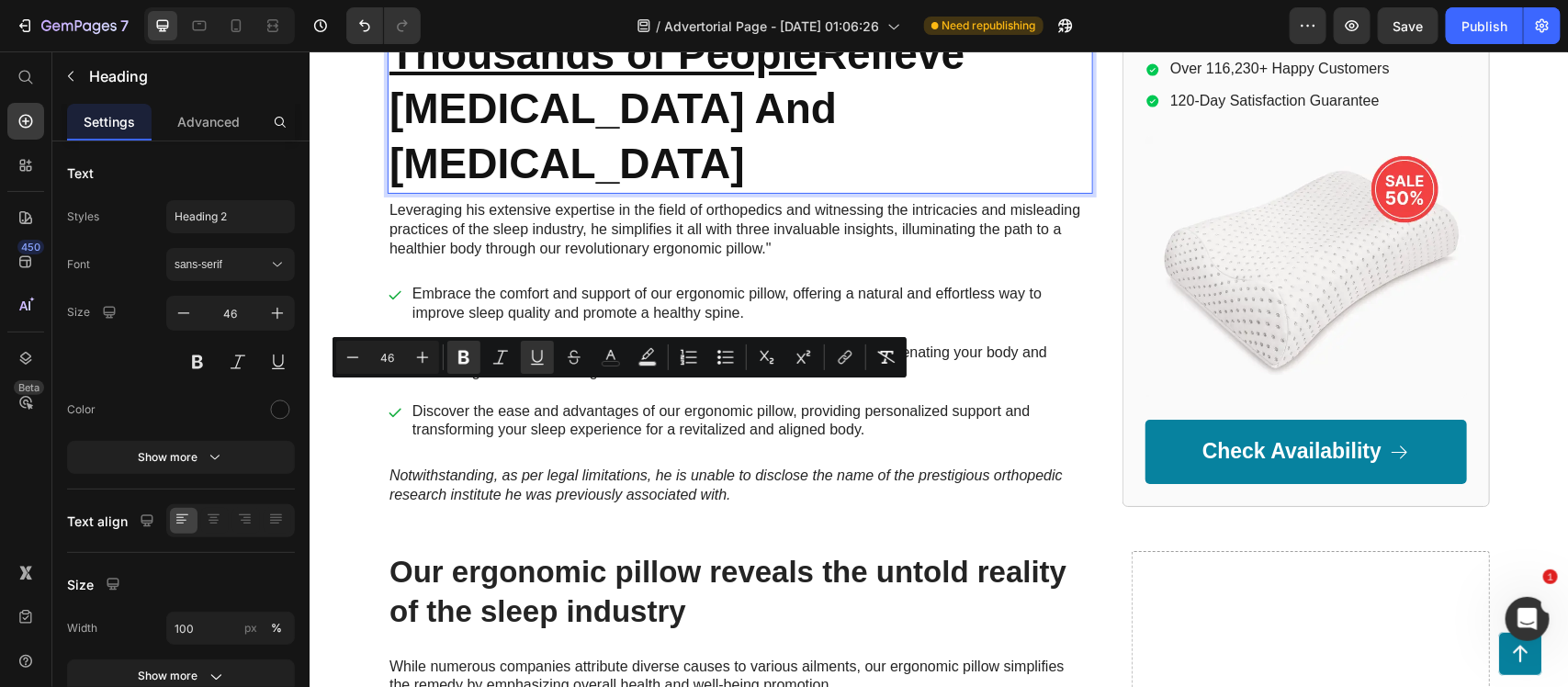 click on "46" at bounding box center (388, 357) 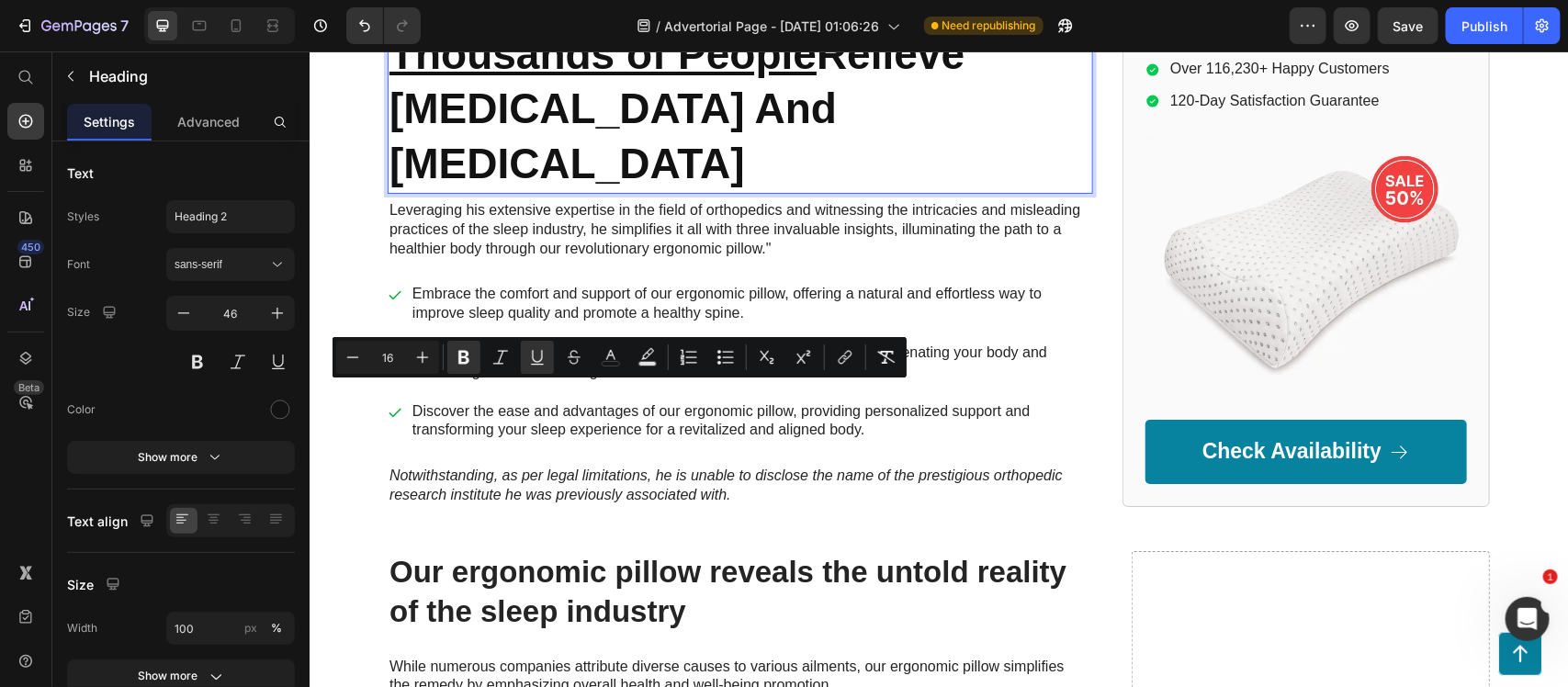 click on "This Device  Has Helped Thousands of People  Relieve Sciatica And Lower Back Pain" at bounding box center [676, 80] 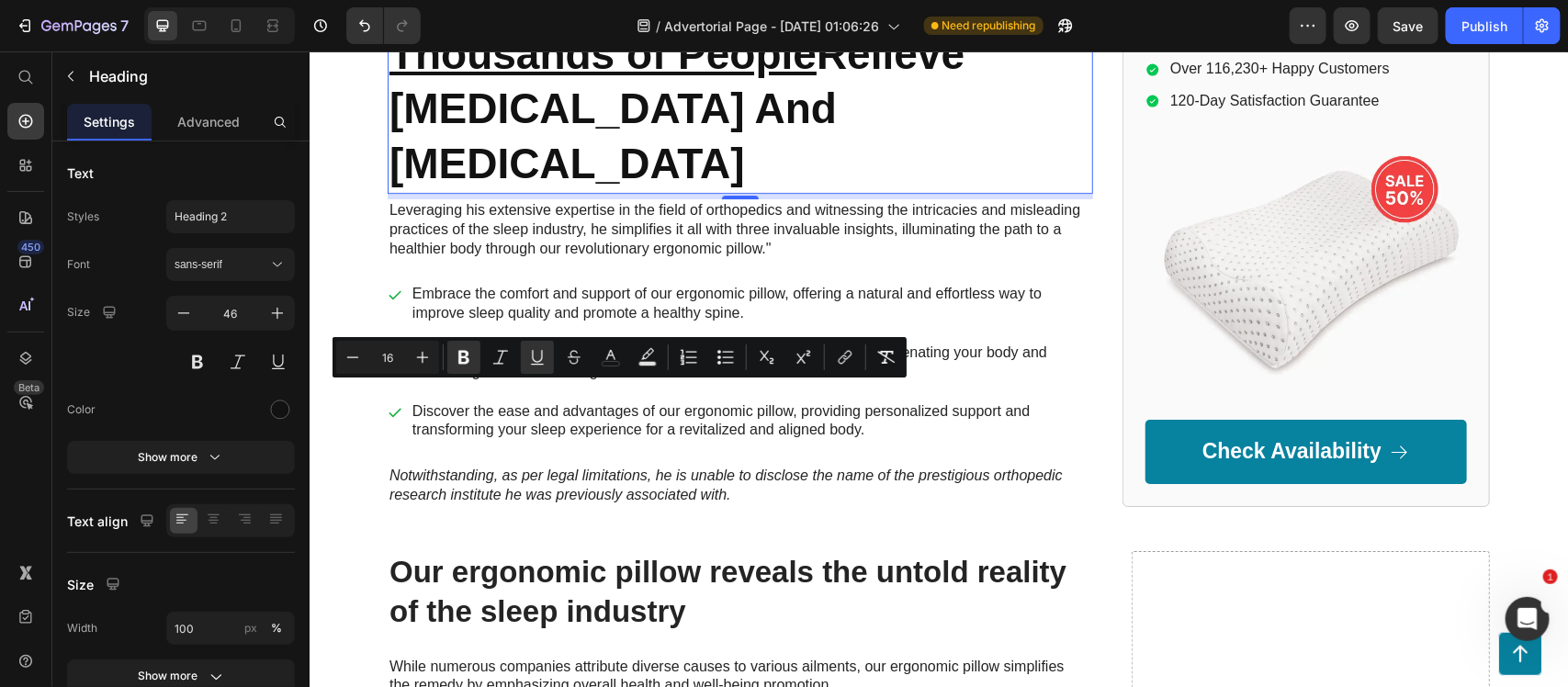 click on "This Device  Has Helped Thousands of People  Relieve Sciatica And Lower Back Pain" at bounding box center (676, 80) 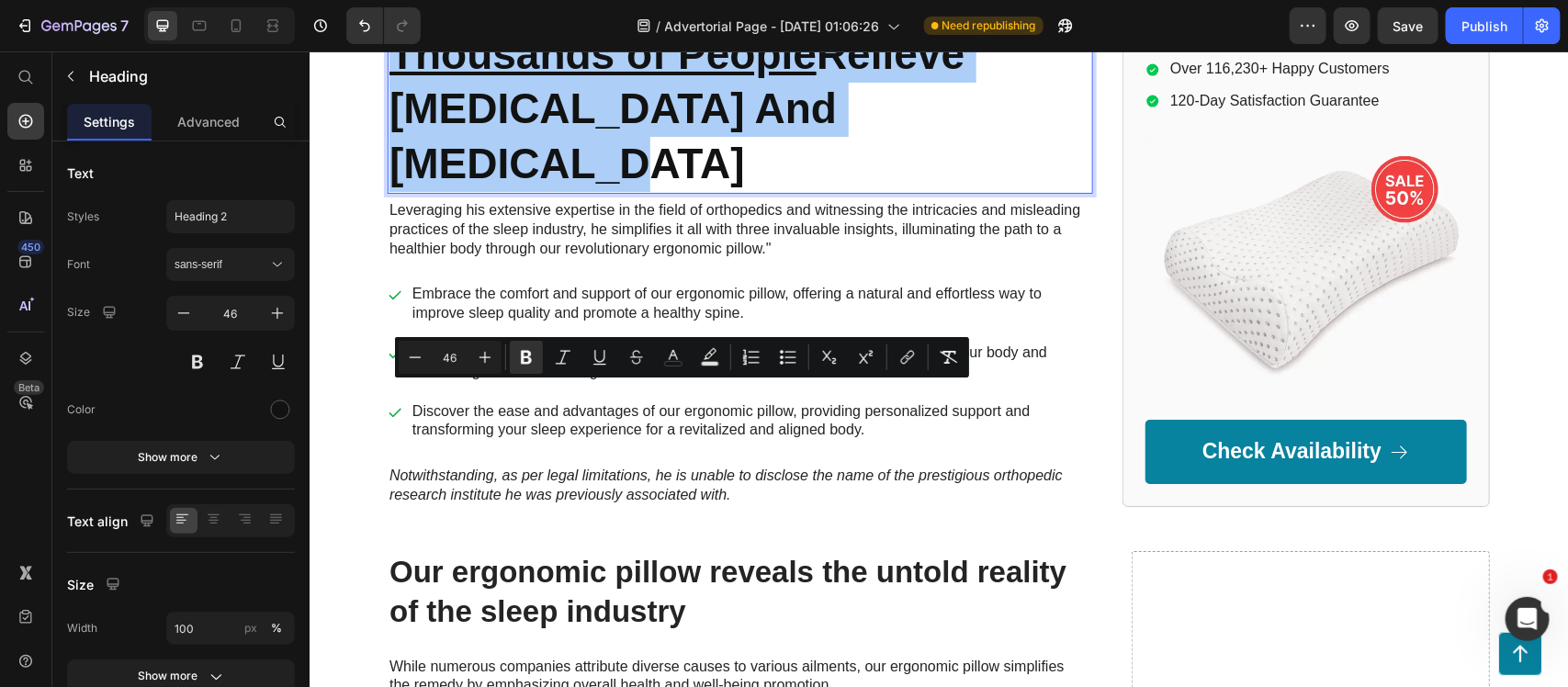 click on "46" at bounding box center (450, 357) 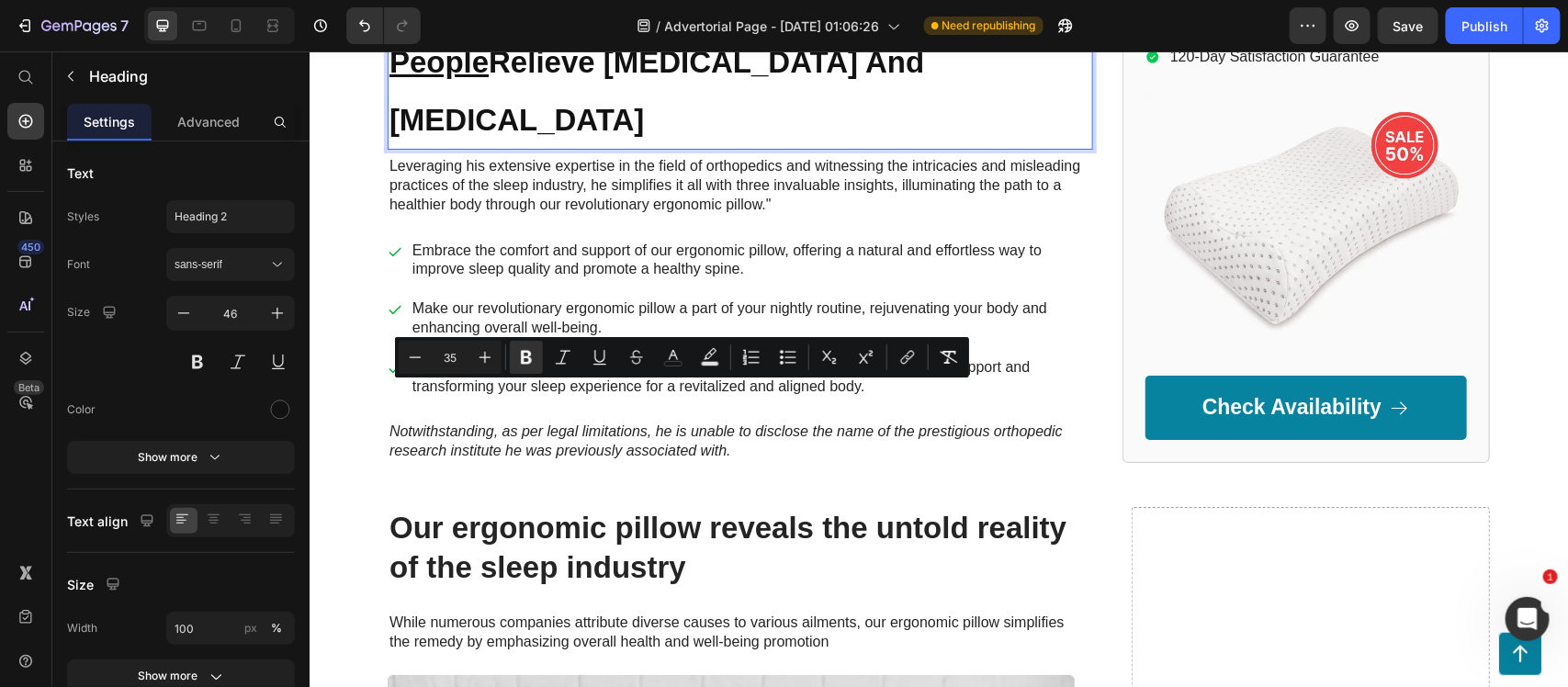 type on "35" 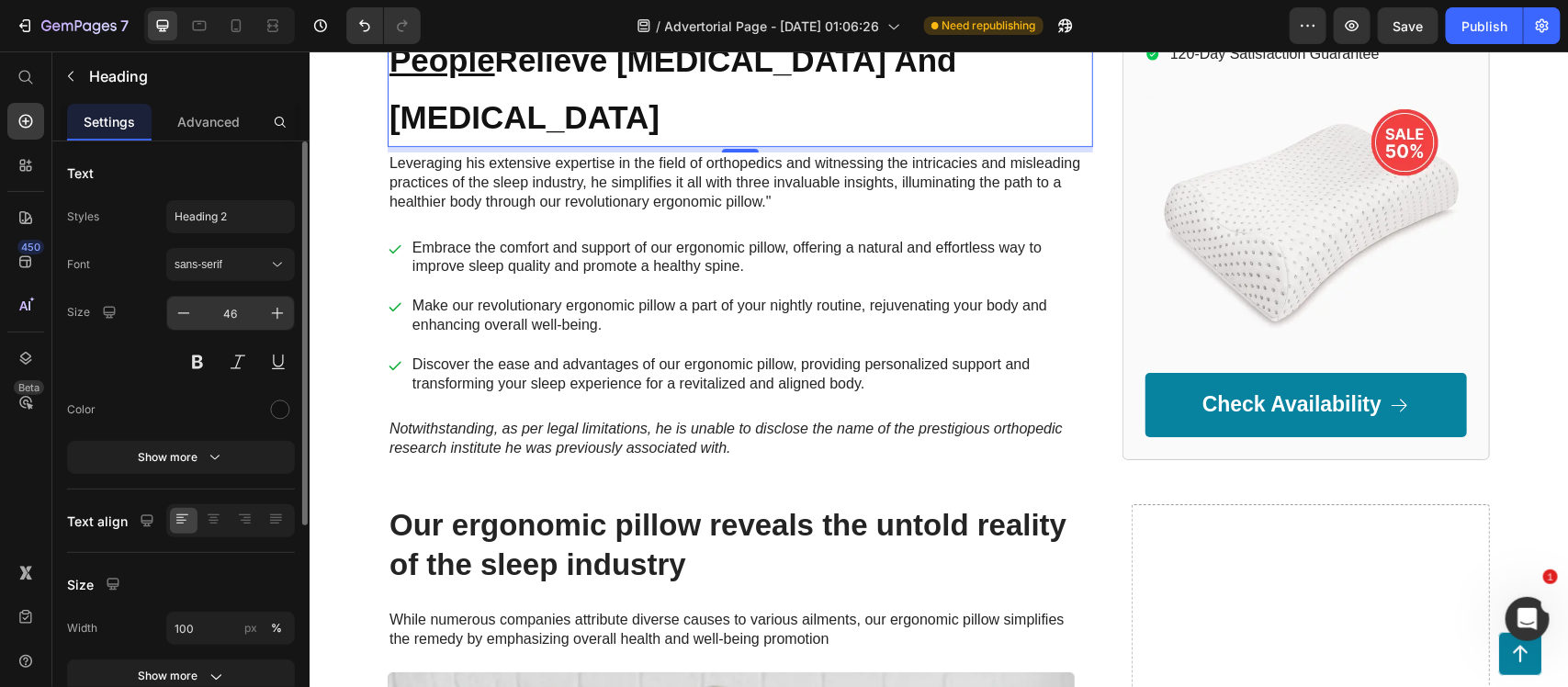 click on "46" at bounding box center (231, 313) 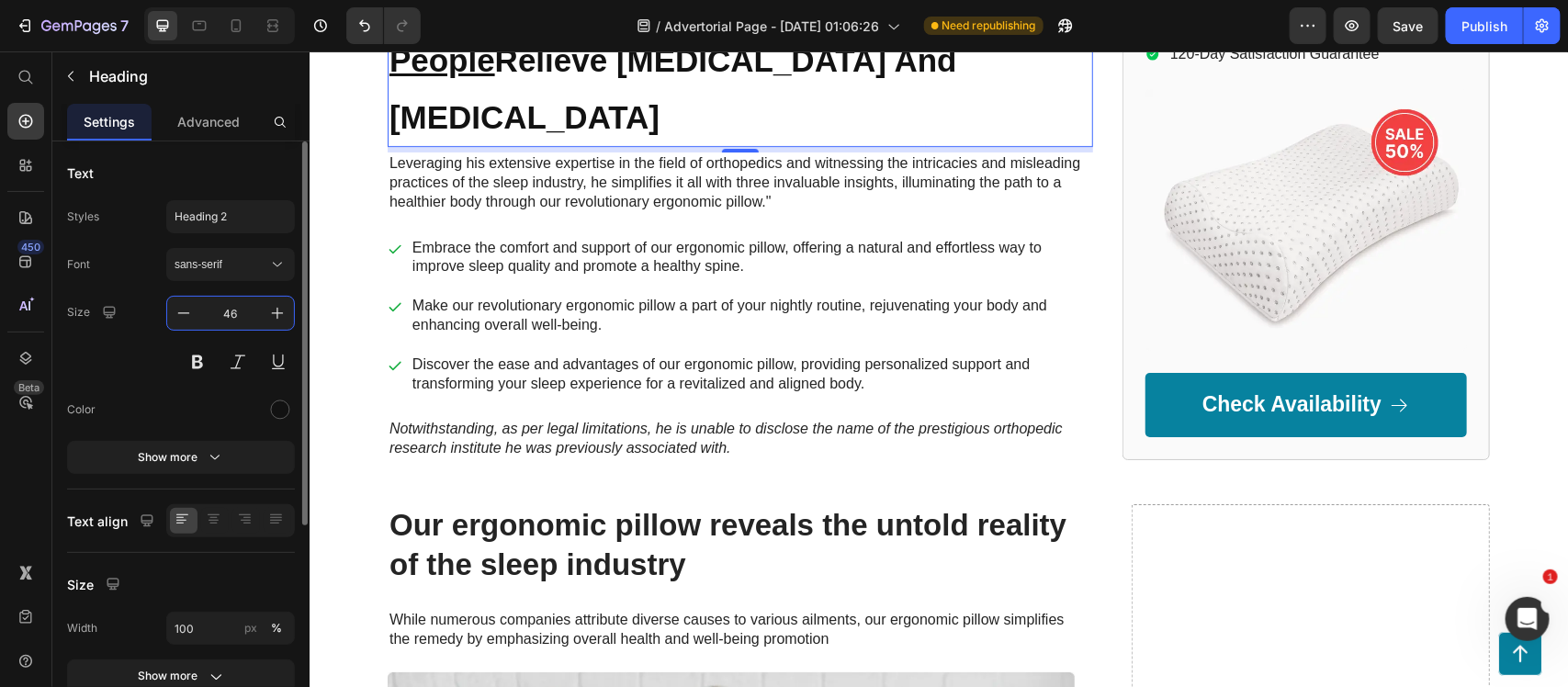 click on "46" at bounding box center [231, 313] 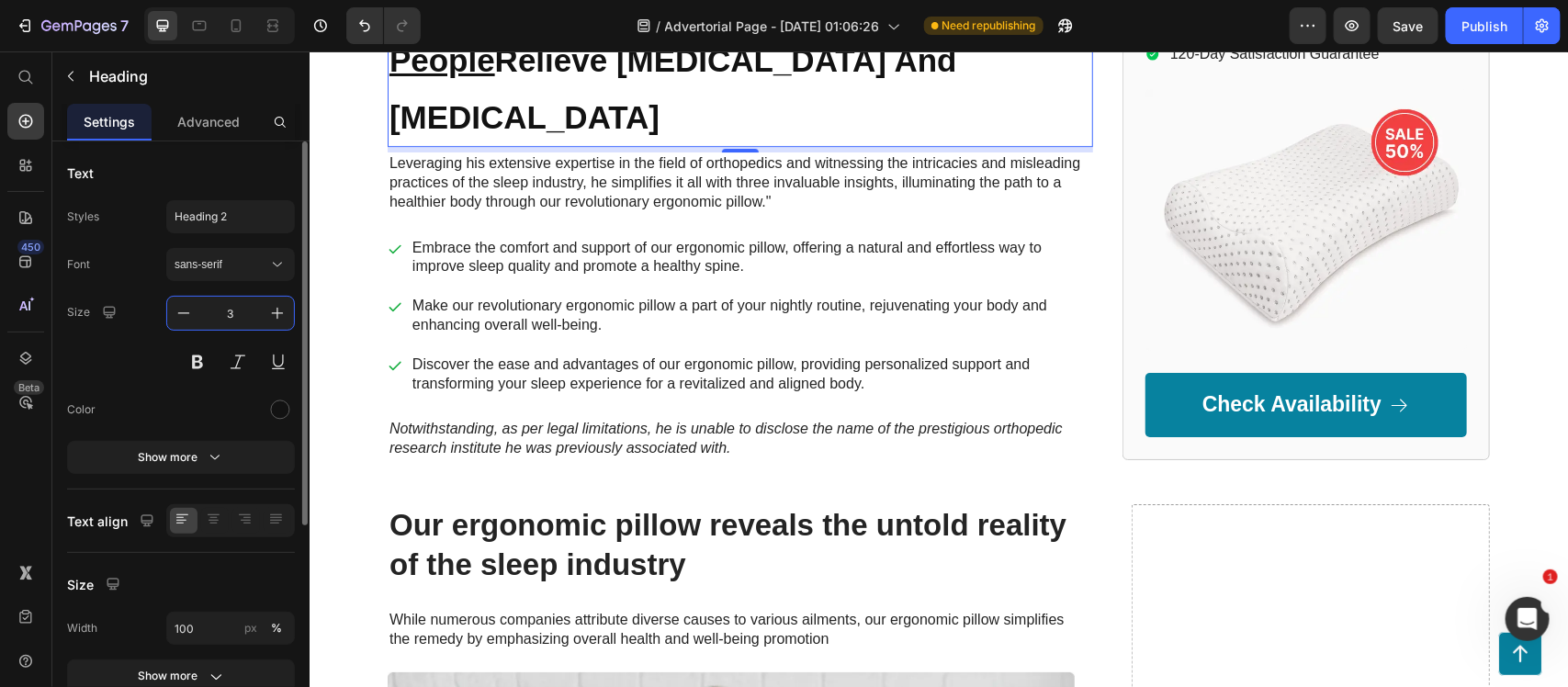 type on "33" 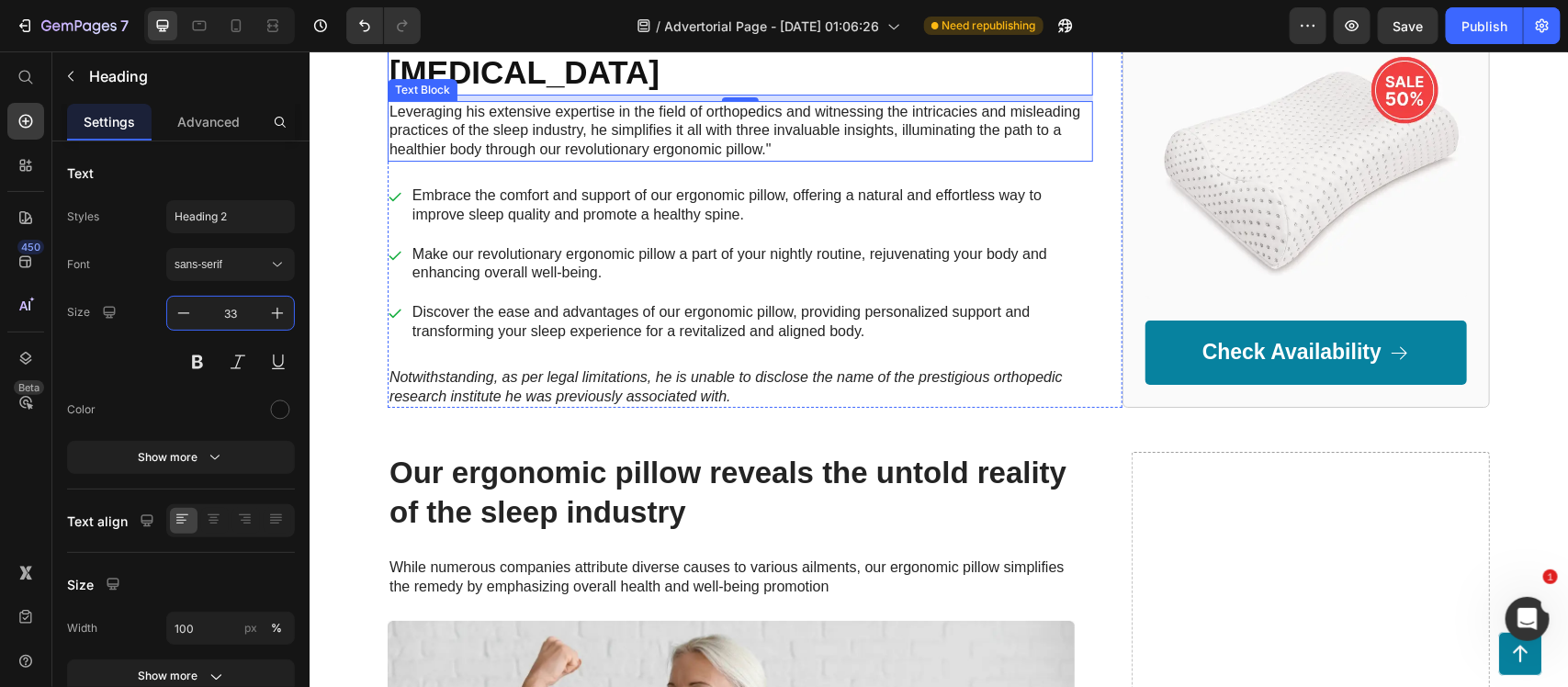 click on "Leveraging his extensive expertise in the field of orthopedics and witnessing the intricacies and misleading practices of the sleep industry, he simplifies it all with three invaluable insights, illuminating the path to a healthier body through our revolutionary ergonomic pillow."" at bounding box center (739, 130) 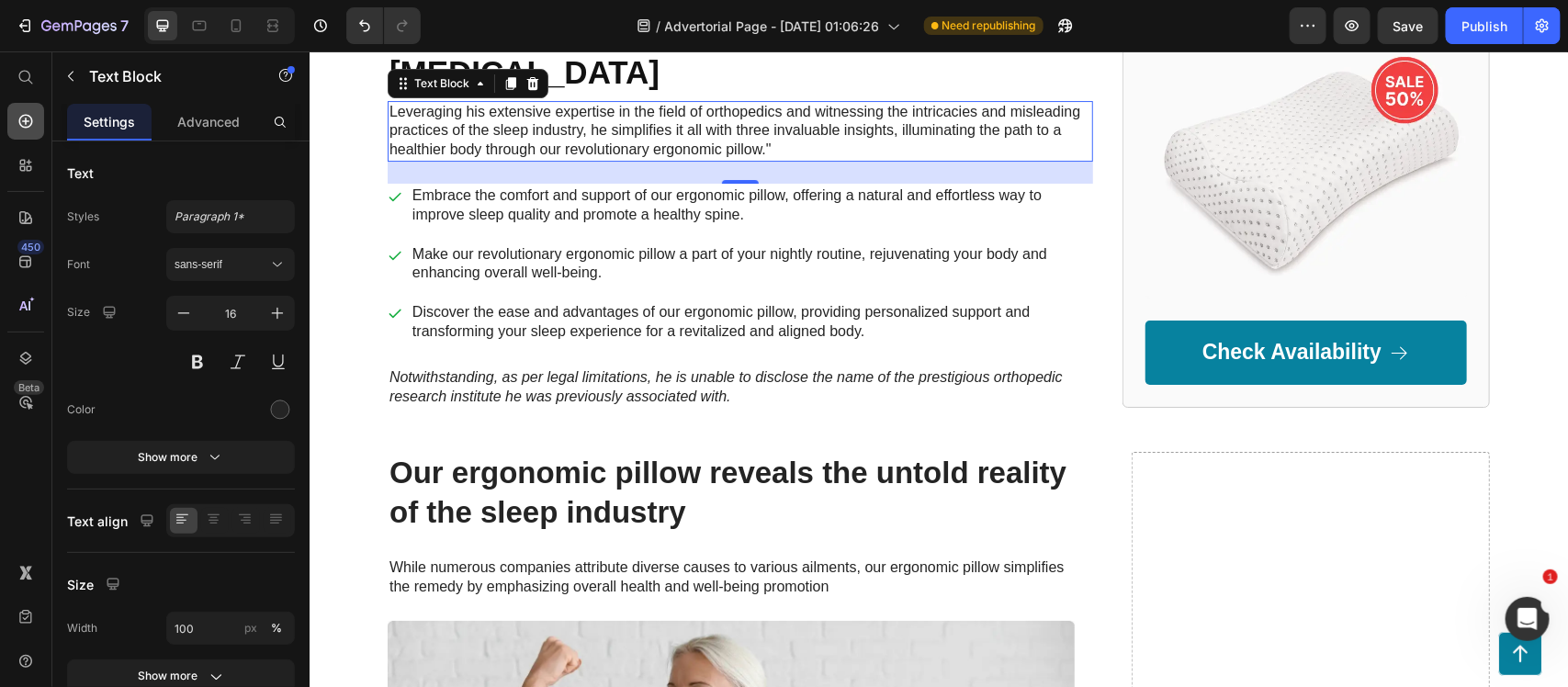 click 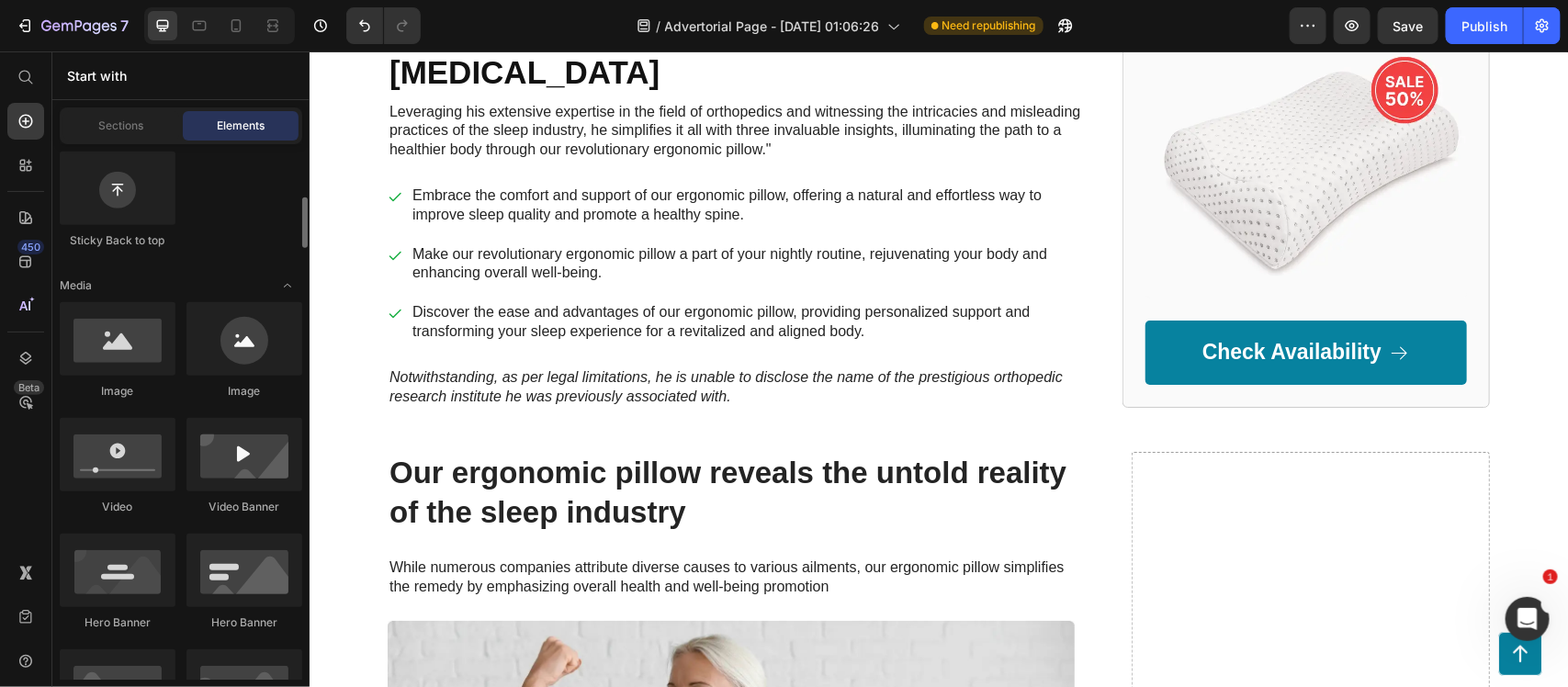 scroll, scrollTop: 569, scrollLeft: 0, axis: vertical 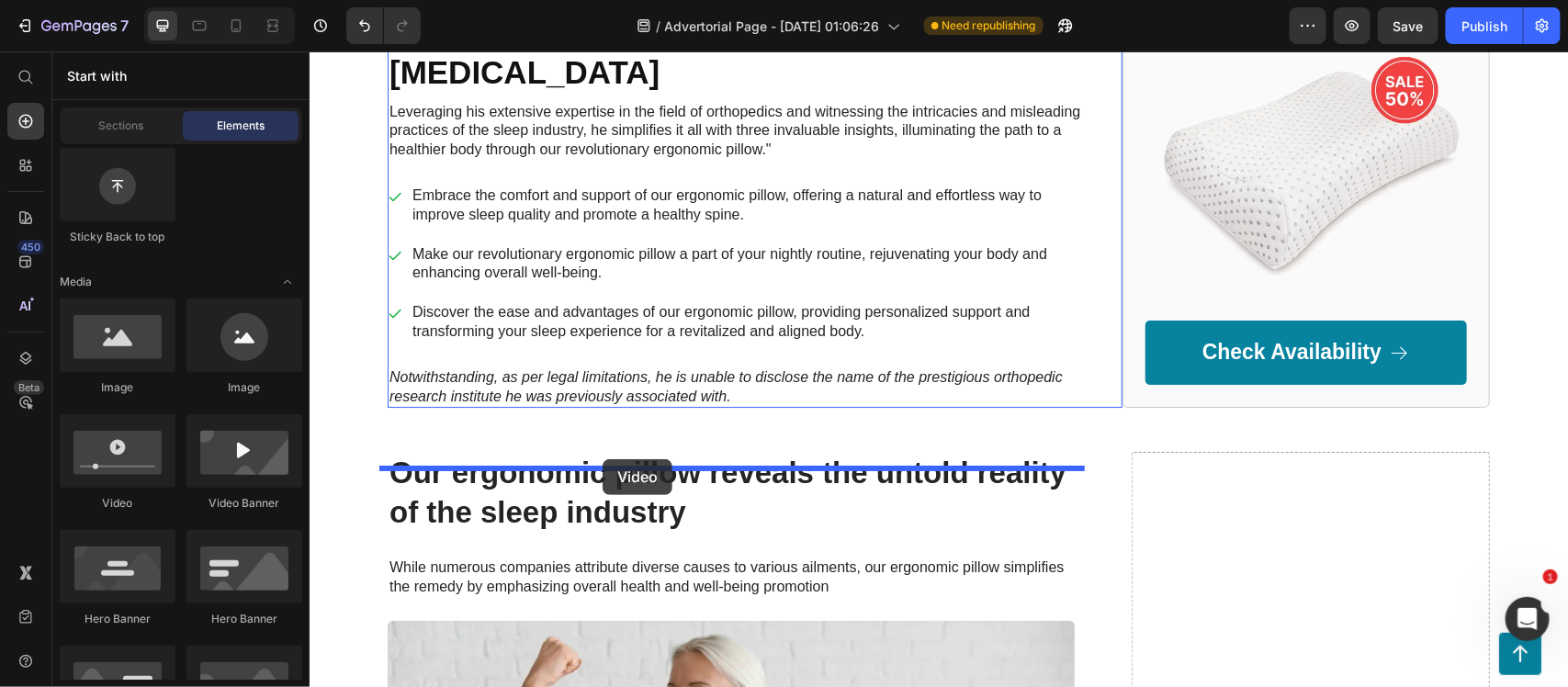 drag, startPoint x: 402, startPoint y: 498, endPoint x: 602, endPoint y: 458, distance: 203.96078 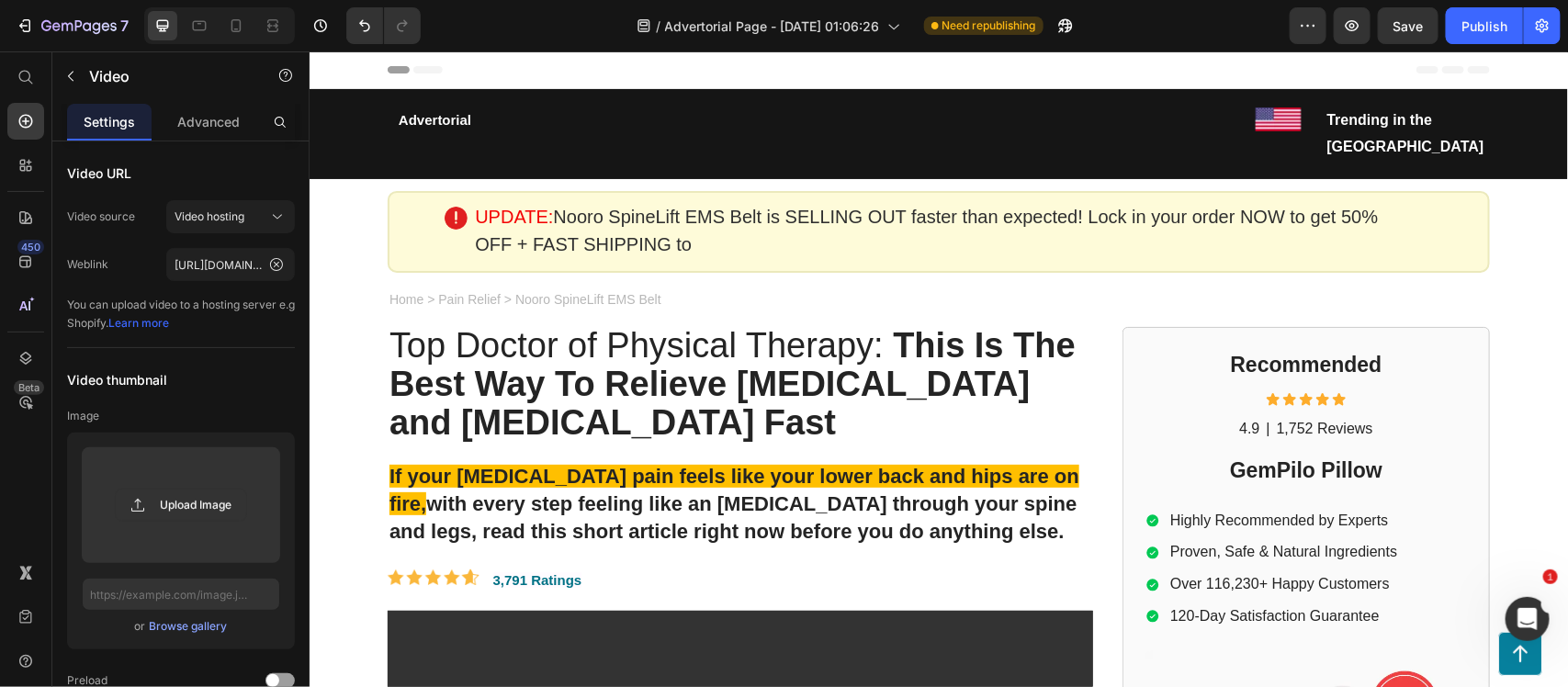scroll, scrollTop: 12785, scrollLeft: 0, axis: vertical 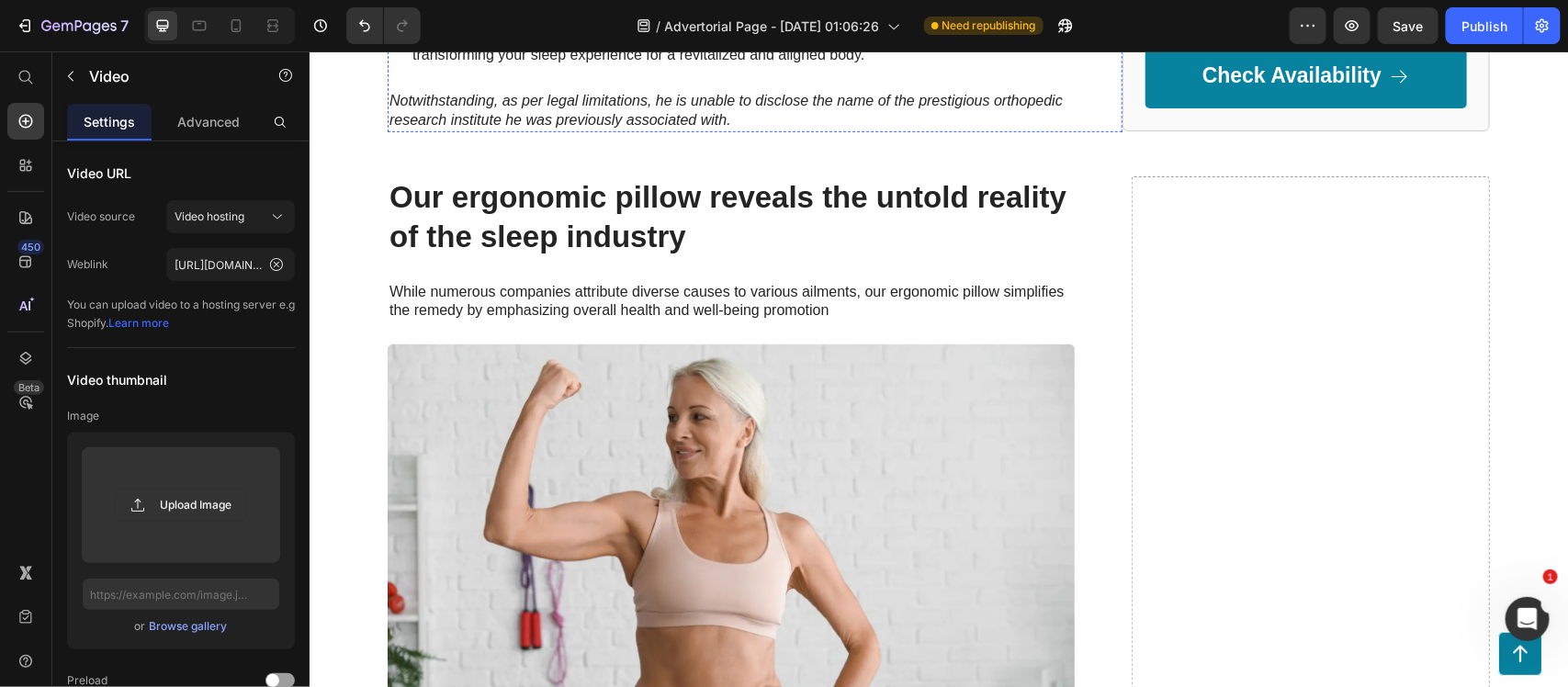 click on "Leveraging his extensive expertise in the field of orthopedics and witnessing the intricacies and misleading practices of the sleep industry, he simplifies it all with three invaluable insights, illuminating the path to a healthier body through our revolutionary ergonomic pillow."" at bounding box center [739, -146] 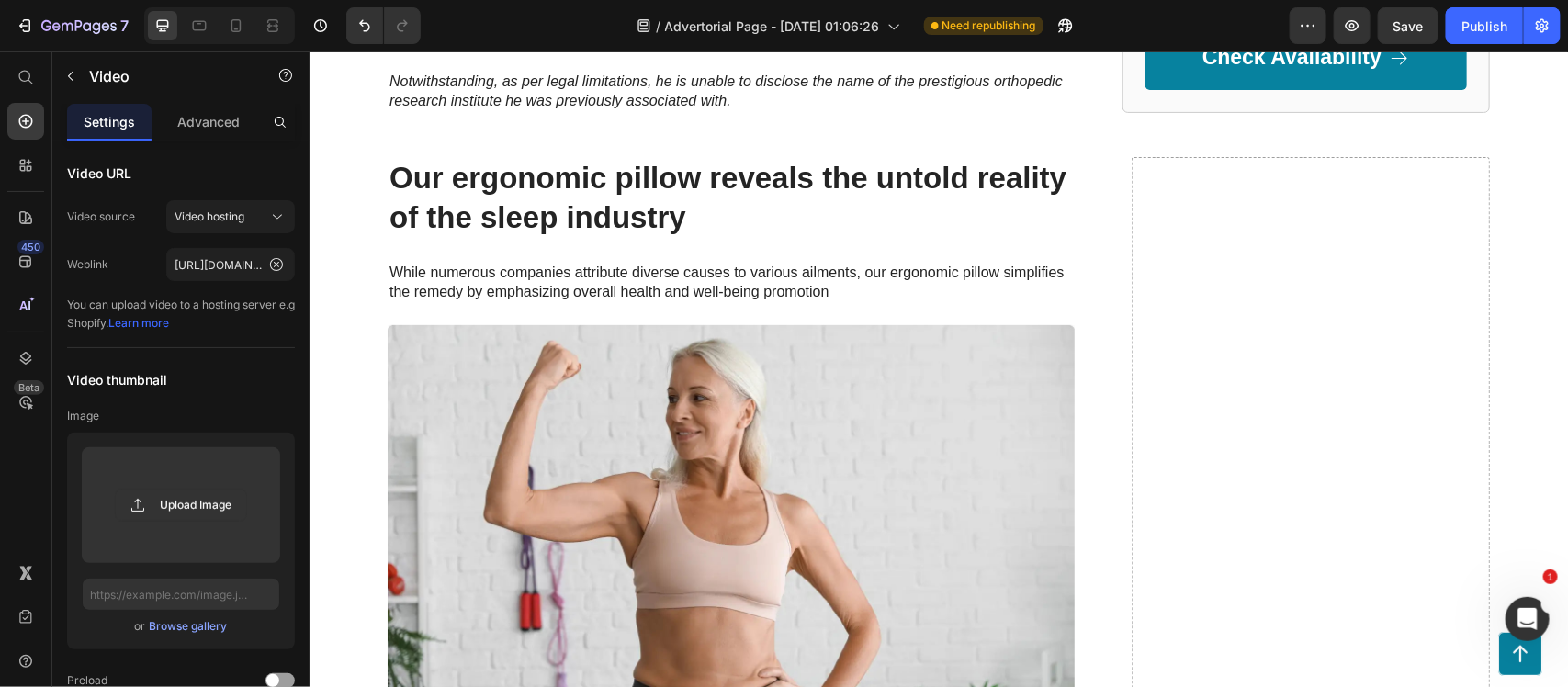 click on "And I’m confident that  it’s going to help you too  ." at bounding box center [739, -165] 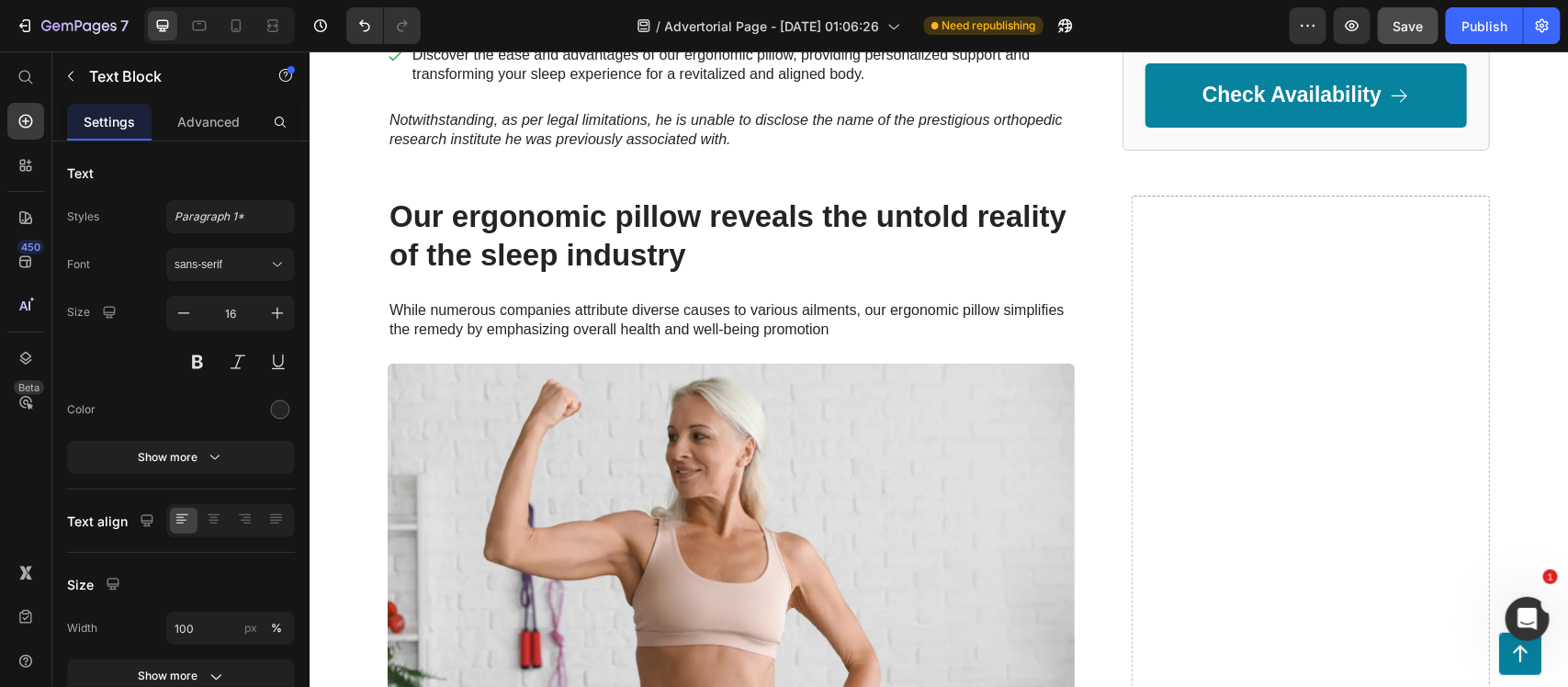 click on "Save" at bounding box center [1408, 26] 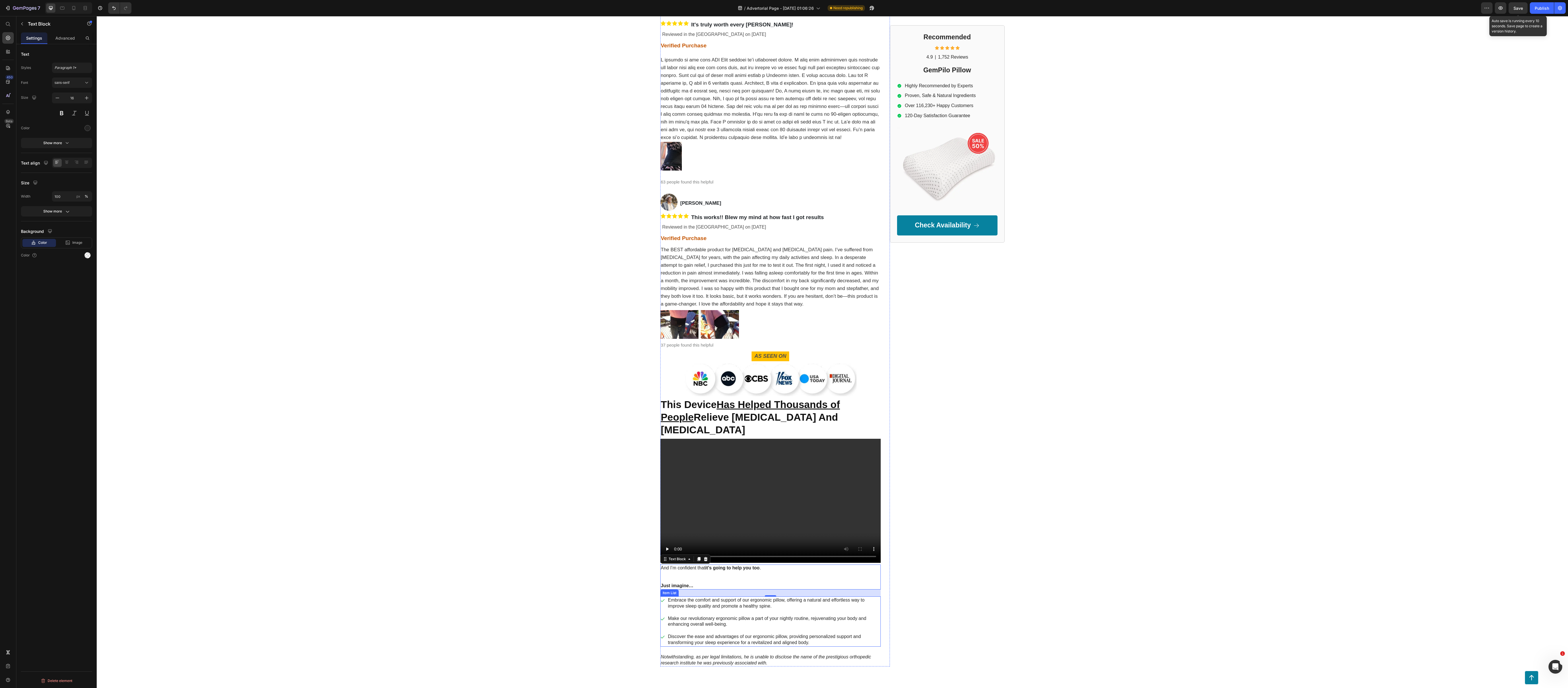scroll, scrollTop: 3240, scrollLeft: 0, axis: vertical 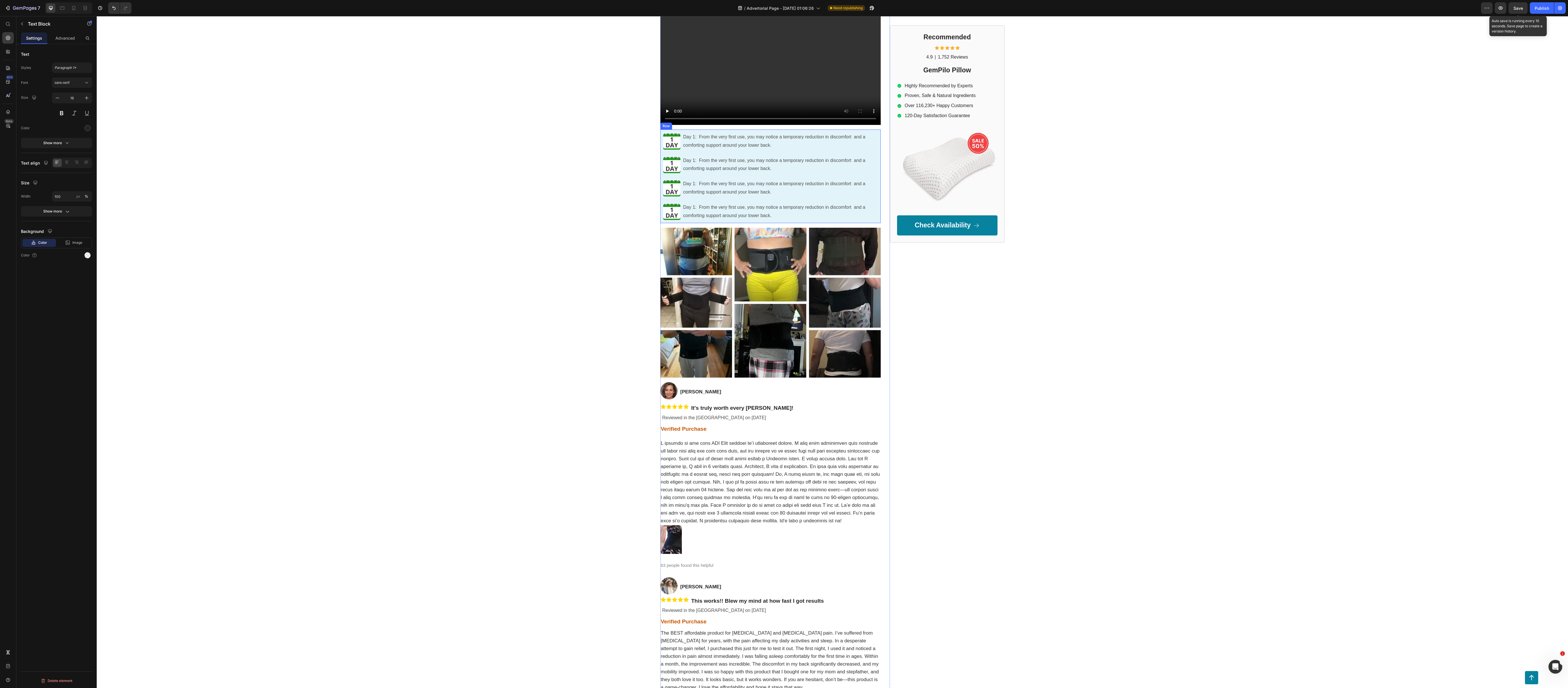 click on "Image Day 1:  From the very first use, you may notice a temporary reduction in discomfort  and a comforting support around your lower back. Text Block Row Image Day 1:  From the very first use, you may notice a temporary reduction in discomfort  and a comforting support around your lower back. Text Block Row Image Day 1:  From the very first use, you may notice a temporary reduction in discomfort  and a comforting support around your lower back. Text Block Row Image Day 1:  From the very first use, you may notice a temporary reduction in discomfort  and a comforting support around your lower back. Text Block Row" at bounding box center (771, 176) 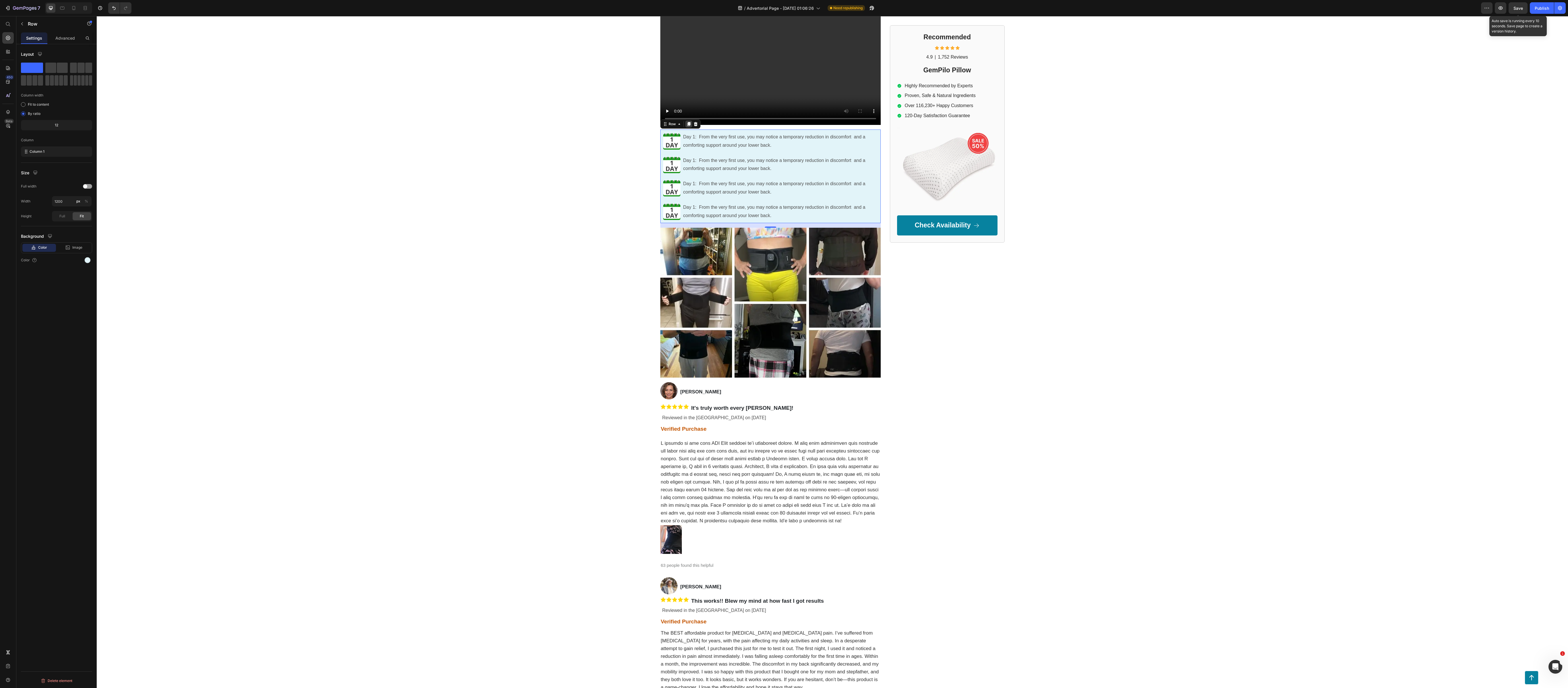 click 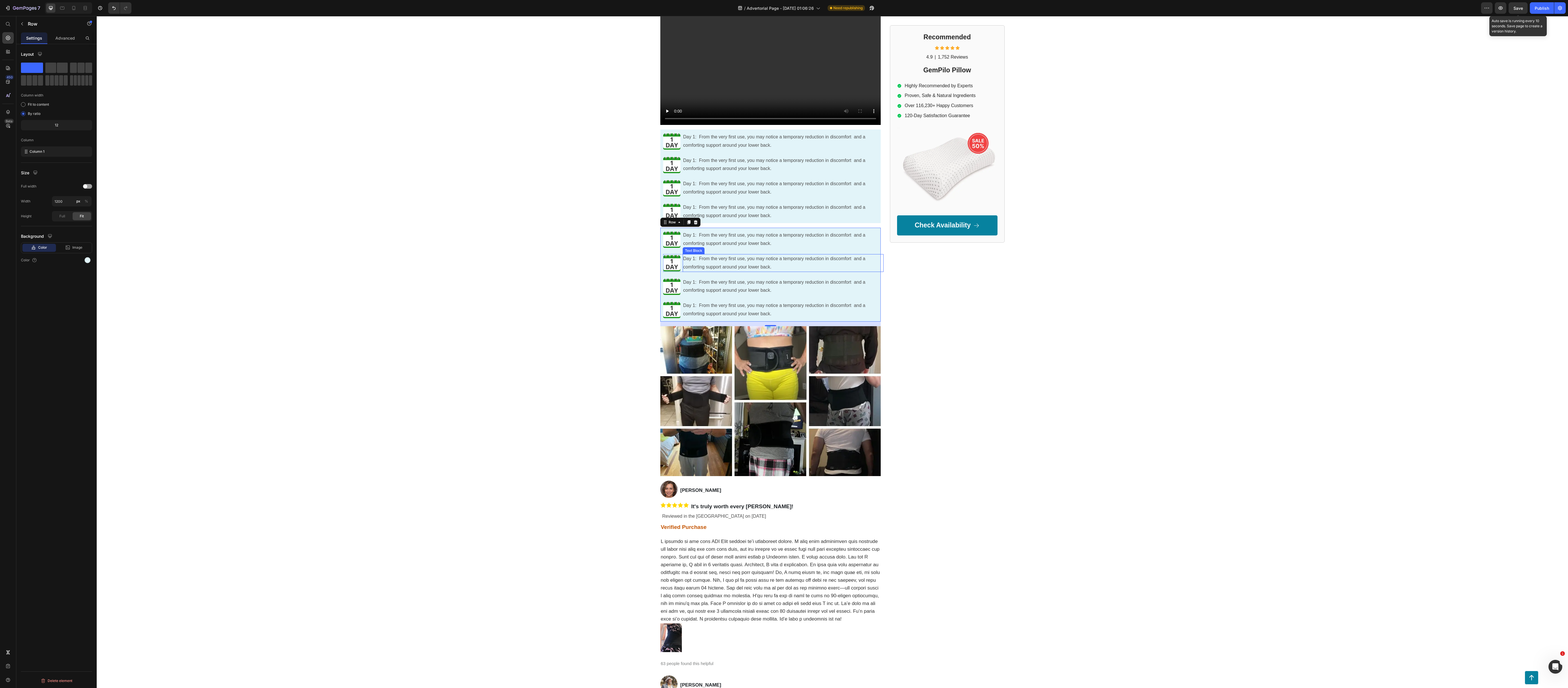 click on "Day 1:  From the very first use, you may notice a temporary reduction in discomfort  and a comforting support around your lower back." at bounding box center (783, 263) 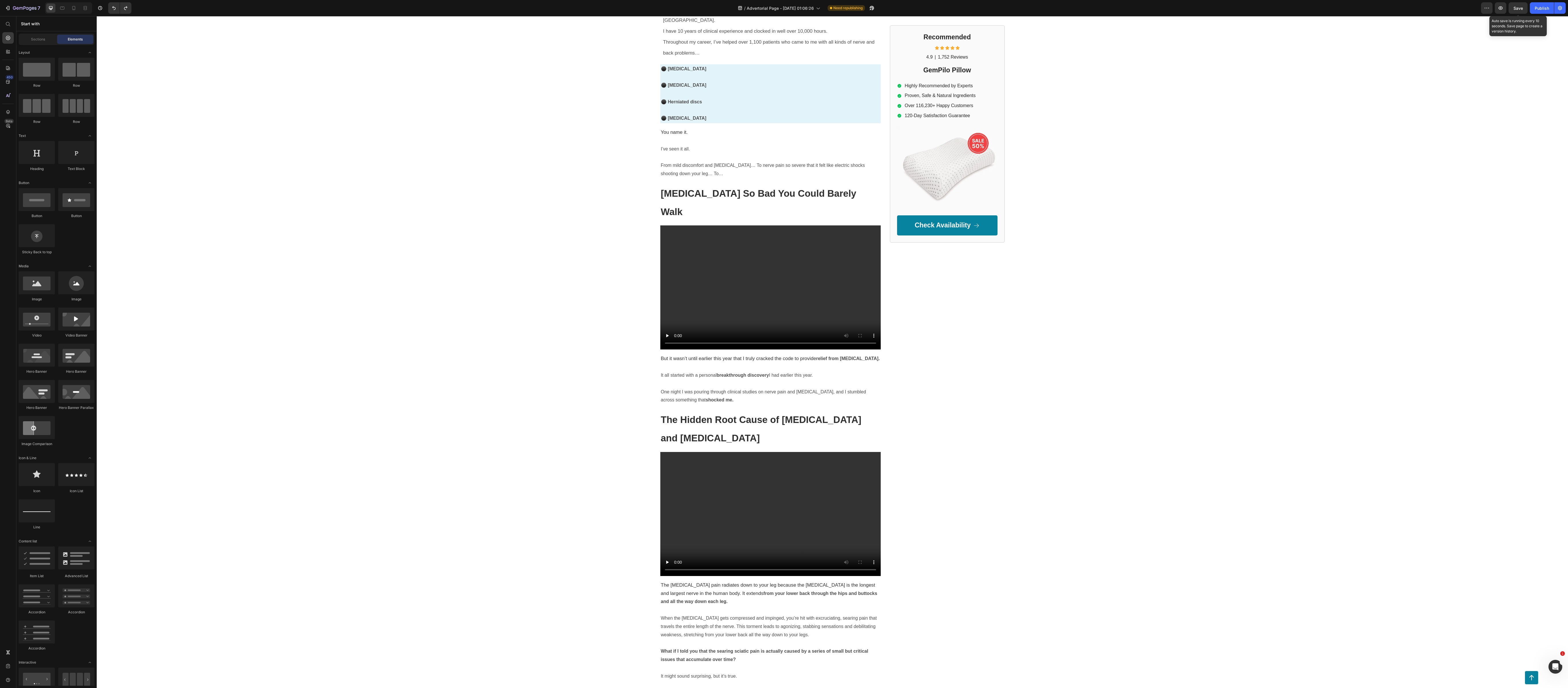 scroll, scrollTop: 252, scrollLeft: 0, axis: vertical 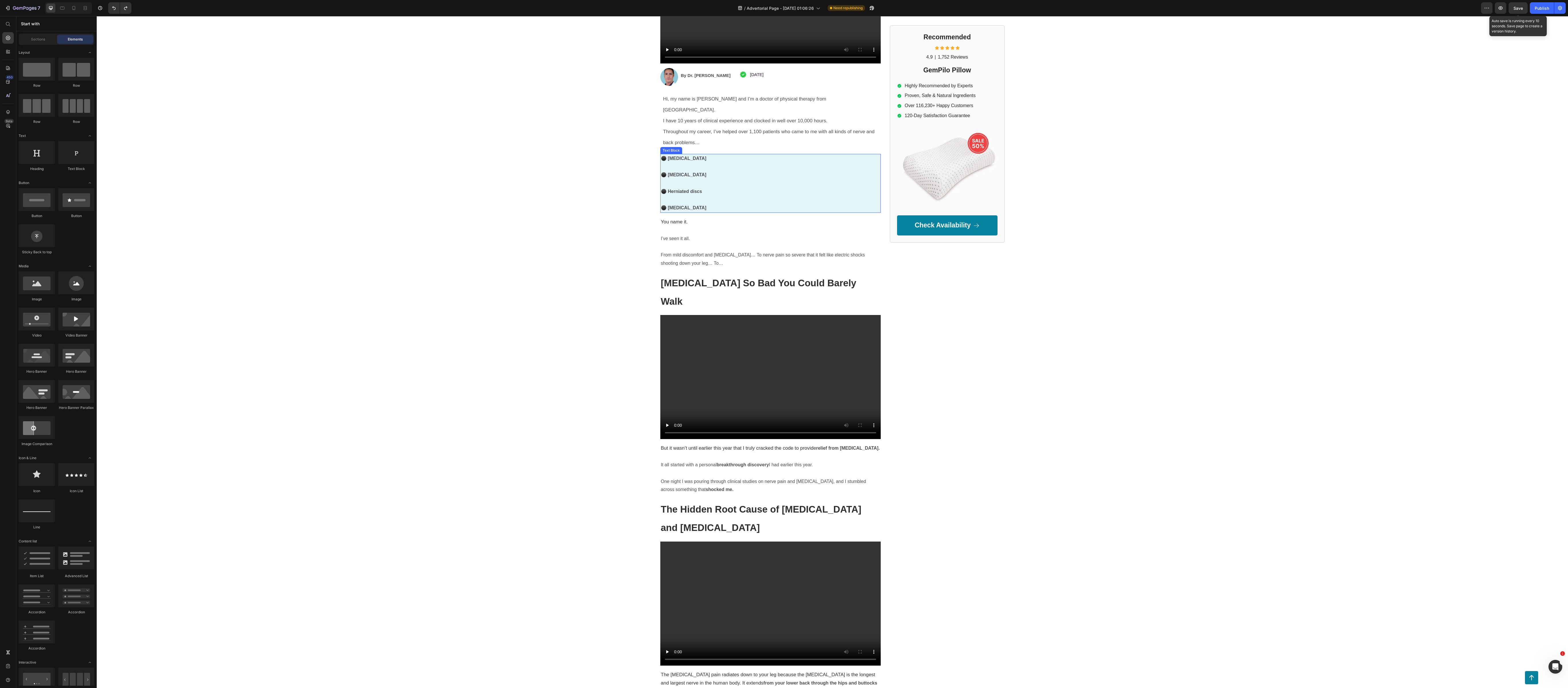 click at bounding box center [771, 167] 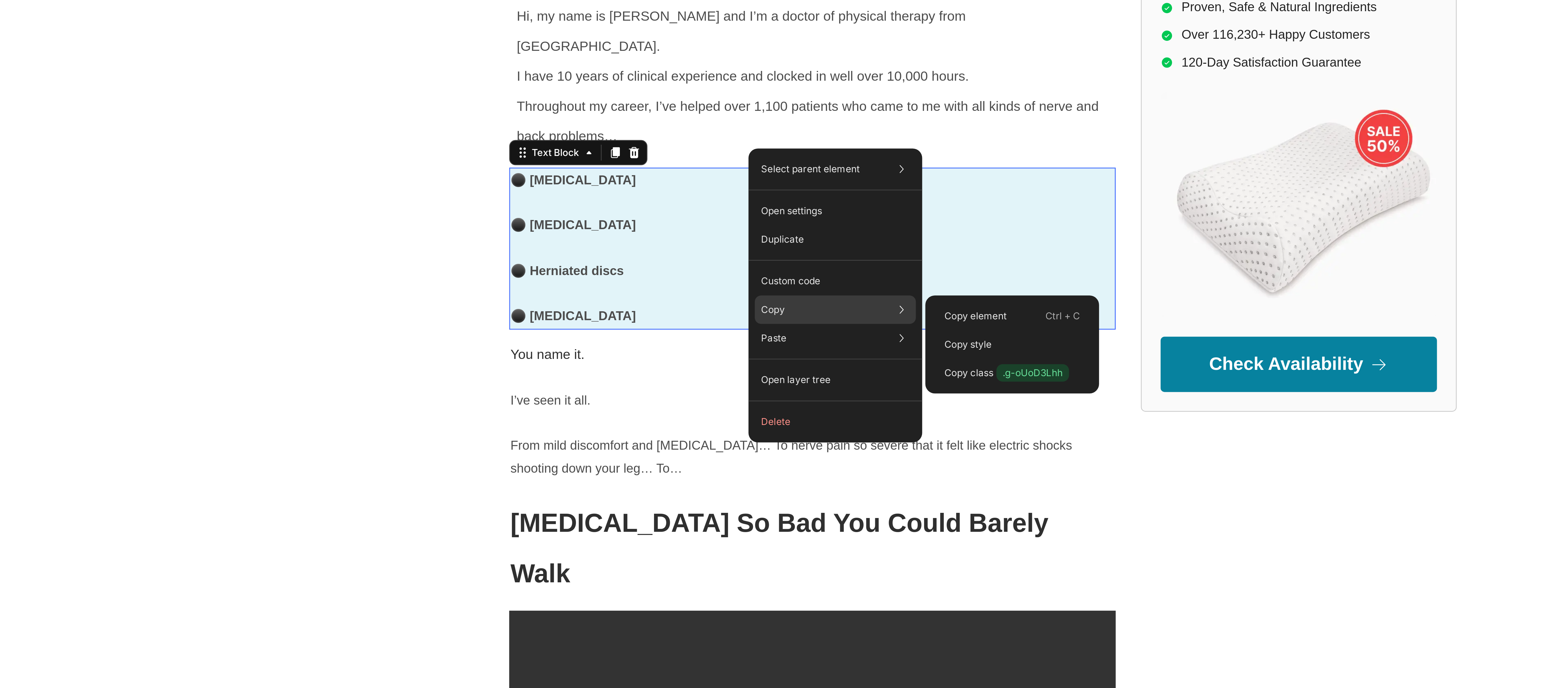 click on "Copy Copy element  Ctrl + C Copy style  Copy class  .g-oUoD3Lhh" 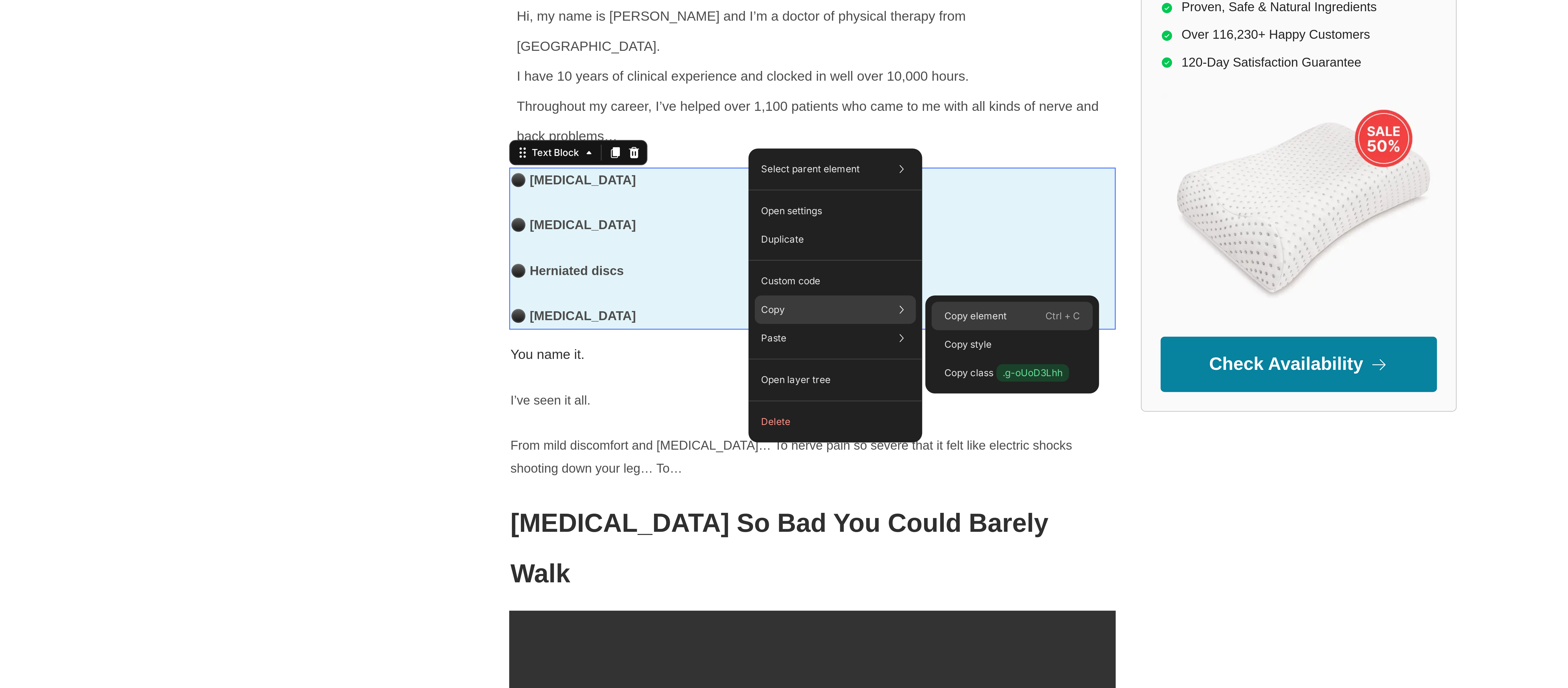 click on "Copy element" at bounding box center [830, 208] 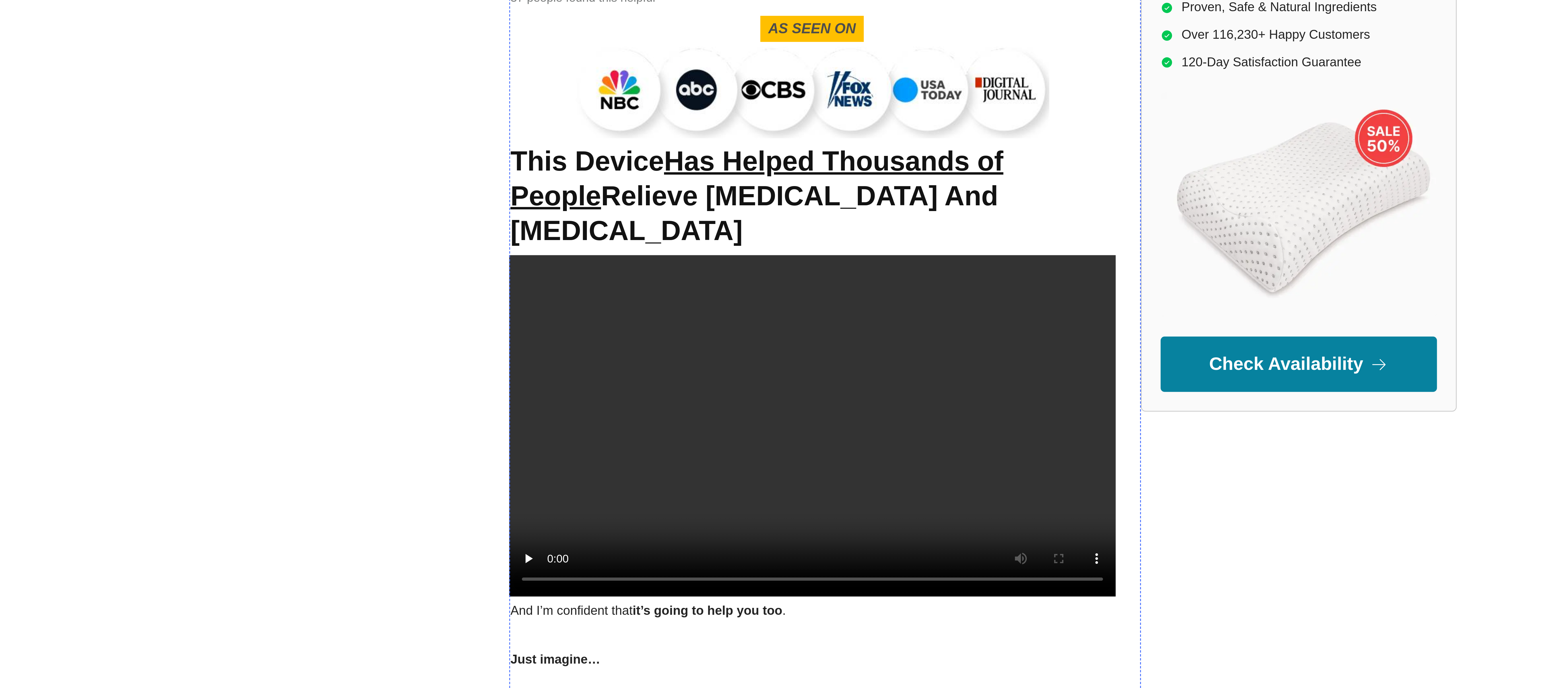 scroll, scrollTop: 3919, scrollLeft: 0, axis: vertical 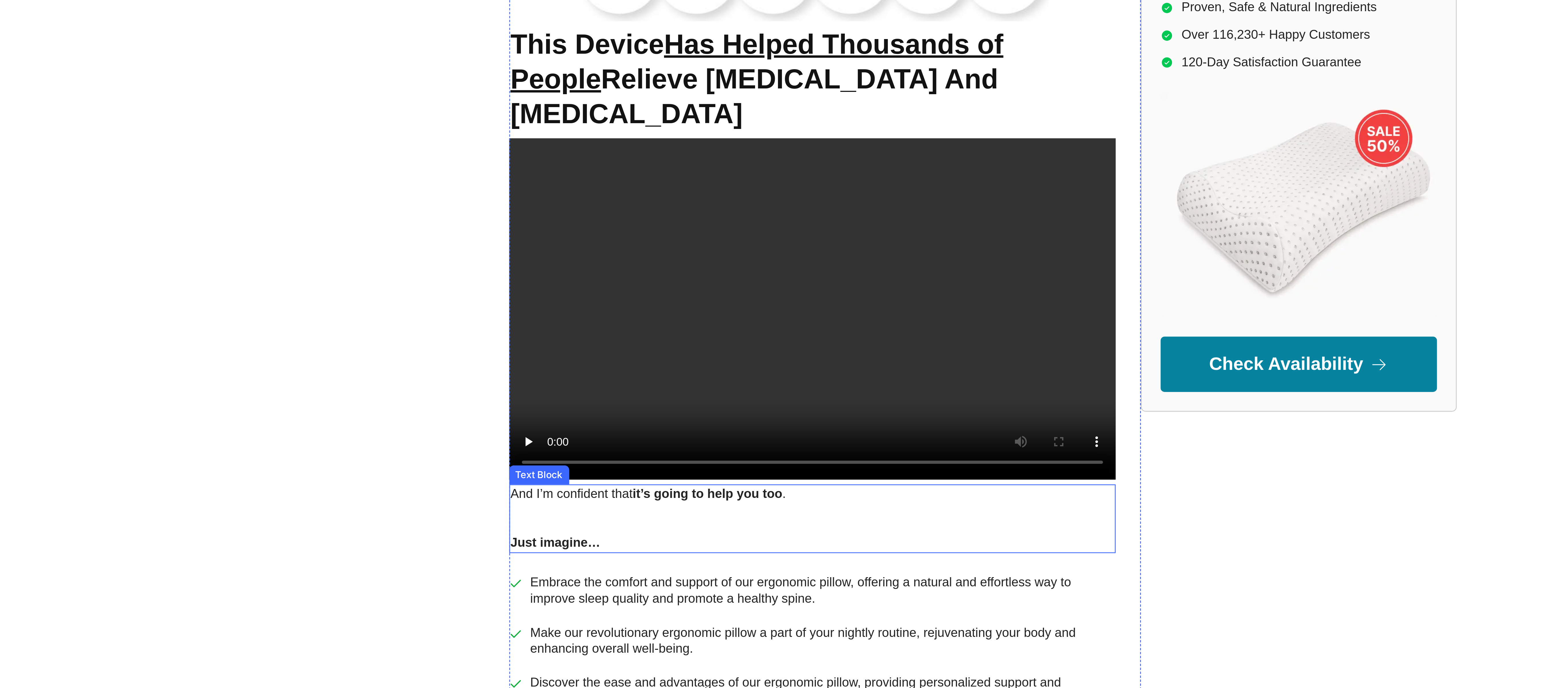 click on "Just imagine…" at bounding box center [-367, 63] 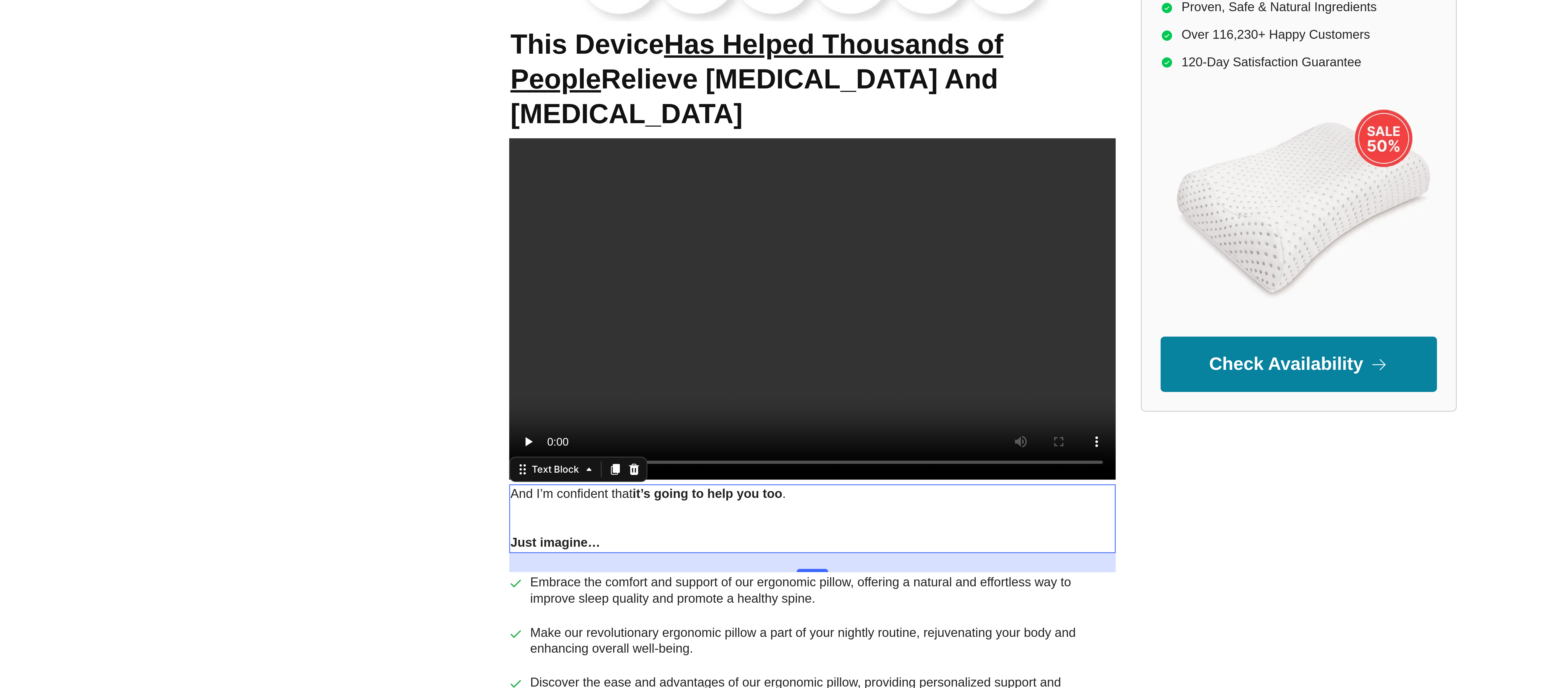 click on "24" at bounding box center (-367, 70) 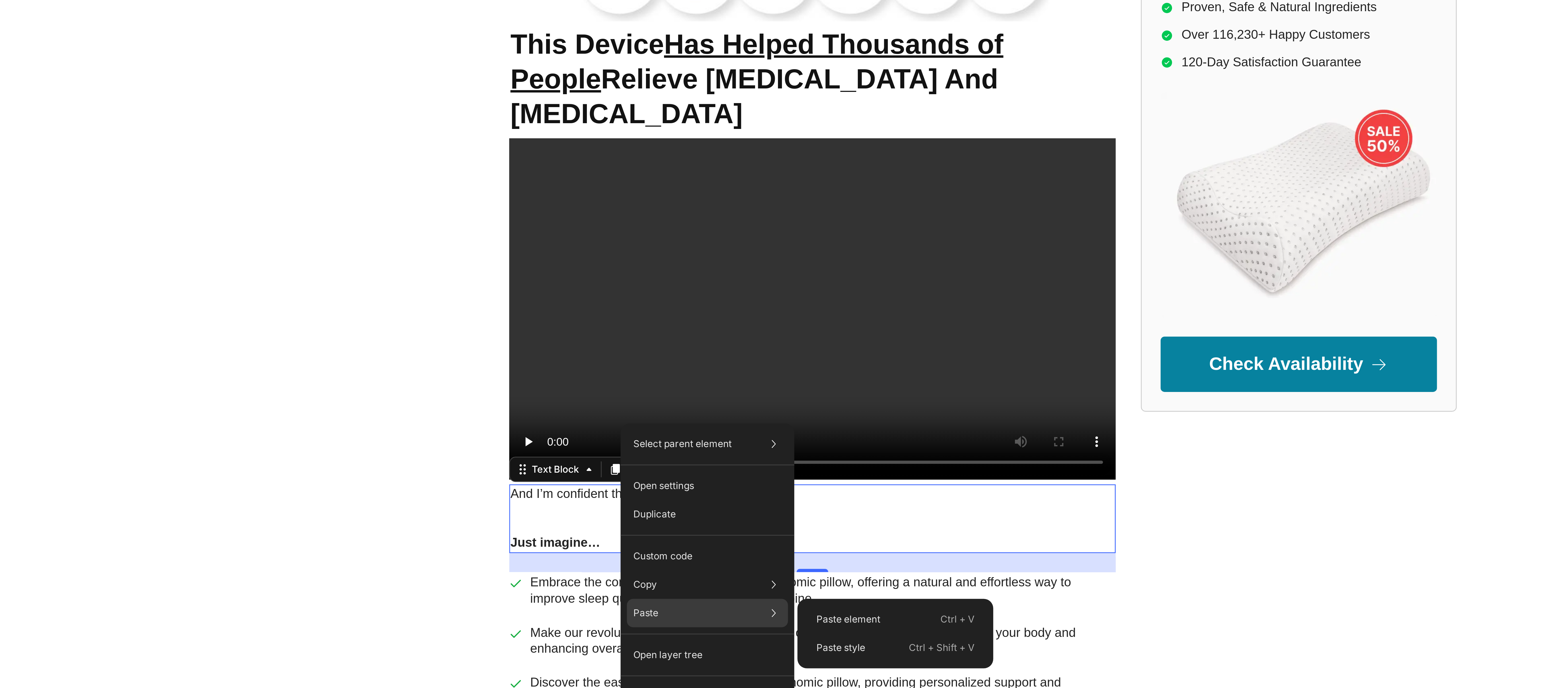 click on "Paste" at bounding box center [710, 316] 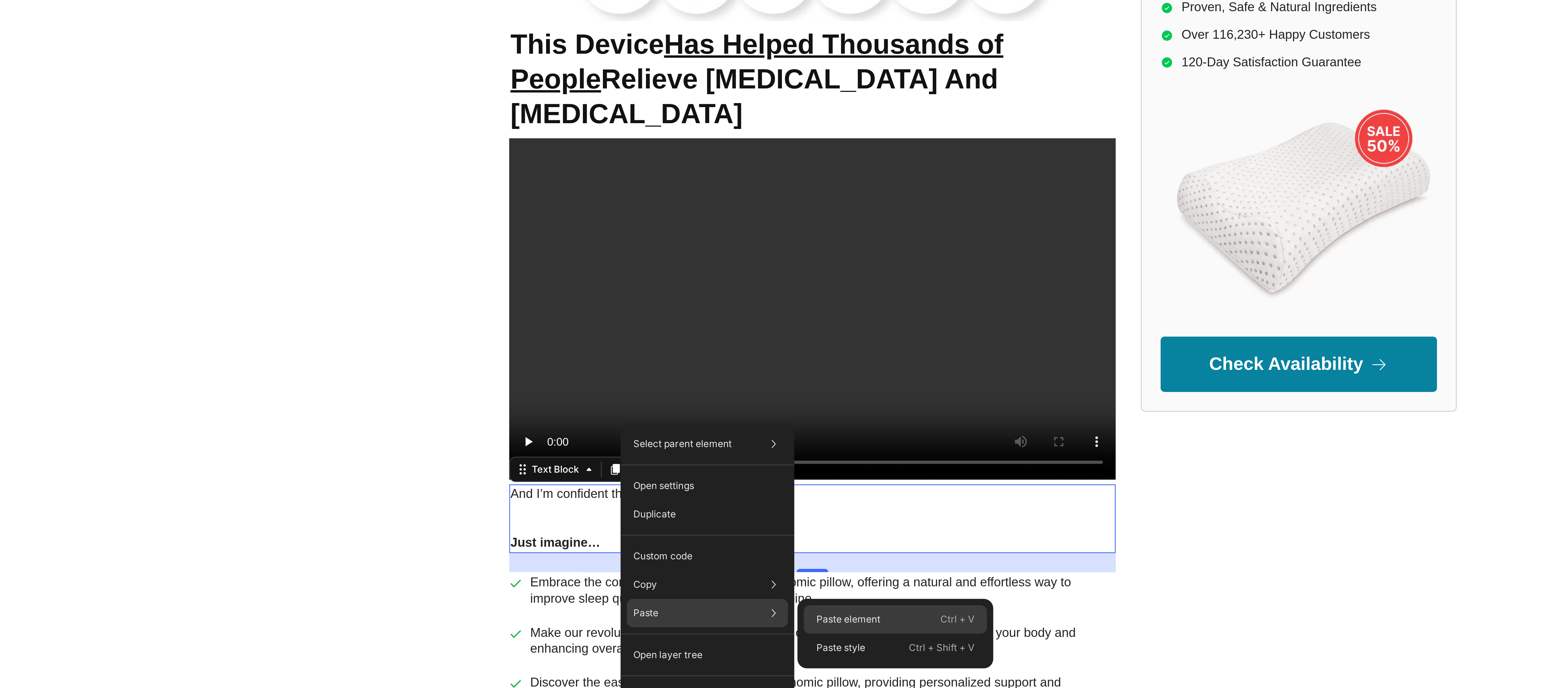 click on "Paste element  Ctrl + V" 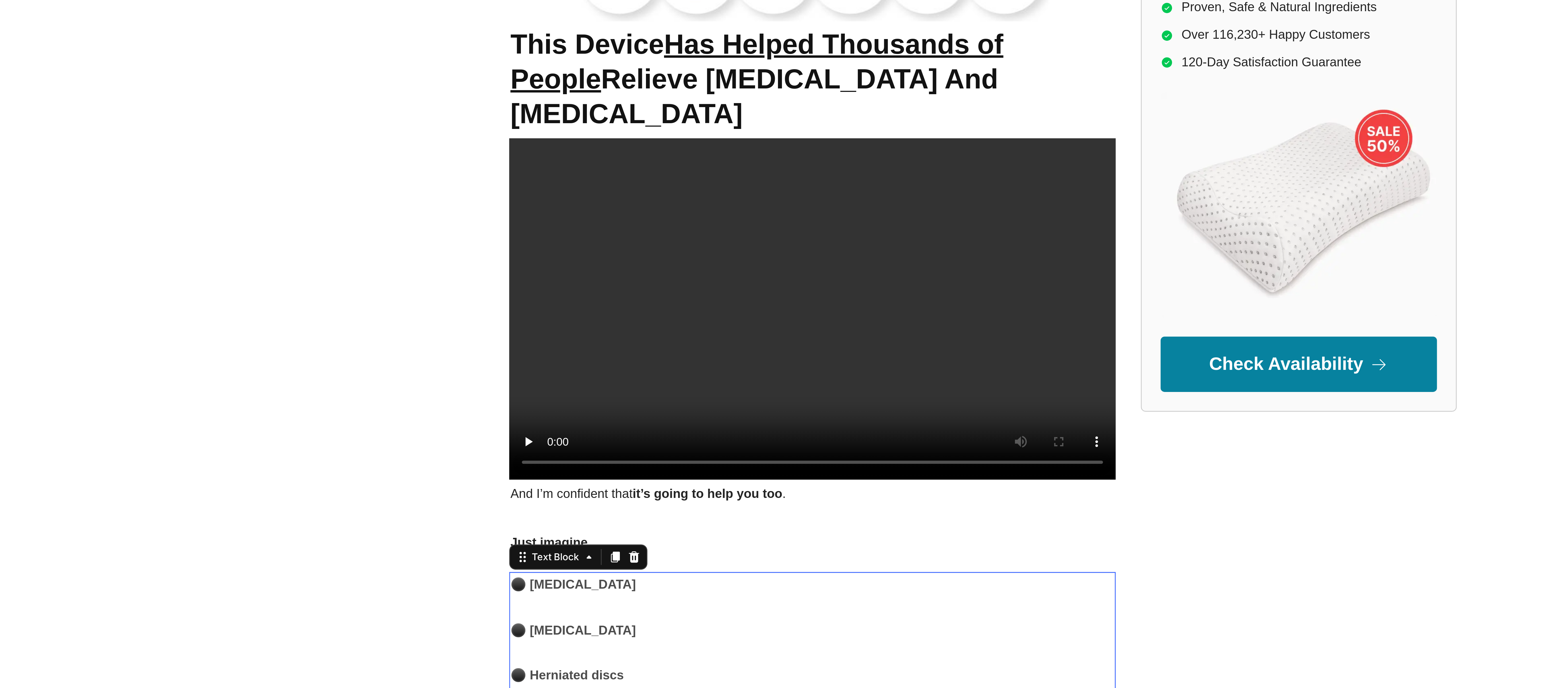 click at bounding box center (-367, 103) 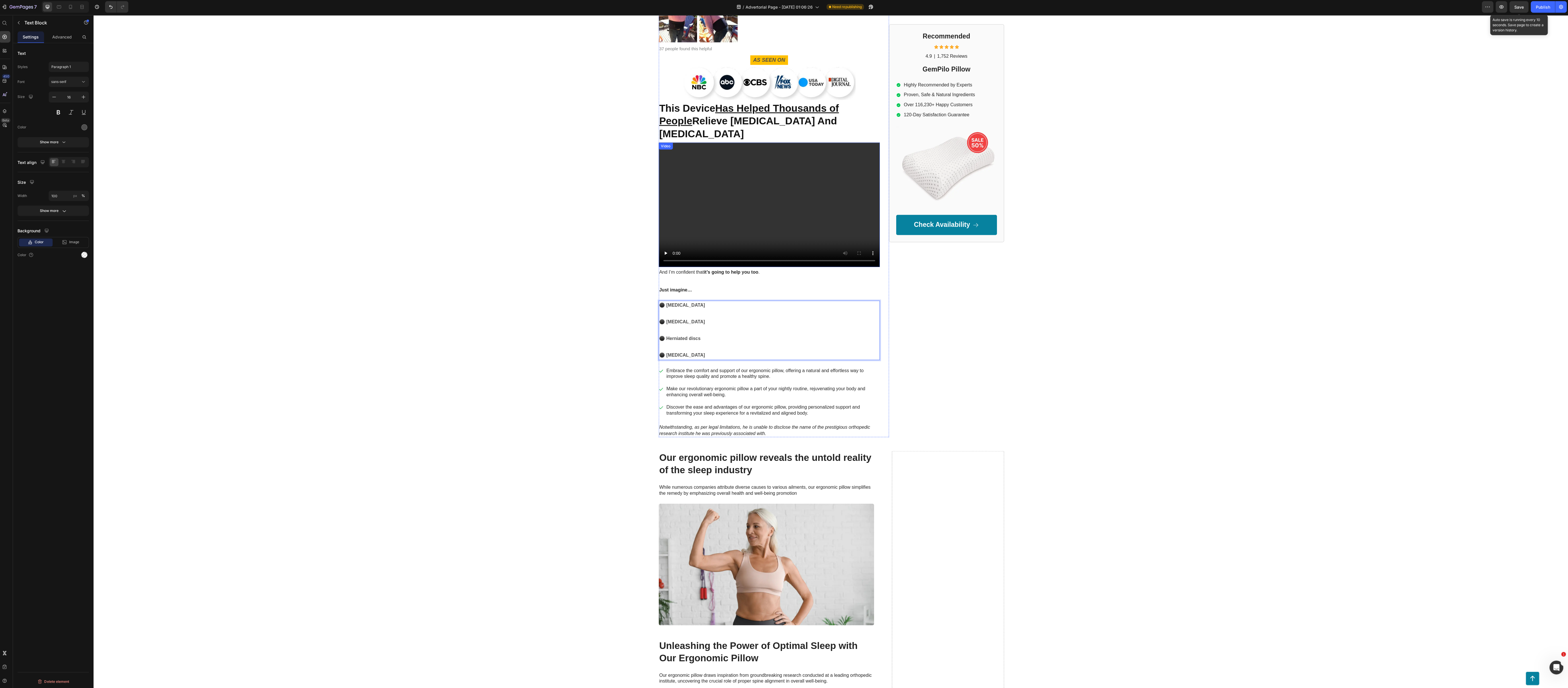scroll, scrollTop: 0, scrollLeft: 0, axis: both 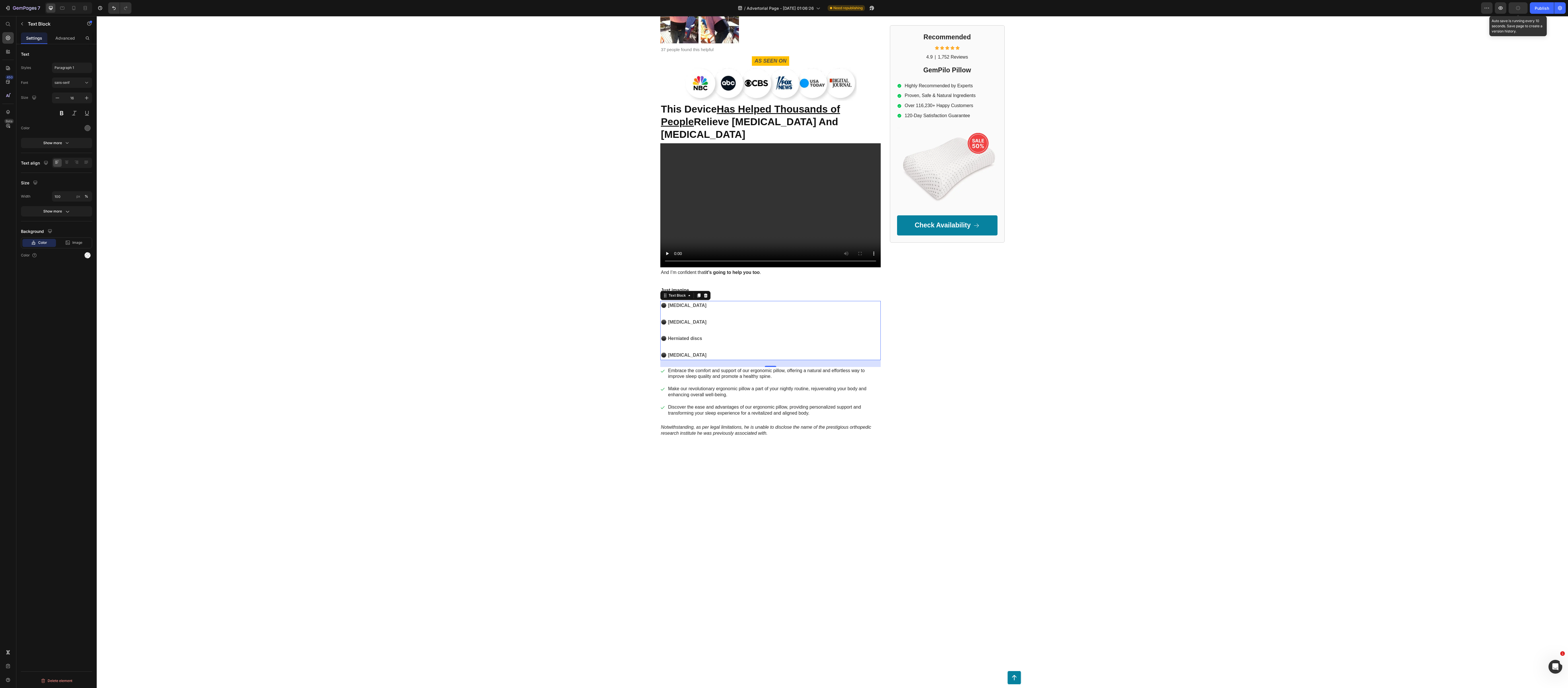 click on "⚫ [MEDICAL_DATA]" at bounding box center [770, 322] 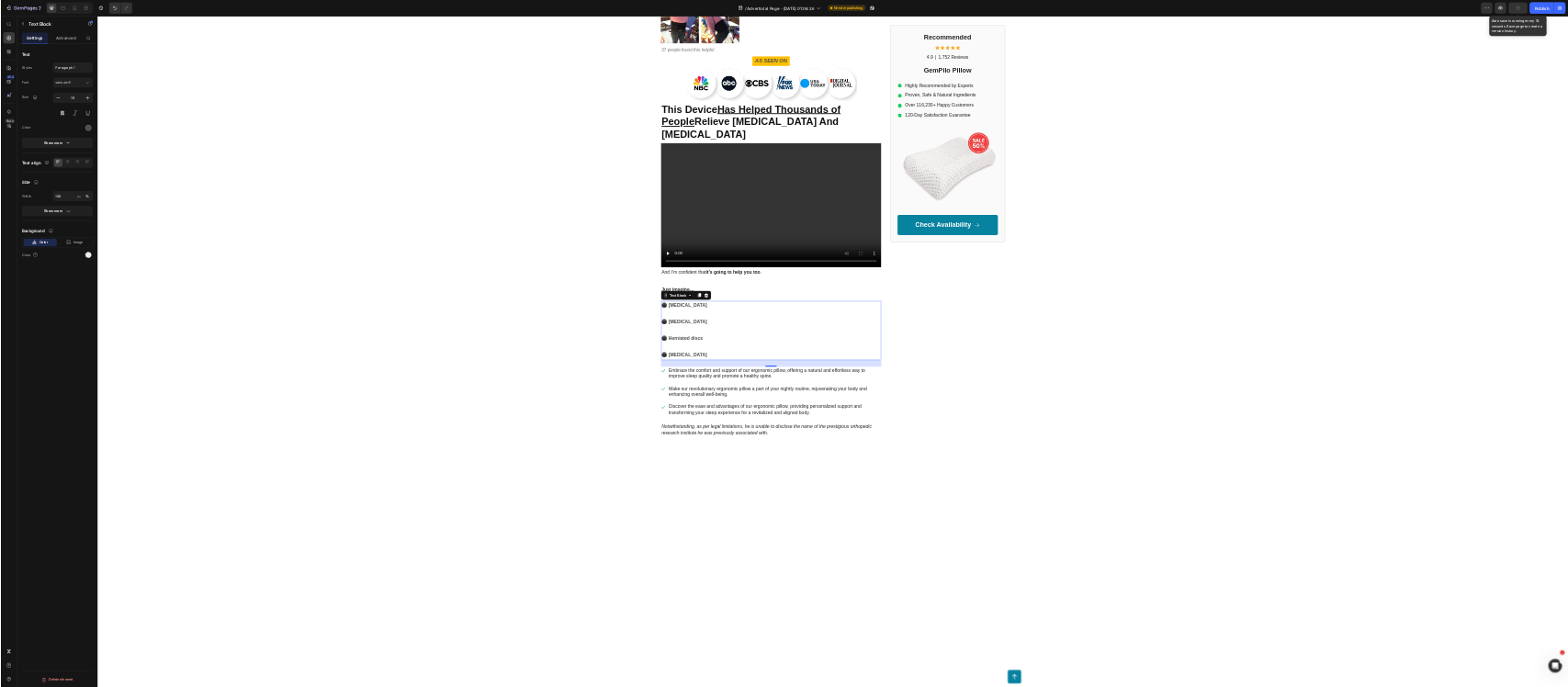 scroll, scrollTop: 13058, scrollLeft: 0, axis: vertical 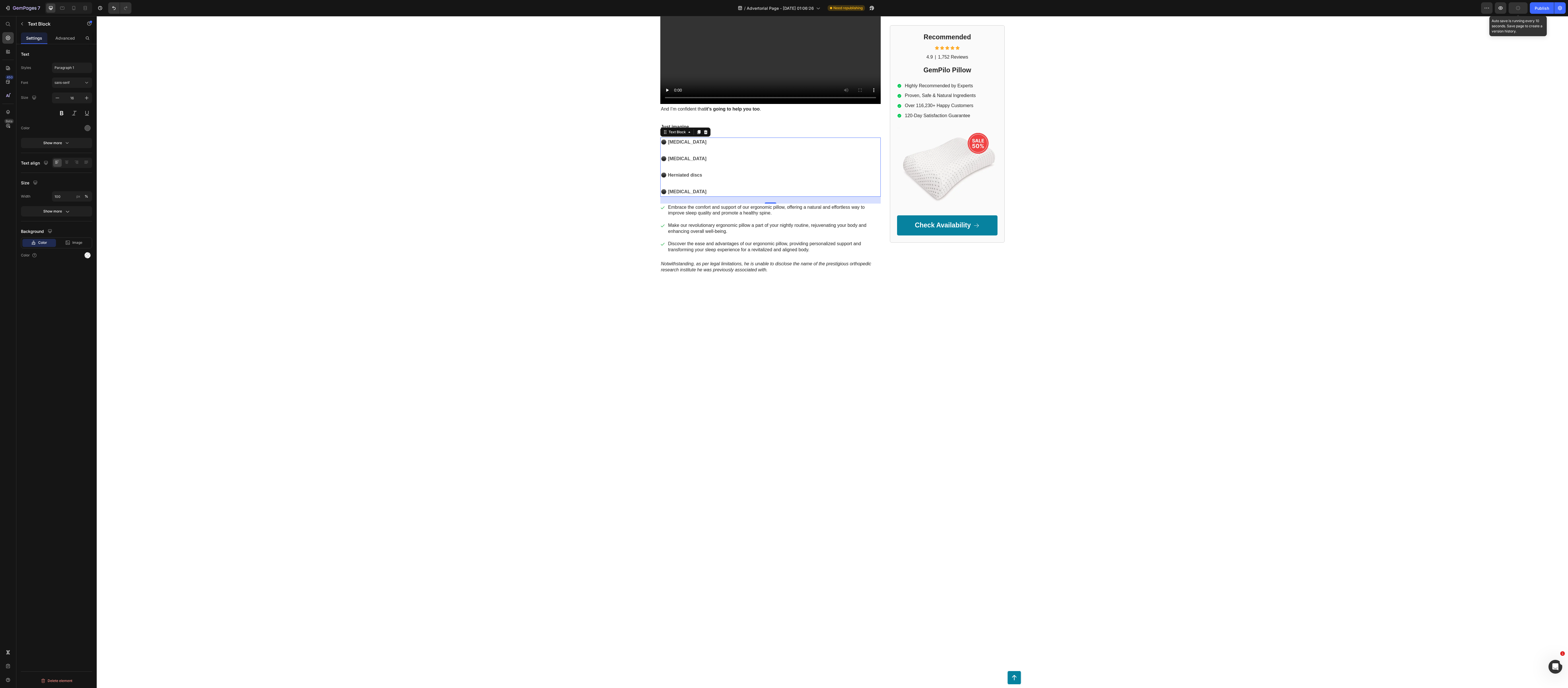 click on "⚫ [MEDICAL_DATA]" at bounding box center [770, 142] 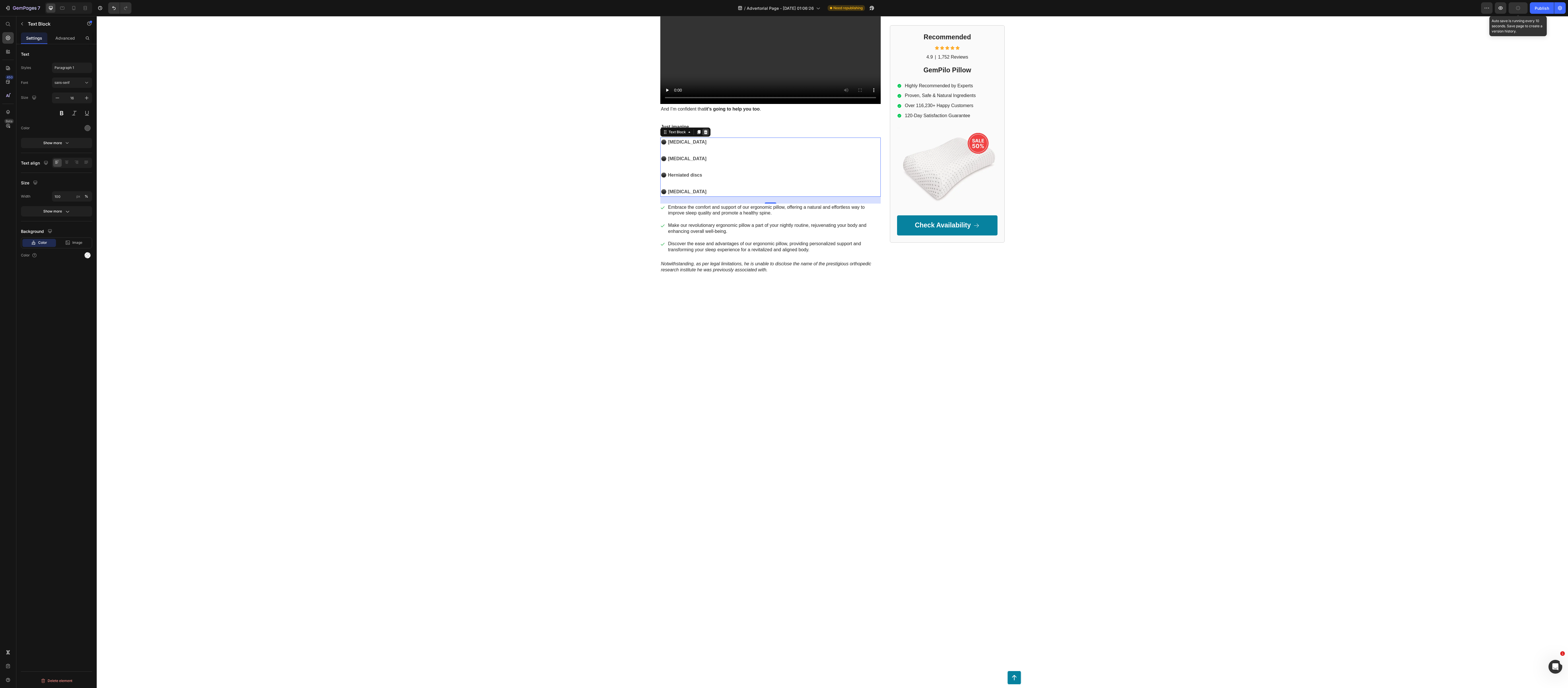 click 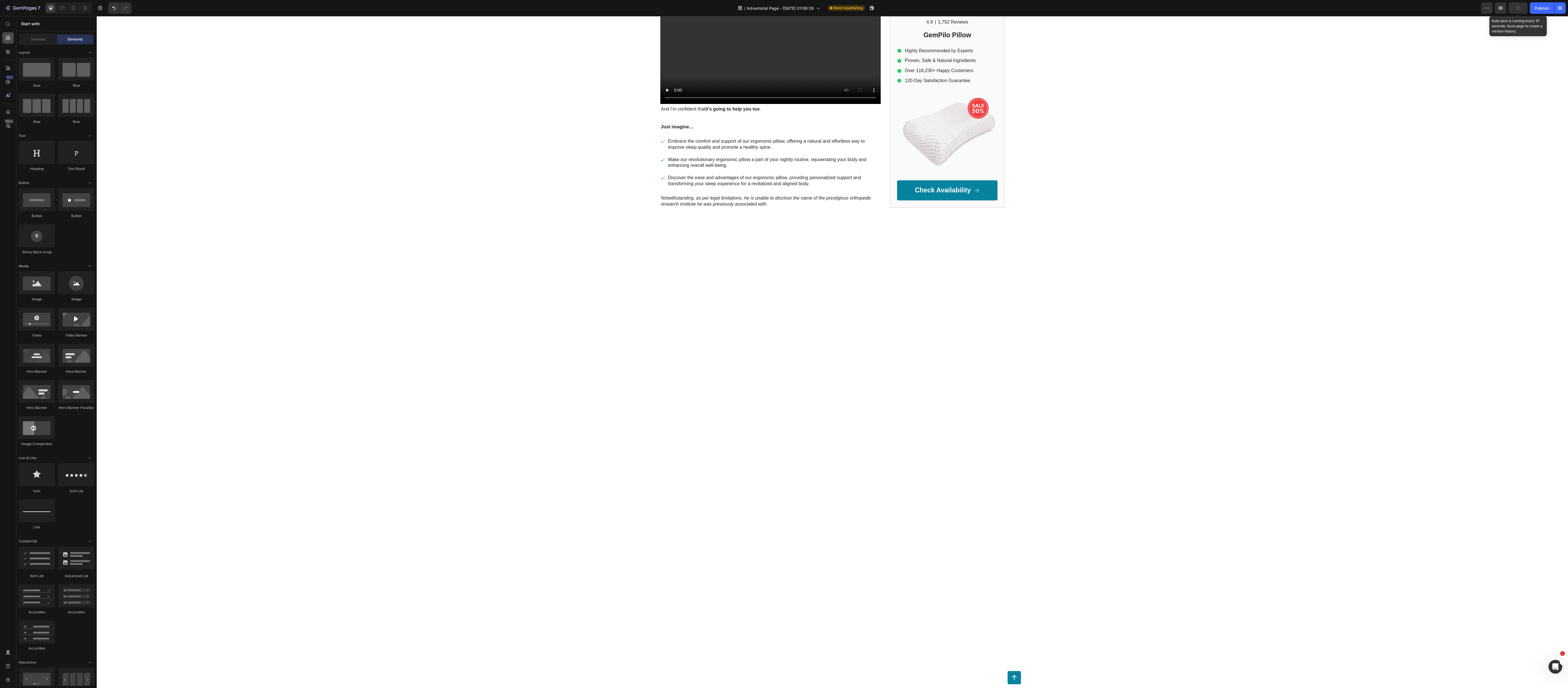click 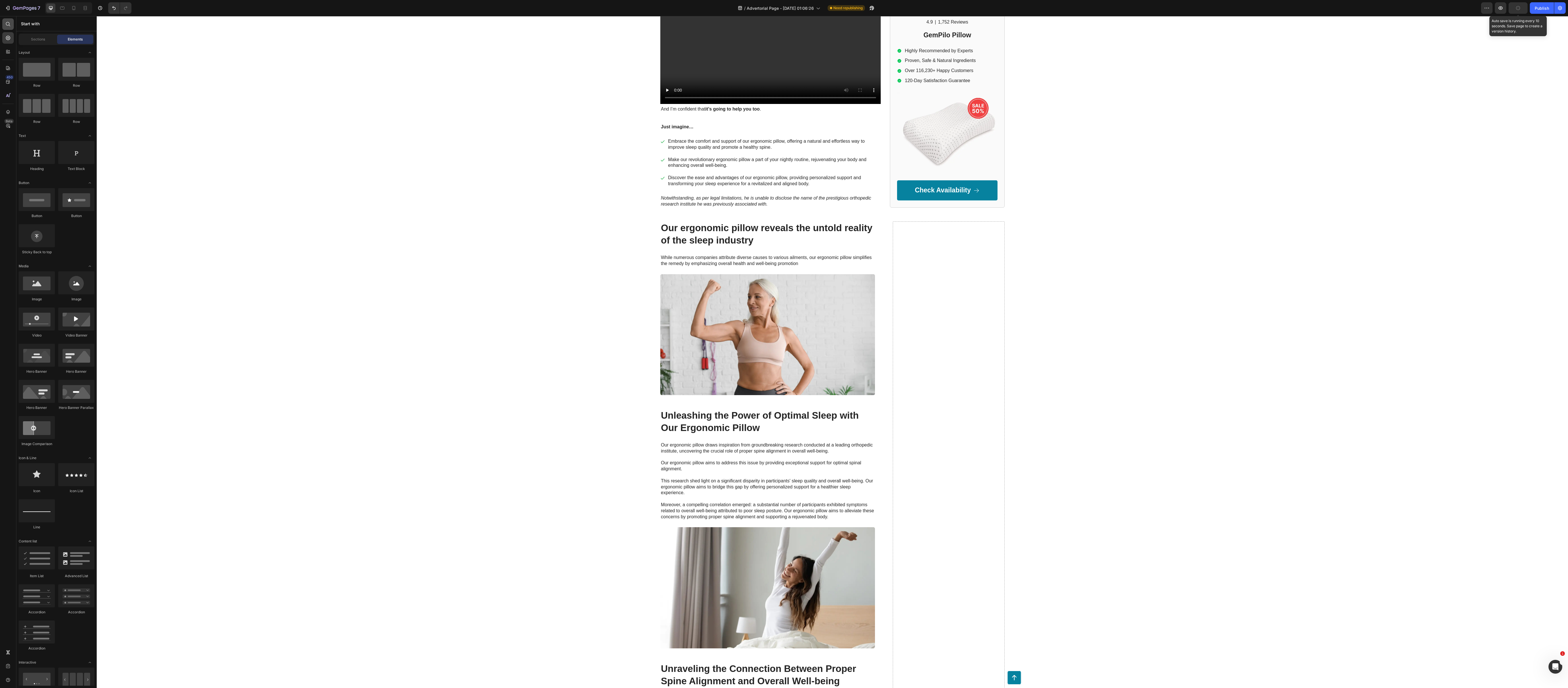 click 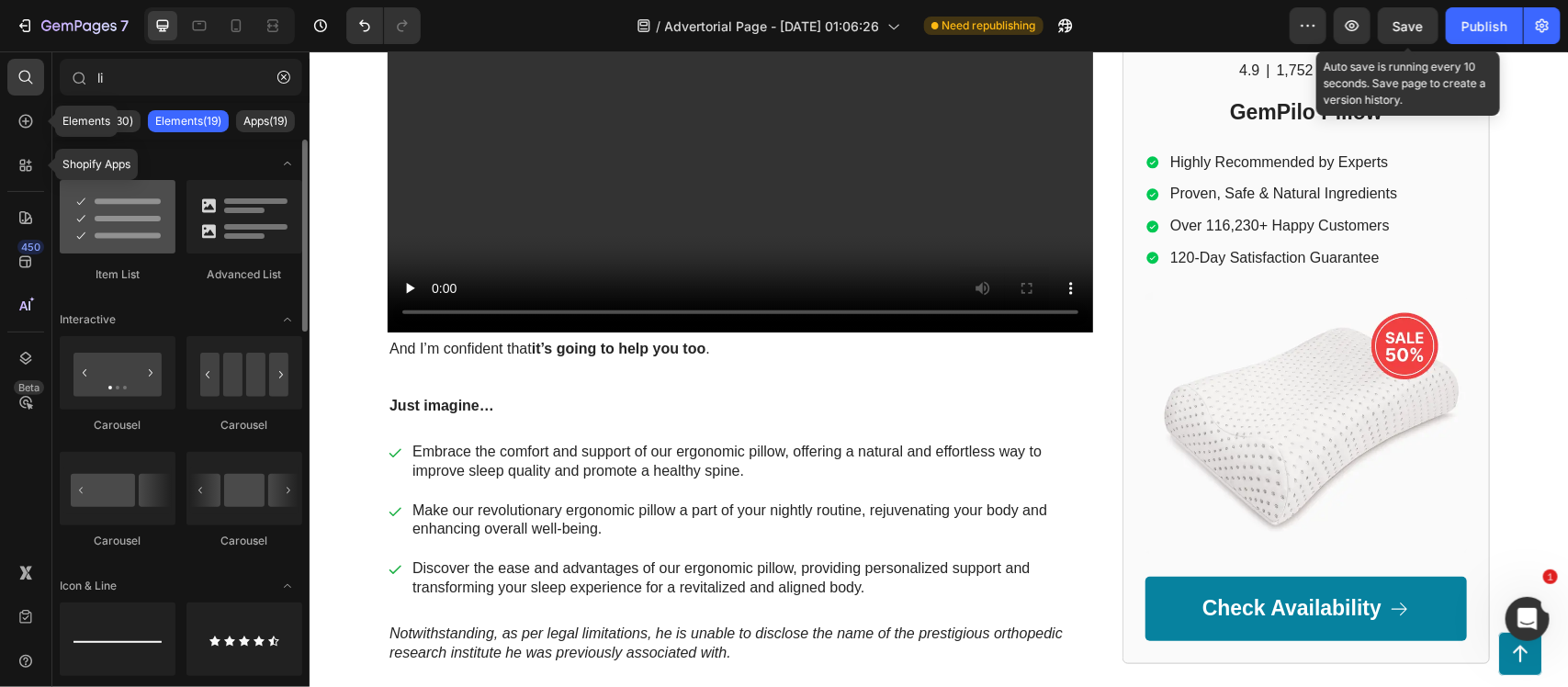 type on "li" 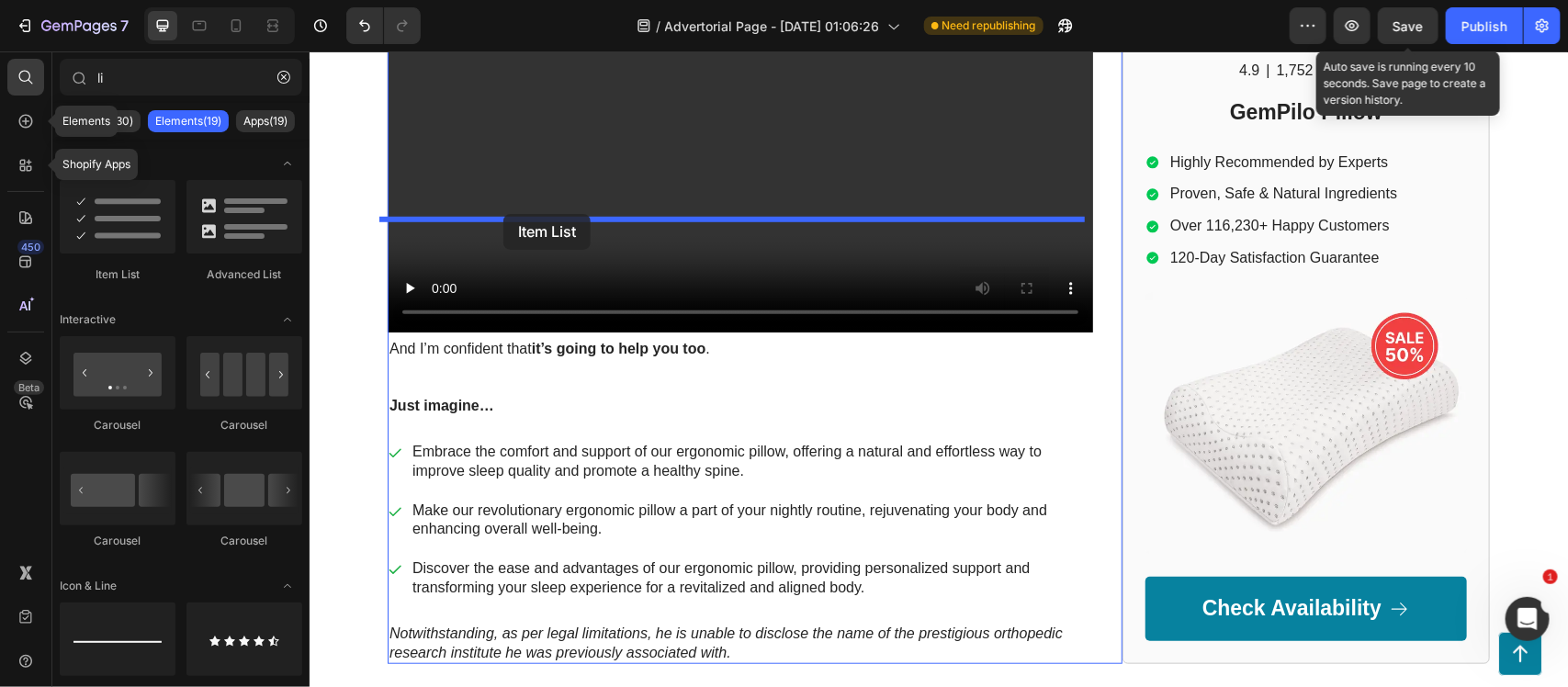 drag, startPoint x: 434, startPoint y: 292, endPoint x: 502, endPoint y: 213, distance: 104.235311 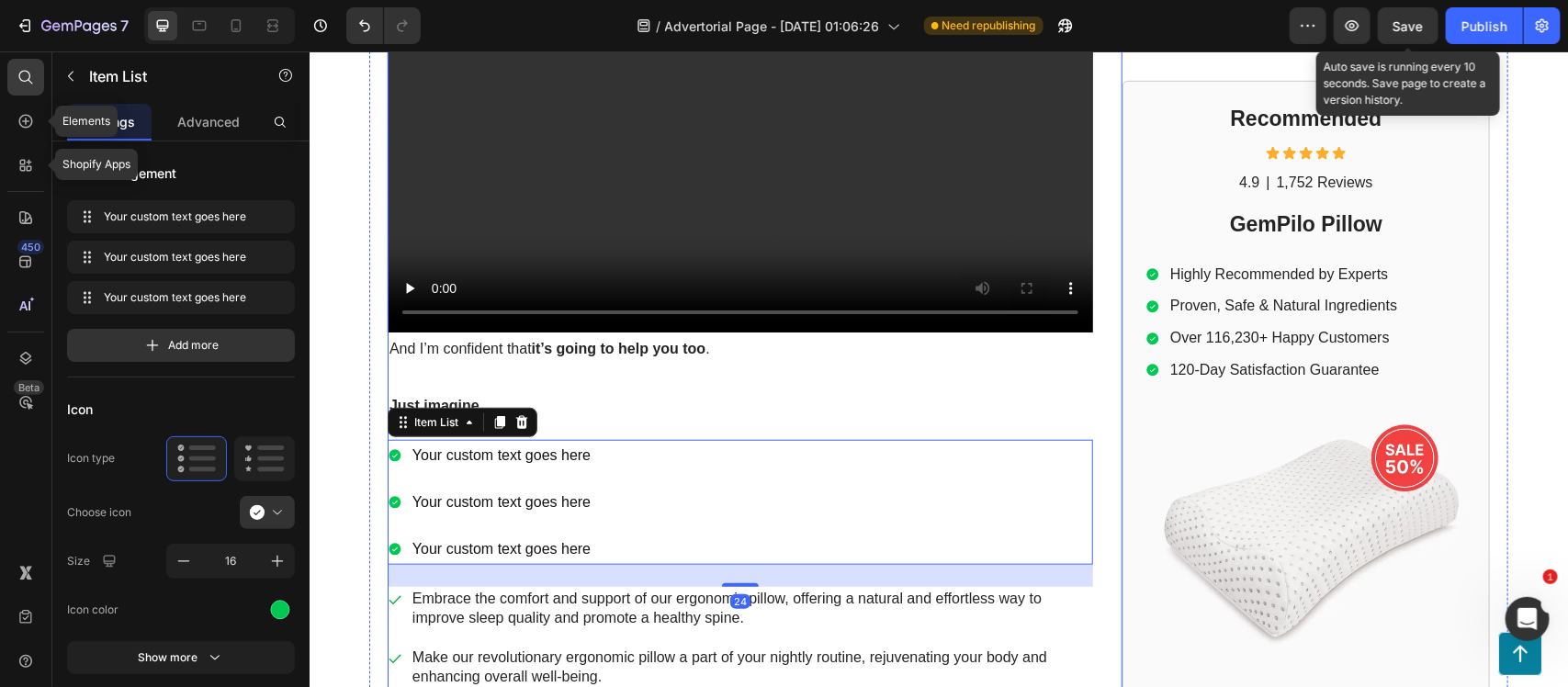 click on "Top Doctor of Physical Therapy:   This Is The Best Way To Relieve Sciatica and Lower Back Pain Fast Heading If your sciatica pain feels like your lower back and hips are on fire,  with every step feeling like an electric shock through your spine and legs, read this short article right now before you do anything else. Text Block Image 3,791 Ratings Text Block Row Video Row Image By Dr. Jeremy Campbell Text Block Image July 09, 2025 Text Block Row Hi, my name is Dr. Campbell and I’m a doctor of physical therapy from Chicago. I have 10 years of clinical experience and clocked in well over 10,000 hours. Throughout my career, I’ve helped over 1,100 patients who came to me with all kinds of nerve and back problems… Text Block ⚫ Sciatica   ⚫ Lower back pain   ⚫ Herniated discs   ⚫ Spinal stenosis Text Block Row Row You name it.   I’ve seen it all.   From mild discomfort and stiffness… To nerve pain so severe that it felt like electric shocks shooting down your leg… To… Text Block Heading ." at bounding box center (739, -5961) 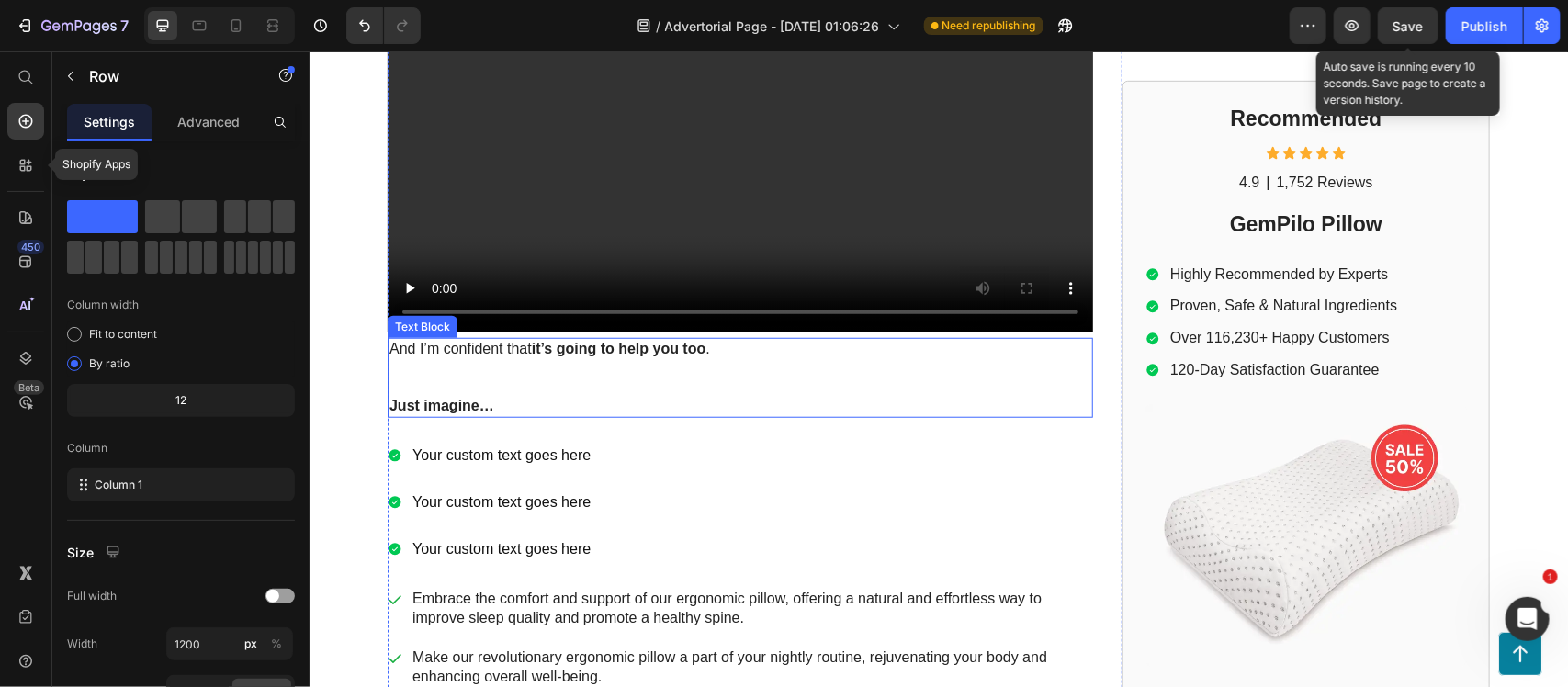 click on "Just imagine…" at bounding box center [739, 405] 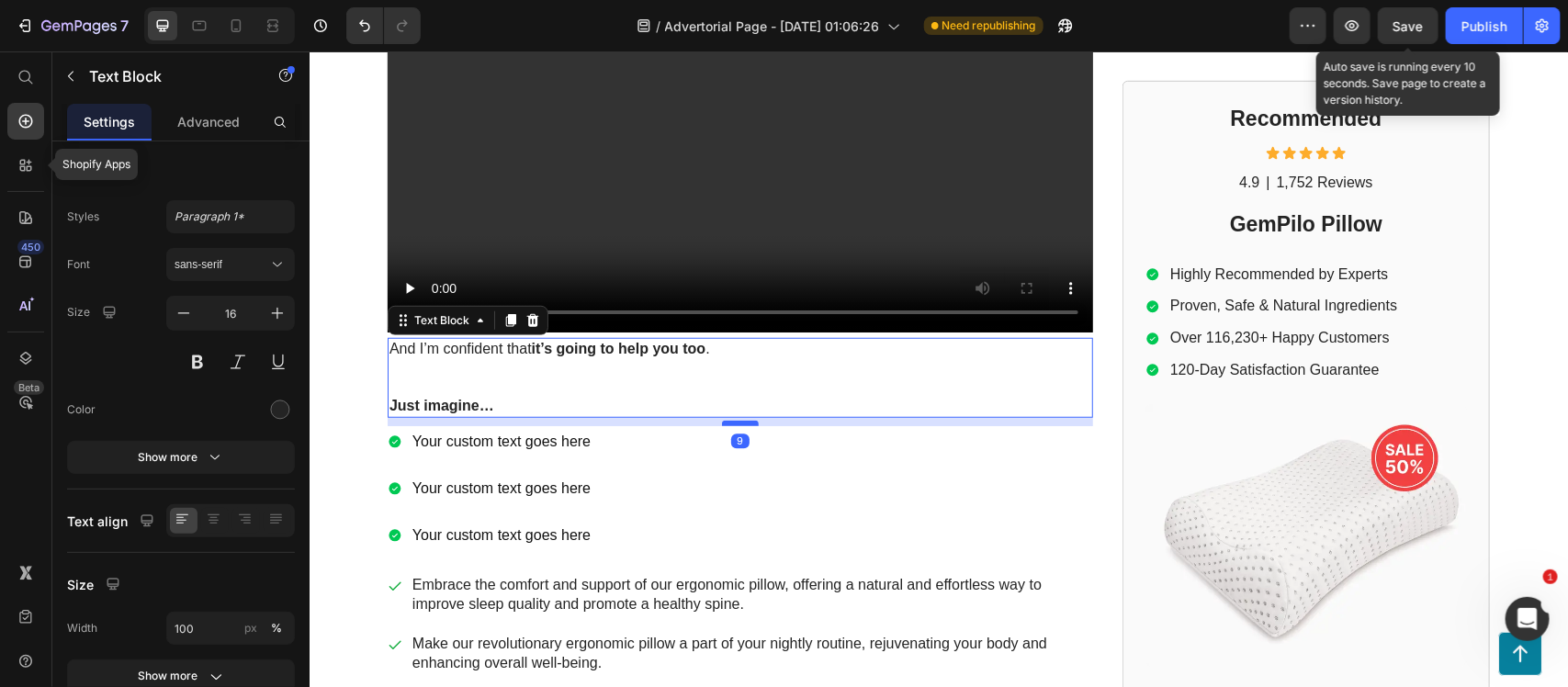 drag, startPoint x: 738, startPoint y: 215, endPoint x: 733, endPoint y: 201, distance: 14.866069 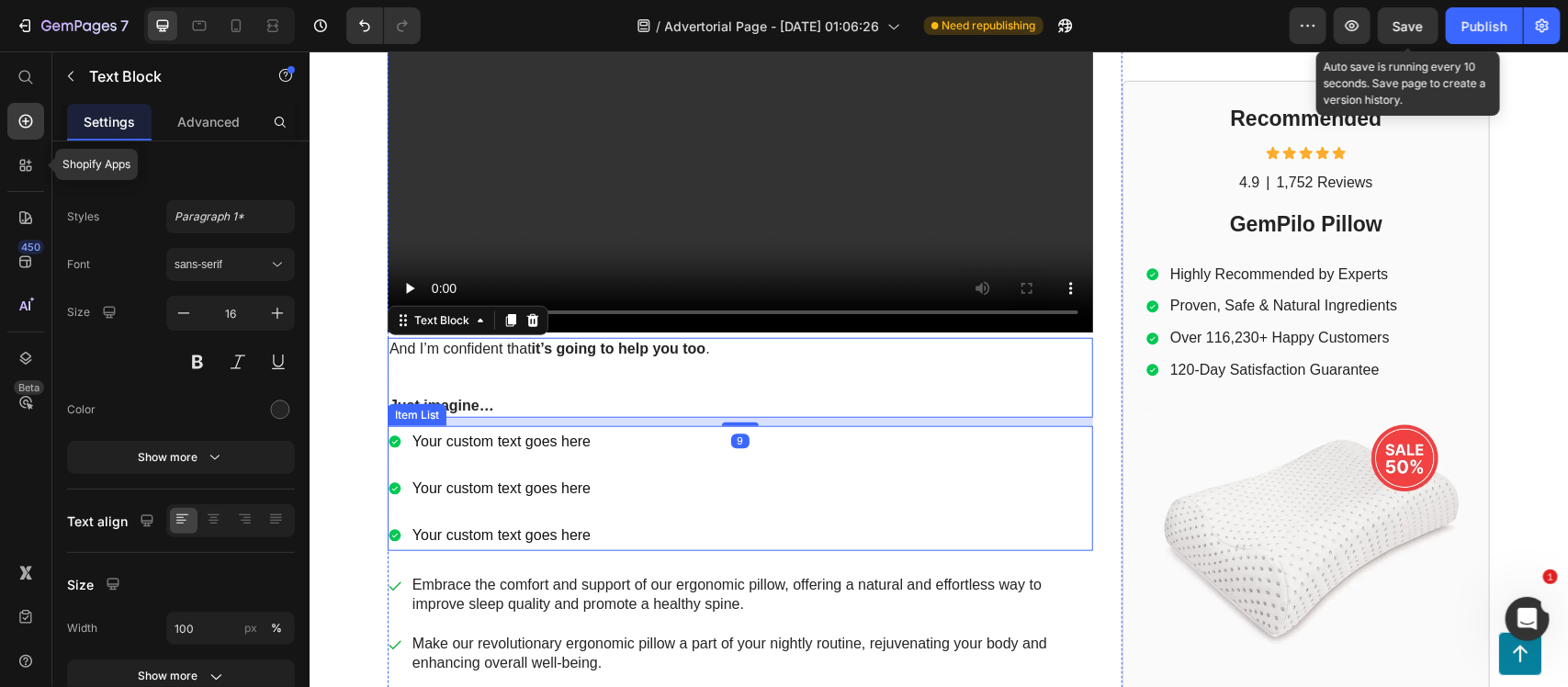 click on "Your custom text goes here Your custom text goes here Your custom text goes here" at bounding box center [739, 488] 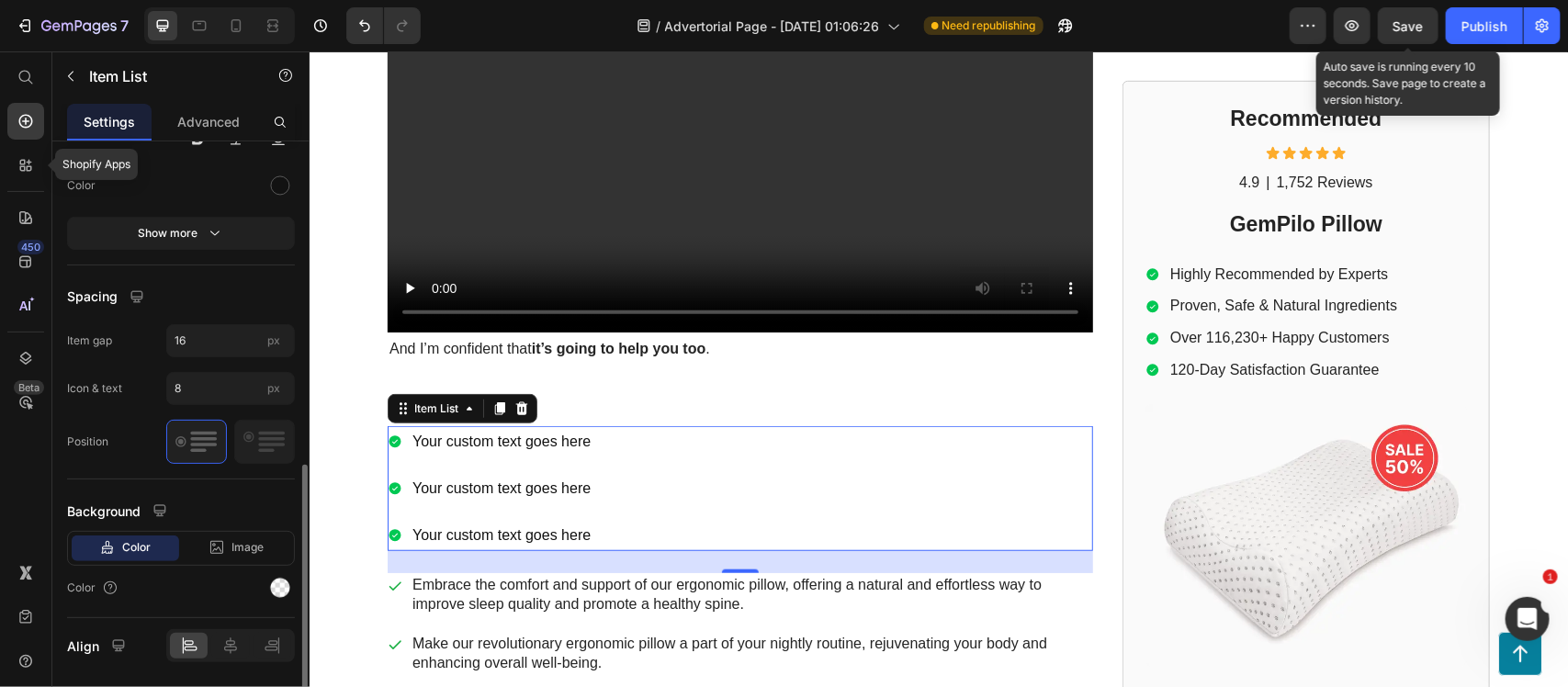 scroll, scrollTop: 773, scrollLeft: 0, axis: vertical 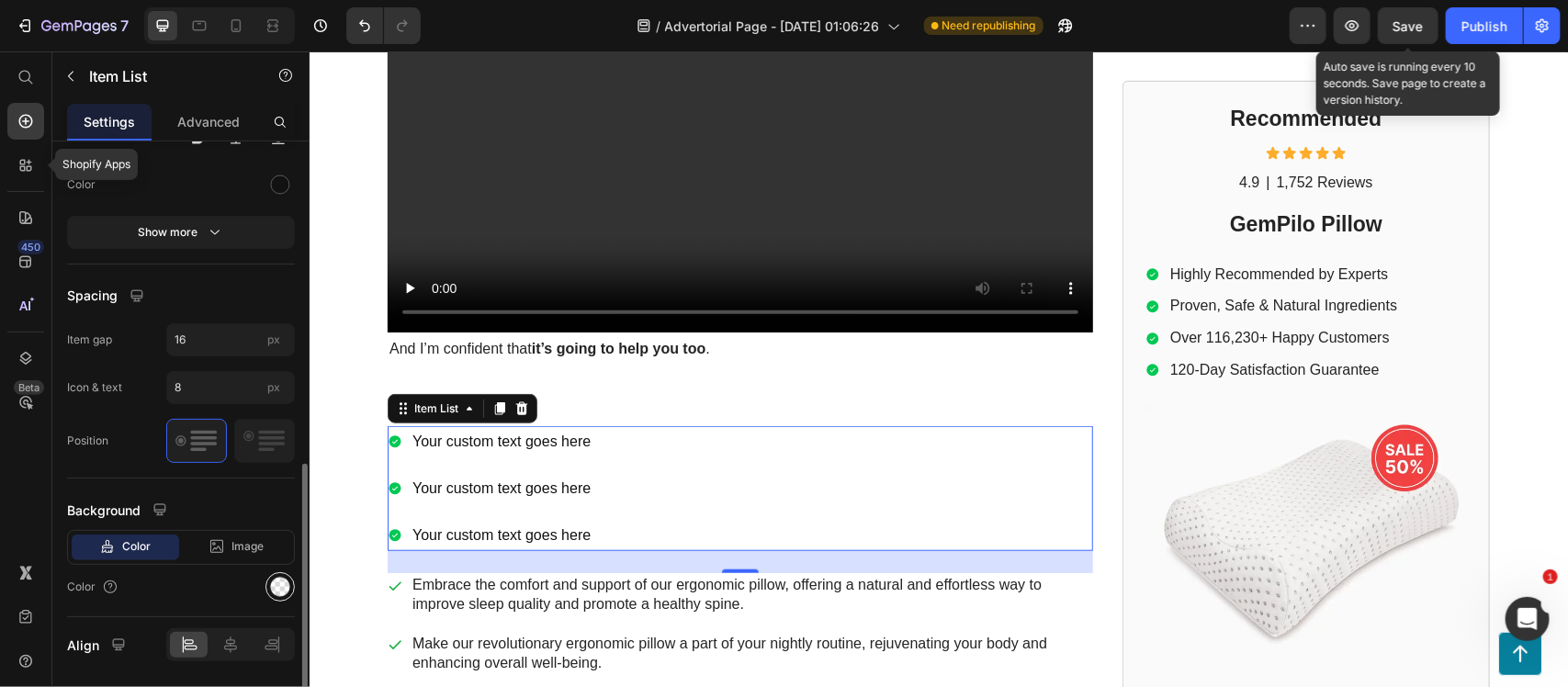 click at bounding box center (280, 587) 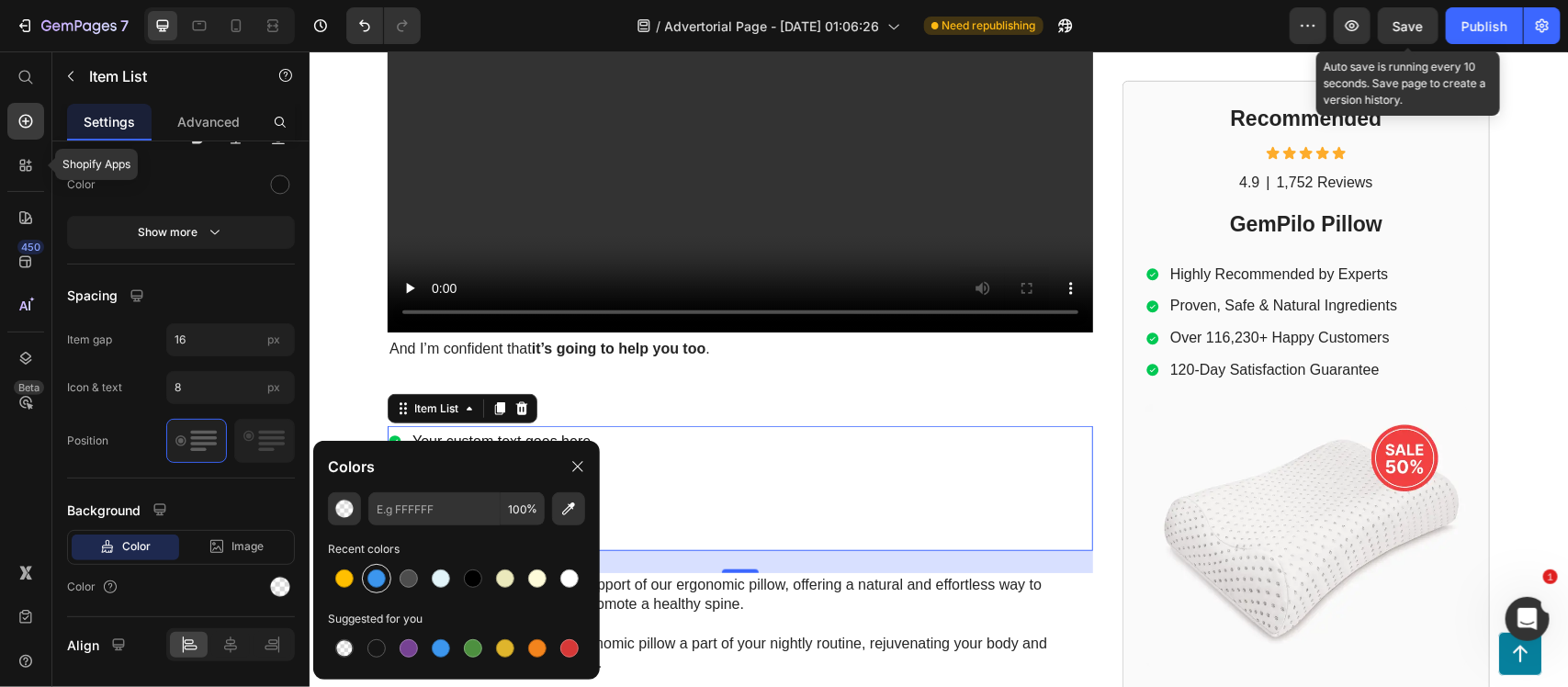 click at bounding box center [377, 579] 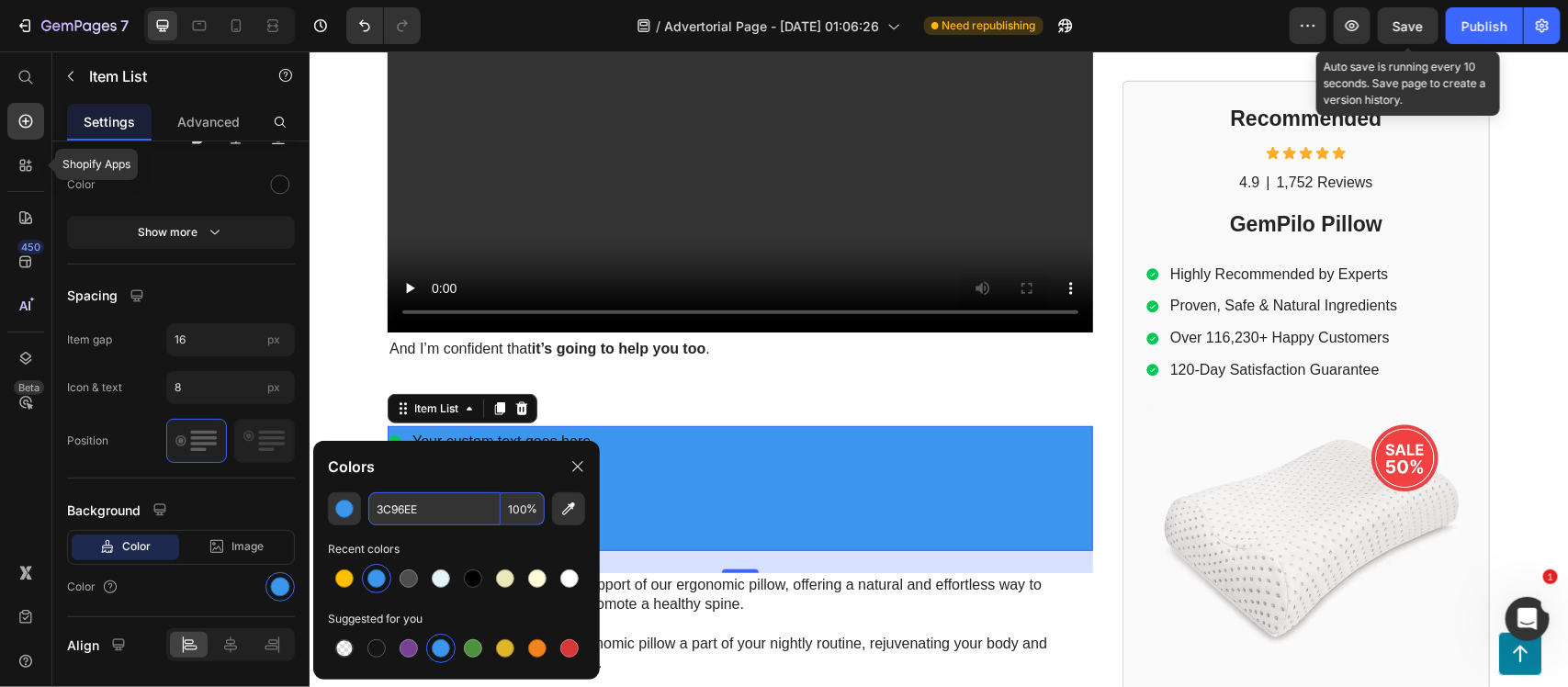 click on "3C96EE" at bounding box center [434, 509] 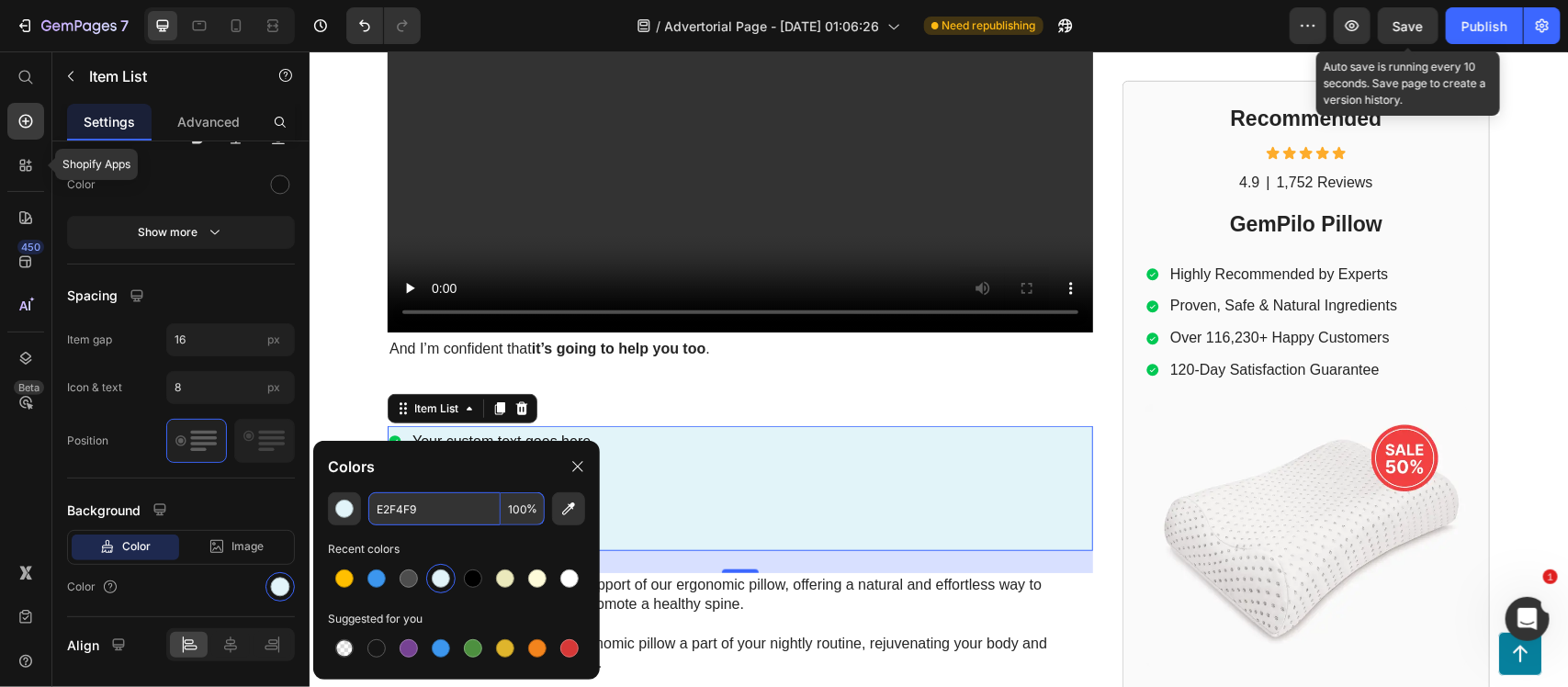 type on "E2F4F9" 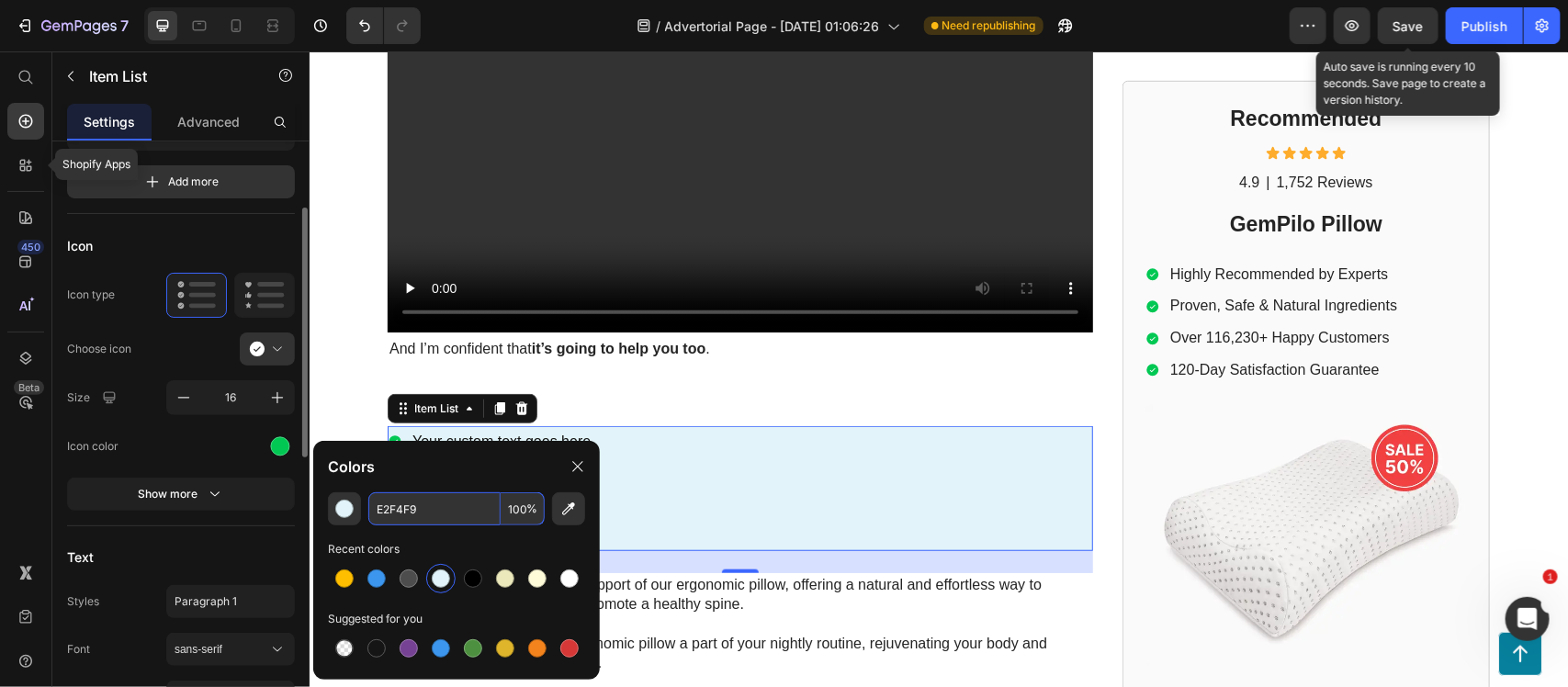 scroll, scrollTop: 163, scrollLeft: 0, axis: vertical 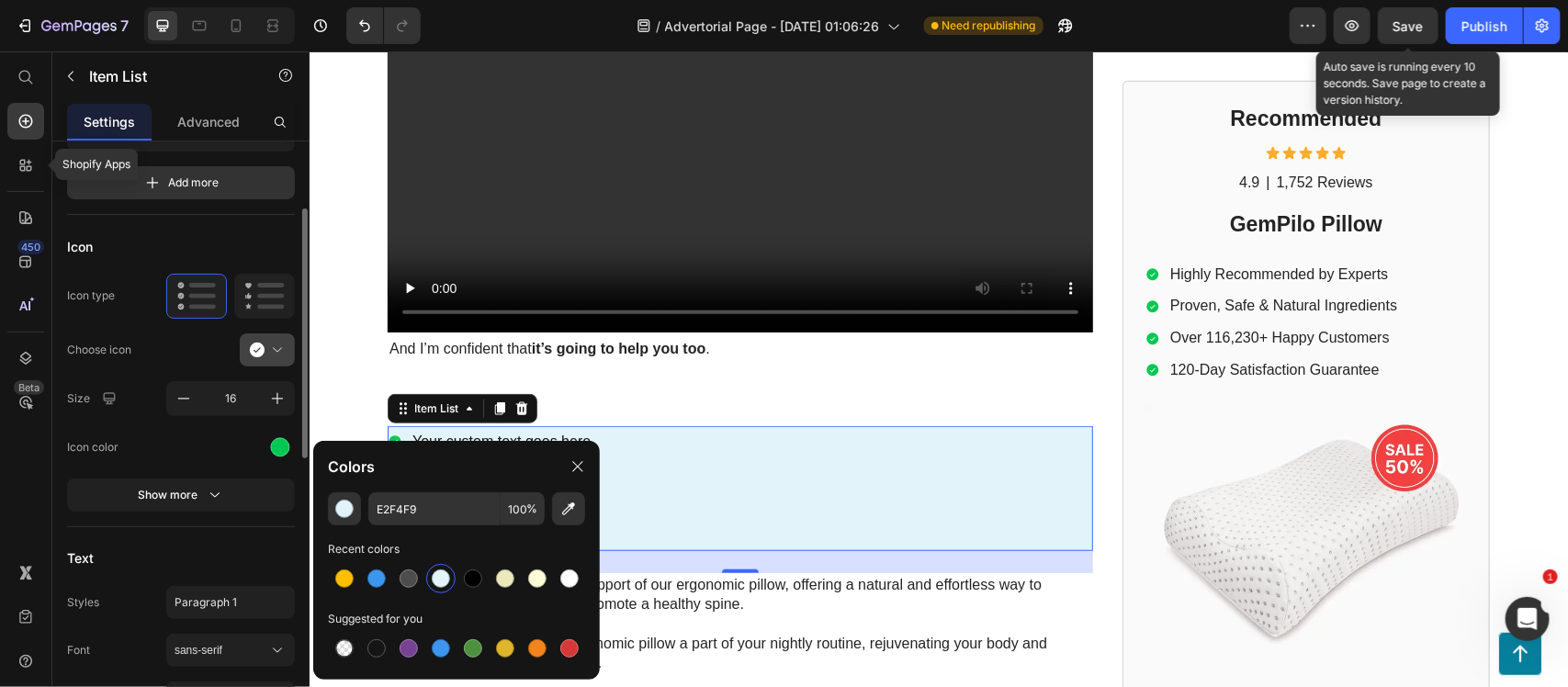 click at bounding box center (275, 350) 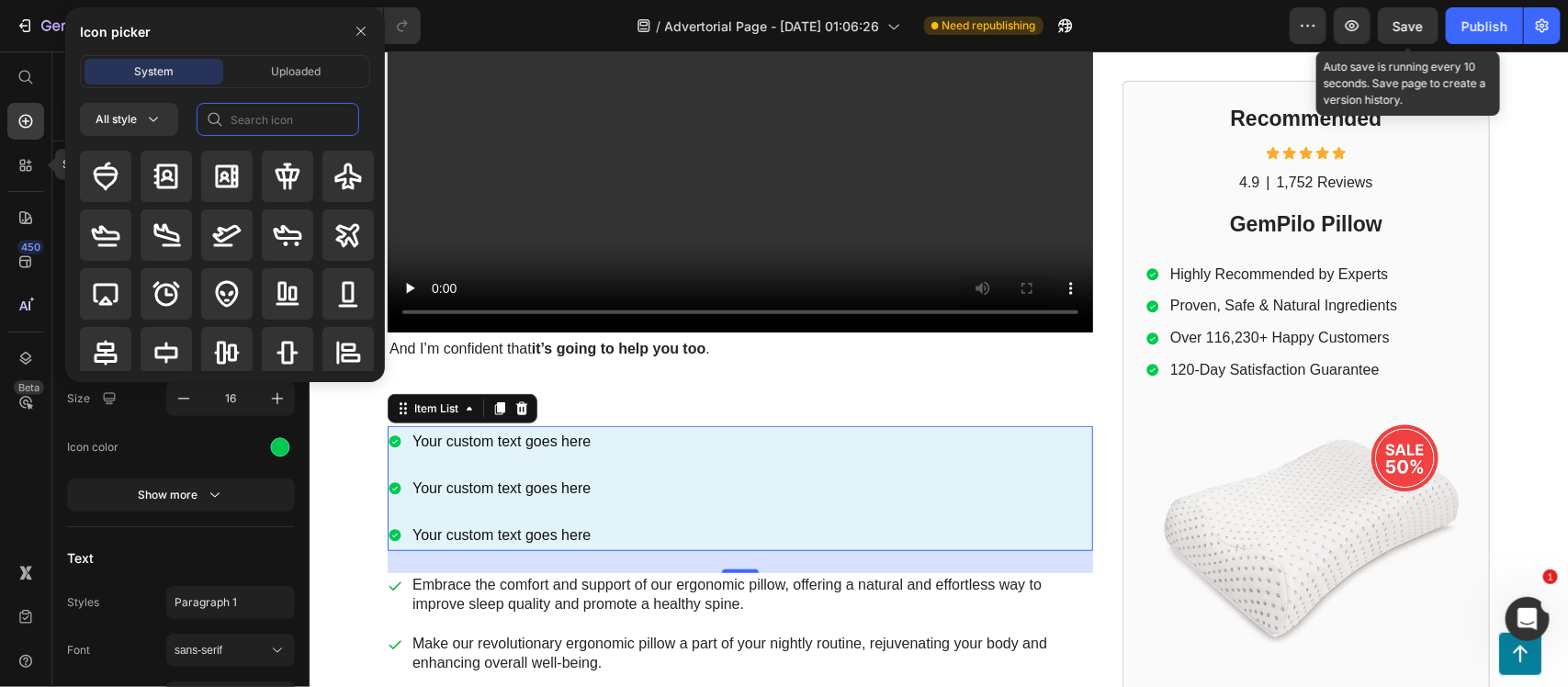 click 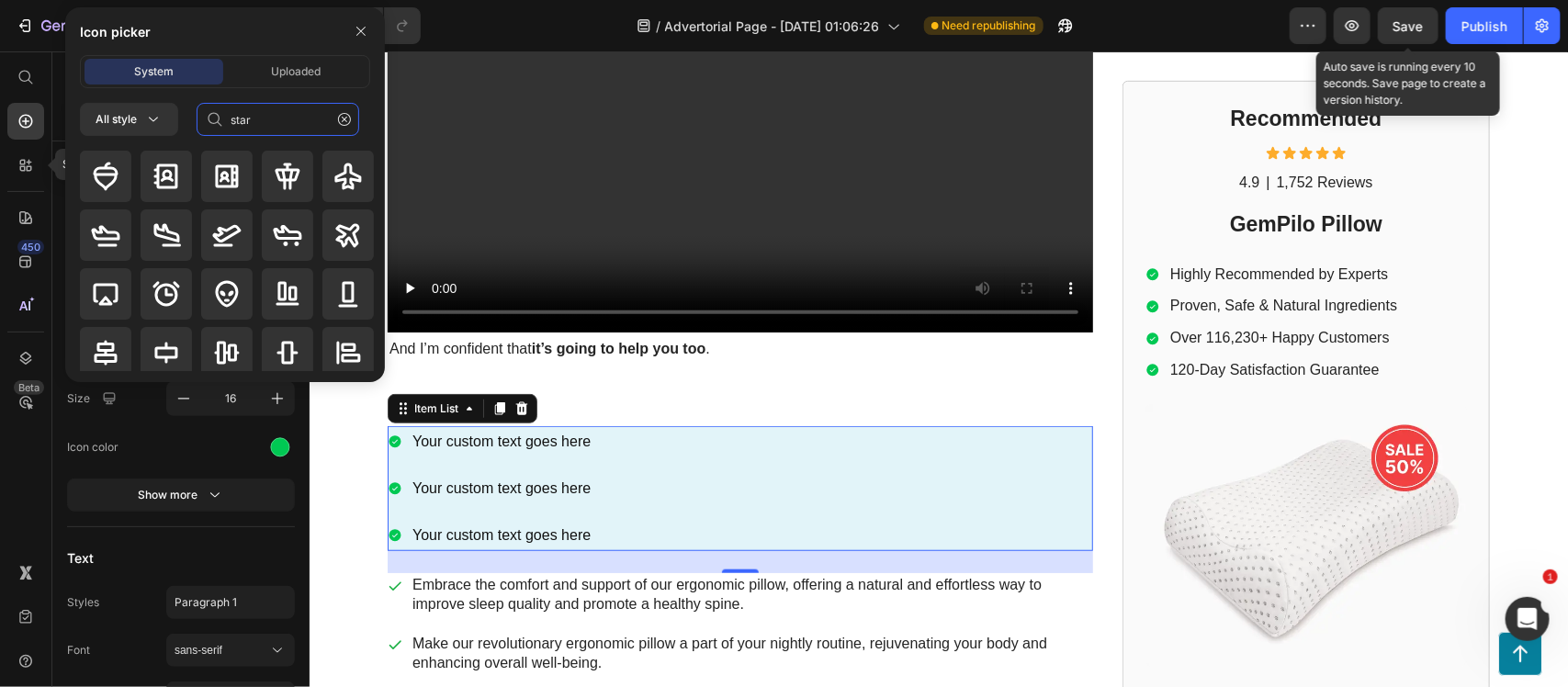 type on "star" 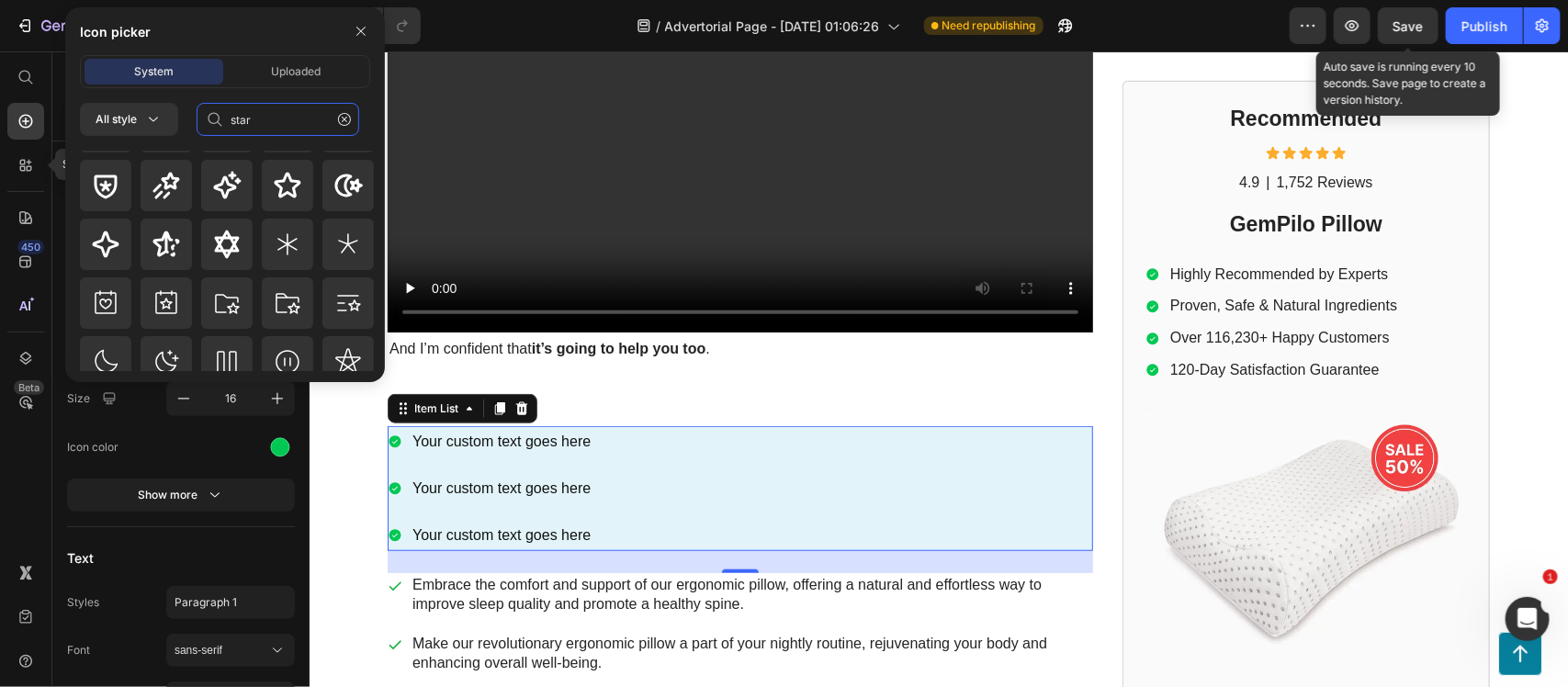 scroll, scrollTop: 0, scrollLeft: 0, axis: both 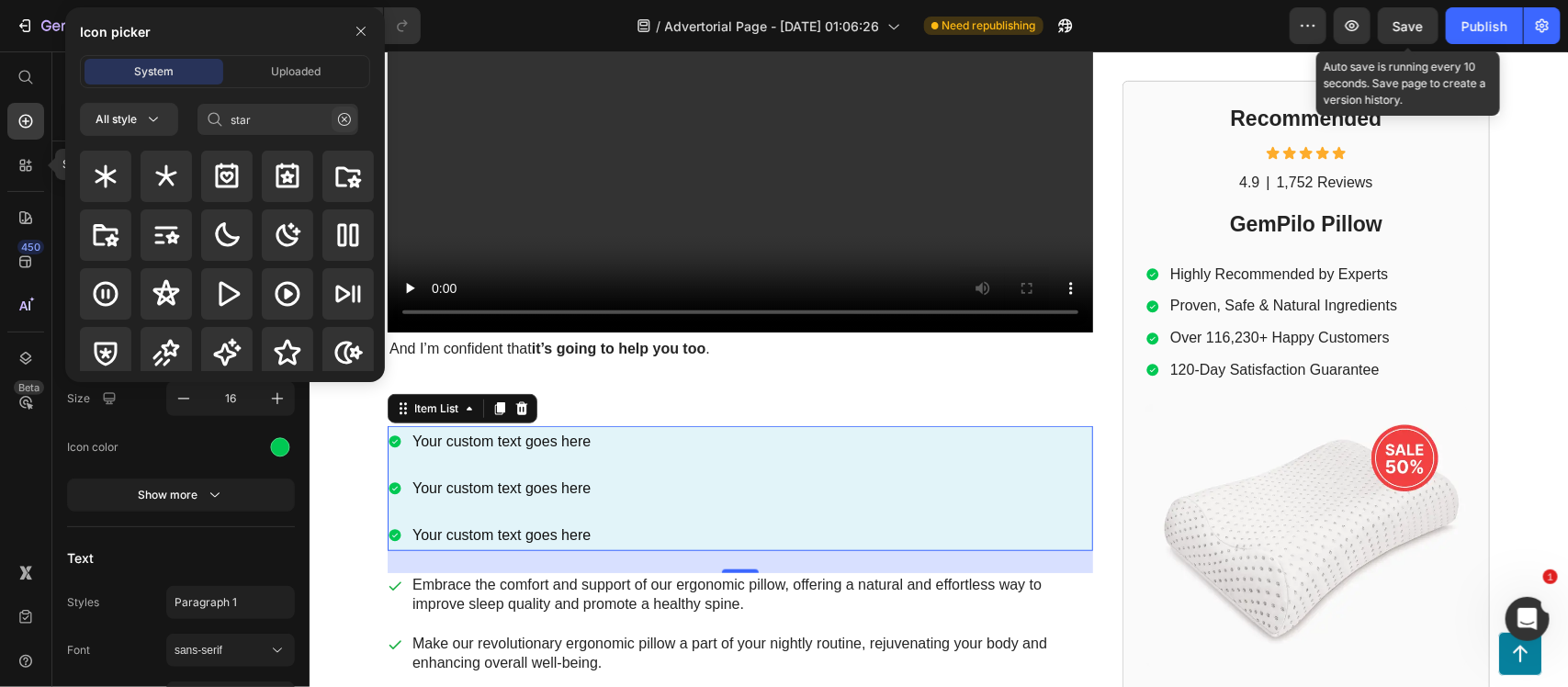 click 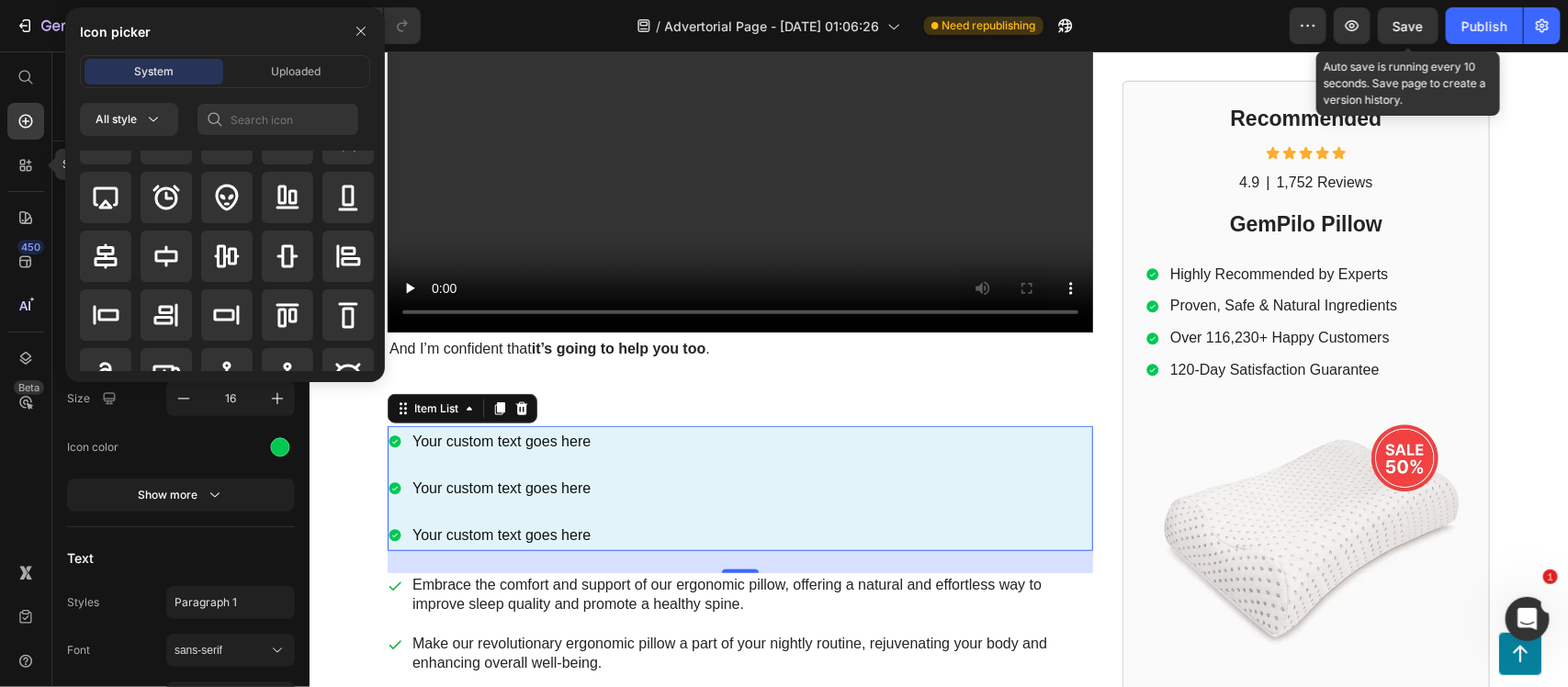 scroll, scrollTop: 0, scrollLeft: 0, axis: both 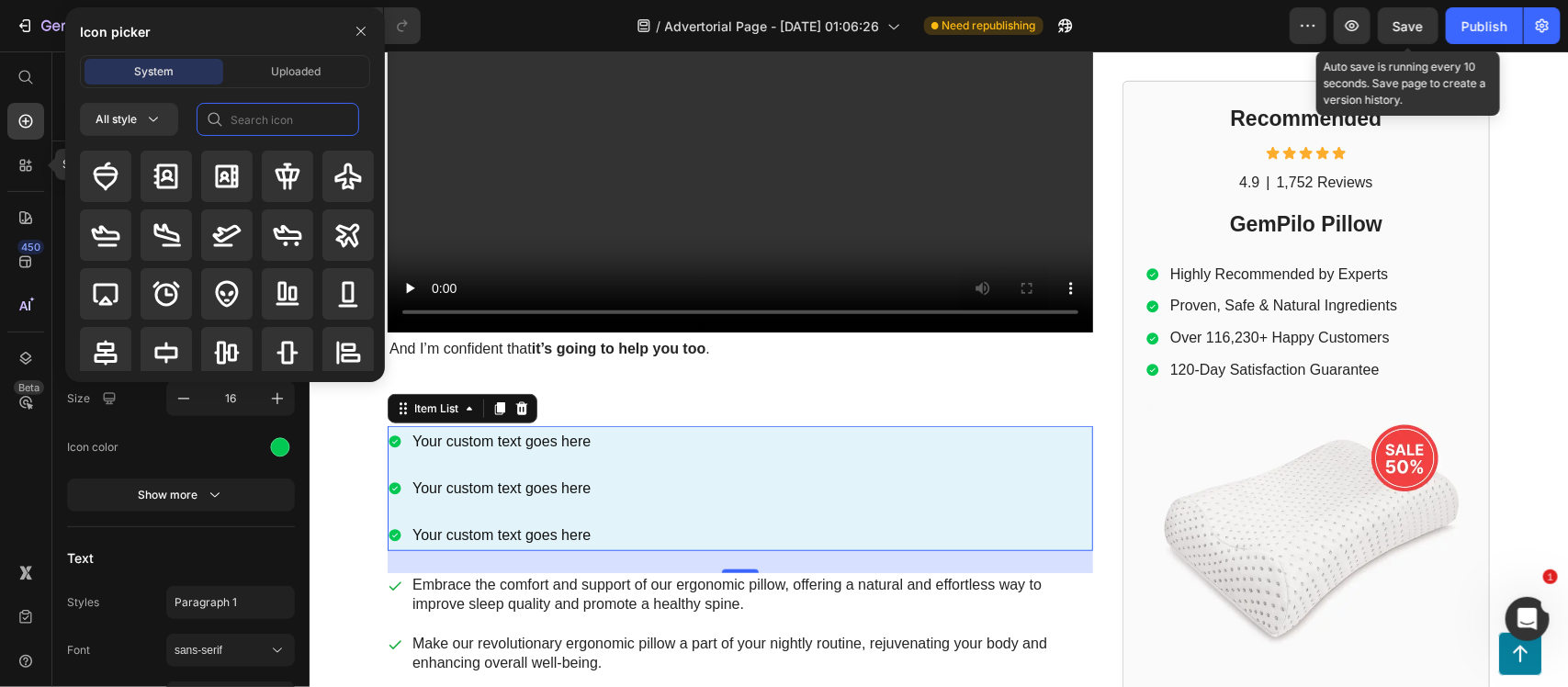 click 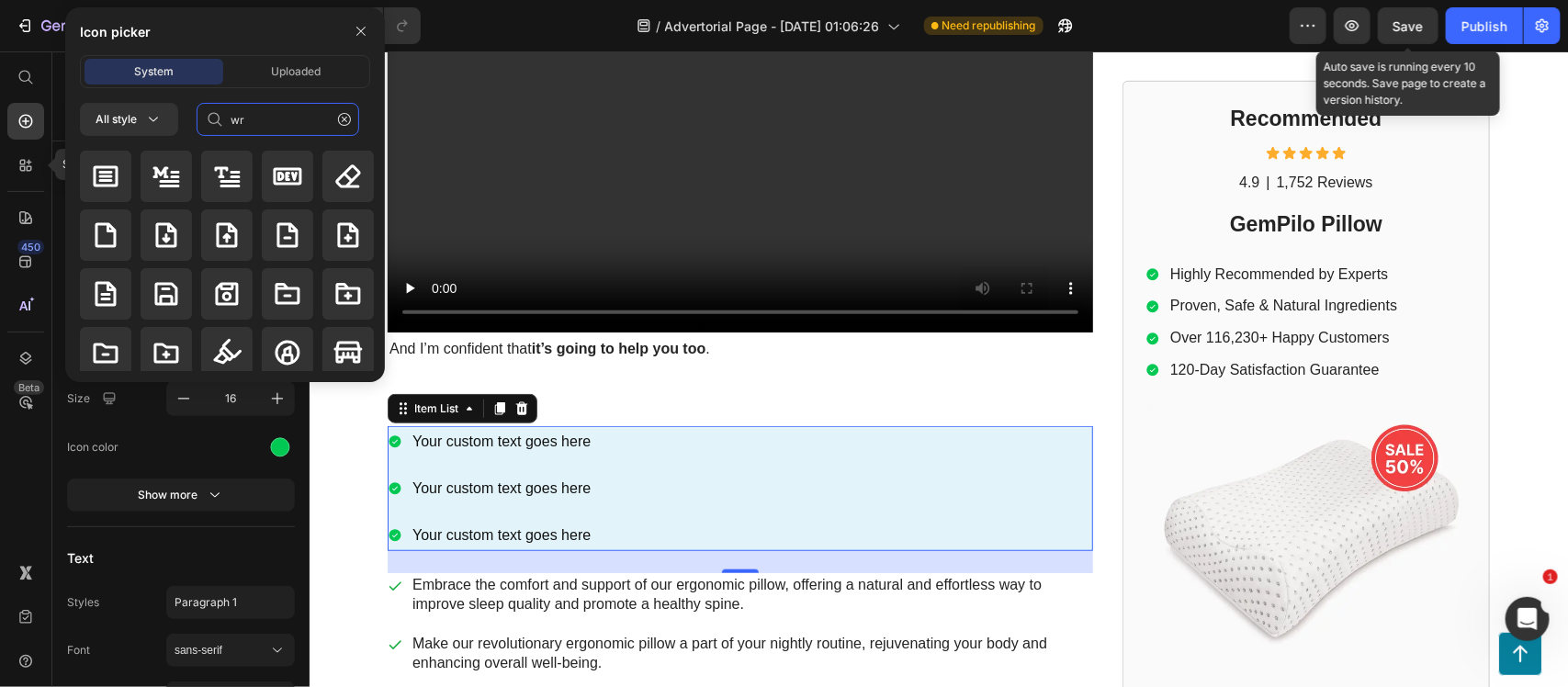 type on "w" 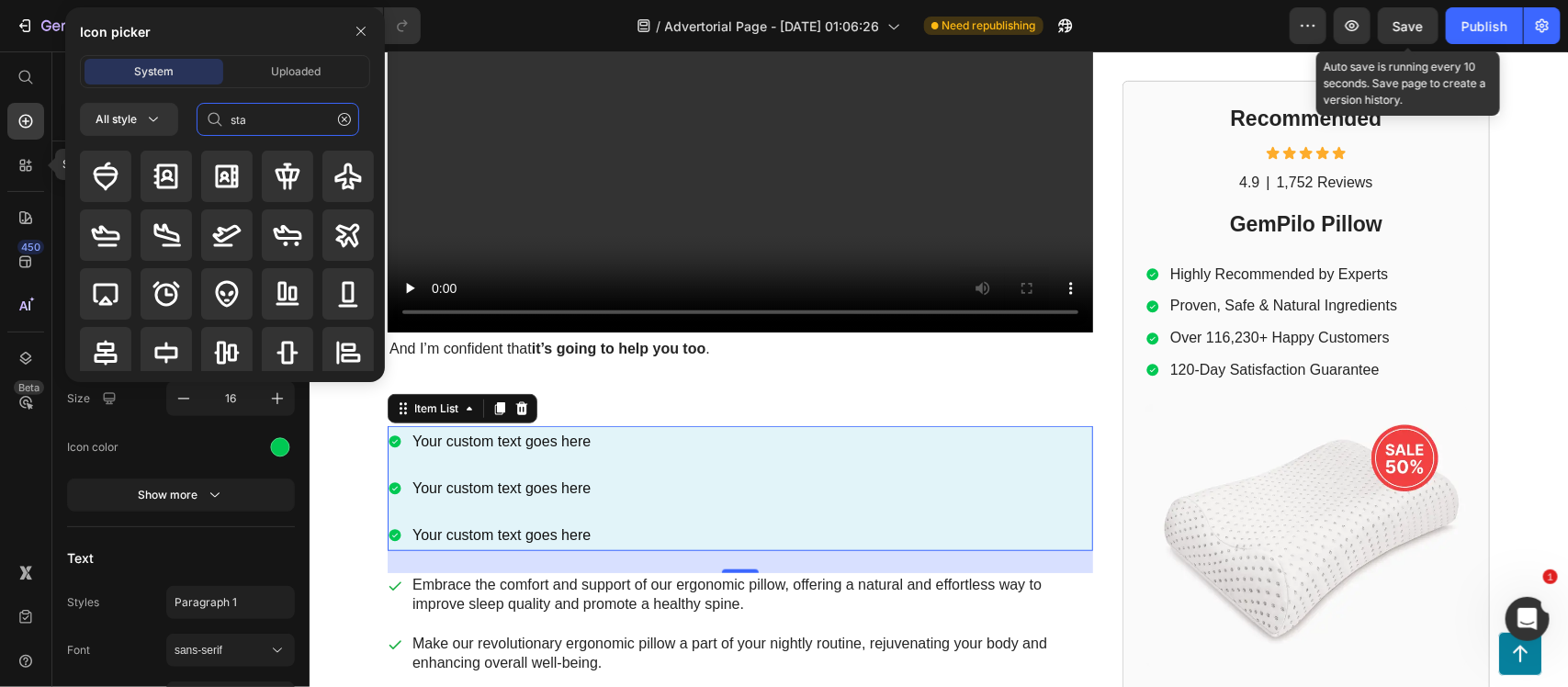 type on "star" 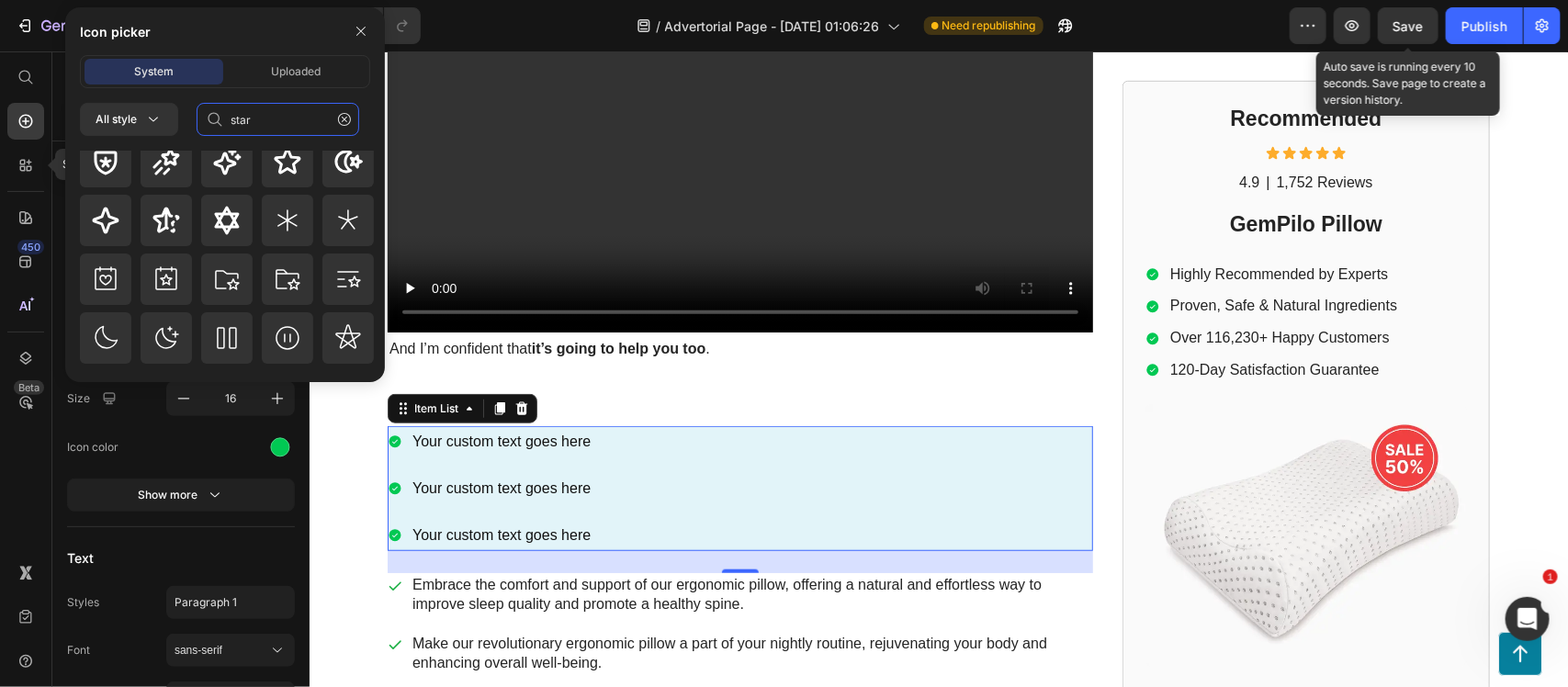 scroll, scrollTop: 305, scrollLeft: 0, axis: vertical 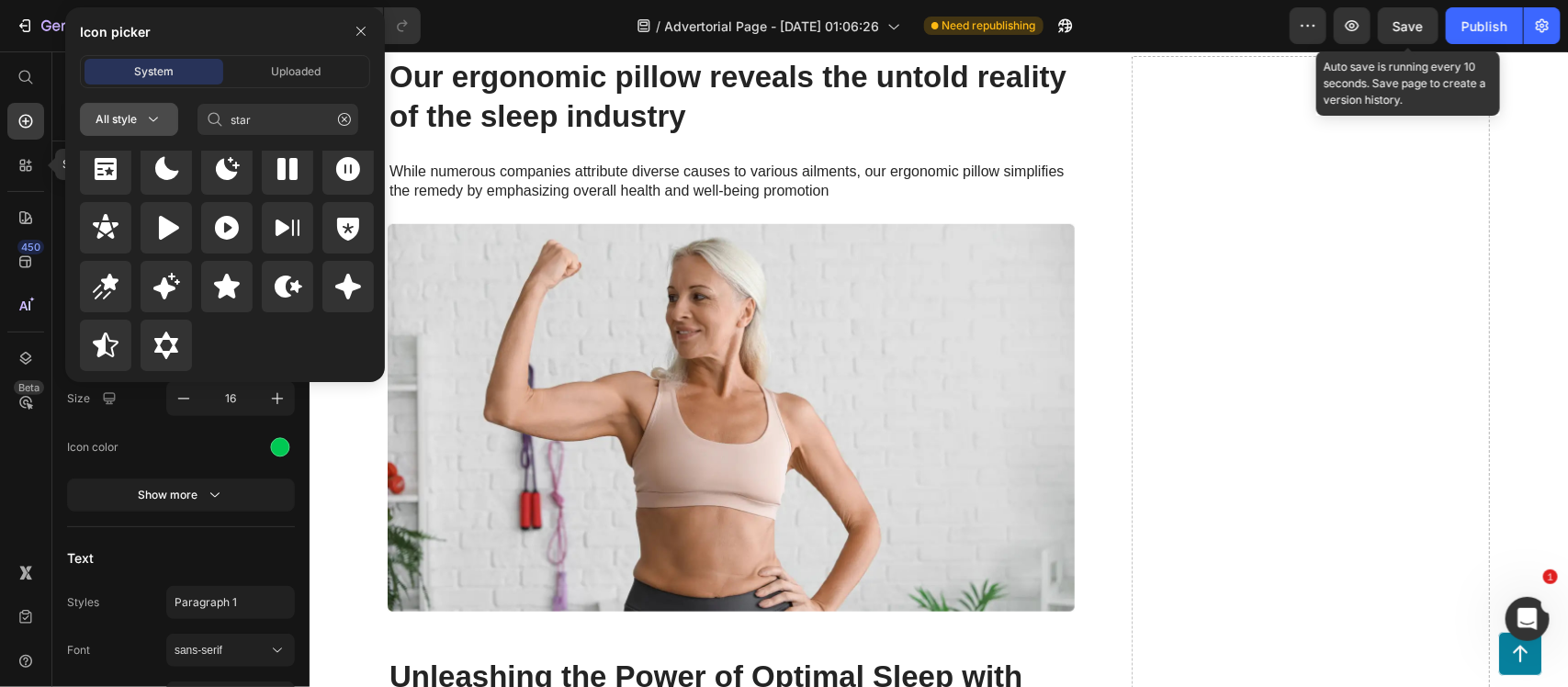 click 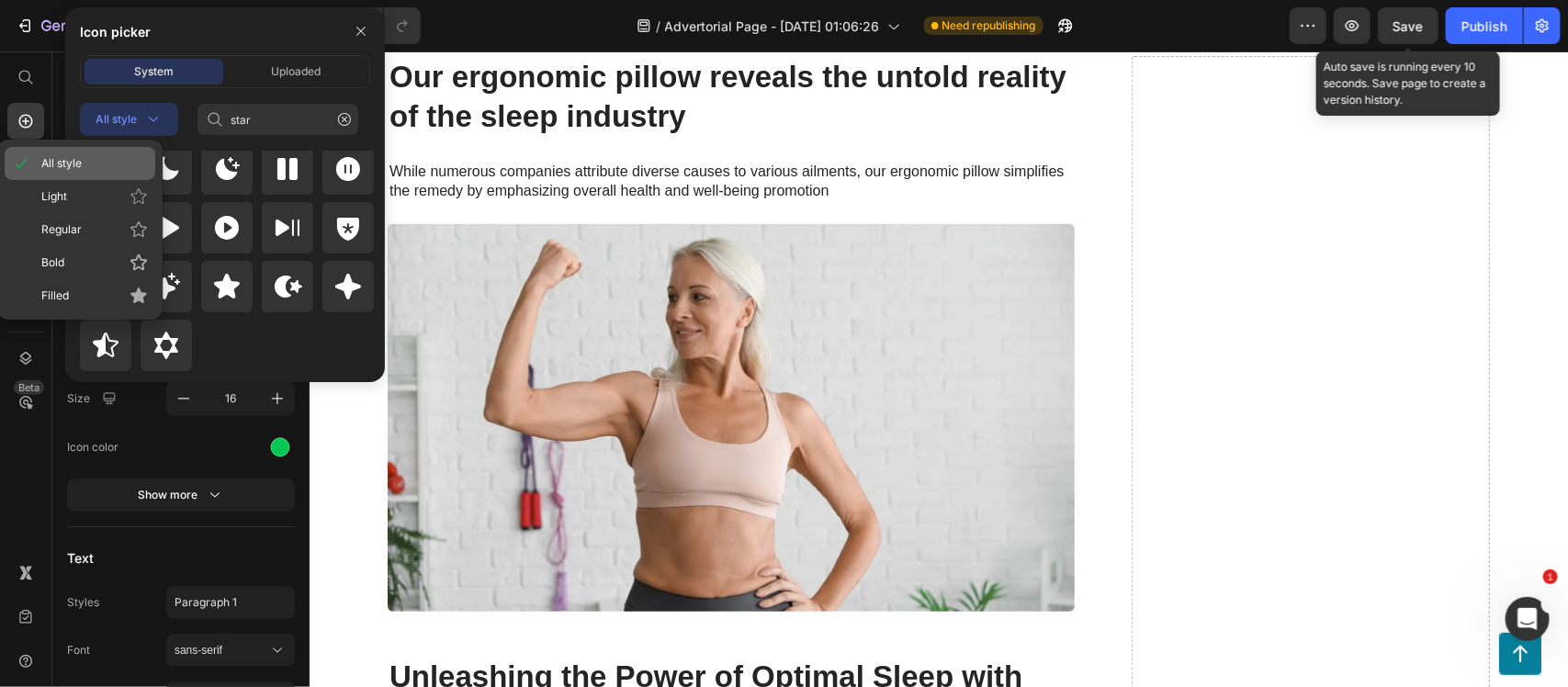type on "star" 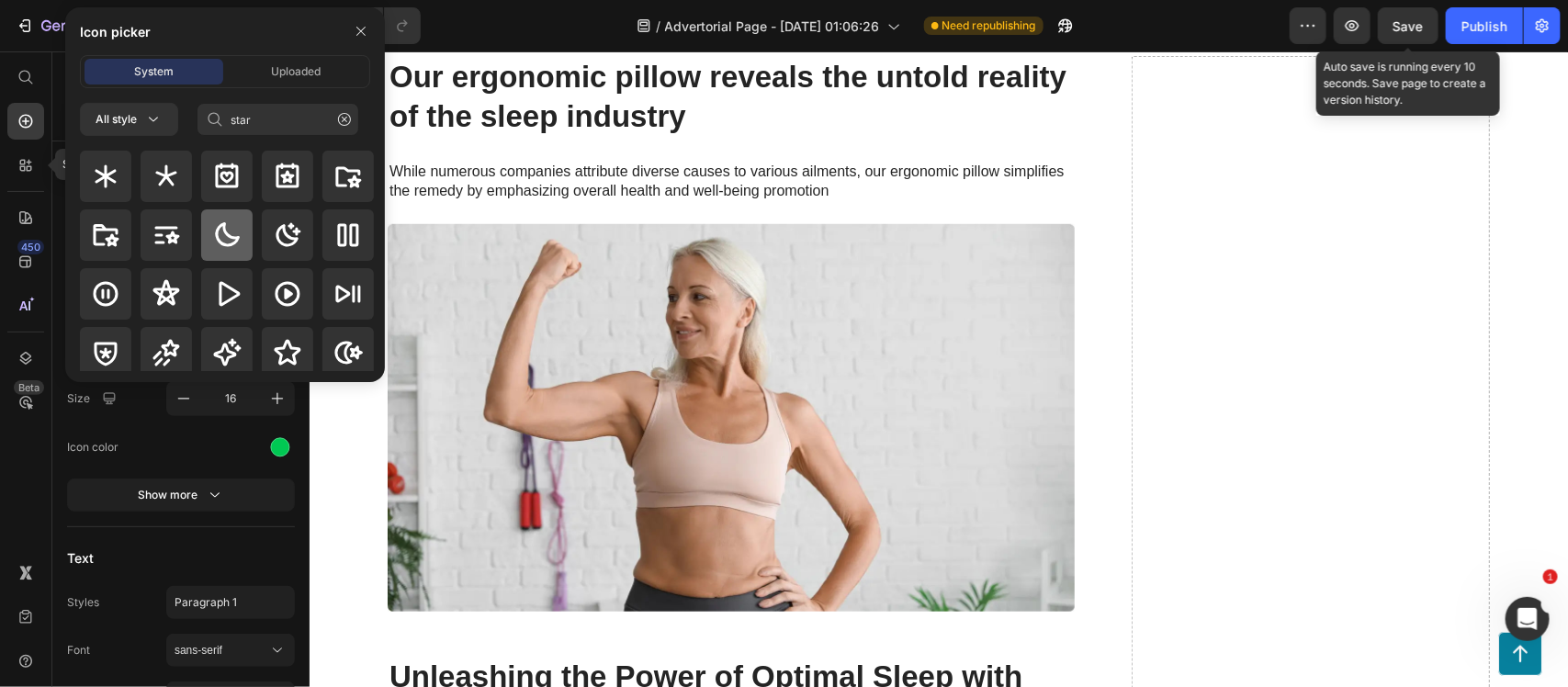scroll, scrollTop: 102, scrollLeft: 0, axis: vertical 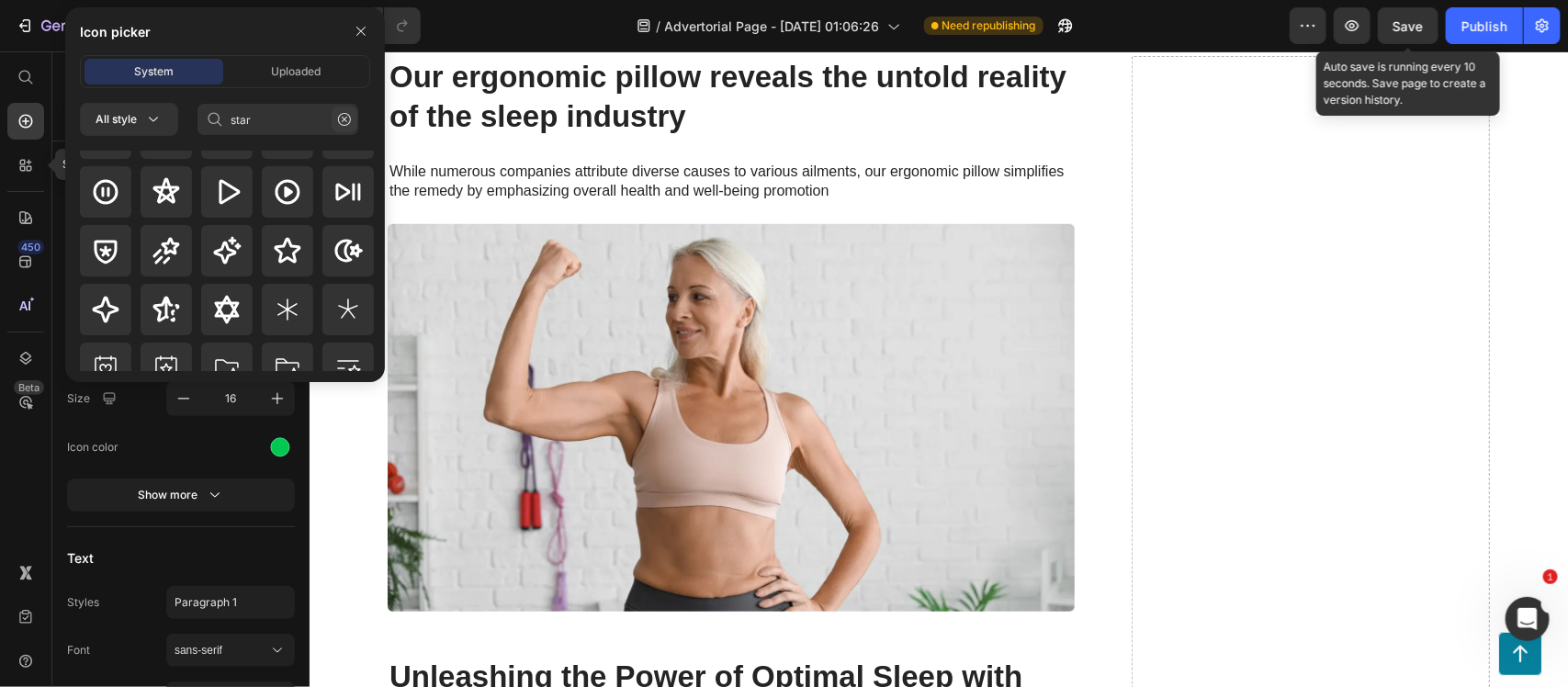 click 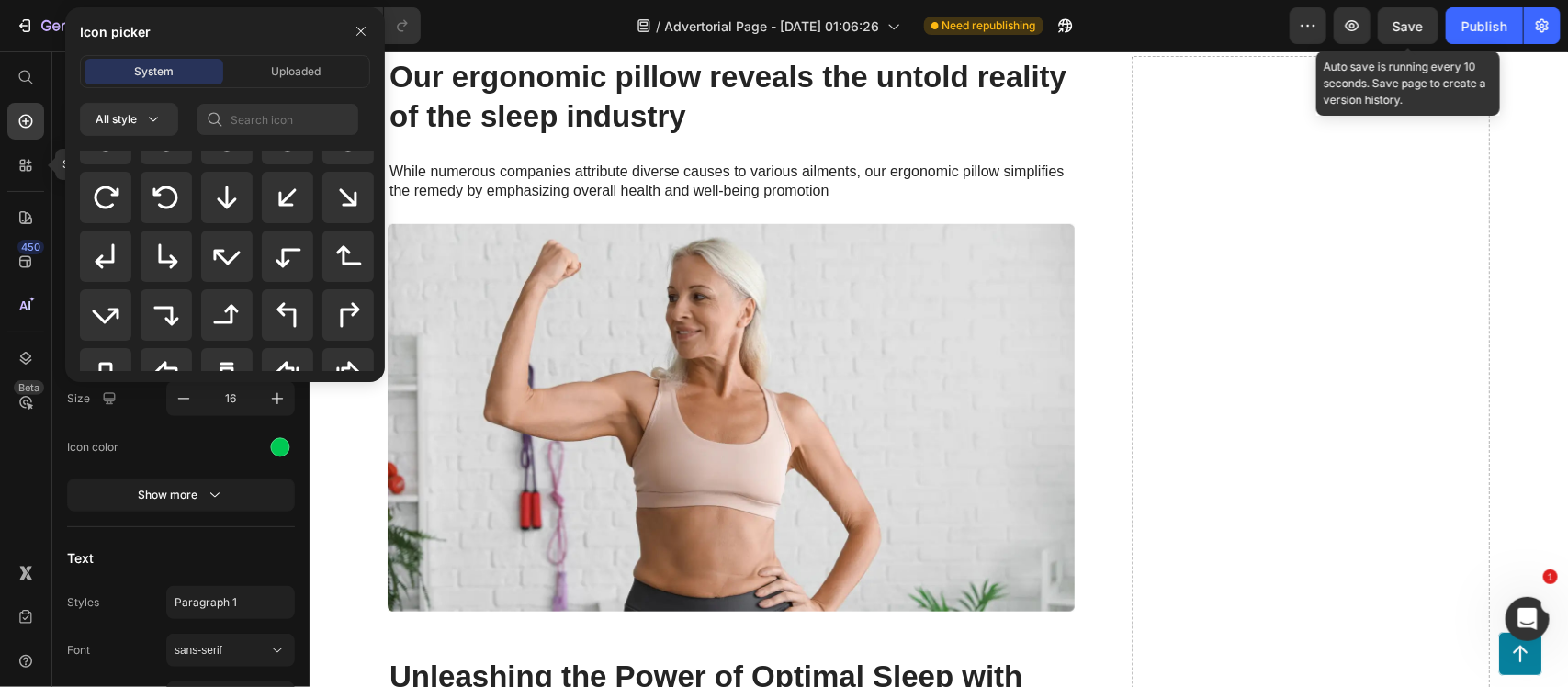 scroll, scrollTop: 627, scrollLeft: 0, axis: vertical 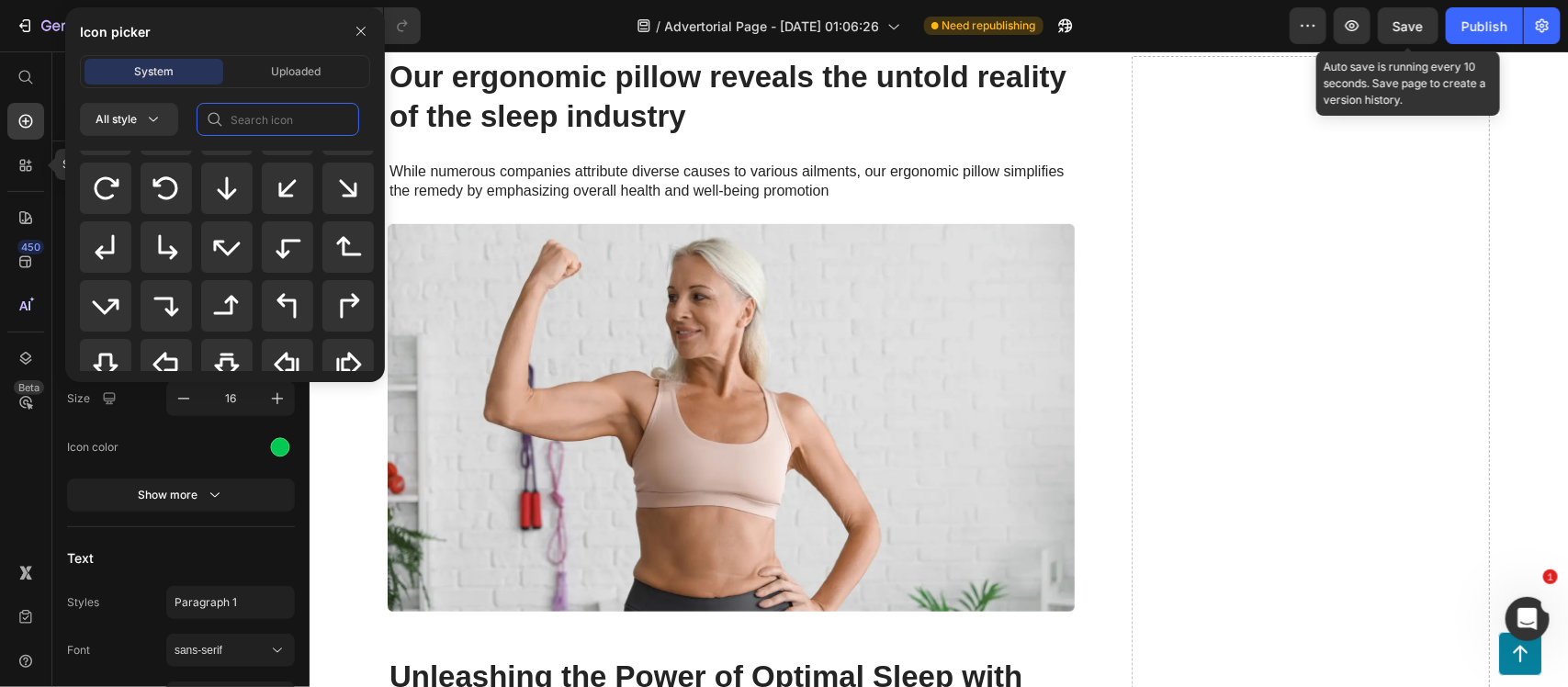 click 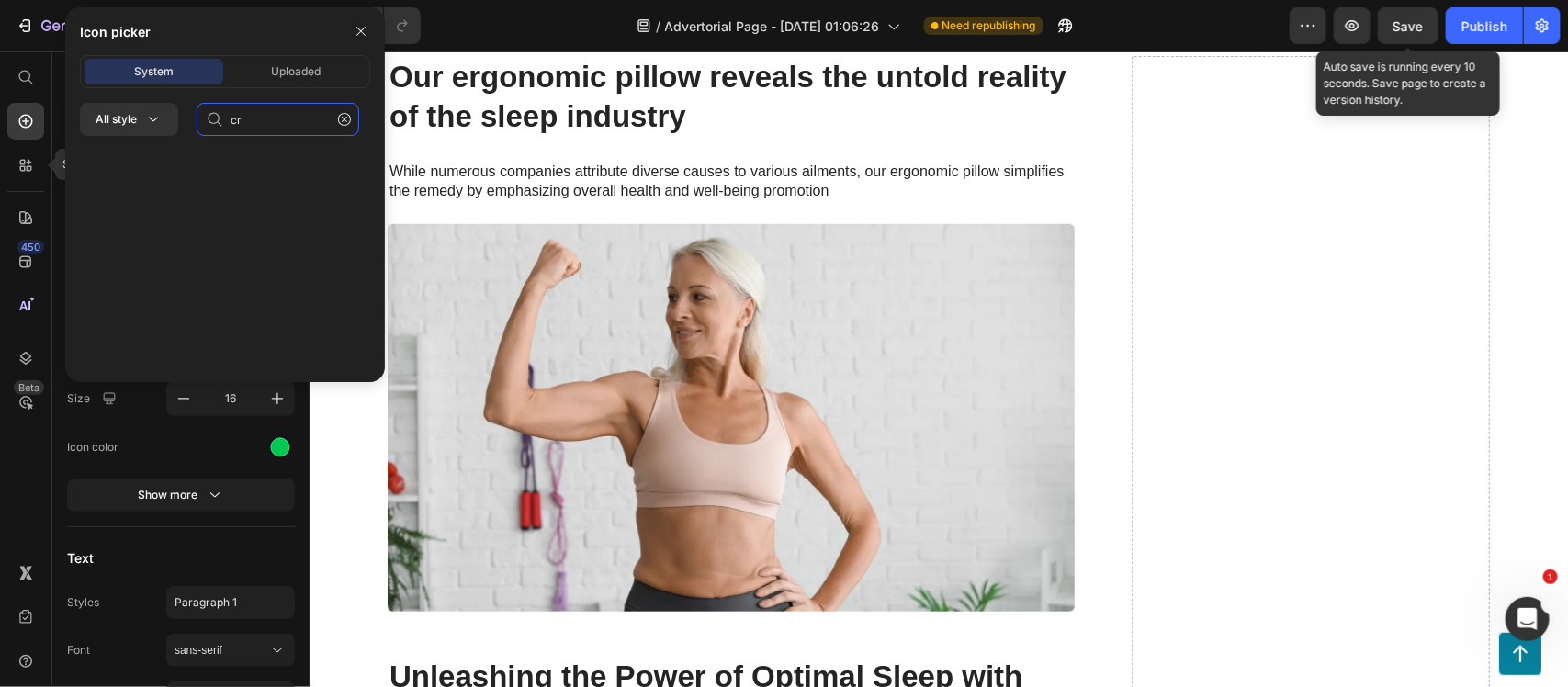 scroll, scrollTop: 0, scrollLeft: 0, axis: both 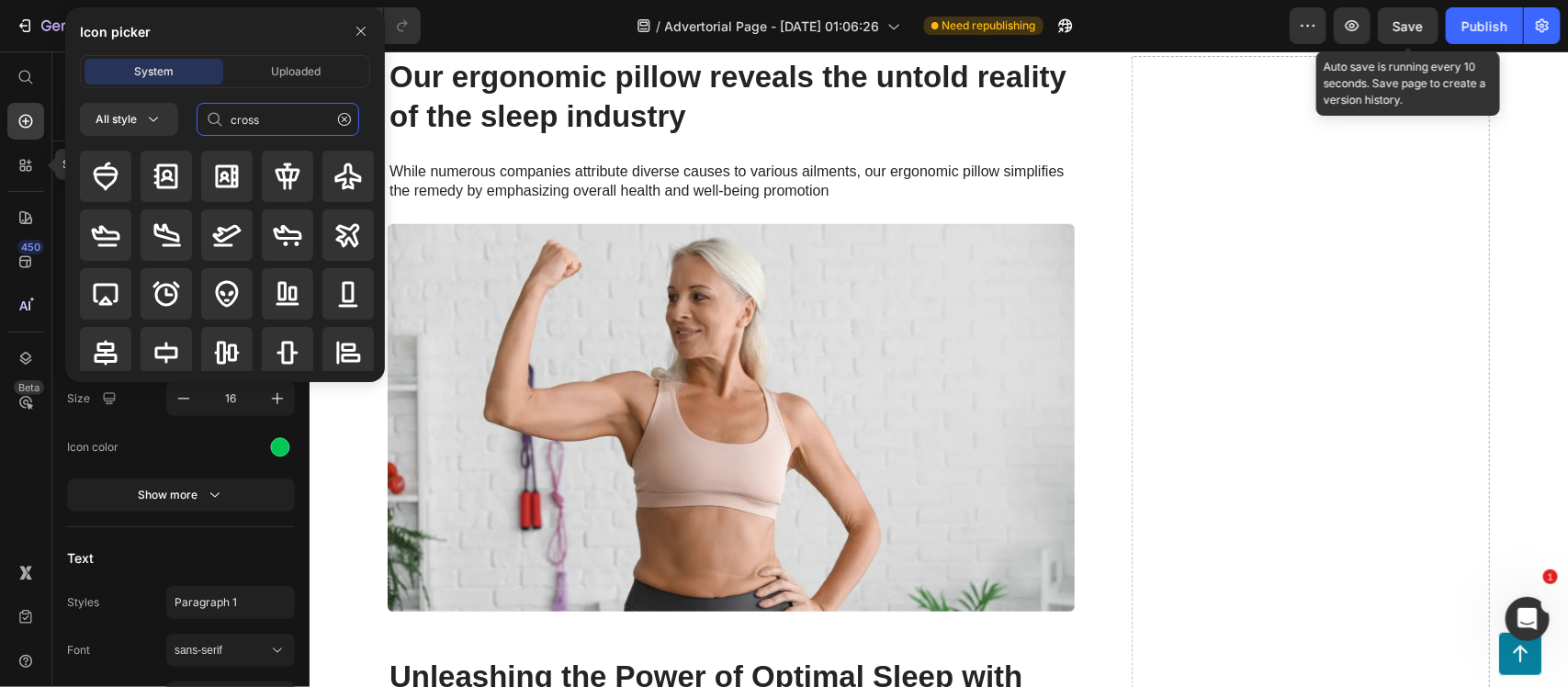 type on "cross" 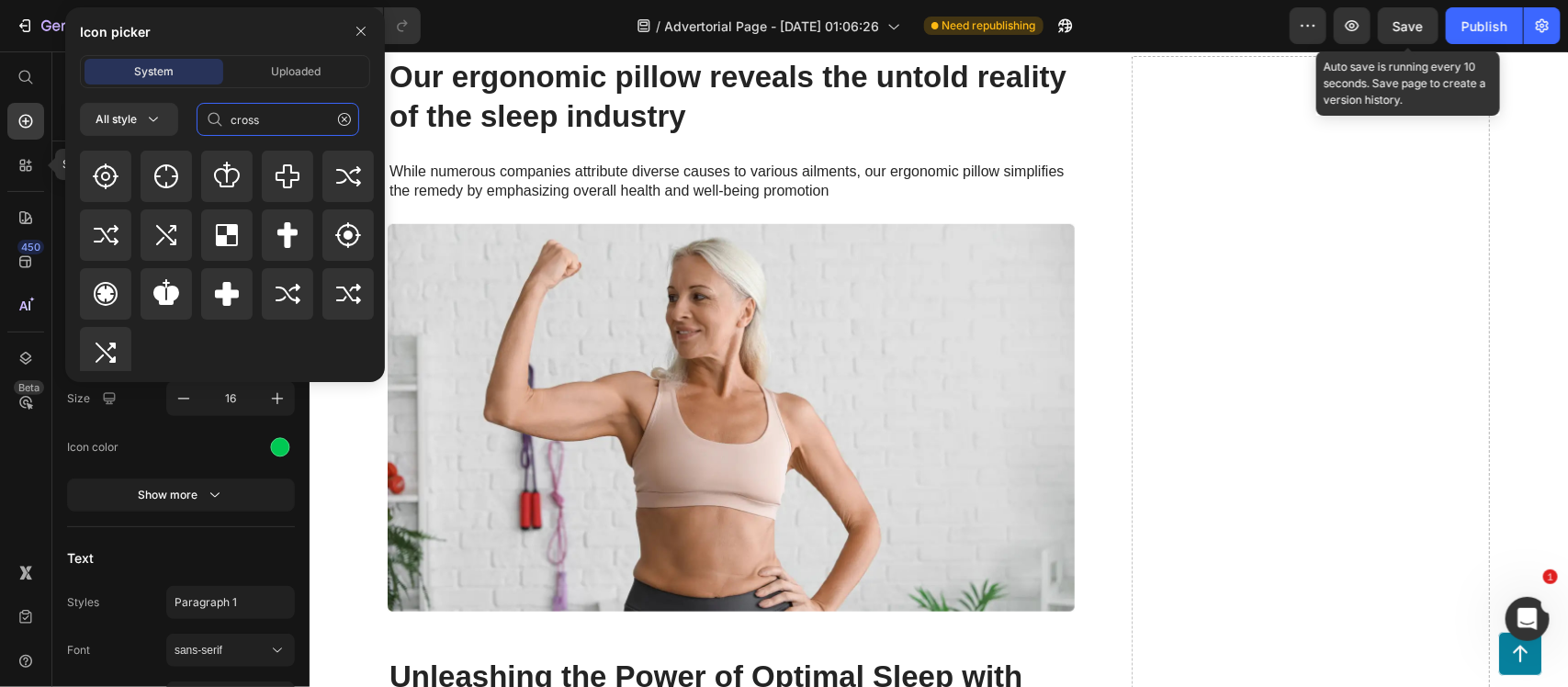 scroll, scrollTop: 235, scrollLeft: 0, axis: vertical 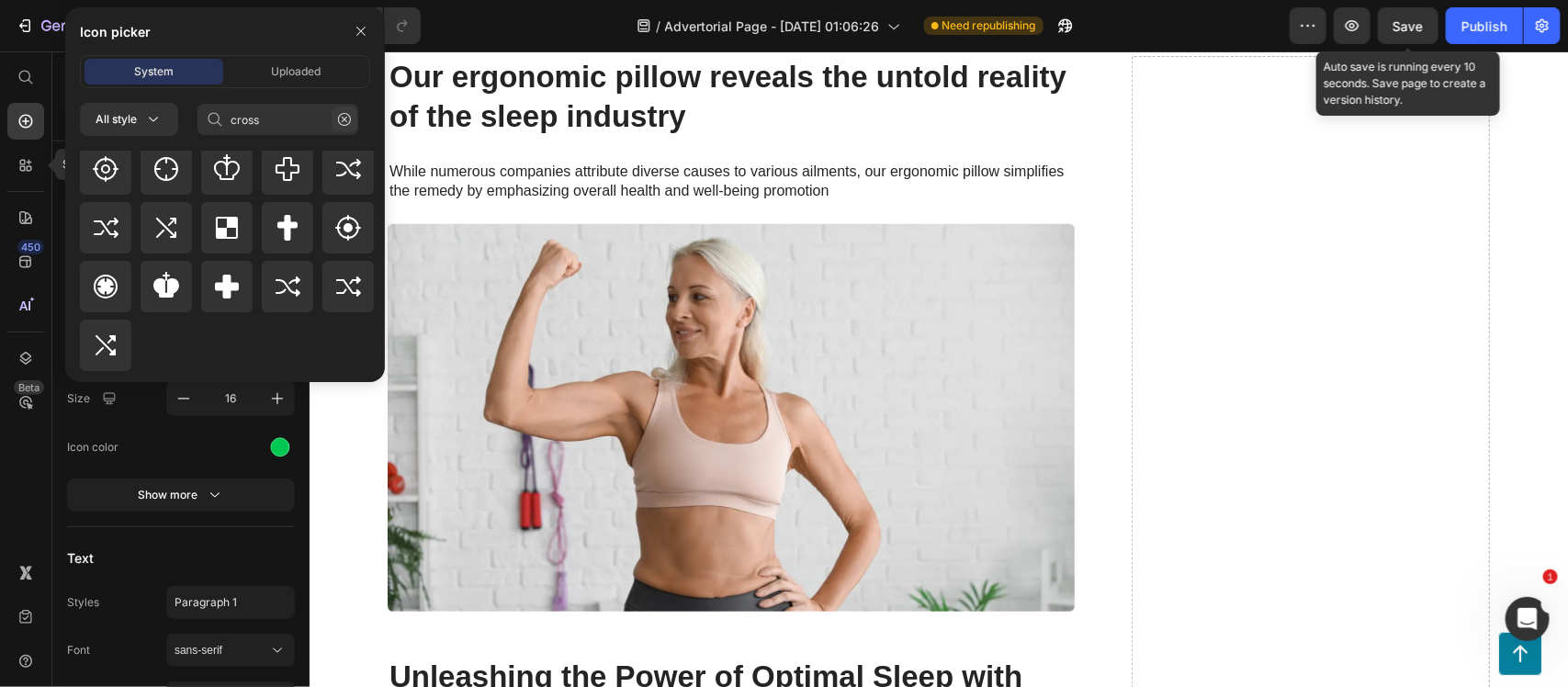 click 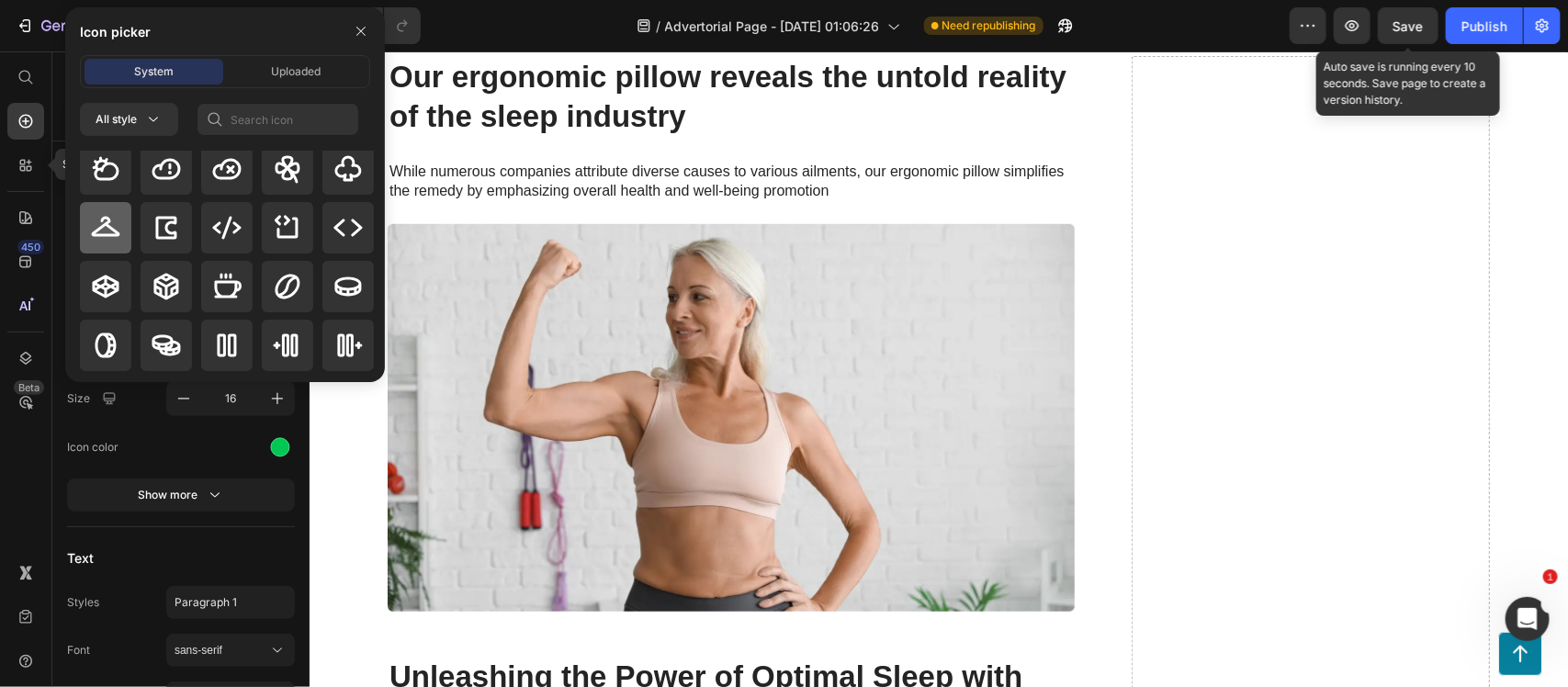 scroll, scrollTop: 4092, scrollLeft: 0, axis: vertical 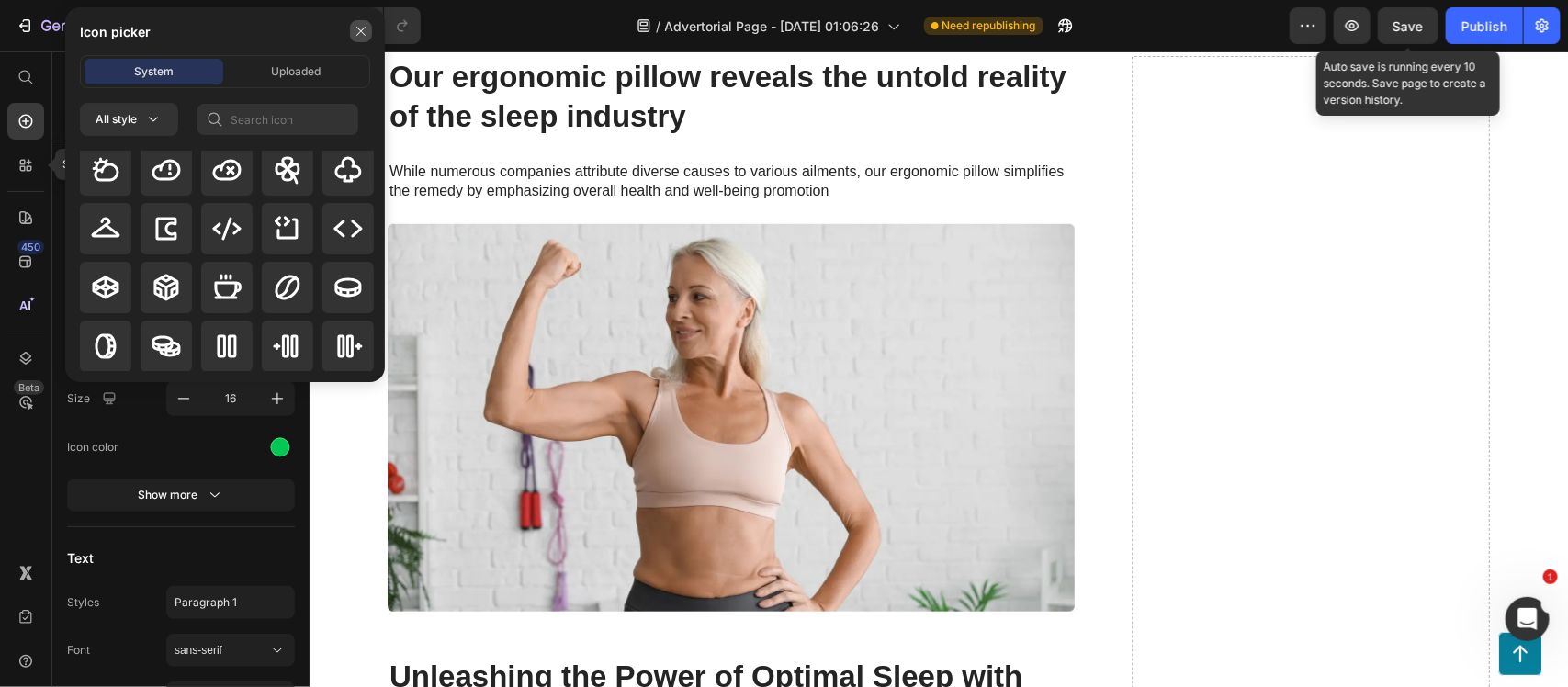 click at bounding box center (361, 31) 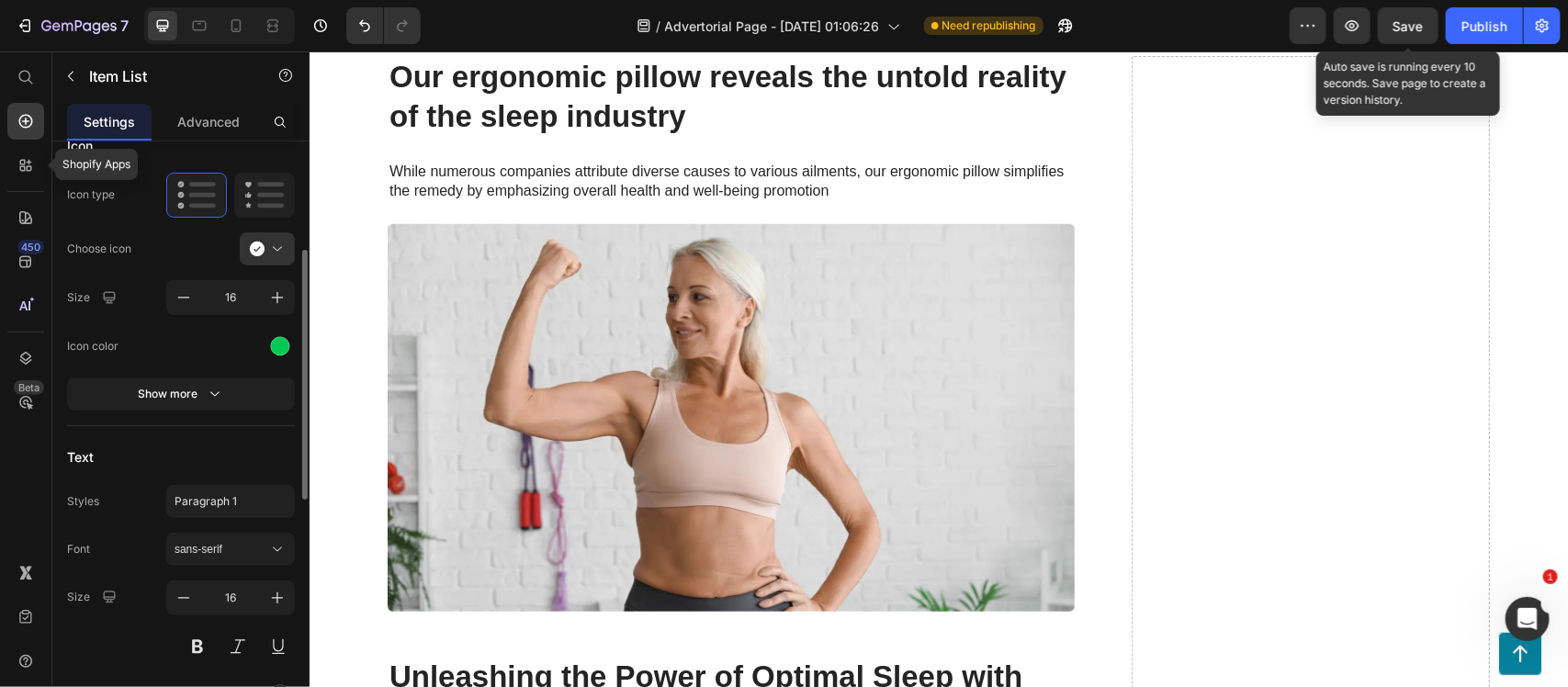 scroll, scrollTop: 265, scrollLeft: 0, axis: vertical 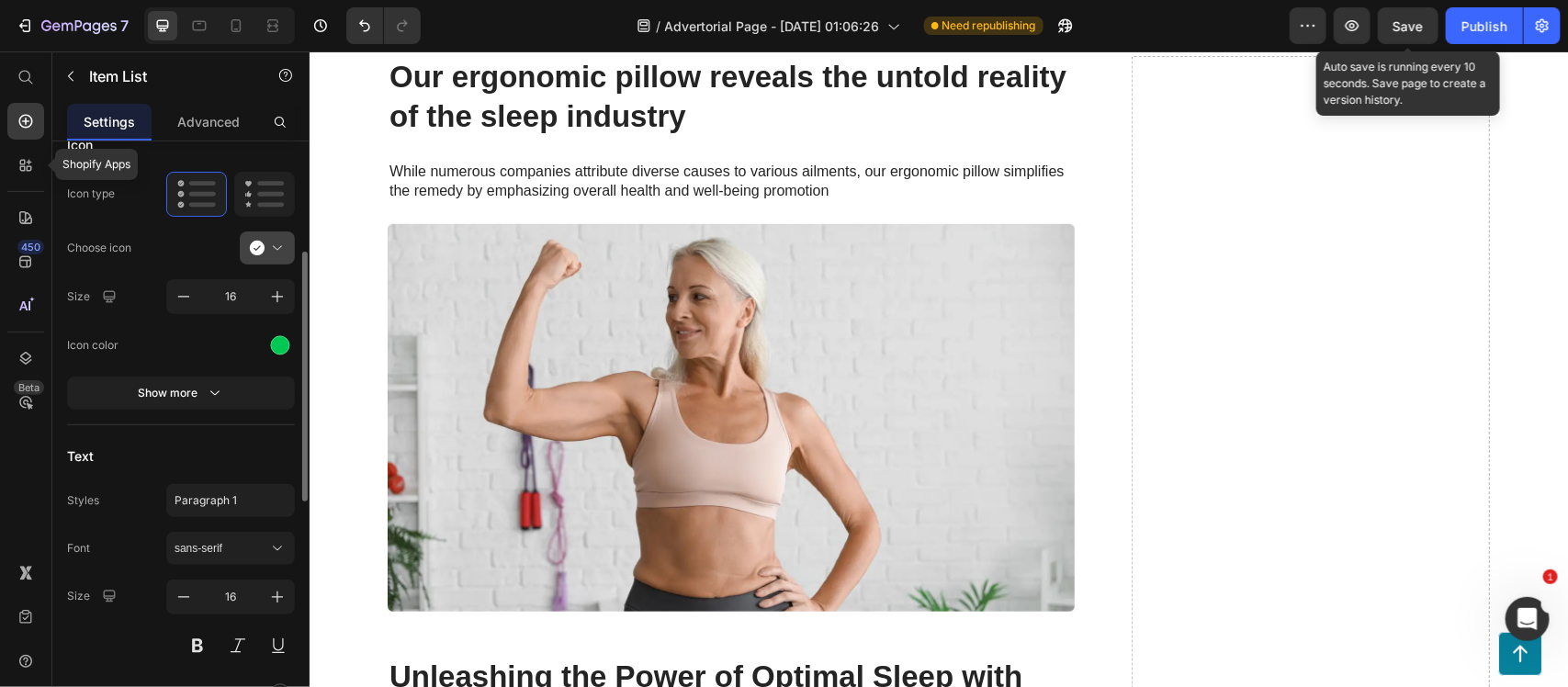 click at bounding box center [275, 248] 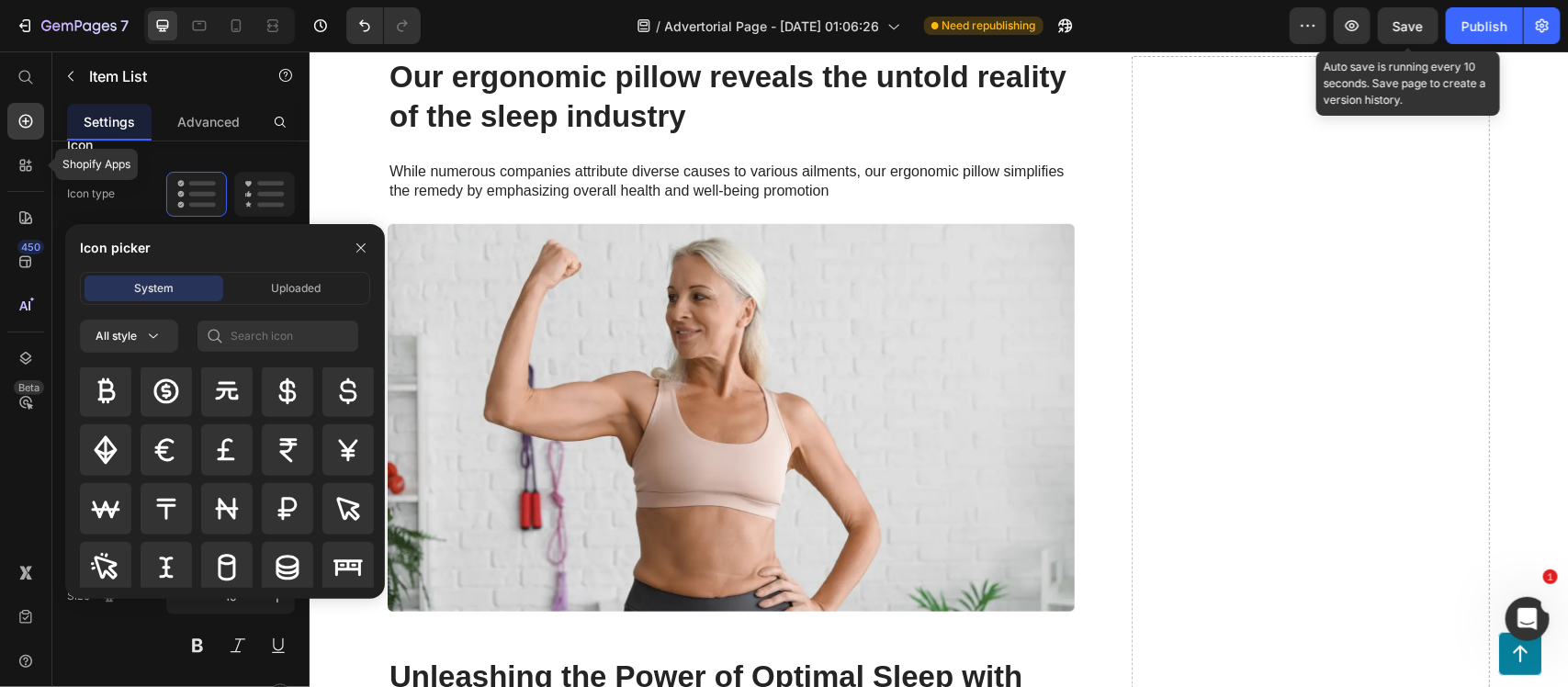 scroll, scrollTop: 4672, scrollLeft: 0, axis: vertical 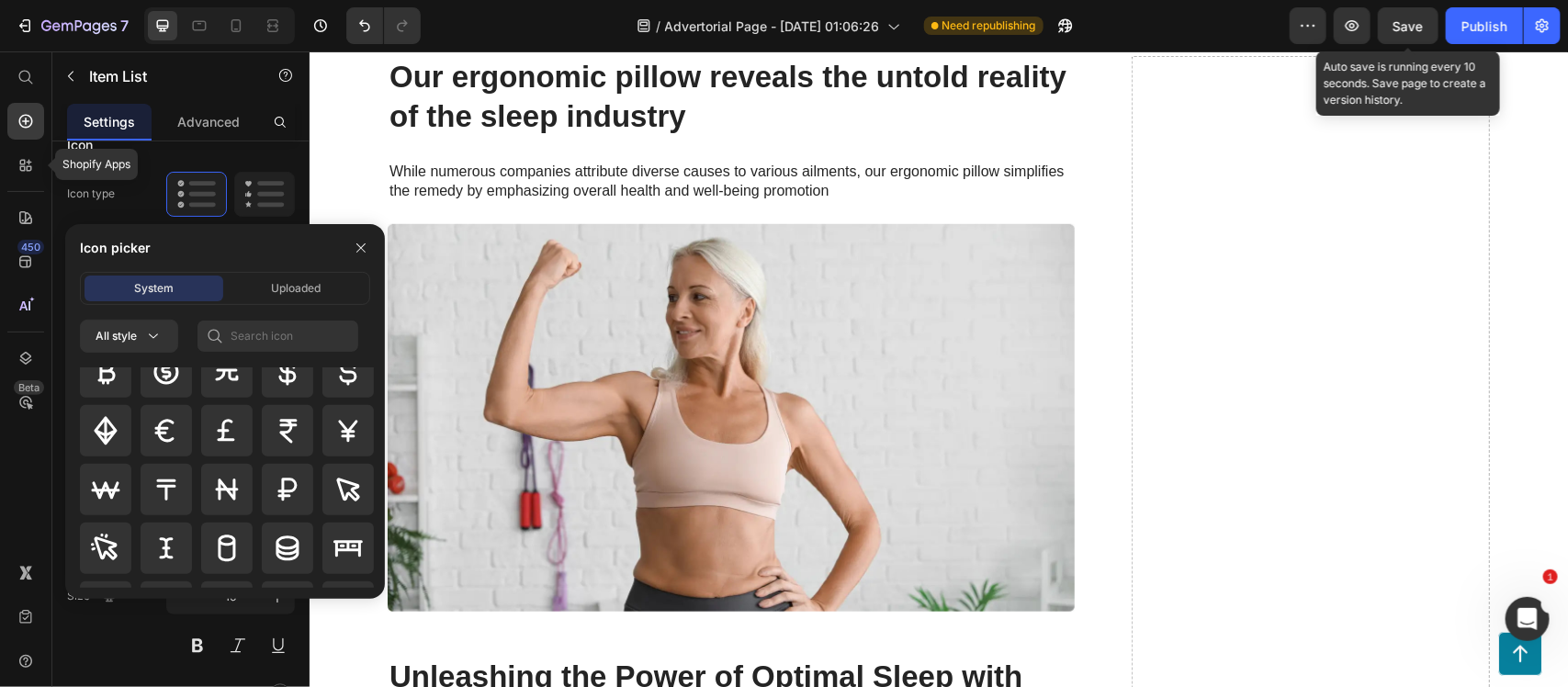 click on "Icon picker System Uploaded All style" at bounding box center [218, 411] 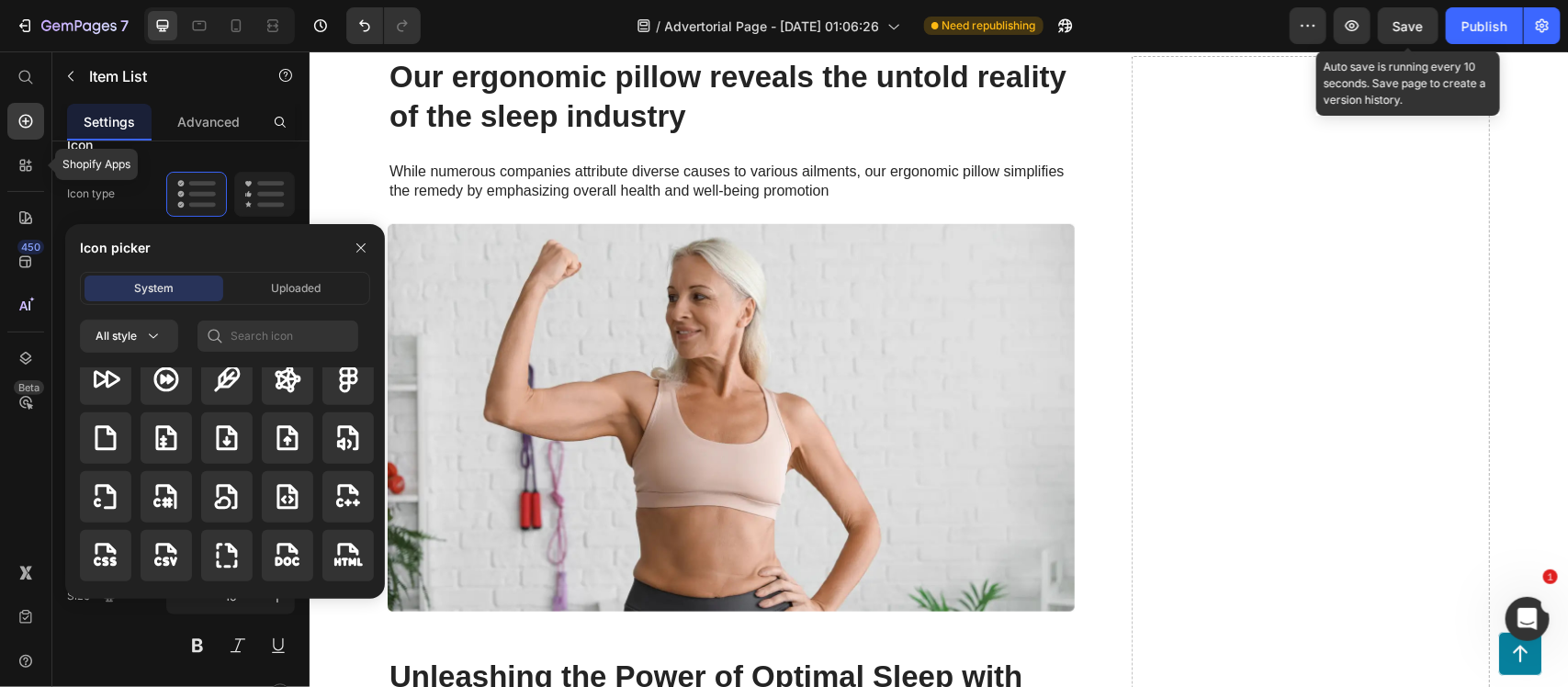 scroll, scrollTop: 5890, scrollLeft: 0, axis: vertical 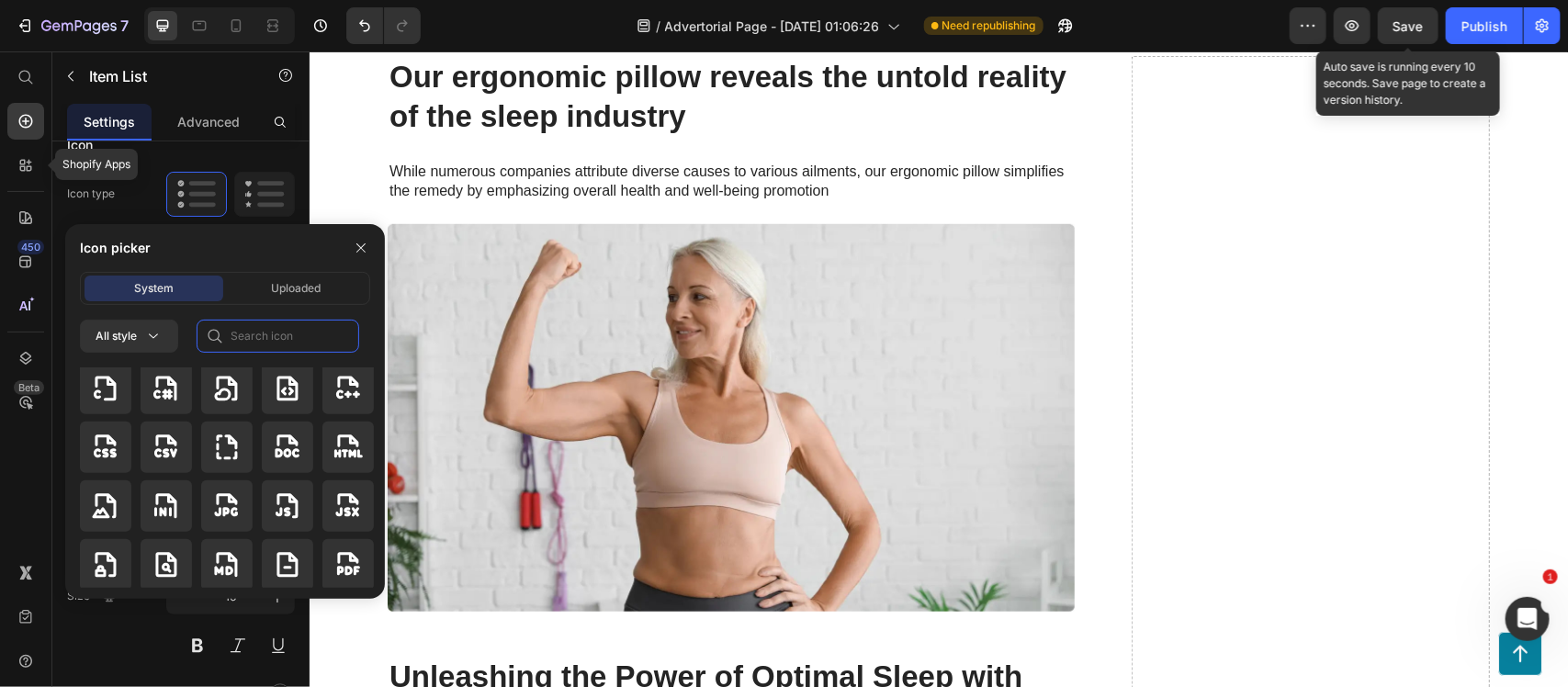click 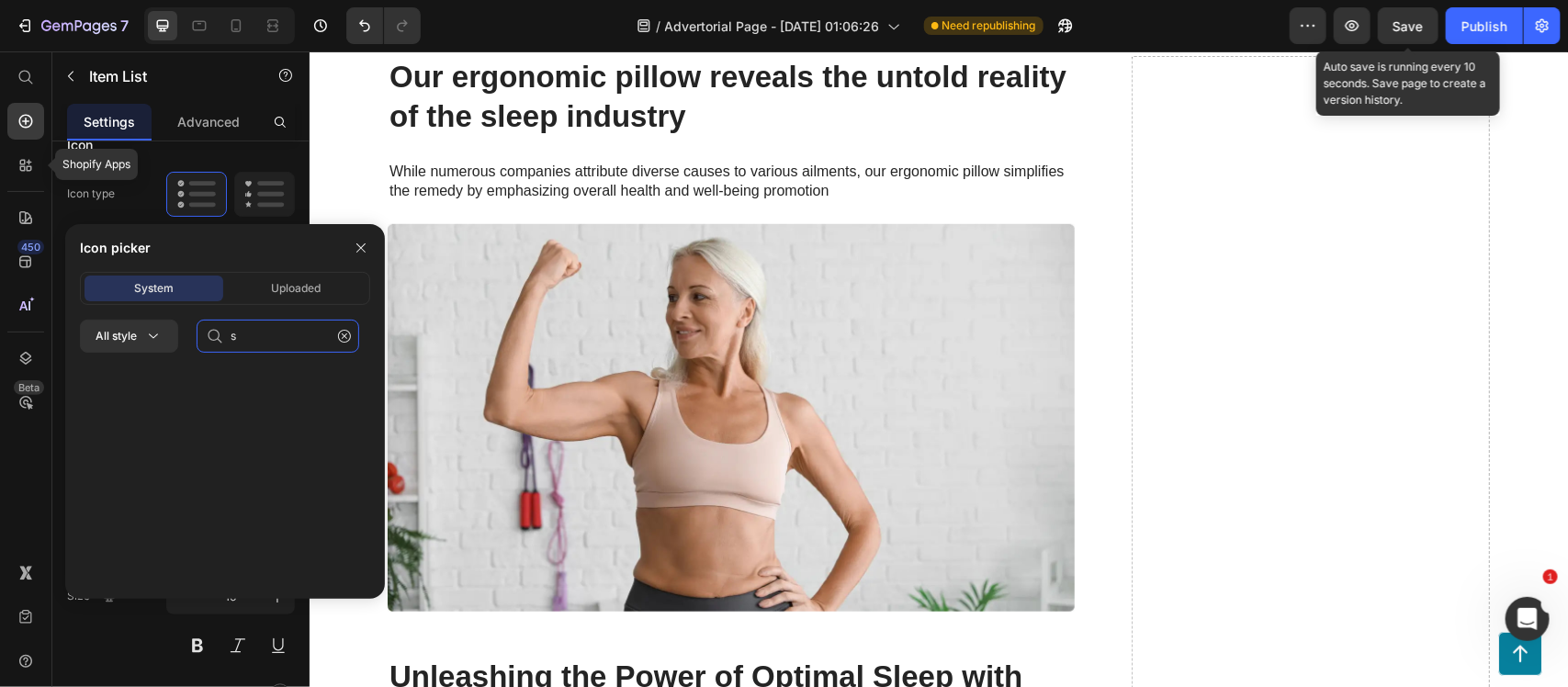 scroll, scrollTop: 0, scrollLeft: 0, axis: both 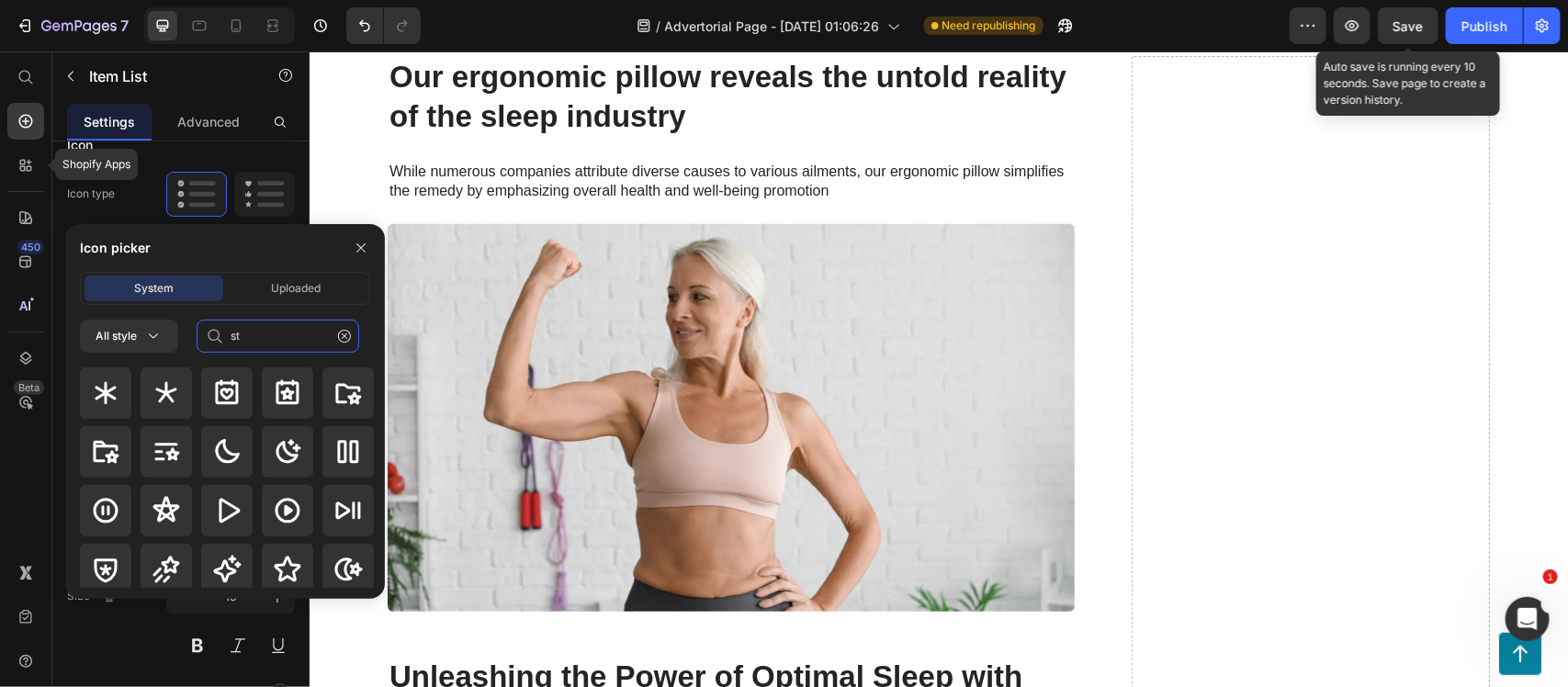 type on "s" 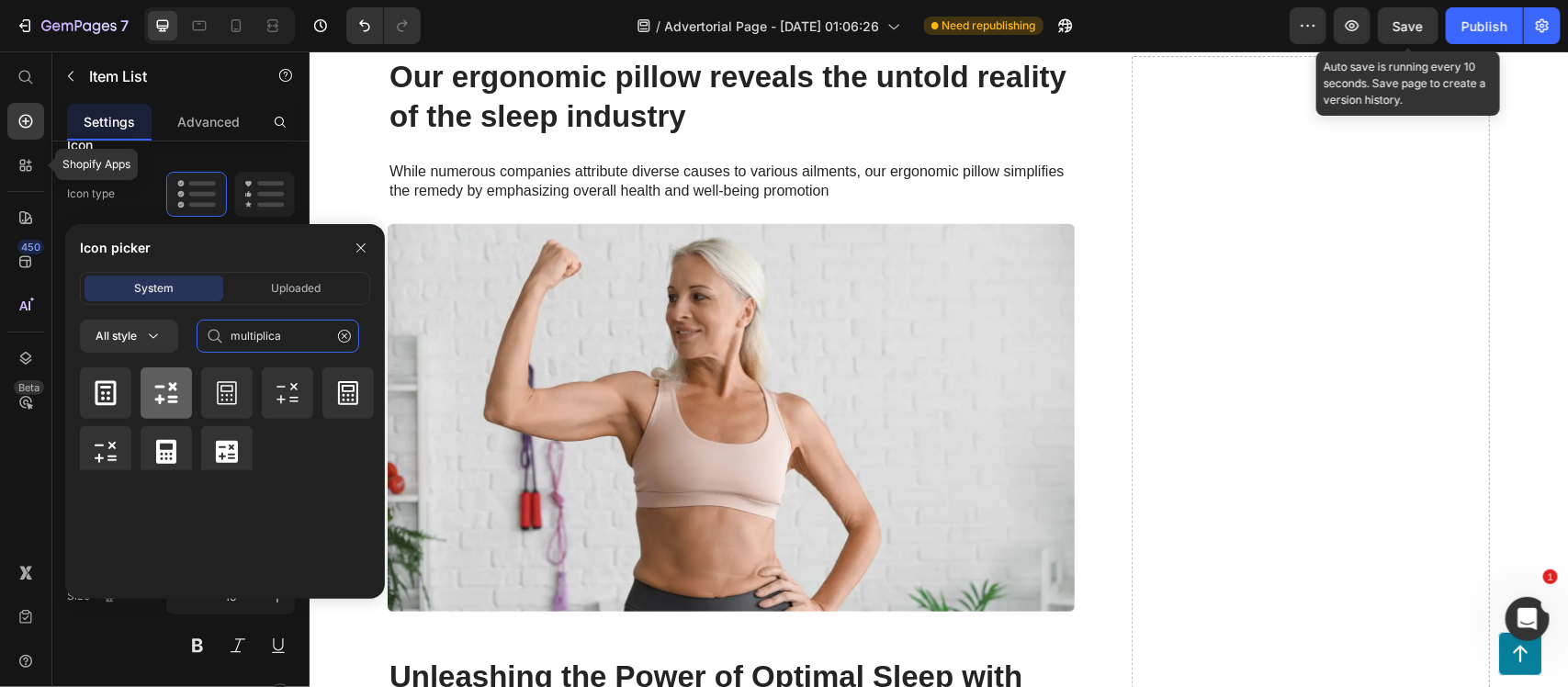 type on "multiplica" 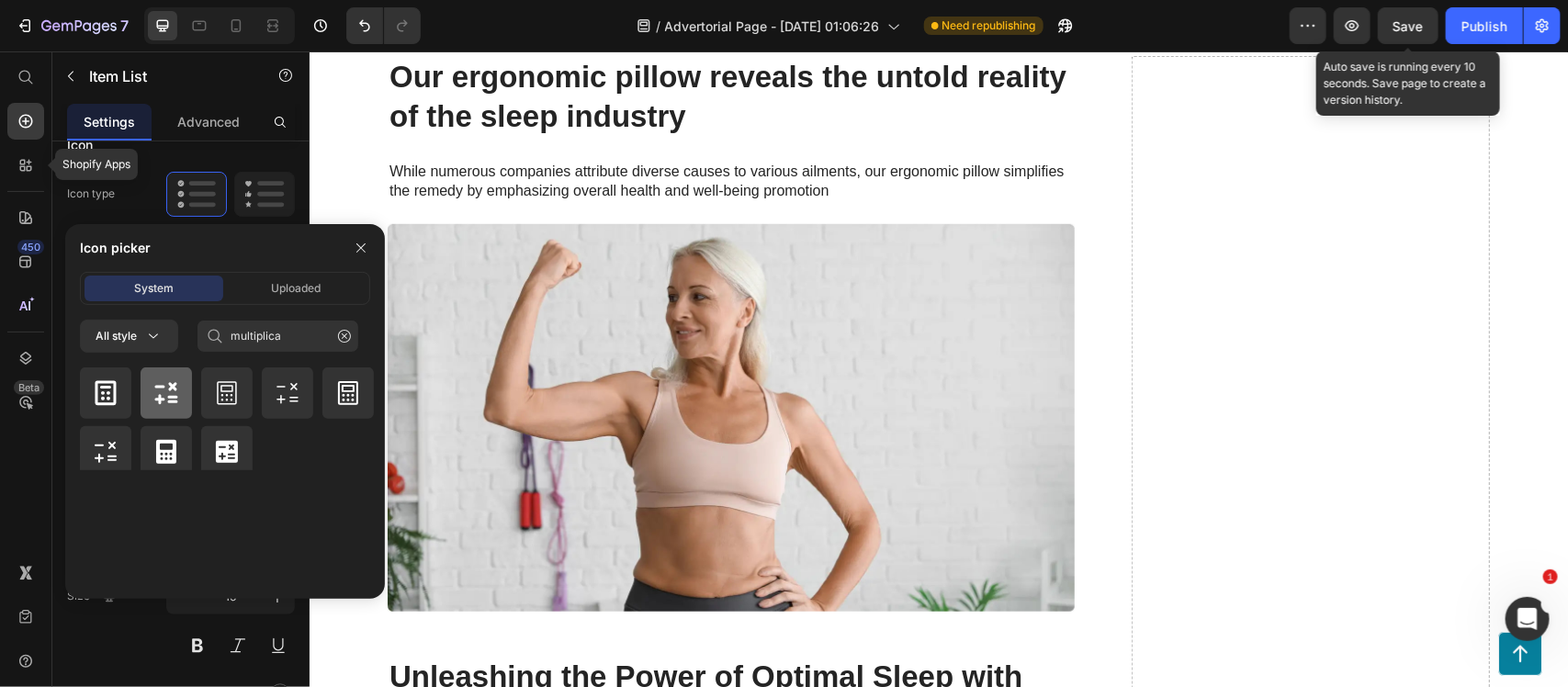 click 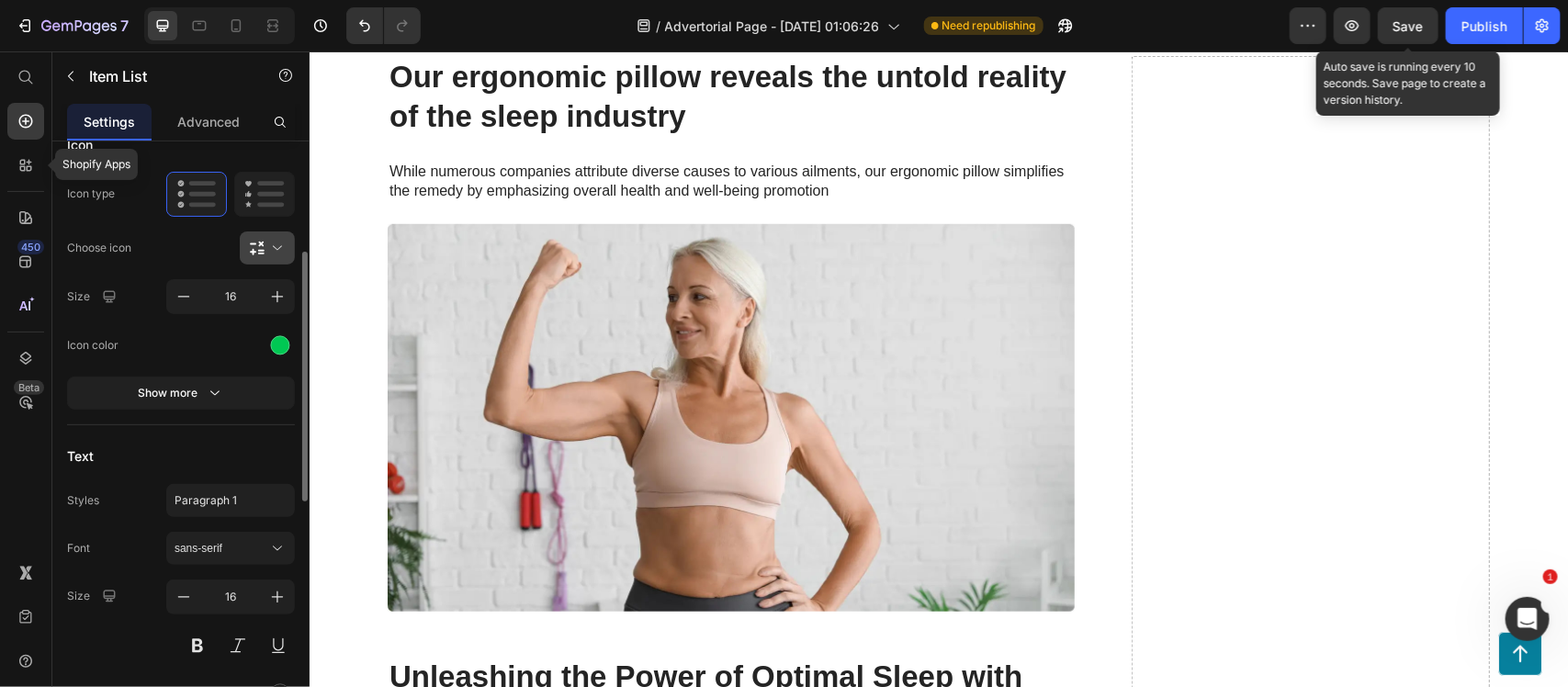 click 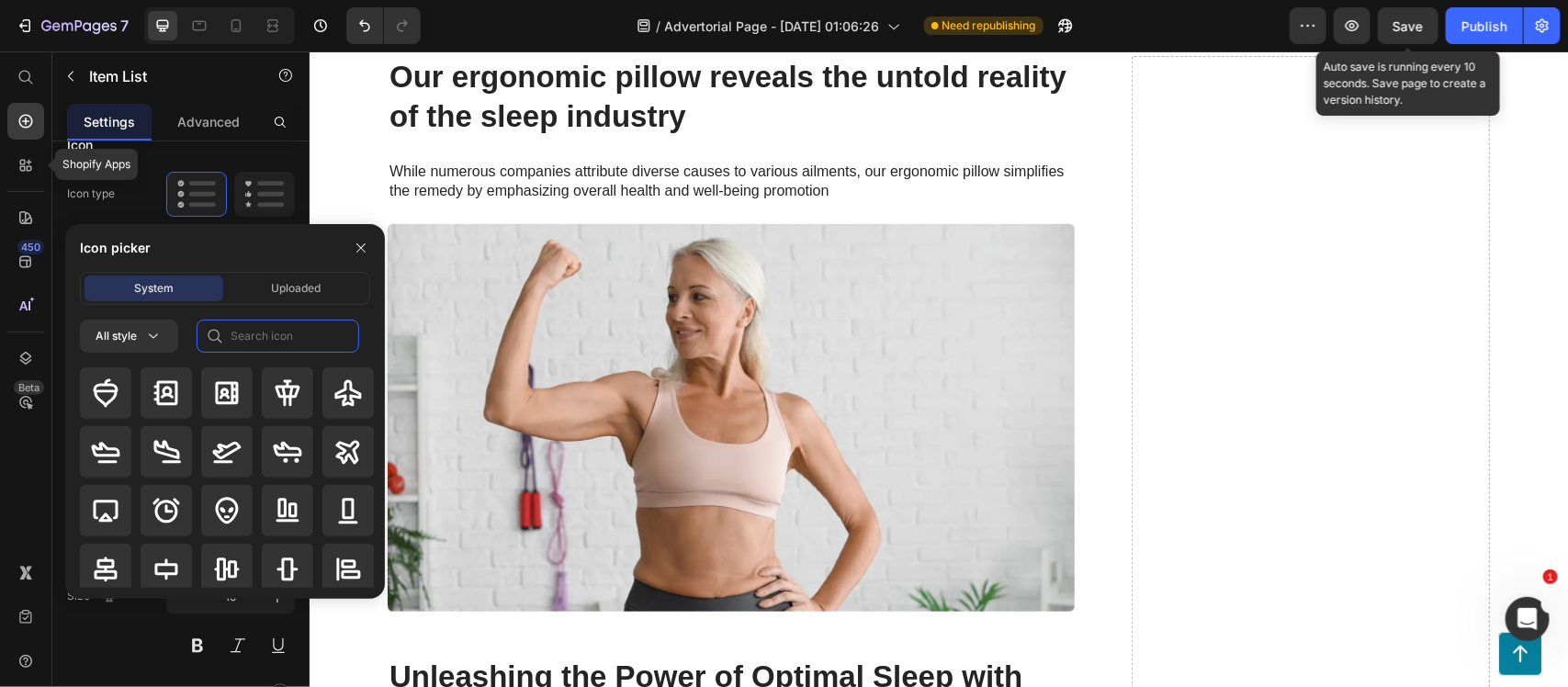 click 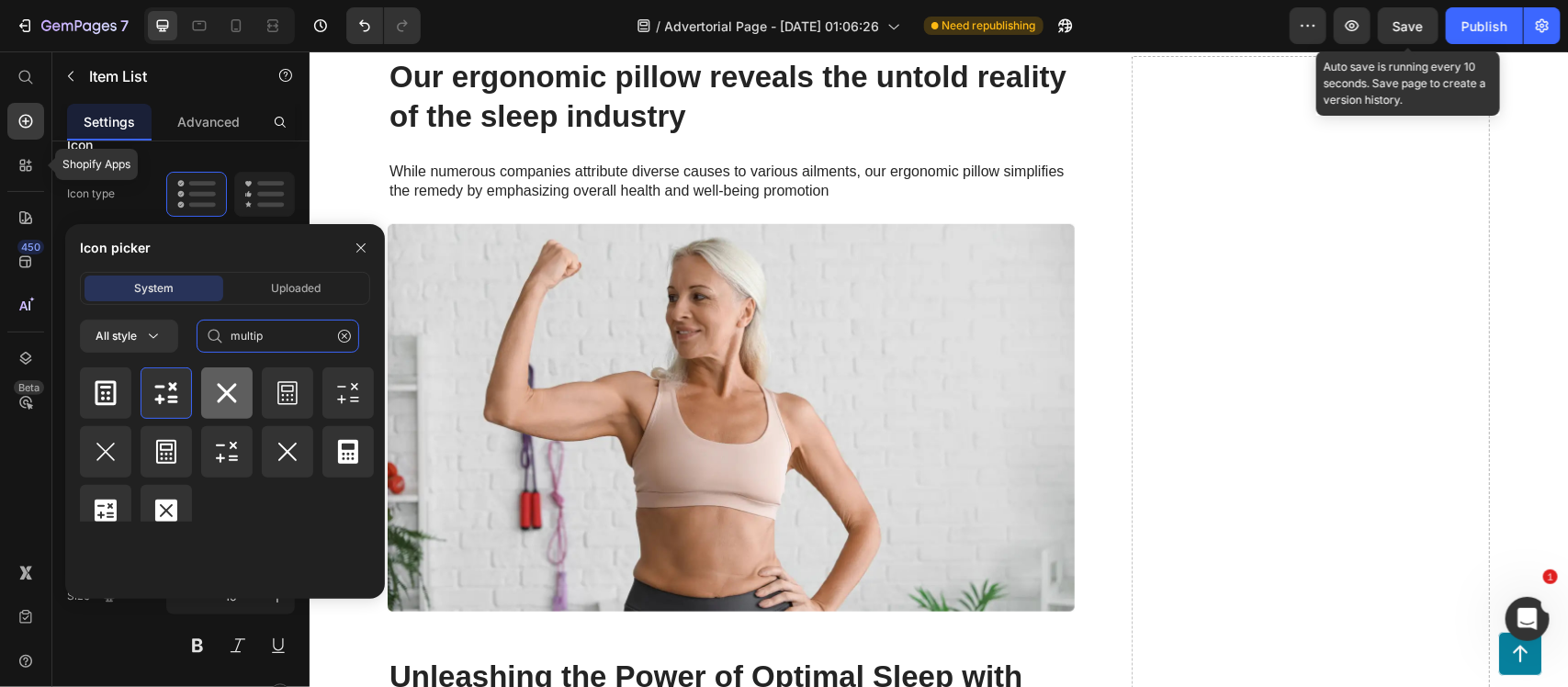 type on "multip" 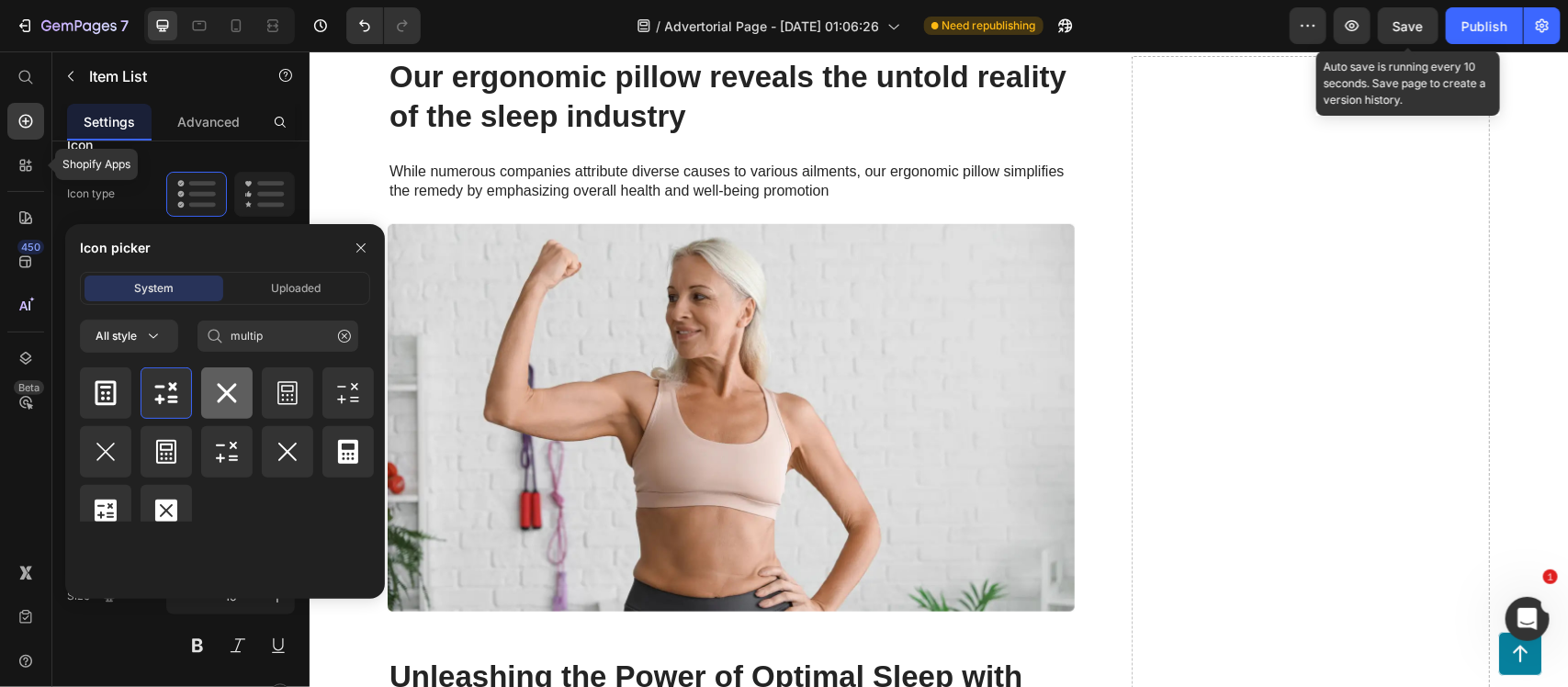 click 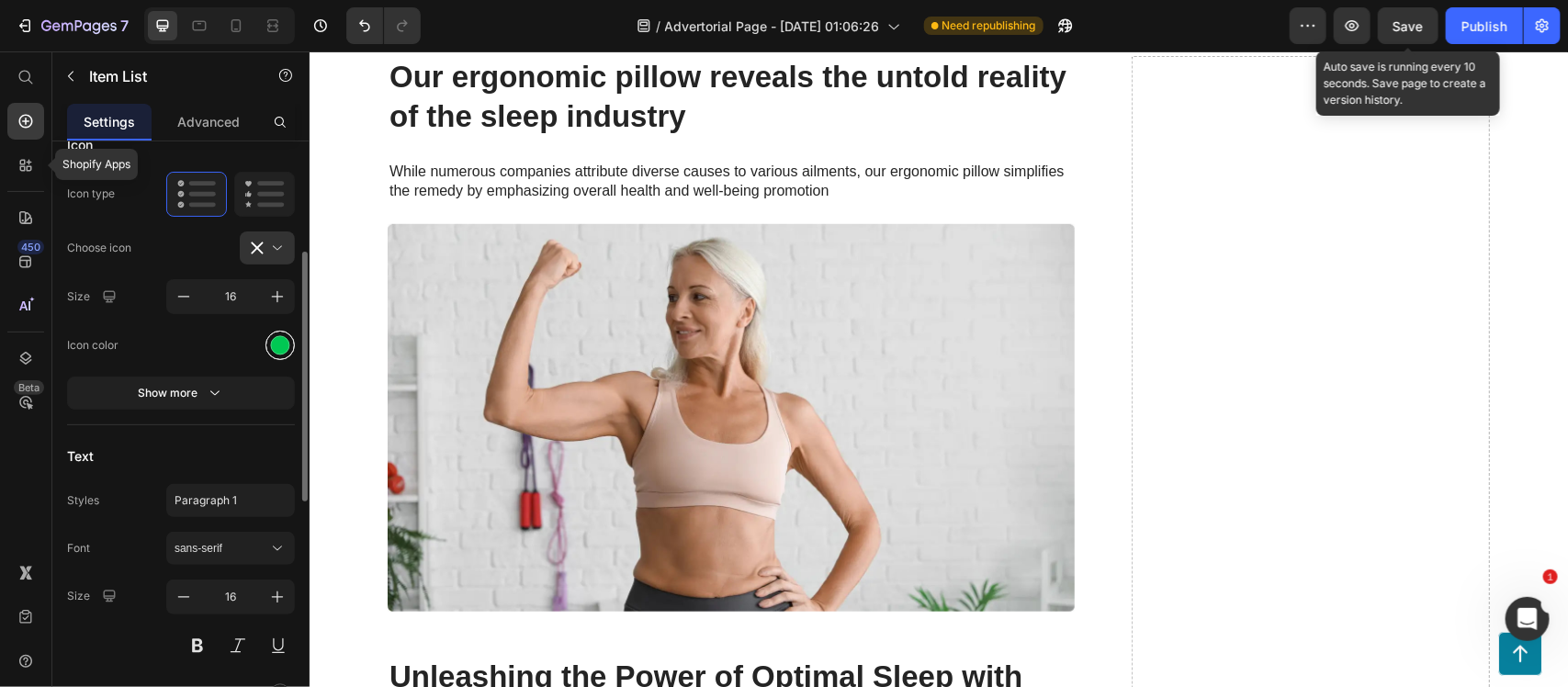 click at bounding box center [280, 344] 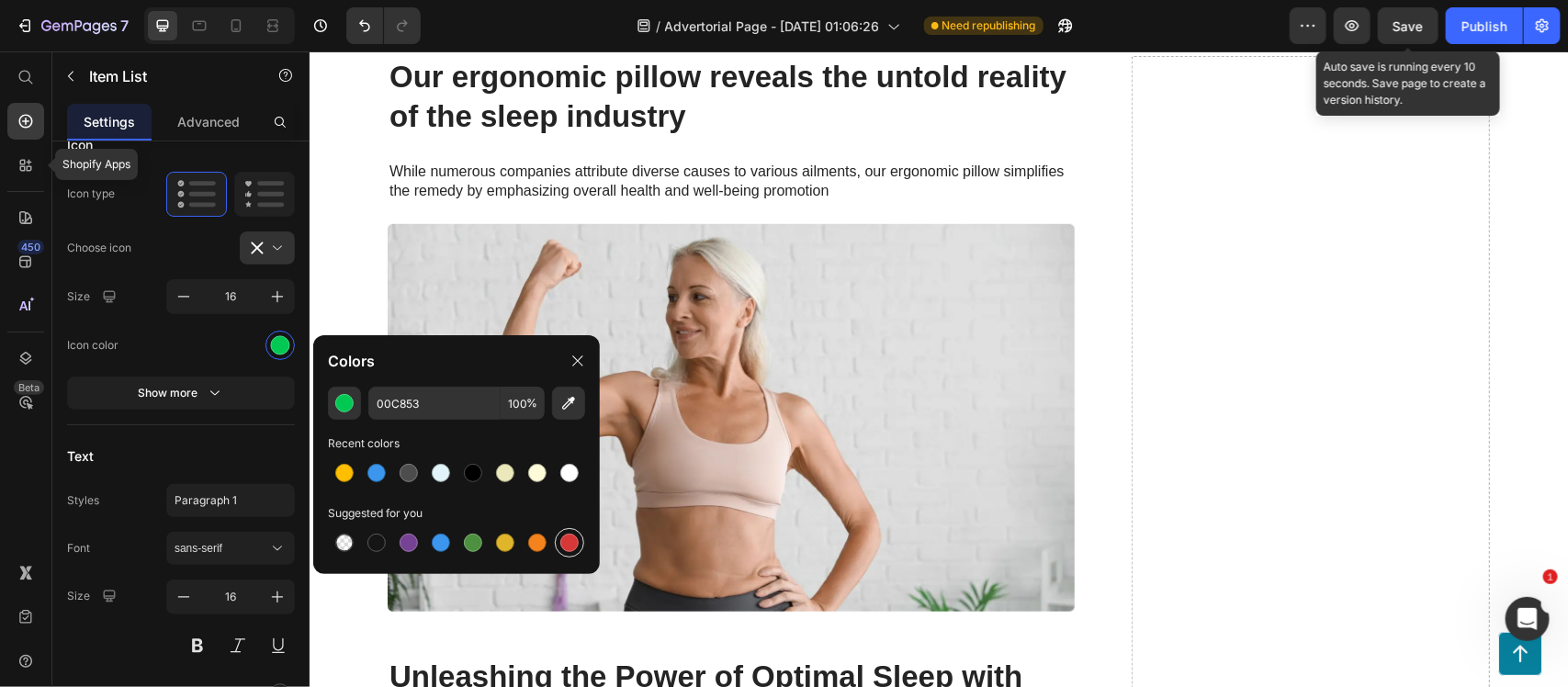 click at bounding box center (570, 543) 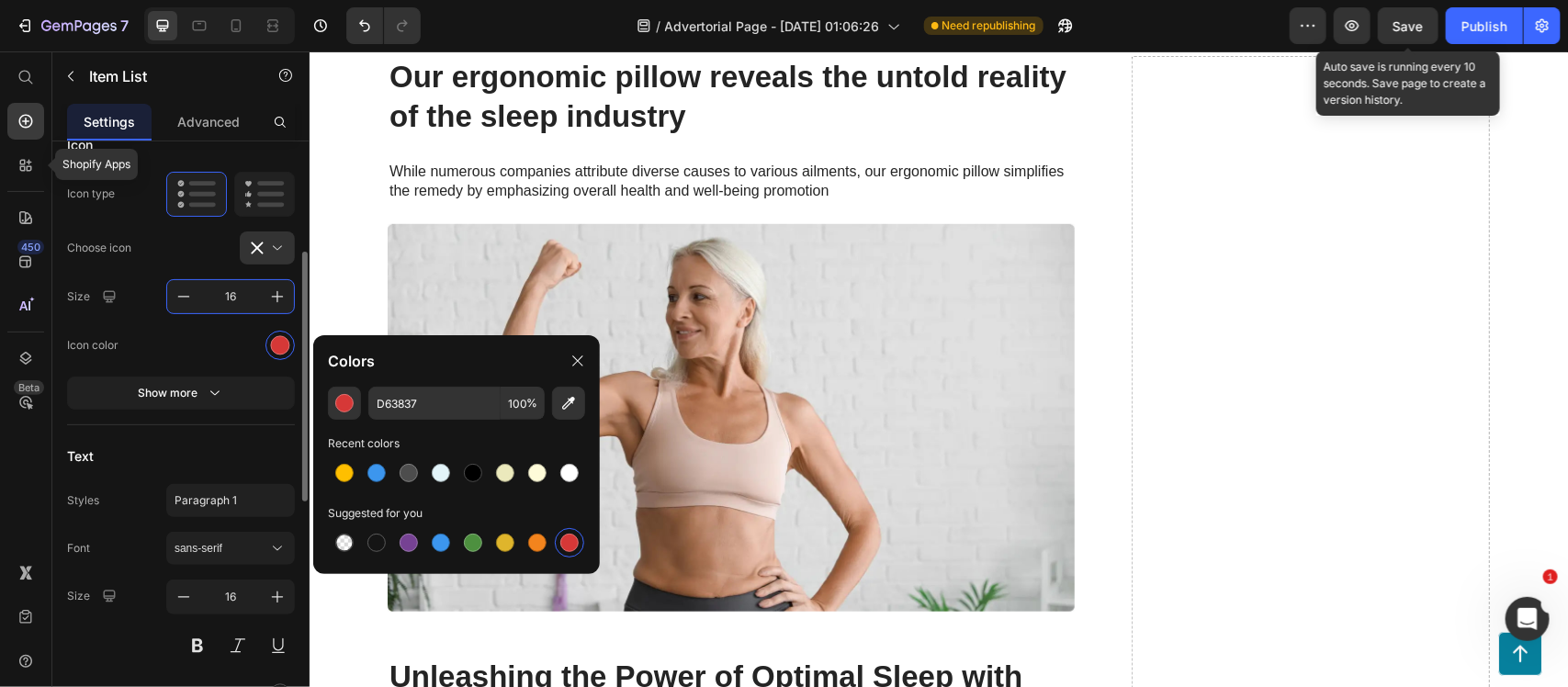 click on "16" at bounding box center (231, 297) 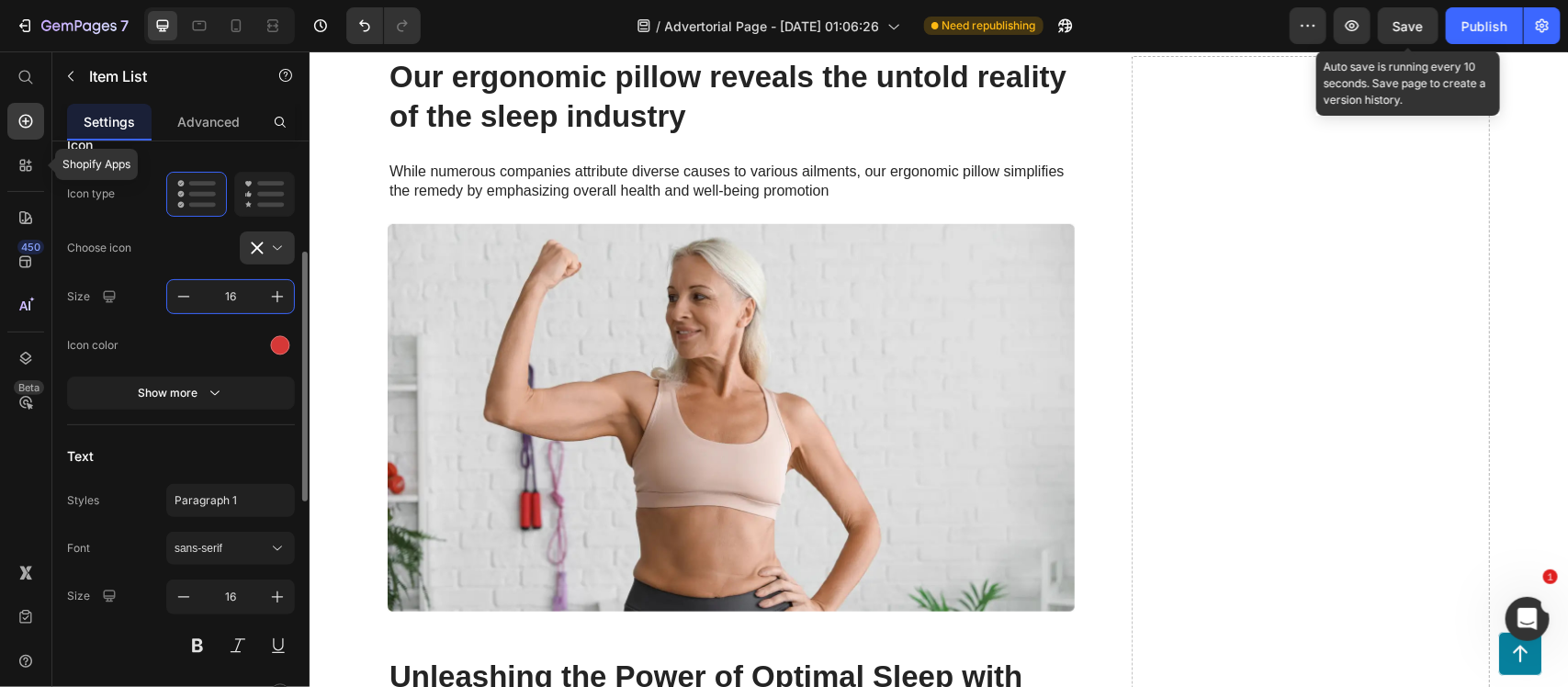 click on "16" at bounding box center (231, 297) 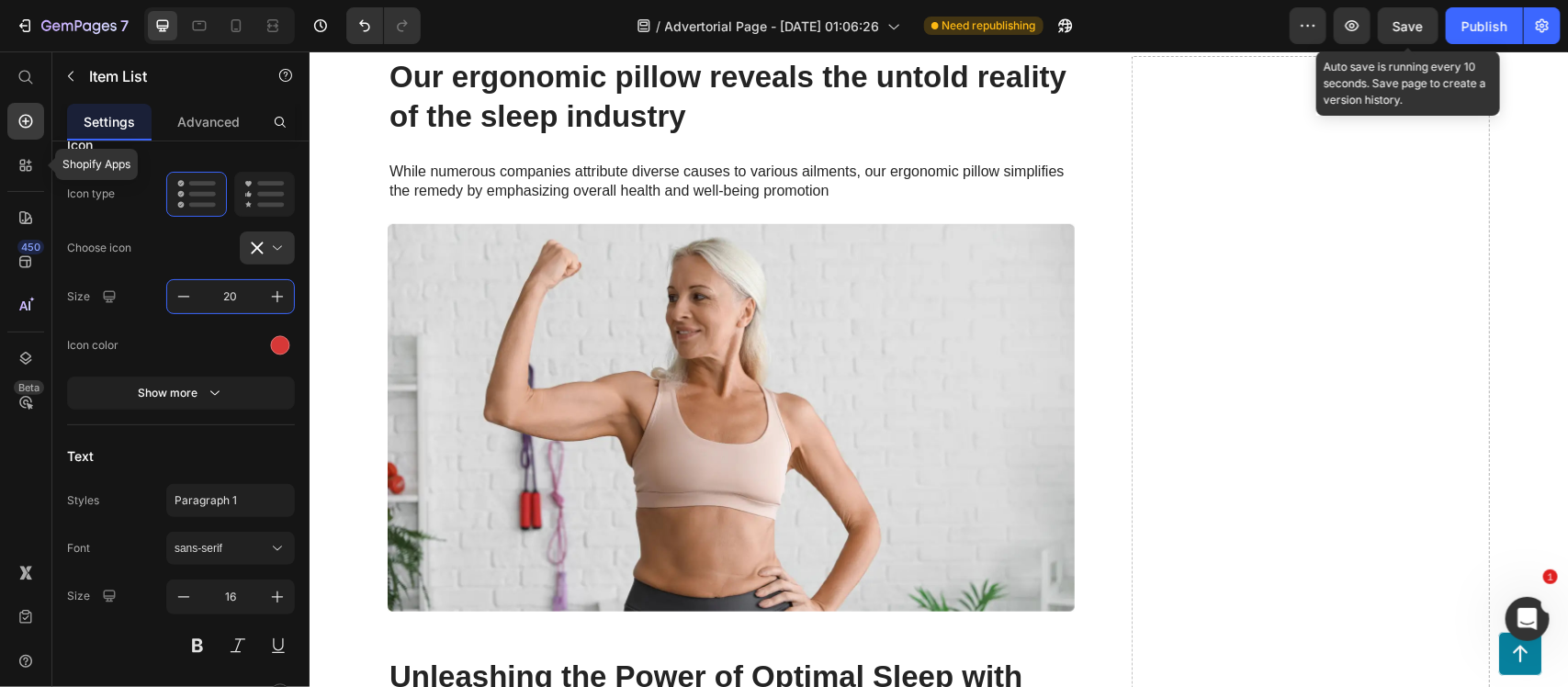 click on "Your custom text goes here" at bounding box center [504, -298] 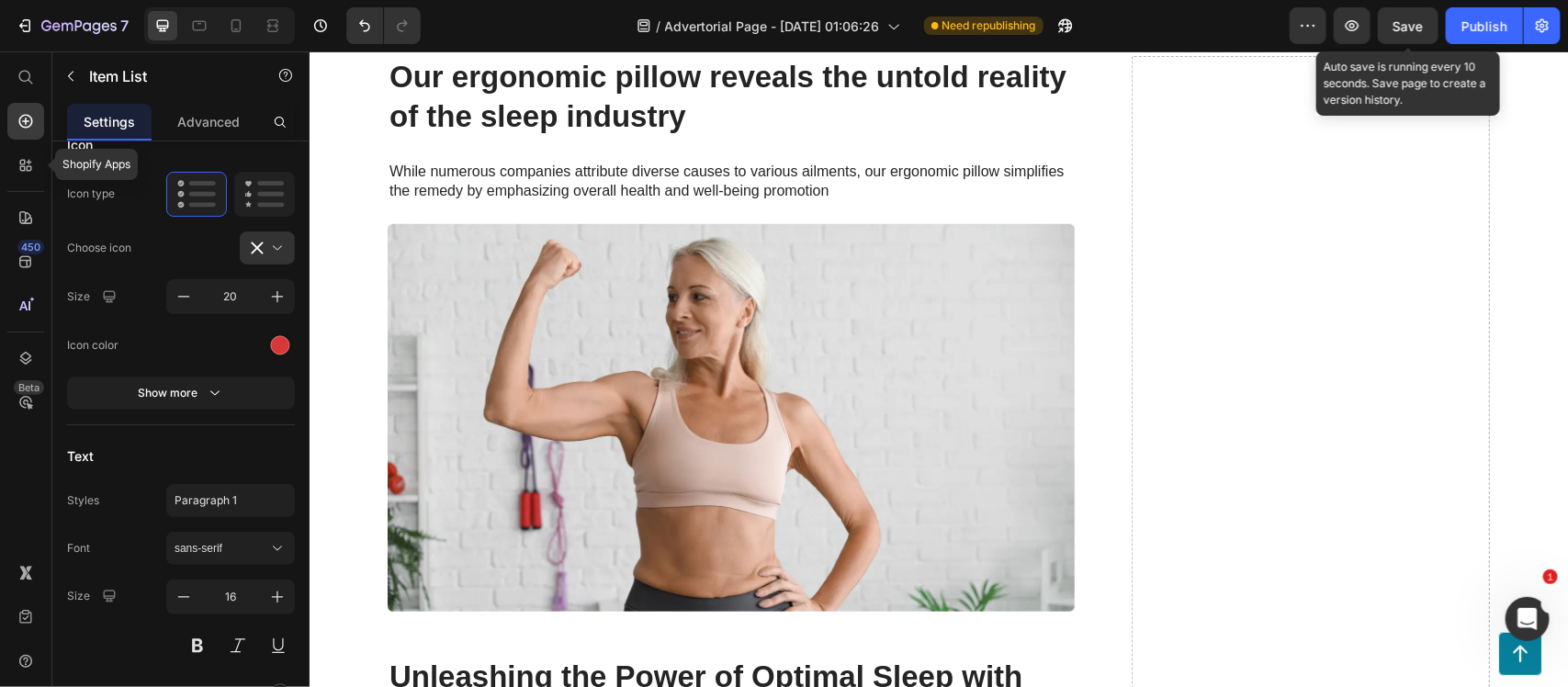 click on "Your custom text goes here" at bounding box center [504, -345] 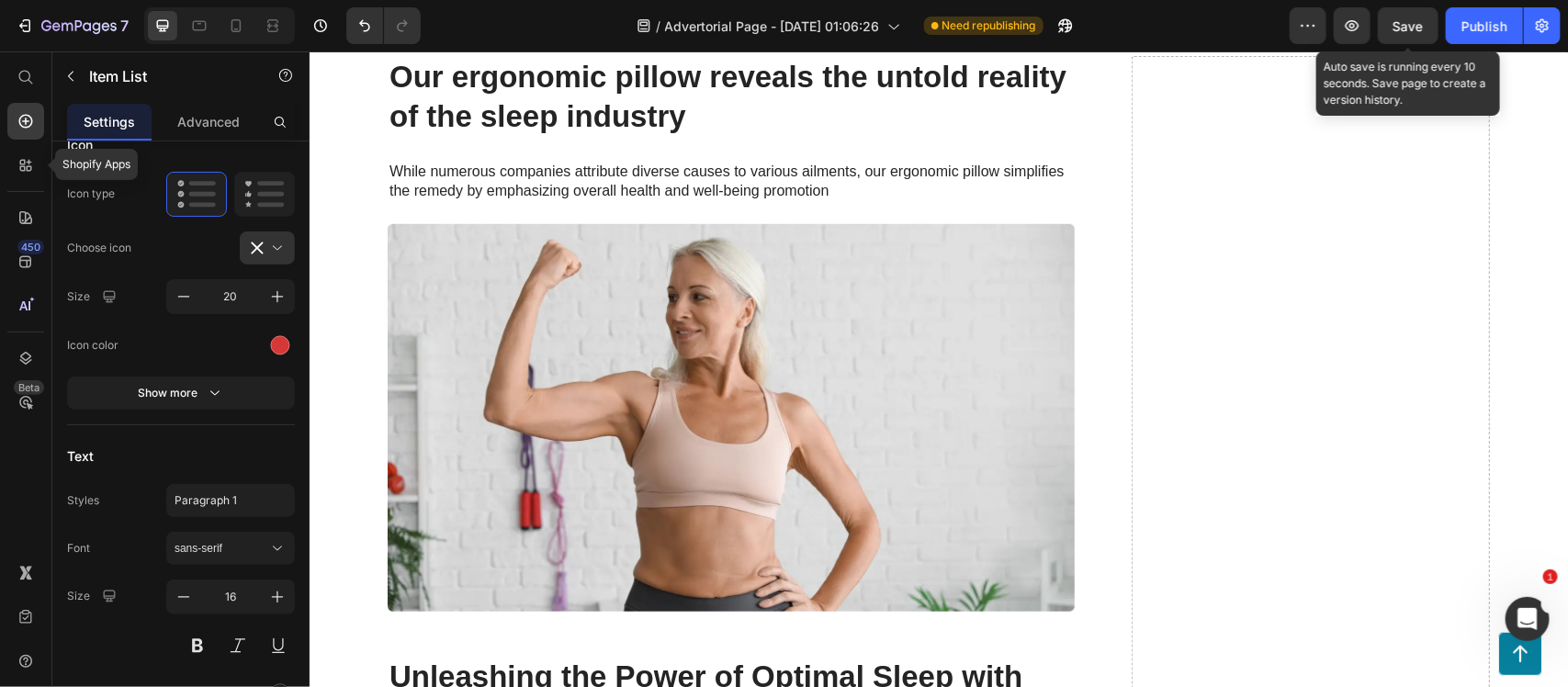 click on "No more struggling to find relief for your pain.
Your custom text goes here
Your custom text goes here" at bounding box center [739, -298] 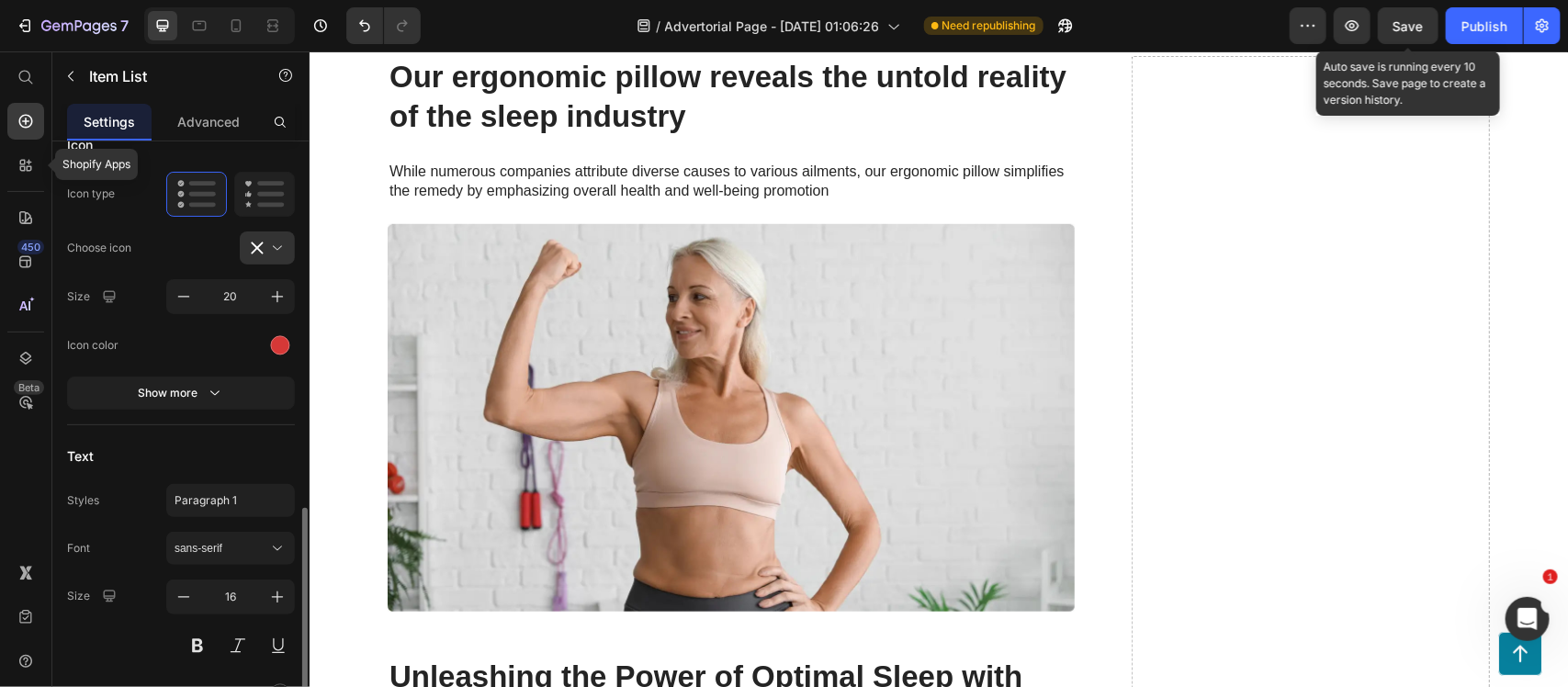 drag, startPoint x: 188, startPoint y: 276, endPoint x: 33, endPoint y: 202, distance: 171.75855 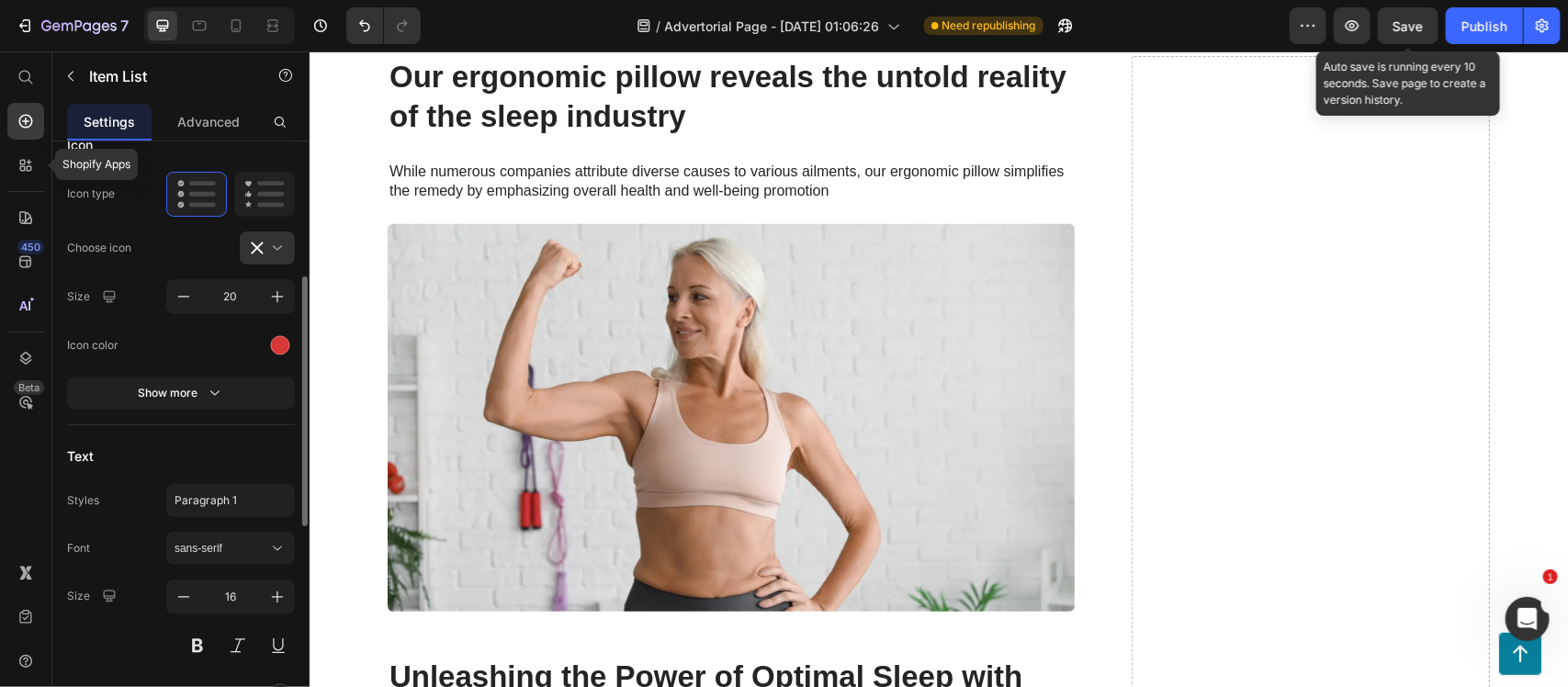 scroll, scrollTop: 282, scrollLeft: 0, axis: vertical 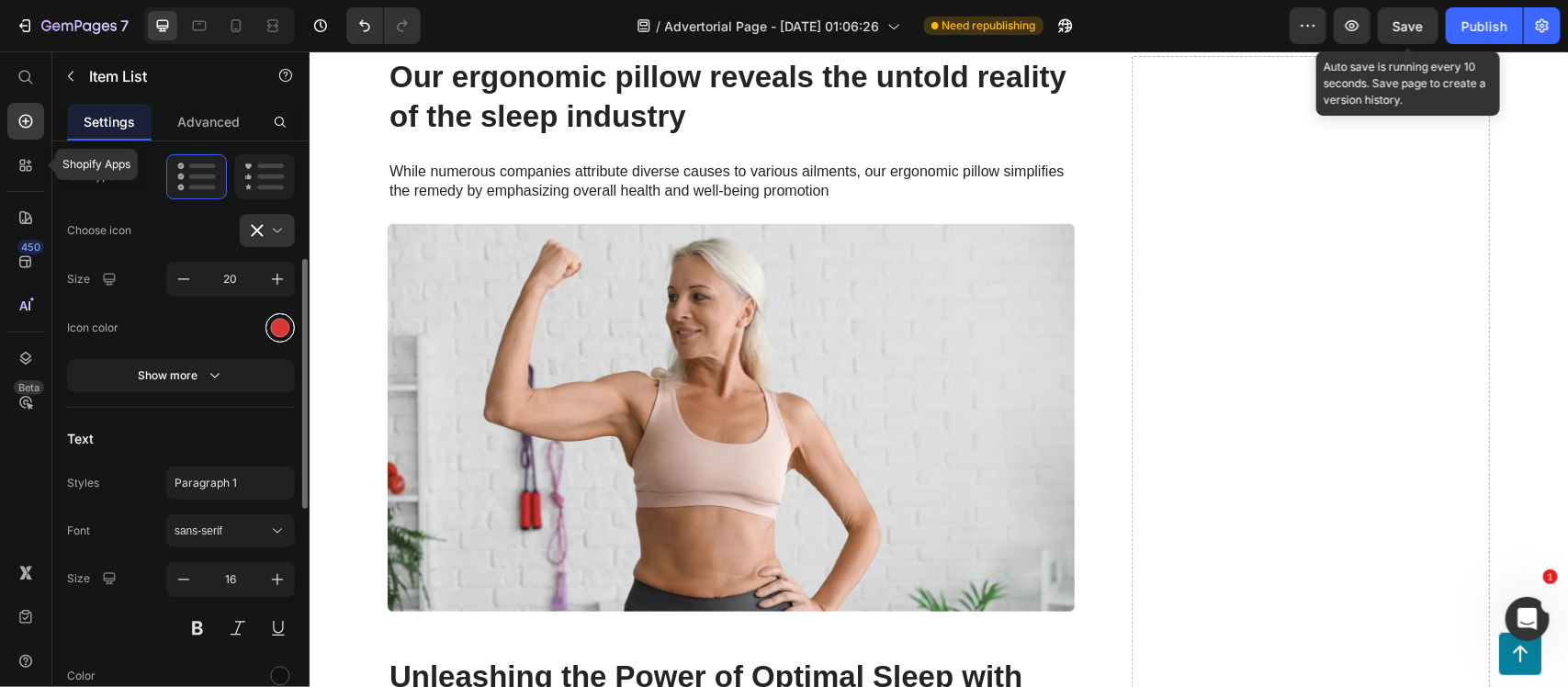 click at bounding box center [280, 327] 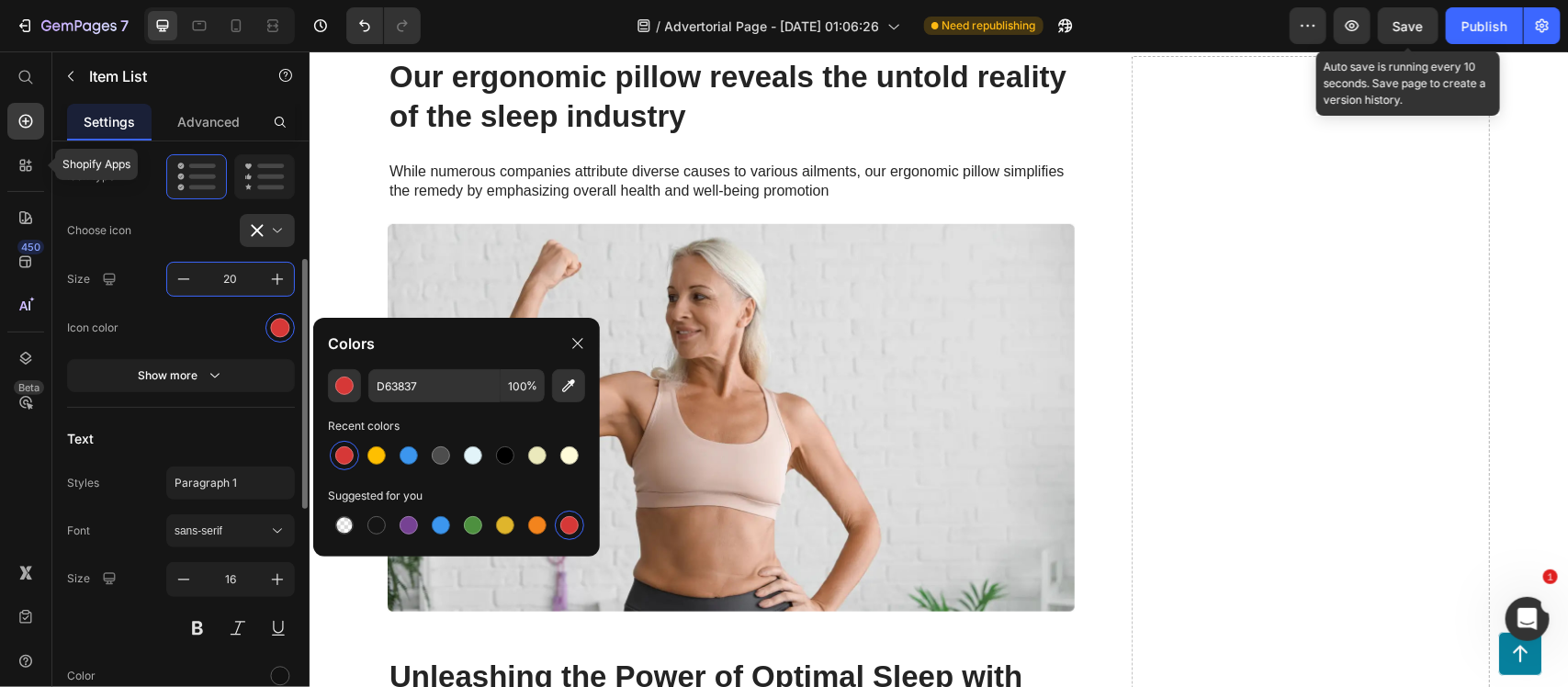 click on "20" at bounding box center (231, 279) 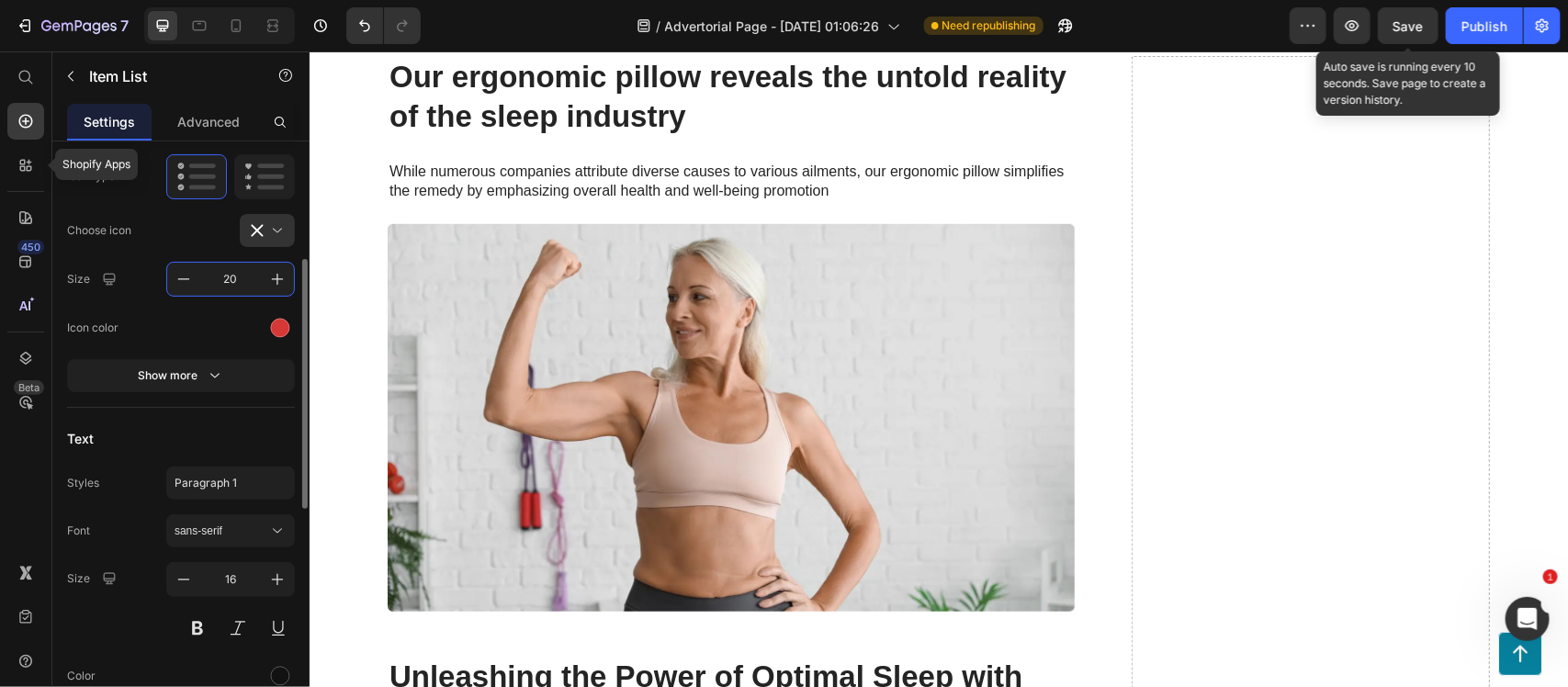 click on "20" at bounding box center [231, 279] 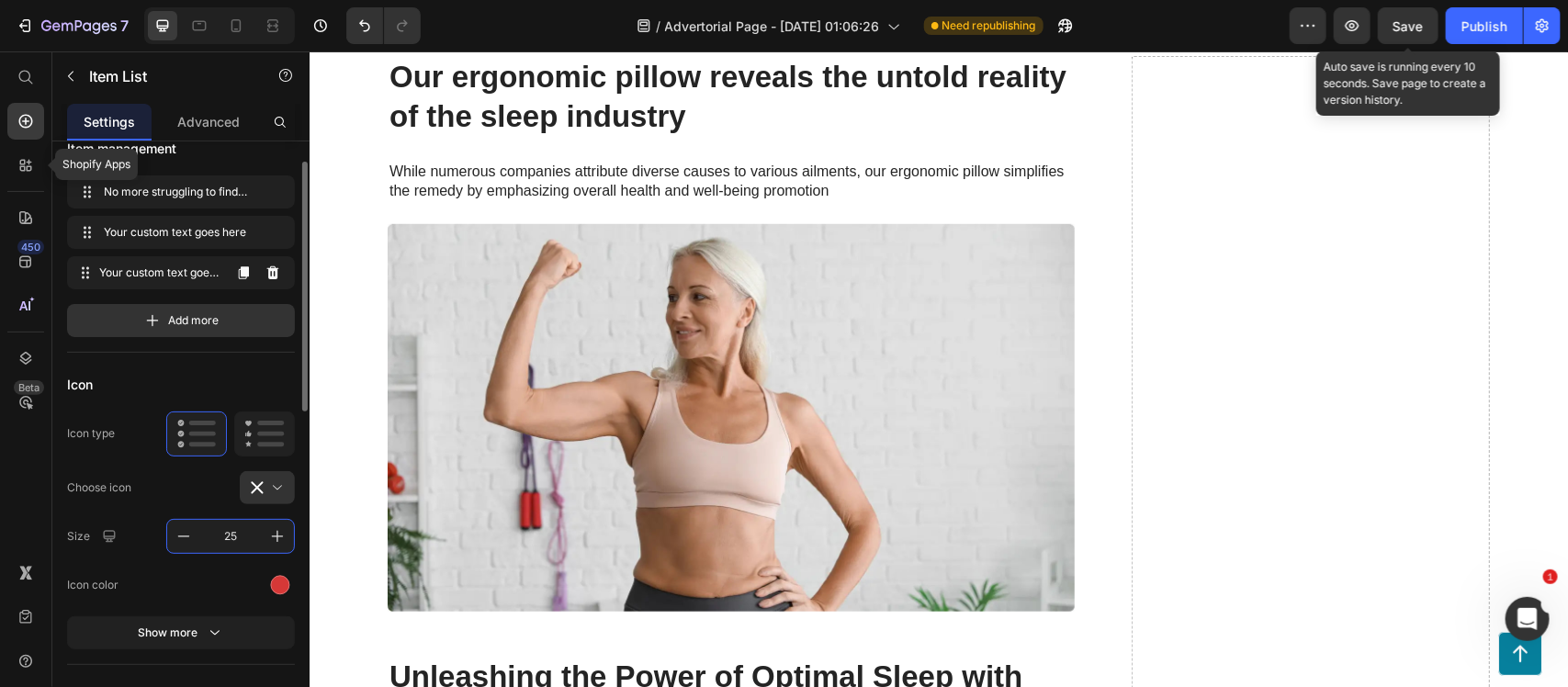 scroll, scrollTop: 32, scrollLeft: 0, axis: vertical 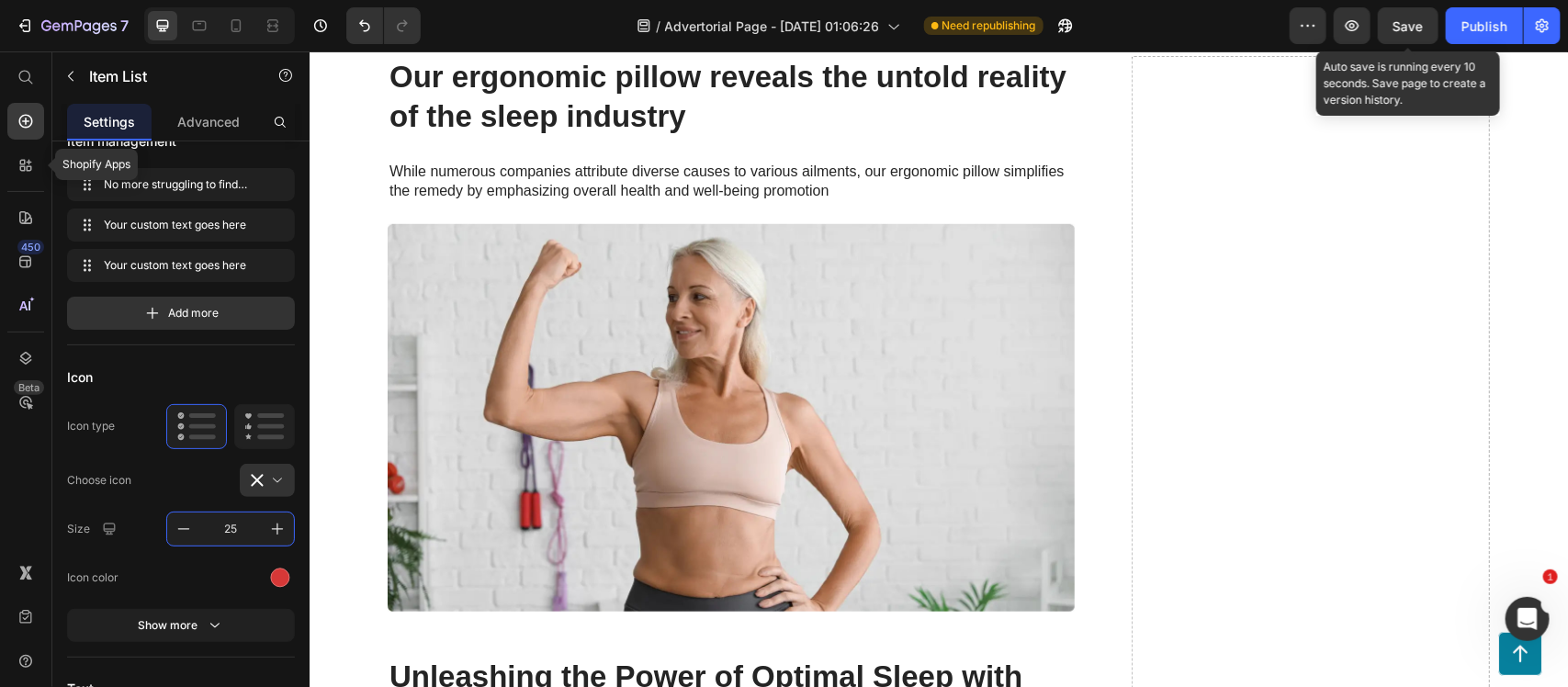 type on "25" 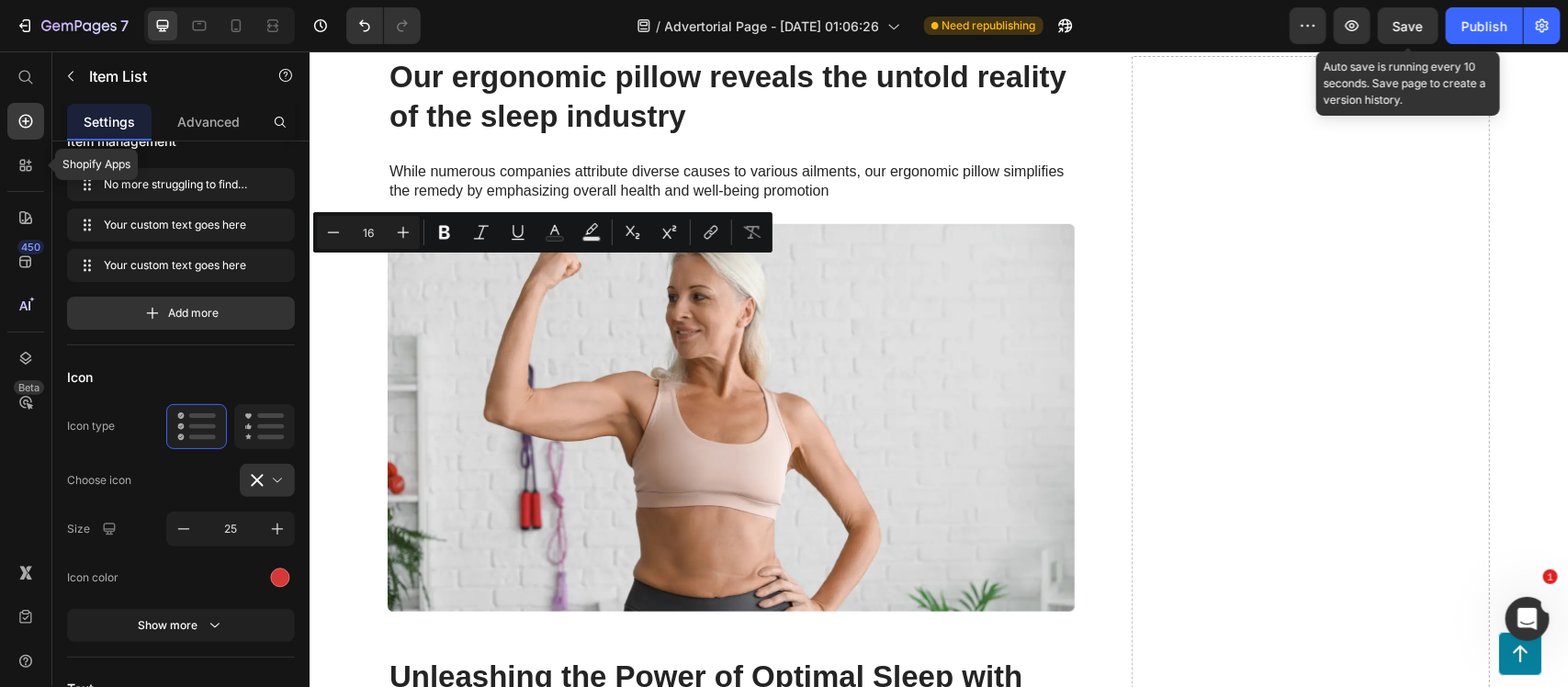 click on "Your custom text goes here" at bounding box center (576, -298) 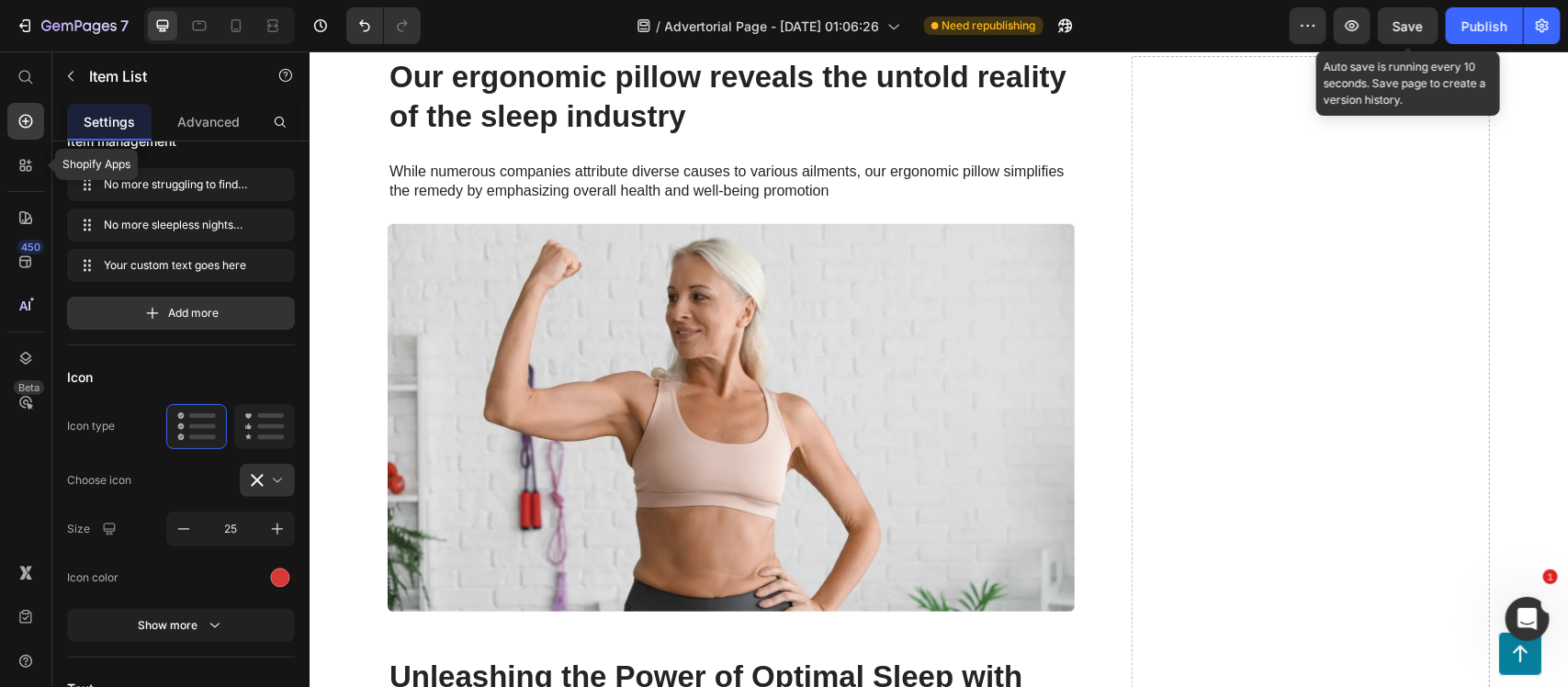 click on "Your custom text goes here" at bounding box center (608, -252) 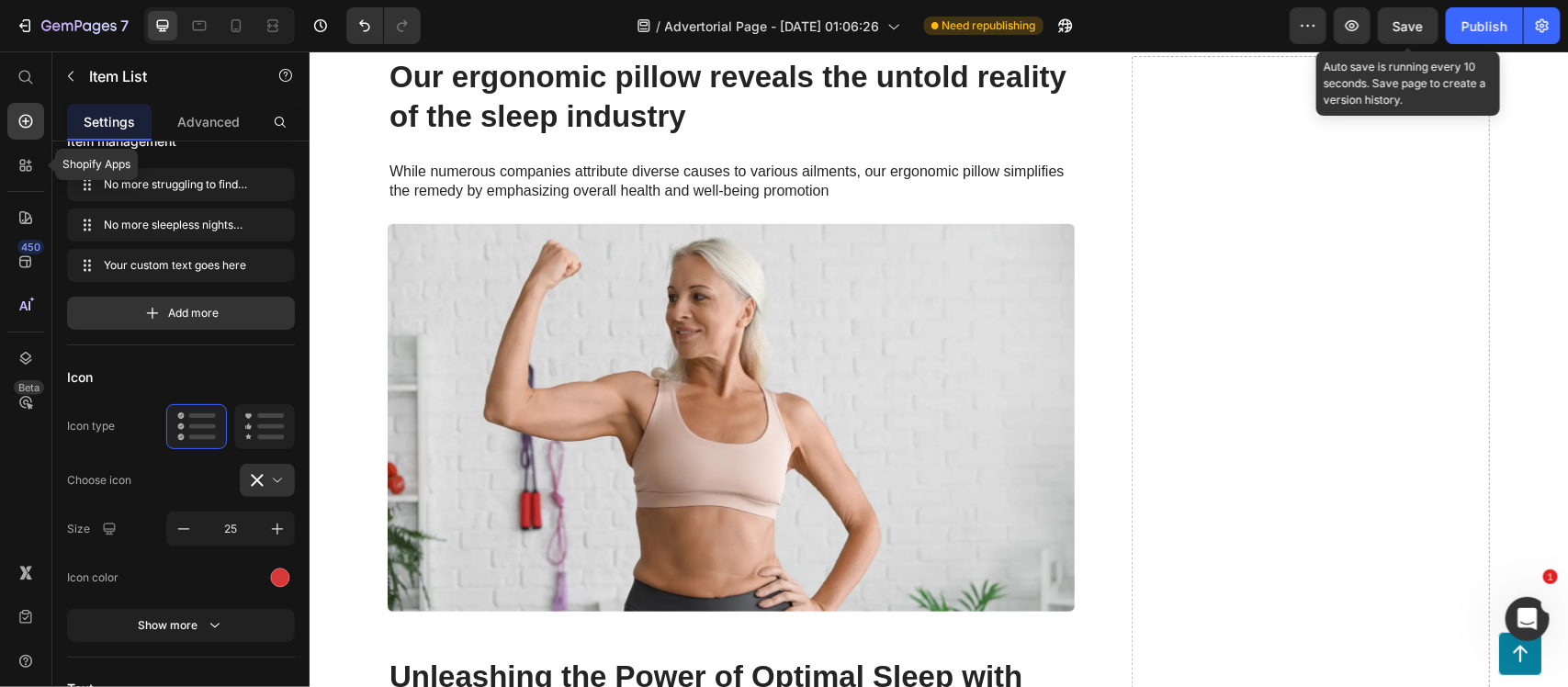 click on "Your custom text goes here" at bounding box center (608, -252) 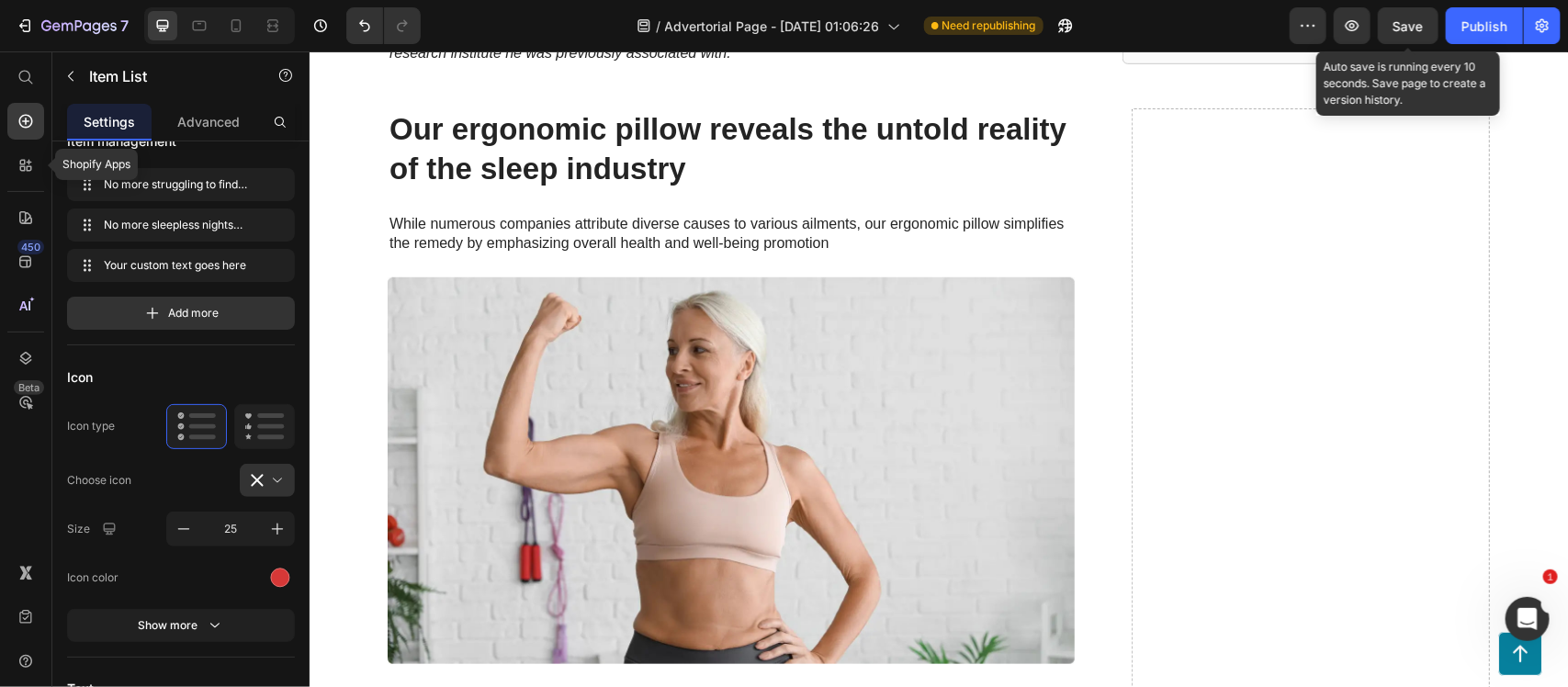 click at bounding box center [608, -211] 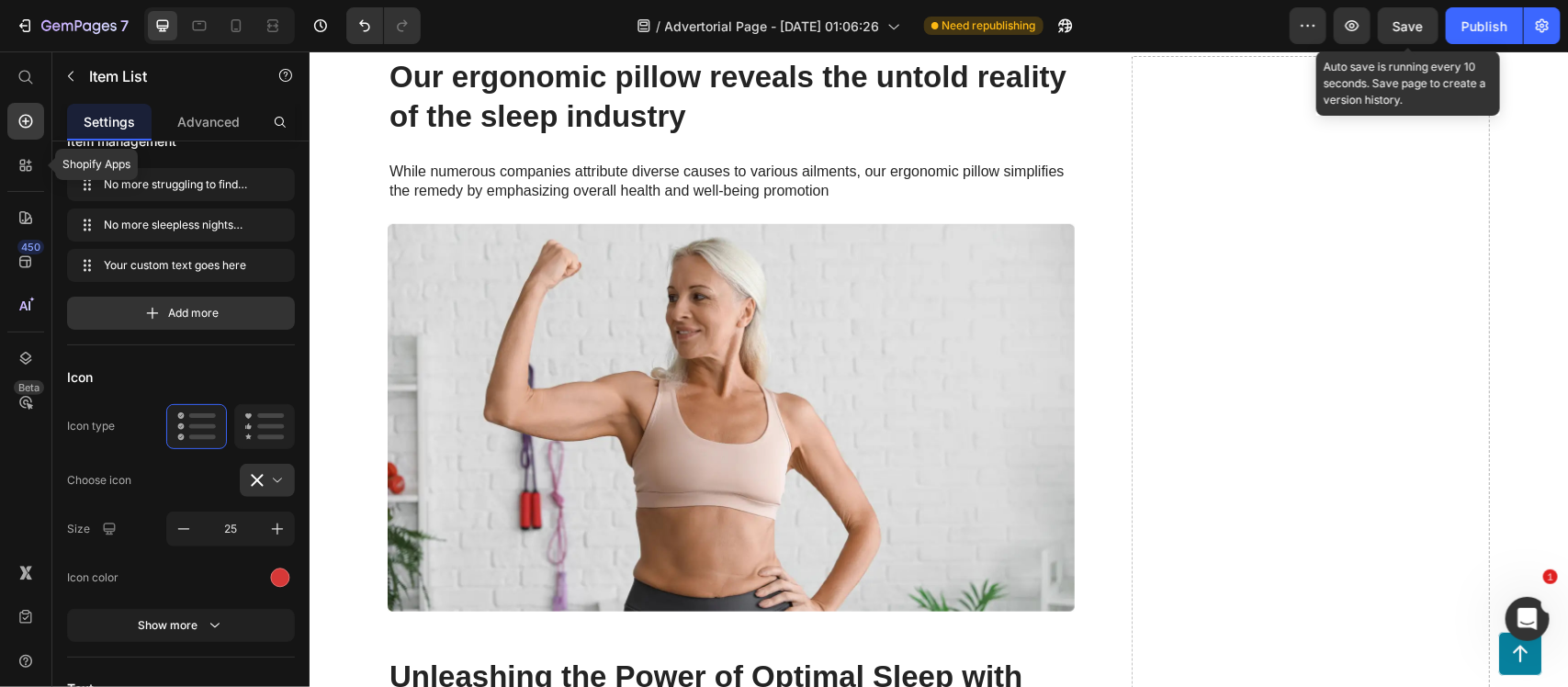 click on "No more struggling to find relief for your pain.
No more sleepless nights because of shooting nerve pain.
No more discomfort that keeps you from enjoying life." at bounding box center [739, -298] 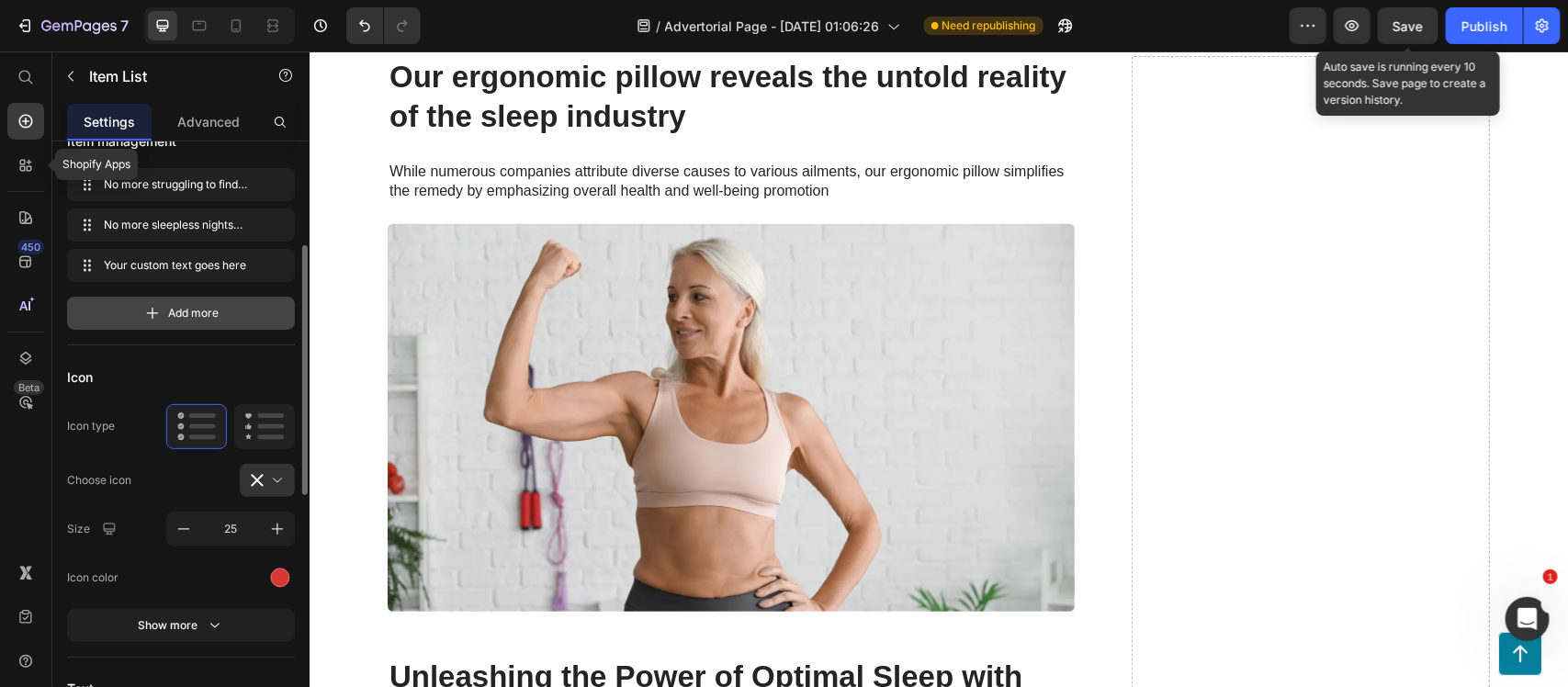 drag, startPoint x: 173, startPoint y: 236, endPoint x: 18, endPoint y: 316, distance: 174.42764 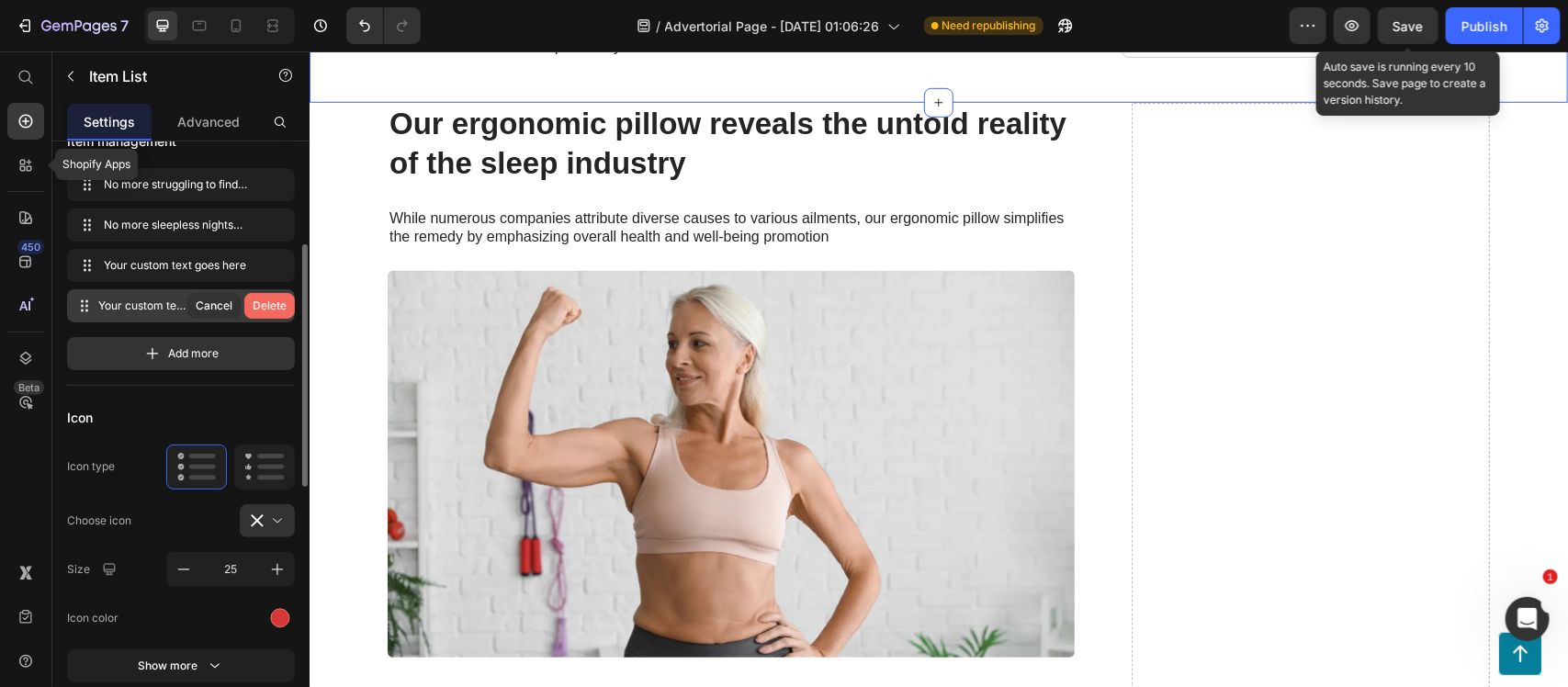 click on "Delete" at bounding box center (269, 306) 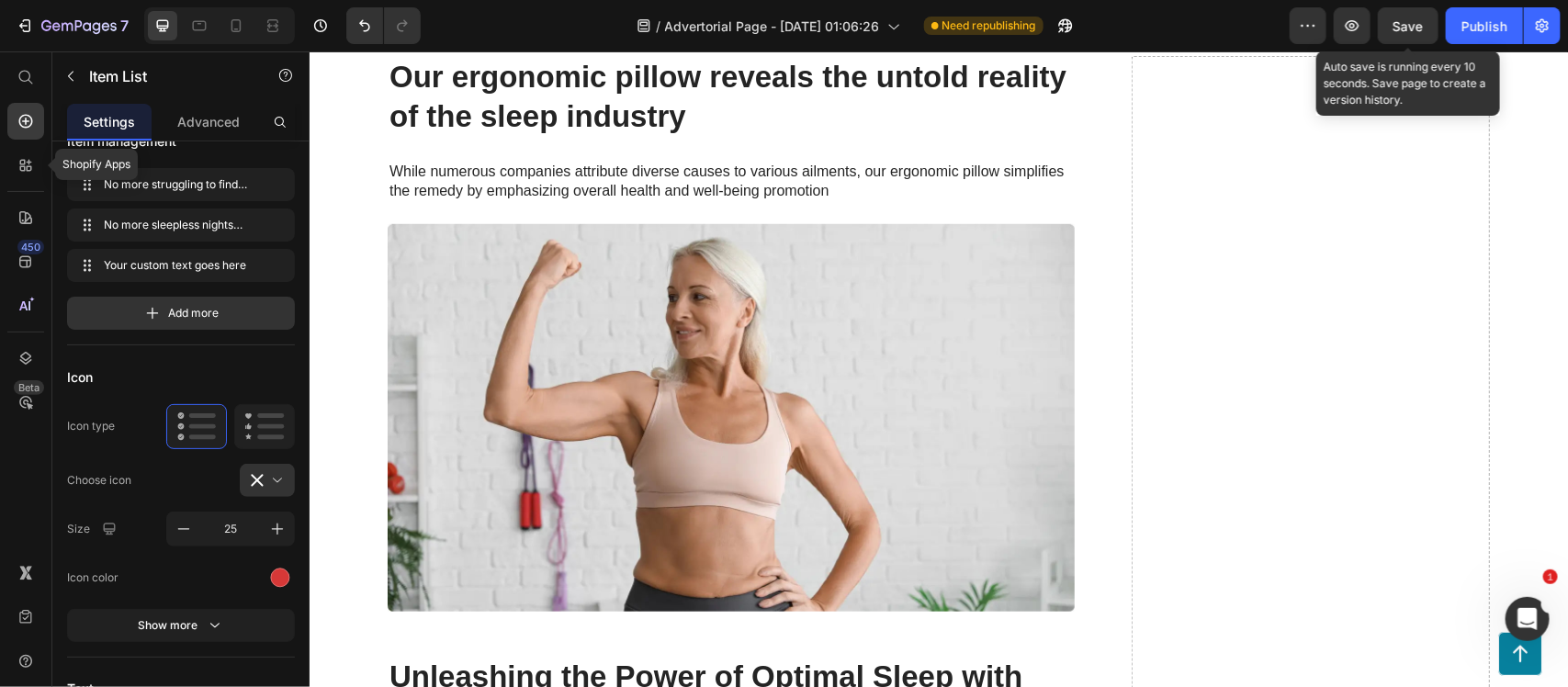 click on "16" at bounding box center [231, 1081] 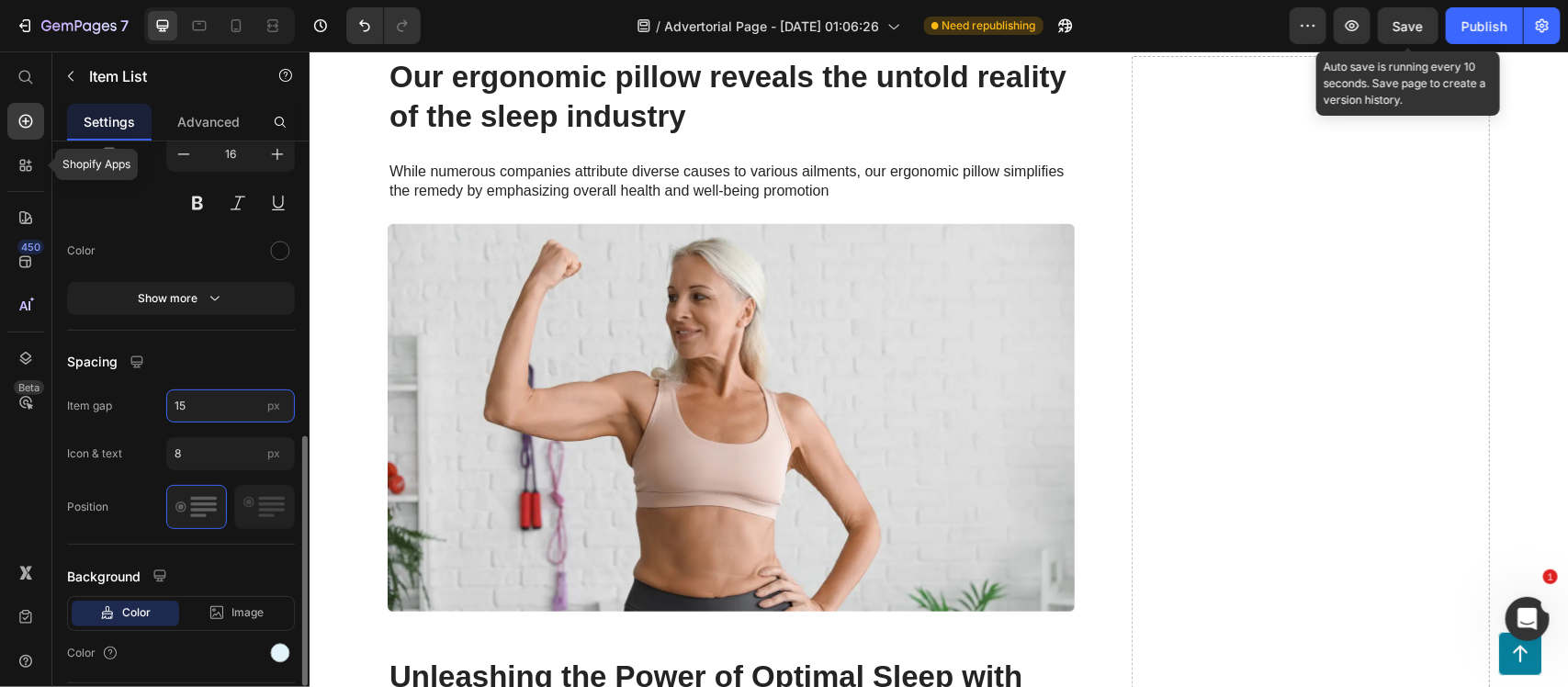 type on "15" 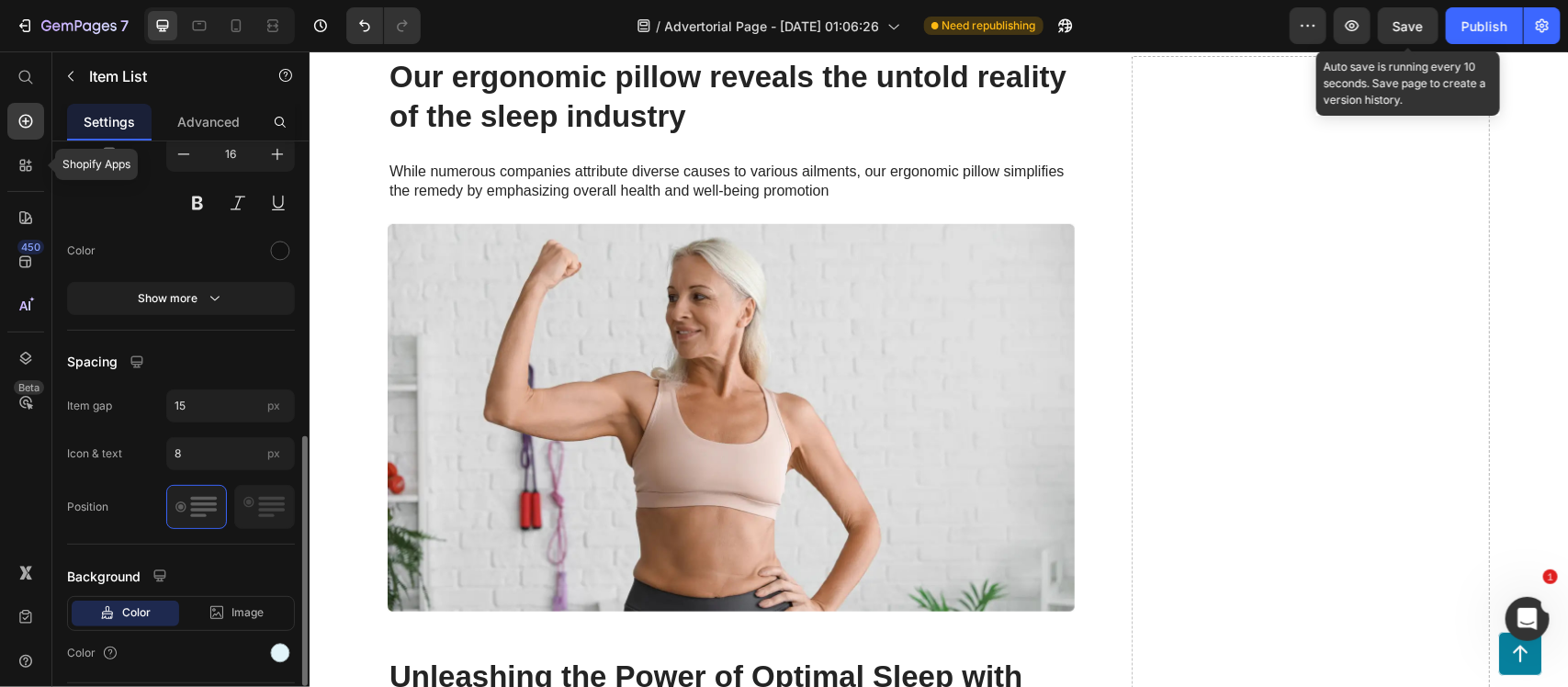 click on "Spacing Item gap 15 px Icon & text 8 px Position" 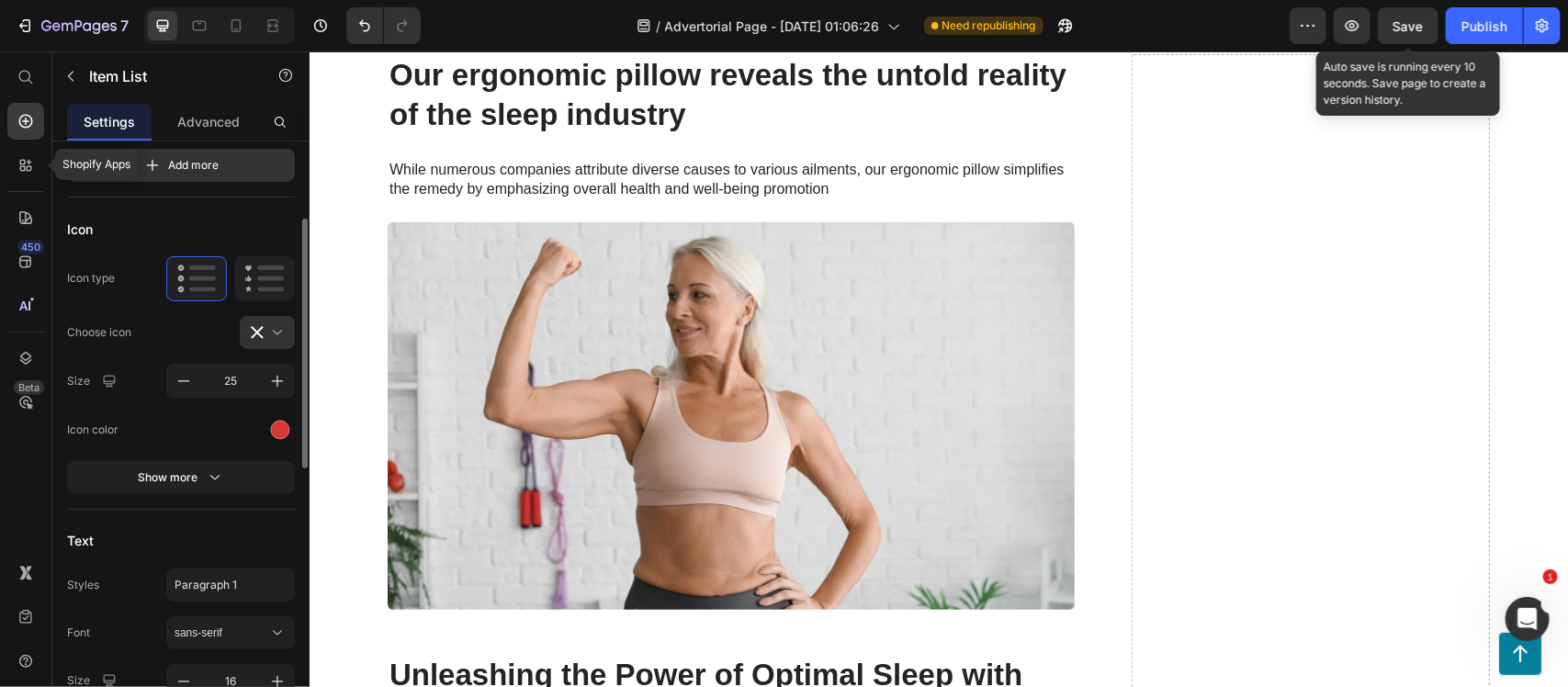 scroll, scrollTop: 184, scrollLeft: 0, axis: vertical 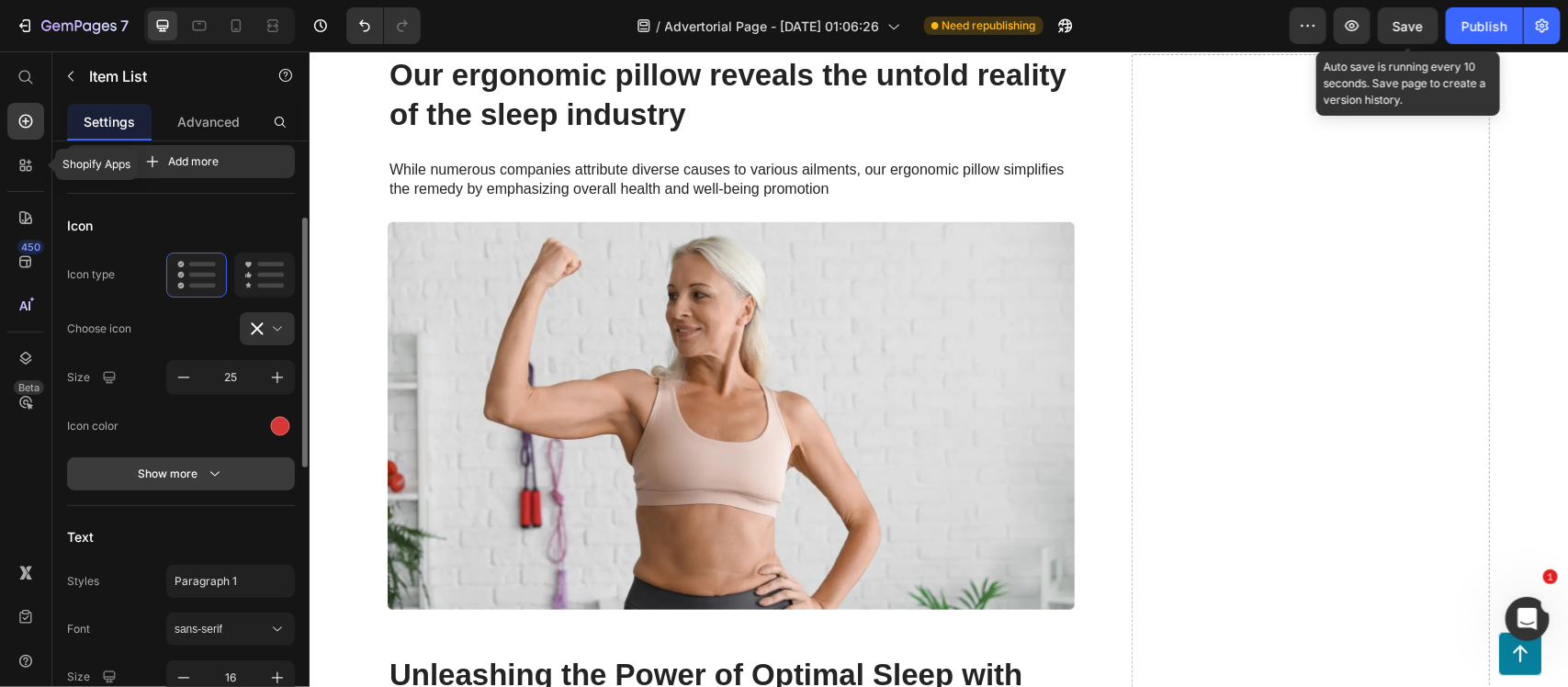 click on "Show more" at bounding box center (181, 474) 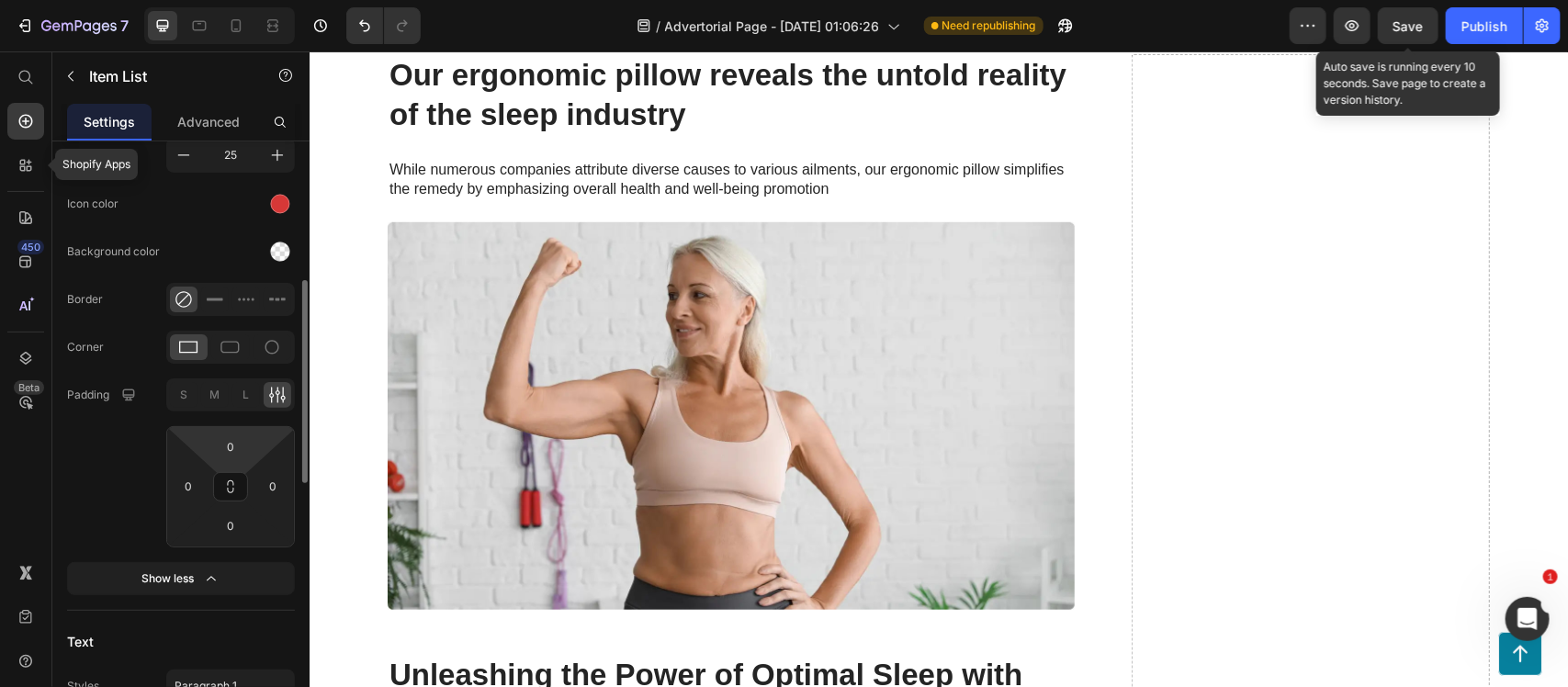 scroll, scrollTop: 407, scrollLeft: 0, axis: vertical 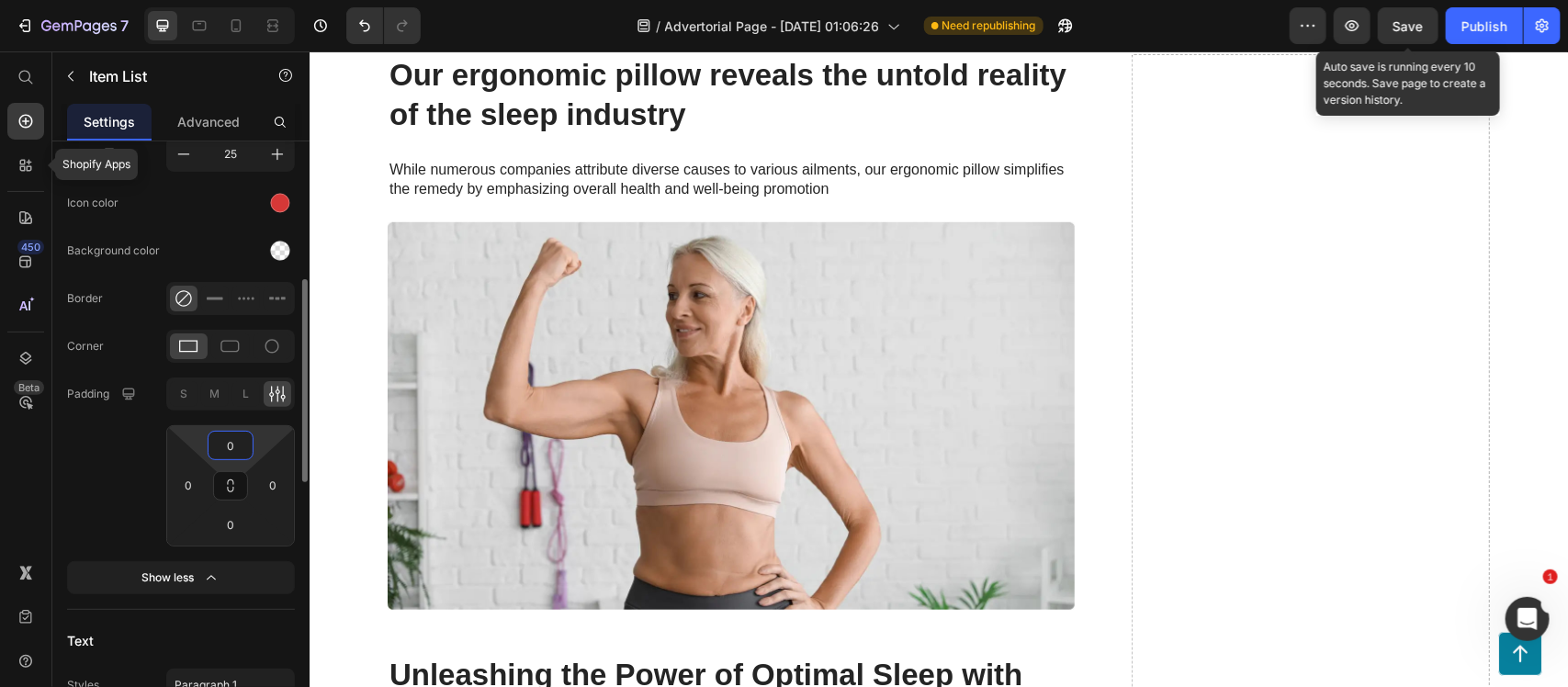 click on "0" at bounding box center [231, 445] 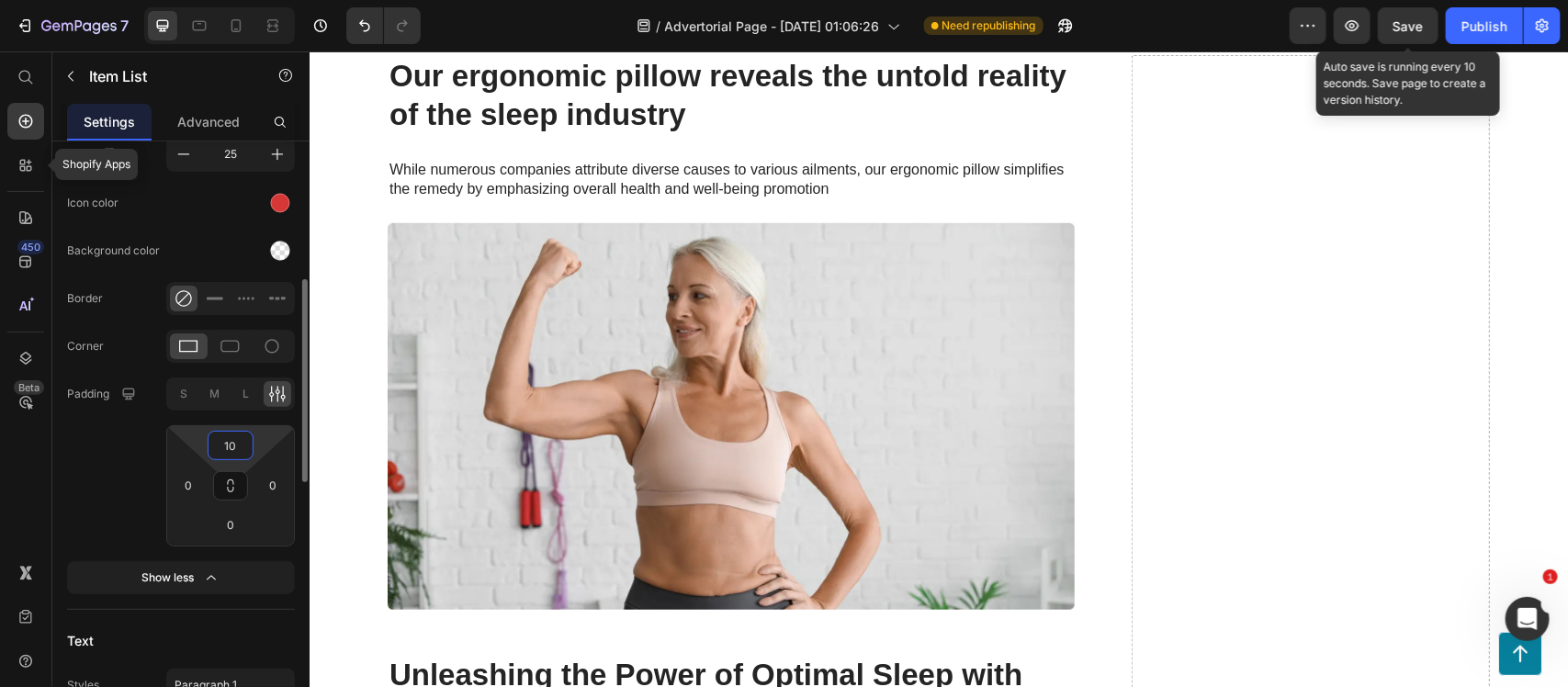 type on "1" 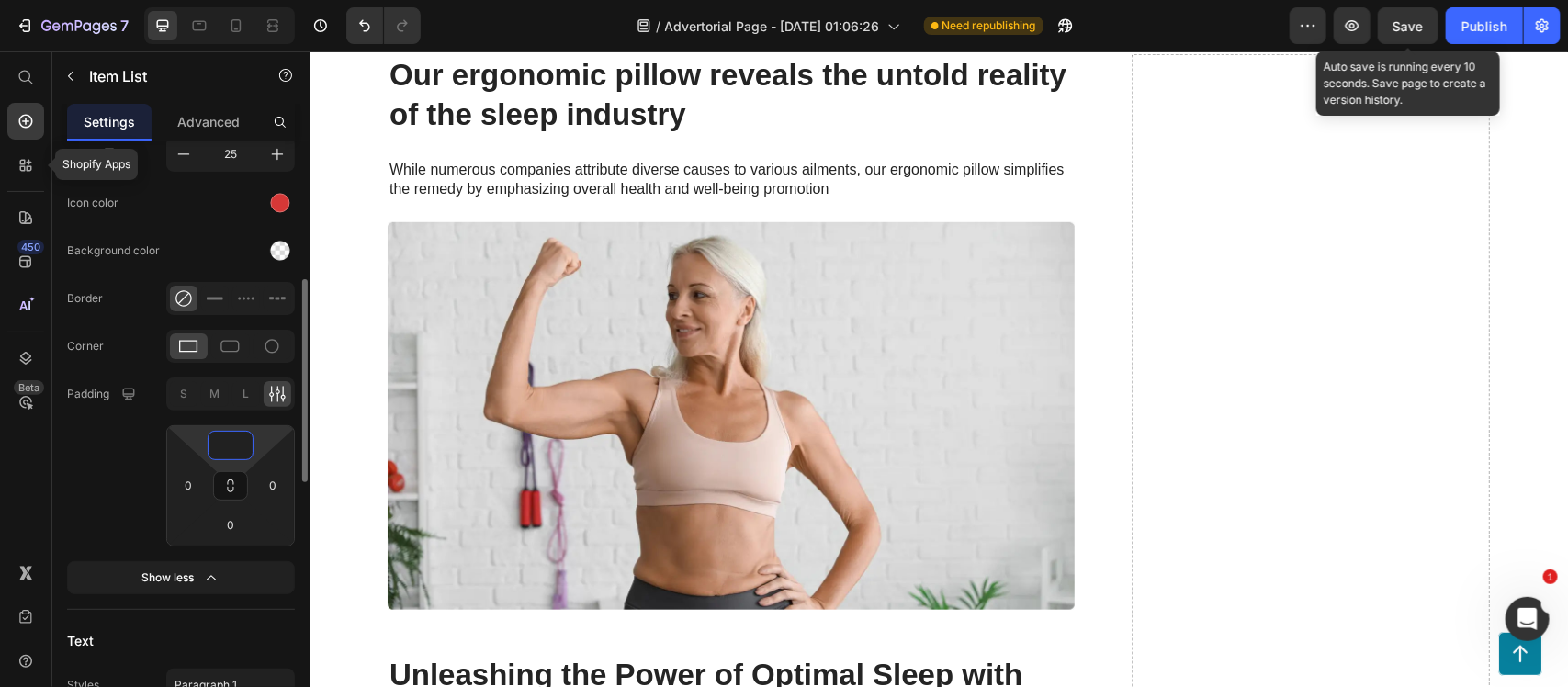 type on "0" 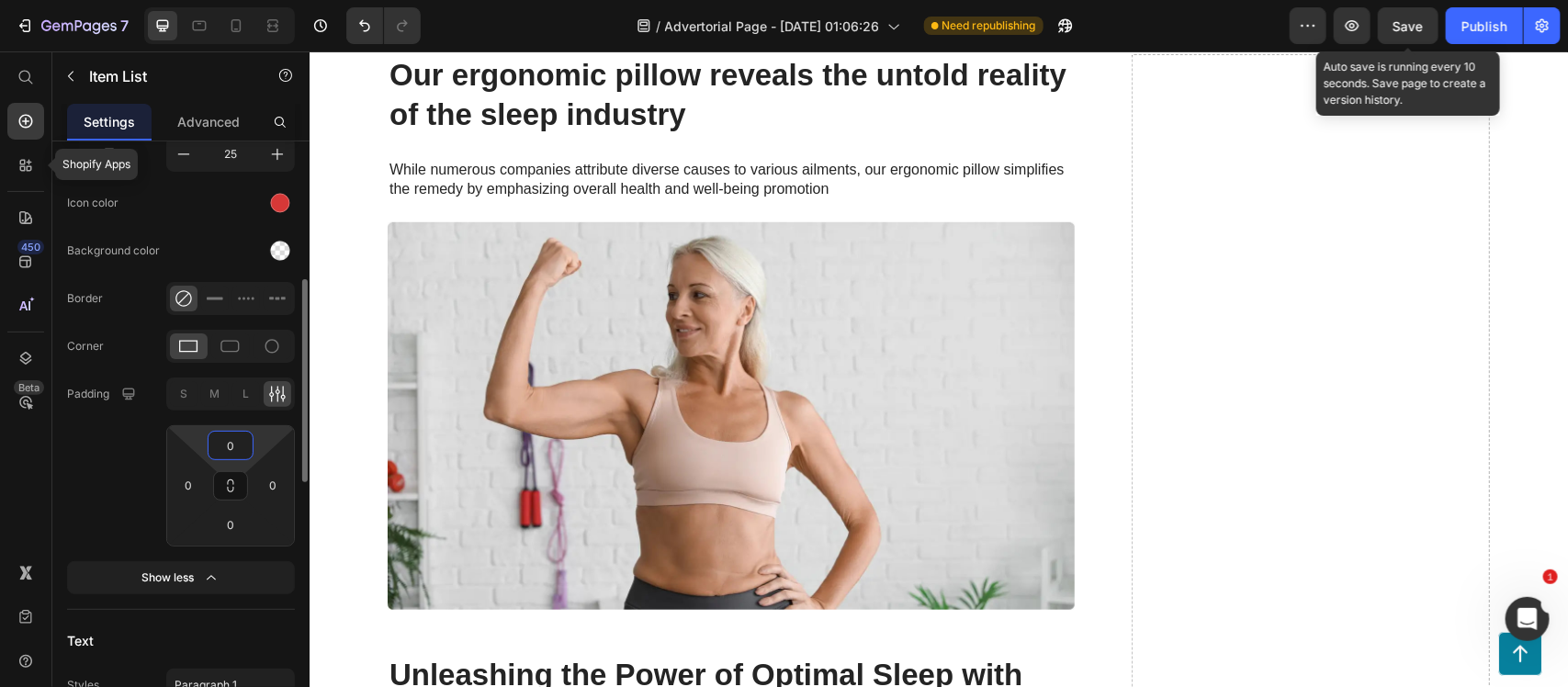 click on "Padding S M L 0 0 0 0" 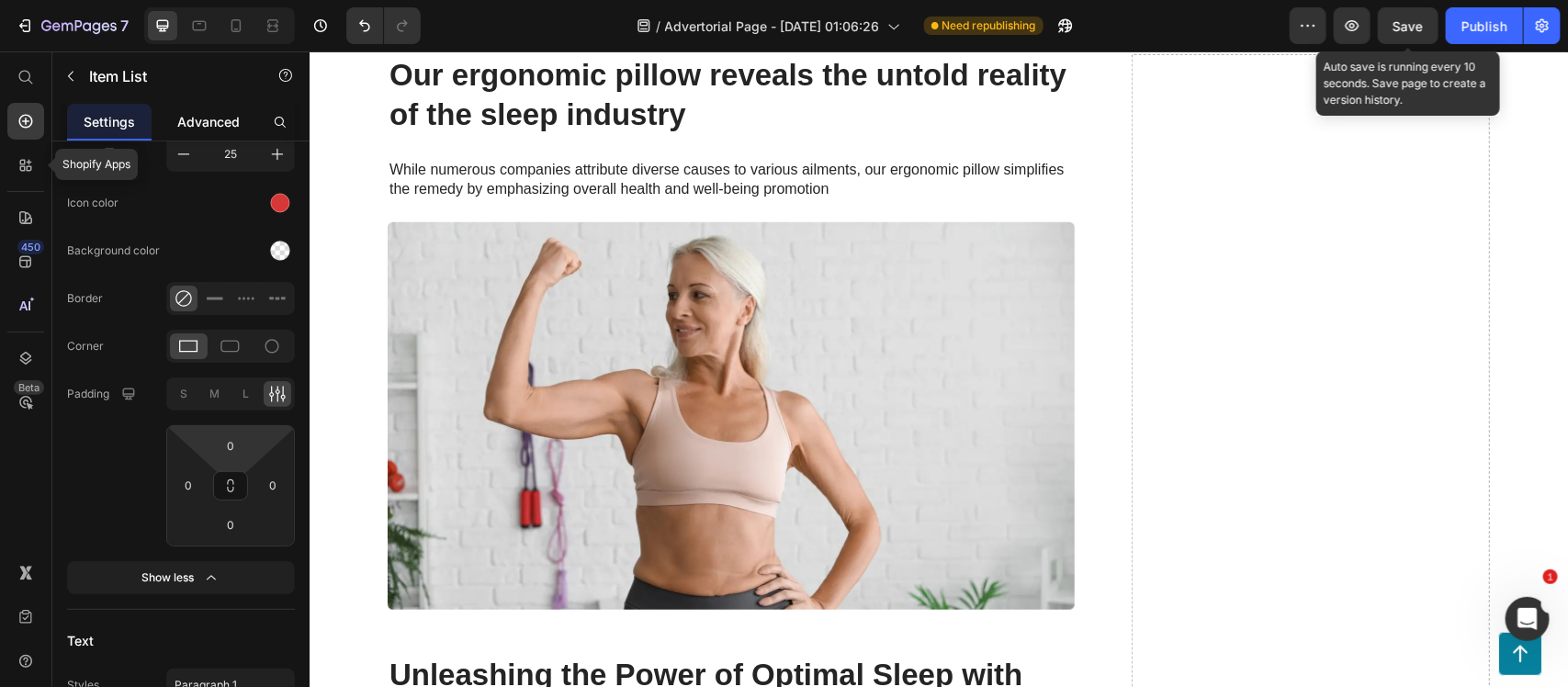 click on "Advanced" 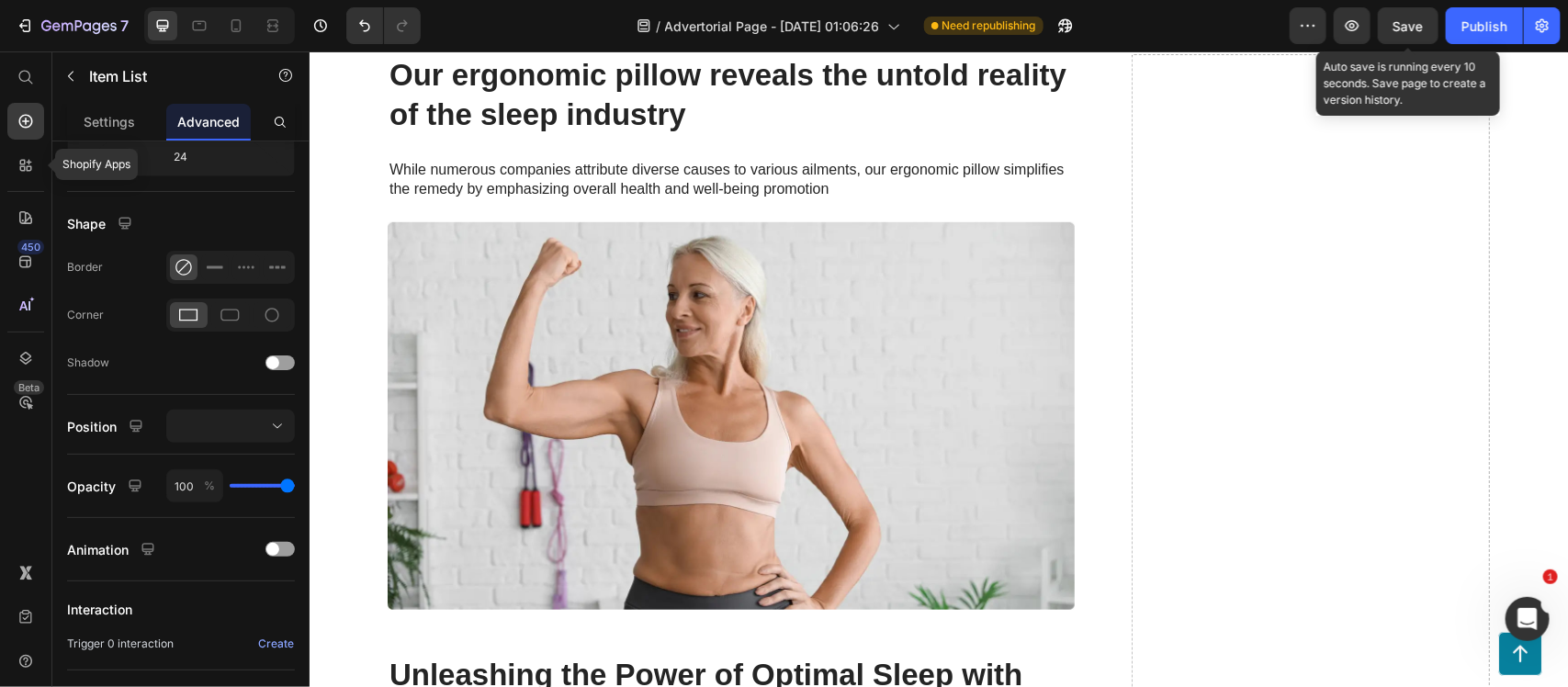scroll, scrollTop: 0, scrollLeft: 0, axis: both 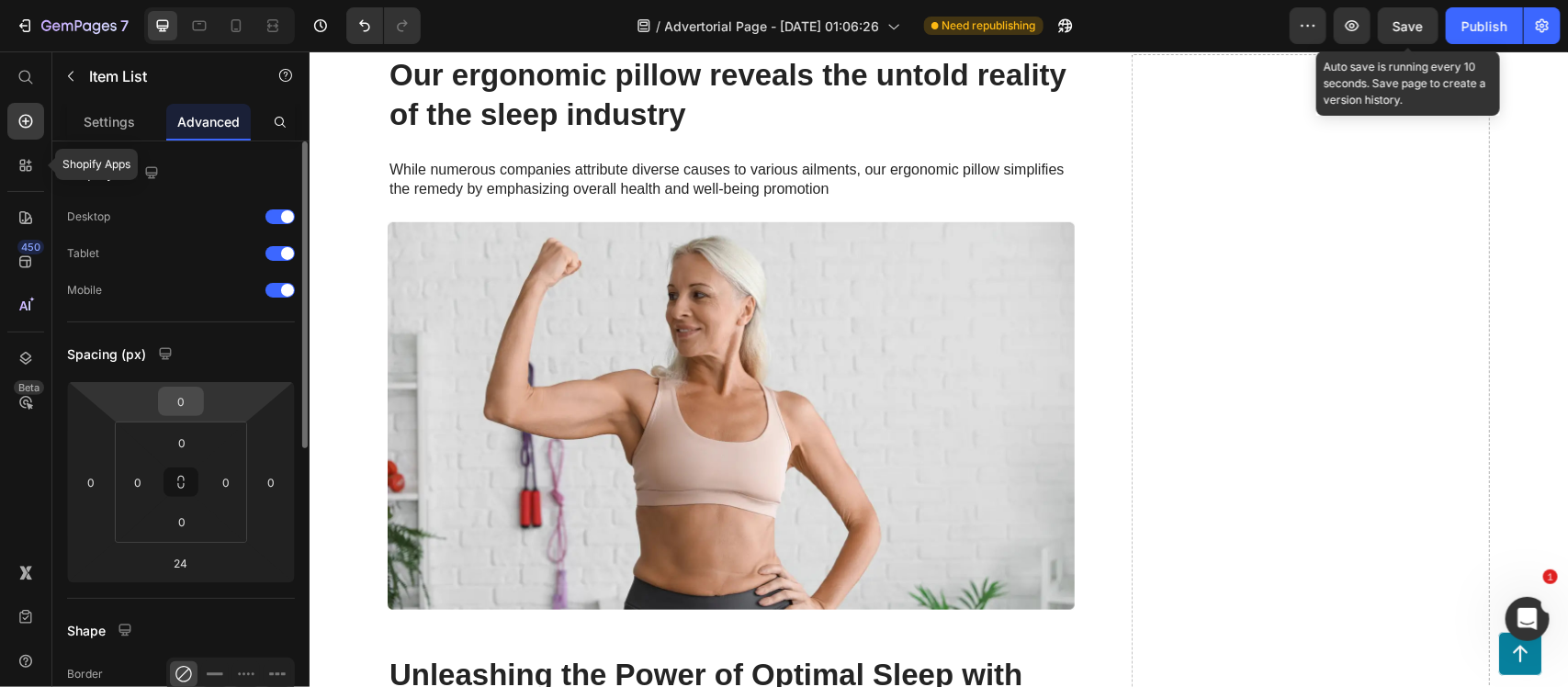 click on "0" at bounding box center [181, 401] 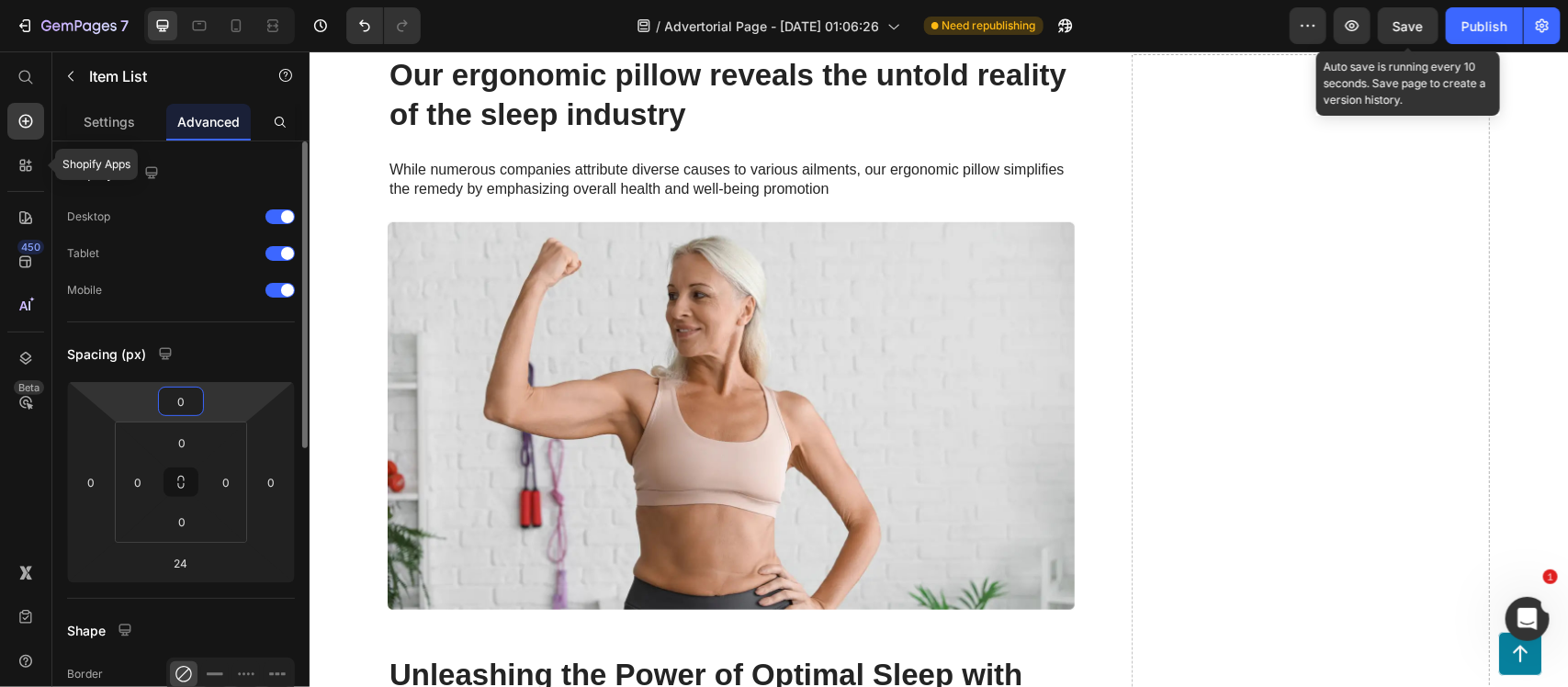 click on "0" at bounding box center (181, 401) 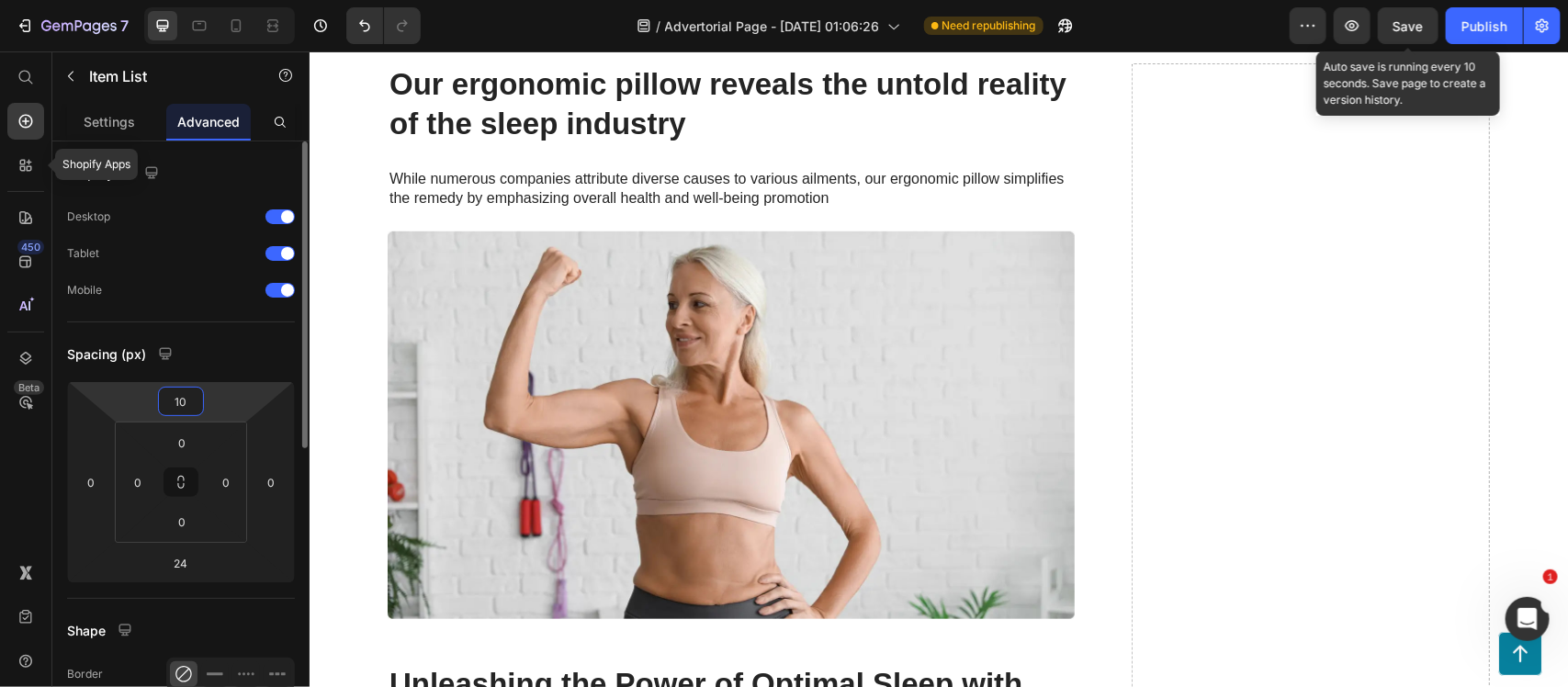 type on "1" 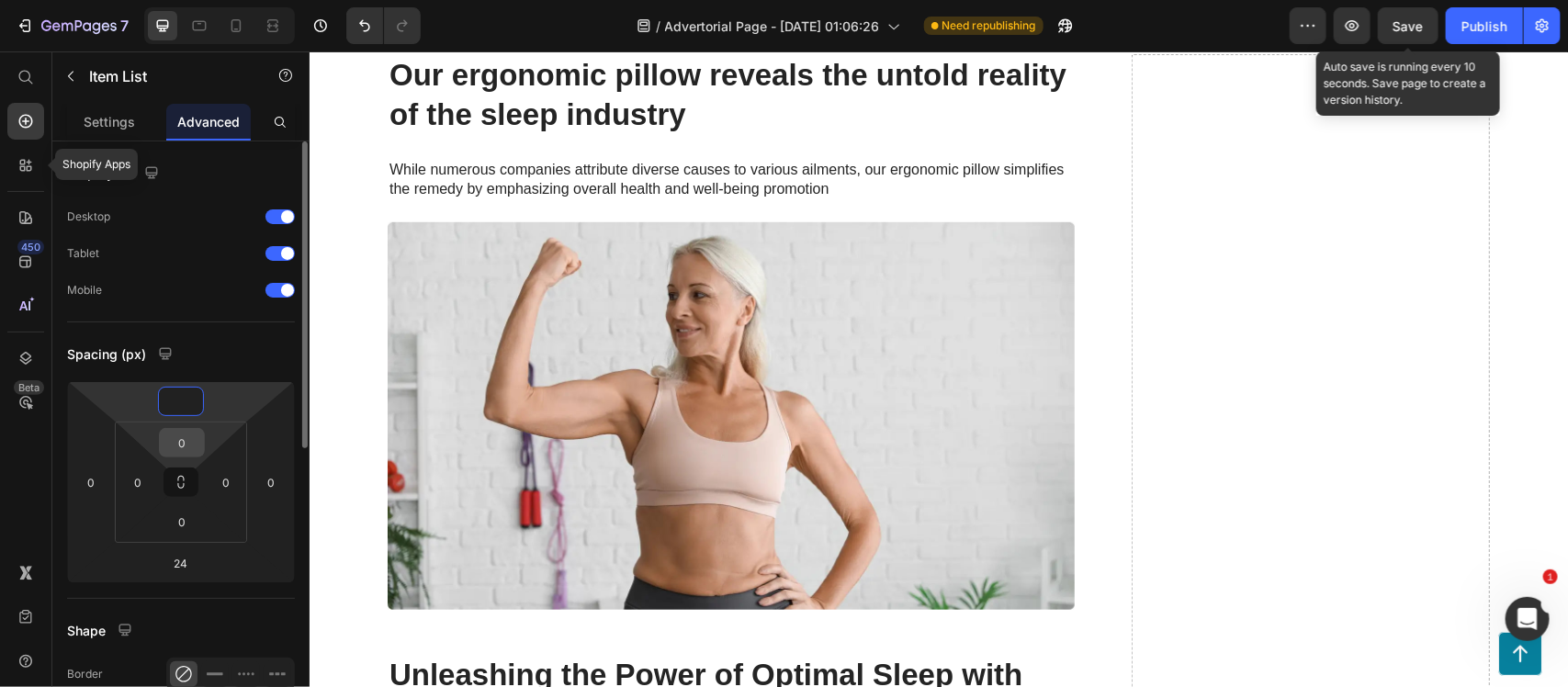 click on "0" at bounding box center [182, 443] 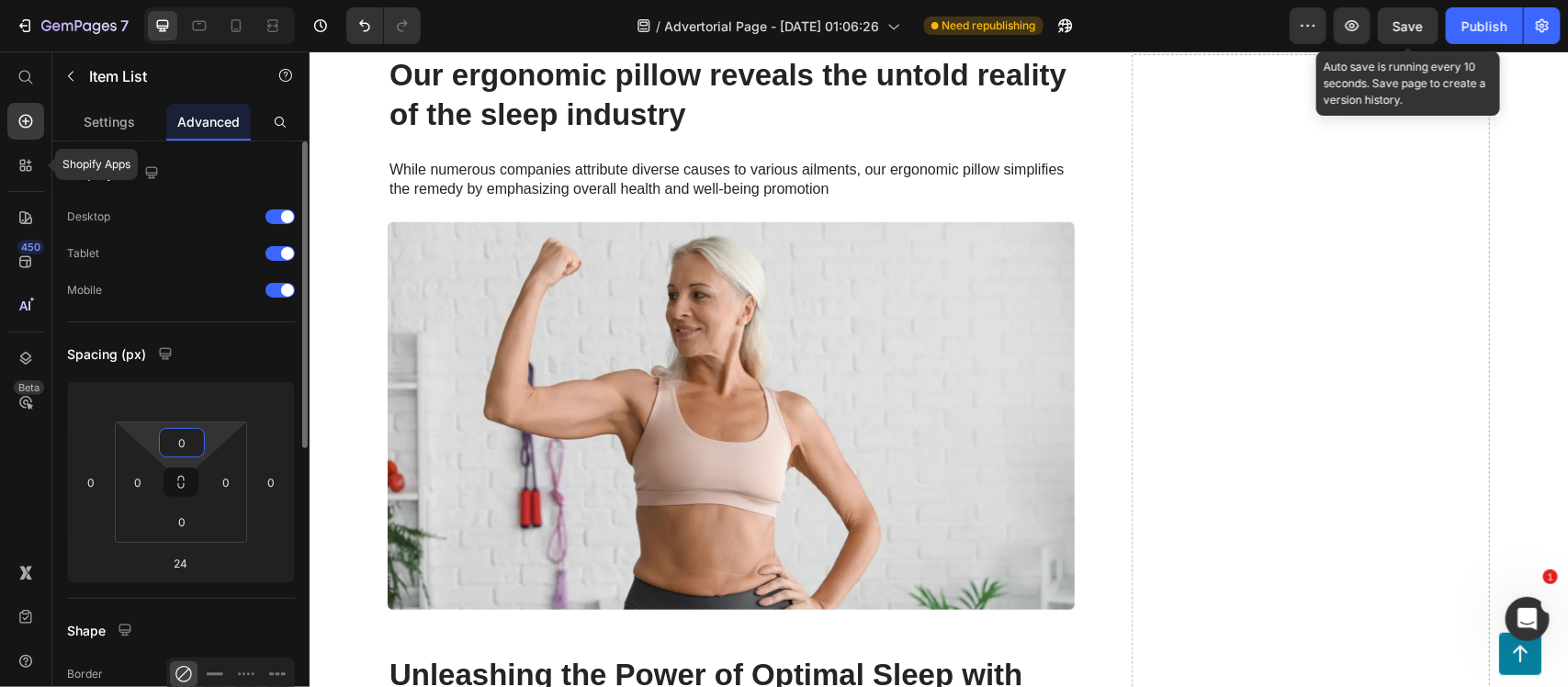 type on "0" 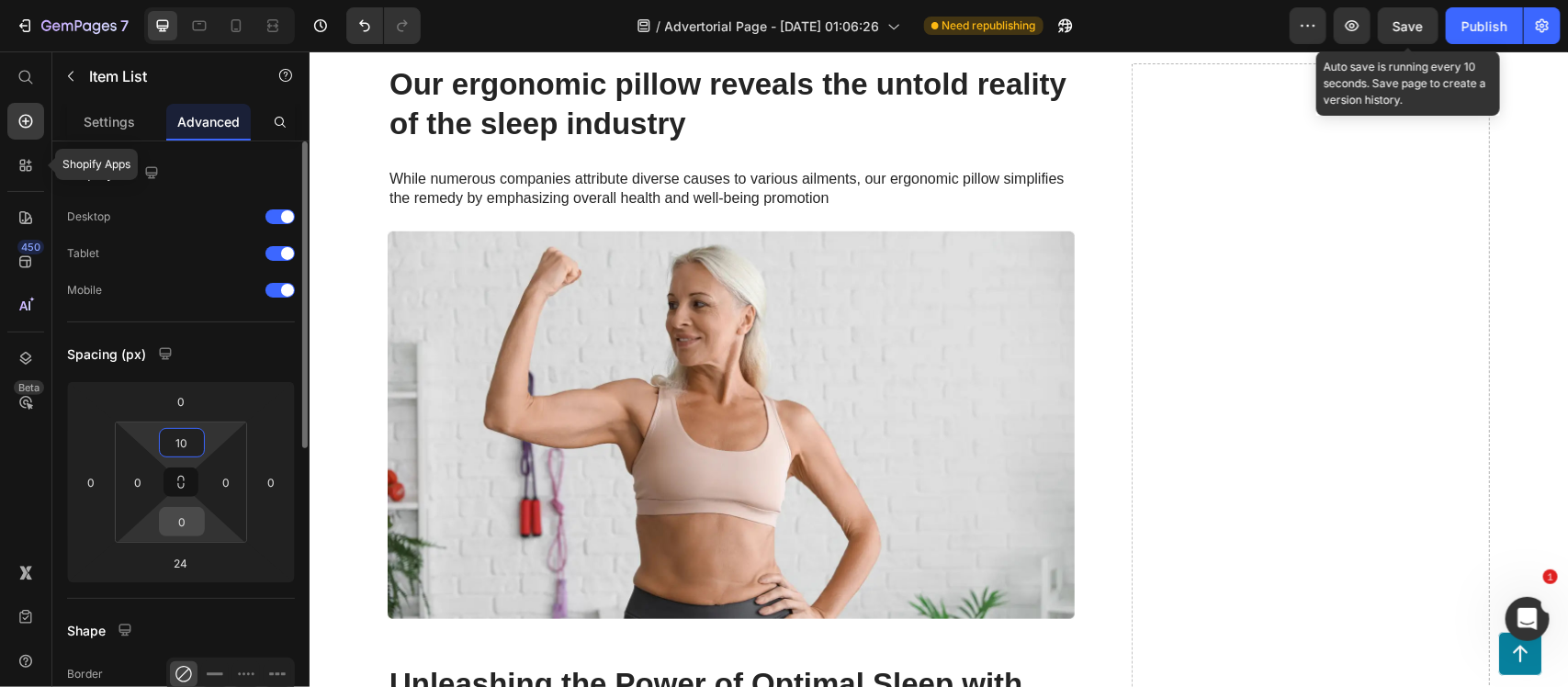 type on "10" 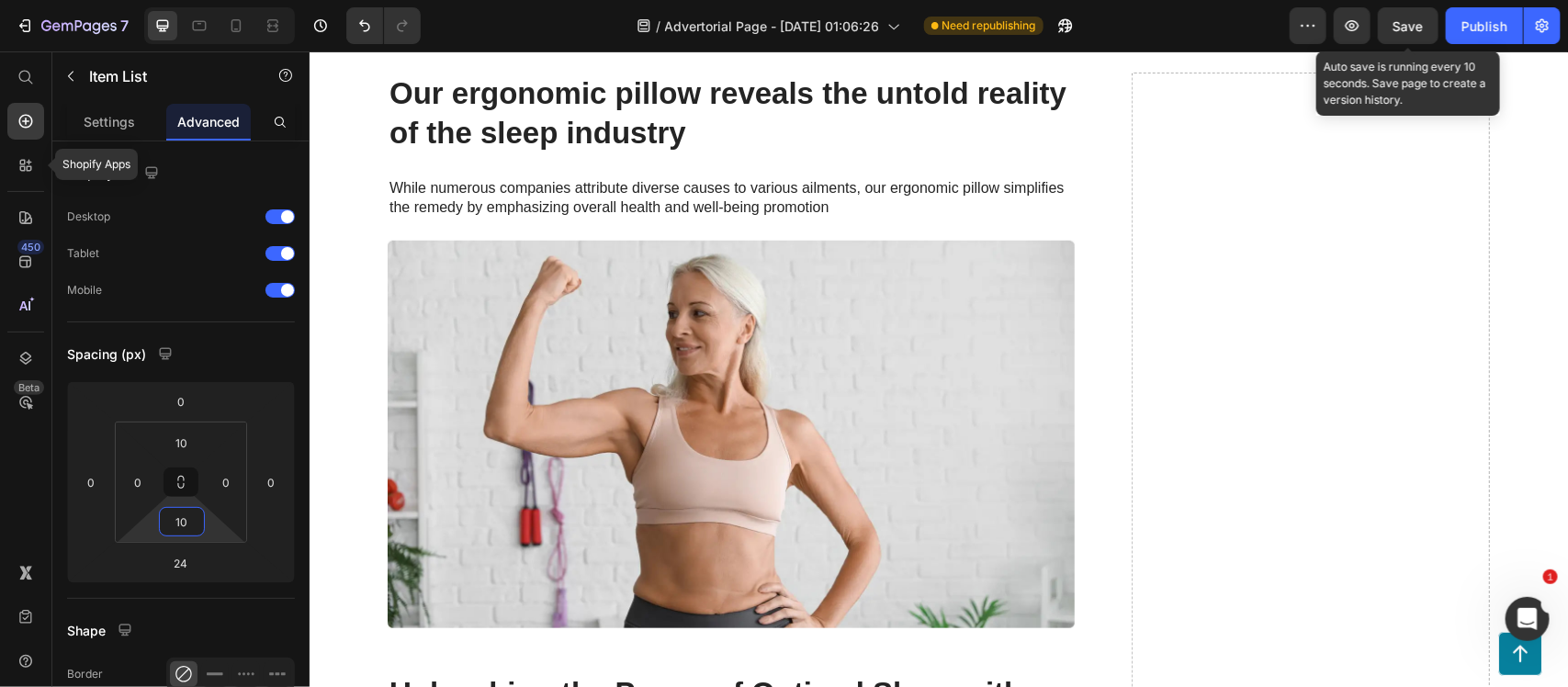 type on "10" 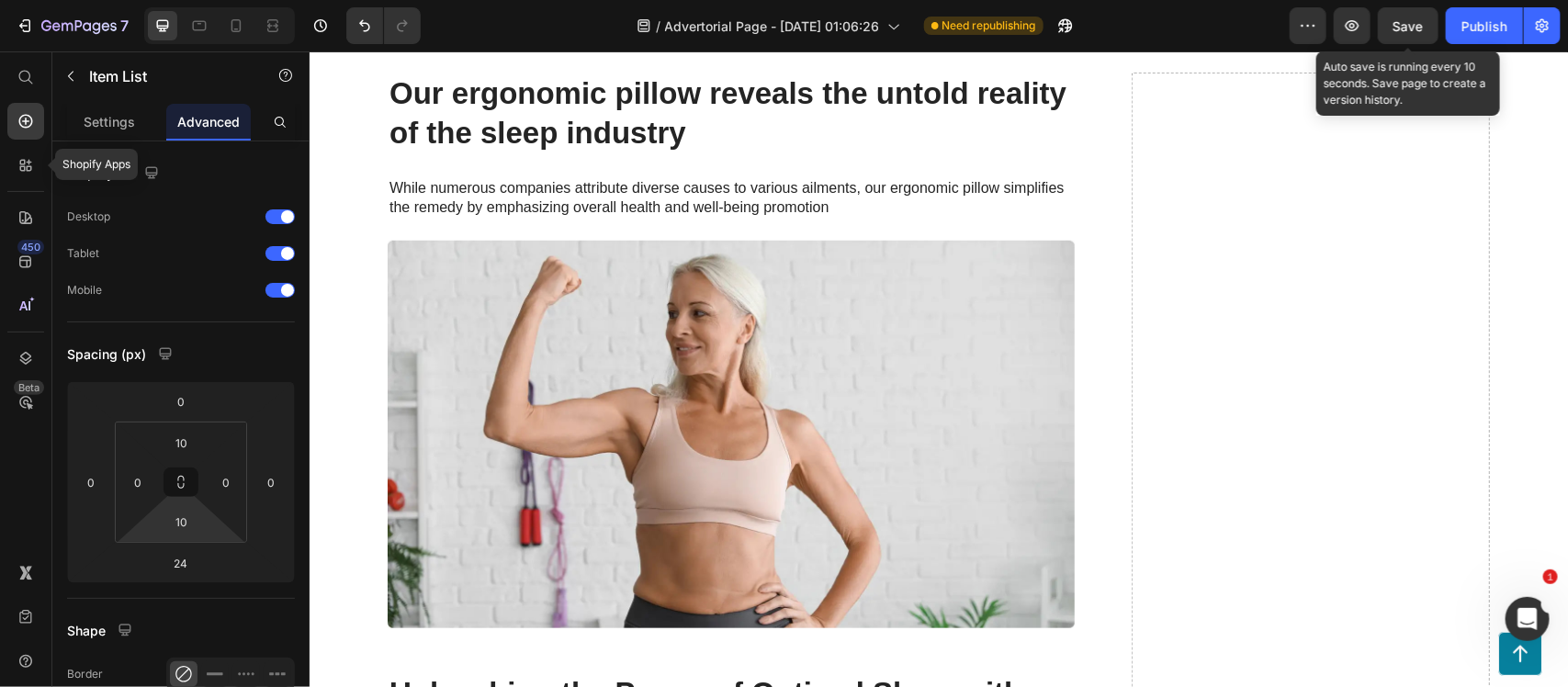 click at bounding box center [739, -199] 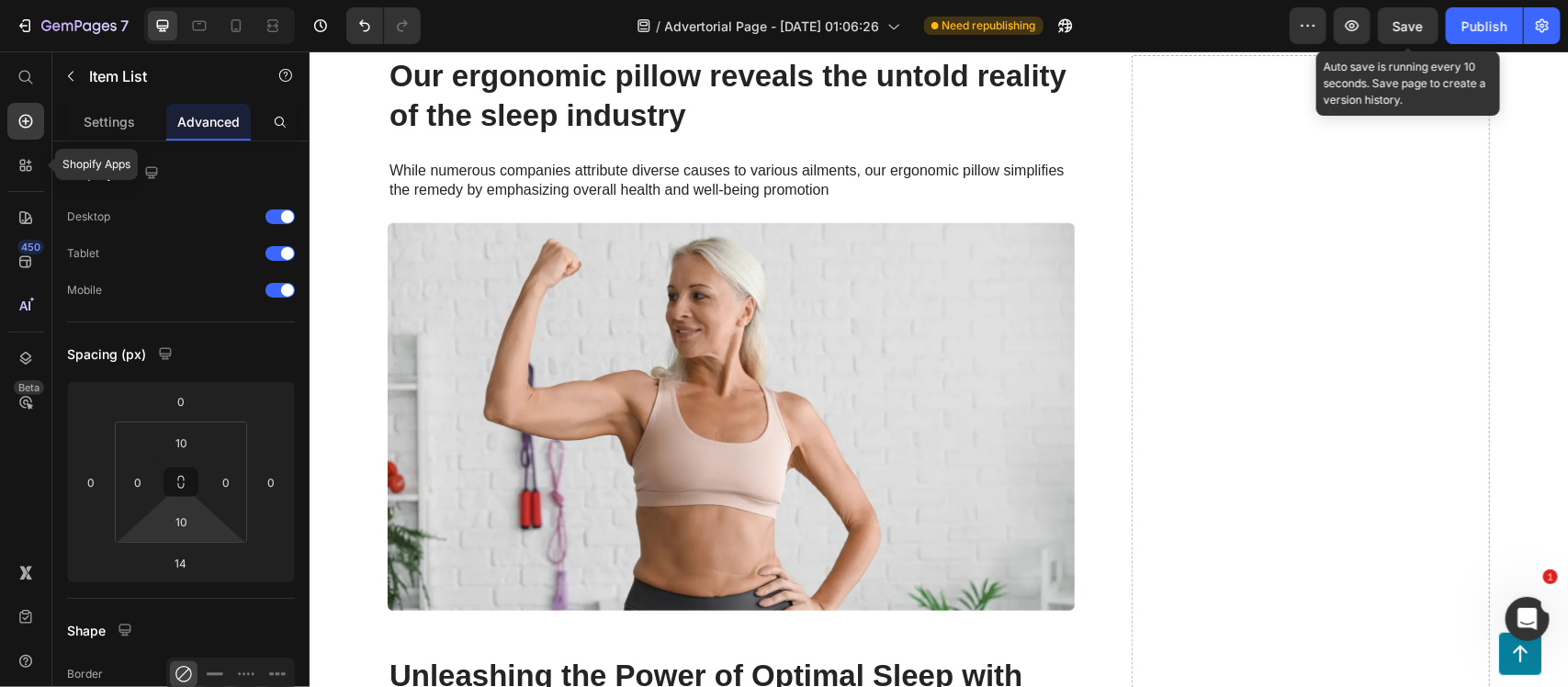 click at bounding box center (739, -217) 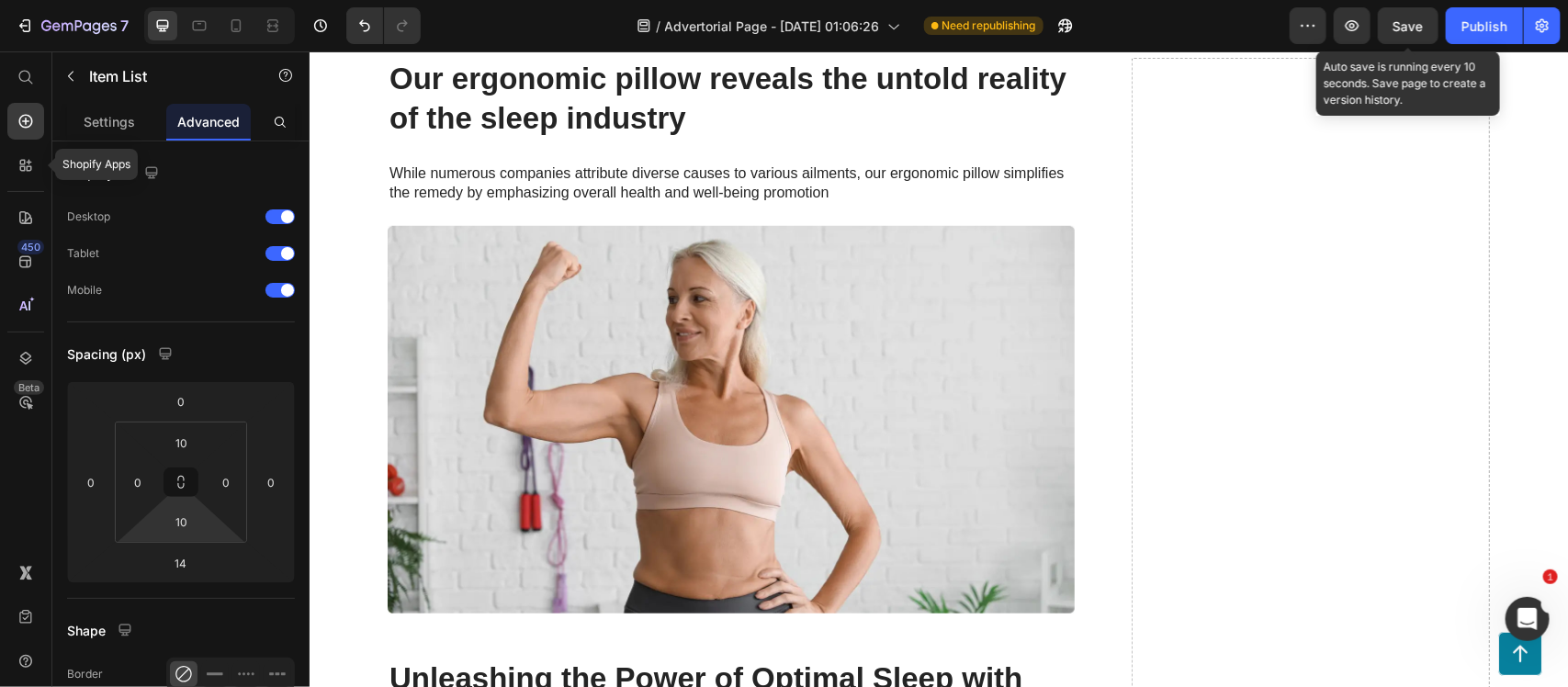 type on "8" 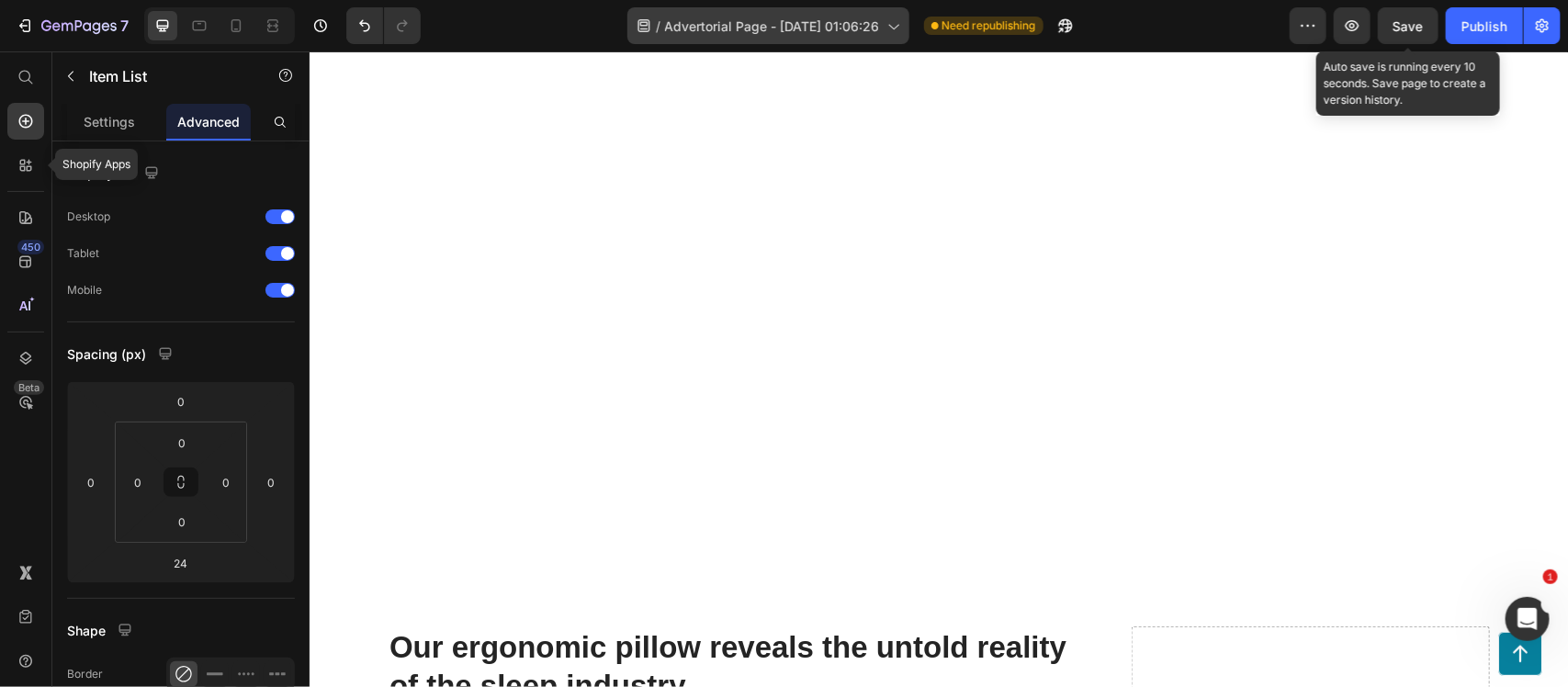 scroll, scrollTop: 13130, scrollLeft: 0, axis: vertical 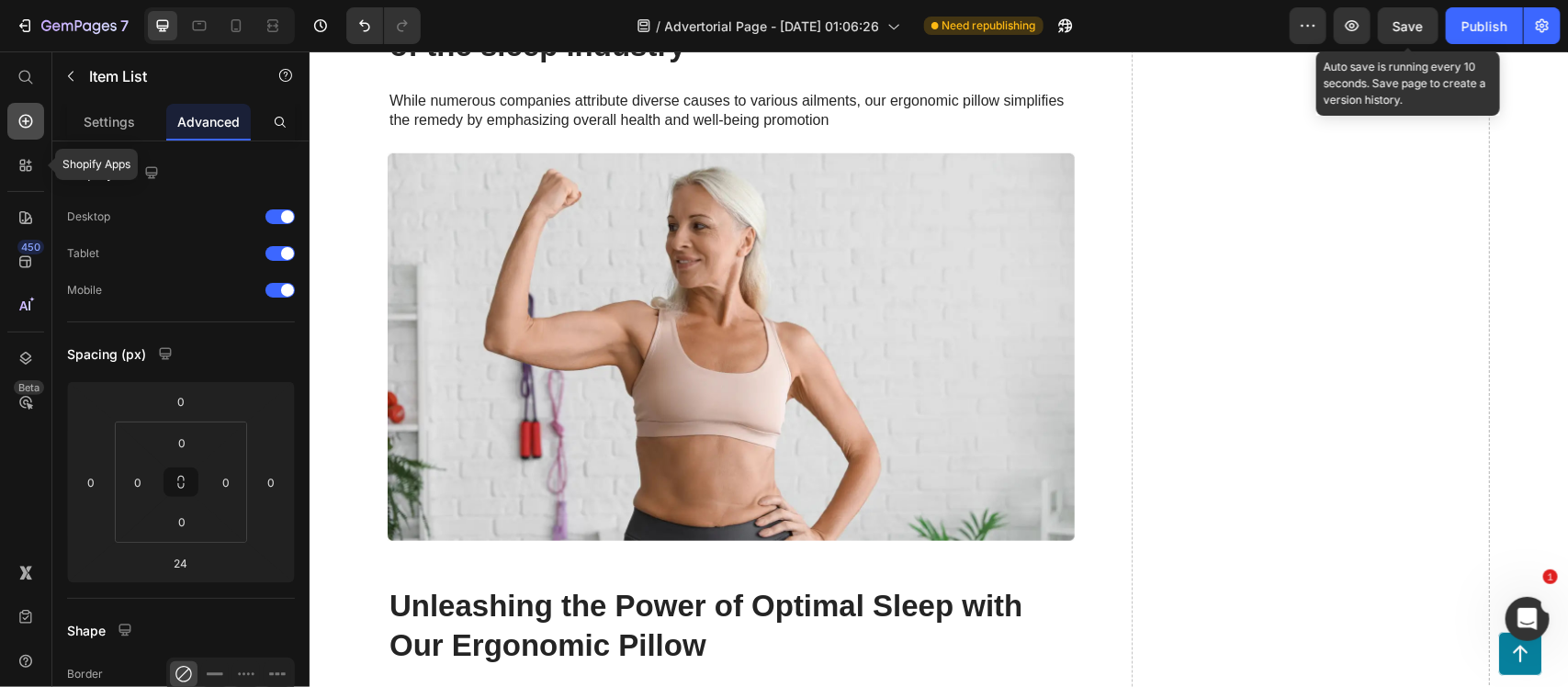 click 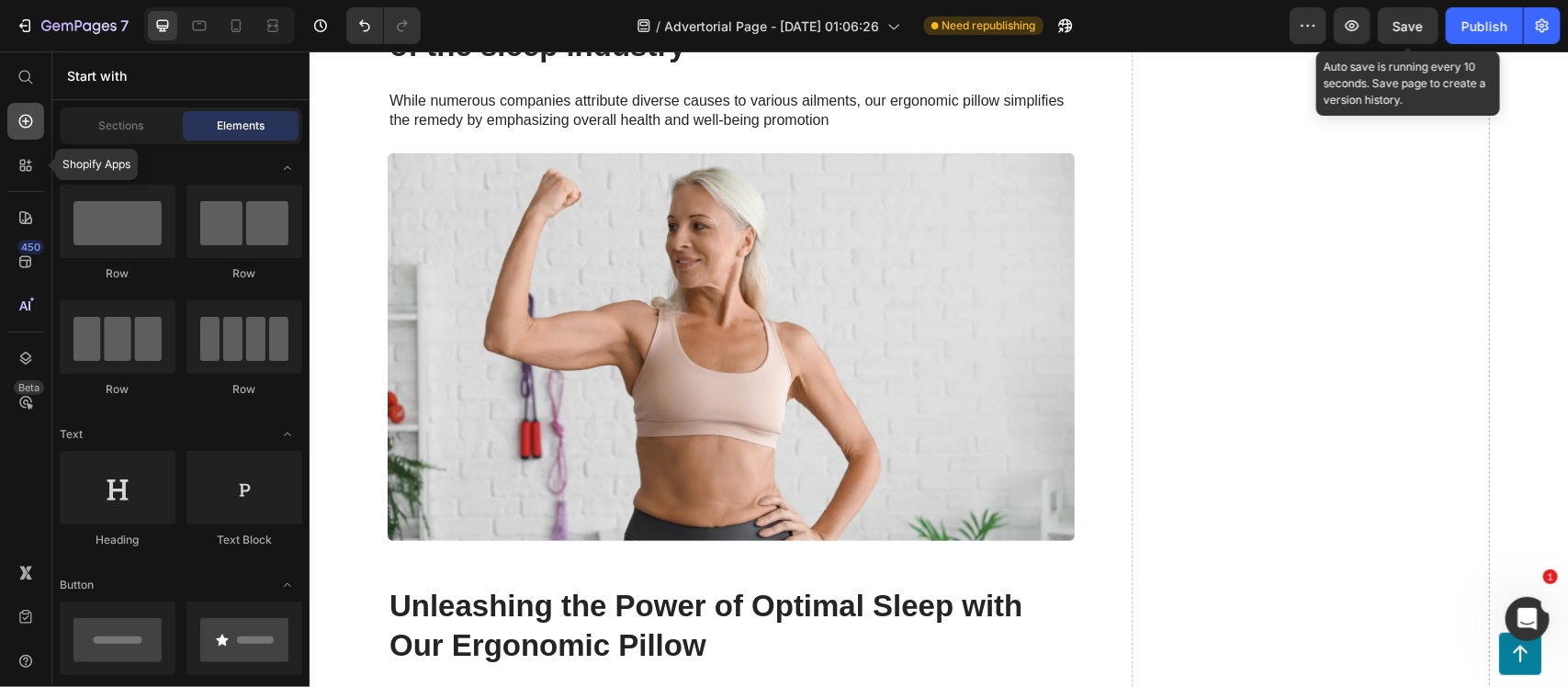 click 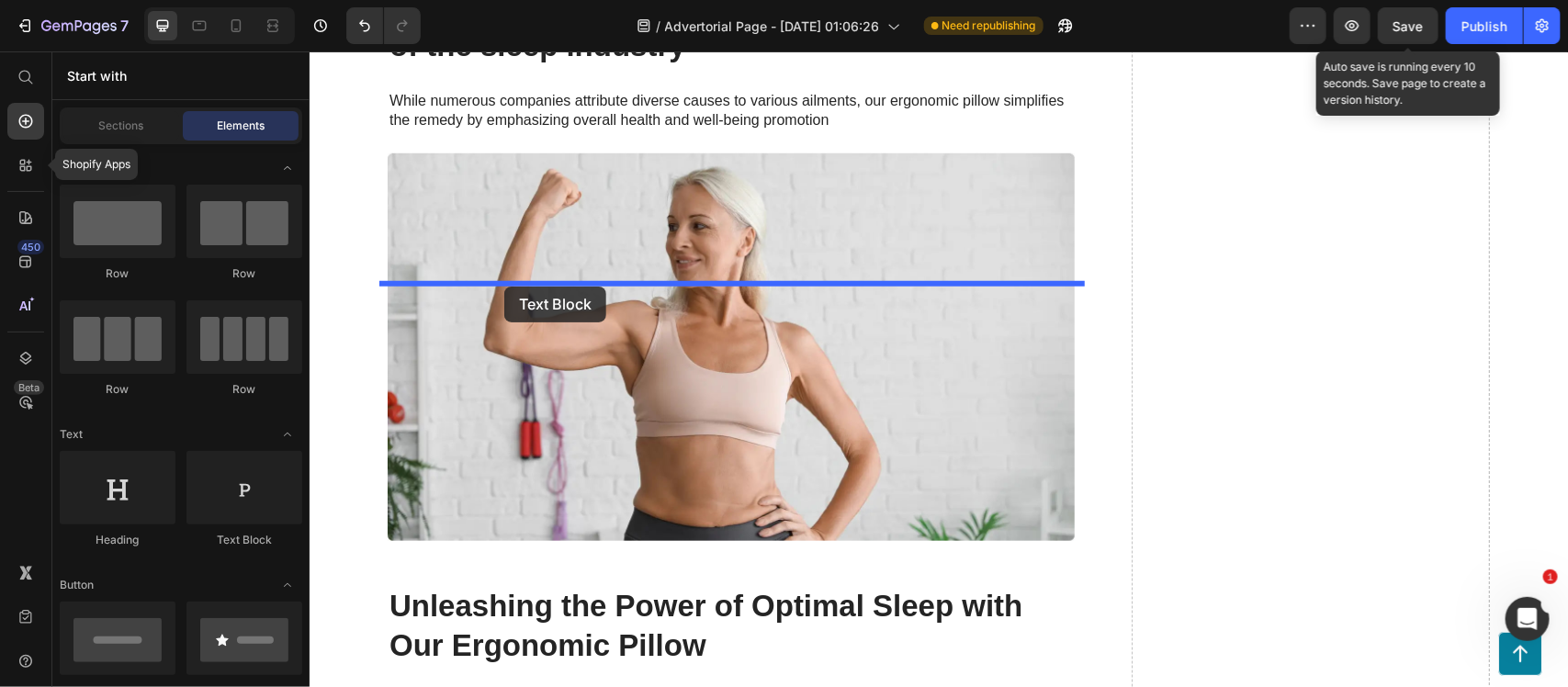 drag, startPoint x: 535, startPoint y: 544, endPoint x: 503, endPoint y: 286, distance: 259.97692 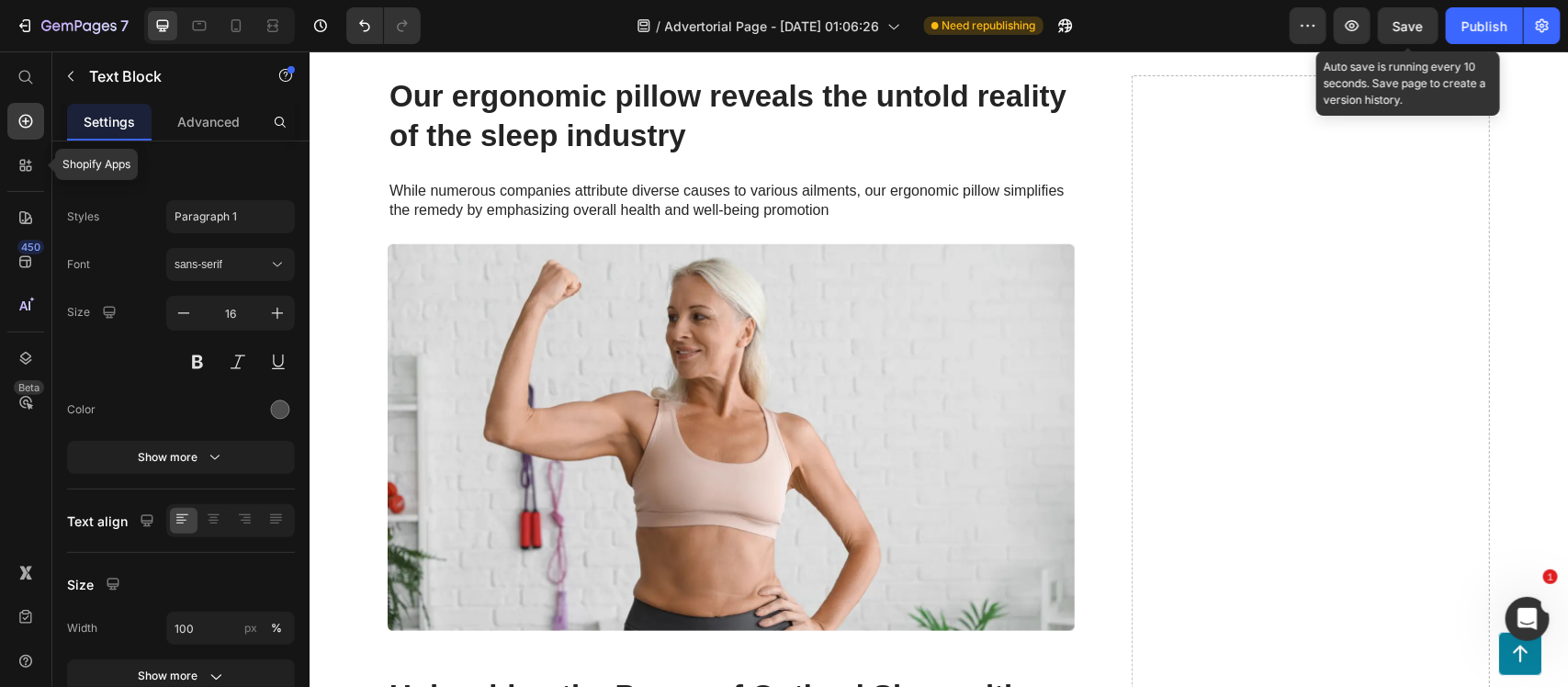 click on "Lorem ipsum dolor sit amet, consectetur adipiscing elit, sed do eiusmod tempor incididunt ut labore et dolore magna aliqua. Ut enim ad minim veniam, quis nostrud exercitation ullamco laboris nisi ut aliquip ex ea commodo consequat." at bounding box center (739, -242) 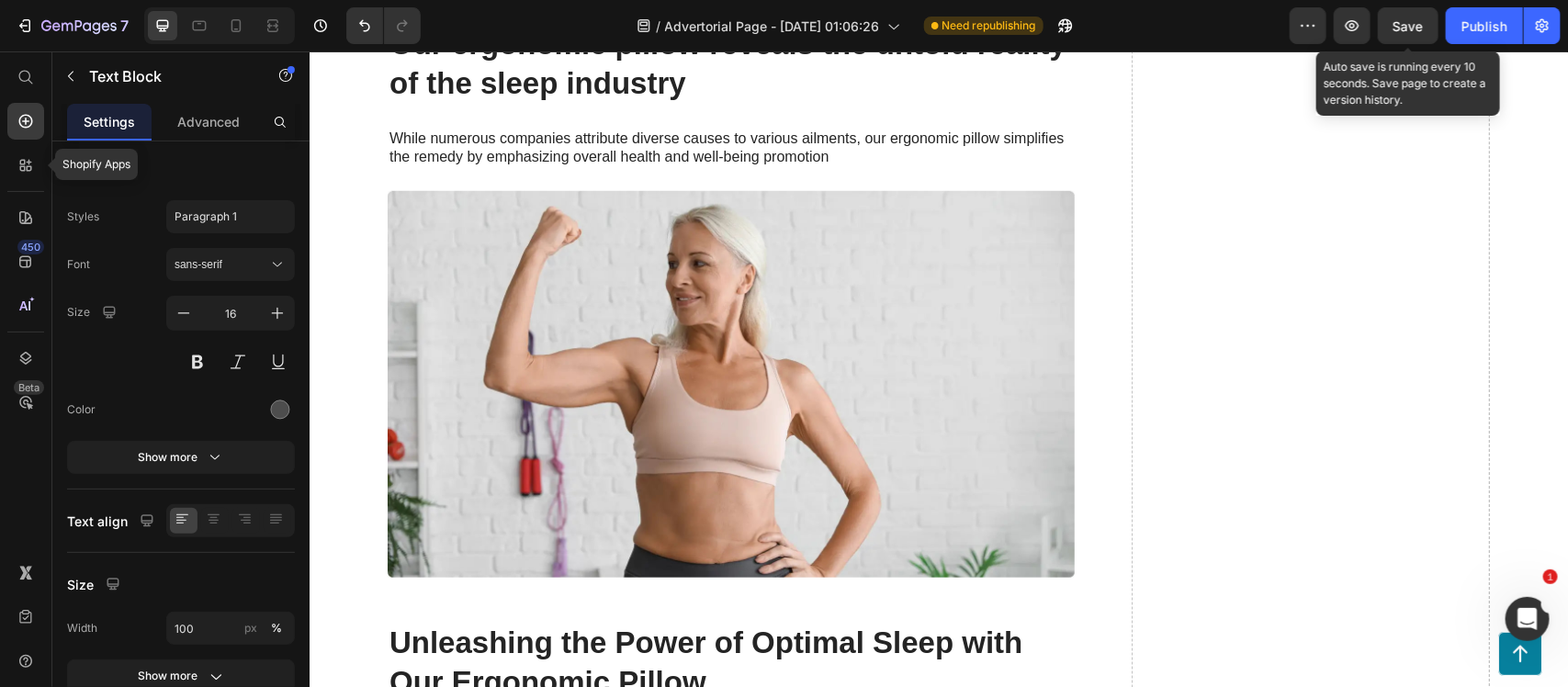drag, startPoint x: 570, startPoint y: 291, endPoint x: 802, endPoint y: 291, distance: 232 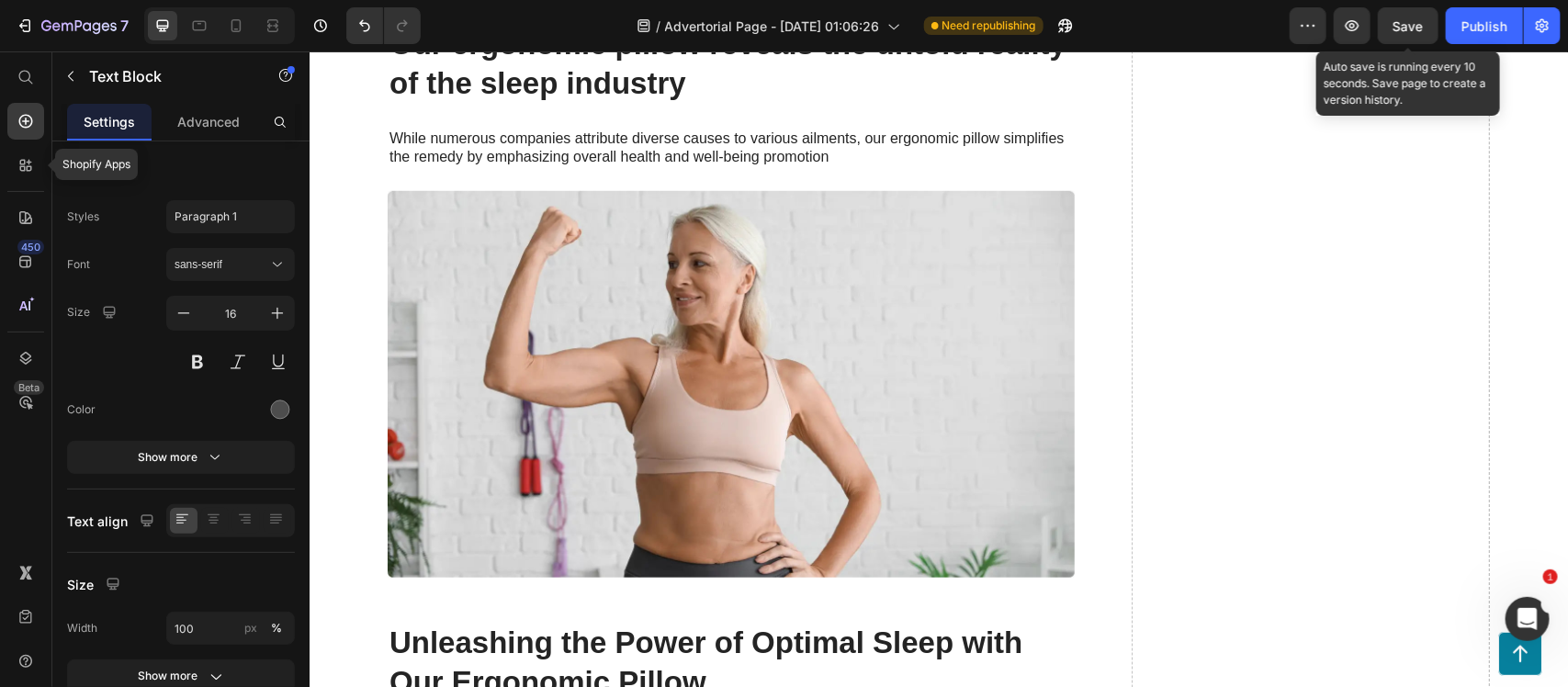 click on "That’s all possible with the Nooro SpineLift EMS Belt." at bounding box center (575, -270) 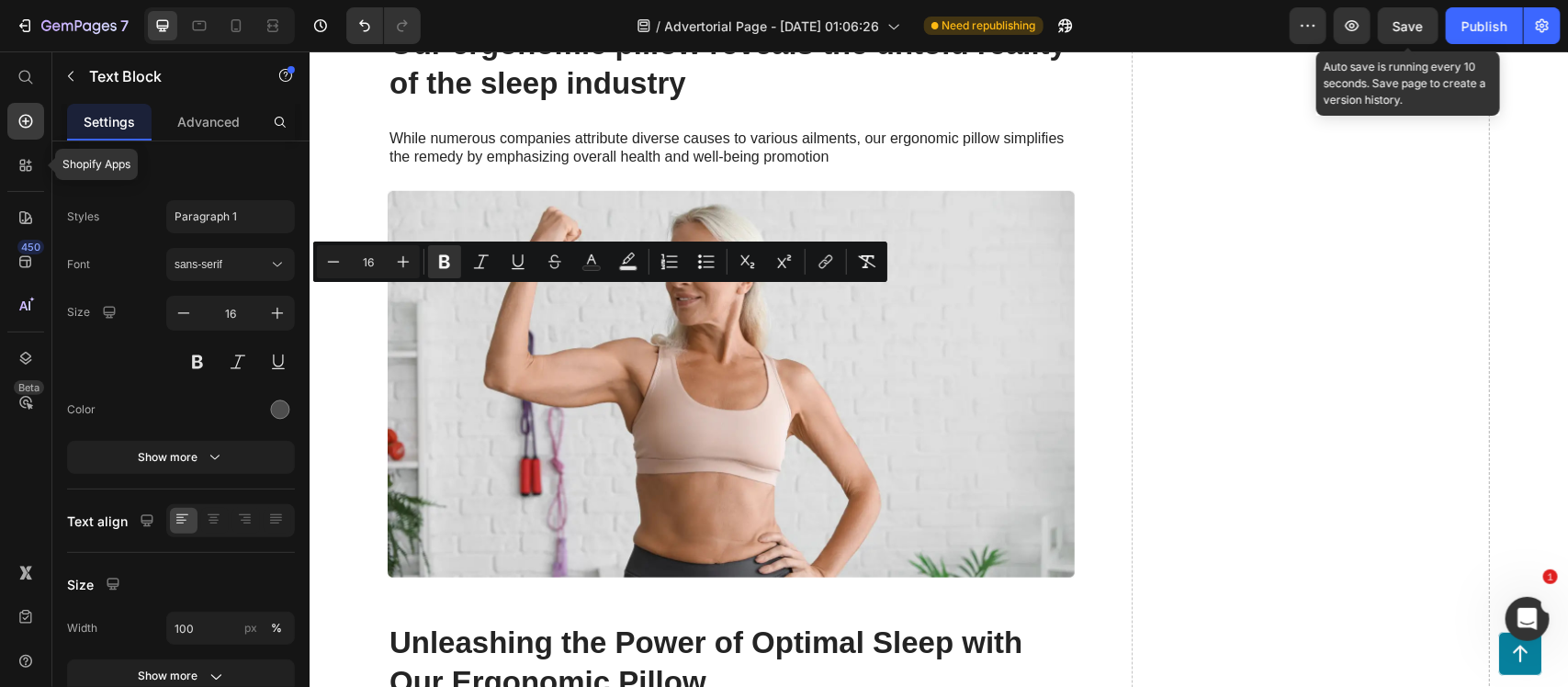 drag, startPoint x: 570, startPoint y: 296, endPoint x: 761, endPoint y: 299, distance: 191.02356 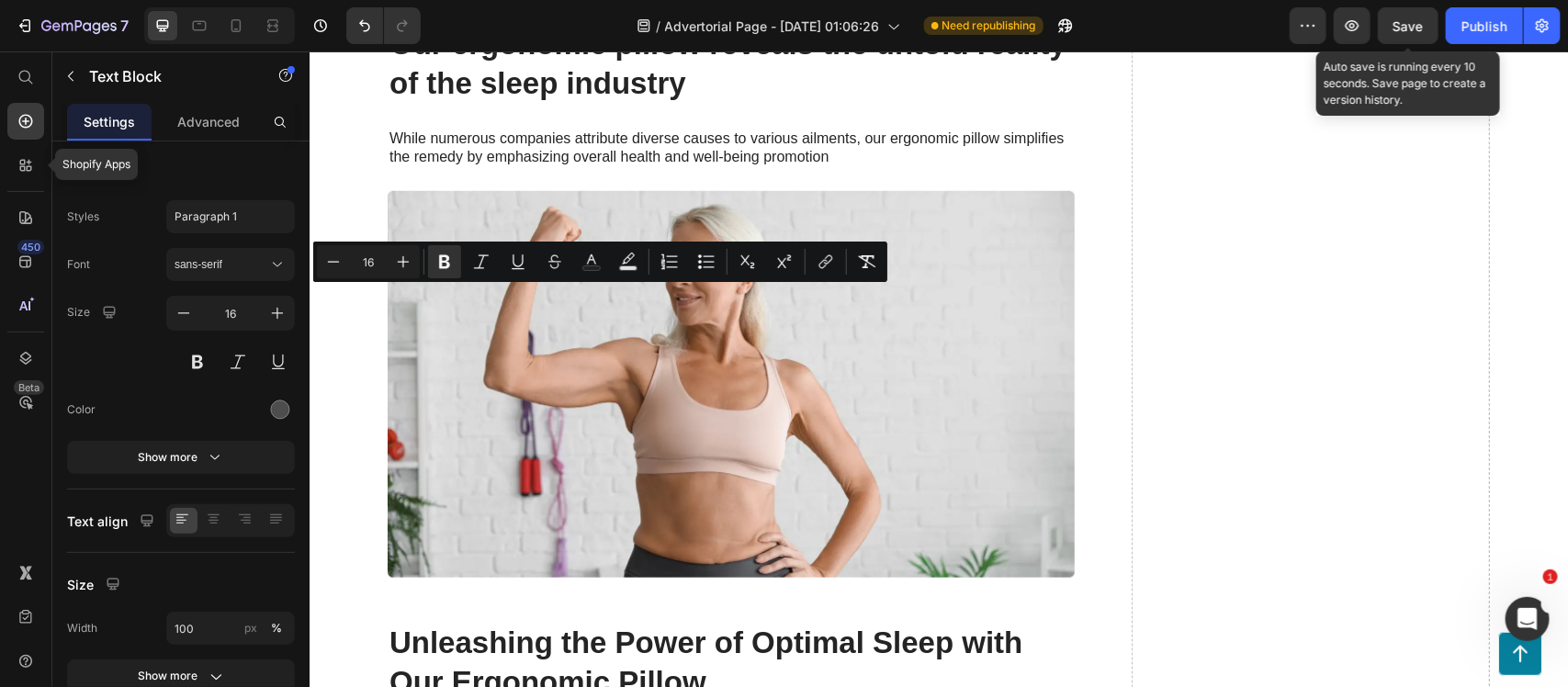drag, startPoint x: 570, startPoint y: 294, endPoint x: 678, endPoint y: 300, distance: 108.16654 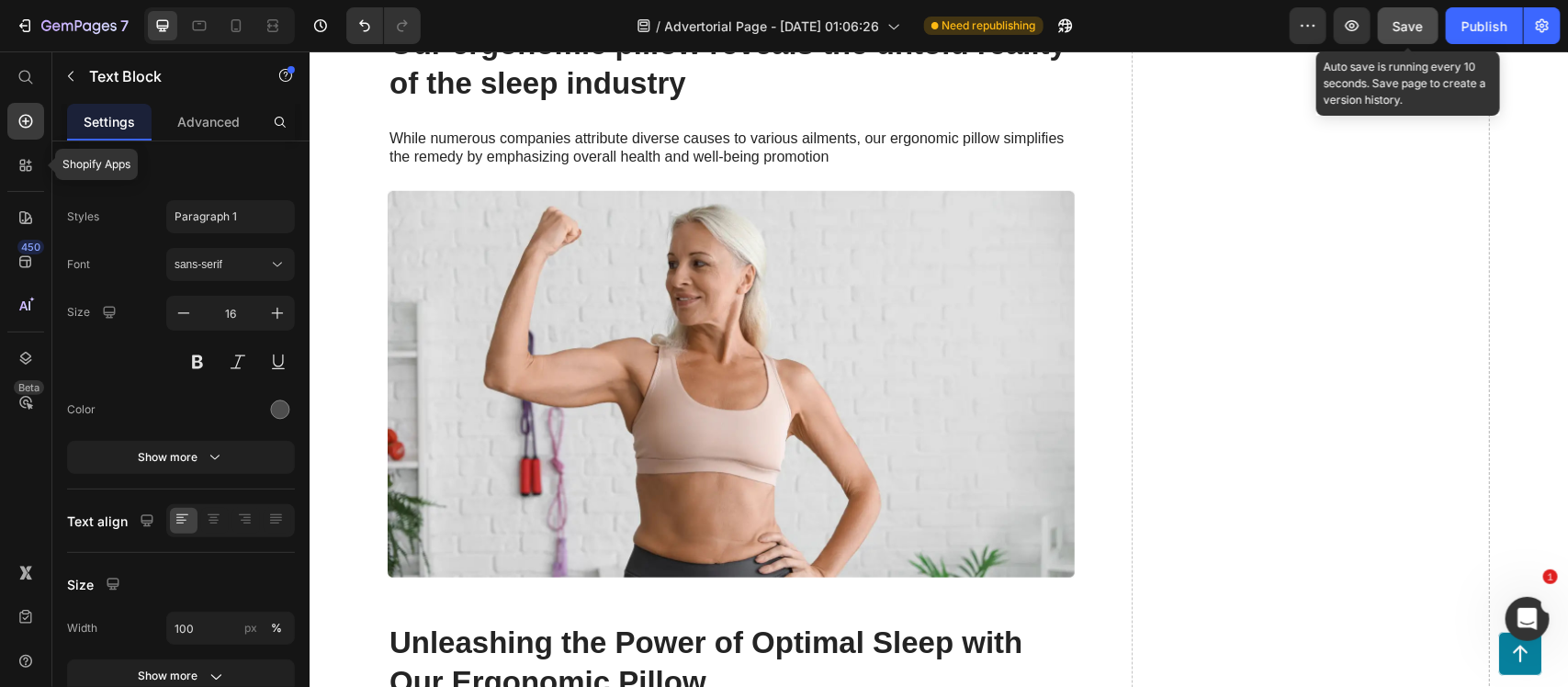 drag, startPoint x: 1415, startPoint y: 21, endPoint x: 472, endPoint y: 250, distance: 970.4071 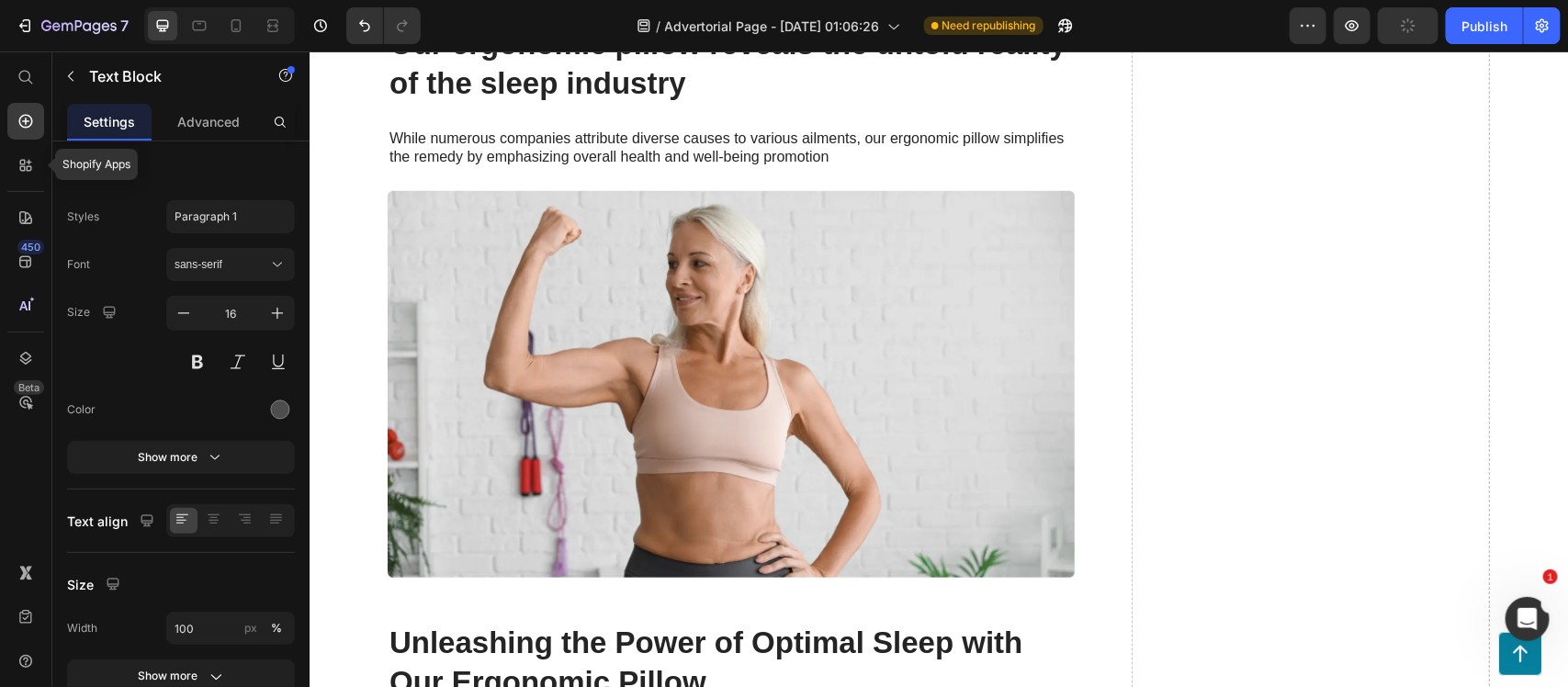 click on "That’s all possible with the Nooro SpineLift EMS Belt." at bounding box center (739, -269) 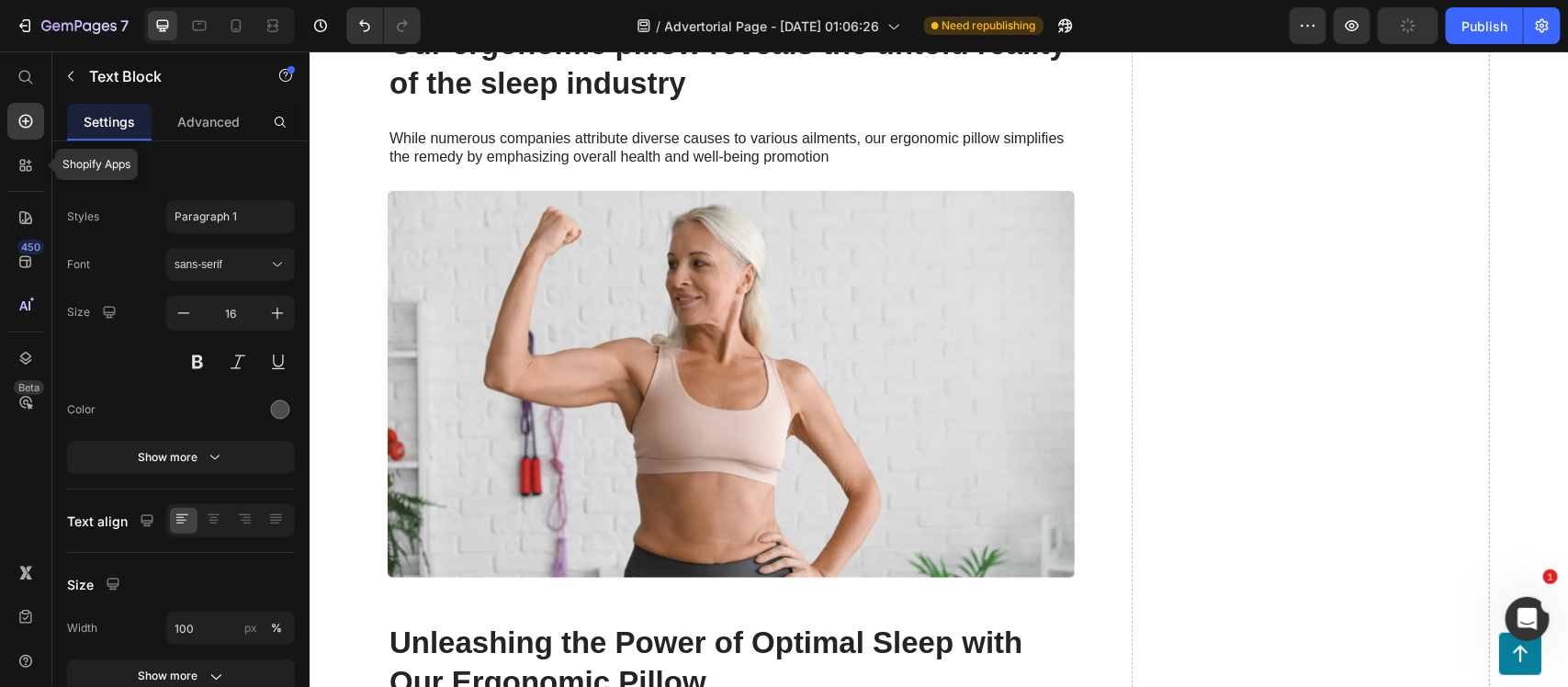 drag, startPoint x: 768, startPoint y: 298, endPoint x: 575, endPoint y: 312, distance: 193.50711 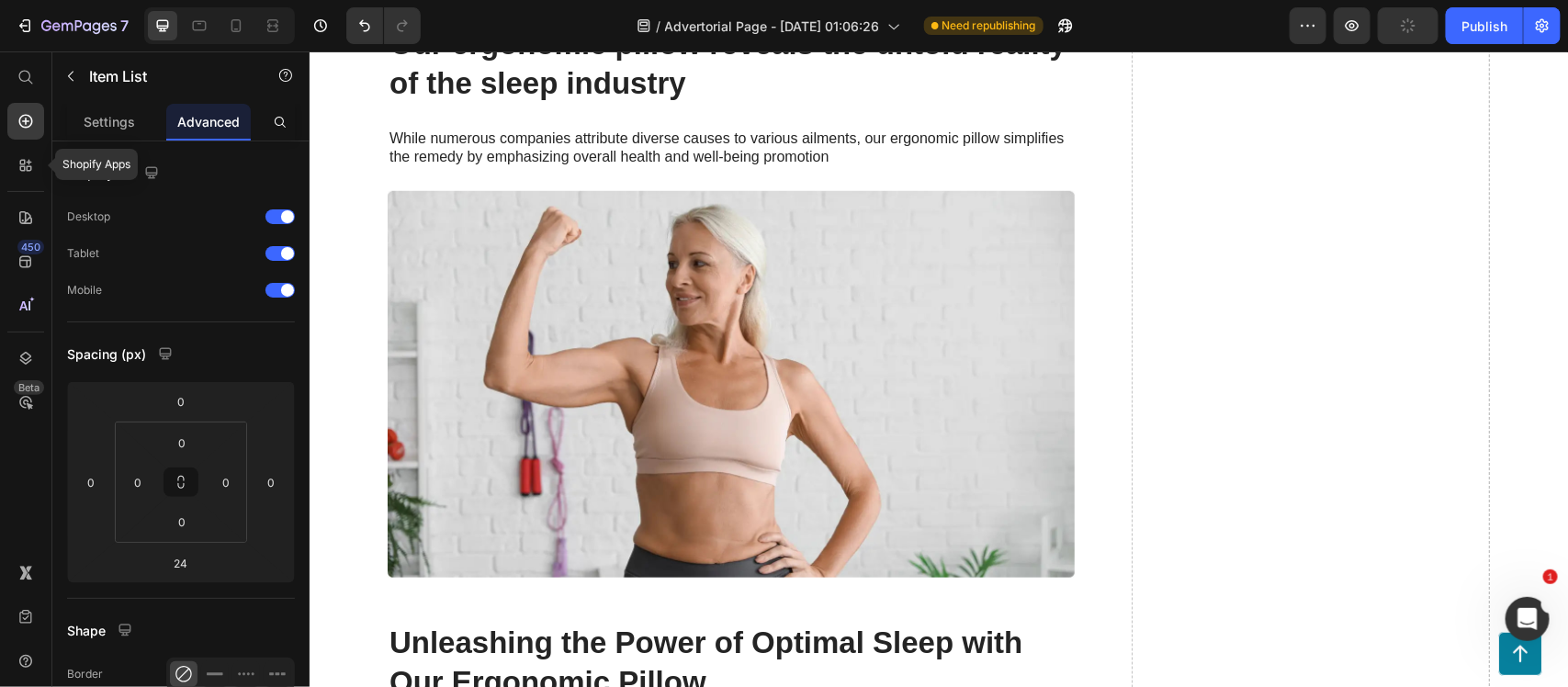 click on "Embrace the comfort and support of our ergonomic pillow, offering a natural and effortless way to improve sleep quality and promote a healthy spine.
Make our revolutionary ergonomic pillow a part of your nightly routine, rejuvenating your body and enhancing overall well-being.
Discover the ease and advantages of our ergonomic pillow, providing personalized support and transforming your sleep experience for a revitalized and aligned body." at bounding box center (739, -167) 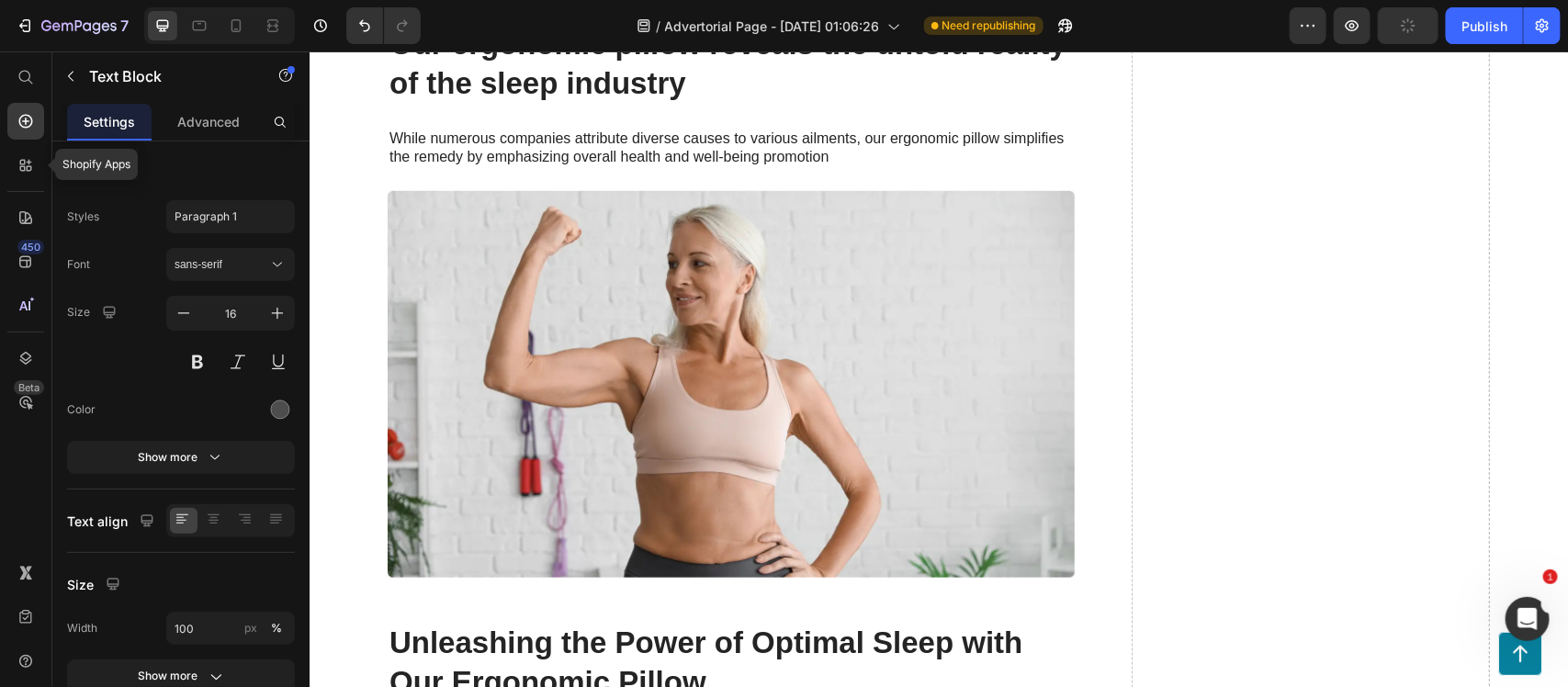 click on "That’s all possible with the Nooro SpineLift EMS Belt." at bounding box center [575, -270] 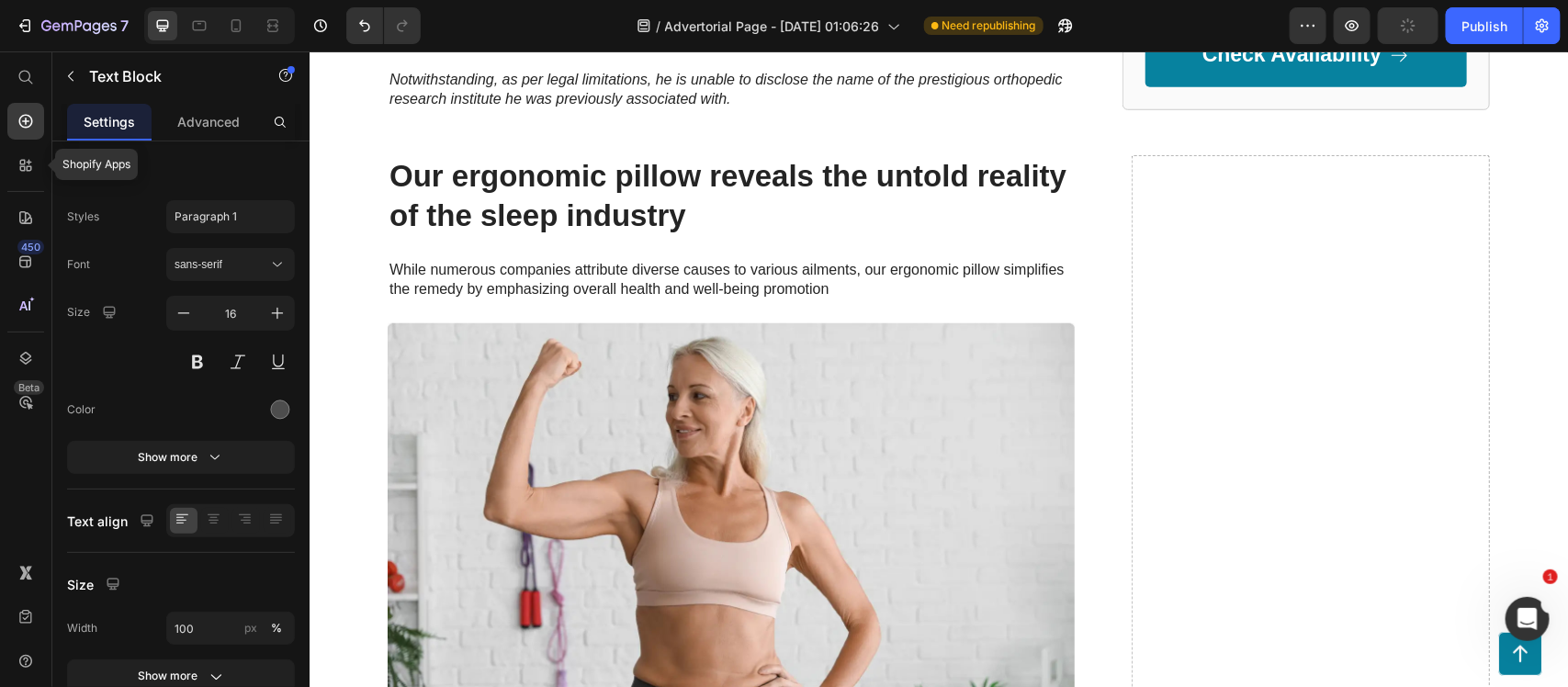 click on "That’s all possible with the Nooro SpineLift EMS Belt." at bounding box center [739, -269] 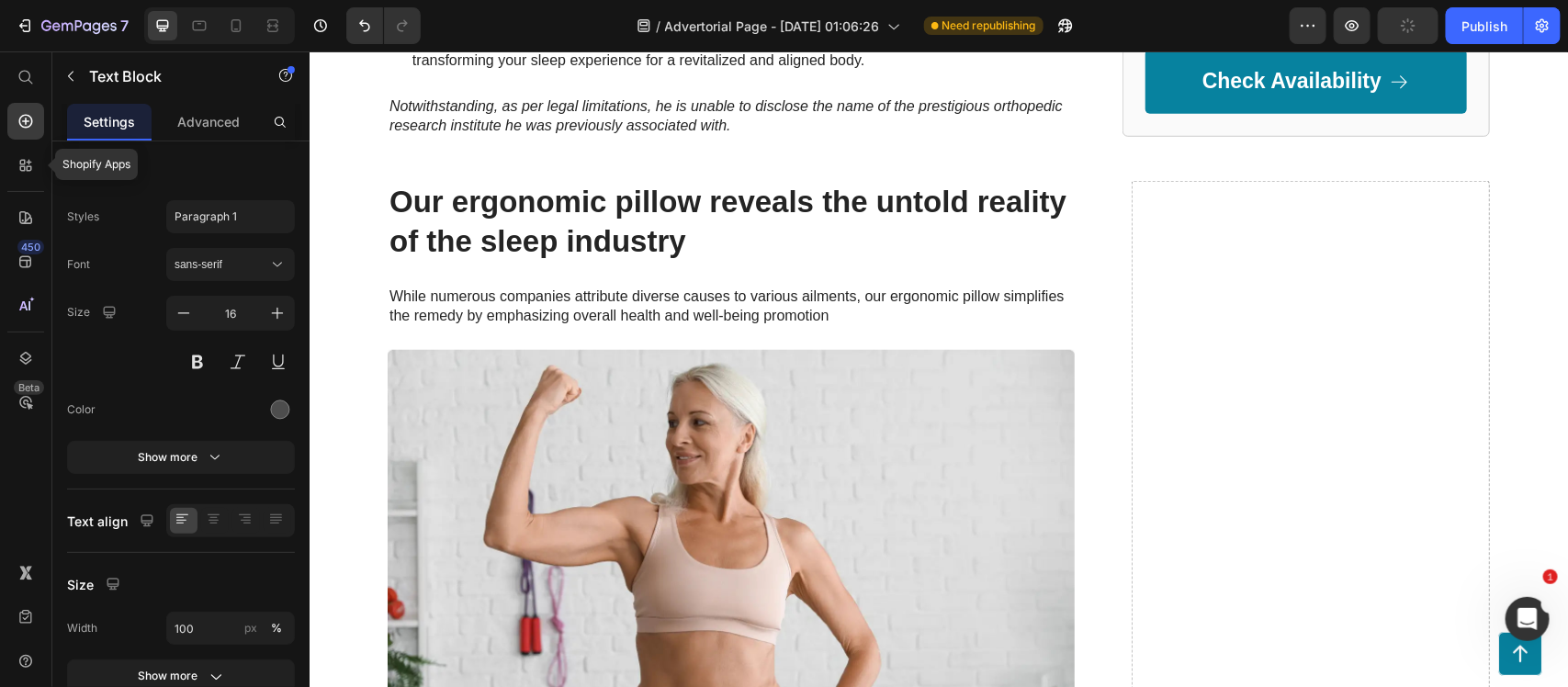 click on "And the best part?" at bounding box center [739, -217] 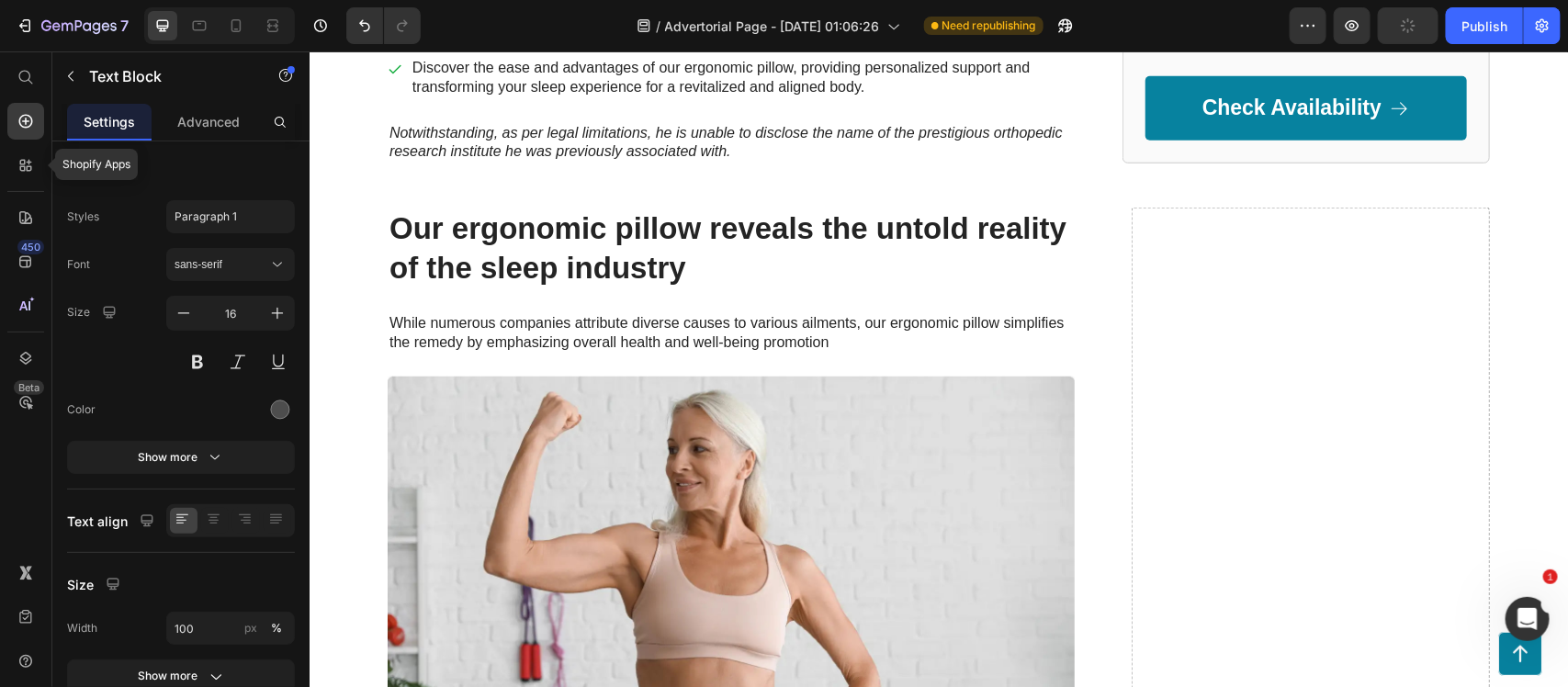 drag, startPoint x: 574, startPoint y: 105, endPoint x: 765, endPoint y: 114, distance: 191.21192 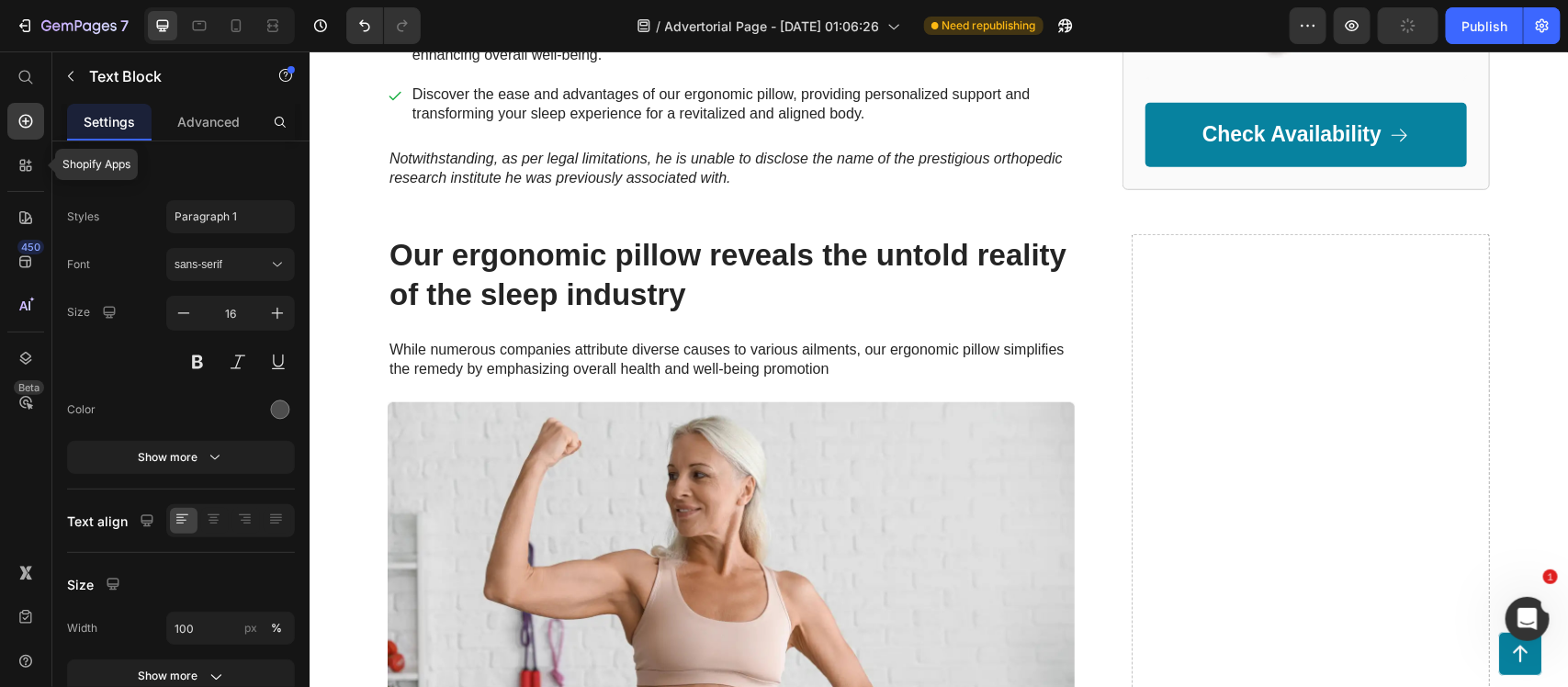 click on "It only takes 15 minutes per day to notice a difference." at bounding box center (739, -163) 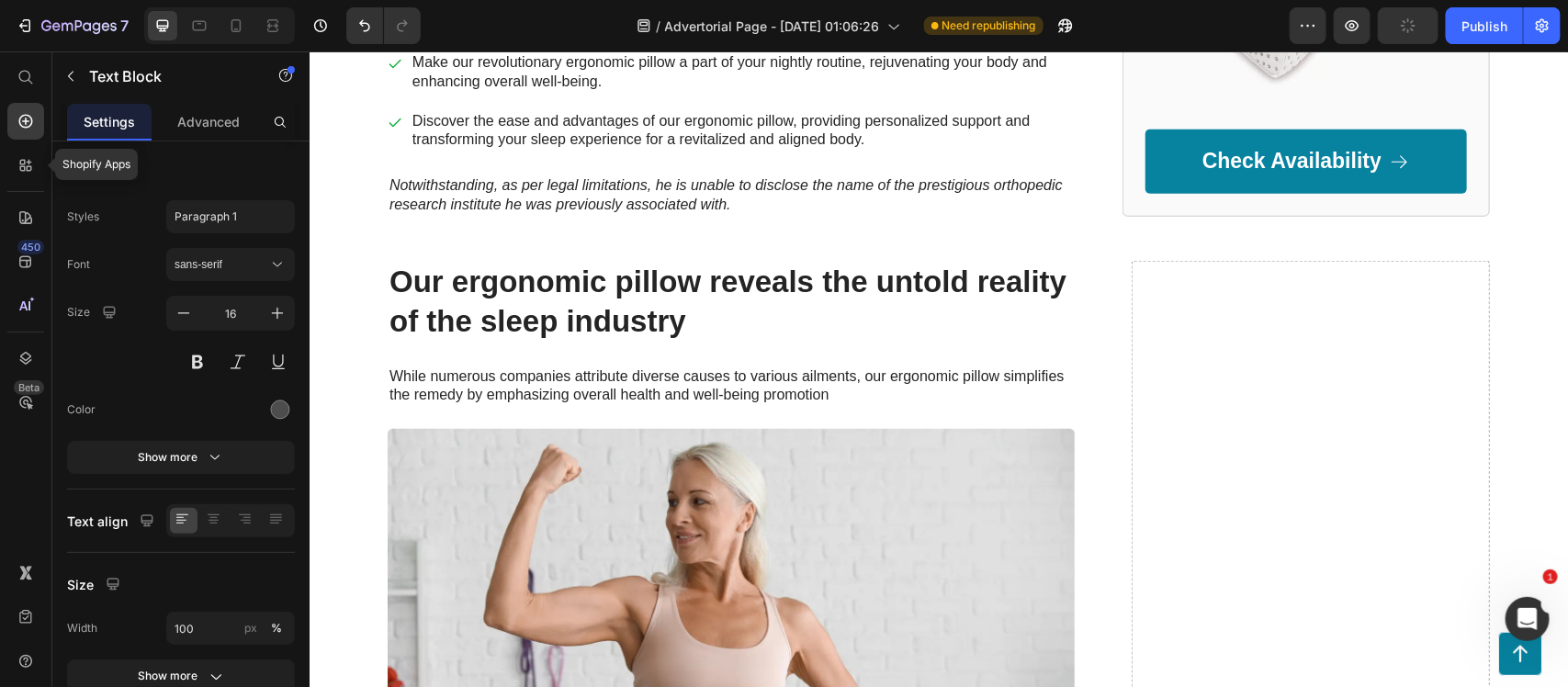click on "And then just sit back and relax for 15 minutes while it does its magic." at bounding box center [739, -58] 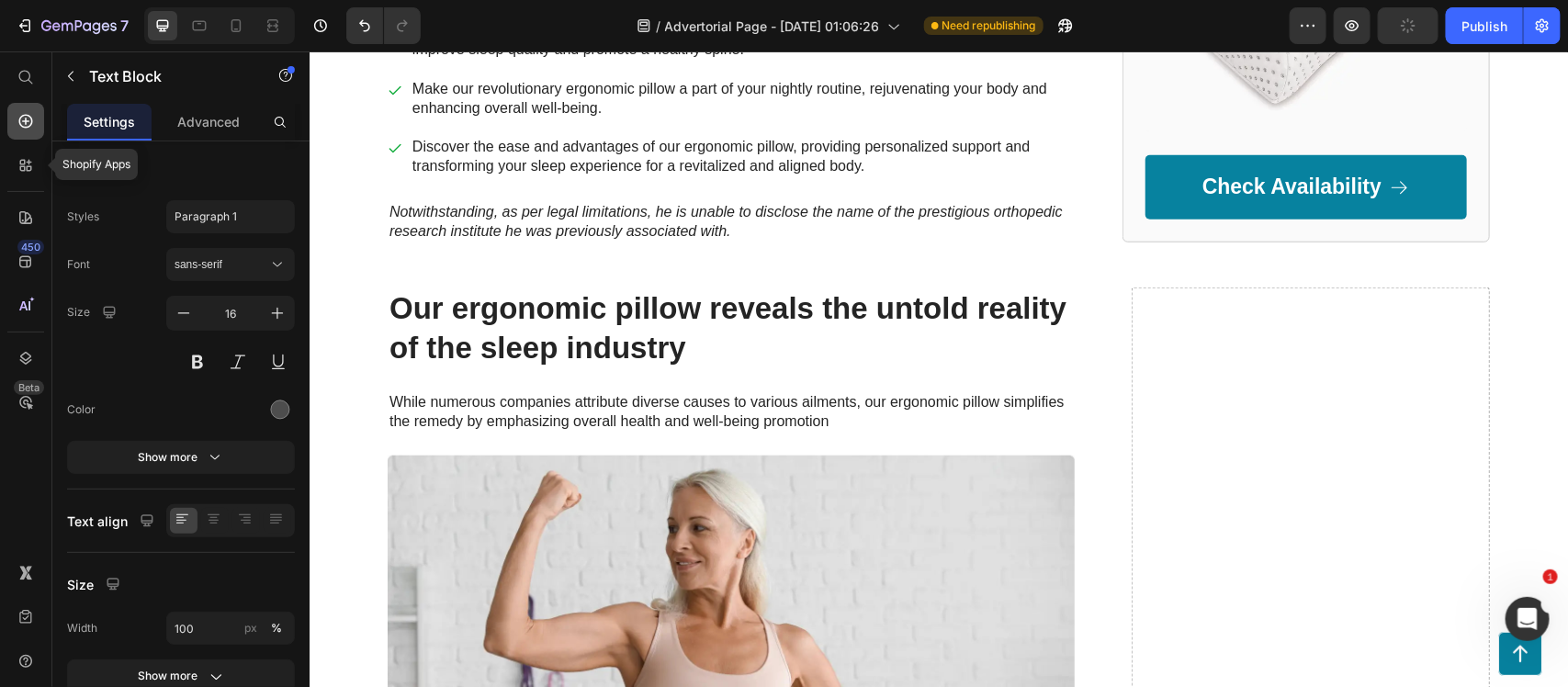 click 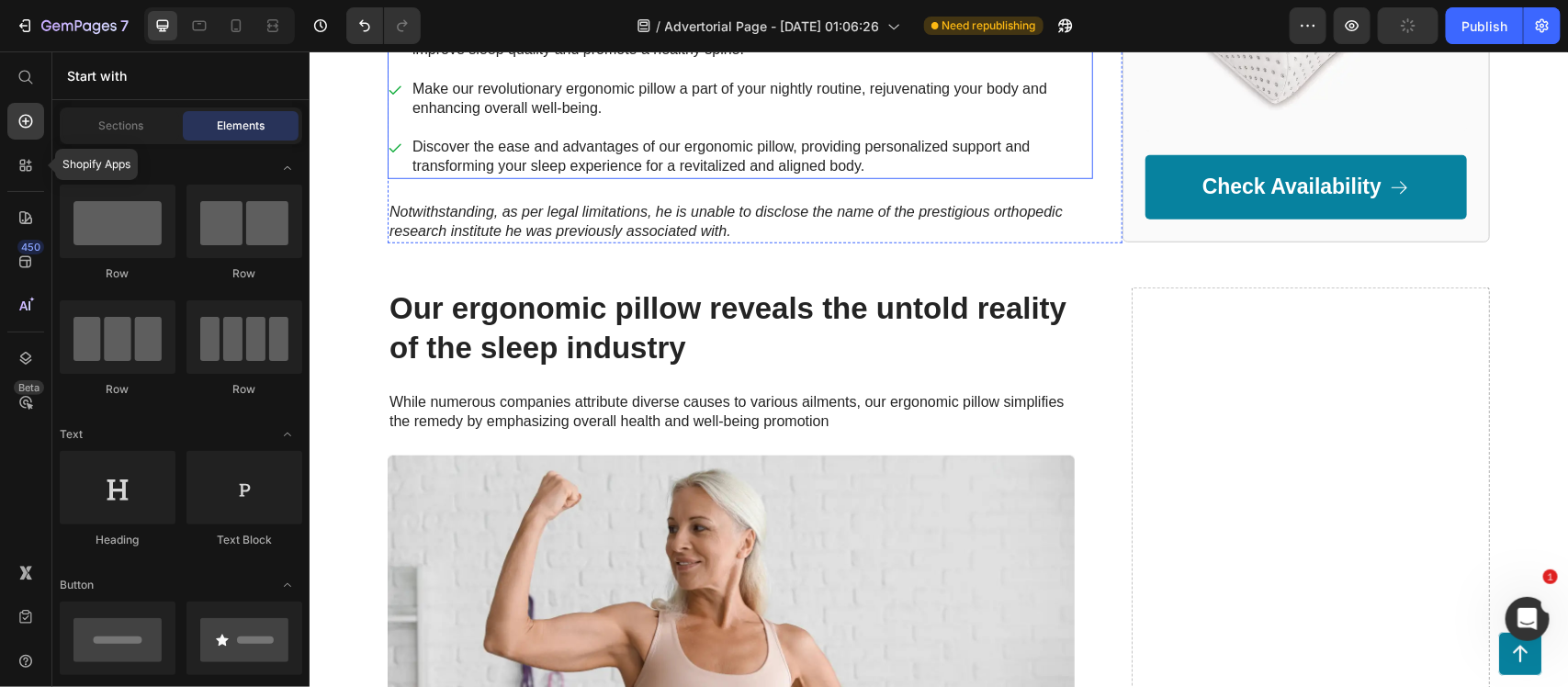 drag, startPoint x: 429, startPoint y: 531, endPoint x: 444, endPoint y: 256, distance: 275.4088 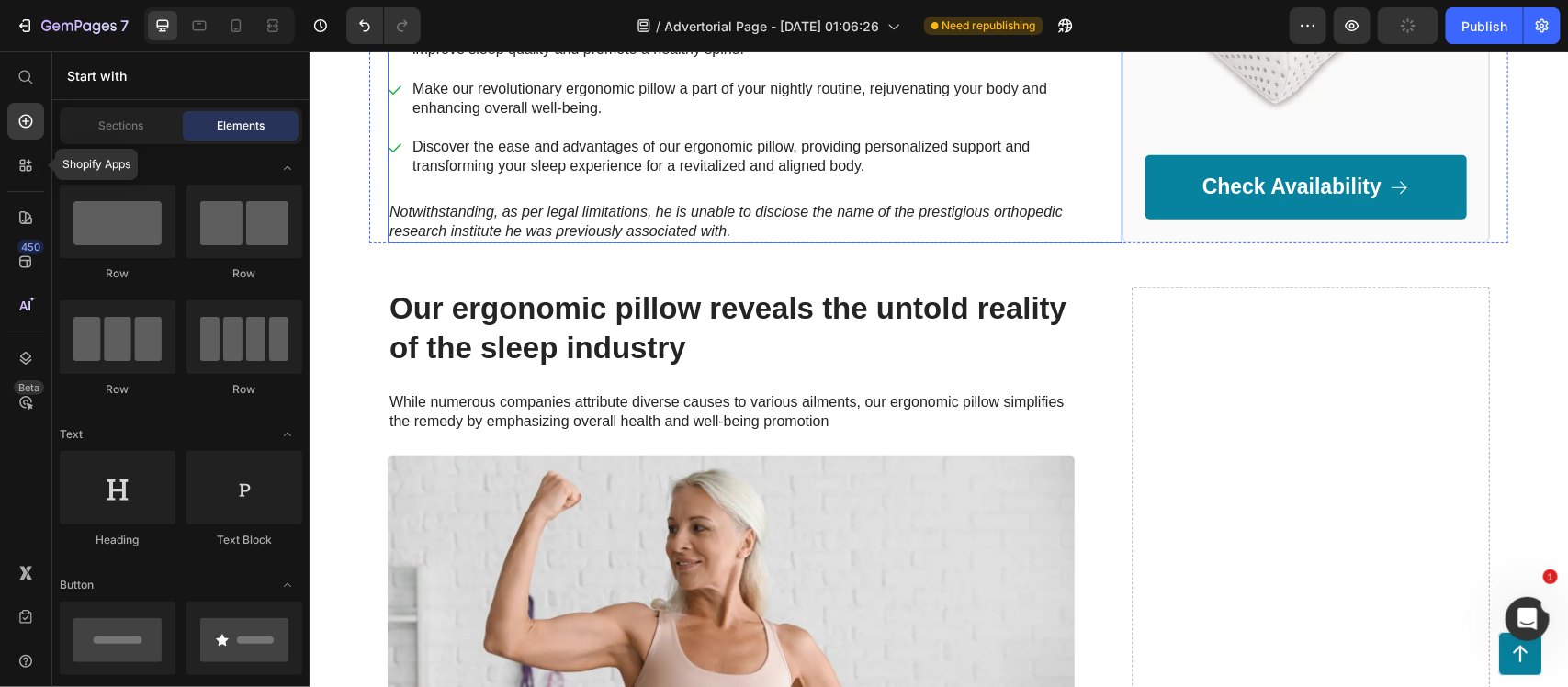 drag, startPoint x: 414, startPoint y: 543, endPoint x: 476, endPoint y: 234, distance: 315.15869 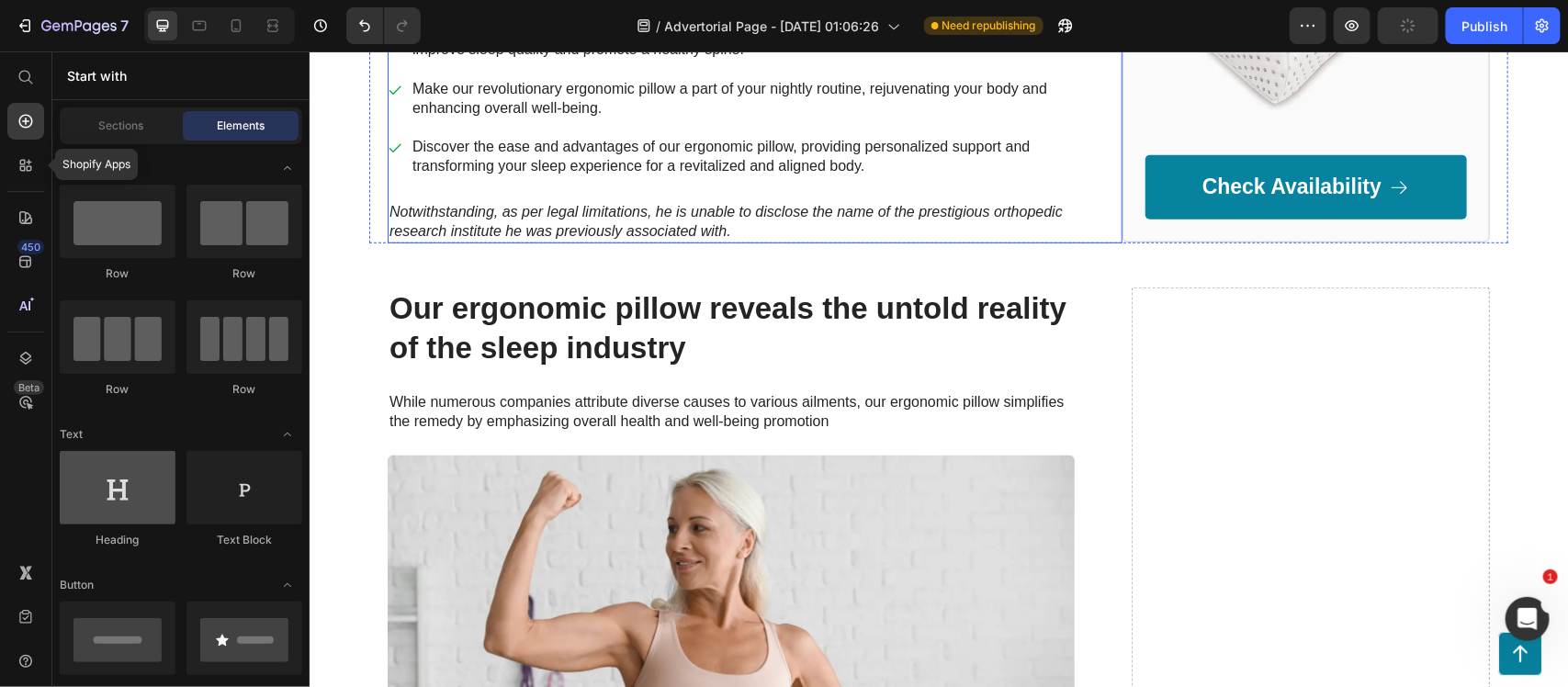click on "Layout
Row
Row
Row
Row Text
Heading
Text Block Button
Button
Button
Sticky Back to top Media
Image
Image
Video
Video Banner" at bounding box center [181, 2981] 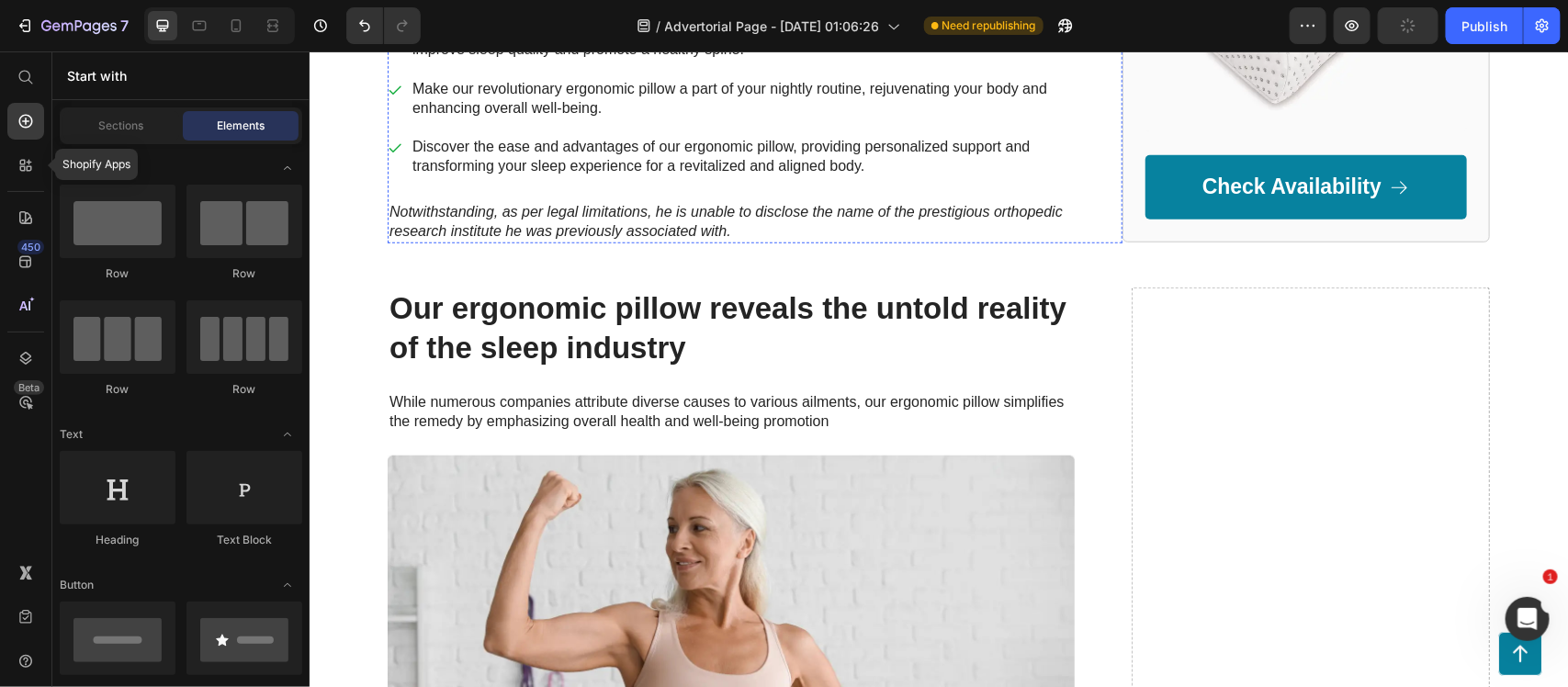 drag, startPoint x: 412, startPoint y: 551, endPoint x: 601, endPoint y: 423, distance: 228.2652 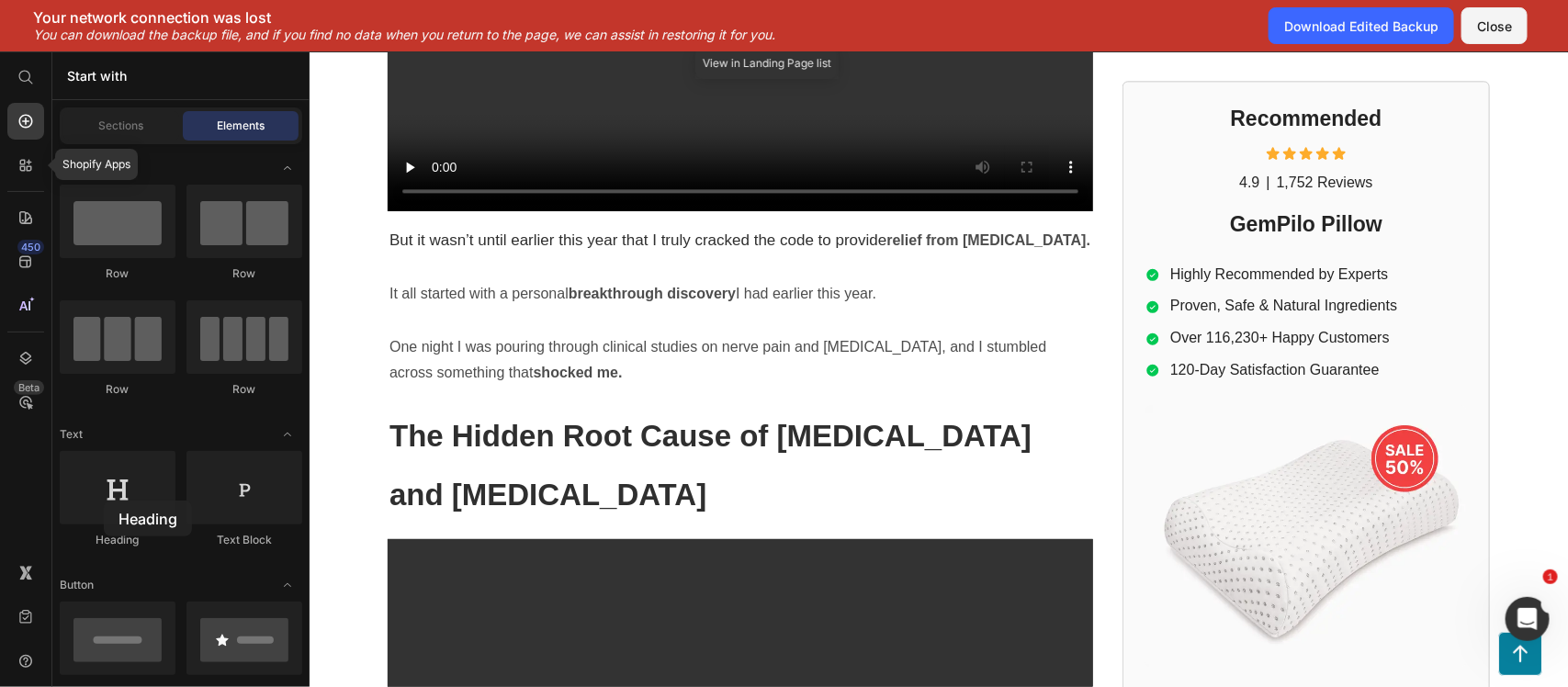 scroll, scrollTop: 0, scrollLeft: 0, axis: both 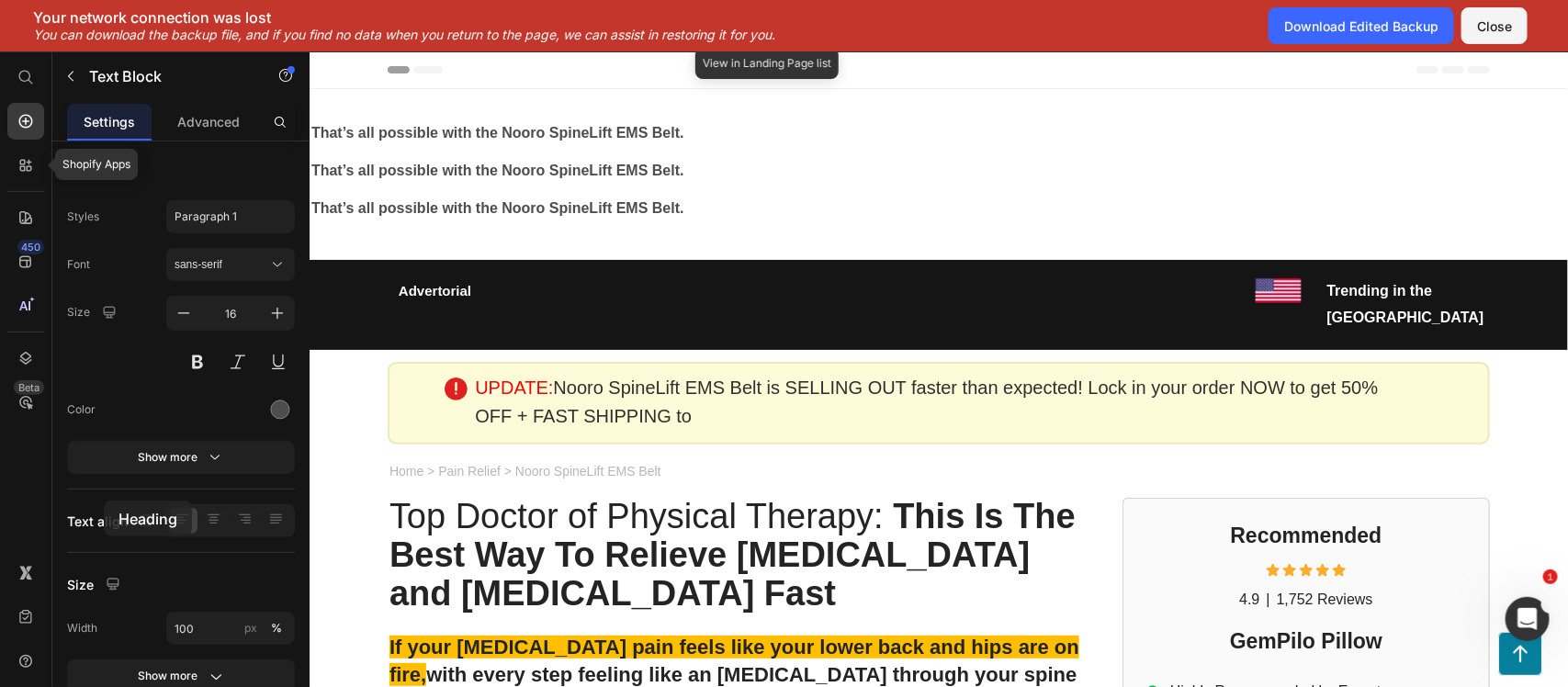 click on "That’s all possible with the Nooro SpineLift EMS Belt." at bounding box center (497, 169) 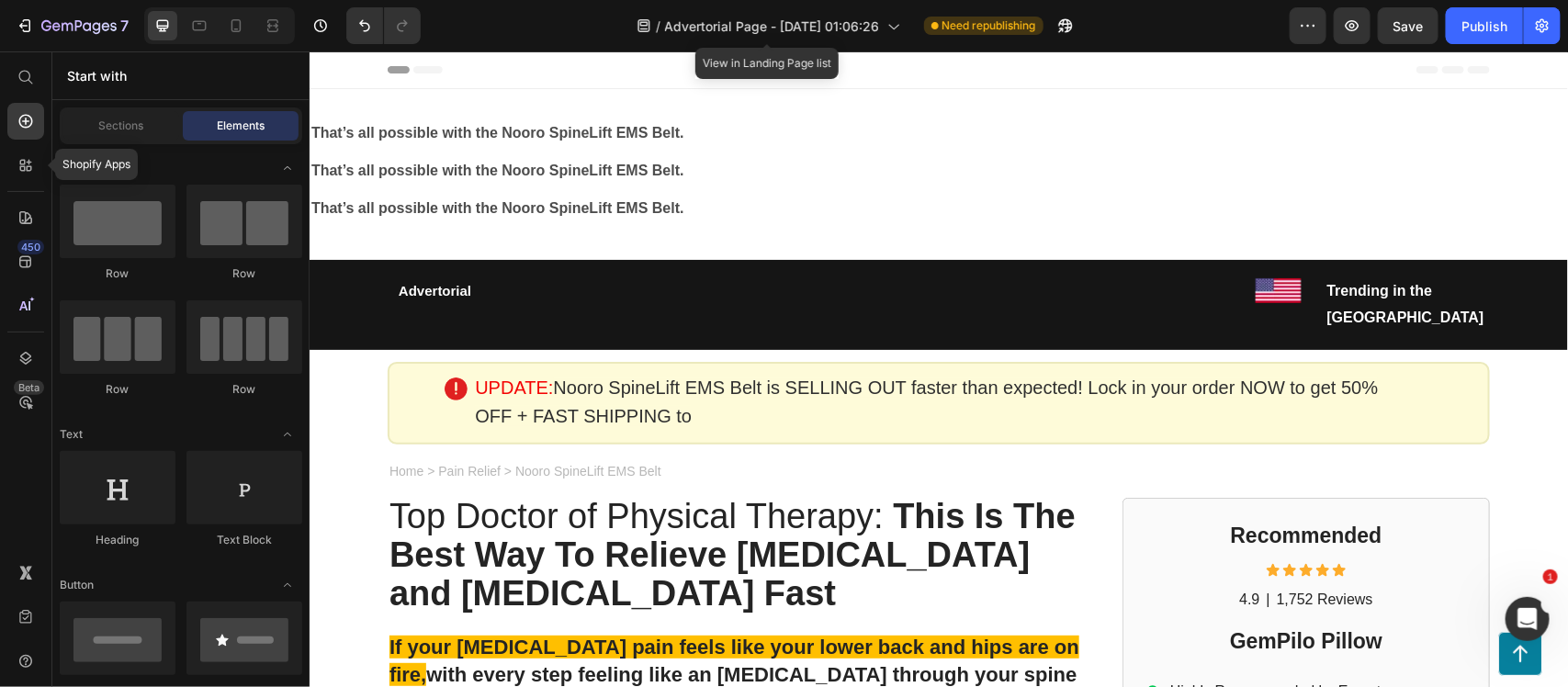 click on "That’s all possible with the Nooro SpineLift EMS Belt. Text Block That’s all possible with the Nooro SpineLift EMS Belt. Text Block That’s all possible with the Nooro SpineLift EMS Belt. Text Block Section 1" at bounding box center (938, 174) 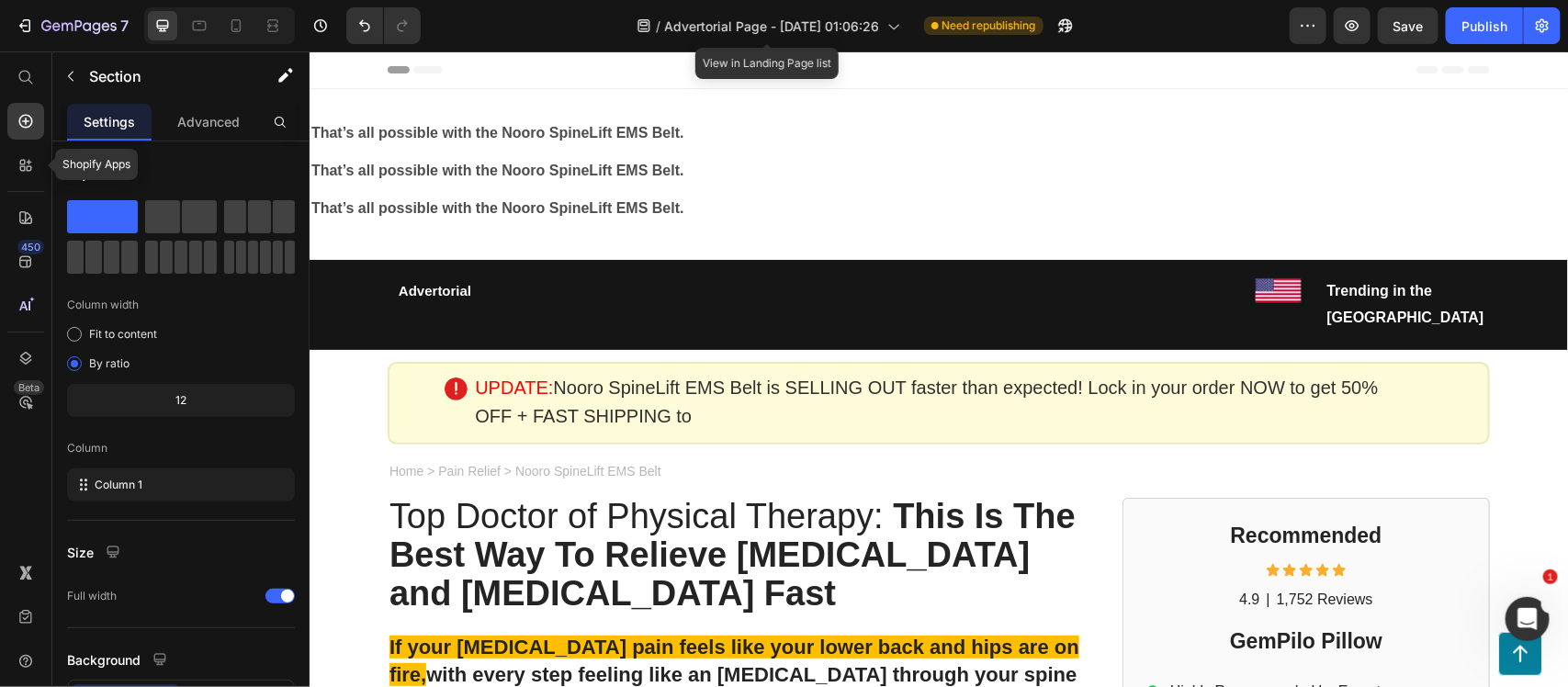 click on "Save" at bounding box center (1408, 26) 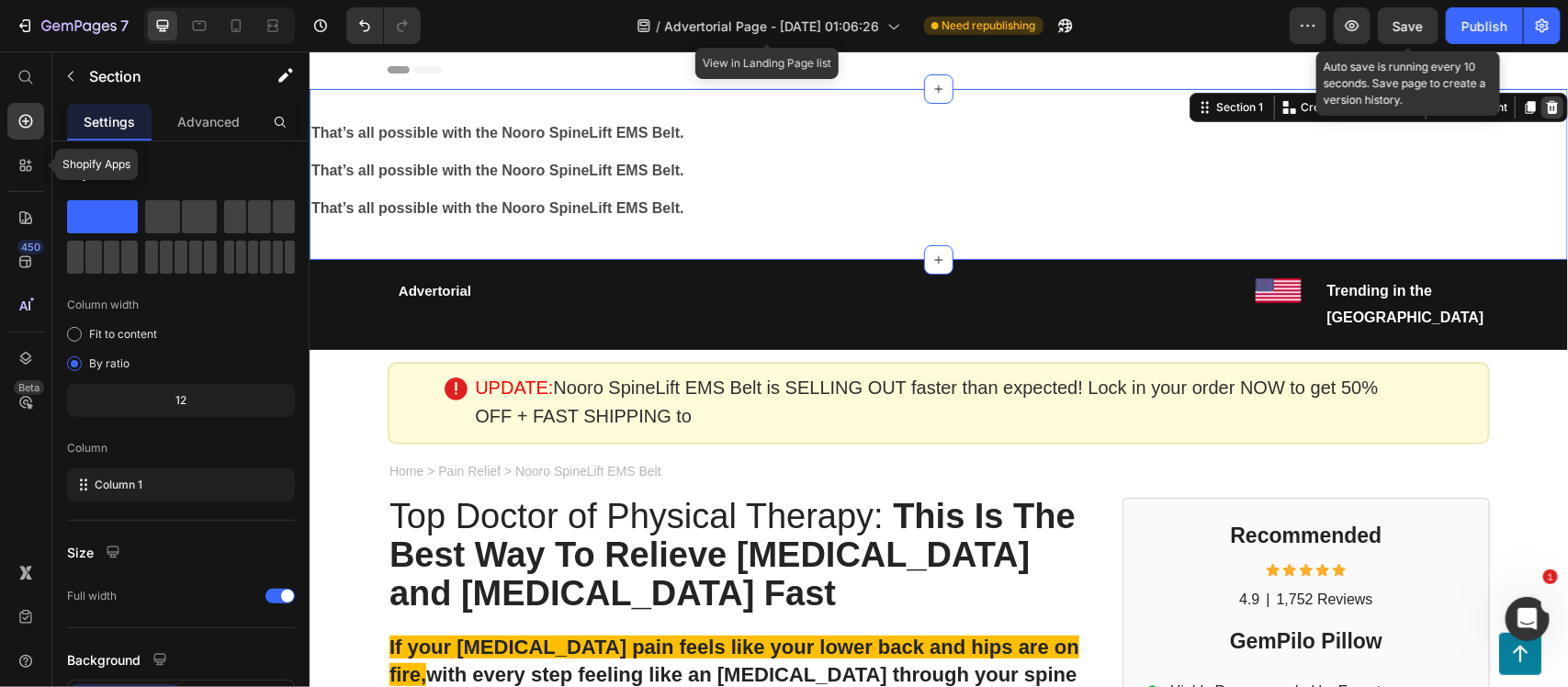 click 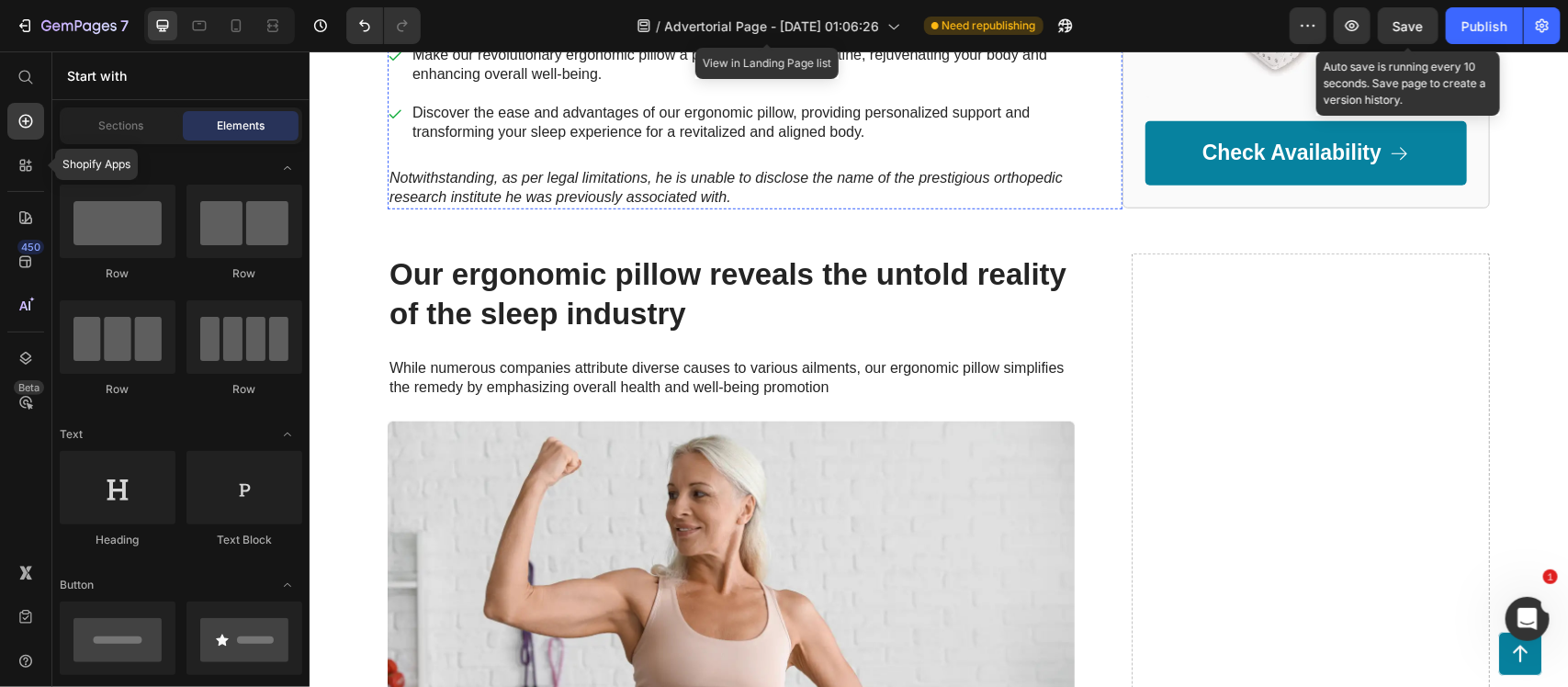 scroll, scrollTop: 13163, scrollLeft: 0, axis: vertical 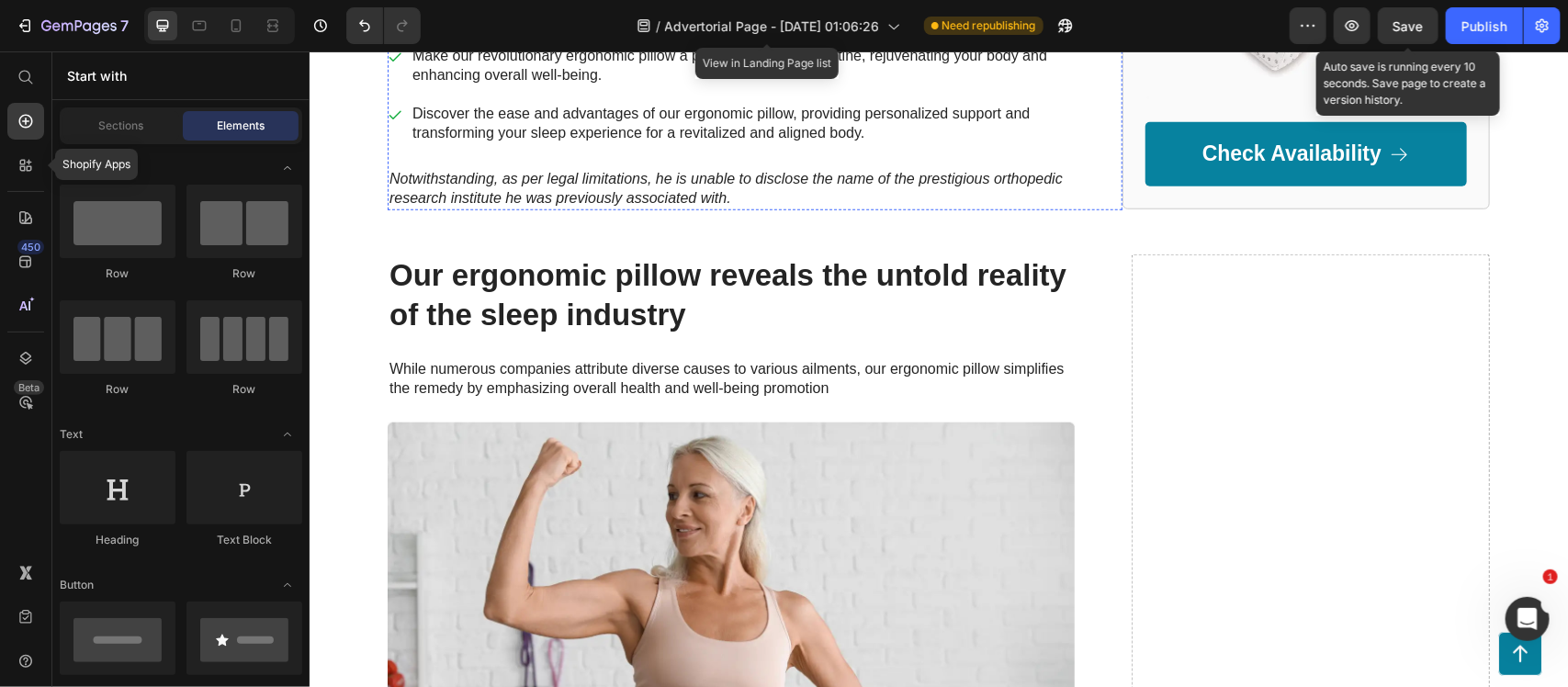 click on "All you need to do is wrap the   Nooro SpineLift EMS Belt  around your lower back… Use the straps to adjust the fit and the intensity…" at bounding box center (739, -130) 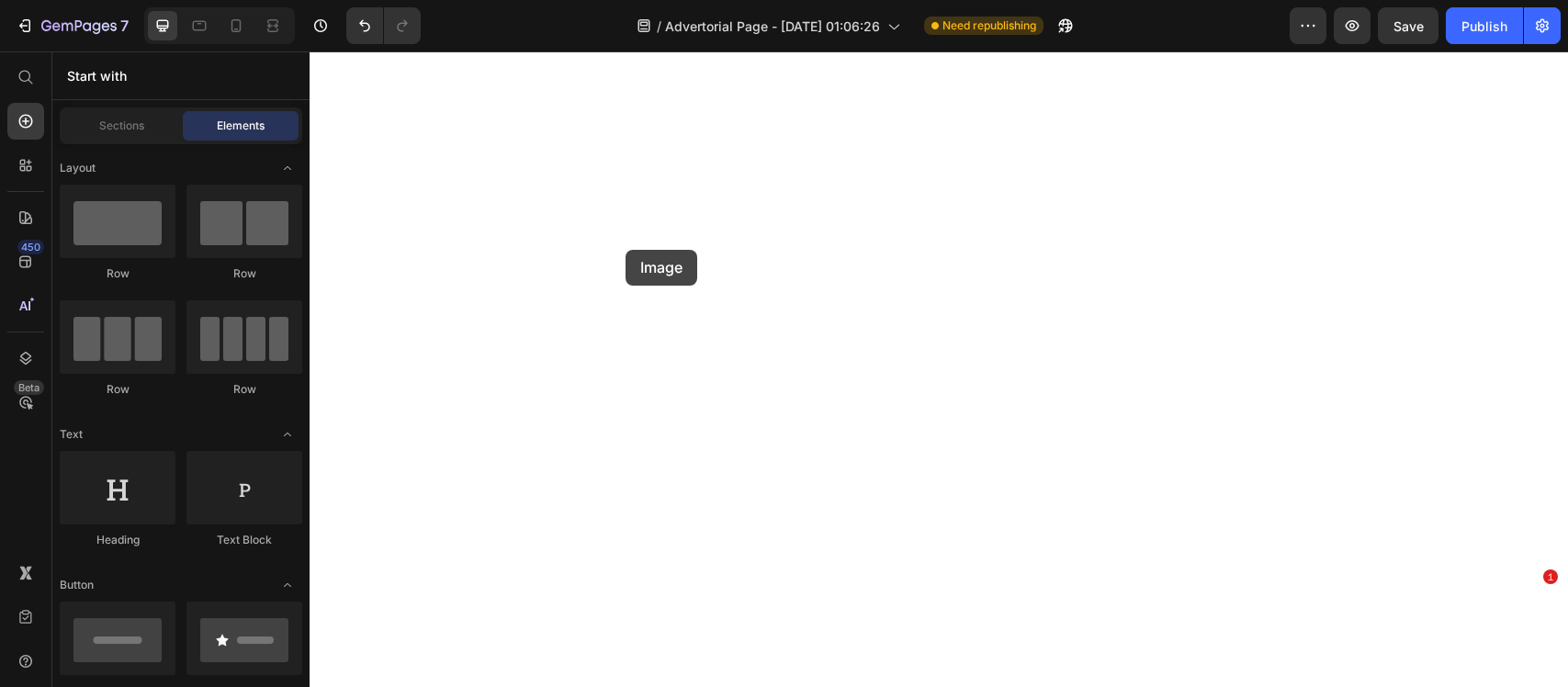 scroll, scrollTop: 0, scrollLeft: 0, axis: both 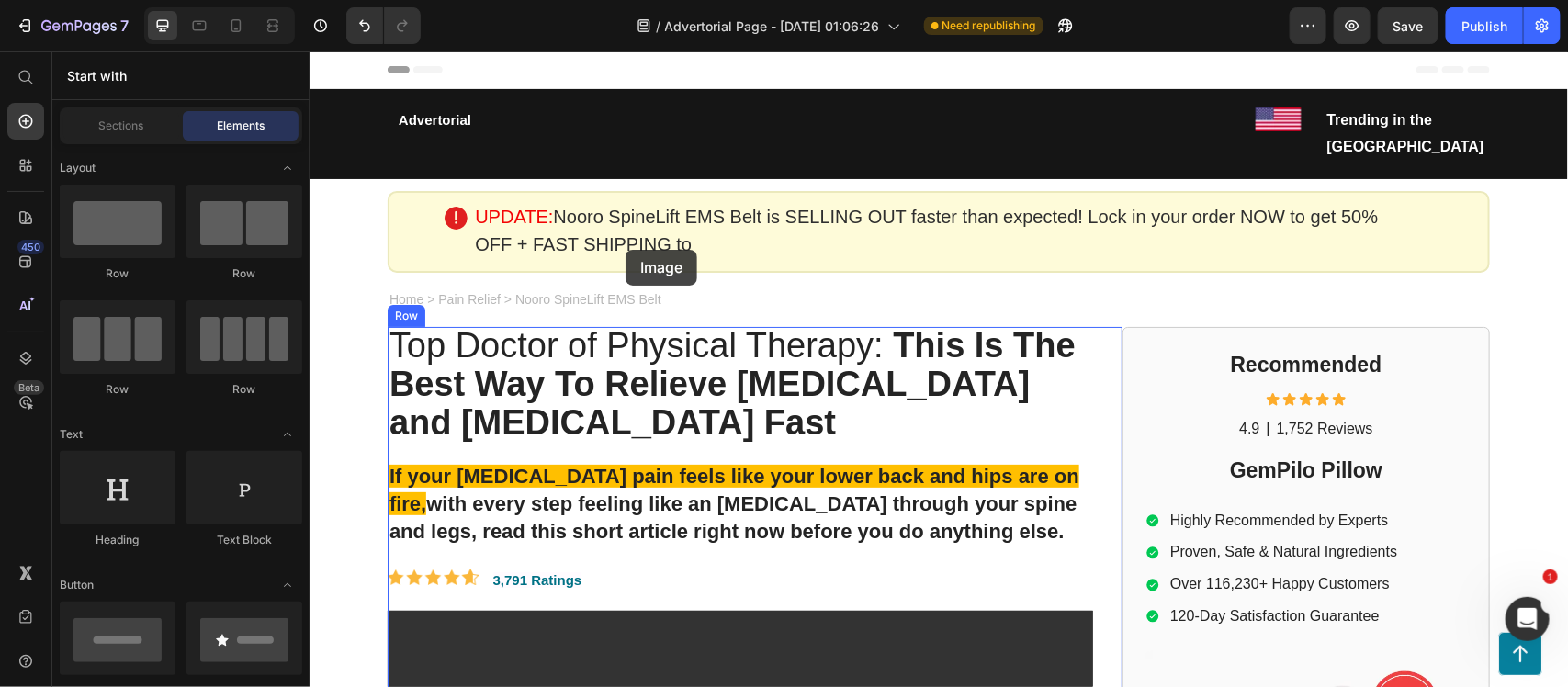 click on "Top Doctor of Physical Therapy:   This Is The Best Way To Relieve [MEDICAL_DATA] and [MEDICAL_DATA] Fast Heading If your [MEDICAL_DATA] pain feels like your lower back and hips are on fire,  with every step feeling like an [MEDICAL_DATA] through your spine and legs, read this short article right now before you do anything else. Text Block Image 3,791 Ratings Text Block Row Video Row Image By Dr. [PERSON_NAME] Text Block Image [DATE] Text Block Row Hi, my name is [PERSON_NAME] and I’m a doctor of physical therapy from [GEOGRAPHIC_DATA]. I have 10 years of clinical experience and clocked in well over 10,000 hours. Throughout my career, I’ve helped over 1,100 patients who came to me with all kinds of nerve and back problems… Text Block ⚫ [MEDICAL_DATA]   ⚫ [MEDICAL_DATA]   ⚫ Herniated discs   ⚫ [MEDICAL_DATA] Text Block Row Row You name it.   I’ve seen it all.   From mild discomfort and [MEDICAL_DATA]… To nerve pain so severe that it felt like electric shocks shooting down your leg… To… Text Block Heading ." at bounding box center [739, 6900] 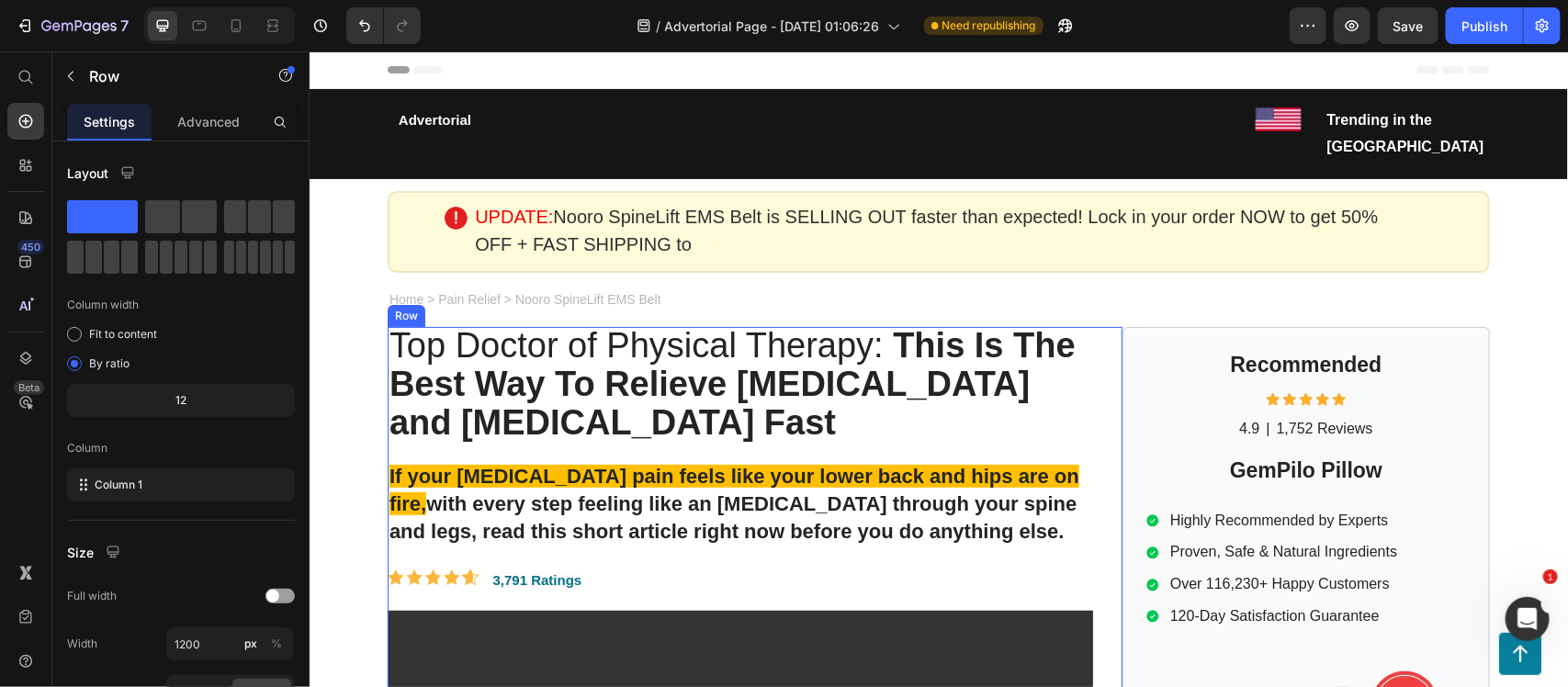 scroll, scrollTop: 0, scrollLeft: 0, axis: both 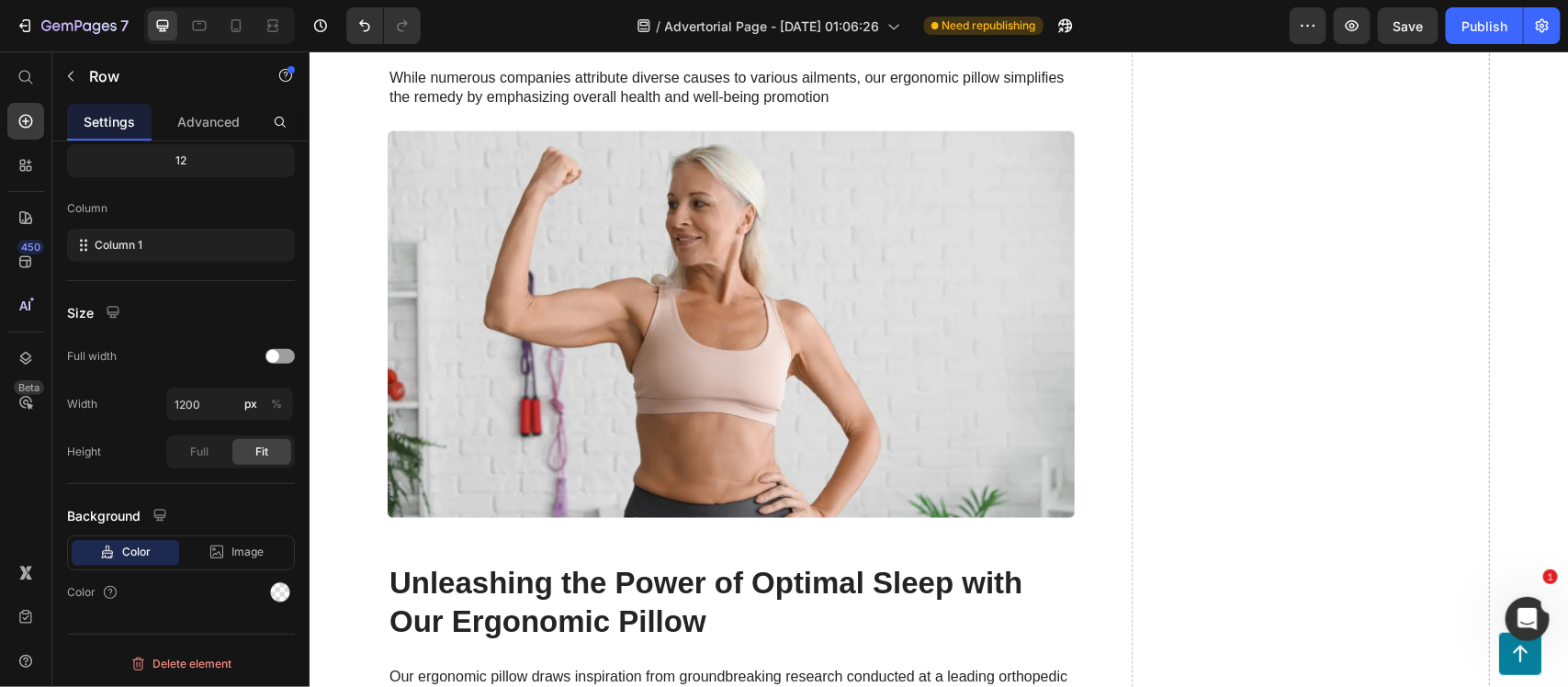 click at bounding box center [739, -314] 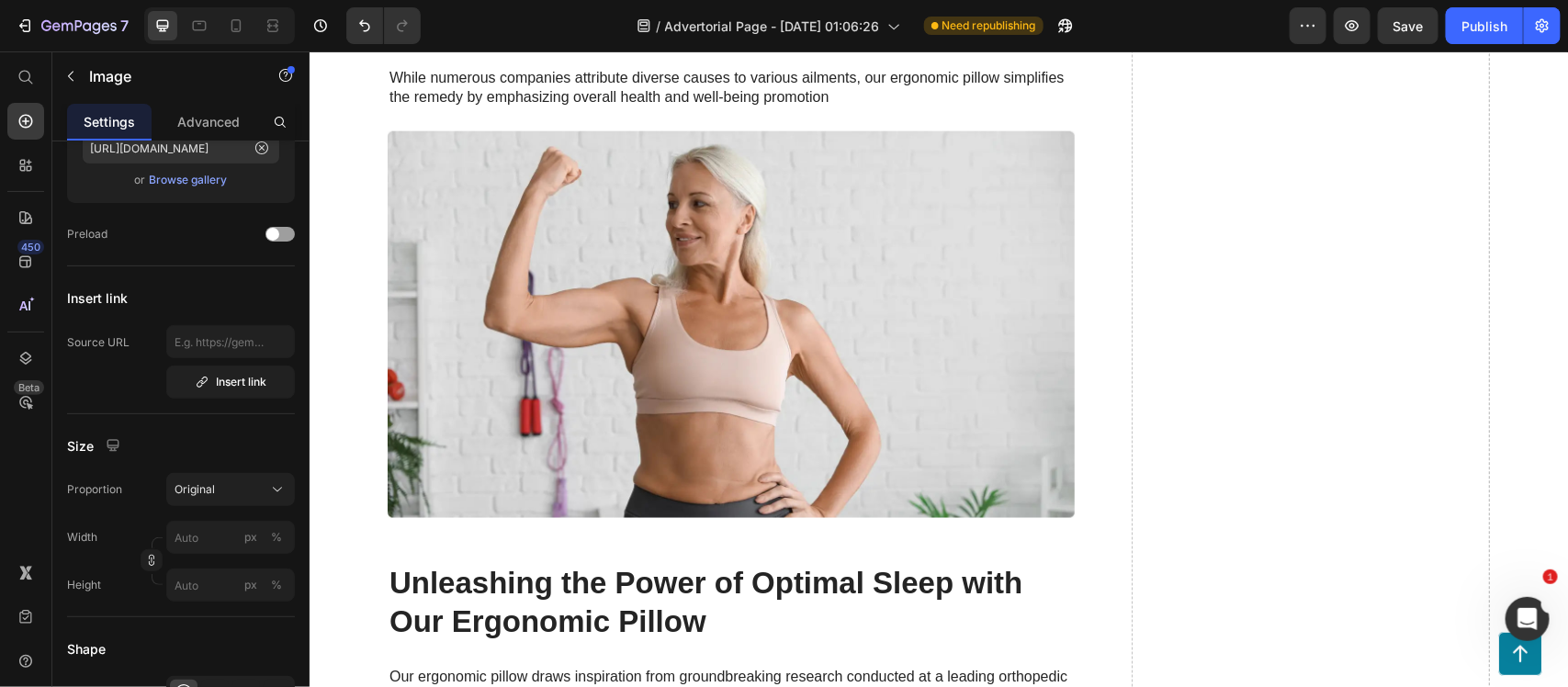 scroll, scrollTop: 0, scrollLeft: 0, axis: both 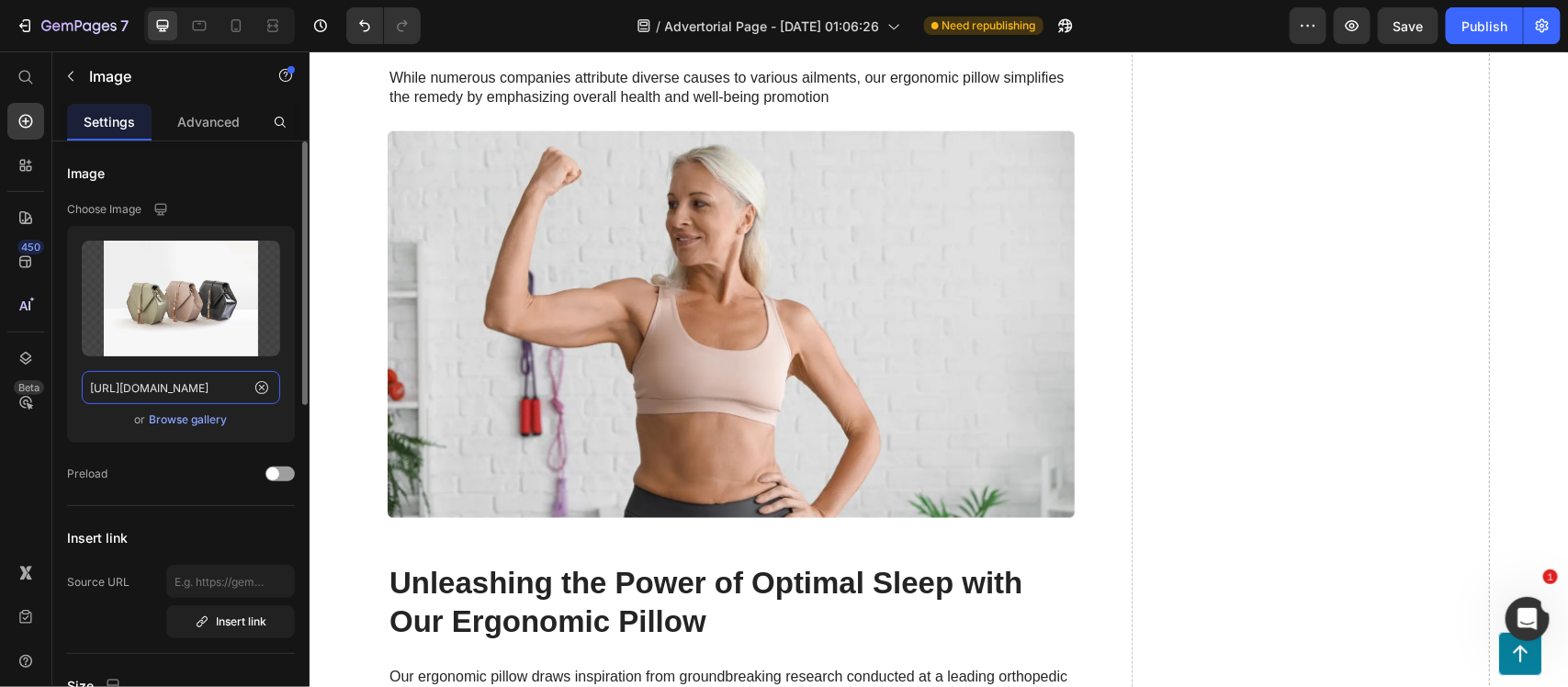 click on "[URL][DOMAIN_NAME]" 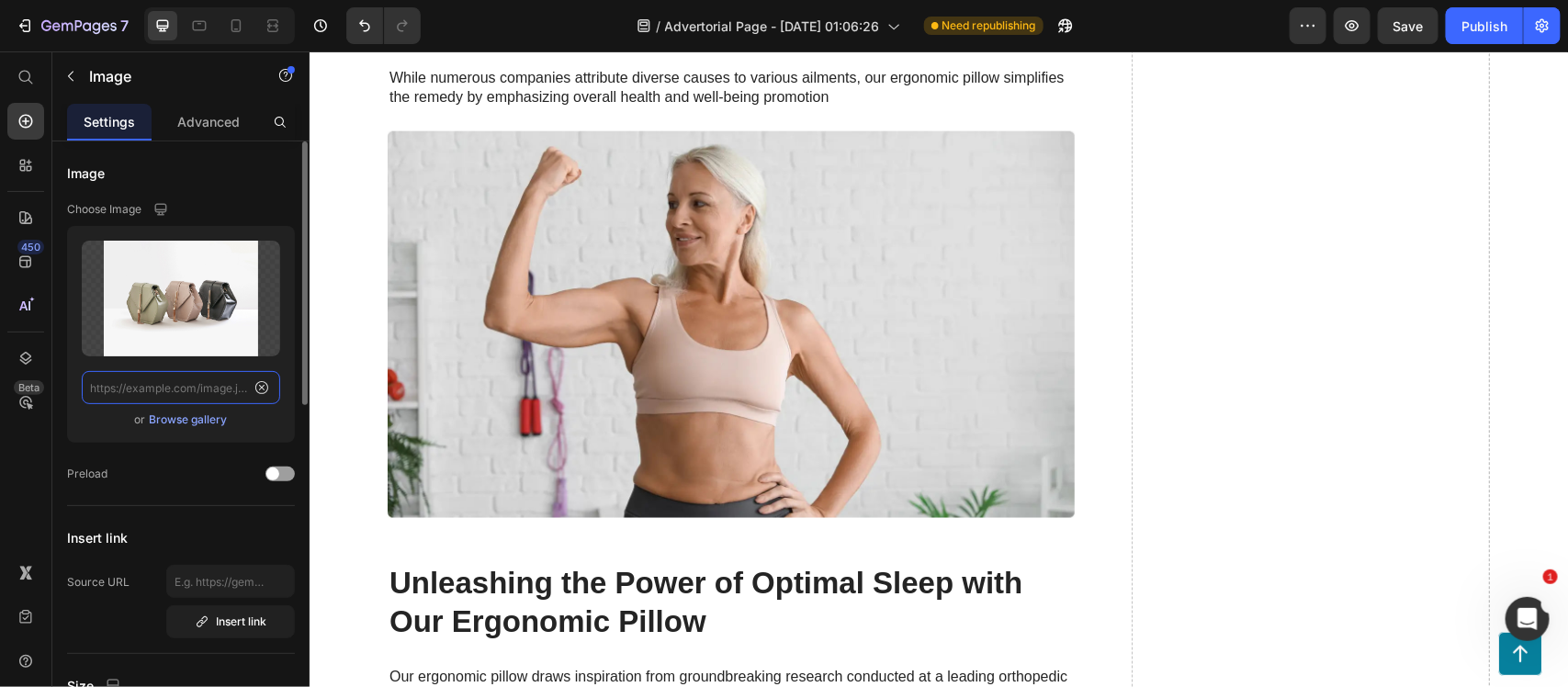 scroll, scrollTop: 0, scrollLeft: 0, axis: both 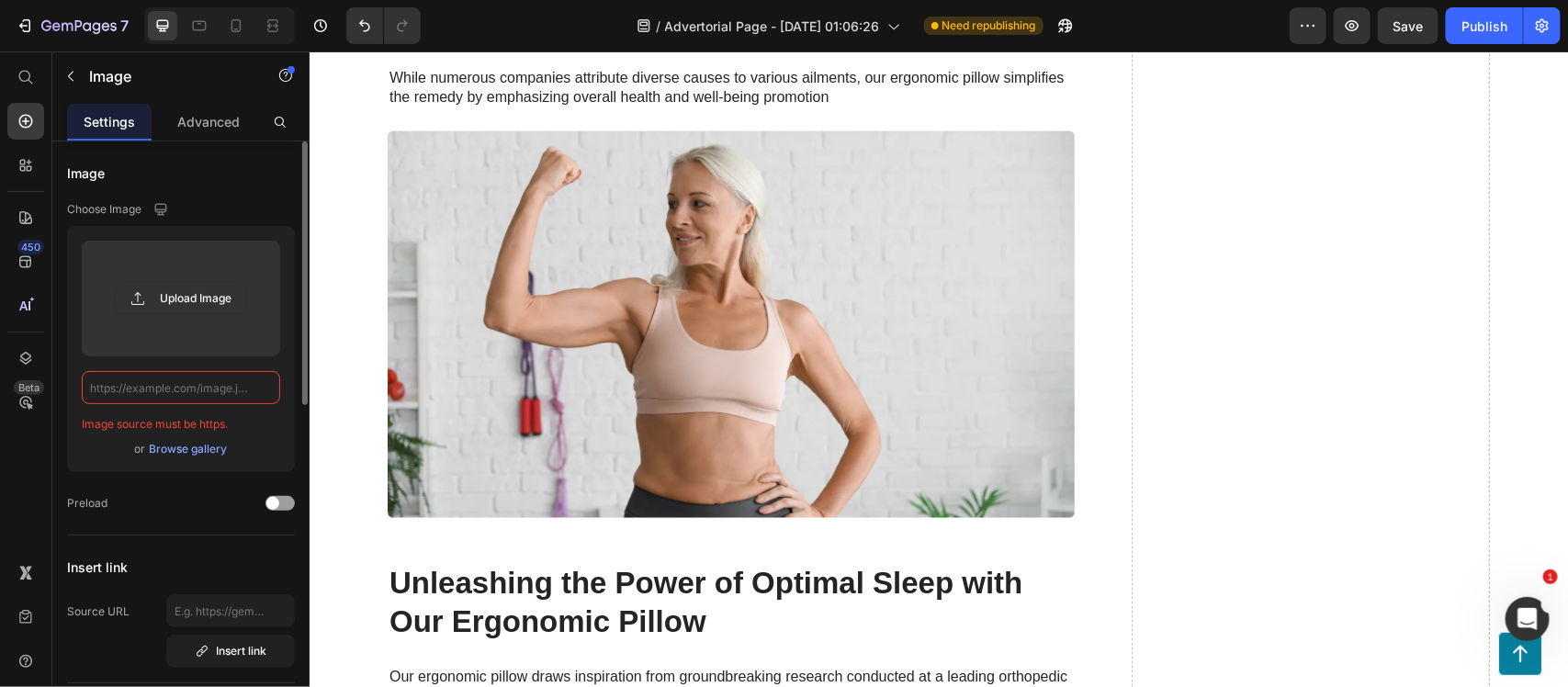 paste on "[URL][DOMAIN_NAME][DOMAIN_NAME]" 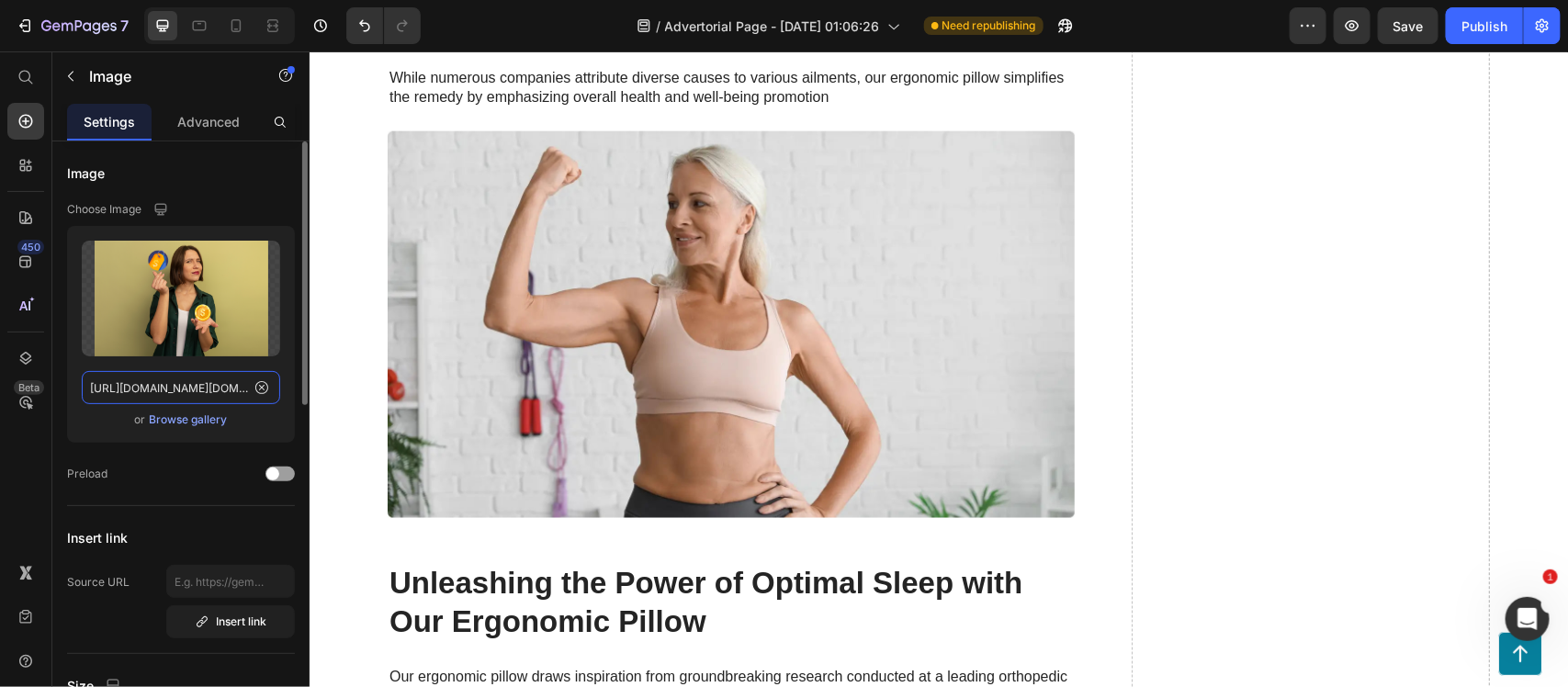 scroll, scrollTop: 0, scrollLeft: 446, axis: horizontal 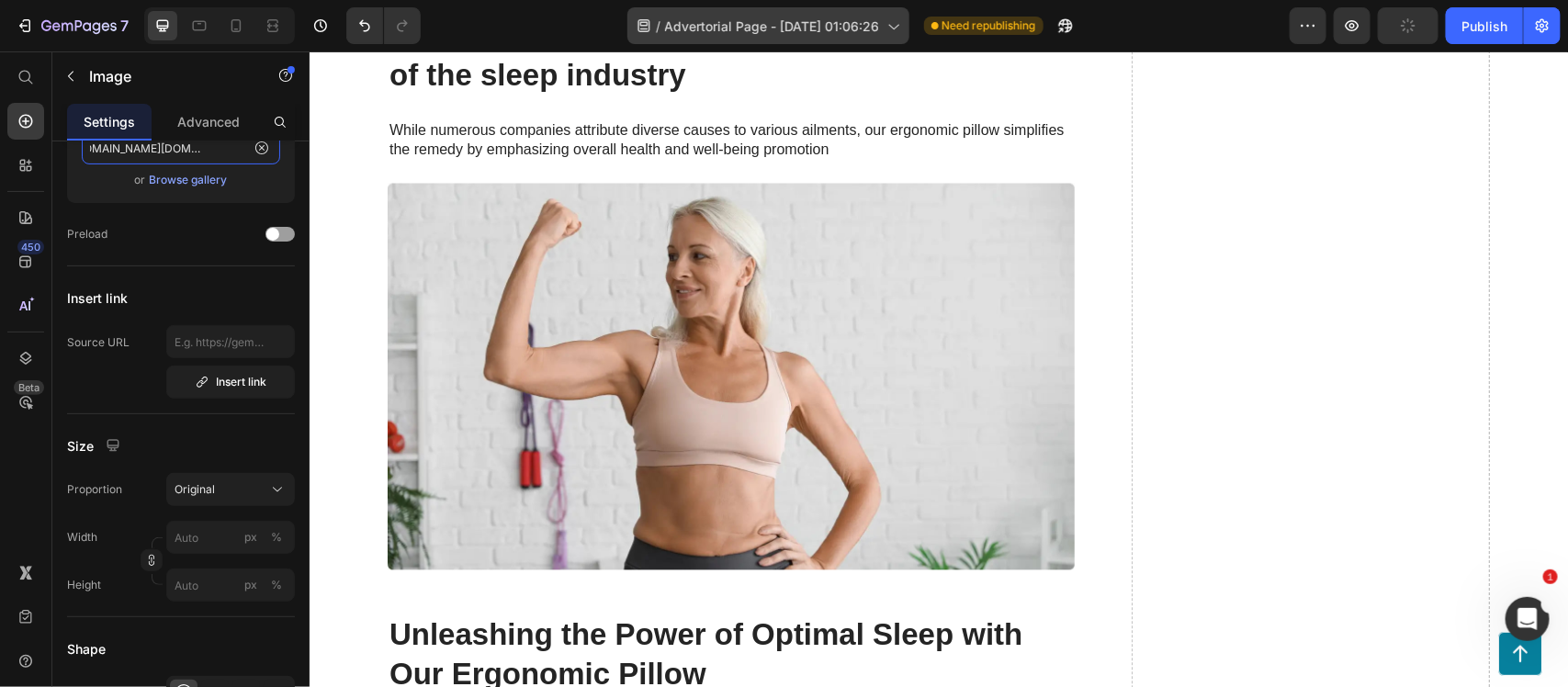 type on "[URL][DOMAIN_NAME][DOMAIN_NAME]" 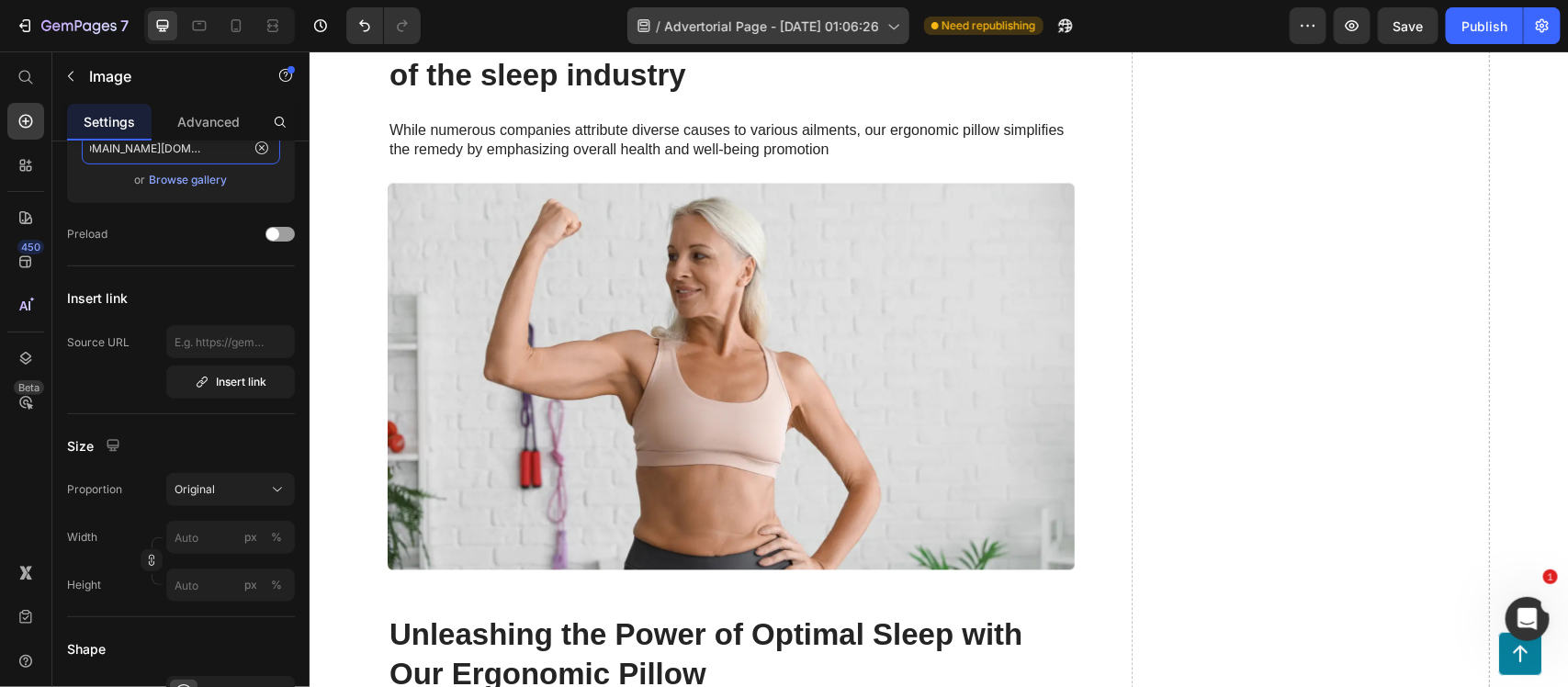 scroll, scrollTop: 0, scrollLeft: 0, axis: both 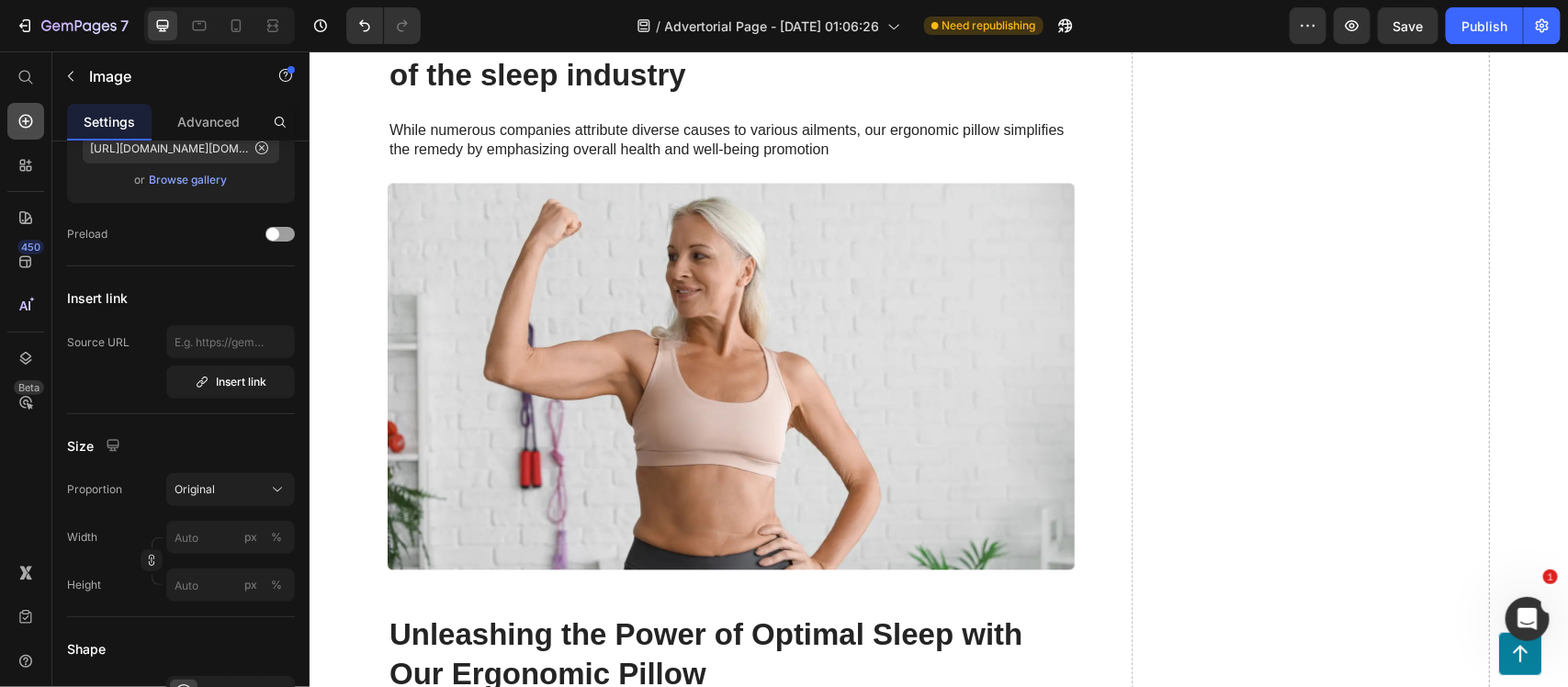 click 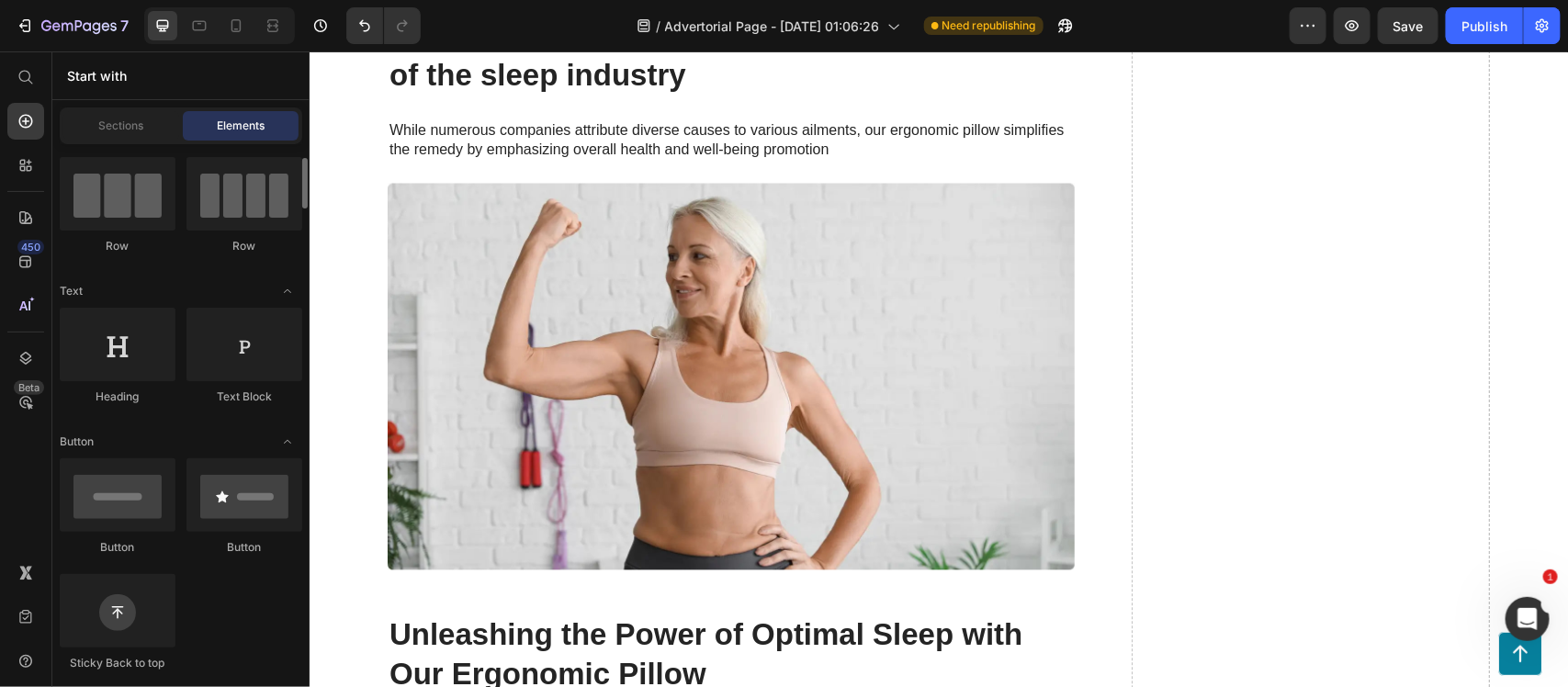 scroll, scrollTop: 142, scrollLeft: 0, axis: vertical 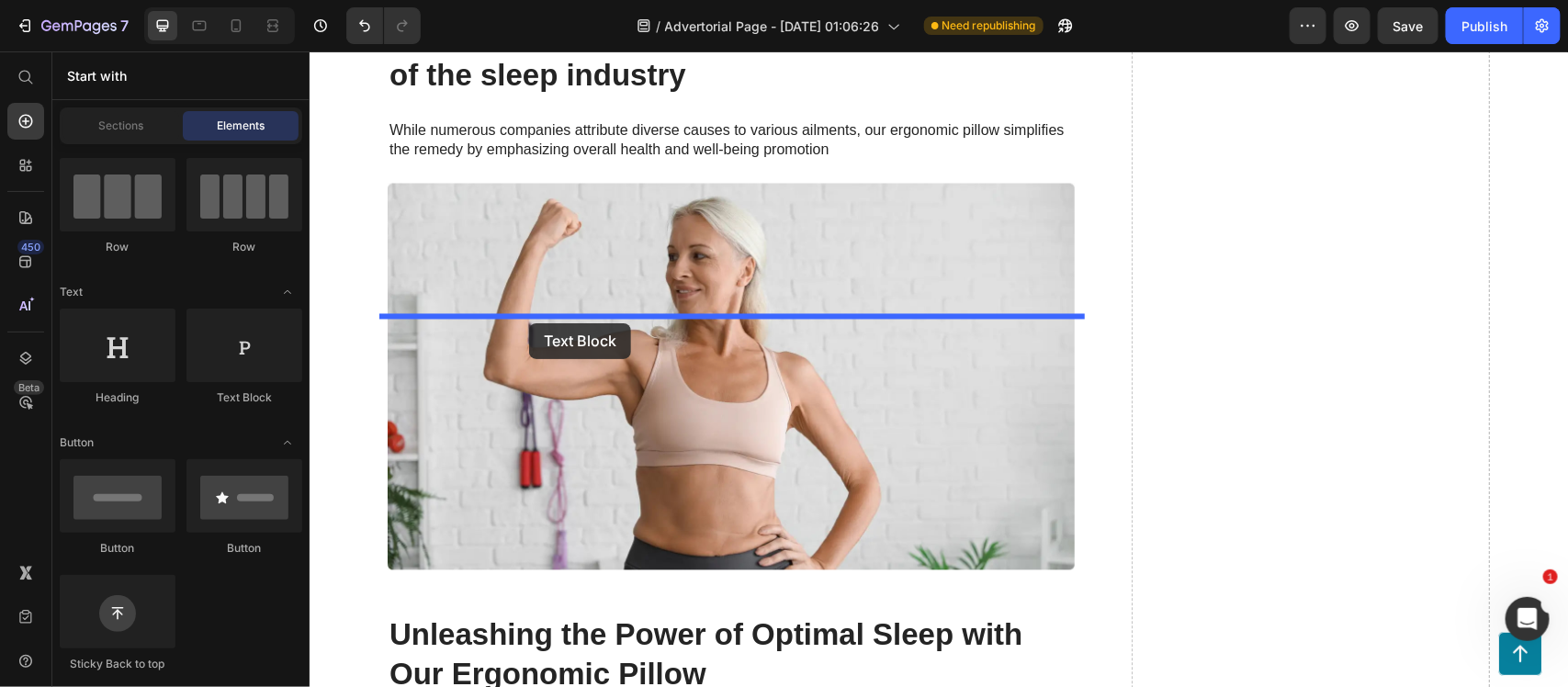 drag, startPoint x: 453, startPoint y: 318, endPoint x: 528, endPoint y: 321, distance: 75.05998 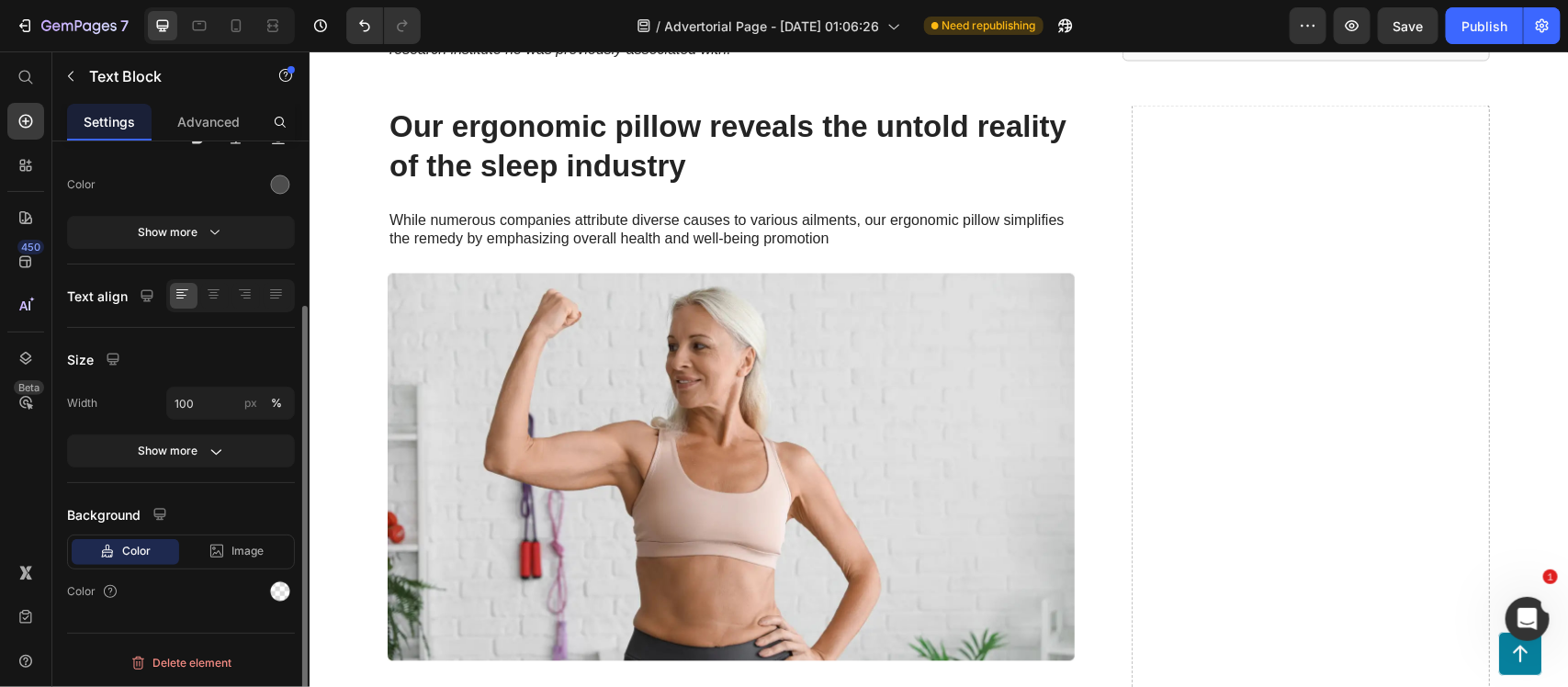 scroll, scrollTop: 0, scrollLeft: 0, axis: both 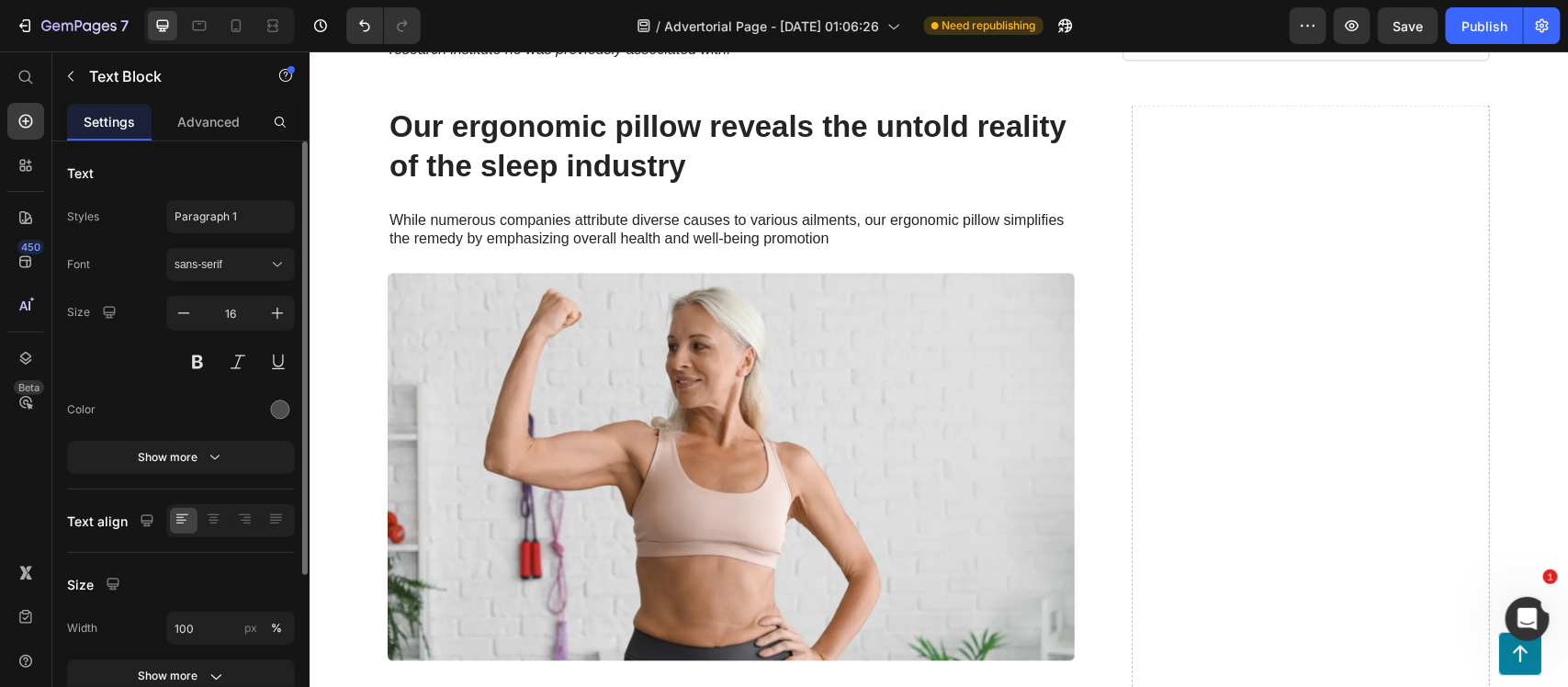 click on "Lorem ipsum dolor sit amet, consectetur adipiscing elit, sed do eiusmod tempor incididunt ut labore et dolore magna aliqua. Ut enim ad minim veniam, quis nostrud exercitation ullamco laboris nisi ut aliquip ex ea commodo consequat." at bounding box center (739, -213) 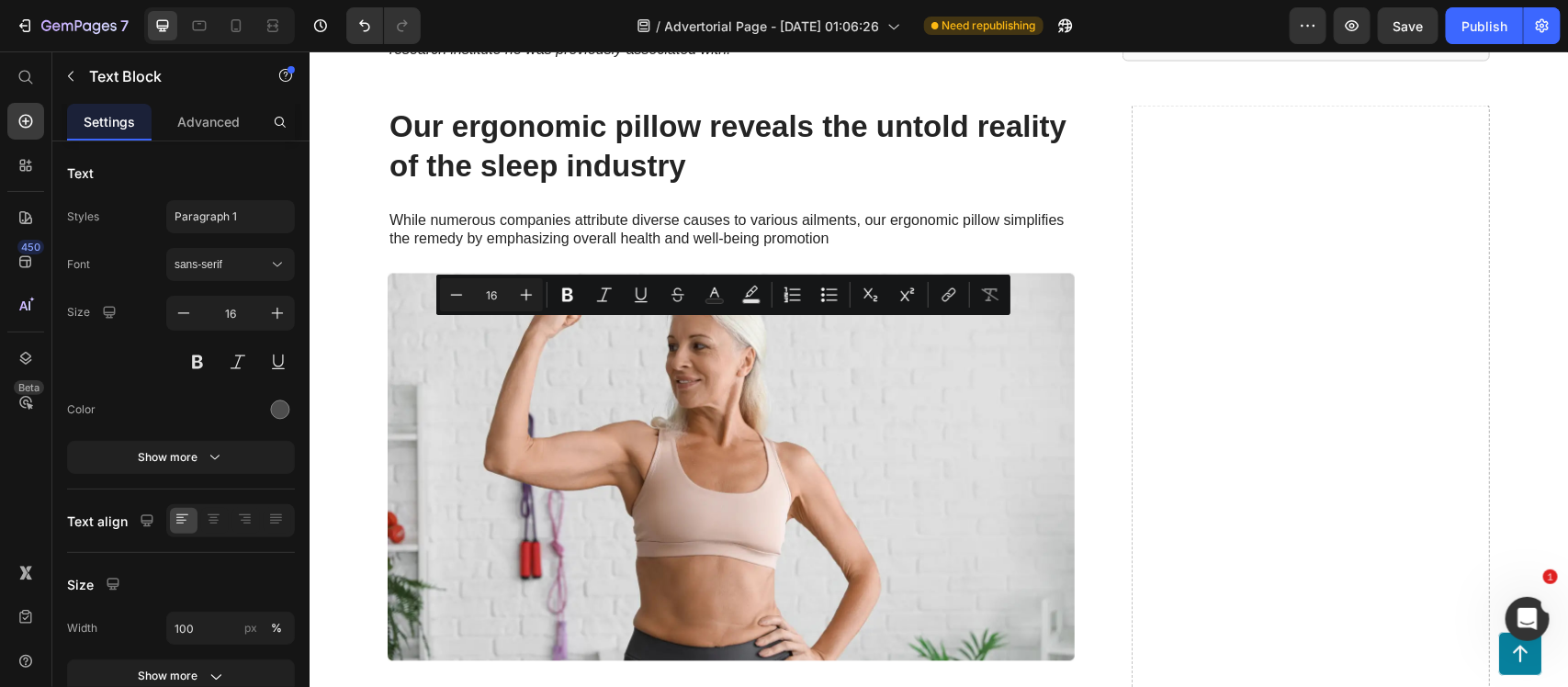 click on "Lorem ipsum dolor sit amet, consectetur adipiscing elit, sed do eiusmod tempor incididunt ut labore et dolore magna aliqua. Ut enim ad minim veniam, quis nostrud exercitation ullamco laboris nisi ut aliquip ex ea commodo consequat." at bounding box center [739, -213] 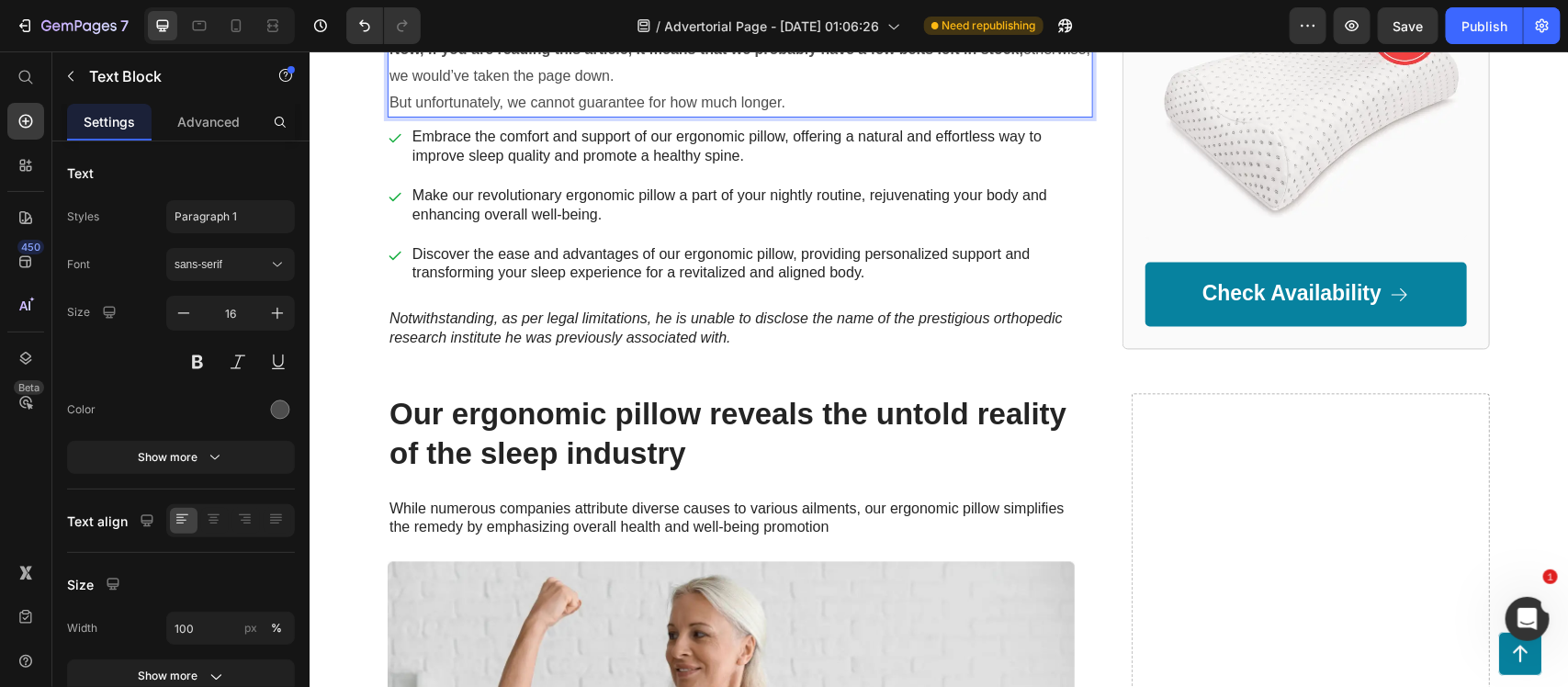 scroll, scrollTop: 14105, scrollLeft: 0, axis: vertical 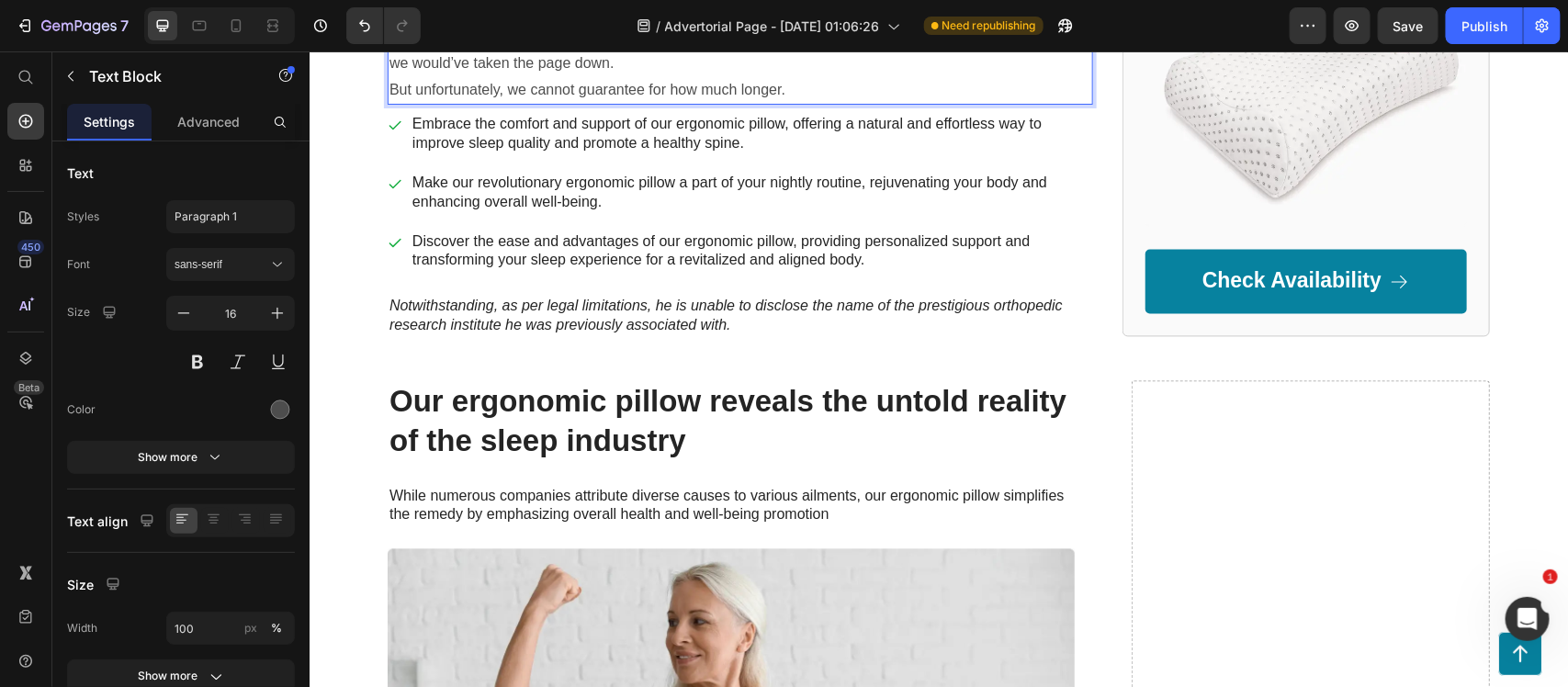 click on "…And what’s the price?" at bounding box center (739, -361) 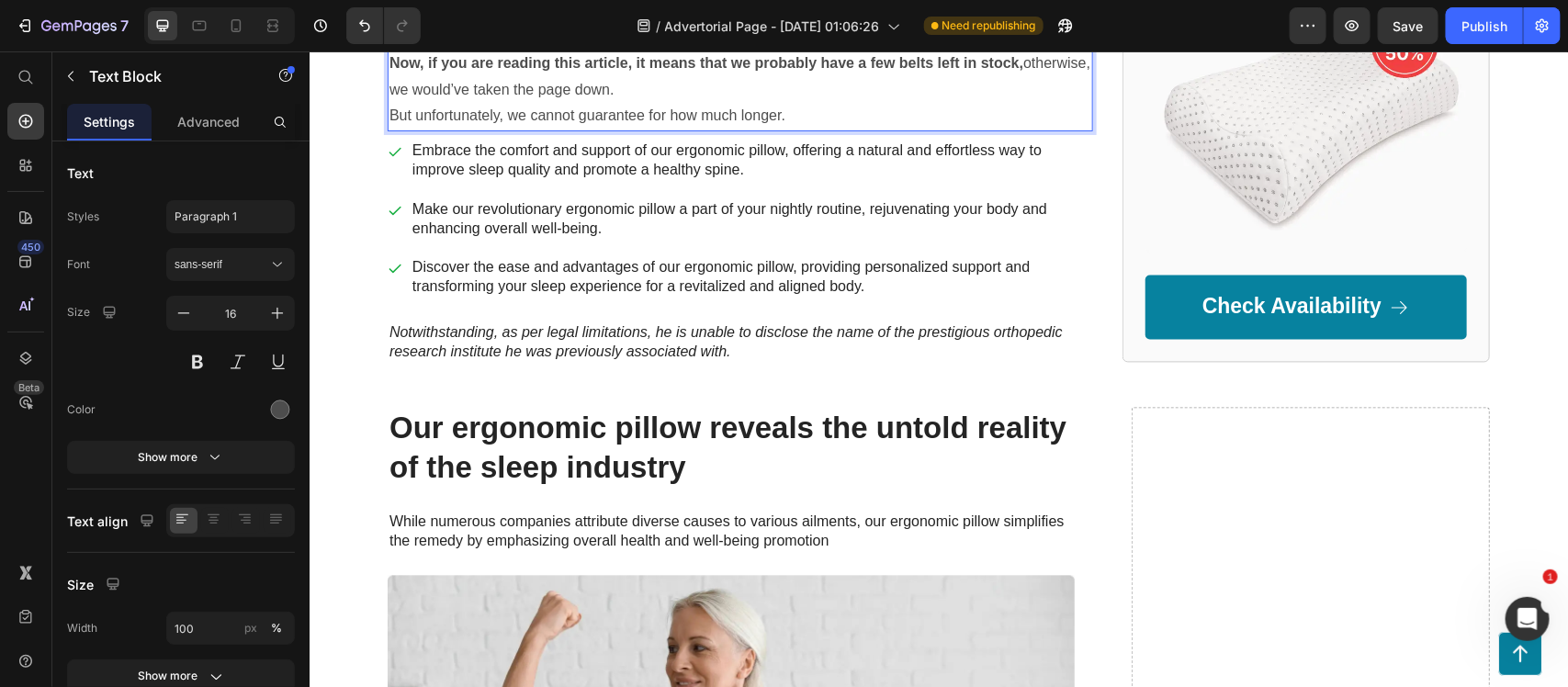 click on "Well, the first question is a tricky one…" at bounding box center (739, -308) 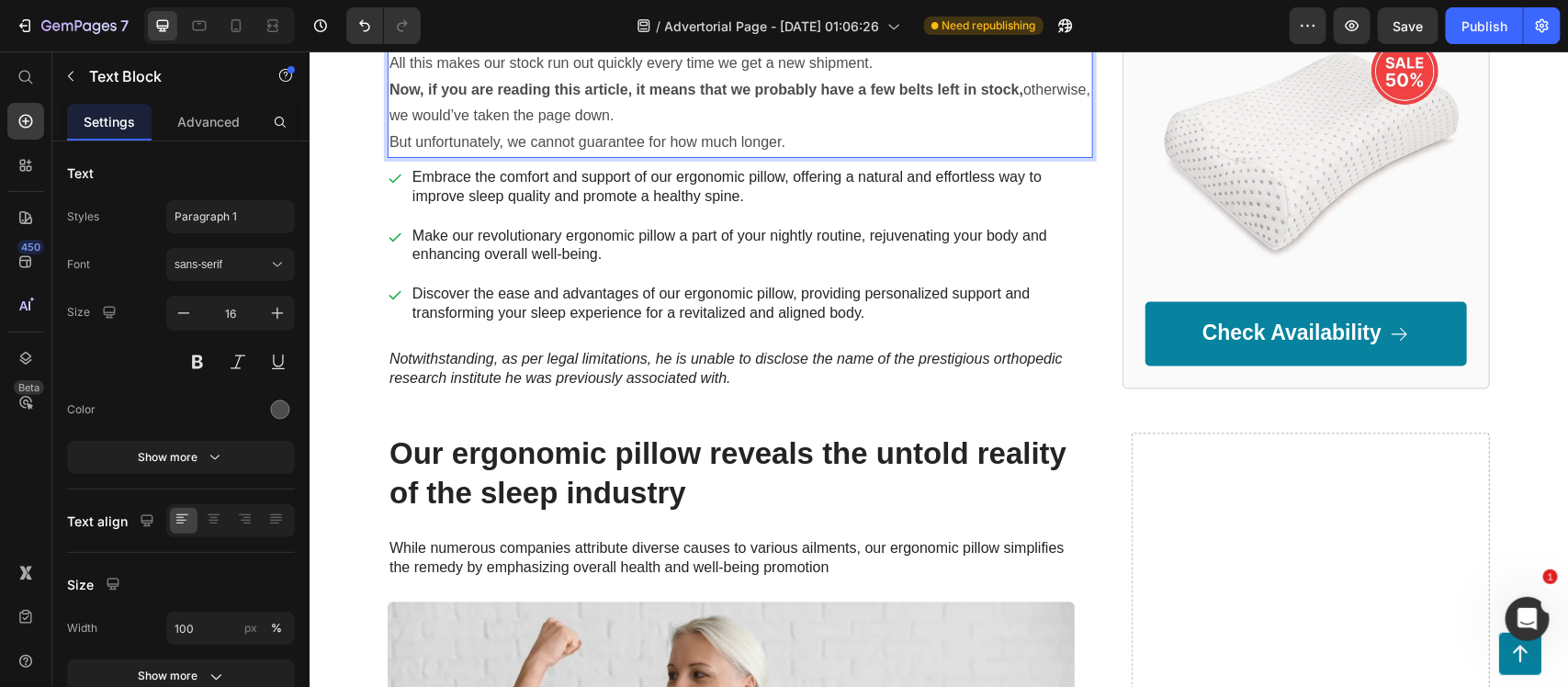 click on "Because it takes us a lot of time and money to build this device…" at bounding box center [739, -255] 